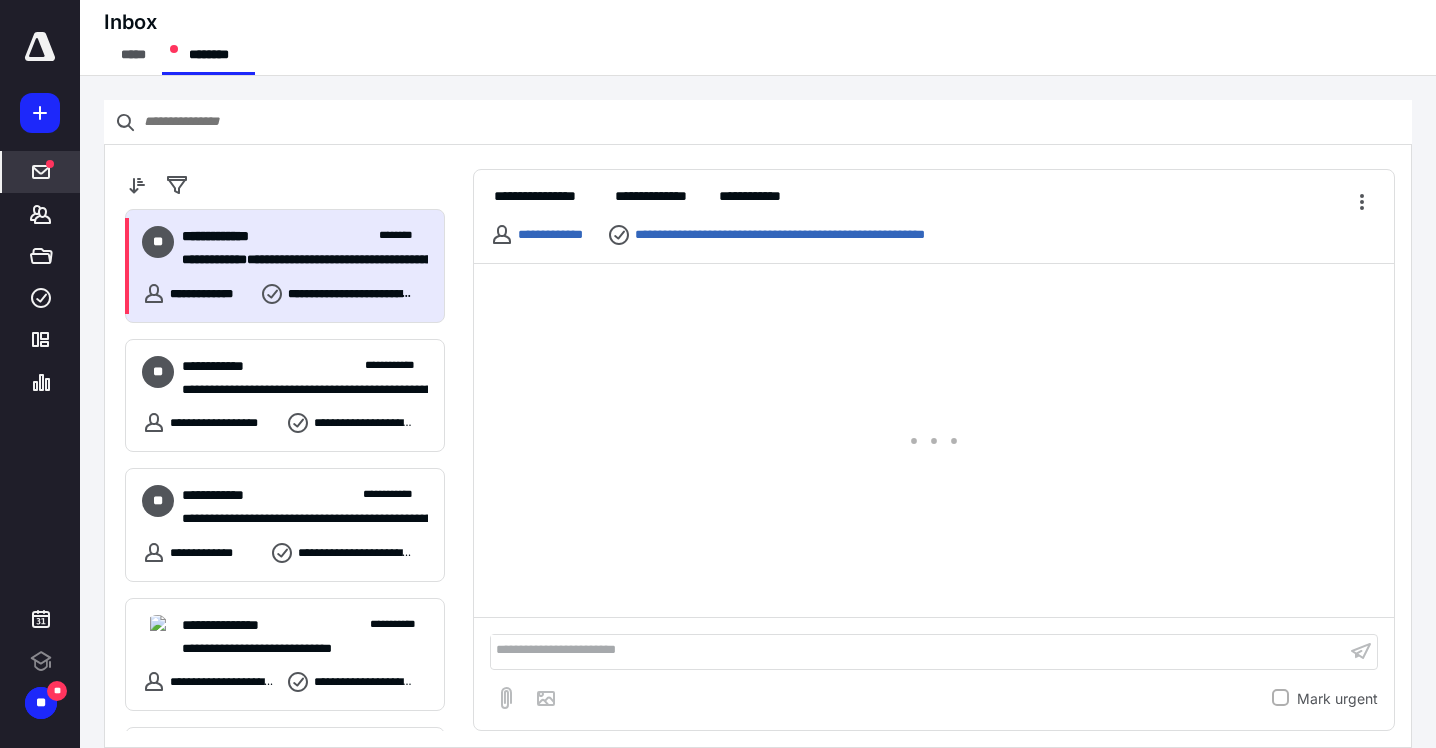 scroll, scrollTop: 0, scrollLeft: 0, axis: both 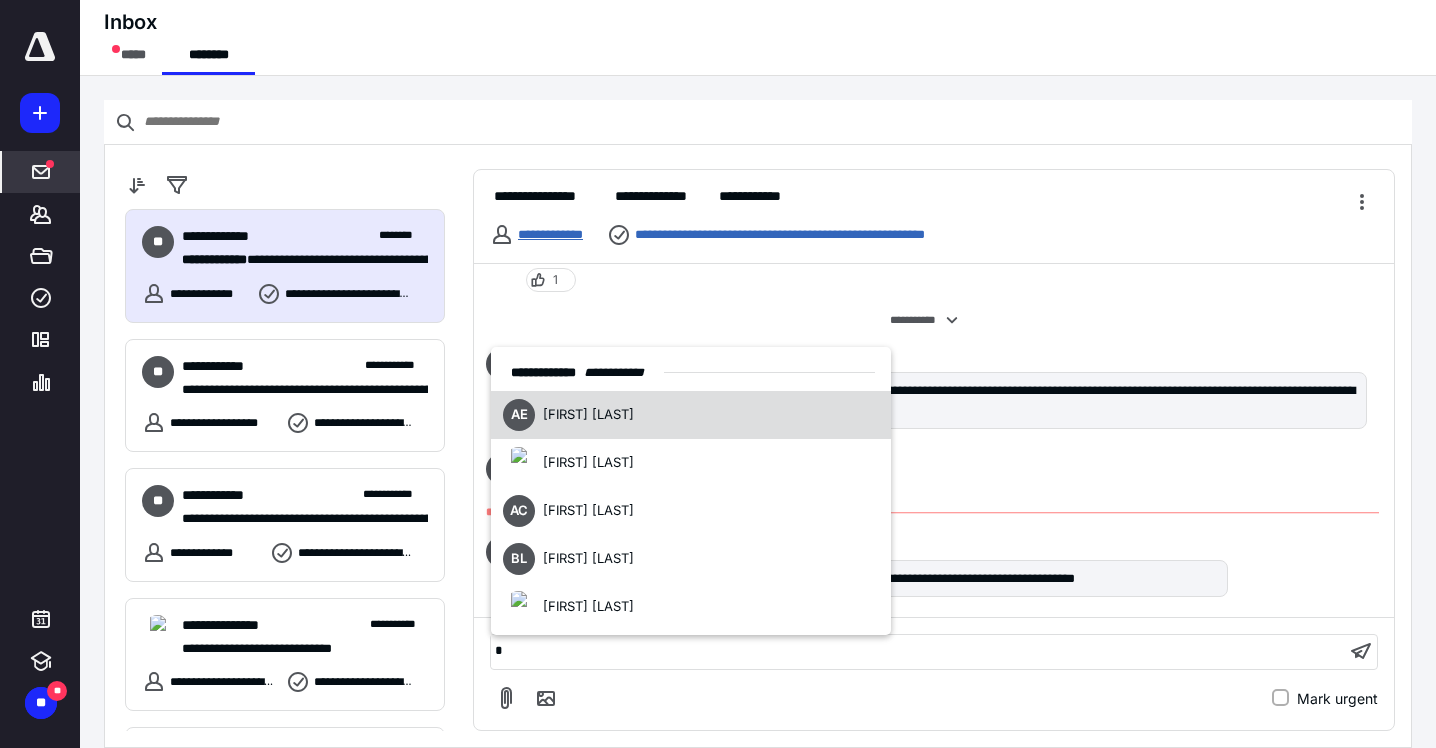 type 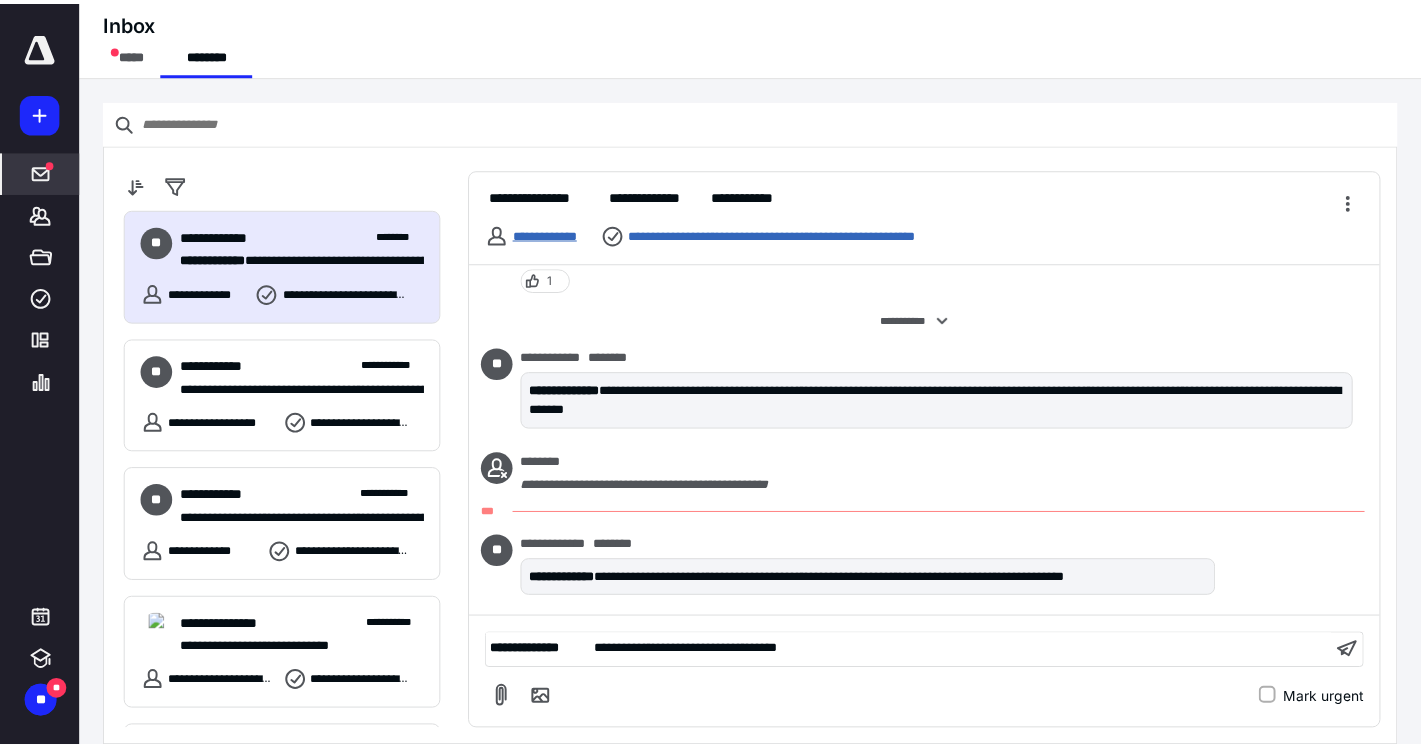 scroll, scrollTop: 1189, scrollLeft: 0, axis: vertical 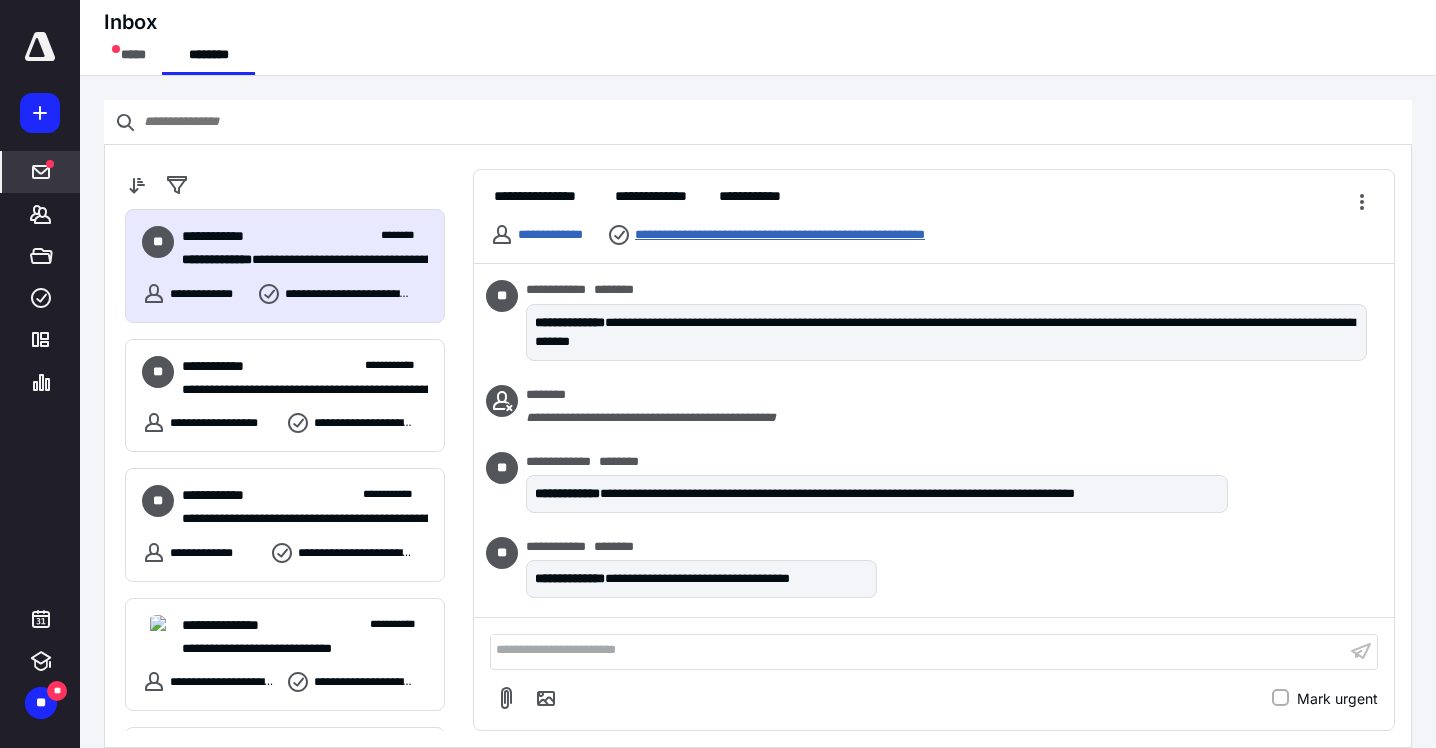 click on "**********" at bounding box center [814, 235] 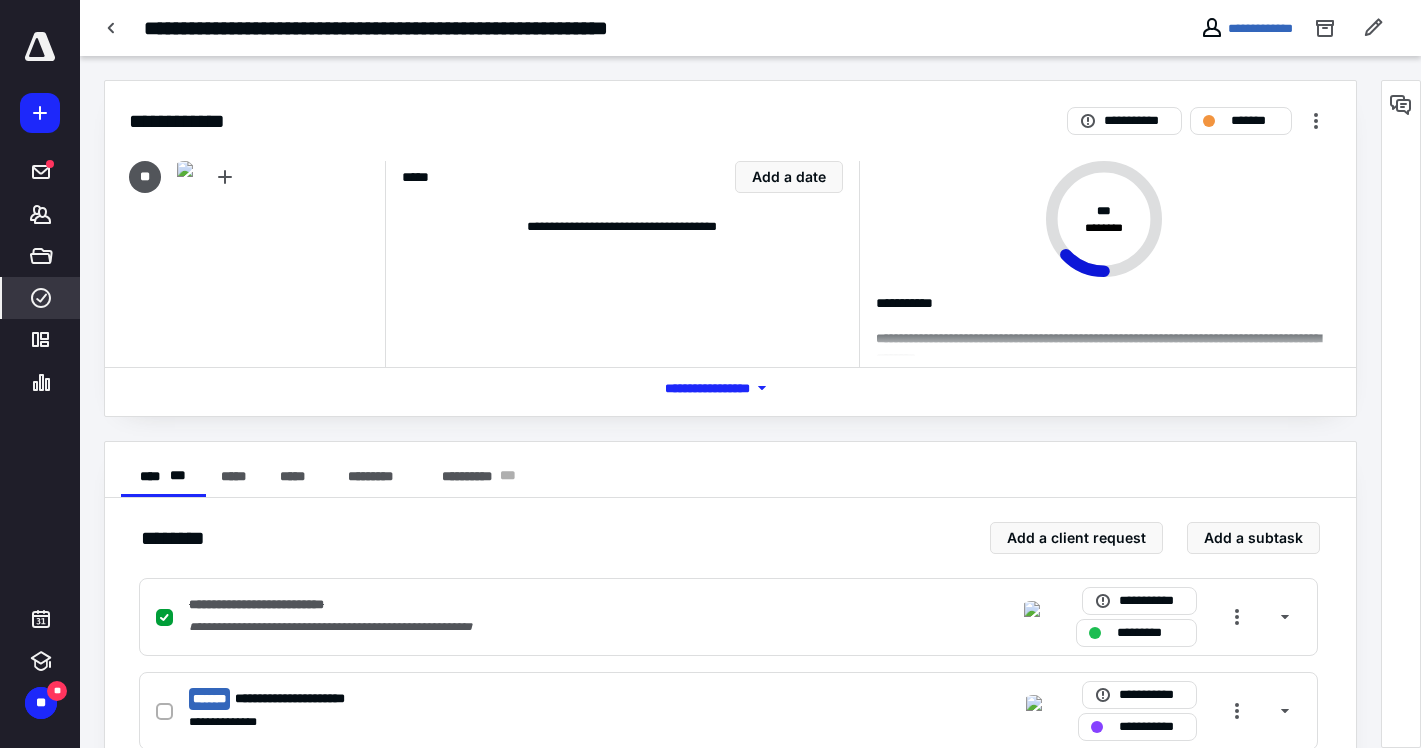 scroll, scrollTop: 421, scrollLeft: 0, axis: vertical 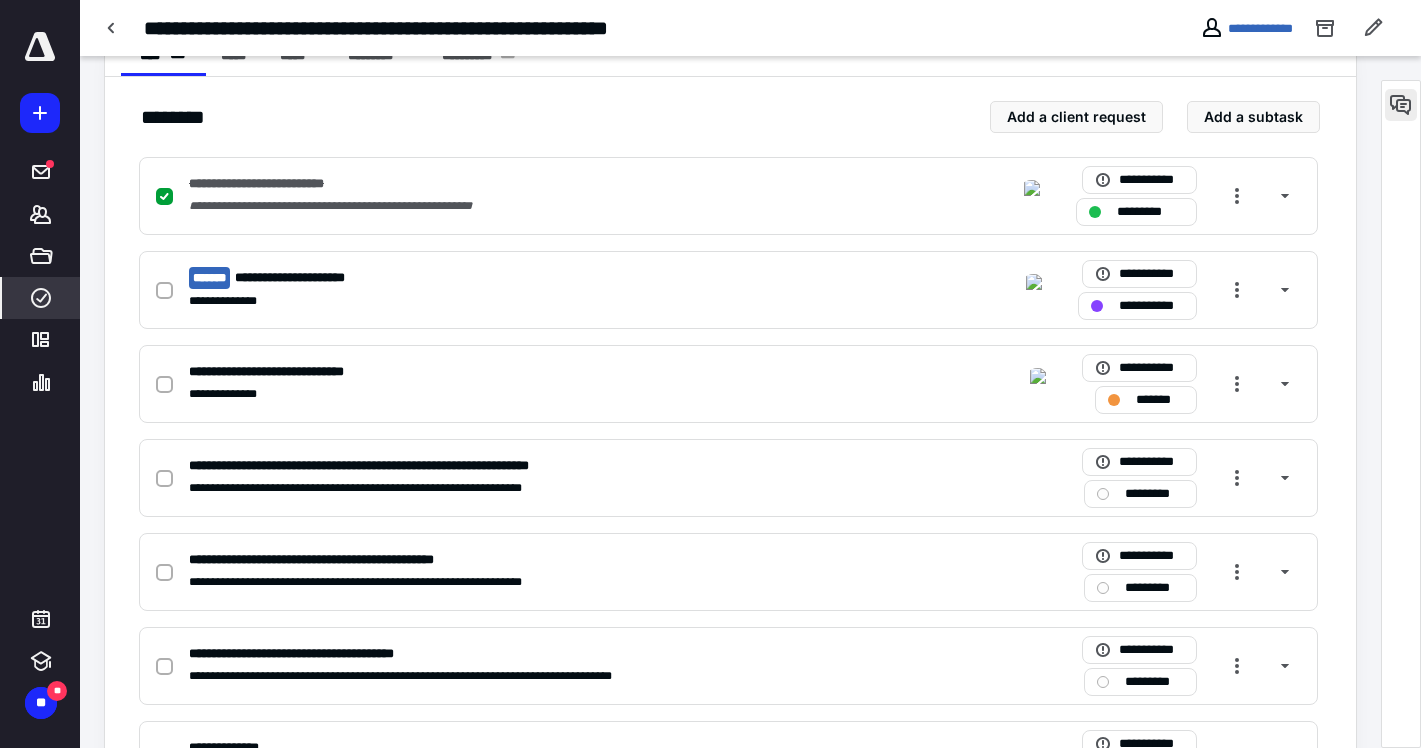 click at bounding box center [1401, 105] 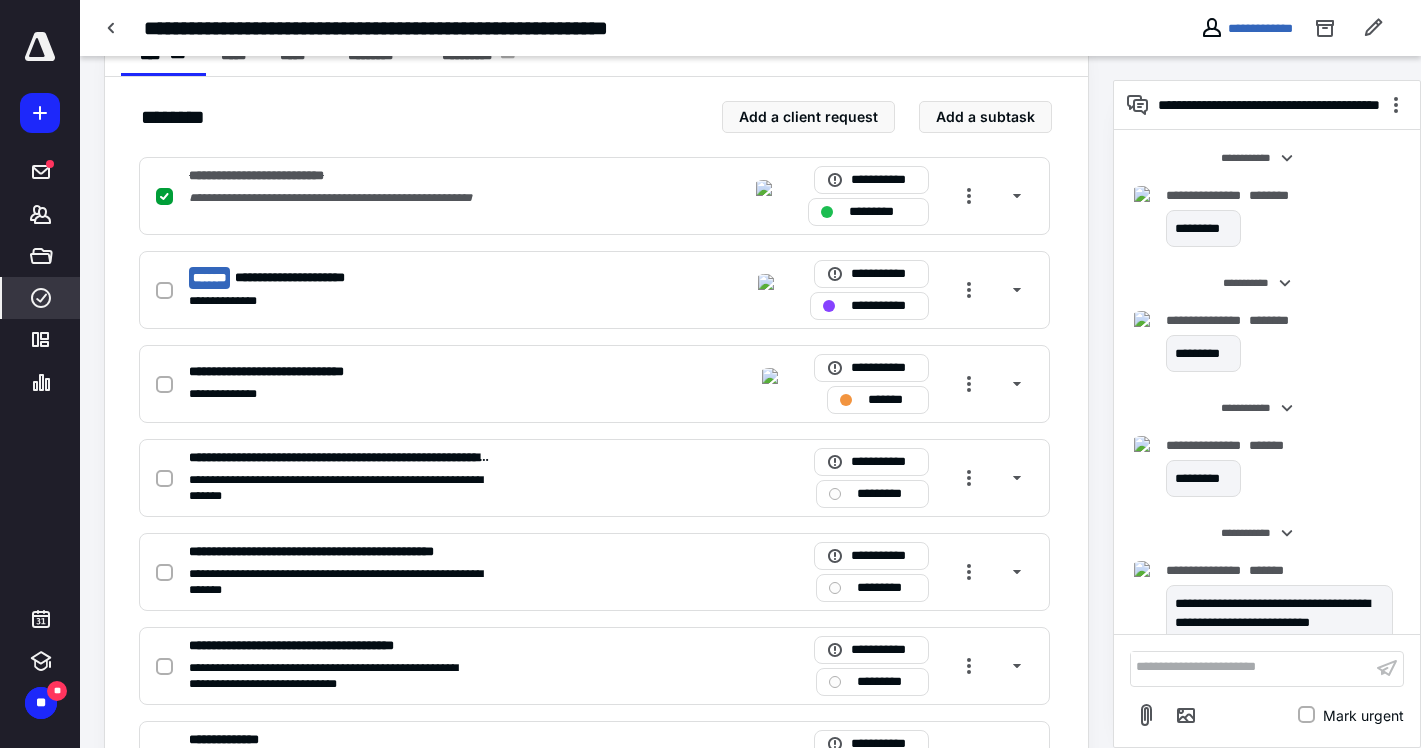 scroll, scrollTop: 1350, scrollLeft: 0, axis: vertical 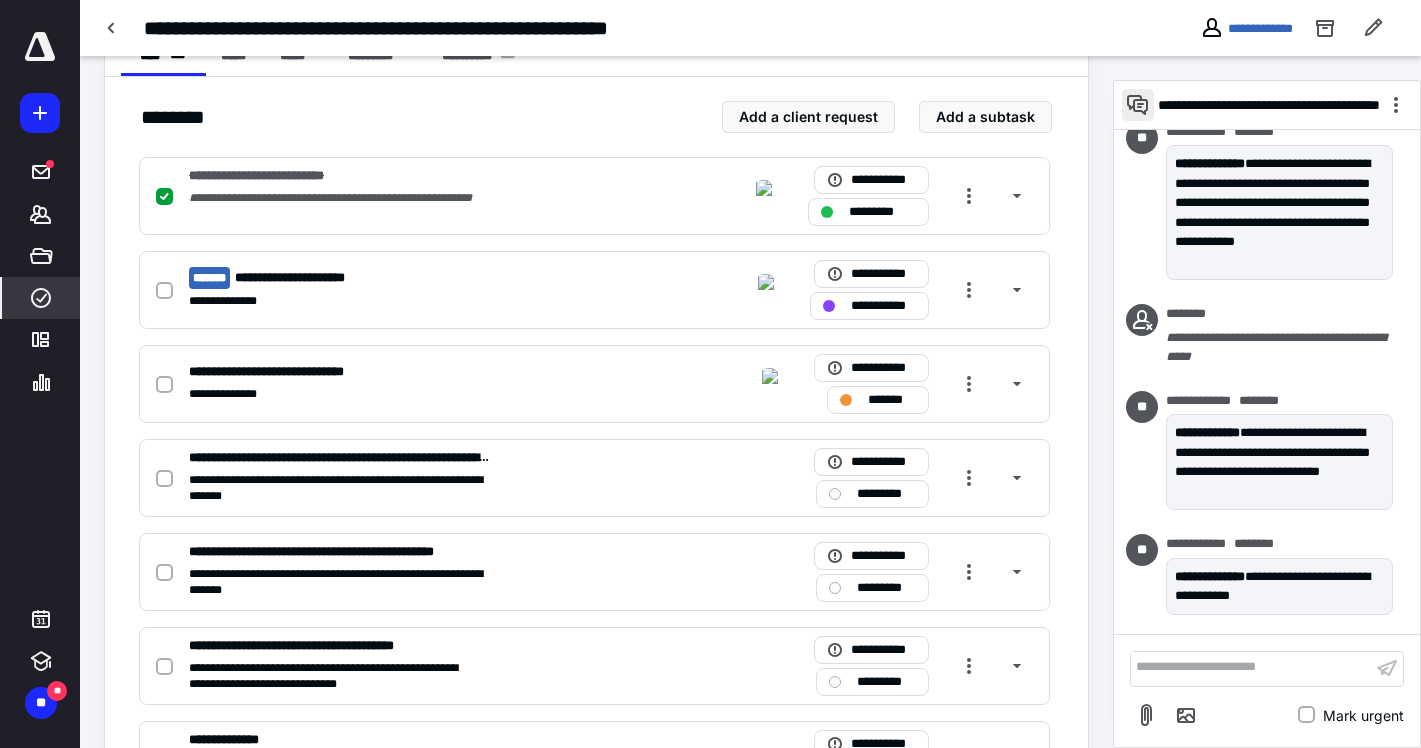 click at bounding box center (1138, 105) 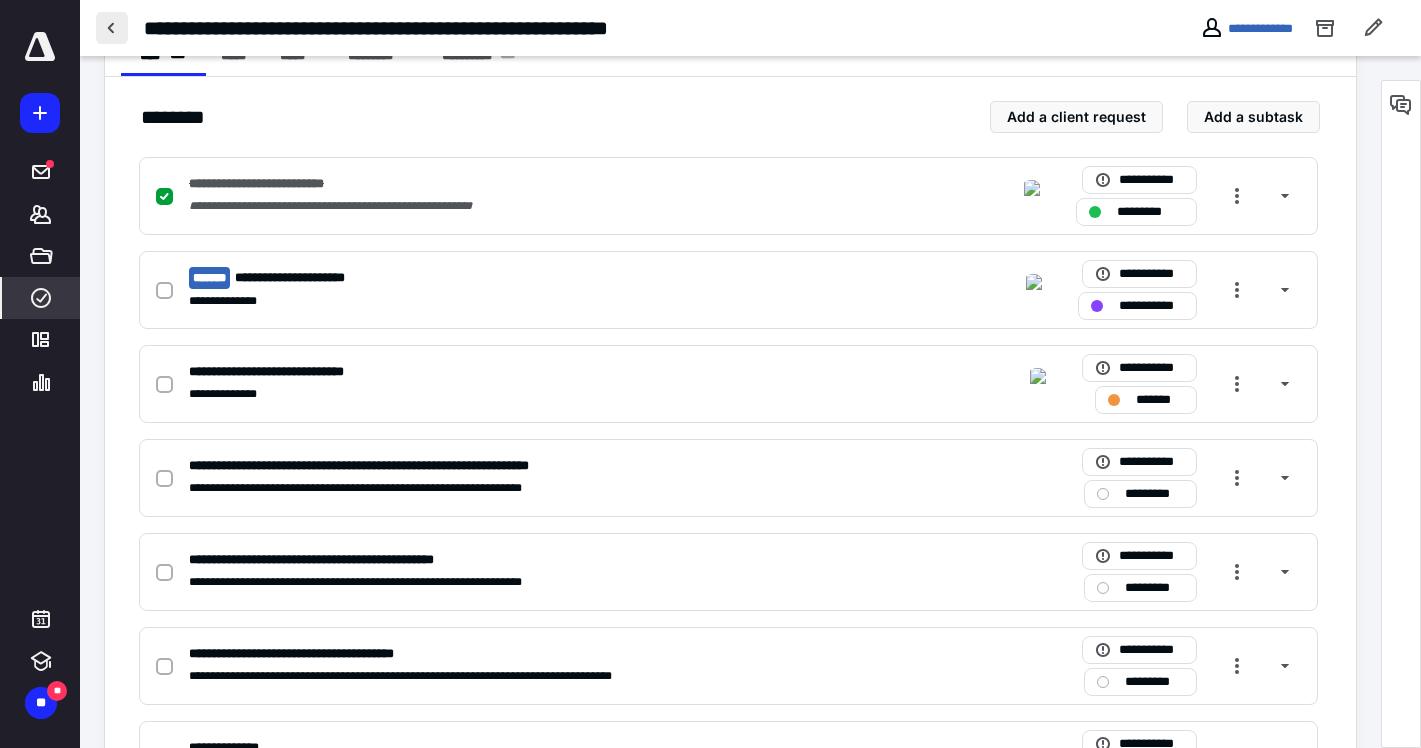 click at bounding box center (112, 28) 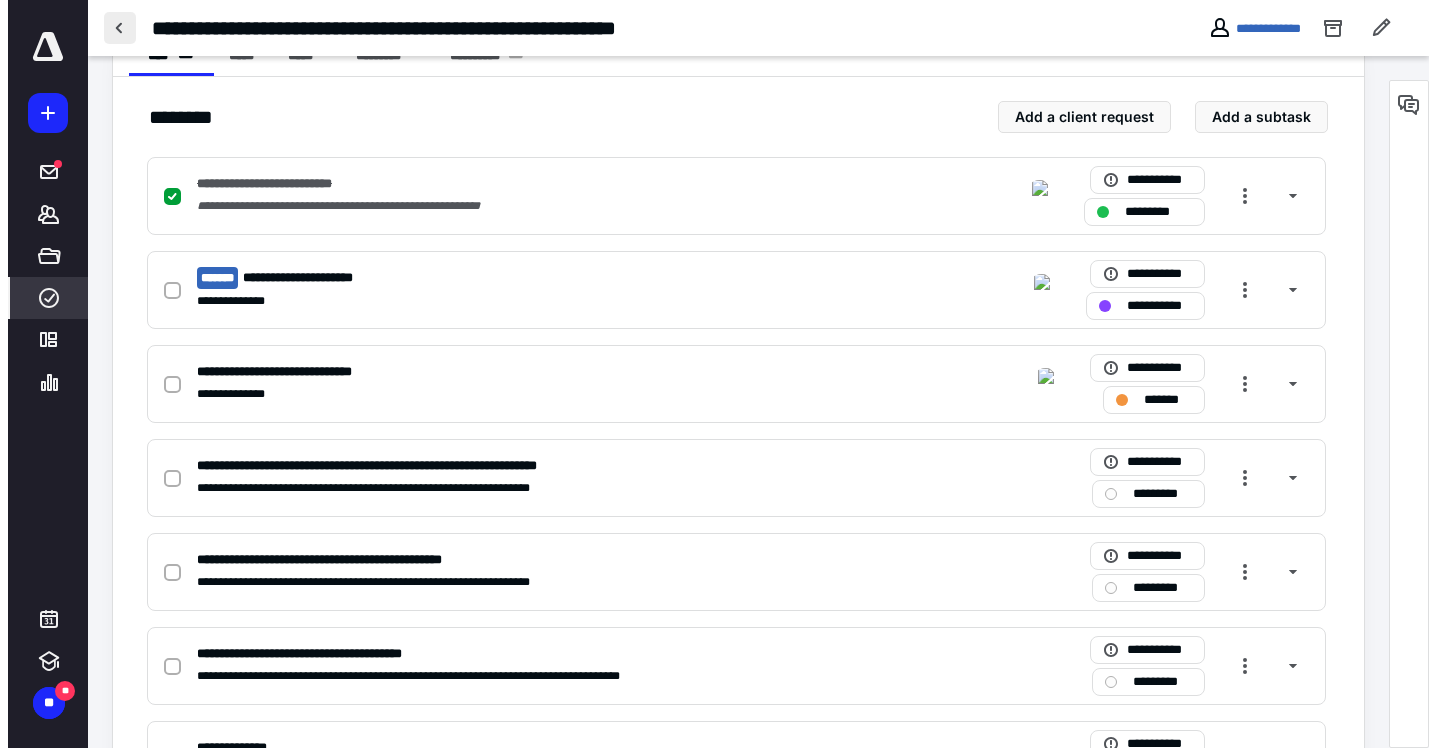 scroll, scrollTop: 0, scrollLeft: 0, axis: both 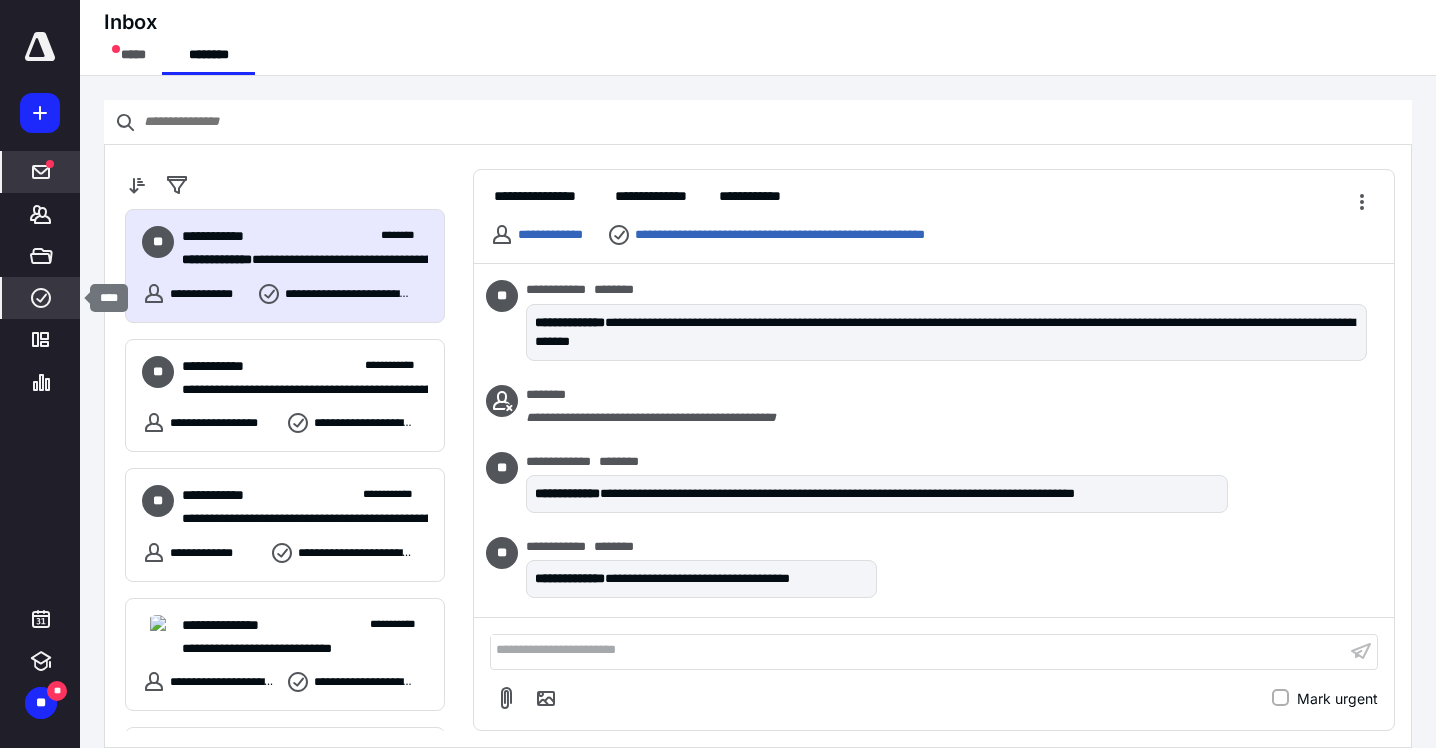 click 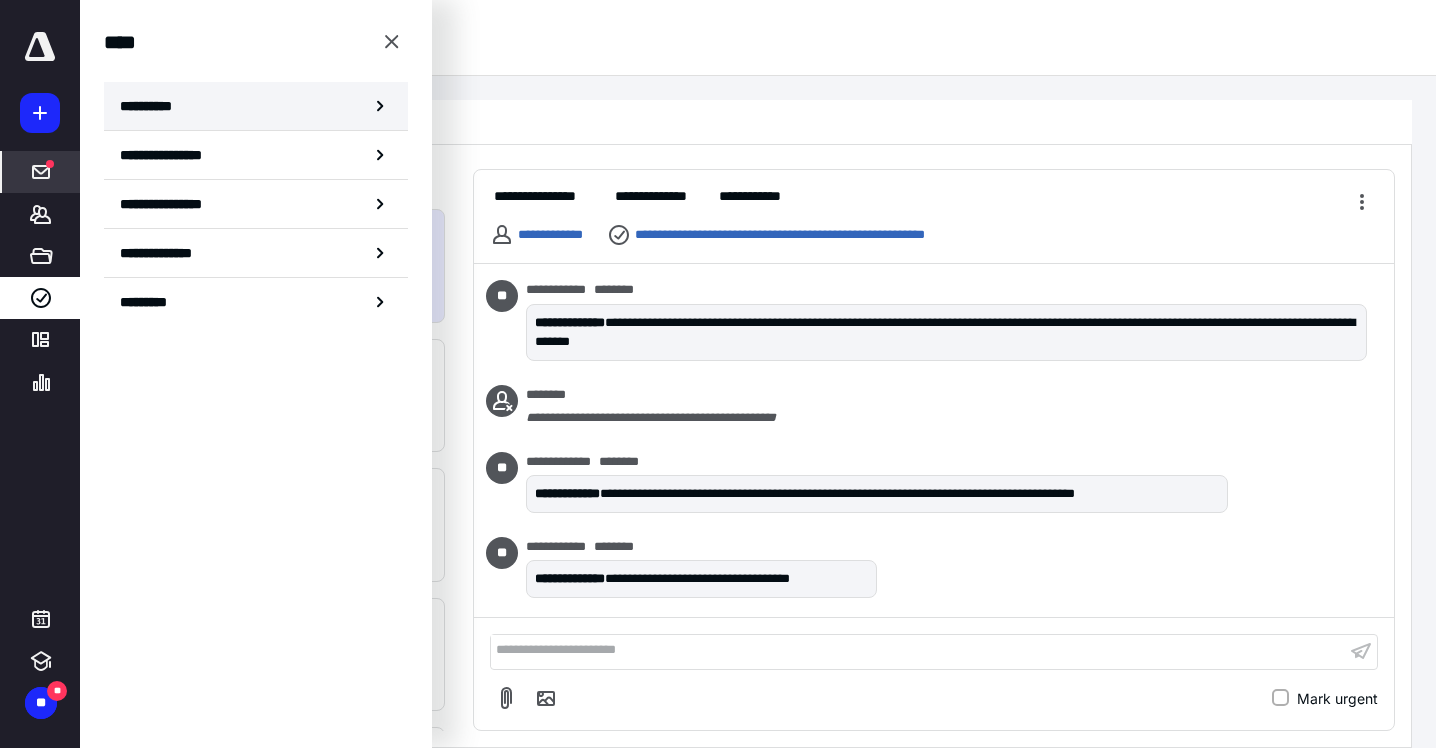 click on "**********" at bounding box center (153, 106) 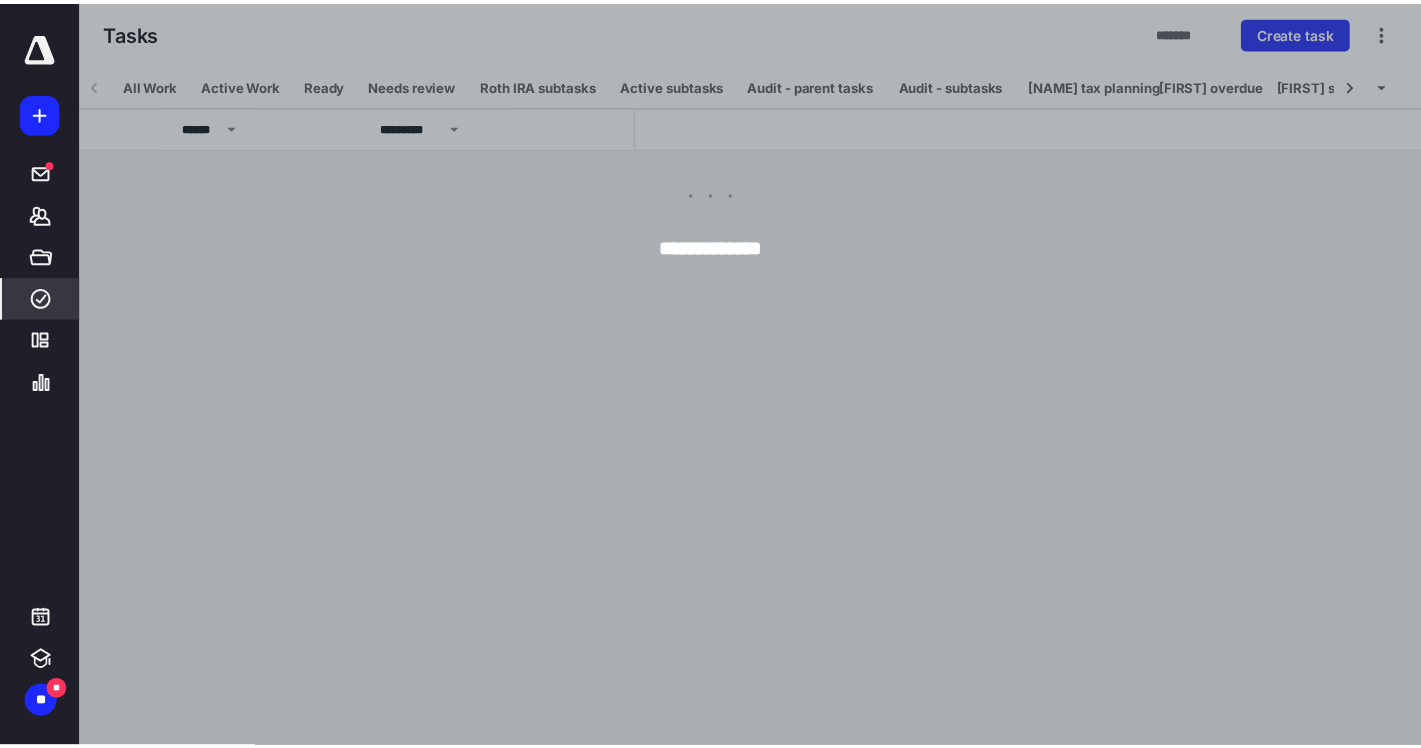 scroll, scrollTop: 0, scrollLeft: 79, axis: horizontal 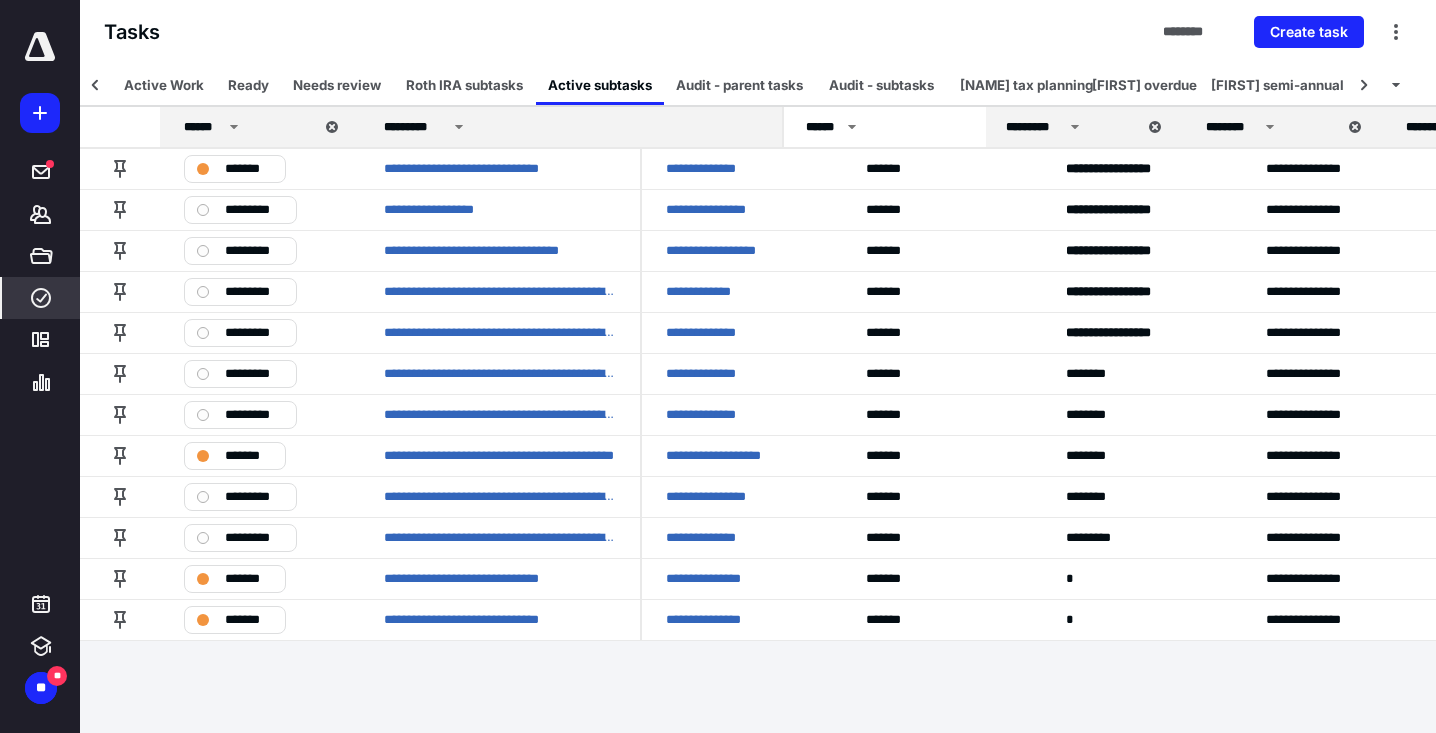 drag, startPoint x: 636, startPoint y: 129, endPoint x: 778, endPoint y: 127, distance: 142.01408 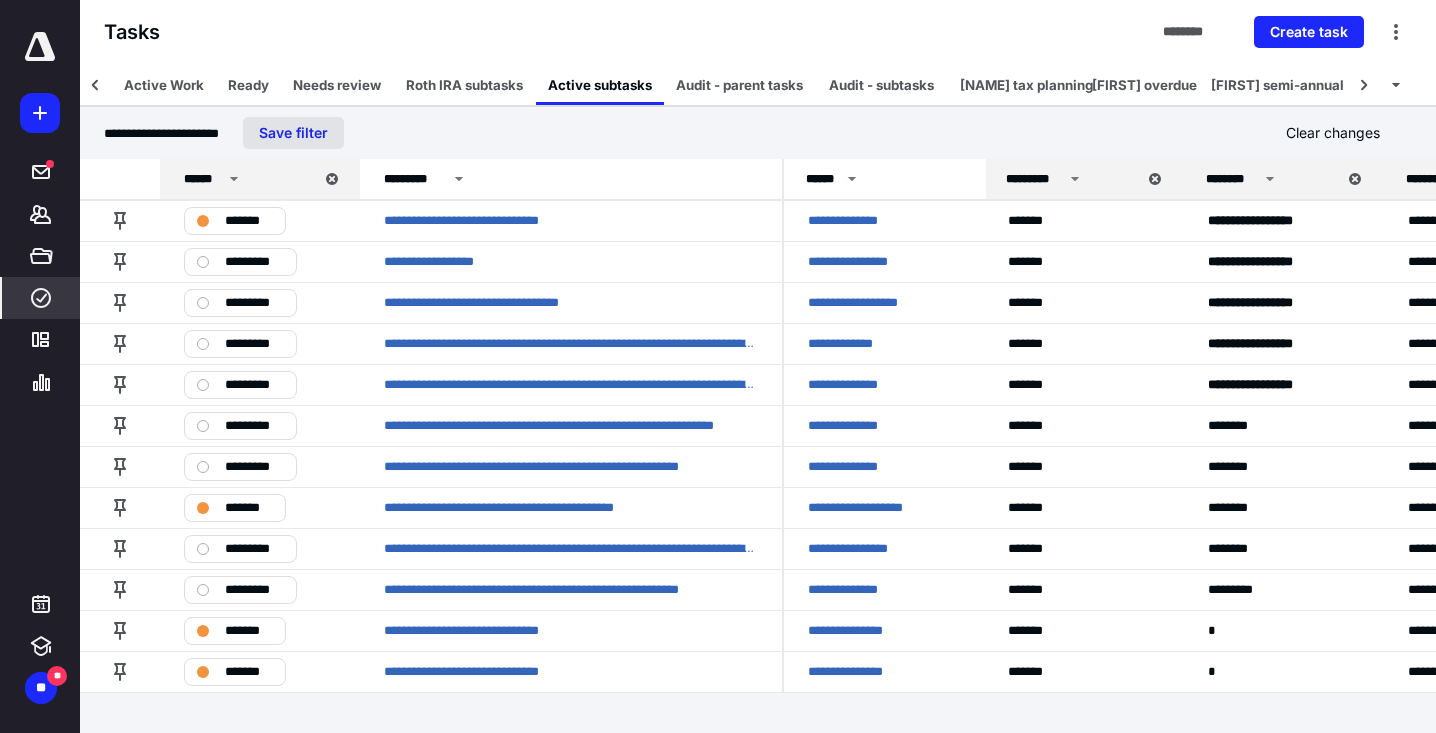 click on "Save filter" at bounding box center (293, 133) 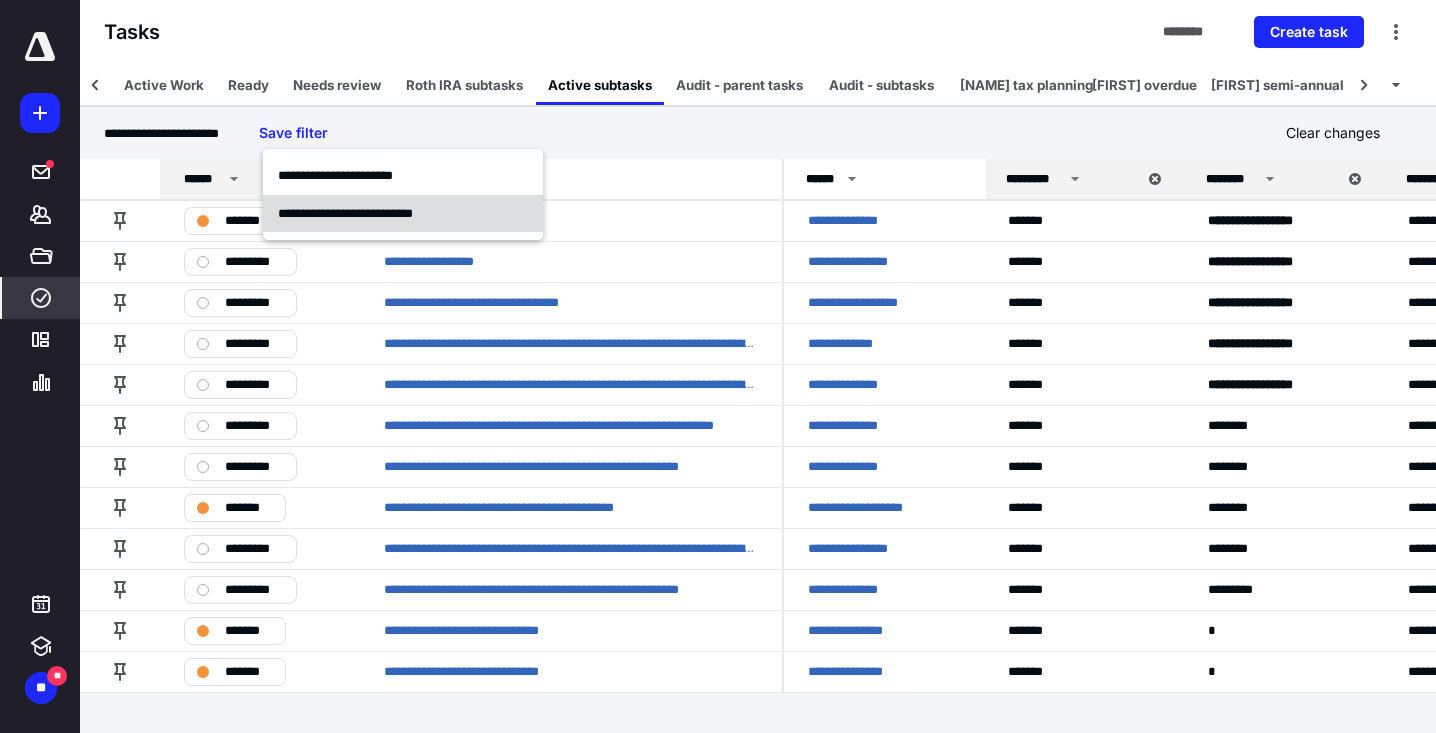 click on "**********" at bounding box center [345, 213] 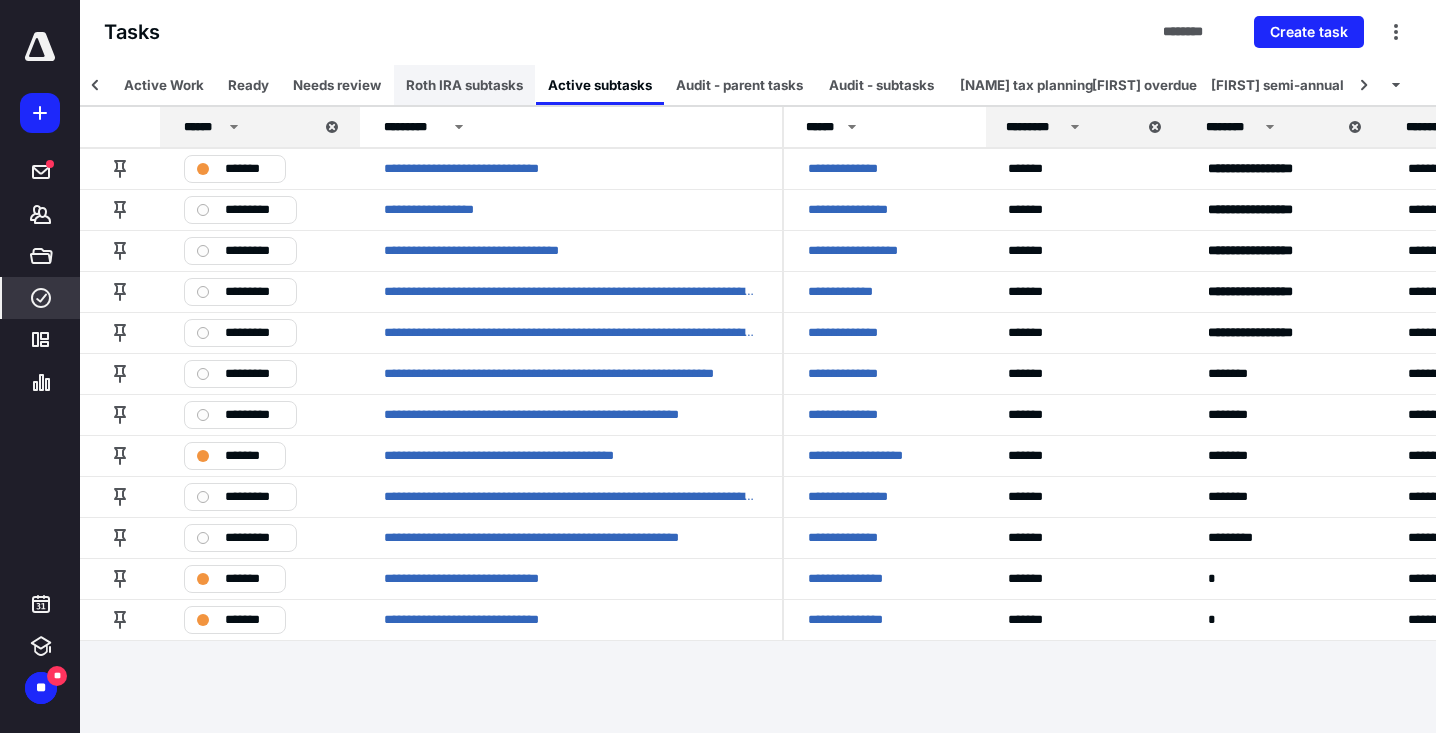 click on "Roth IRA subtasks" at bounding box center [464, 85] 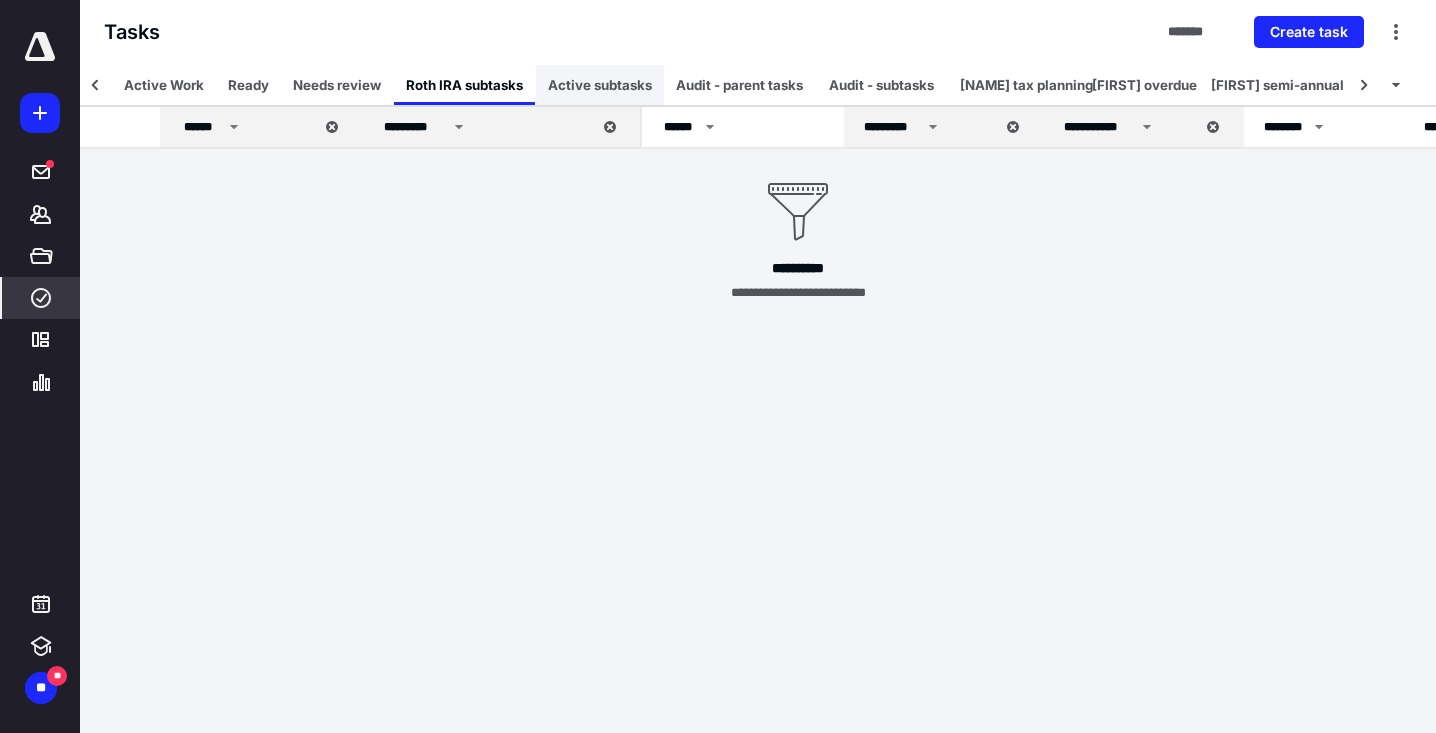 click on "Active subtasks" at bounding box center (600, 85) 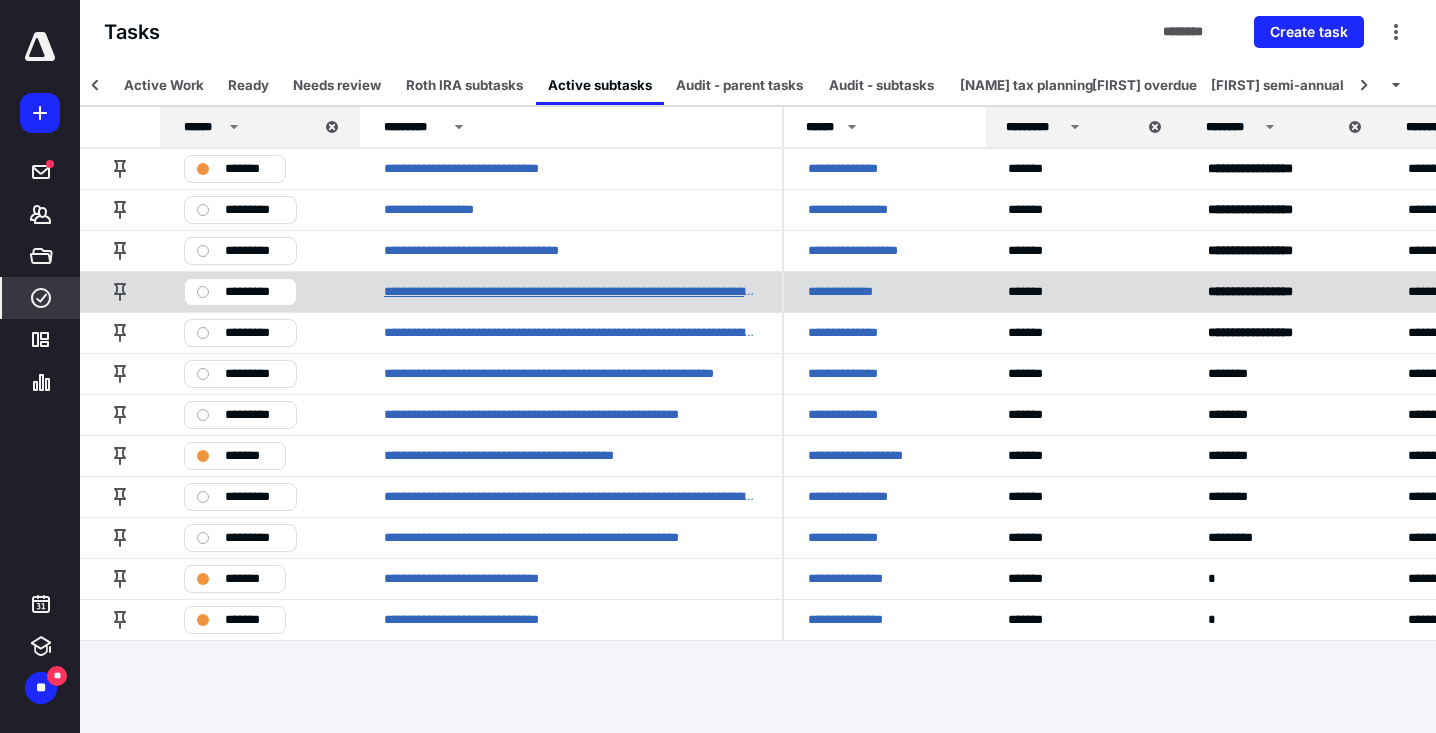click on "**********" at bounding box center (571, 292) 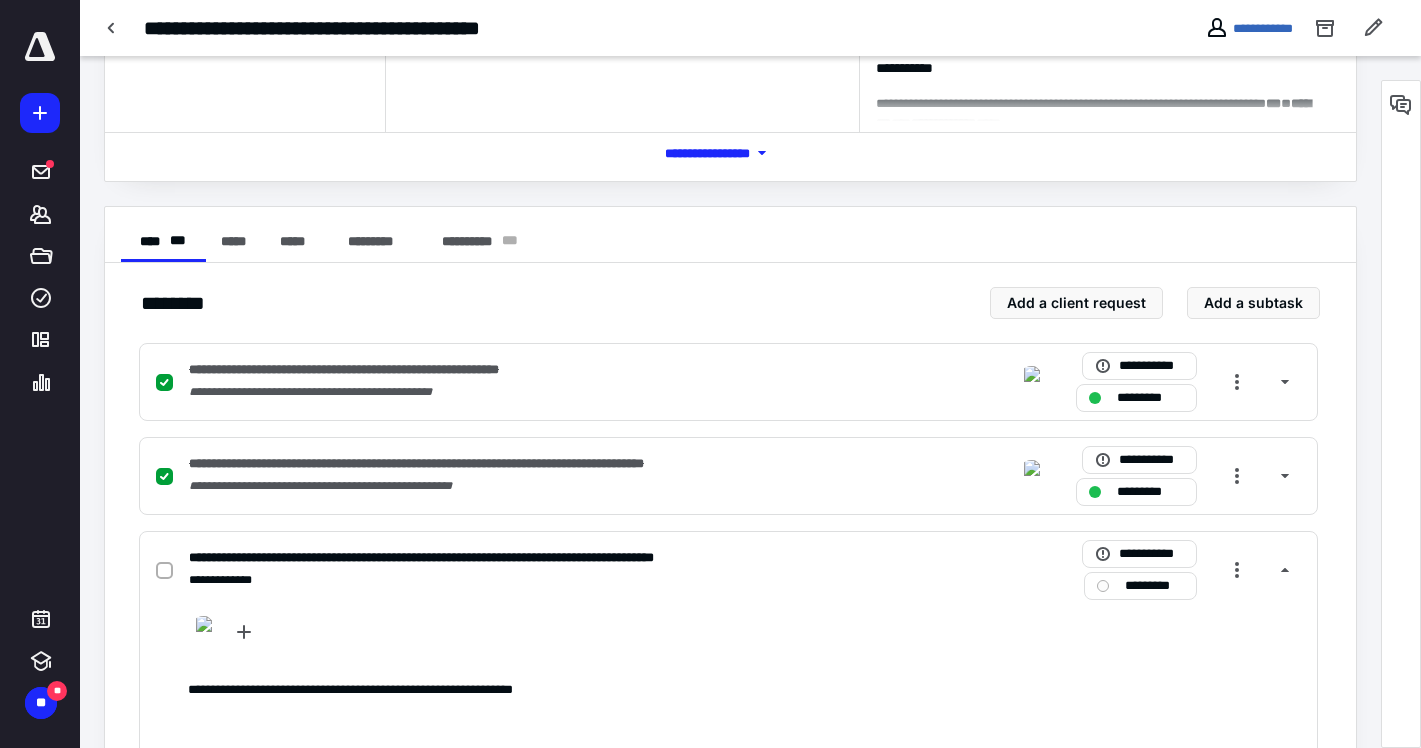 scroll, scrollTop: 323, scrollLeft: 0, axis: vertical 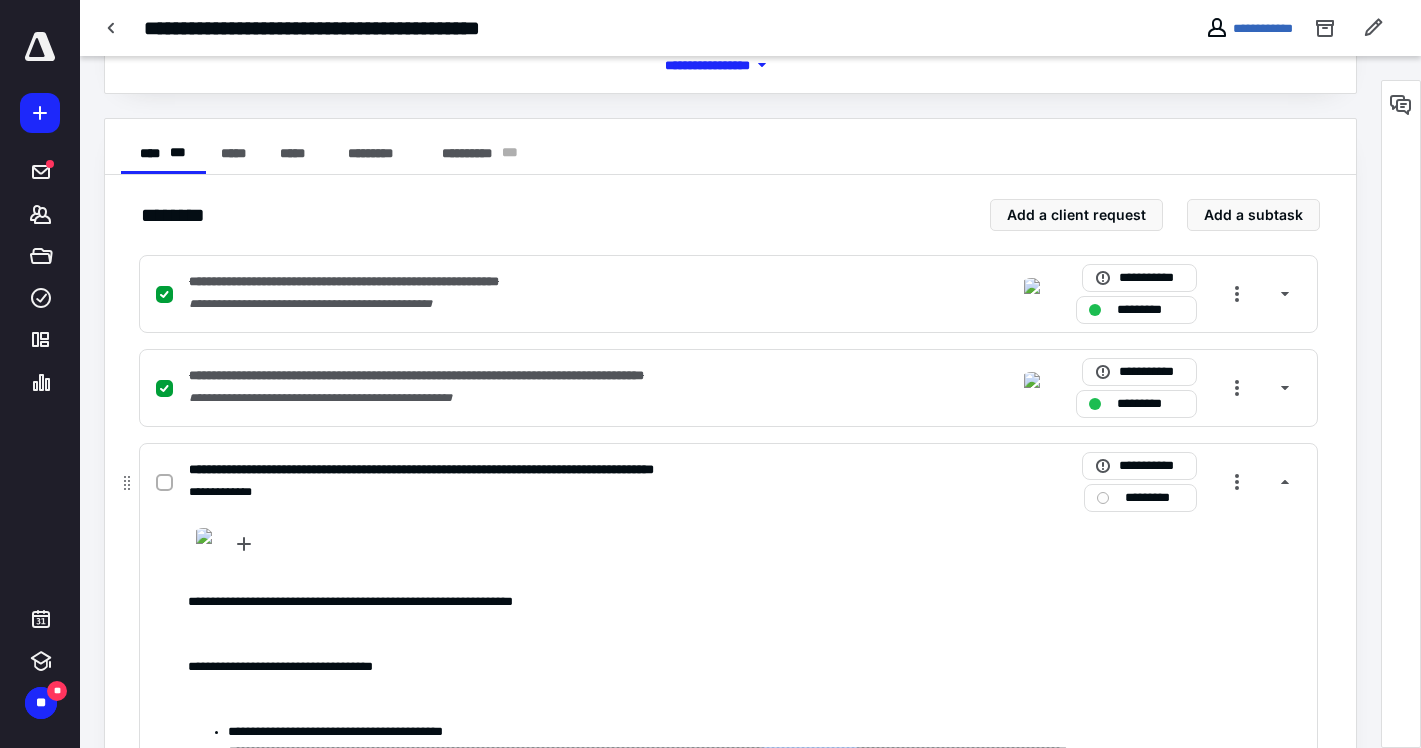 click on "**********" at bounding box center (728, 482) 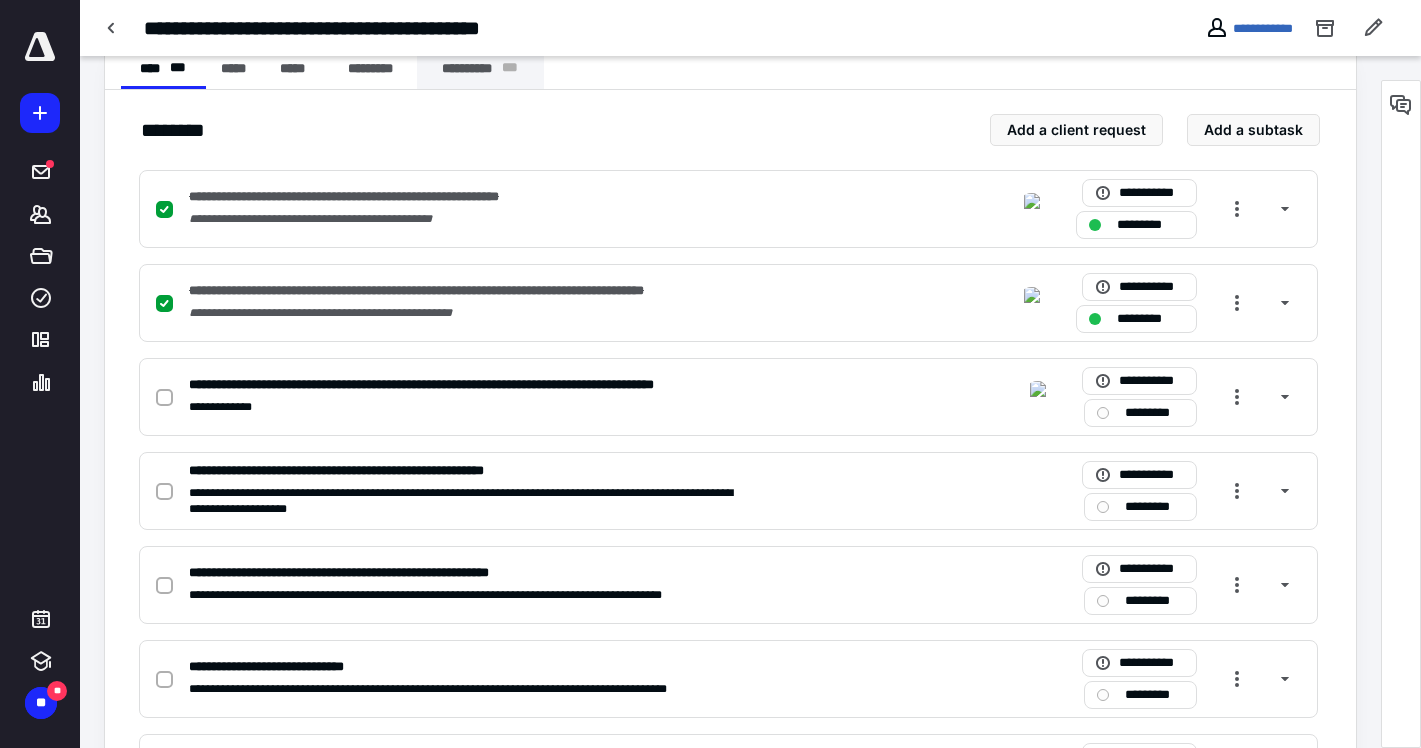 scroll, scrollTop: 418, scrollLeft: 0, axis: vertical 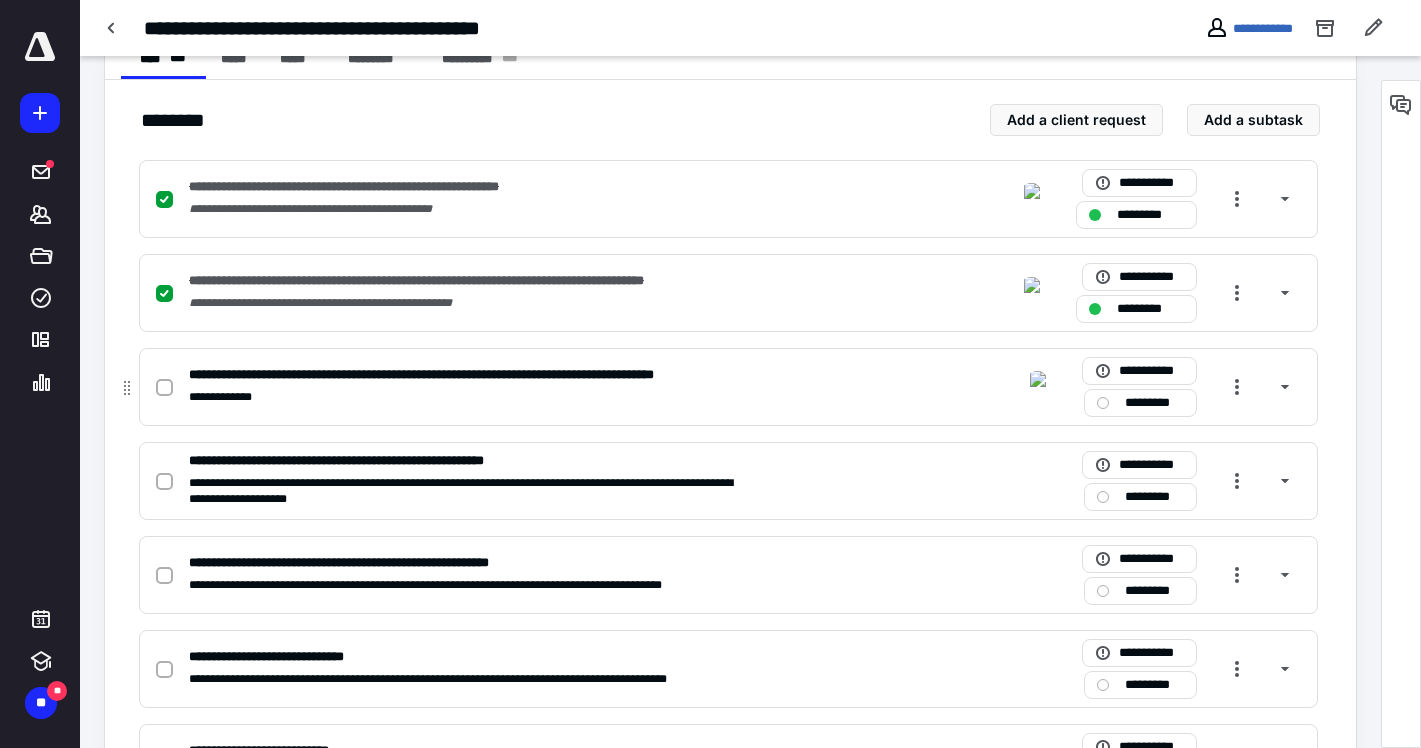 click on "**********" at bounding box center (474, 397) 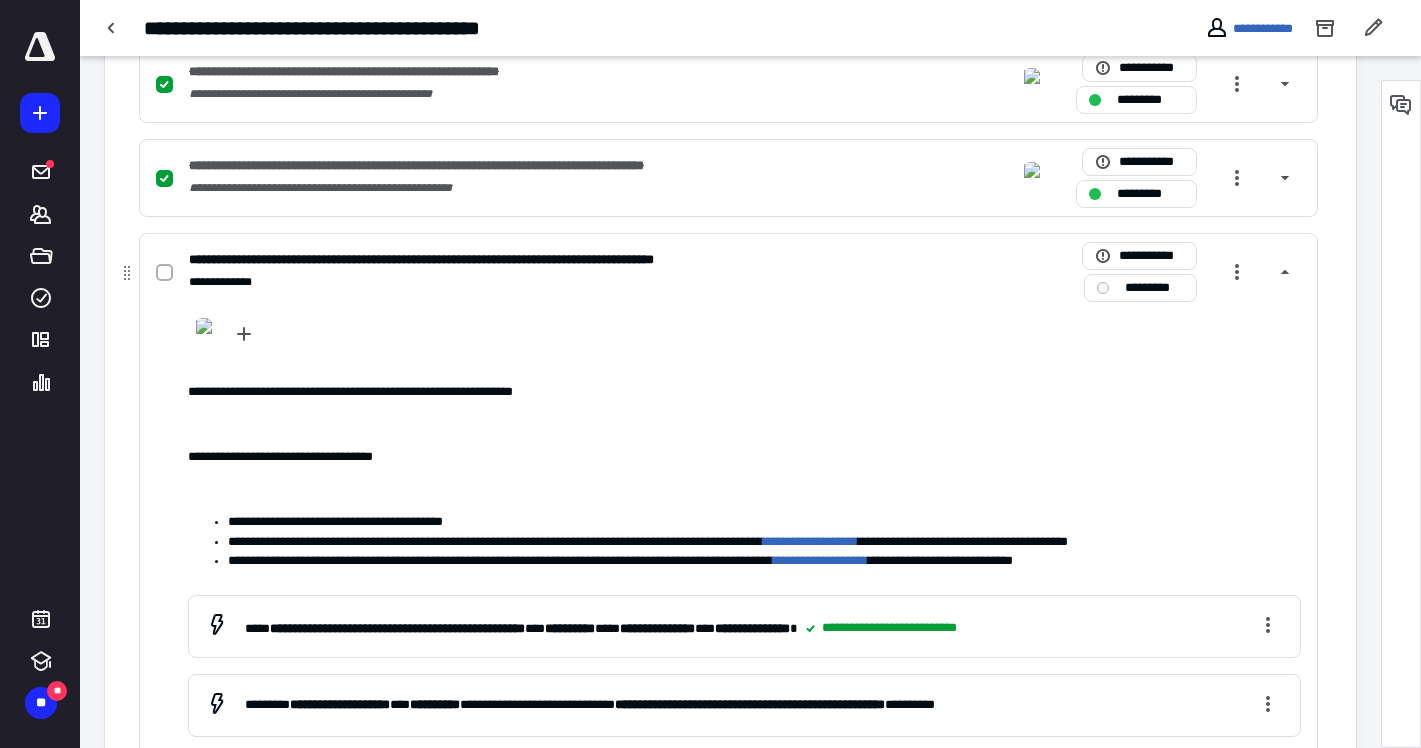 scroll, scrollTop: 533, scrollLeft: 0, axis: vertical 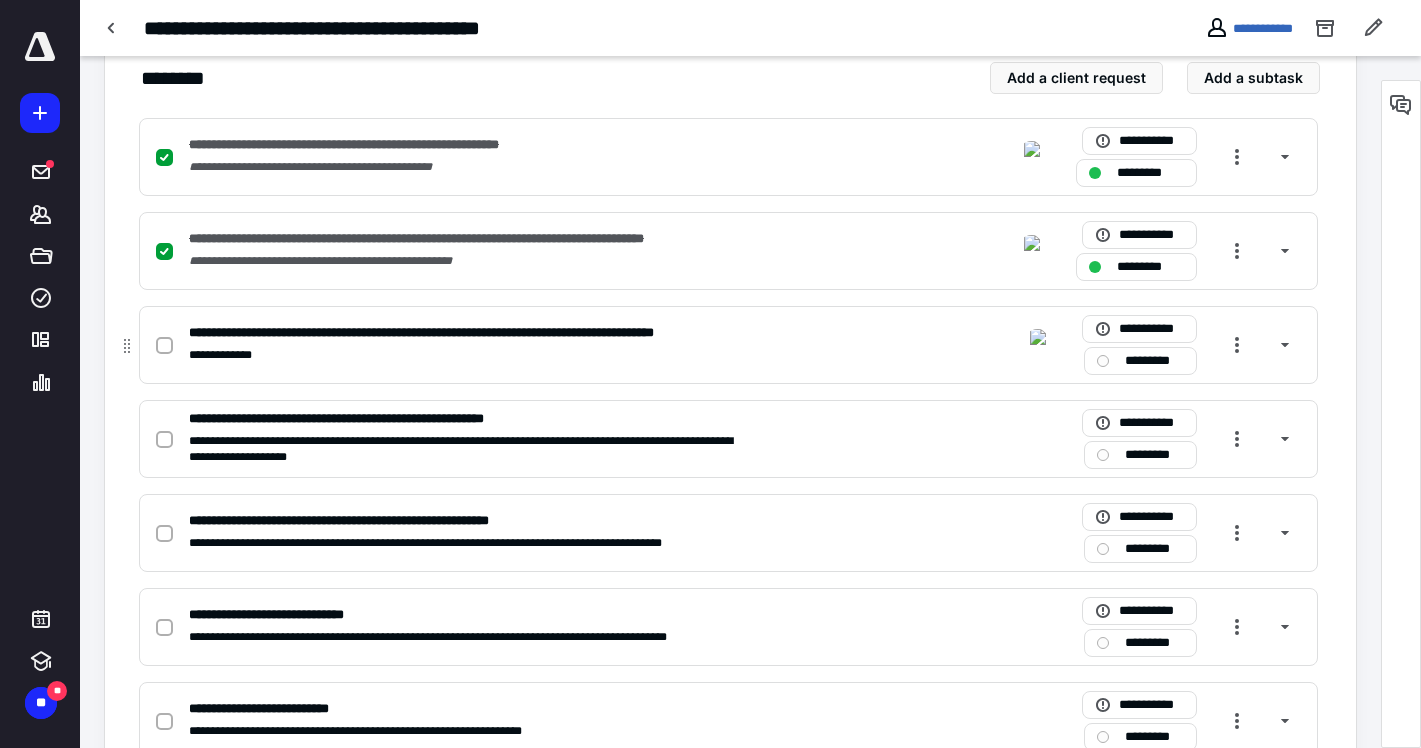 click on "**********" at bounding box center (474, 355) 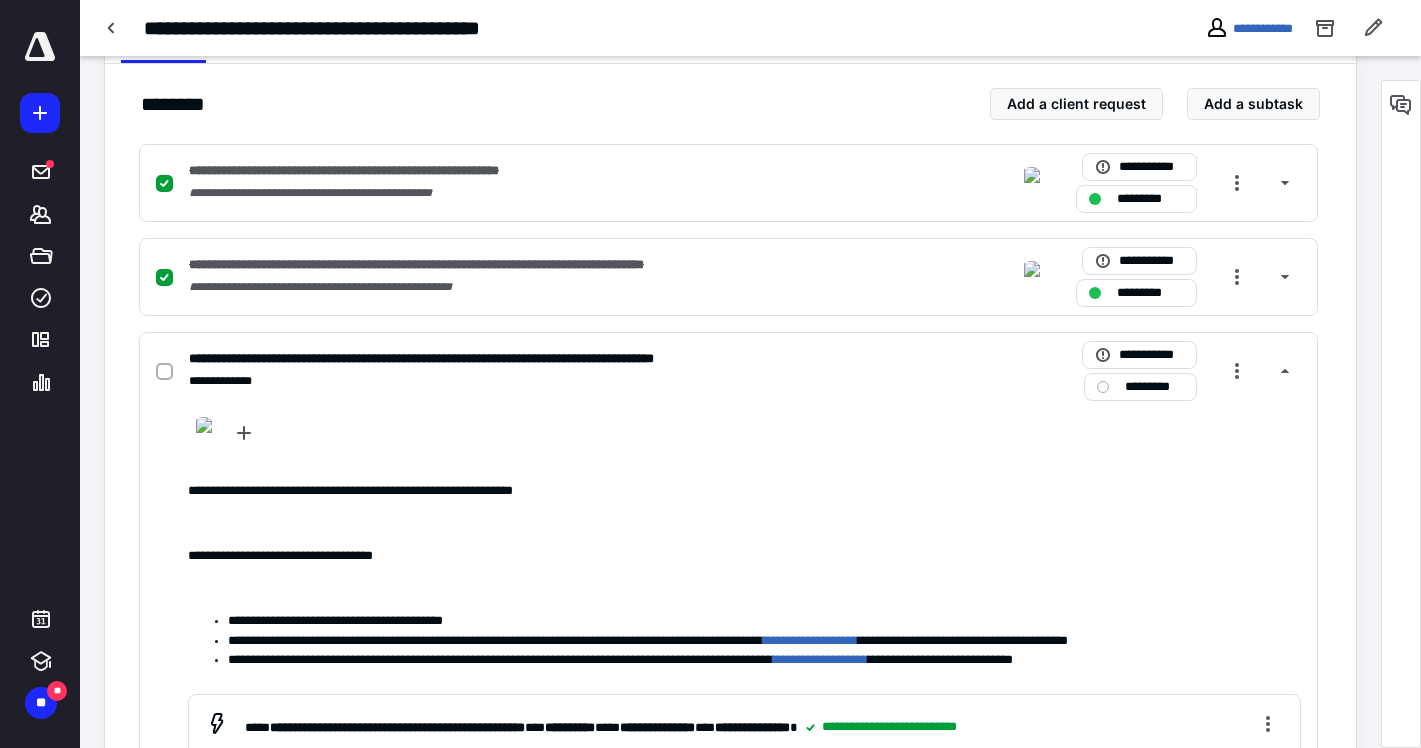 scroll, scrollTop: 548, scrollLeft: 0, axis: vertical 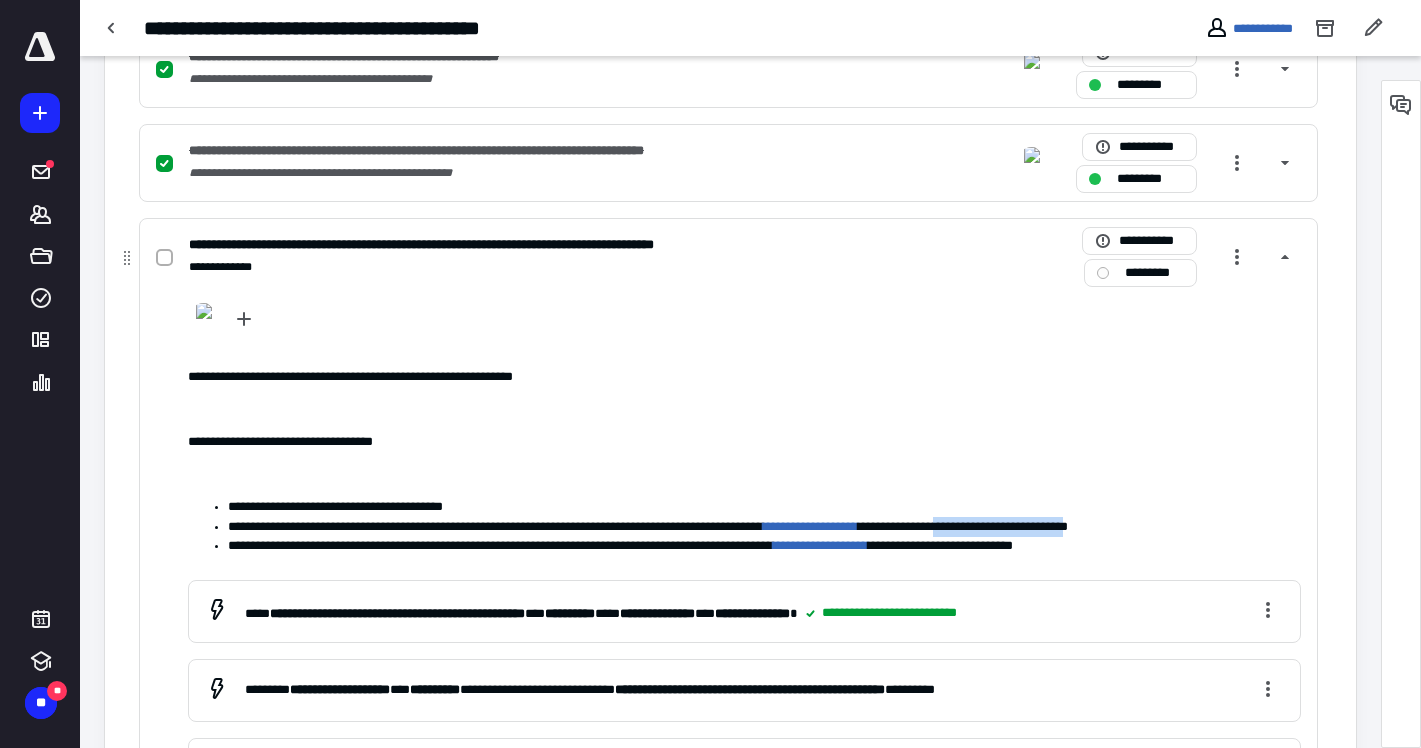 drag, startPoint x: 1110, startPoint y: 525, endPoint x: 1278, endPoint y: 527, distance: 168.0119 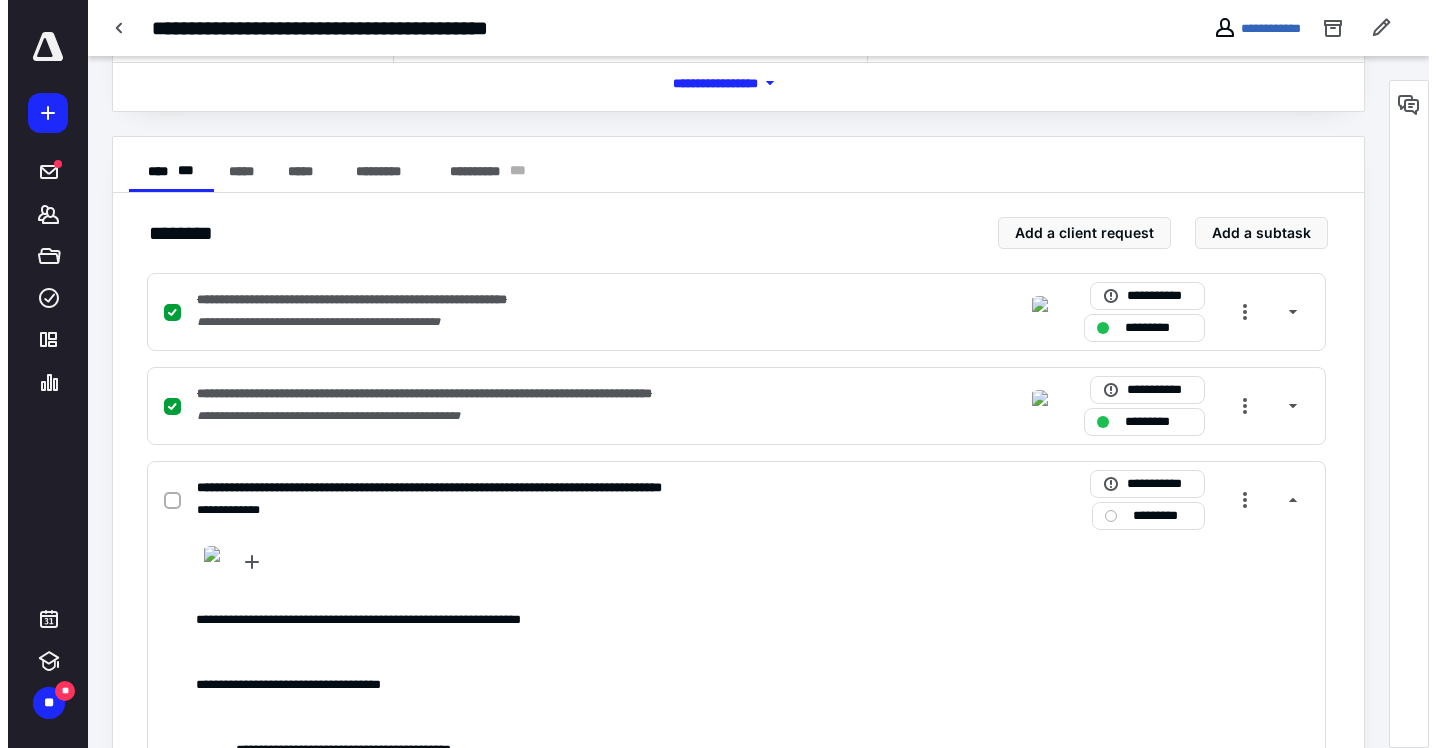 scroll, scrollTop: 0, scrollLeft: 0, axis: both 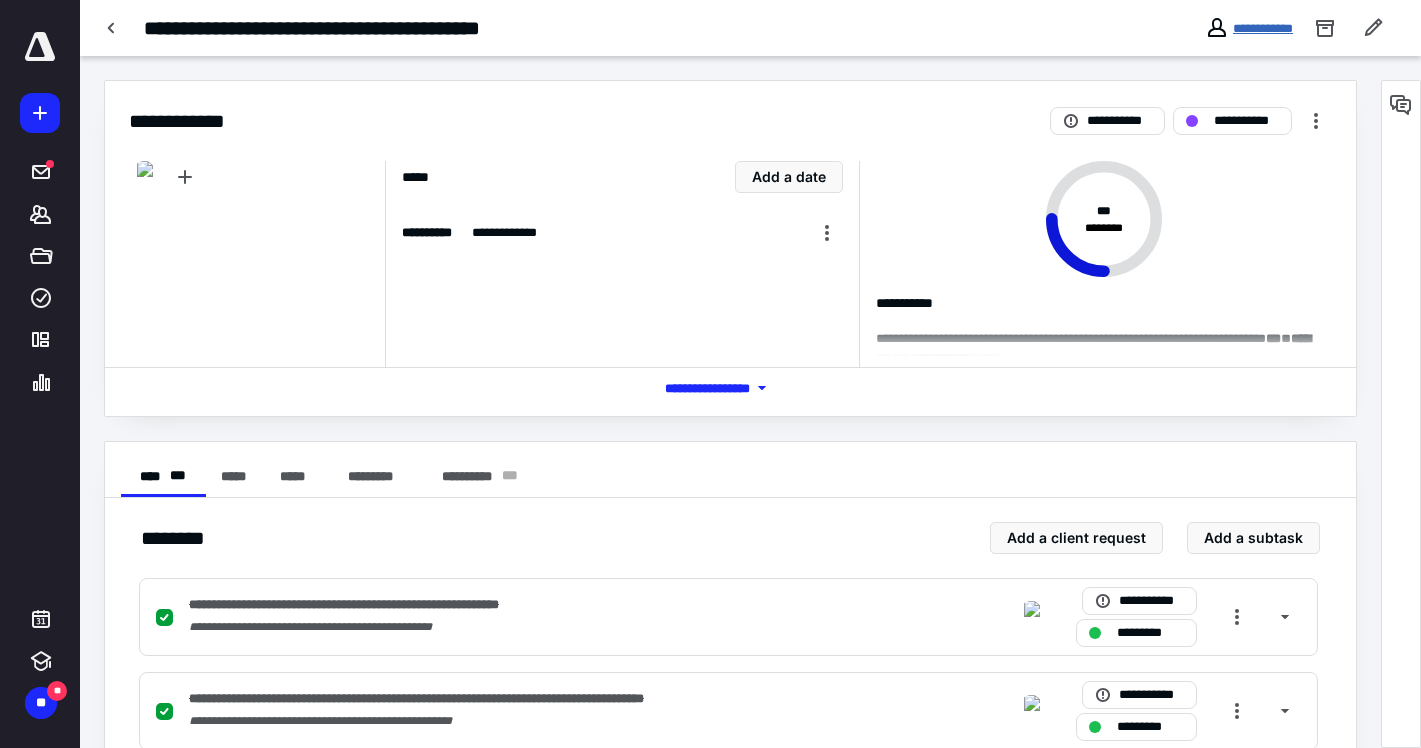 click on "**********" at bounding box center (1263, 28) 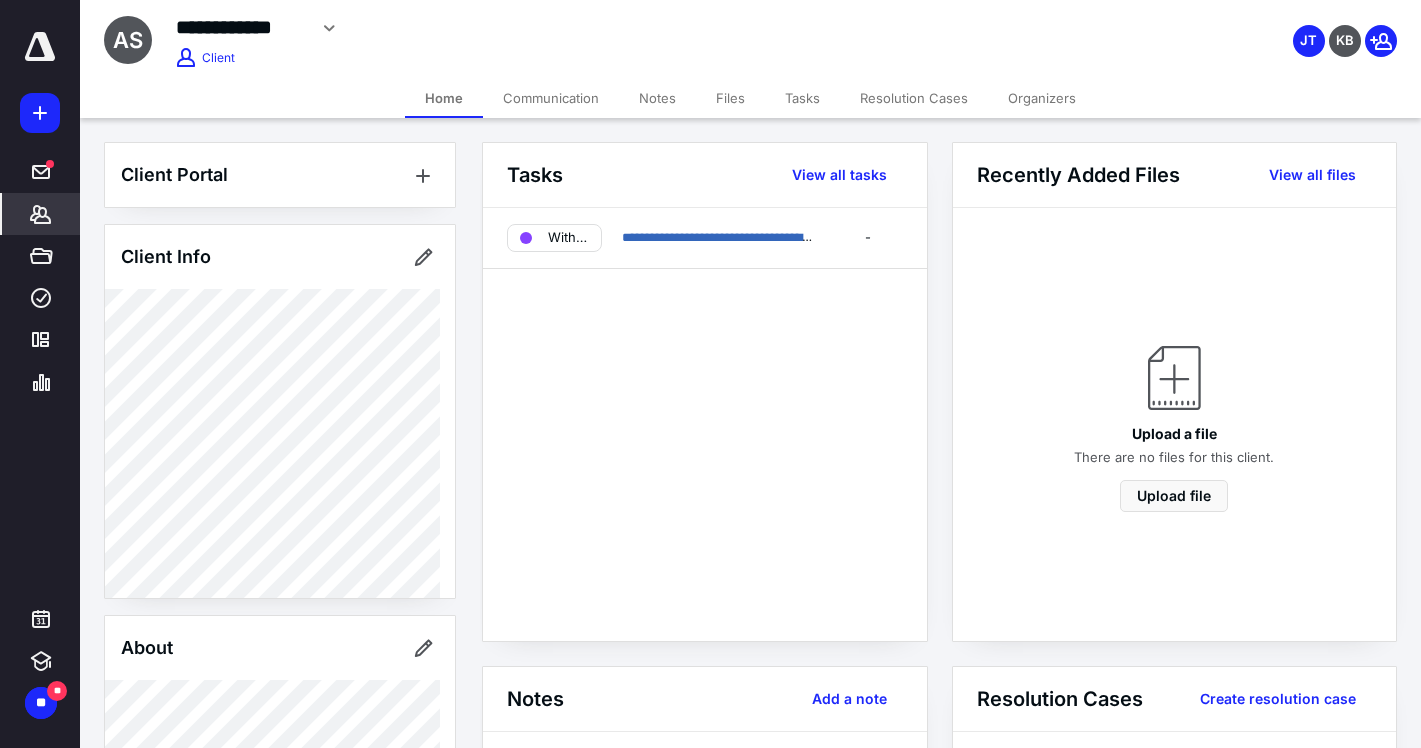 click on "Communication" at bounding box center [551, 98] 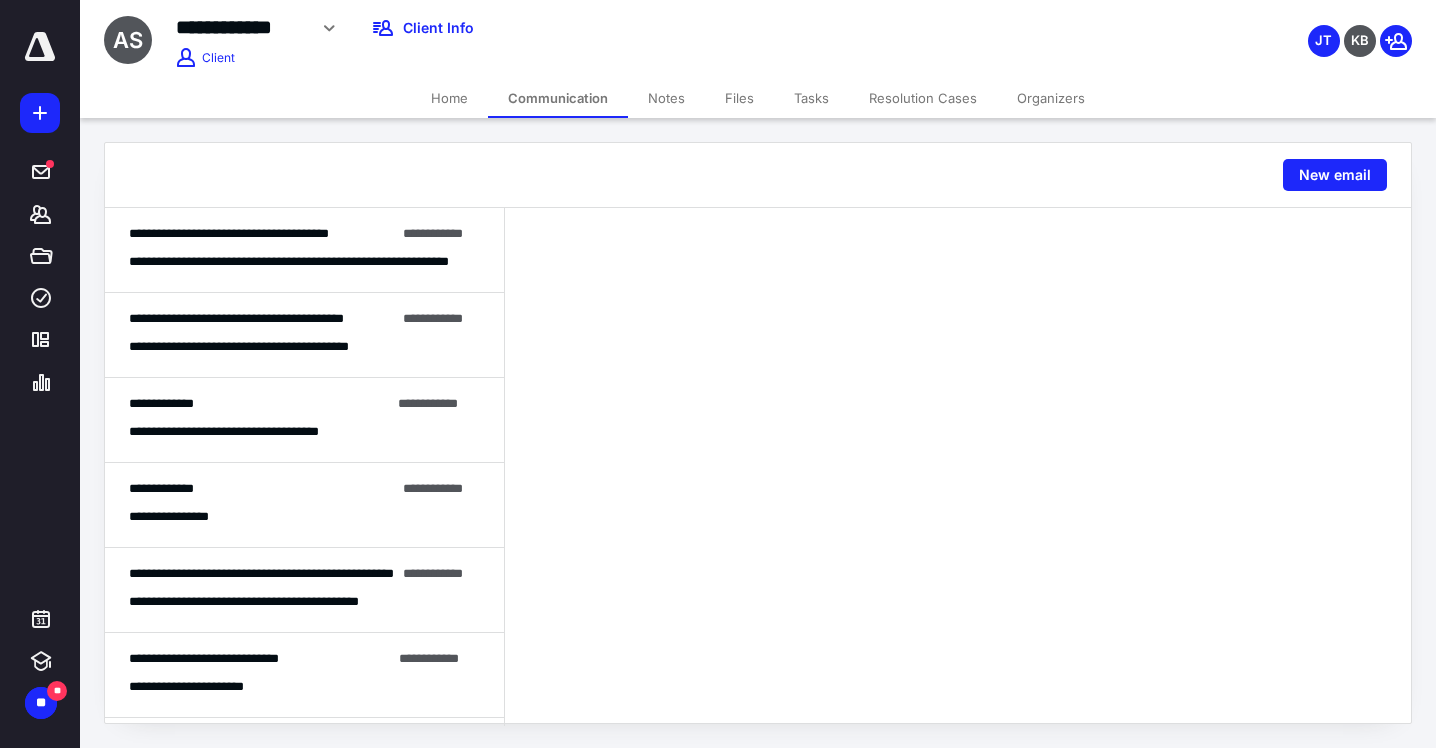 click on "**********" at bounding box center [304, 335] 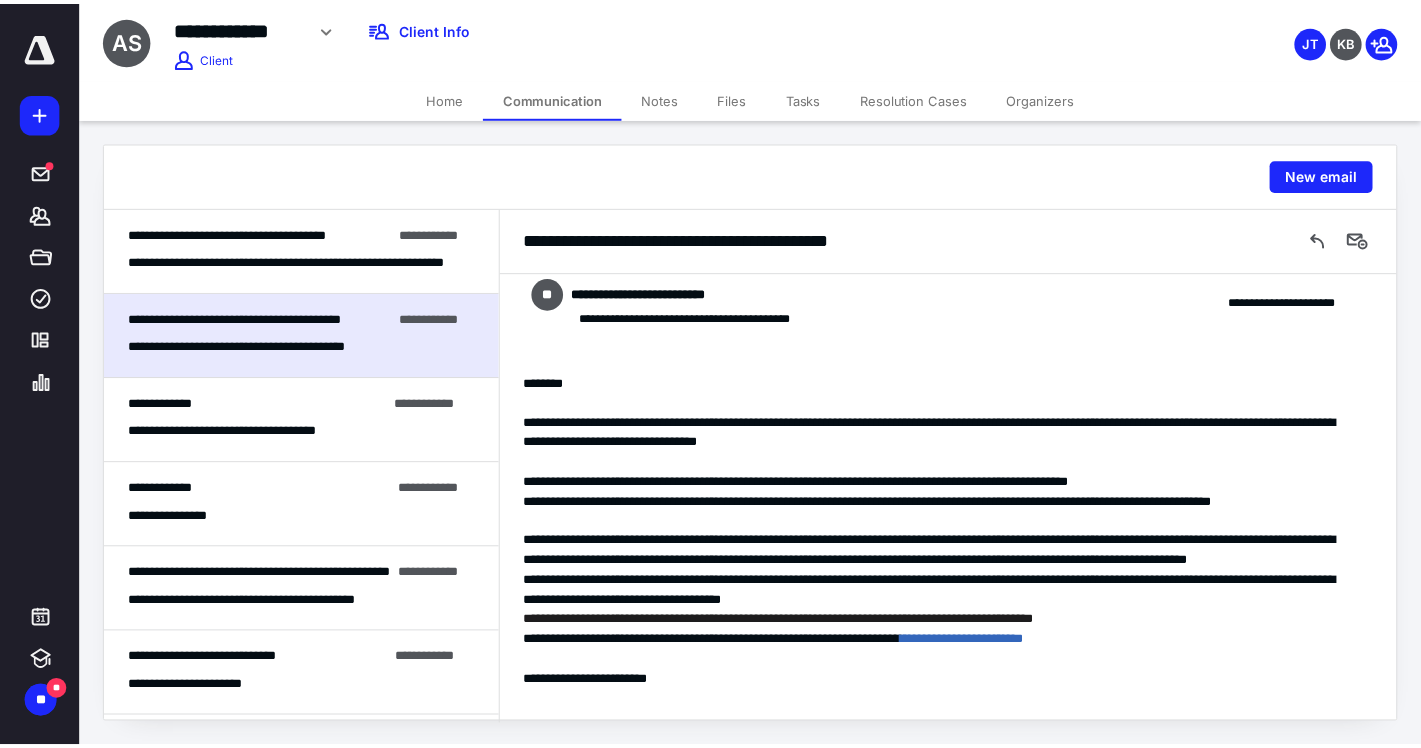 scroll, scrollTop: 0, scrollLeft: 0, axis: both 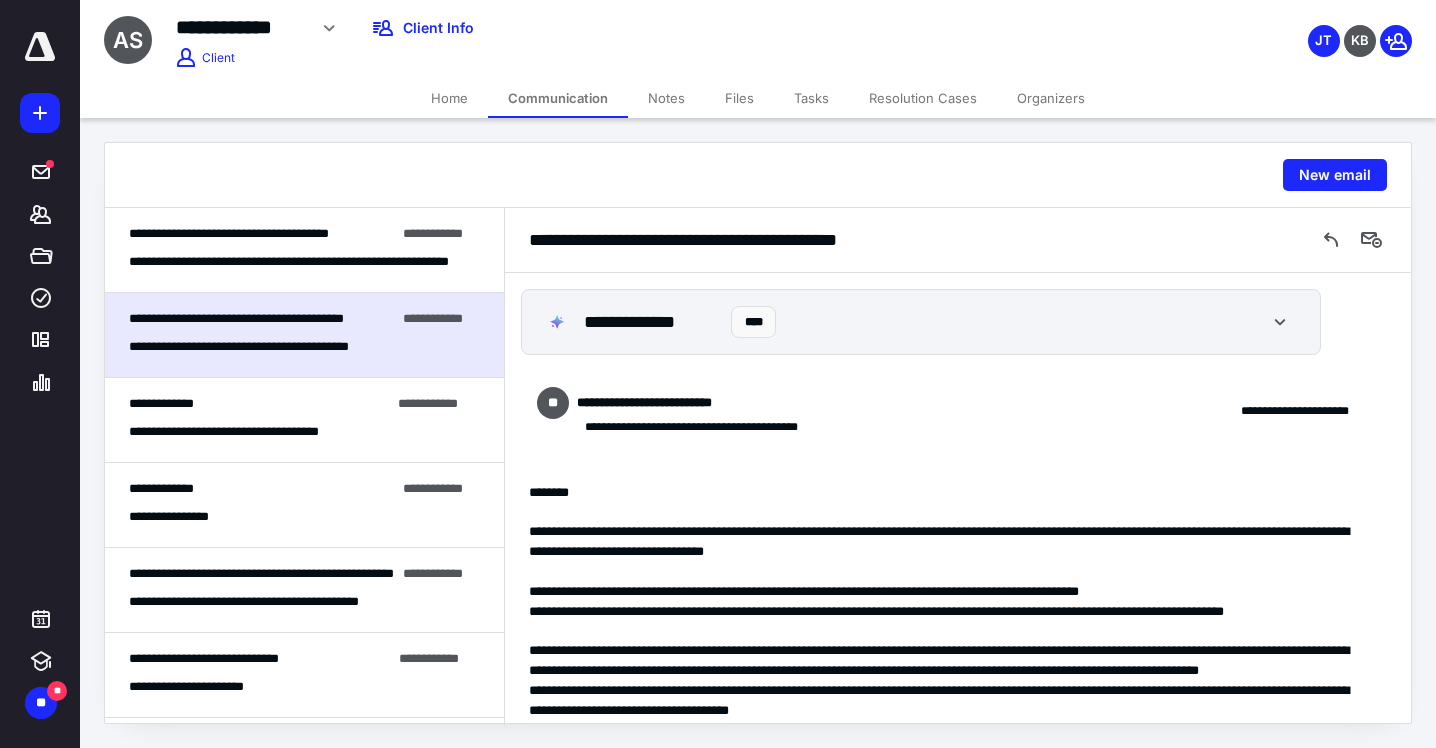 click on "Home" at bounding box center (449, 98) 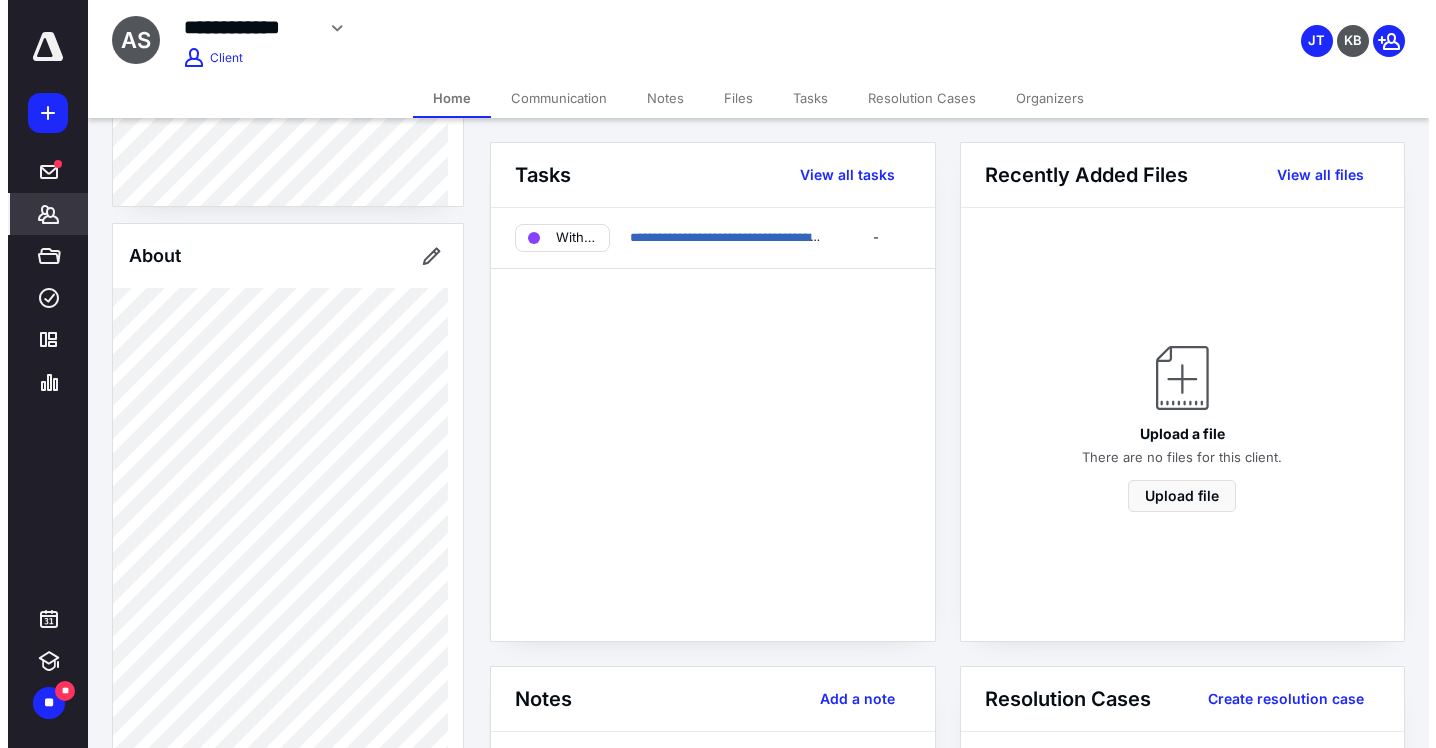 scroll, scrollTop: 34, scrollLeft: 0, axis: vertical 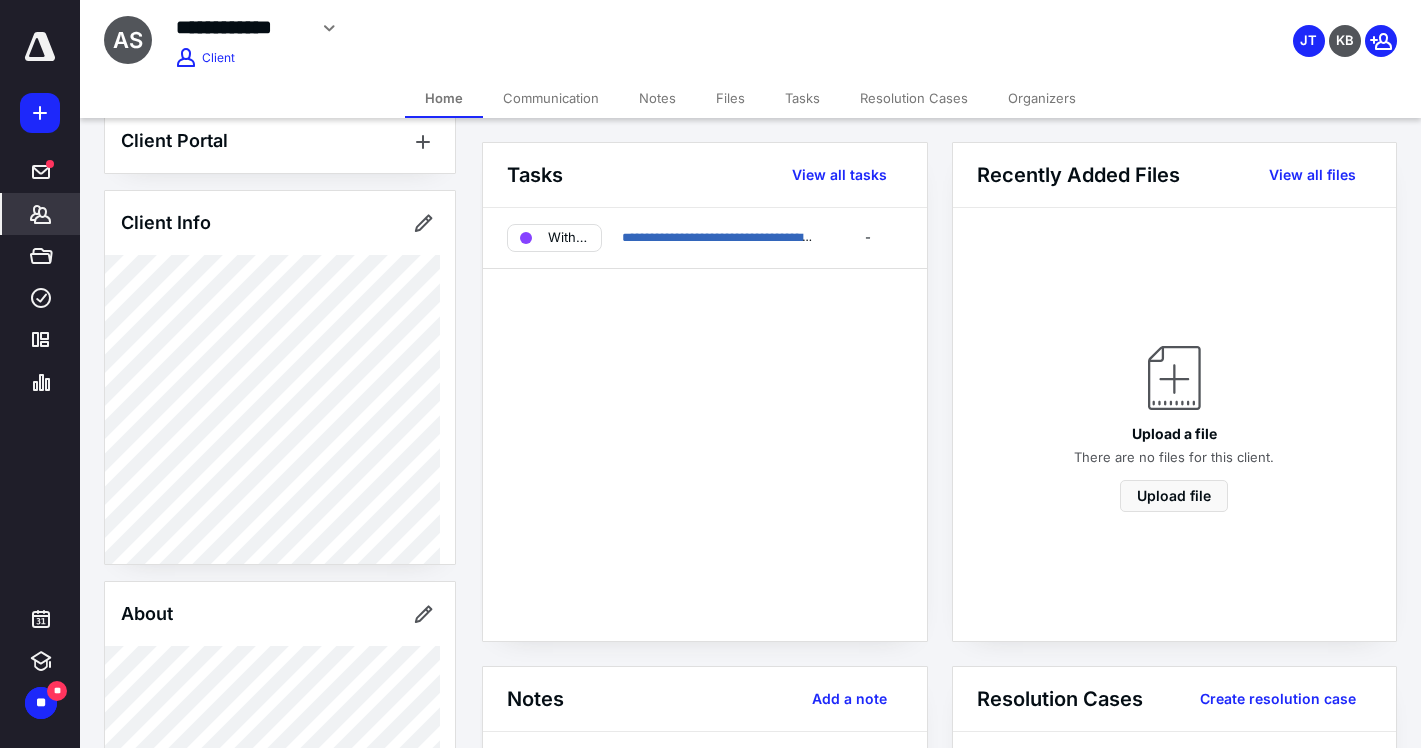 click on "Communication" at bounding box center (551, 98) 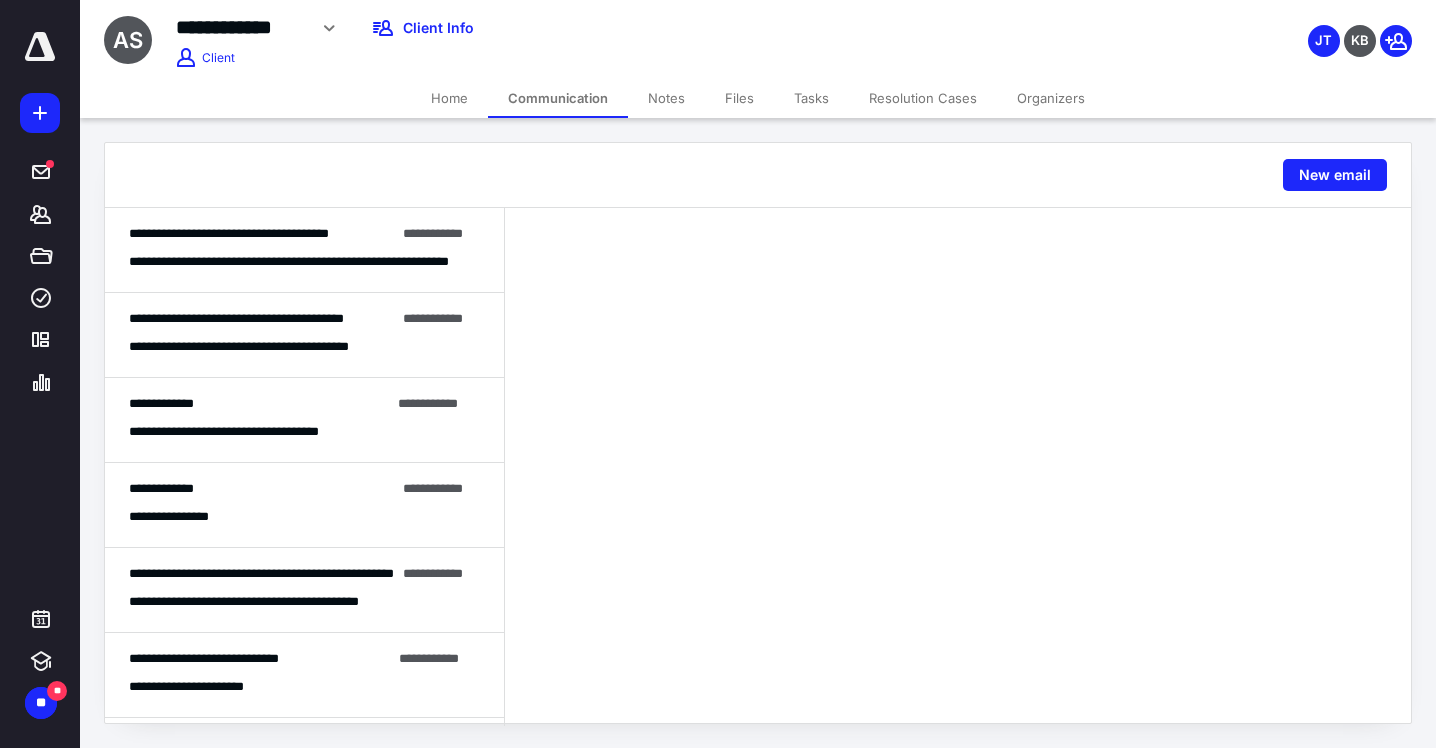 click on "**********" at bounding box center [297, 262] 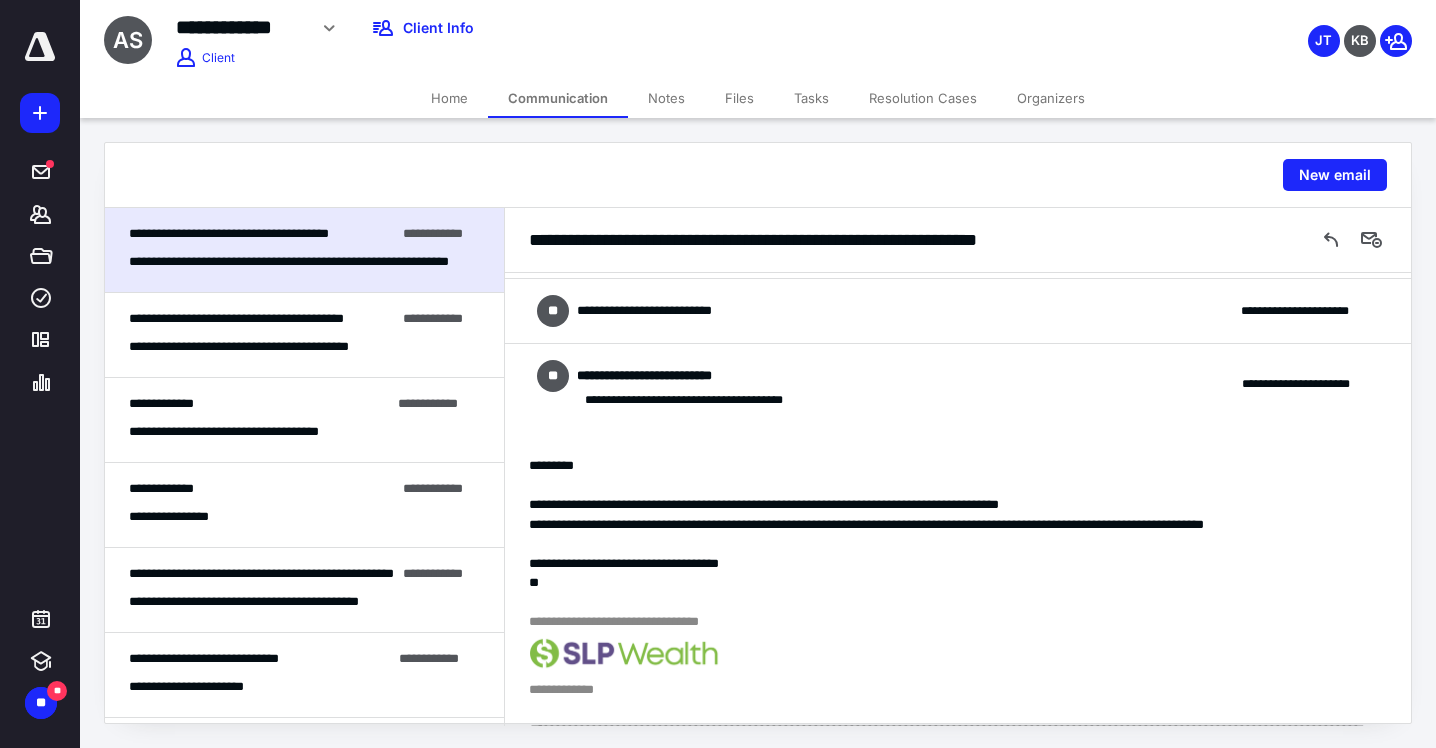 scroll, scrollTop: 252, scrollLeft: 0, axis: vertical 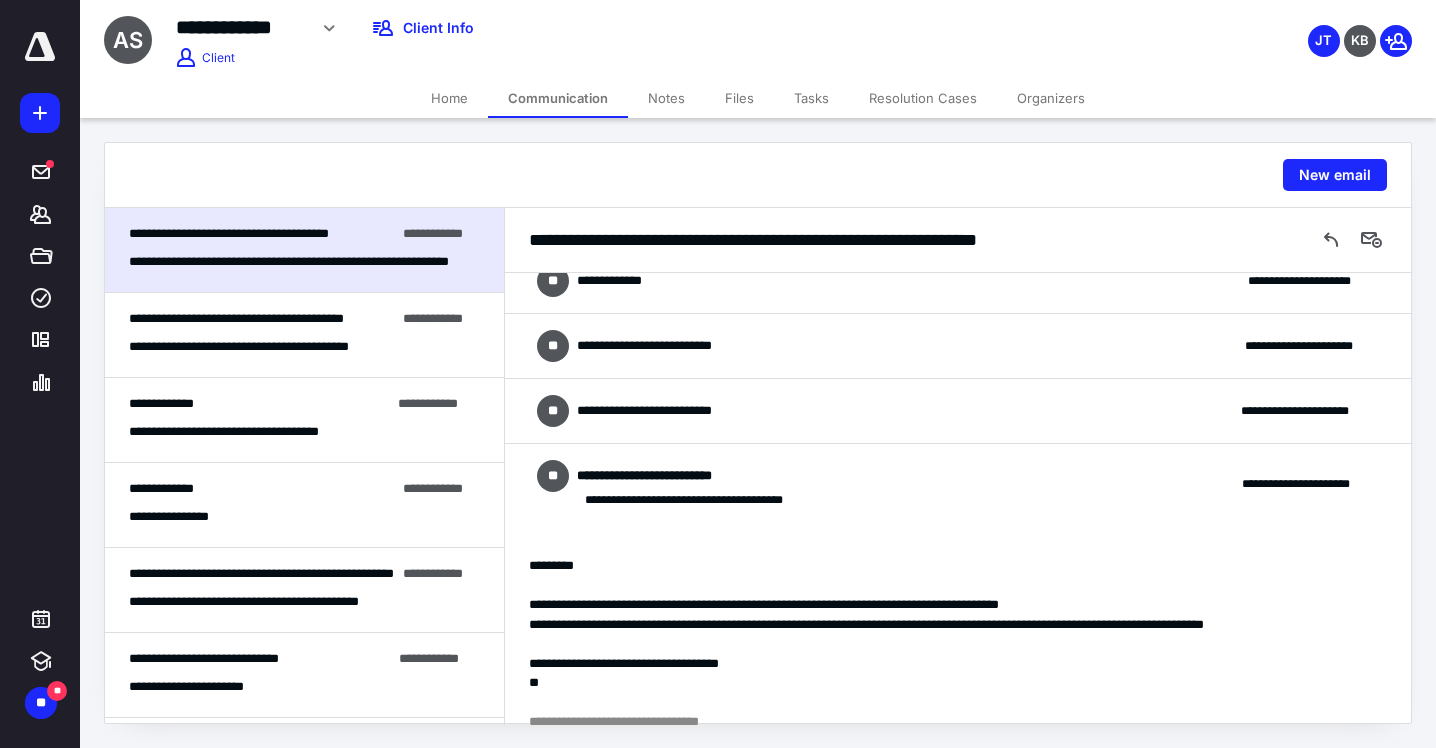 click on "**********" at bounding box center [958, 411] 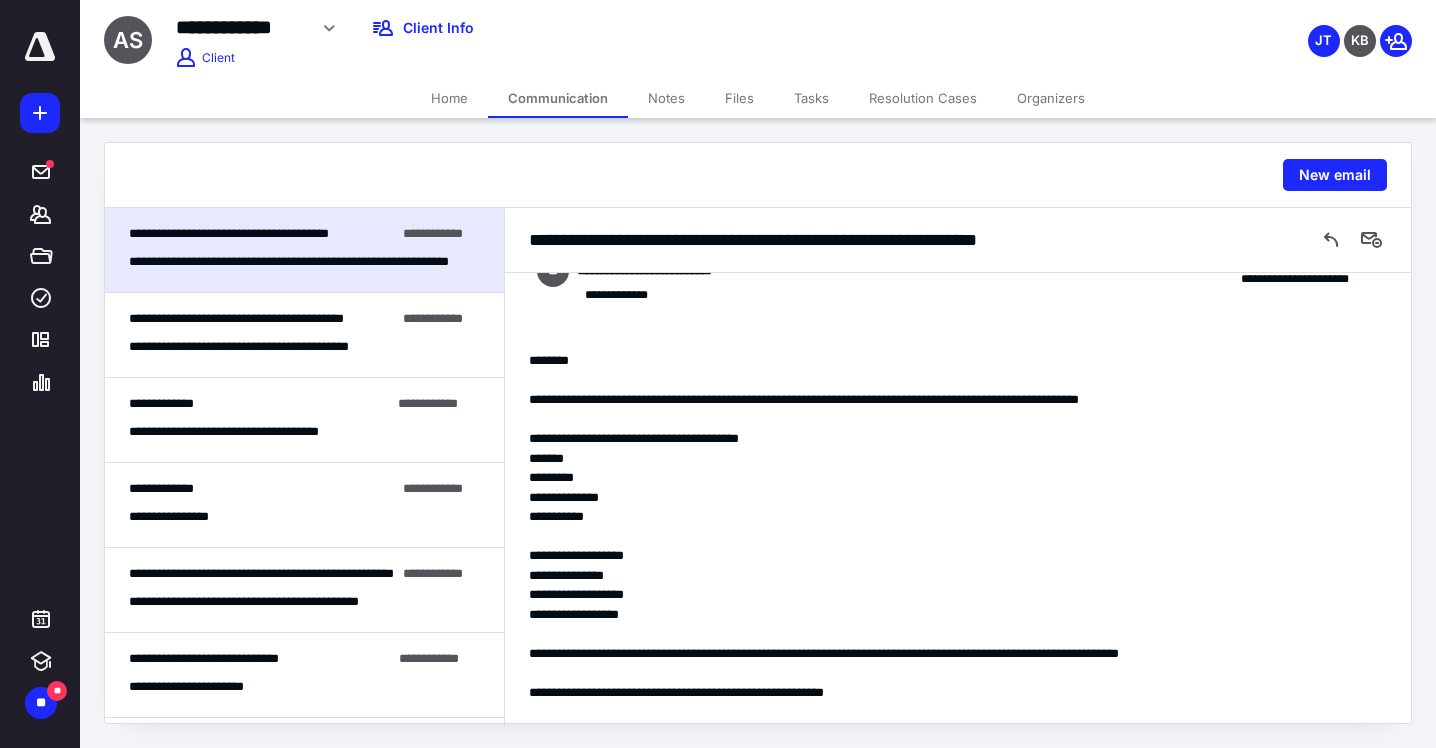 scroll, scrollTop: 213, scrollLeft: 0, axis: vertical 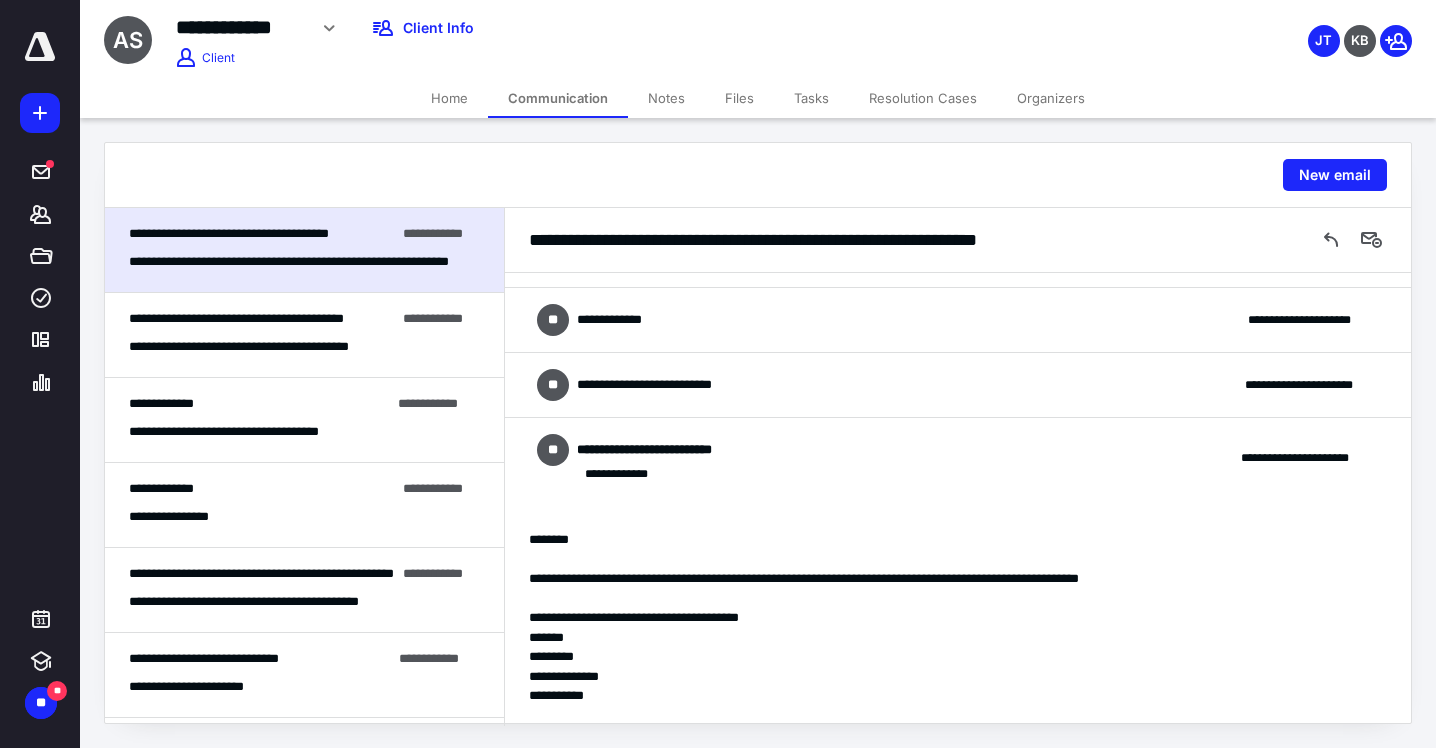 click on "**********" at bounding box center [958, 385] 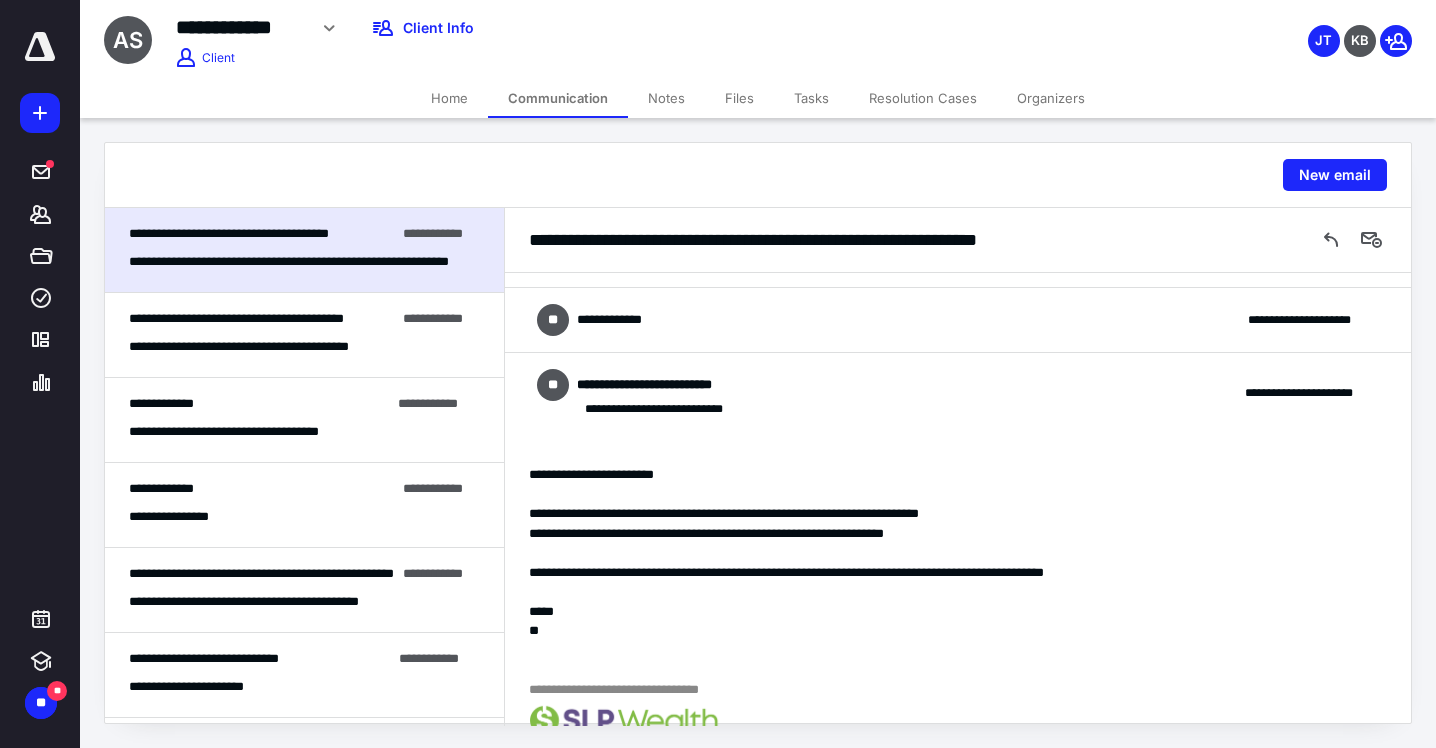 click on "**********" at bounding box center (958, 320) 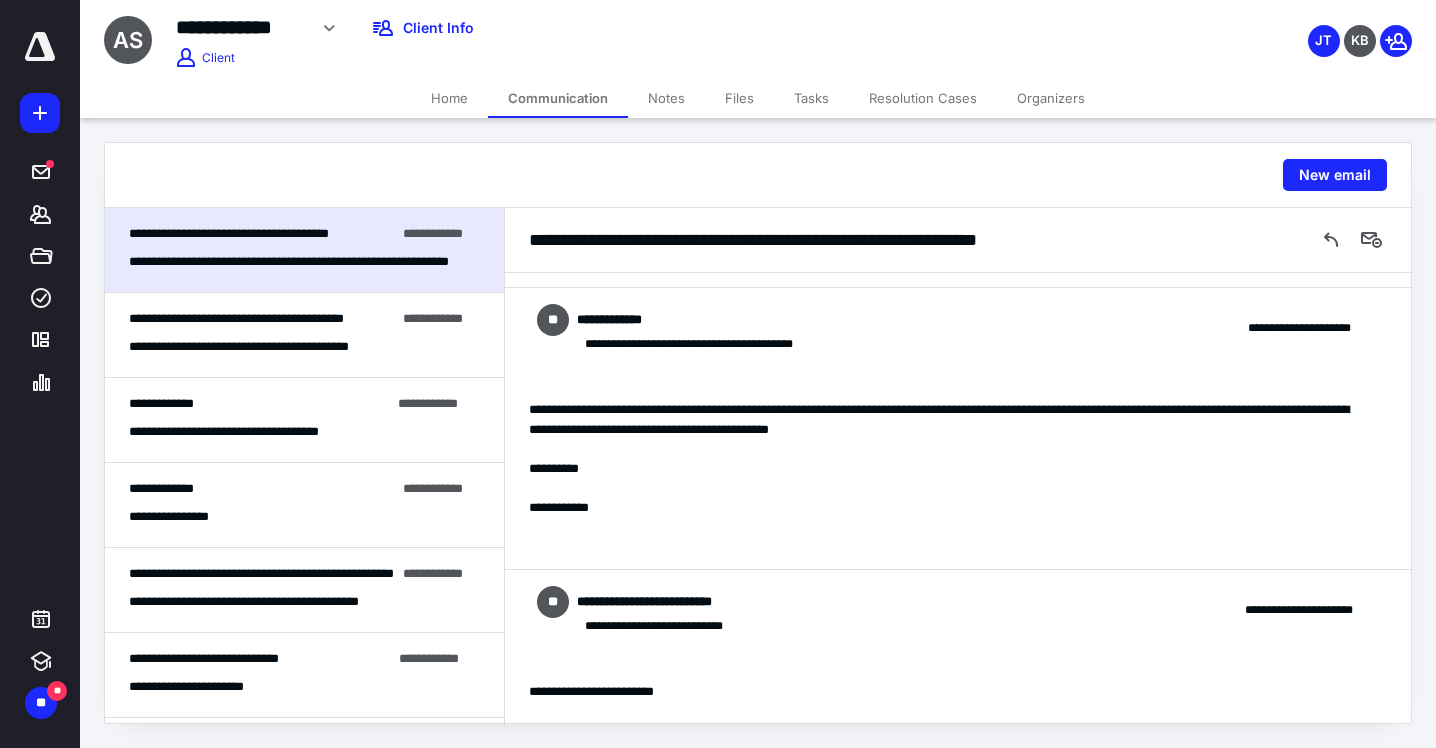 click on "**********" at bounding box center [687, 320] 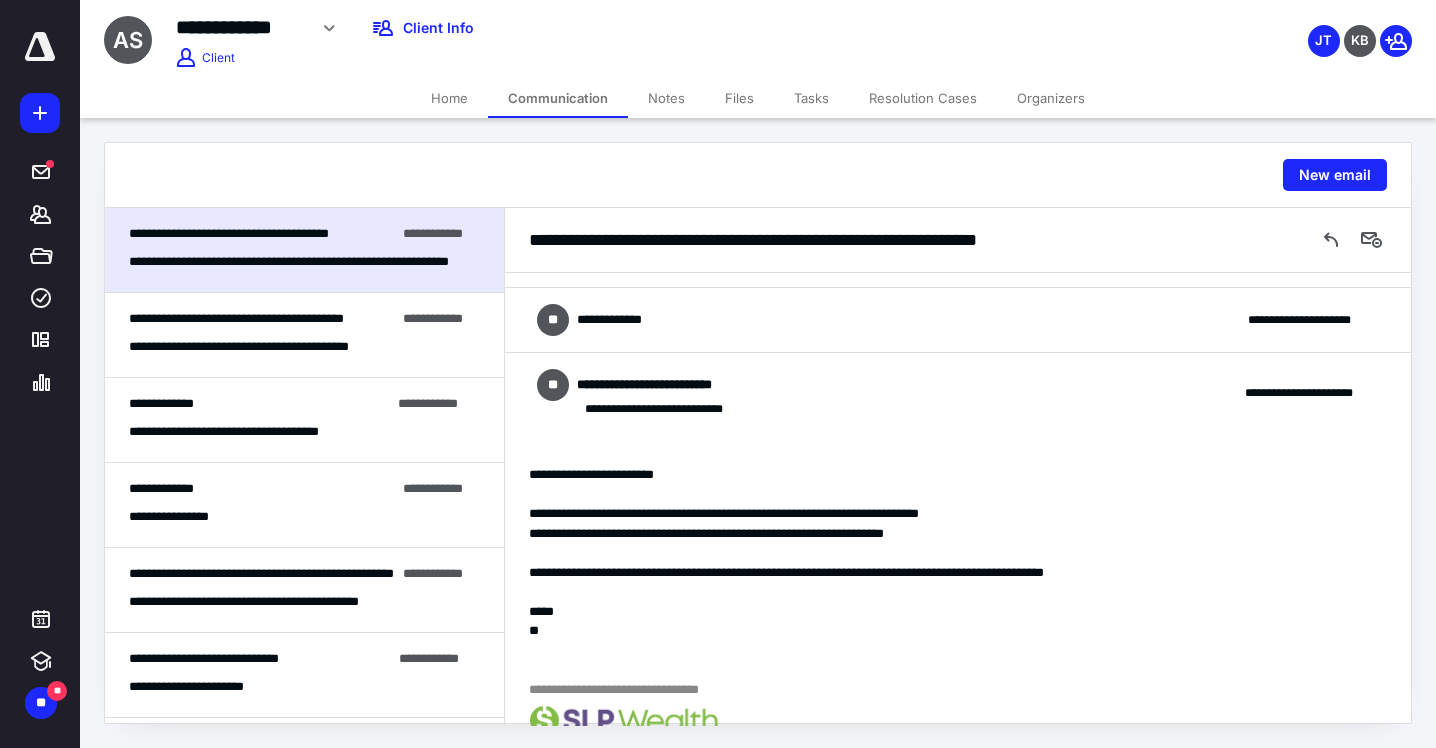 click on "**********" at bounding box center (691, 409) 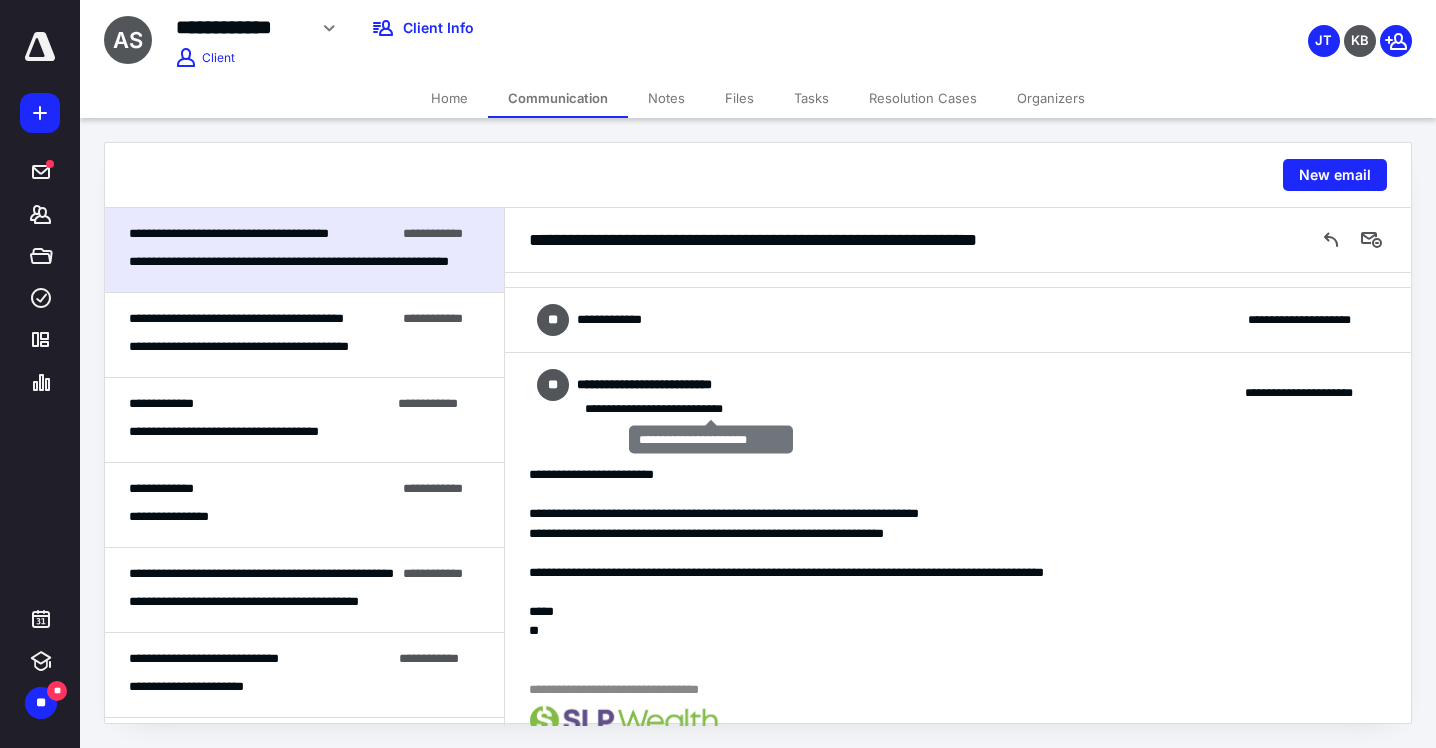 click on "**********" at bounding box center [671, 385] 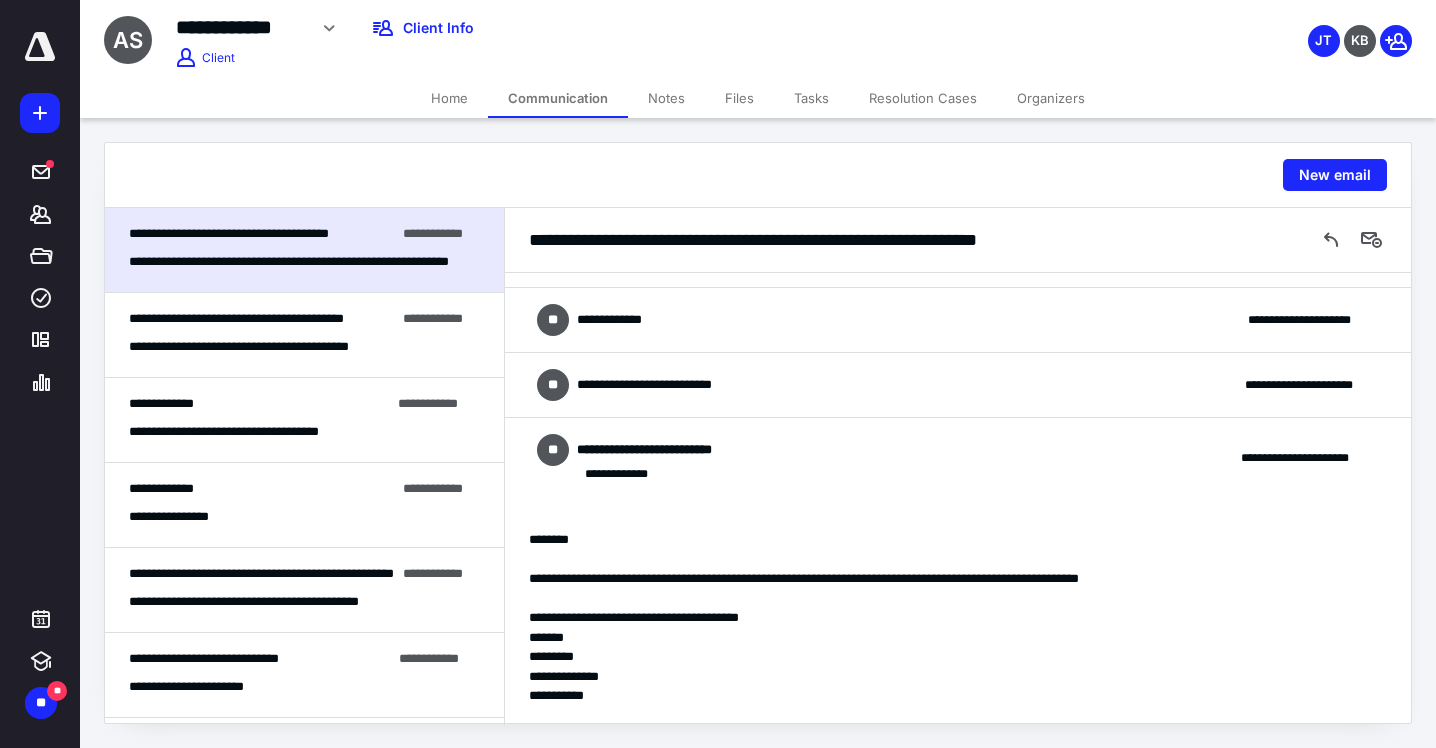 click on "**********" at bounding box center (671, 450) 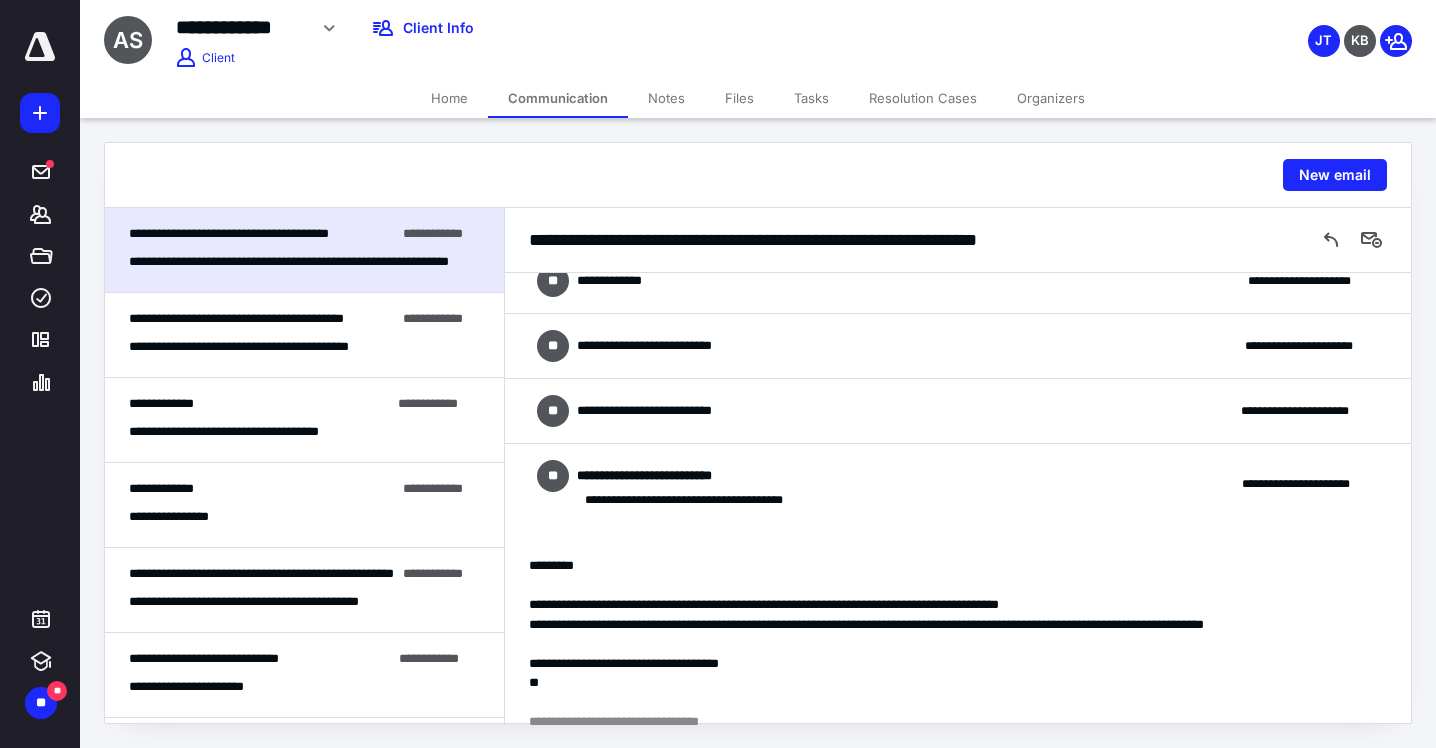 click on "**********" at bounding box center (671, 476) 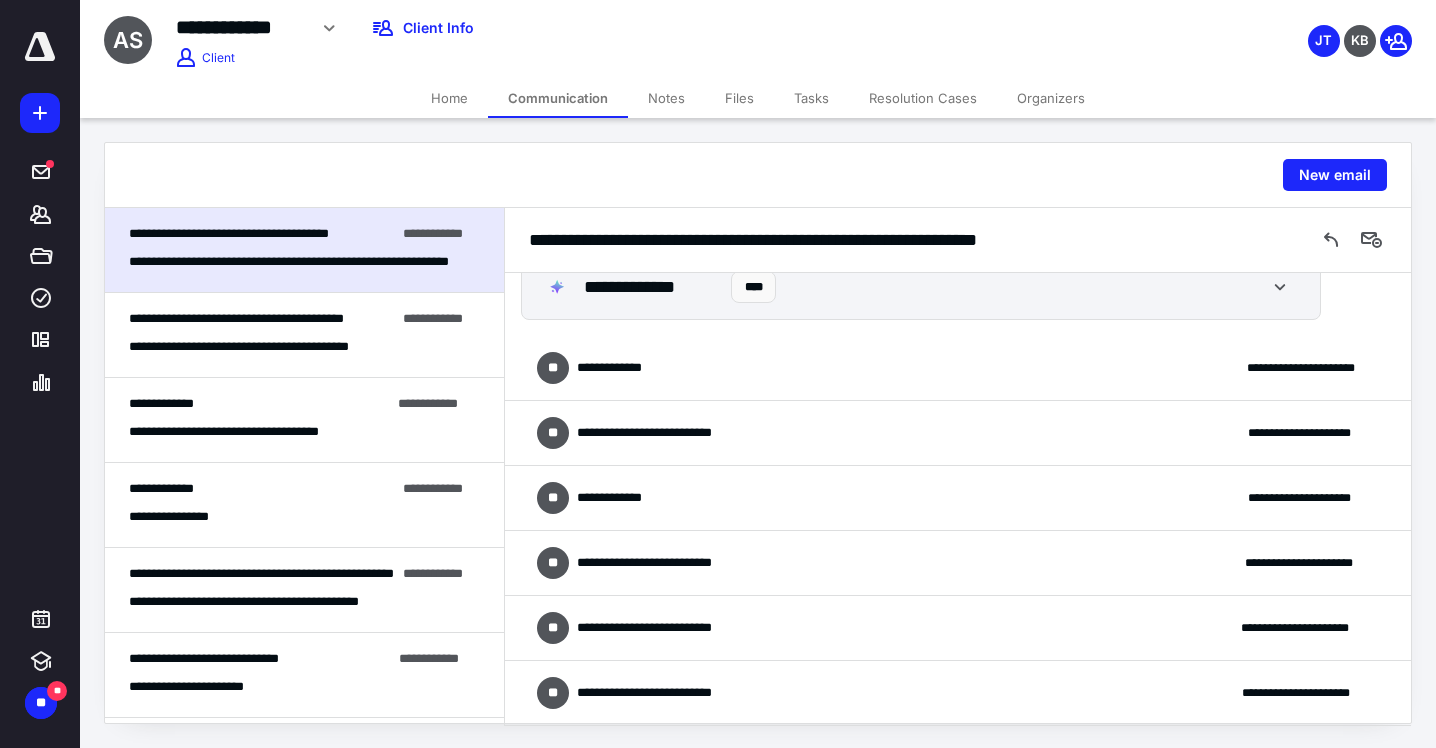 click on "**********" at bounding box center (958, 498) 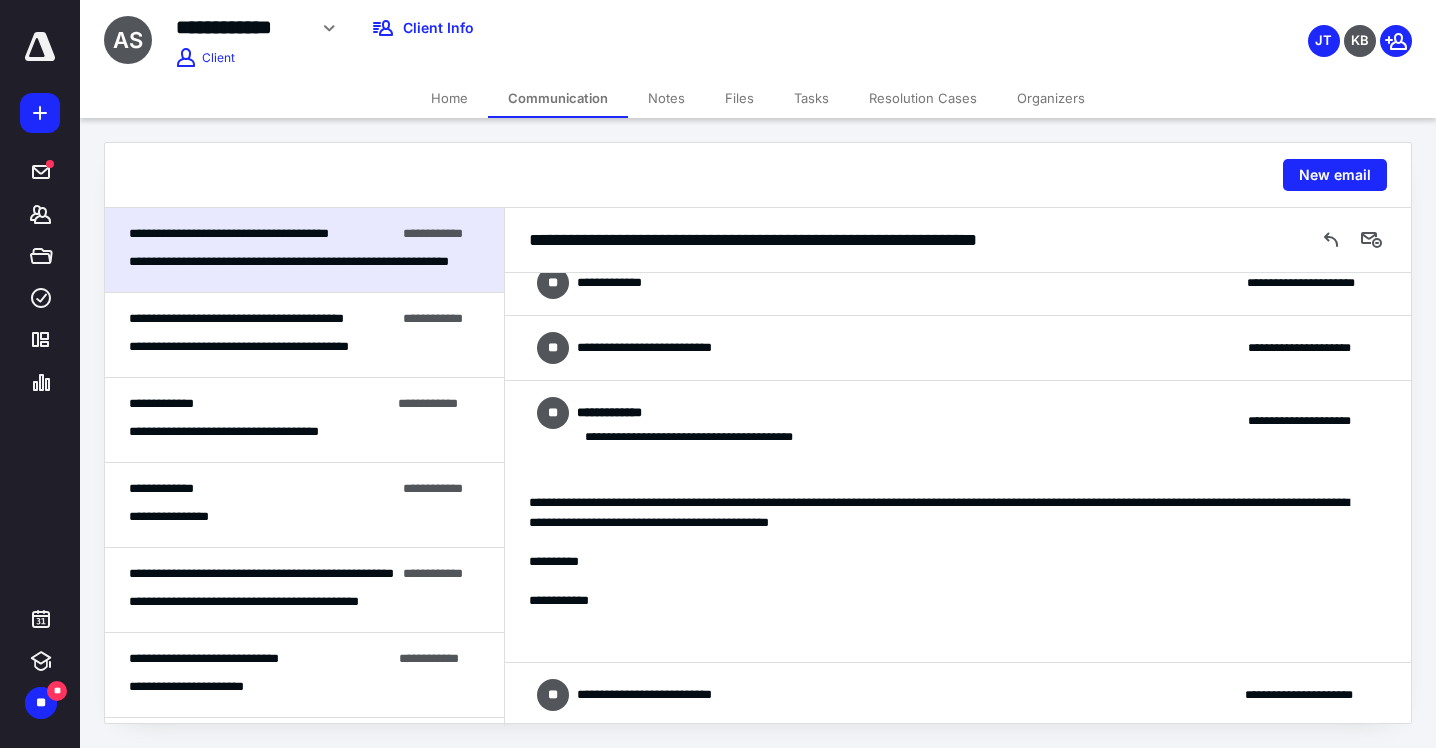 scroll, scrollTop: 163, scrollLeft: 0, axis: vertical 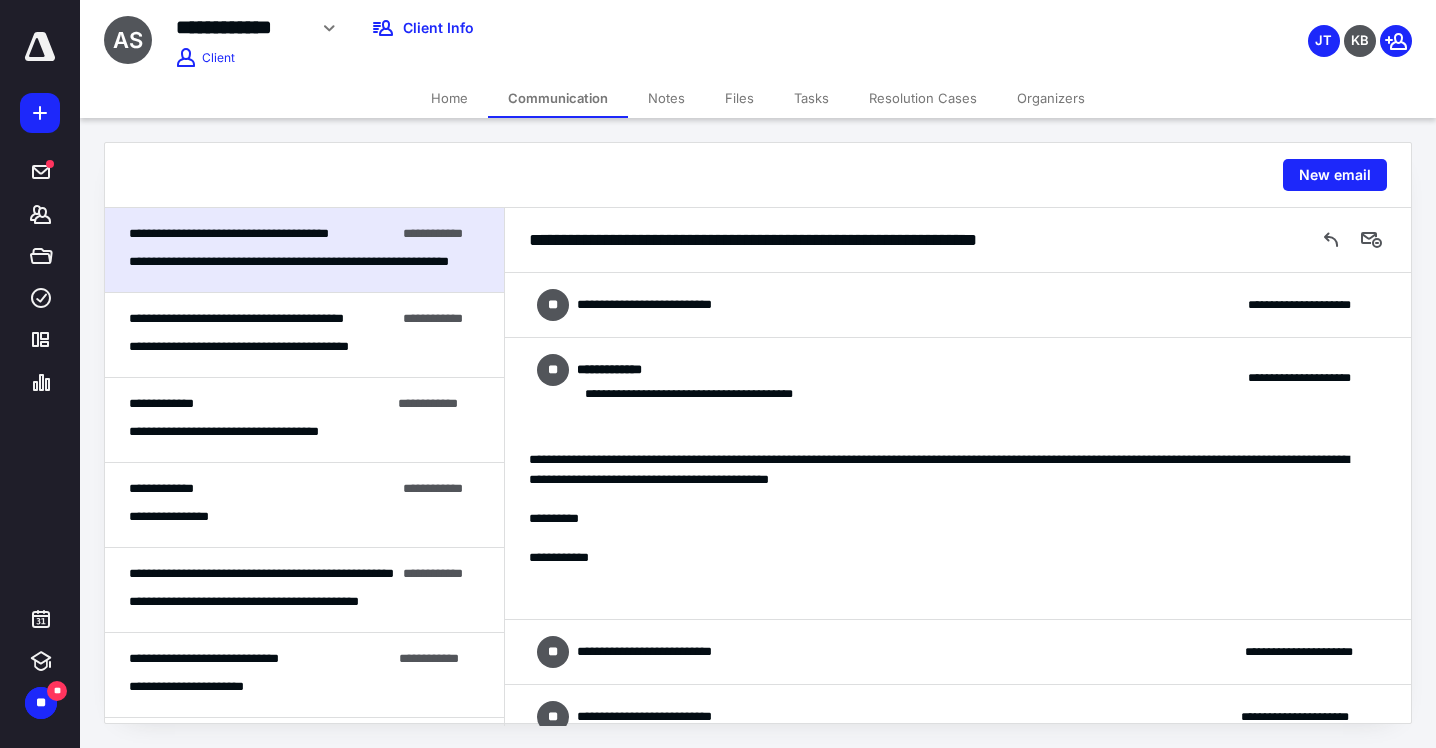 click on "**********" at bounding box center (621, 370) 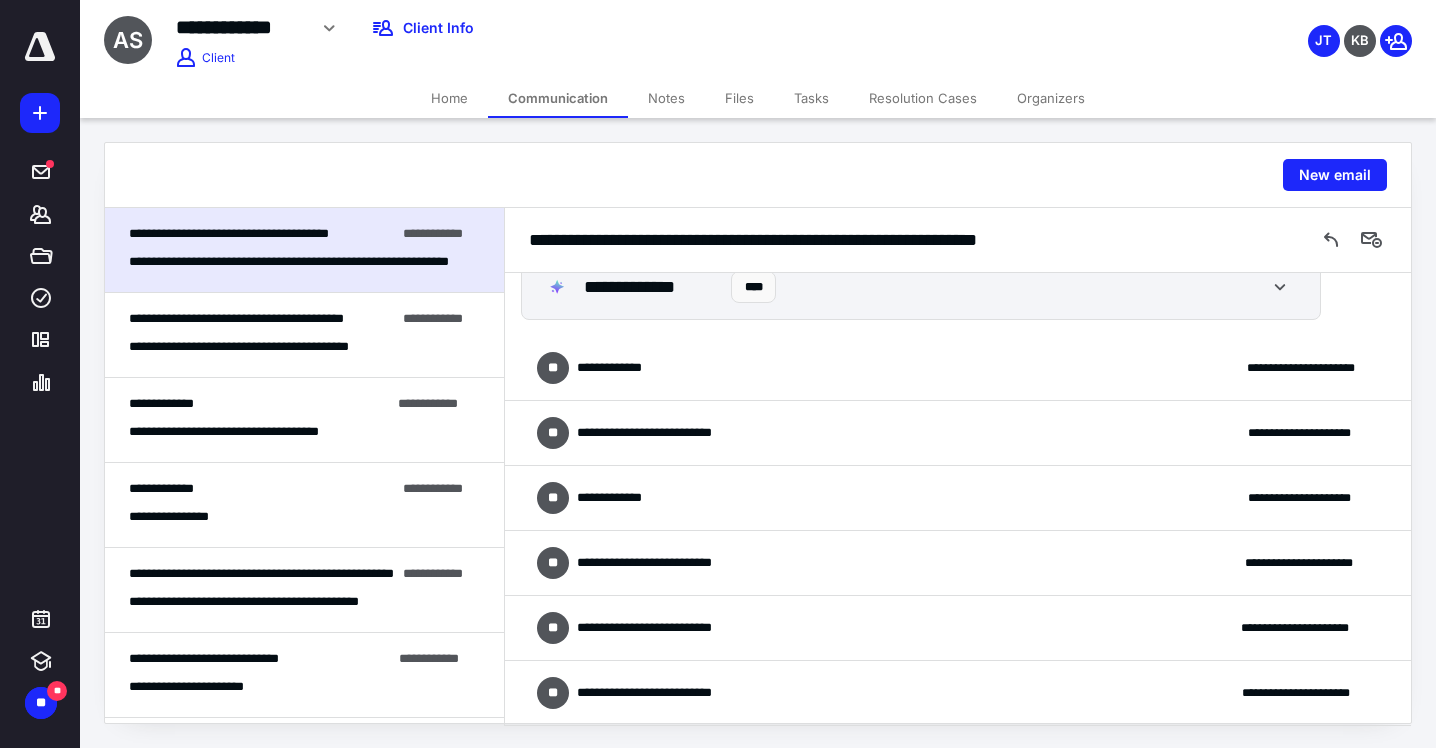 scroll, scrollTop: 35, scrollLeft: 0, axis: vertical 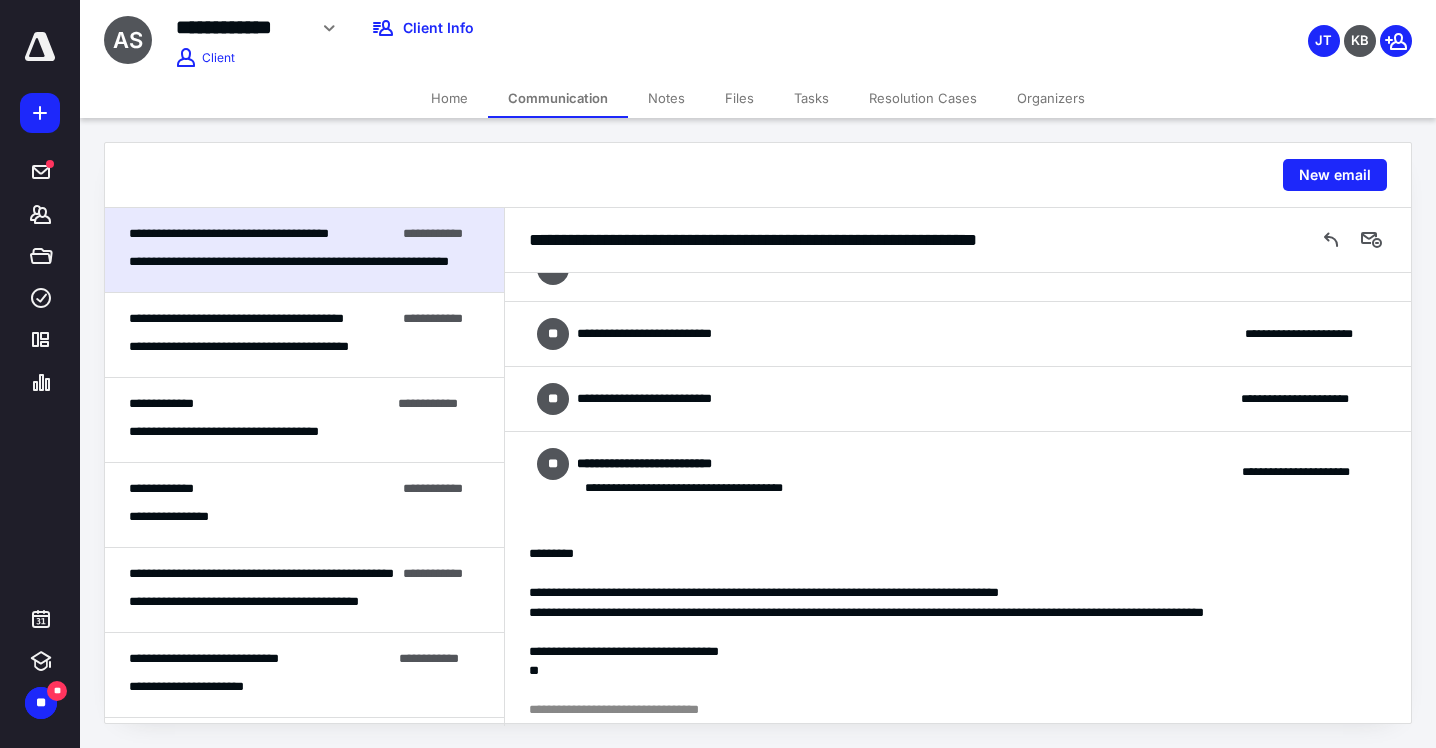 click on "**********" at bounding box center (268, 347) 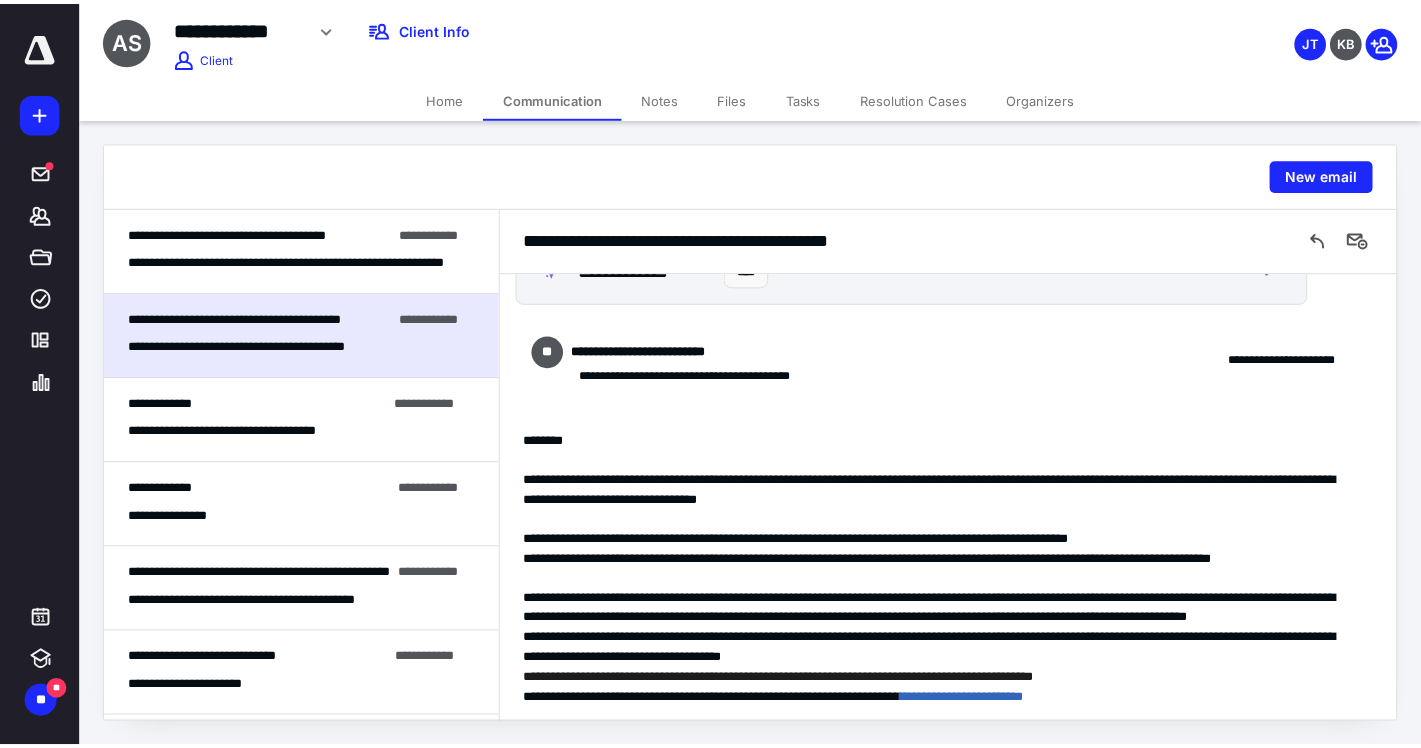 scroll, scrollTop: 0, scrollLeft: 0, axis: both 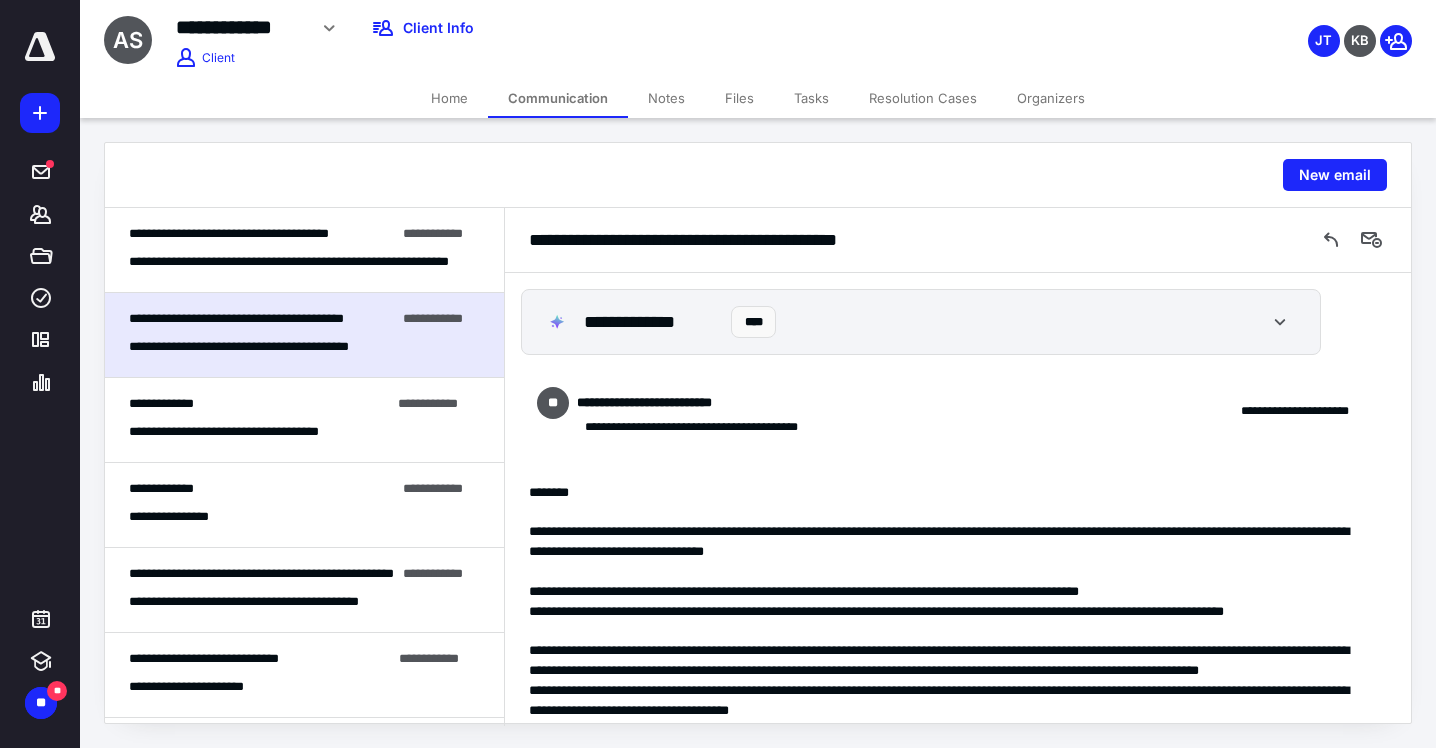 click on "Home" at bounding box center (449, 98) 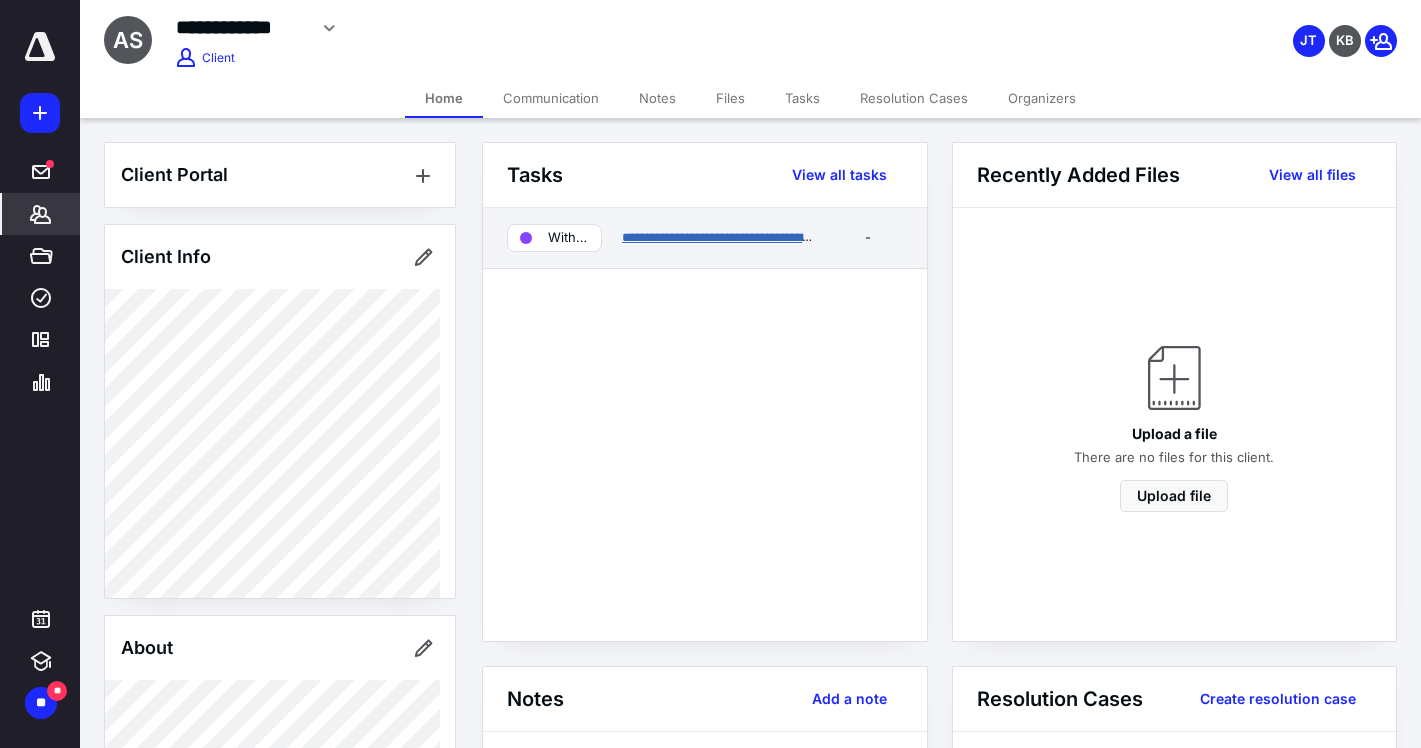 click on "**********" at bounding box center (727, 237) 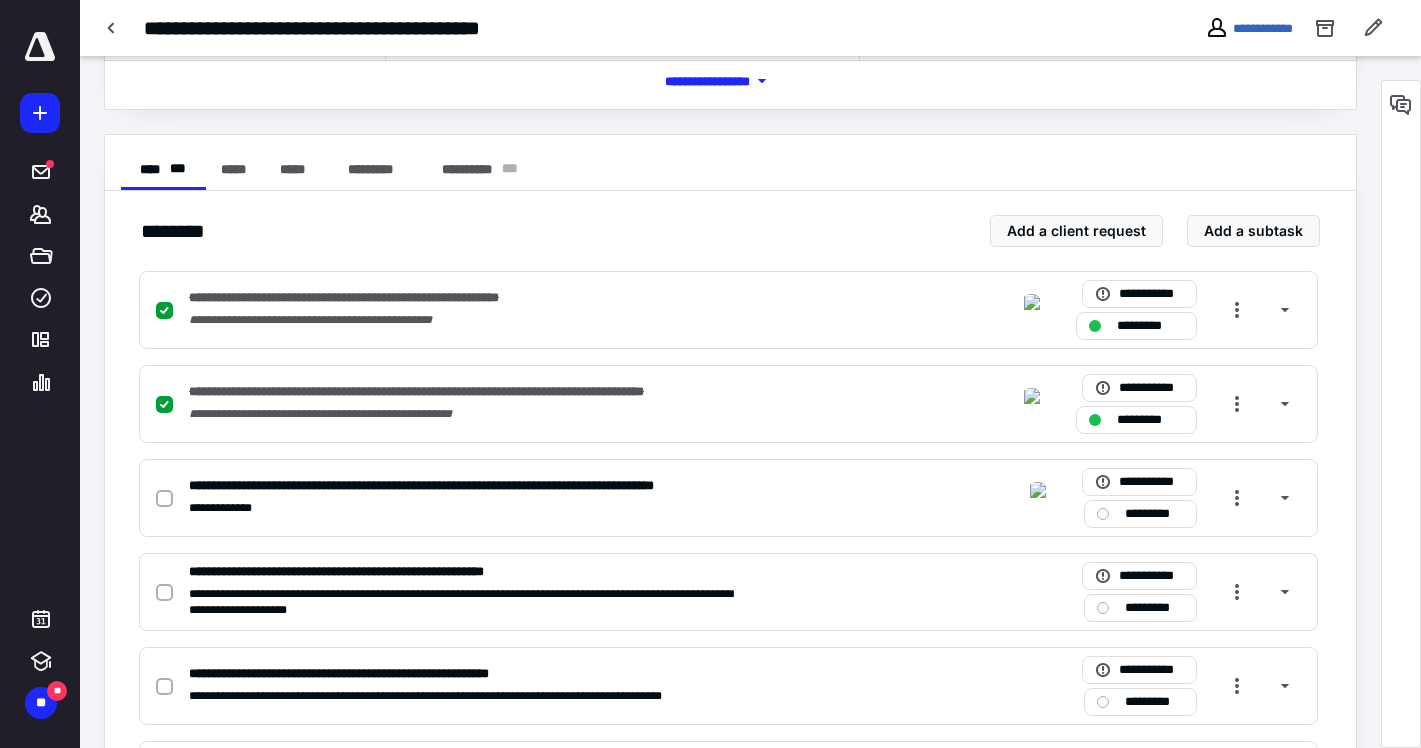 scroll, scrollTop: 326, scrollLeft: 0, axis: vertical 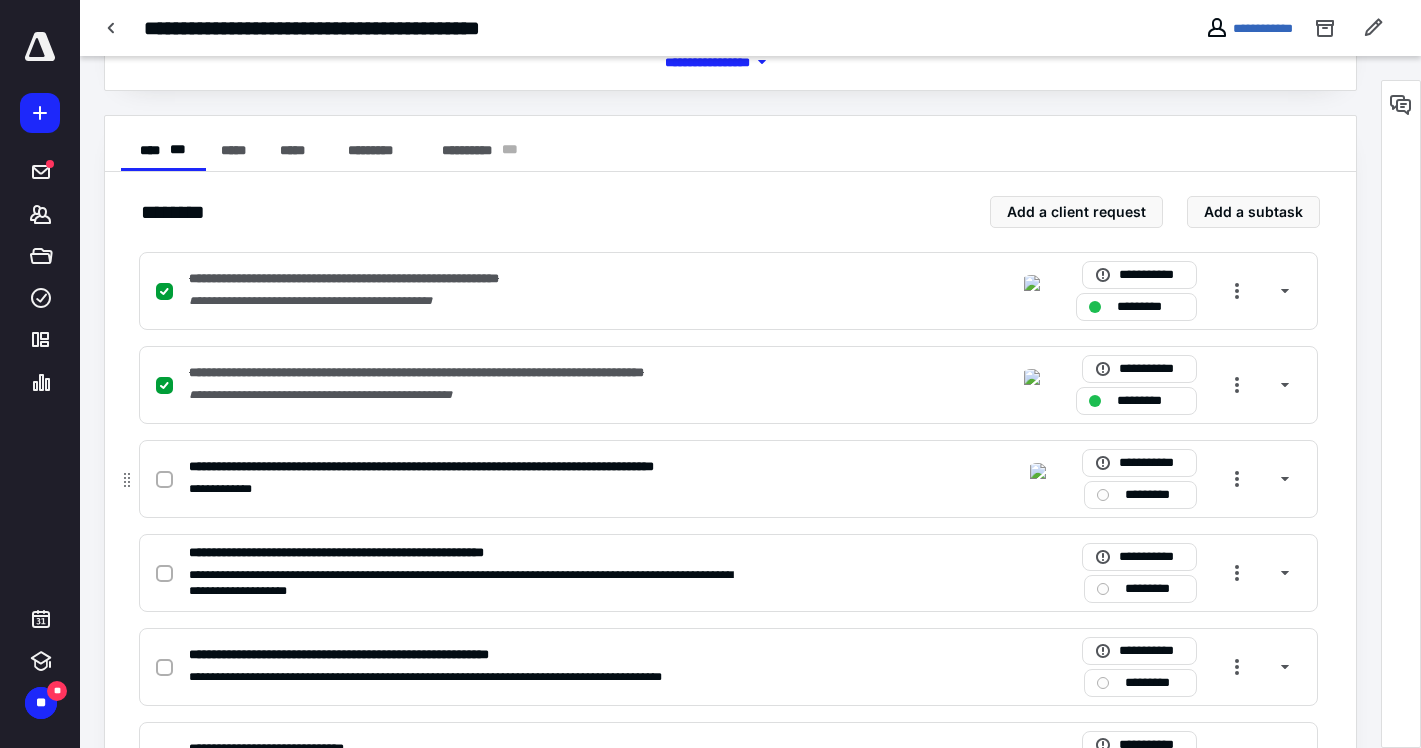 click on "**********" at bounding box center [474, 467] 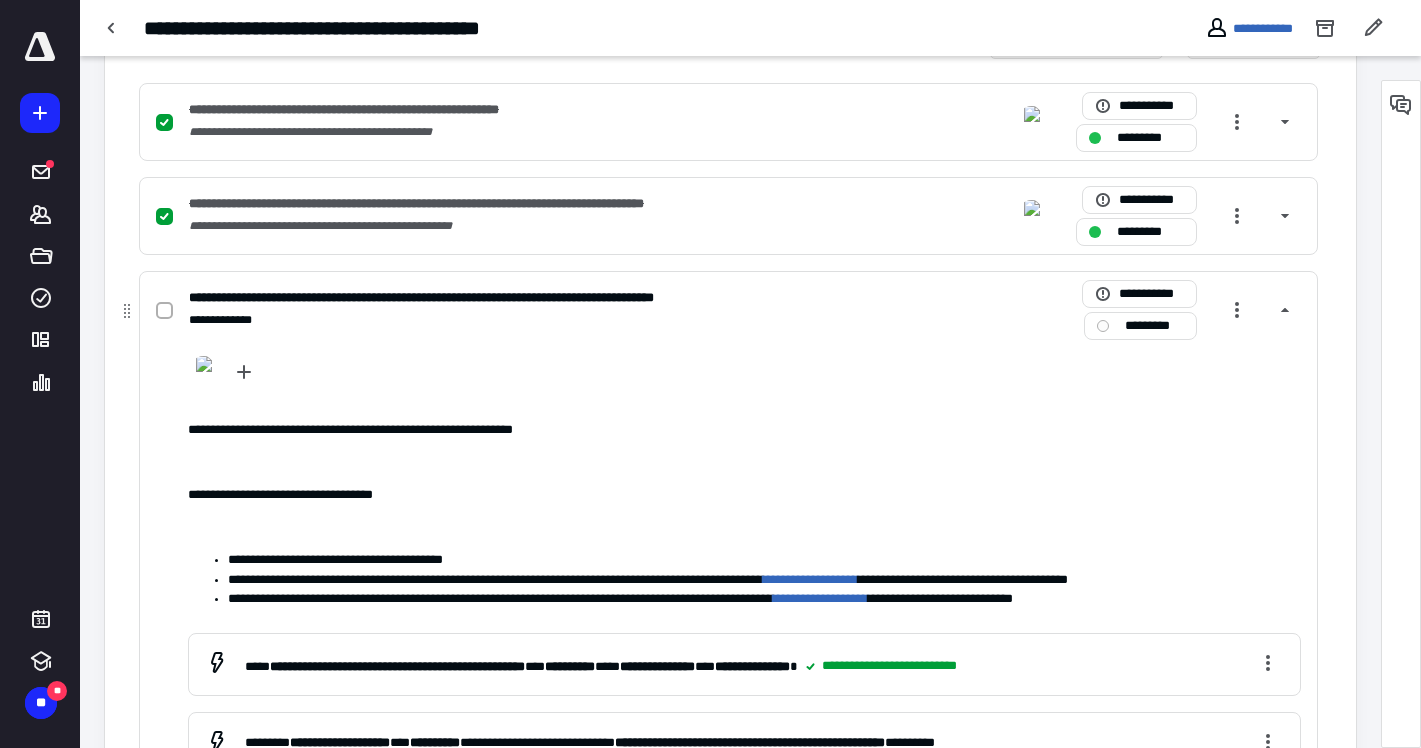 scroll, scrollTop: 695, scrollLeft: 0, axis: vertical 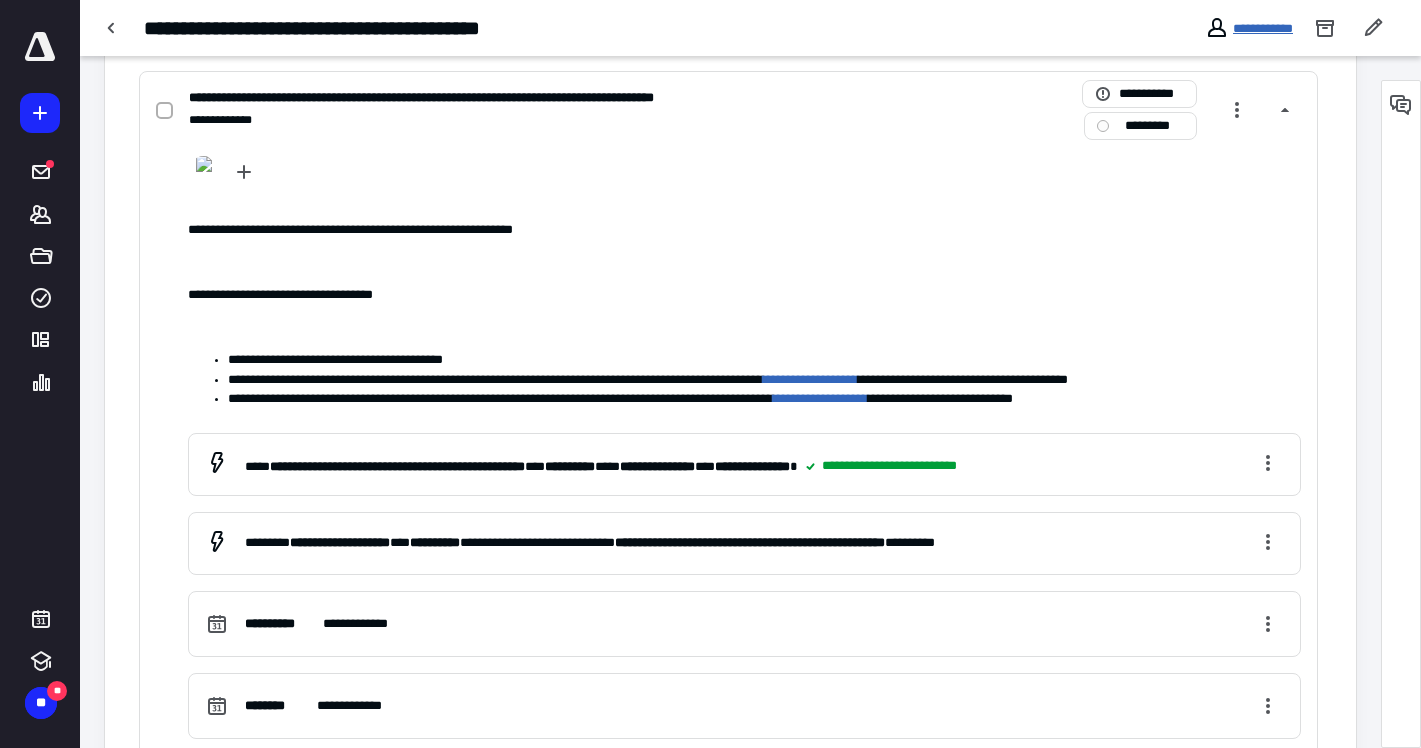 click on "**********" at bounding box center [1263, 28] 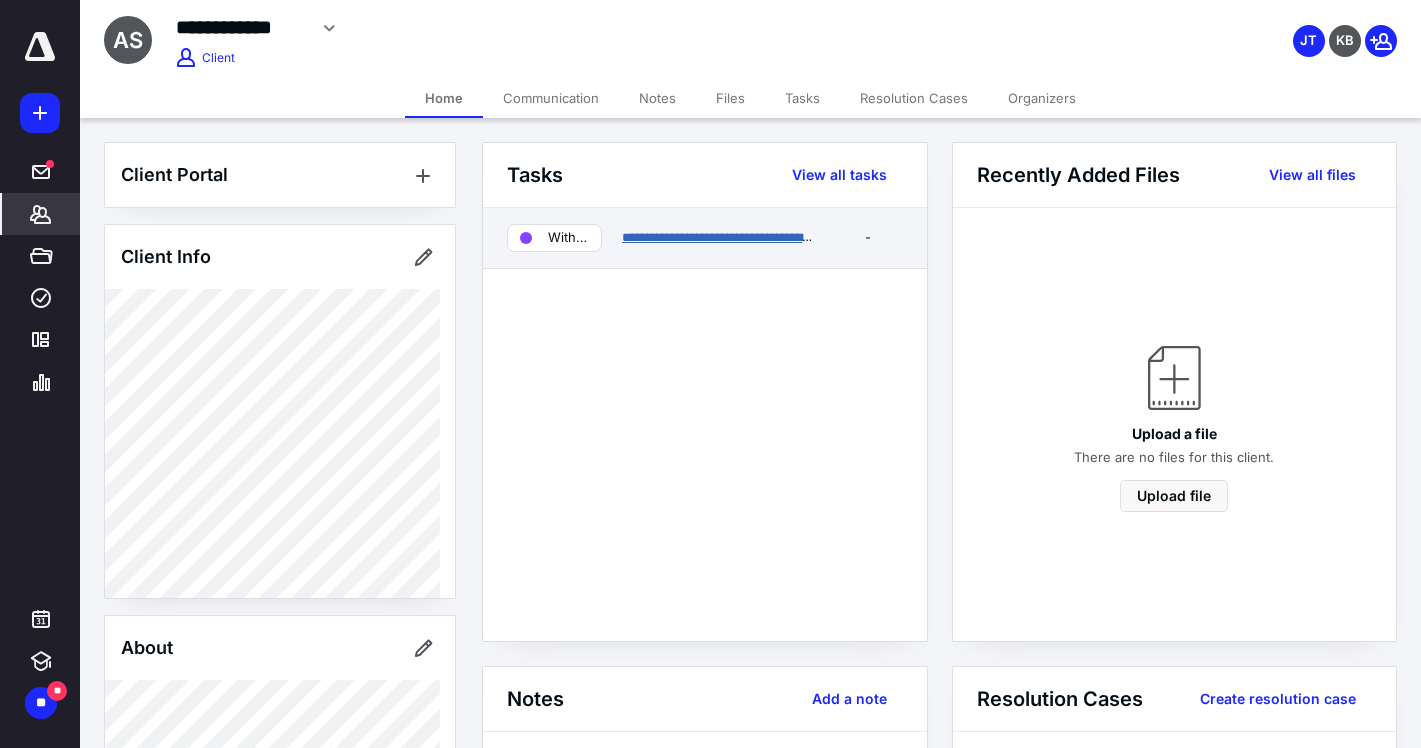 click on "**********" at bounding box center [727, 237] 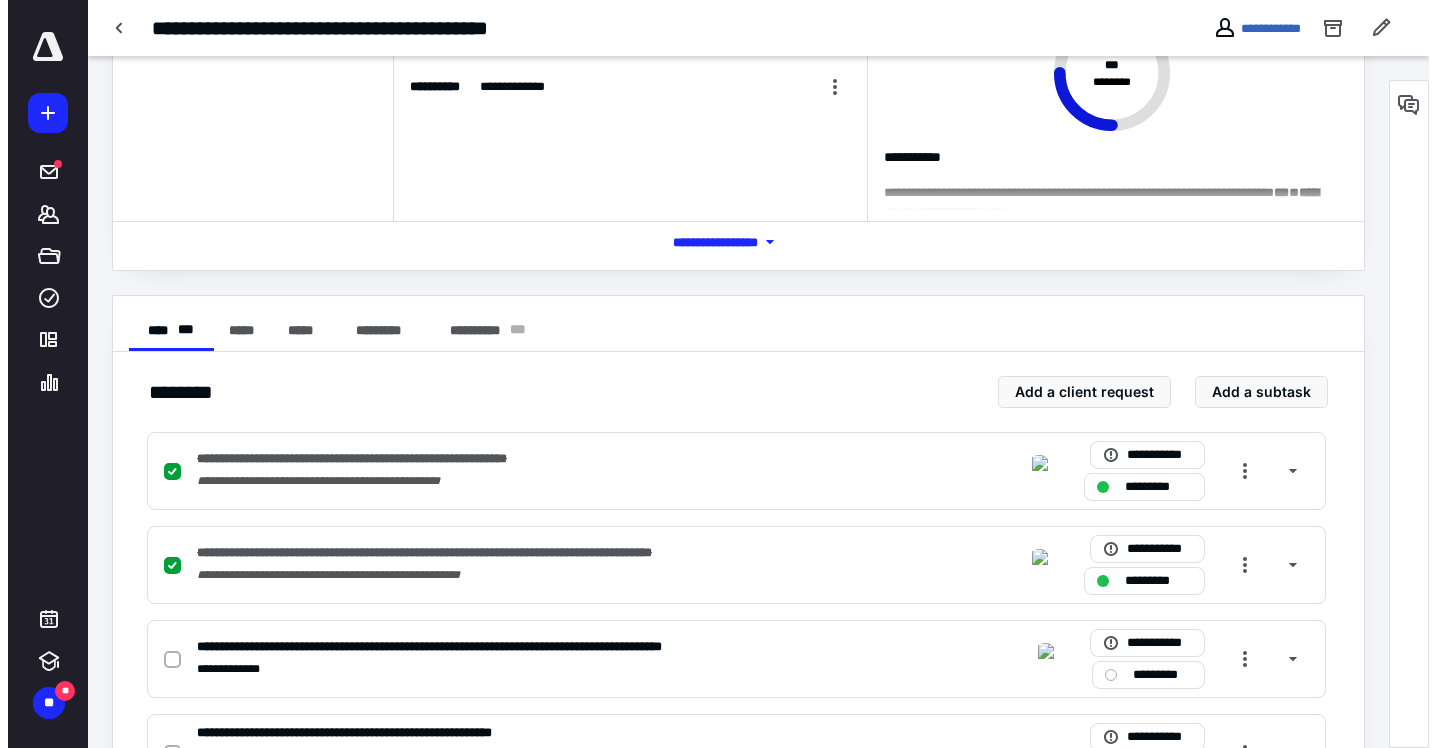 scroll, scrollTop: 0, scrollLeft: 0, axis: both 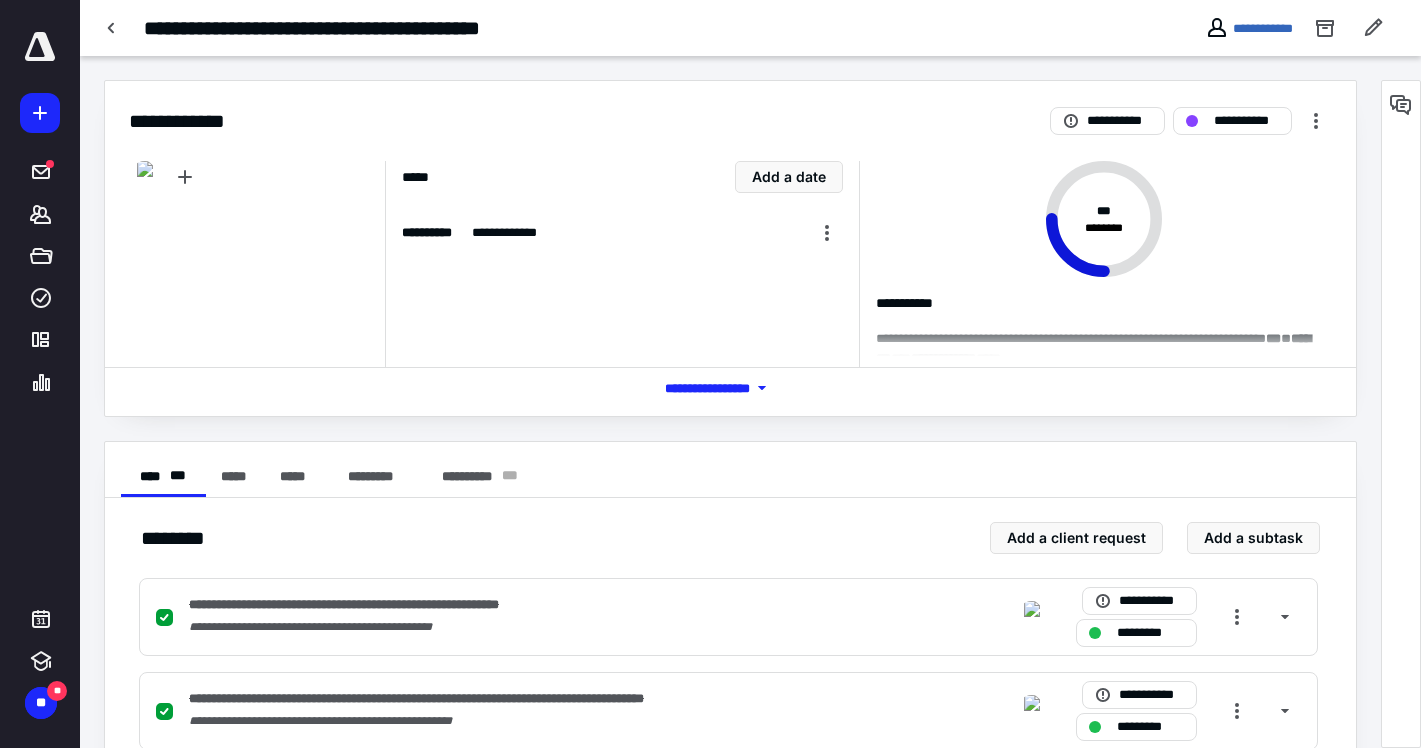 click on "**********" at bounding box center [1305, 28] 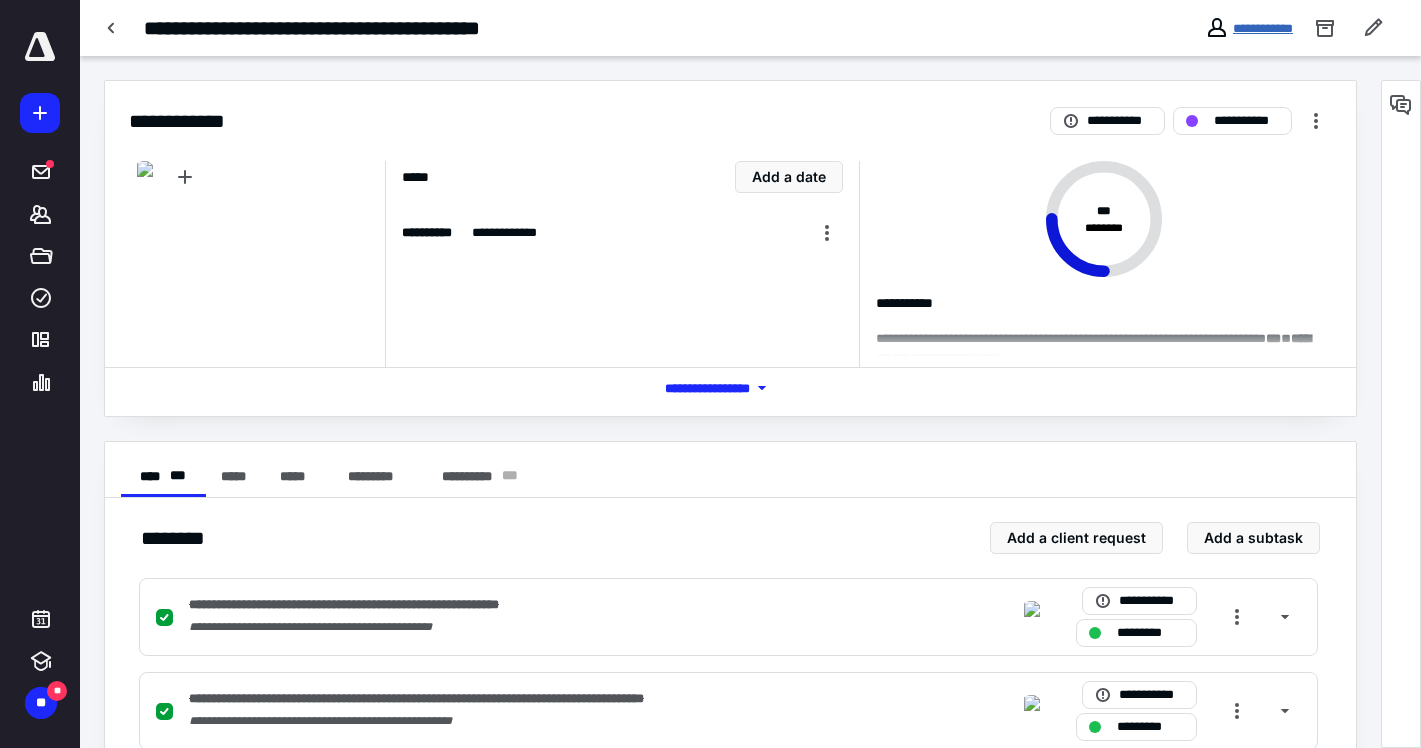 click on "**********" at bounding box center [1263, 28] 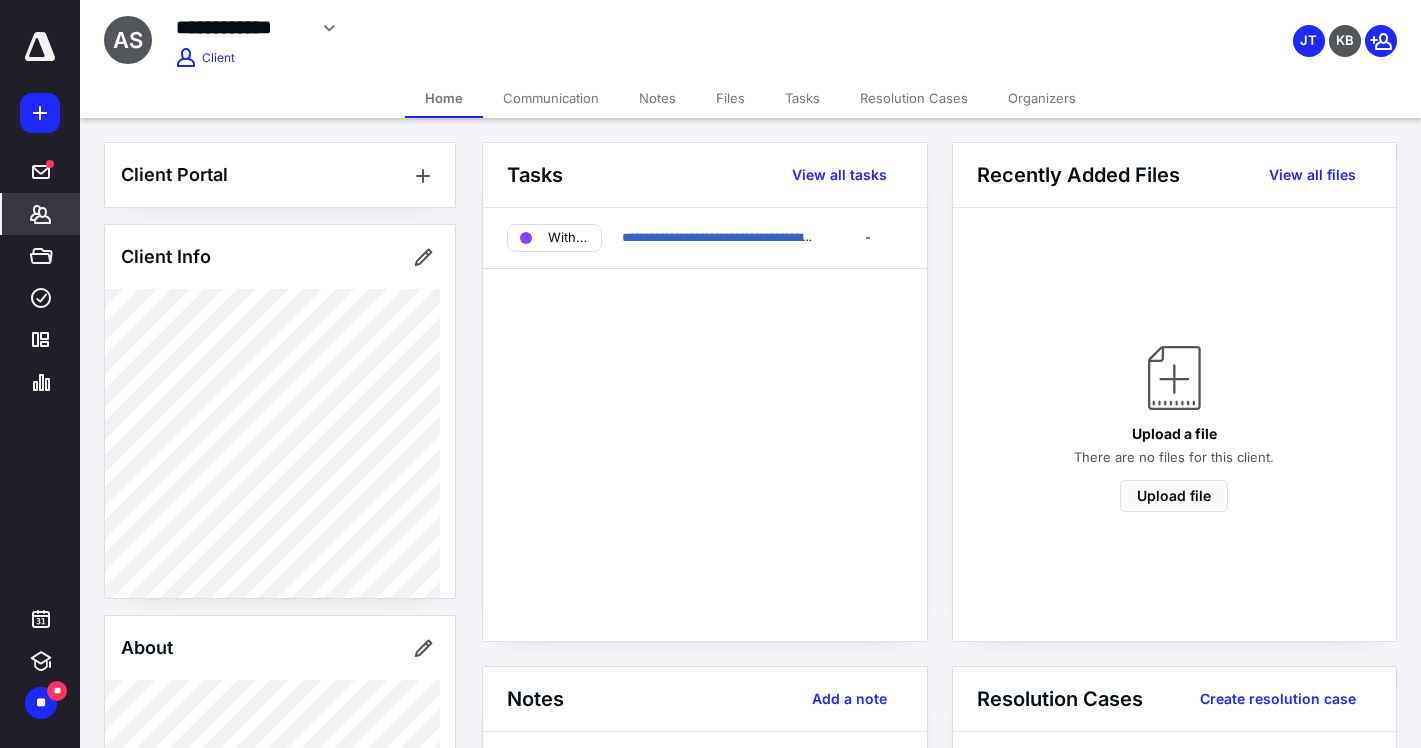 click on "Communication" at bounding box center (551, 98) 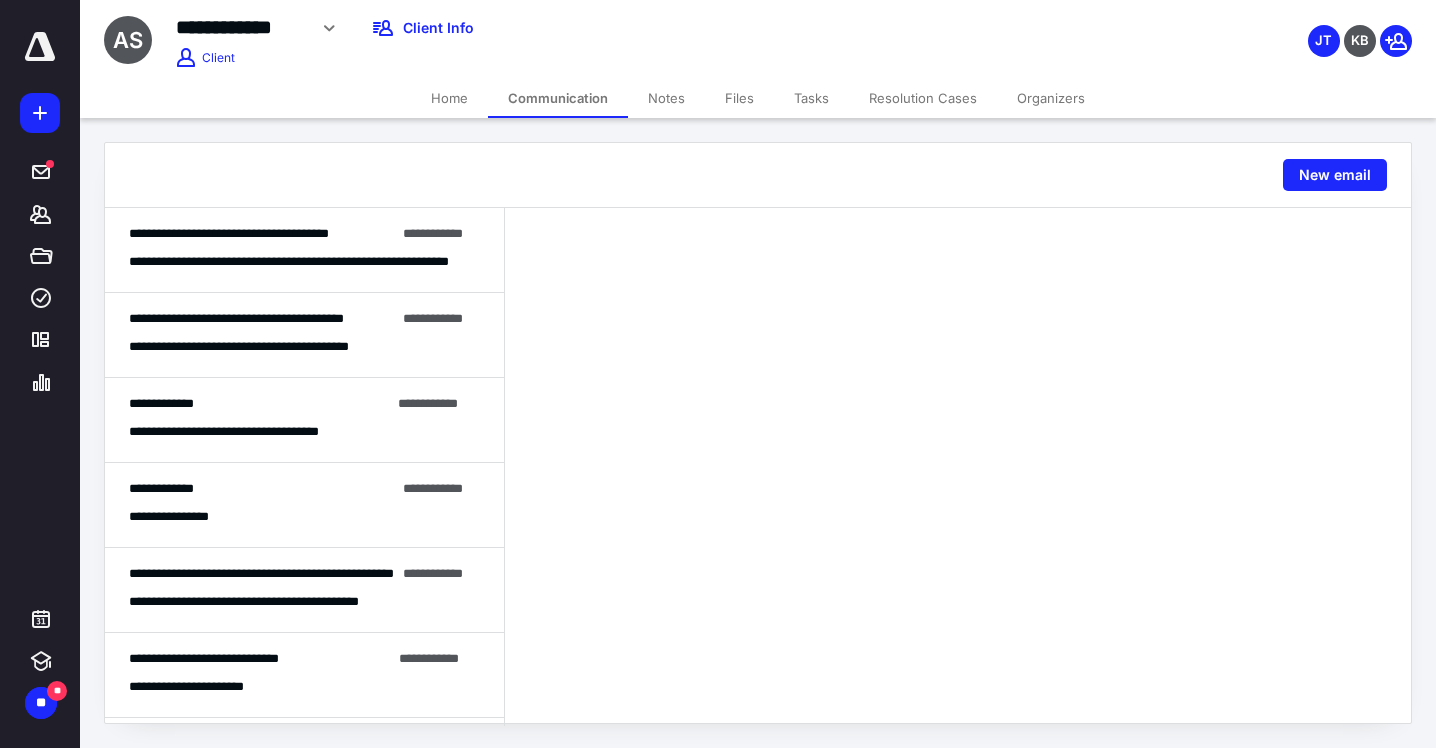 click on "**********" at bounding box center [229, 233] 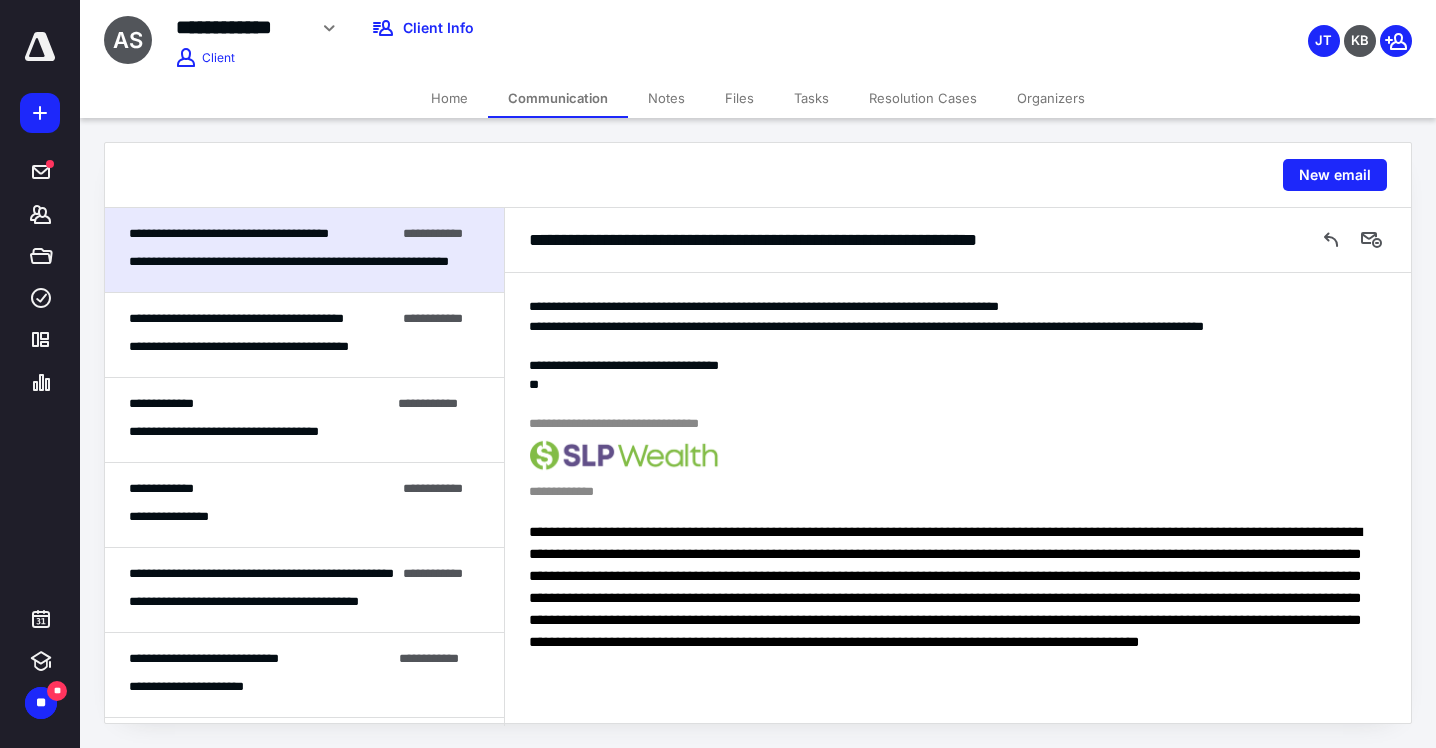scroll, scrollTop: 330, scrollLeft: 0, axis: vertical 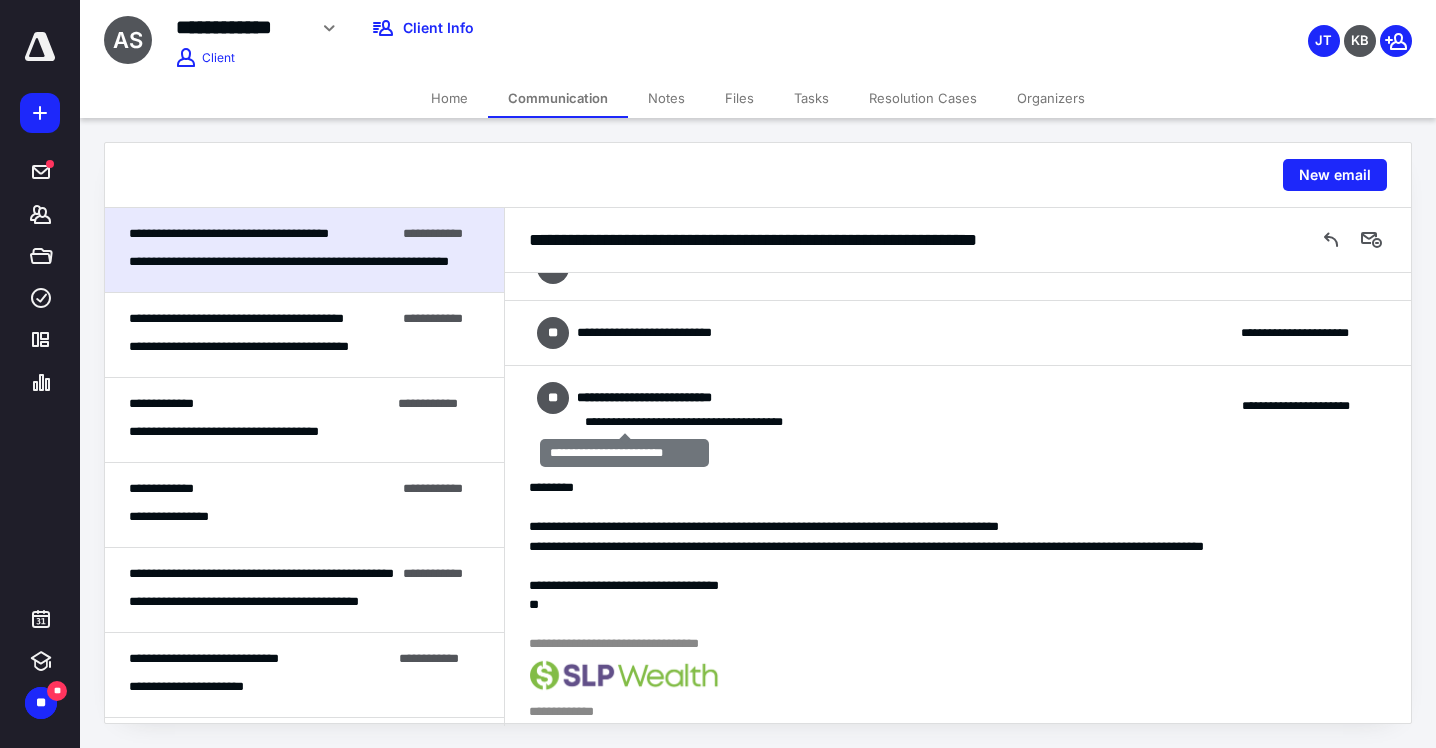 click on "**********" at bounding box center (617, 422) 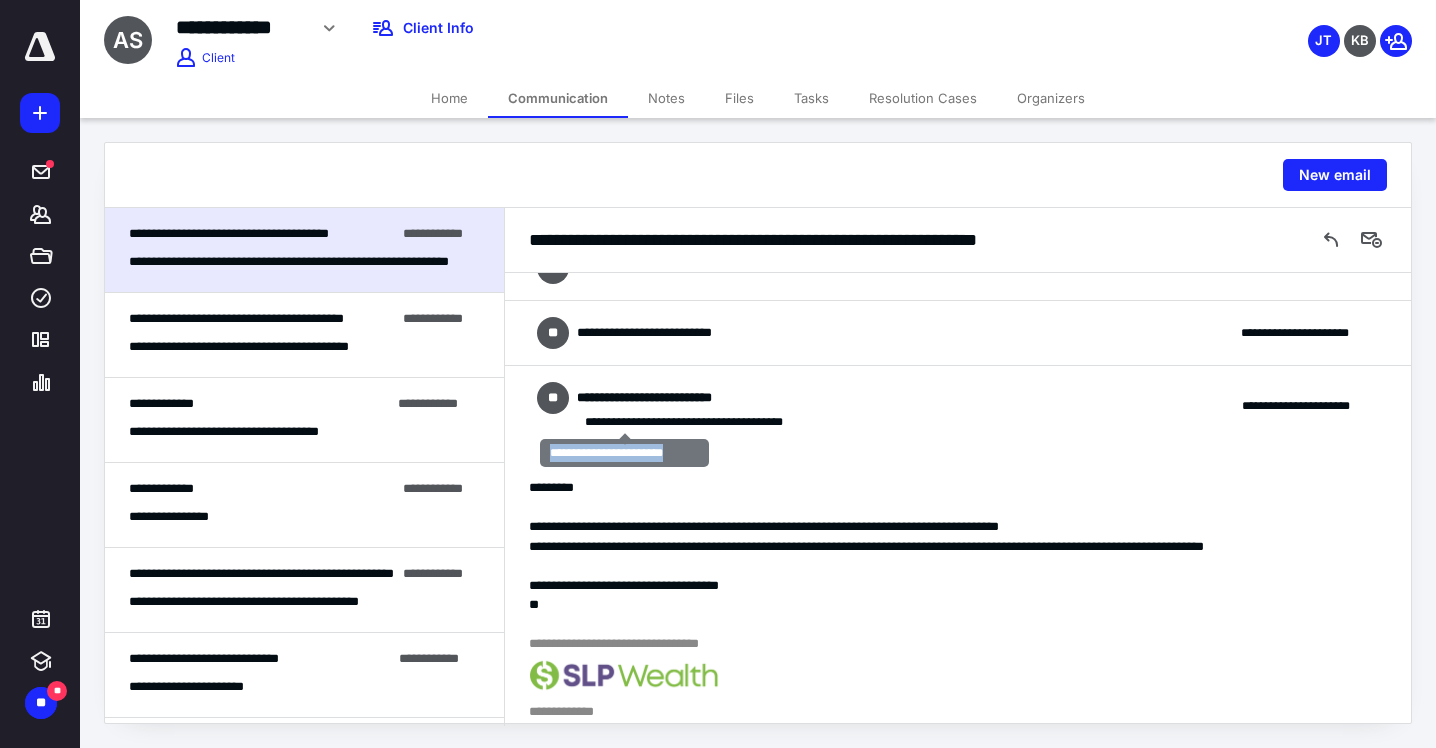 drag, startPoint x: 550, startPoint y: 452, endPoint x: 704, endPoint y: 452, distance: 154 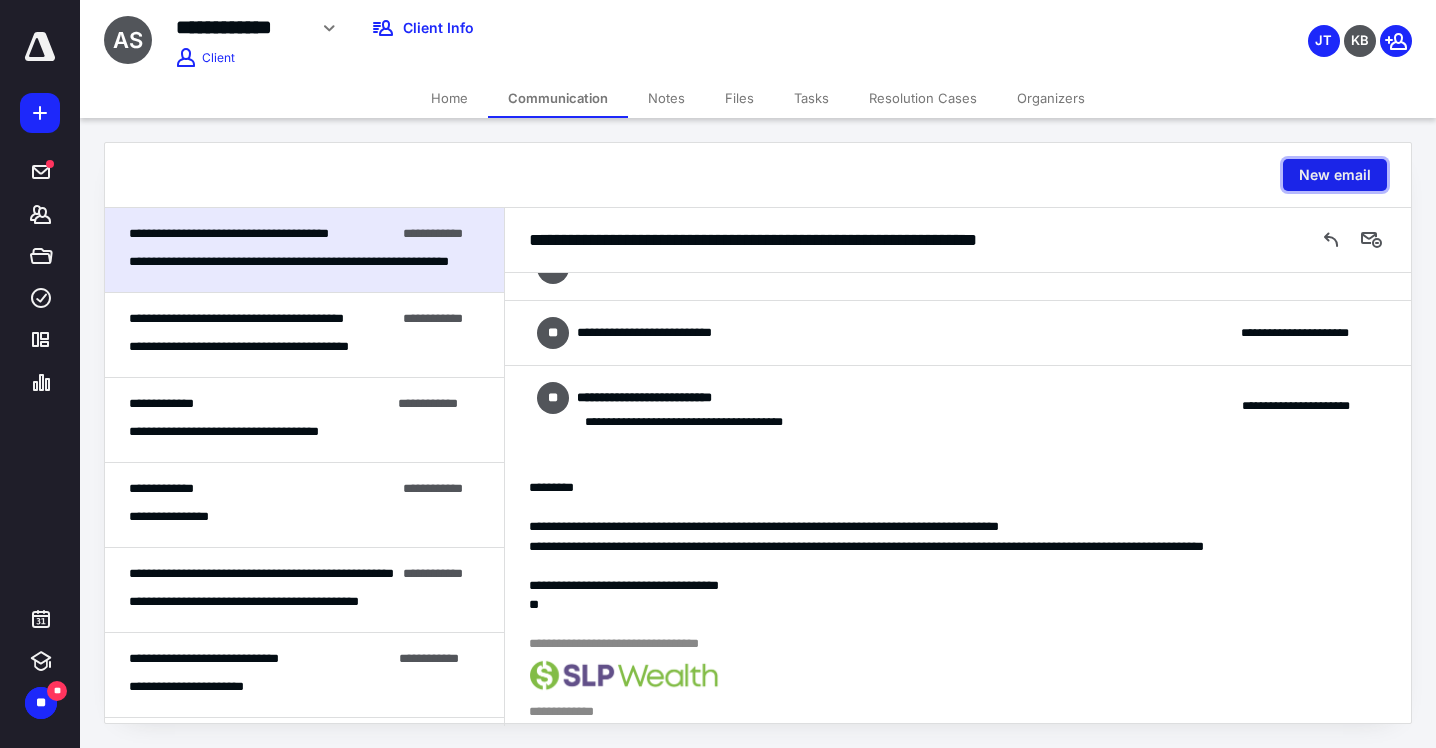 click on "New email" at bounding box center (1335, 175) 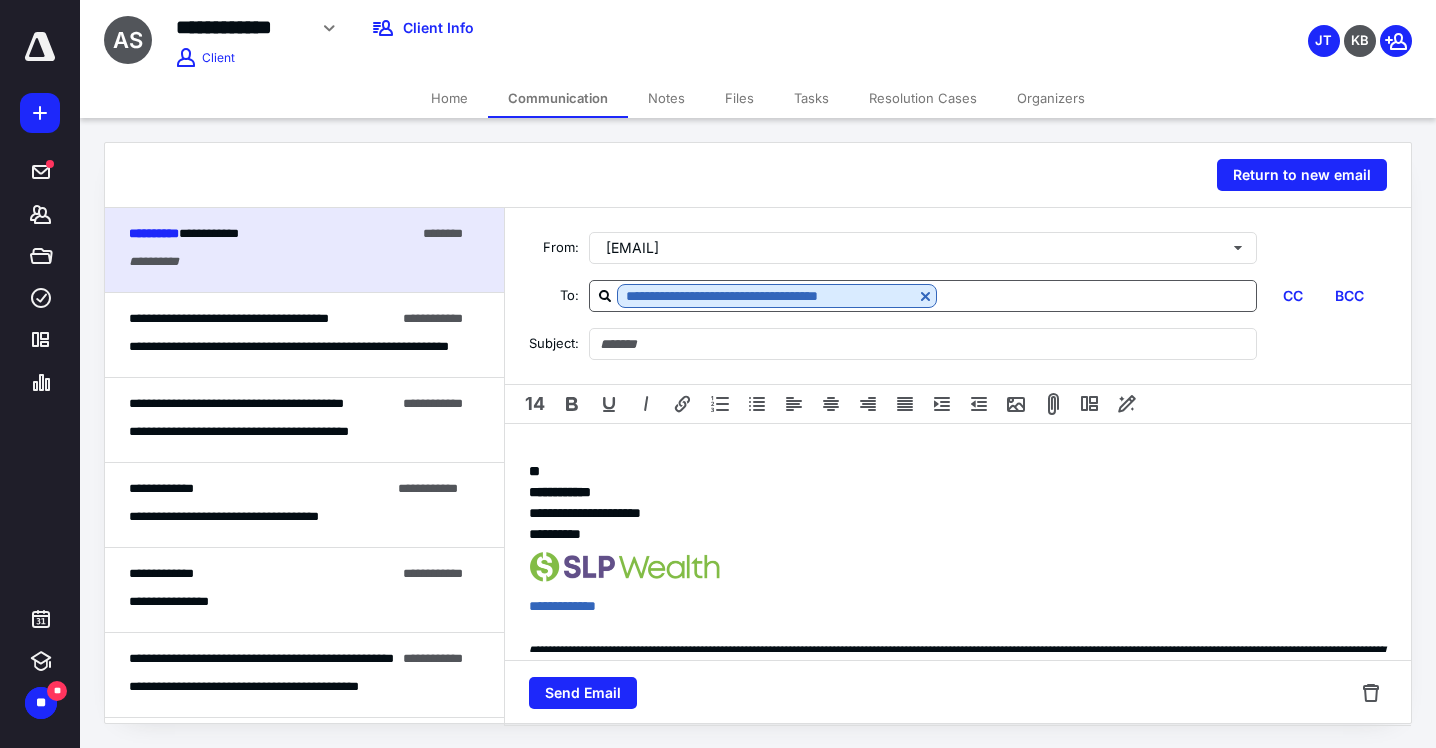 click at bounding box center (1097, 295) 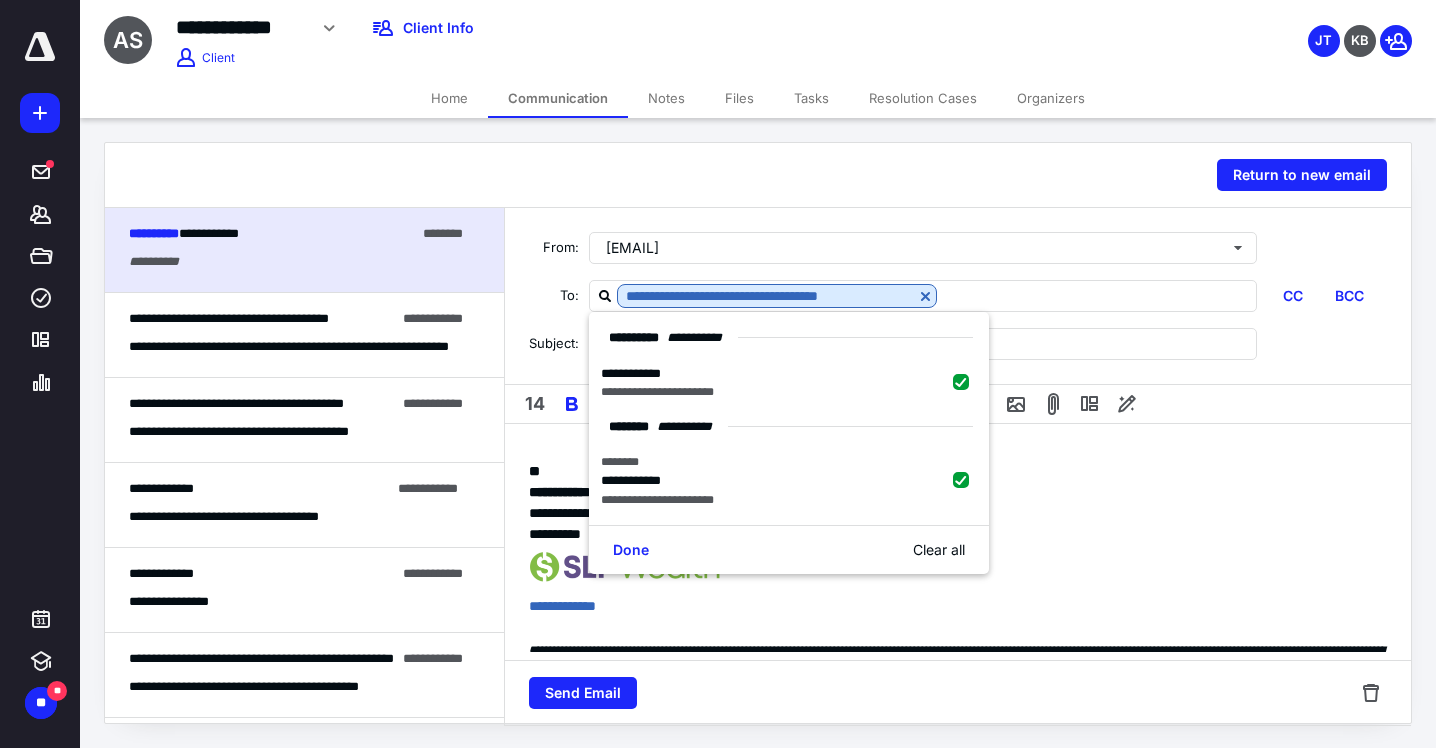 click on "**********" at bounding box center (958, 492) 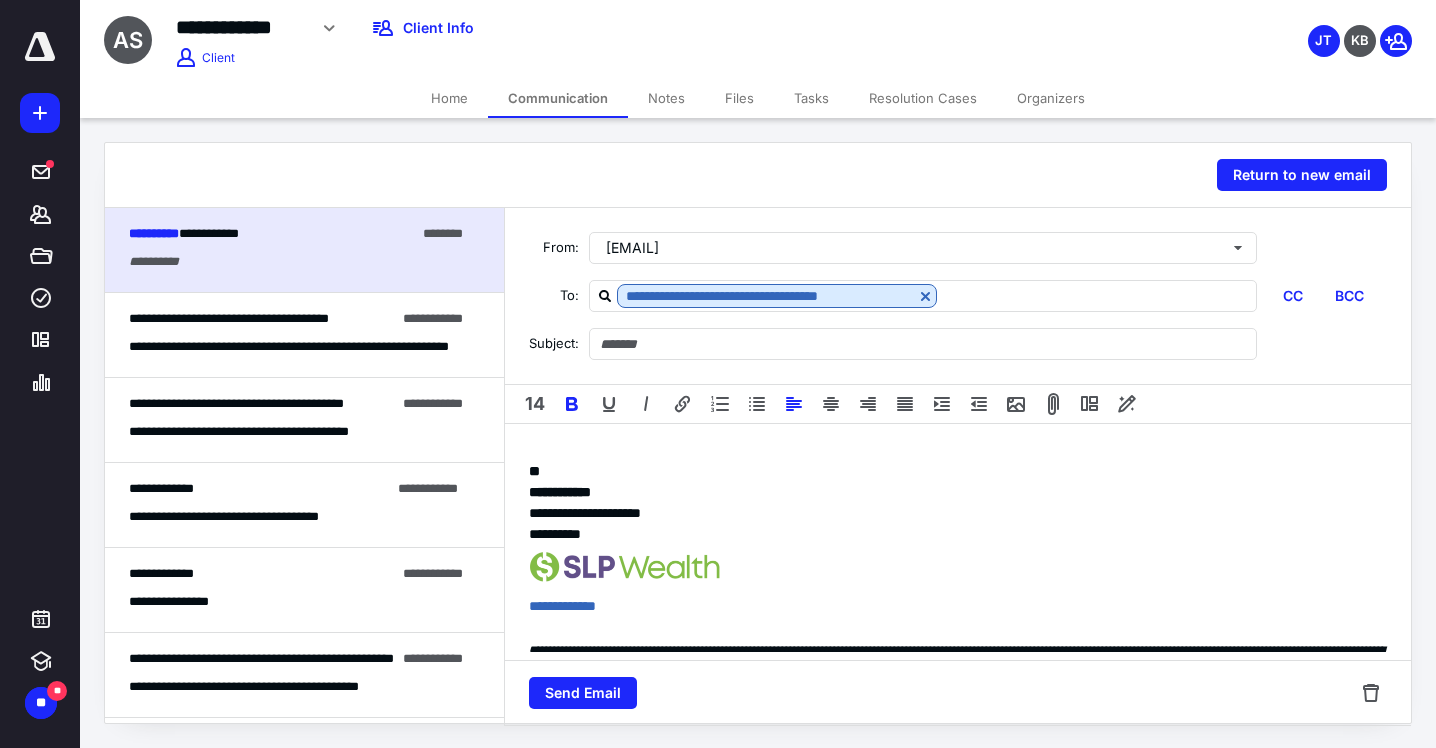 click on "**********" at bounding box center [229, 318] 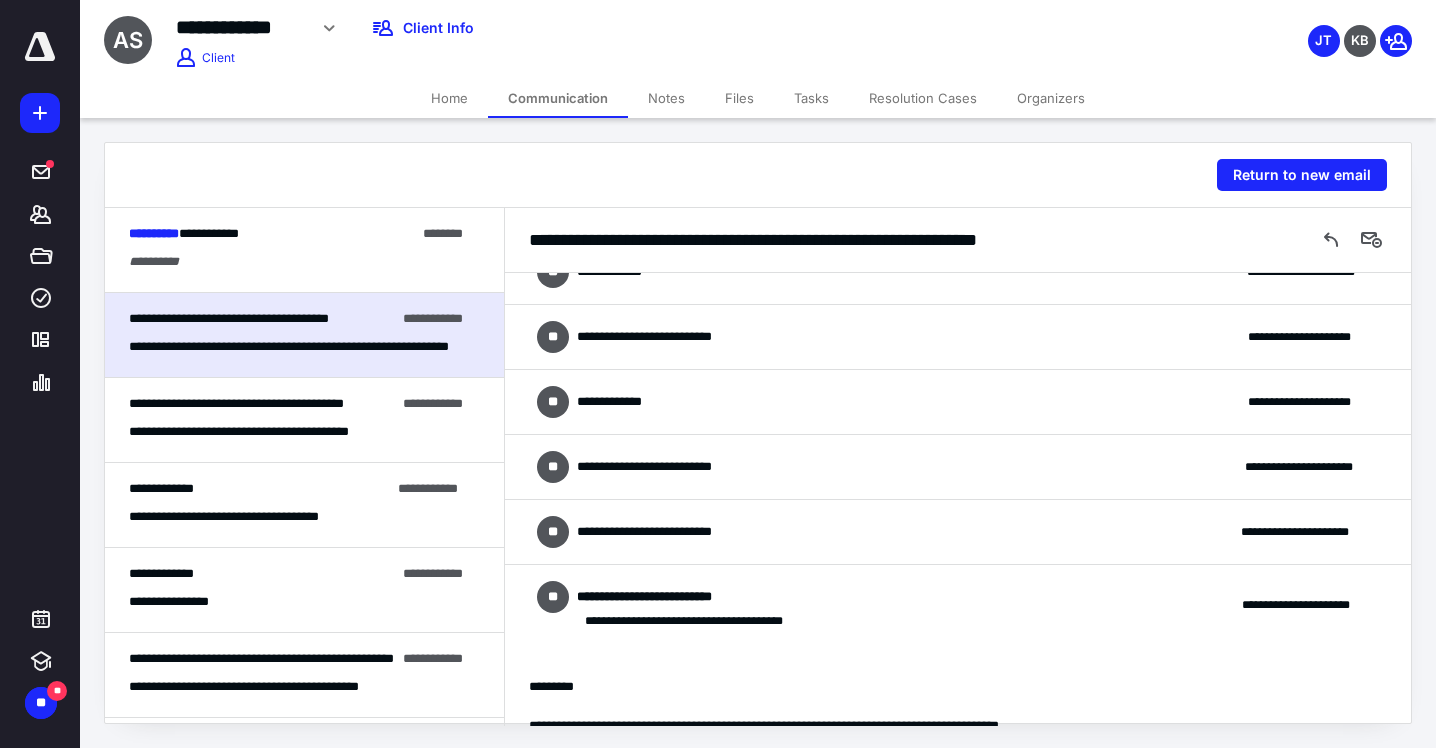 scroll, scrollTop: 364, scrollLeft: 0, axis: vertical 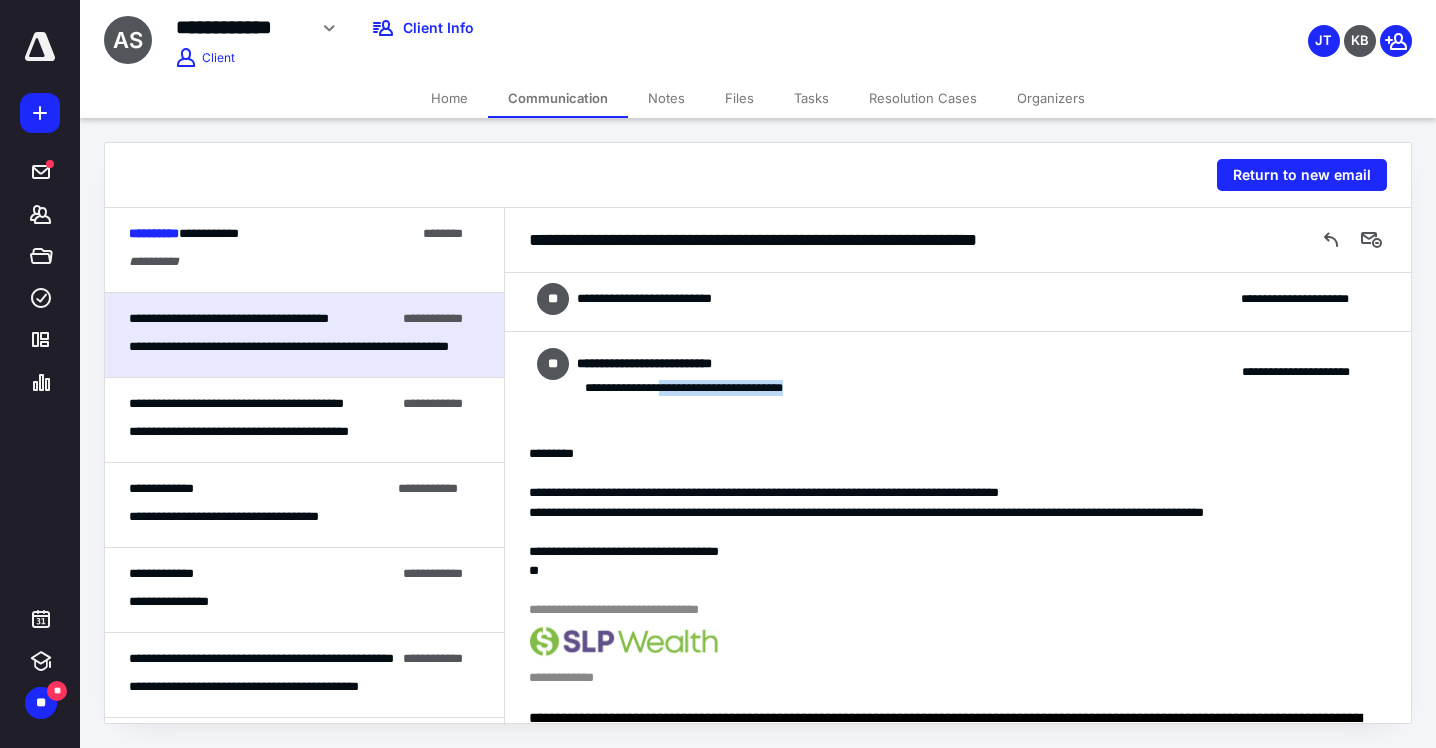 drag, startPoint x: 671, startPoint y: 389, endPoint x: 830, endPoint y: 387, distance: 159.01257 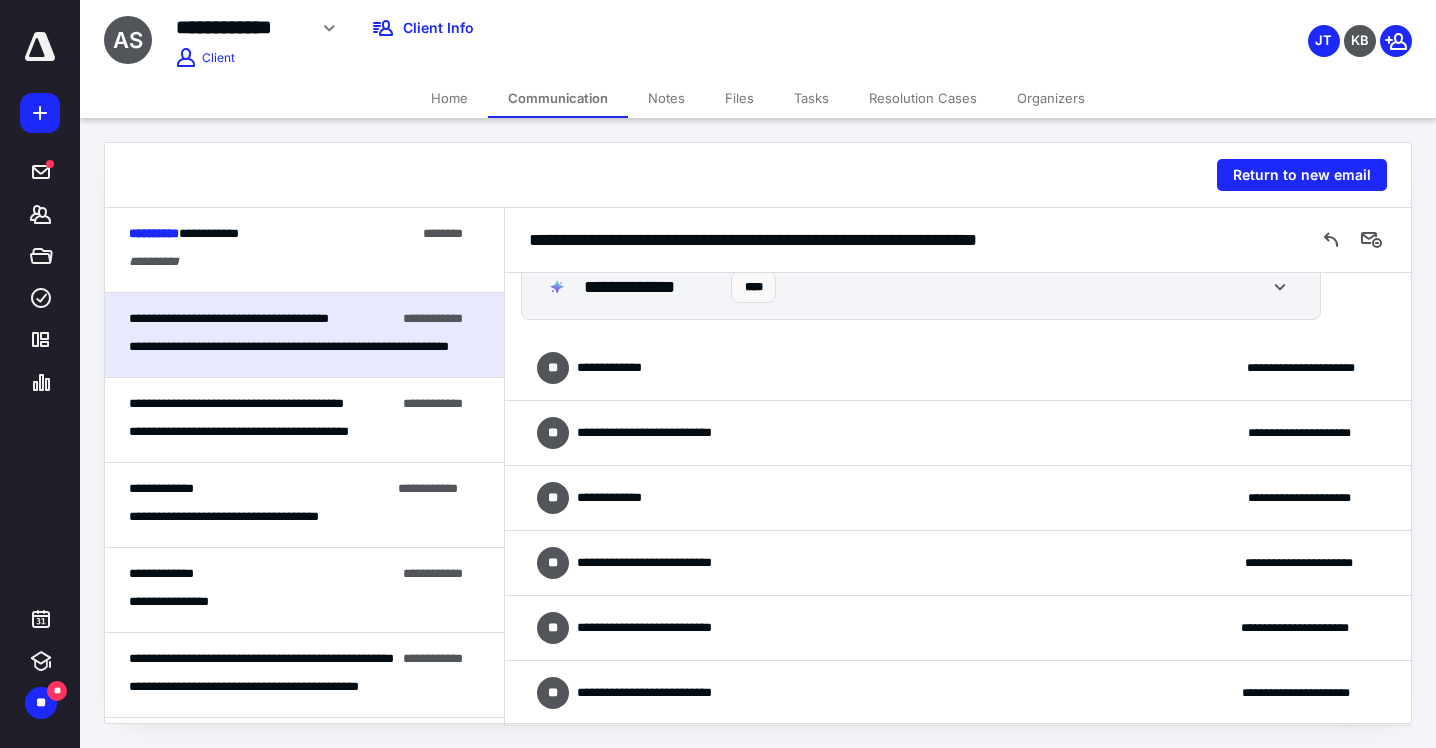 copy on "**********" 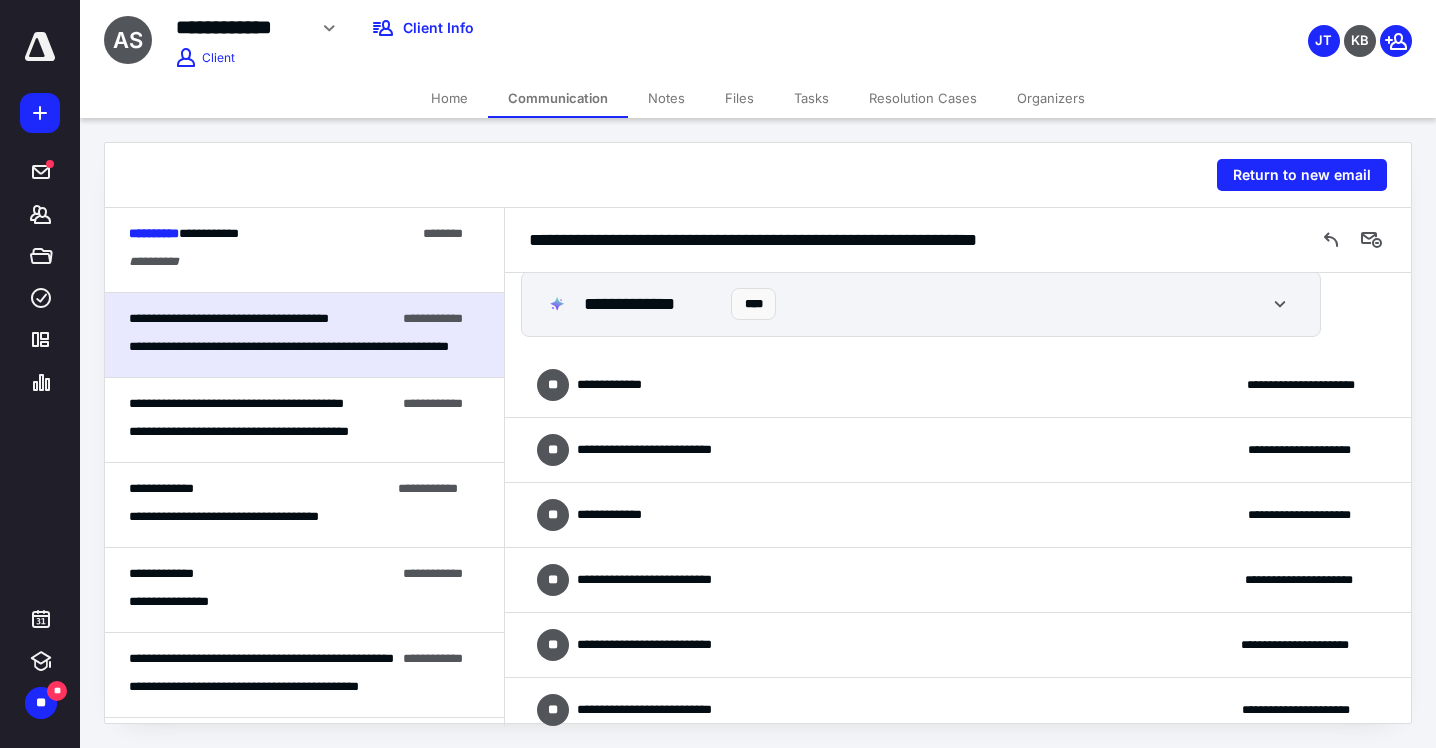 scroll, scrollTop: 35, scrollLeft: 0, axis: vertical 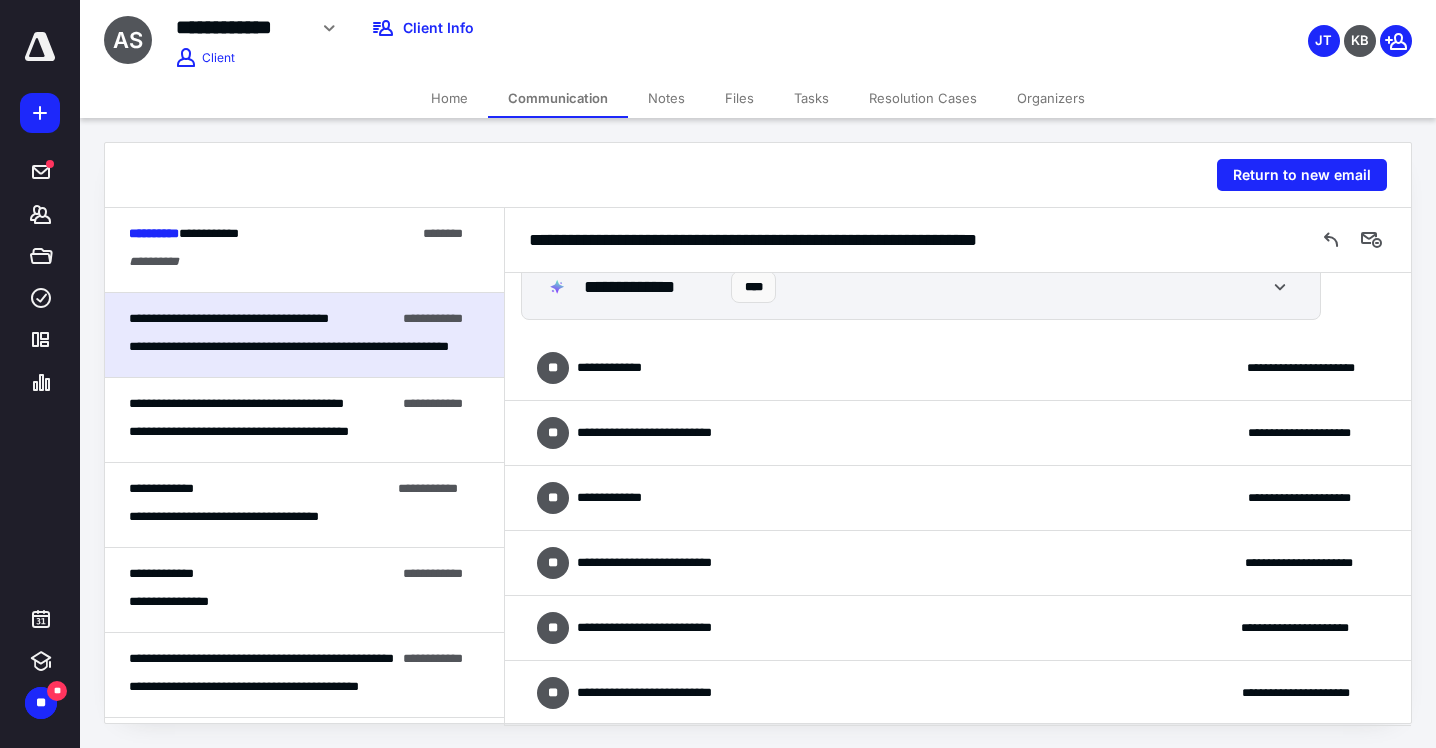 click on "**********" at bounding box center [958, 693] 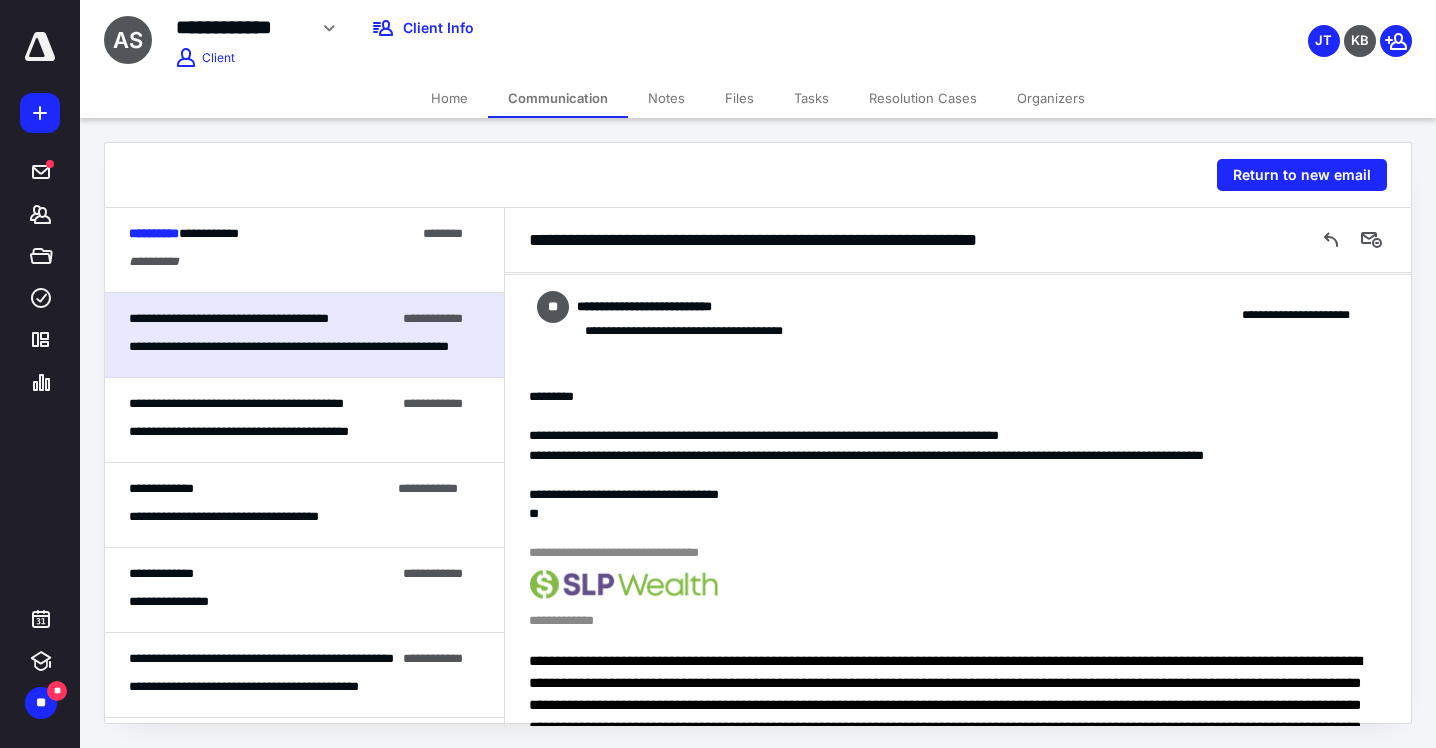 scroll, scrollTop: 394, scrollLeft: 0, axis: vertical 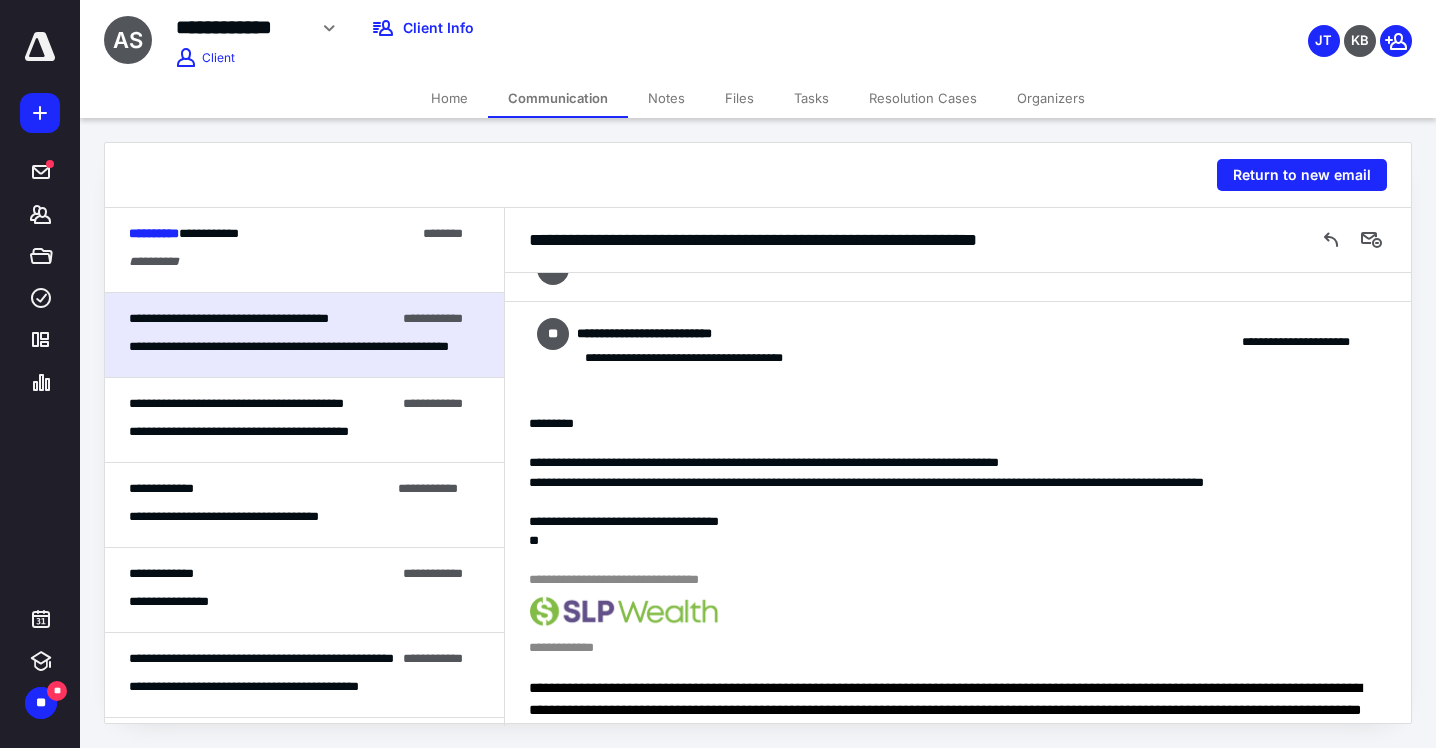 click on "**********" at bounding box center [721, 358] 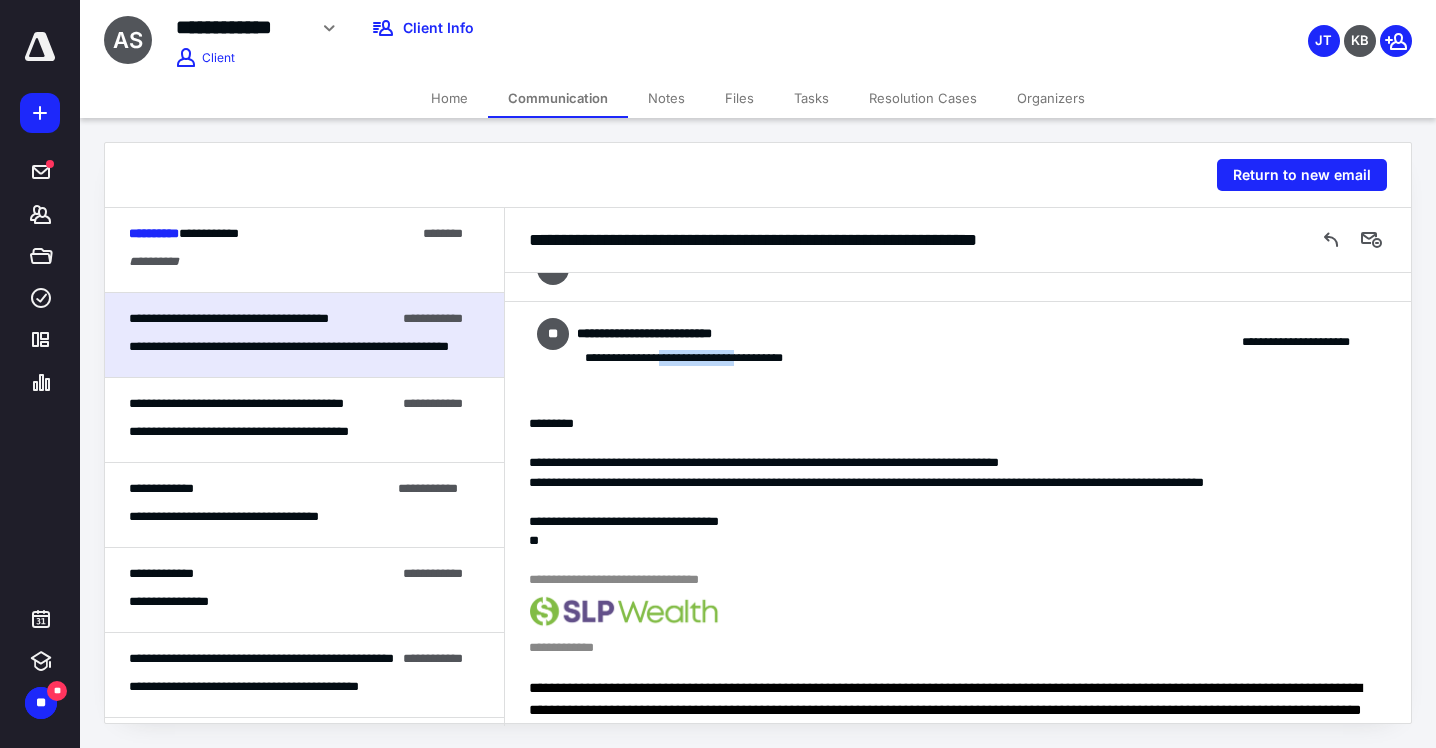 click on "**********" at bounding box center [721, 358] 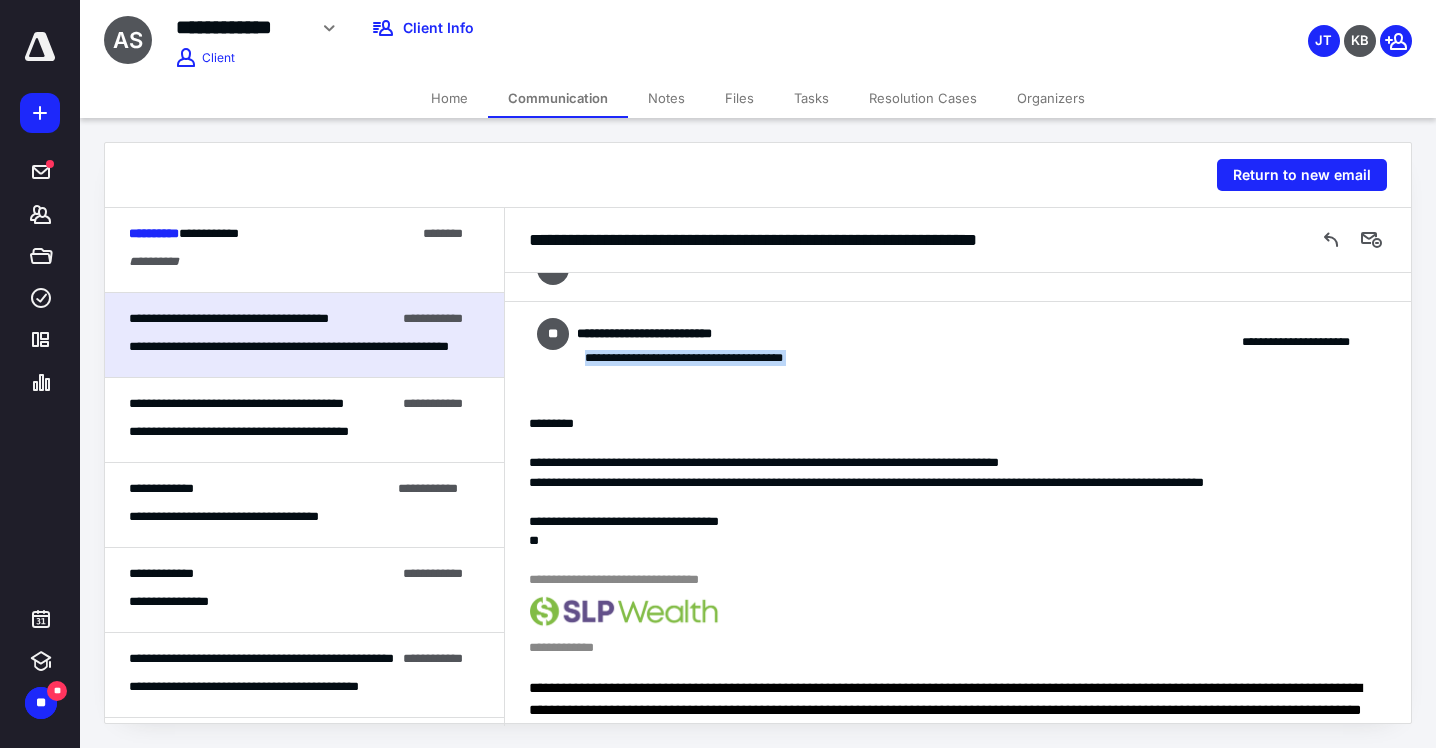 click on "**********" at bounding box center (721, 358) 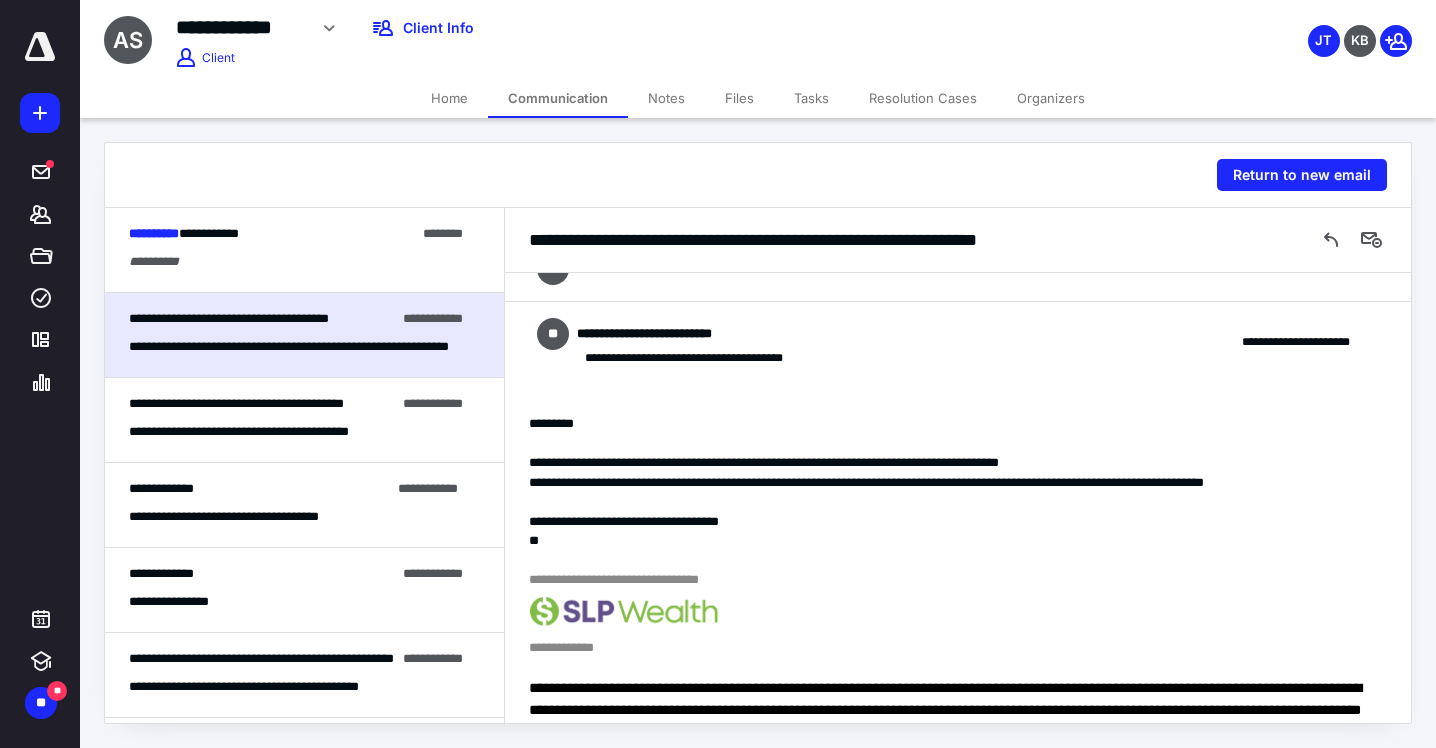 click on "**********" at bounding box center (721, 358) 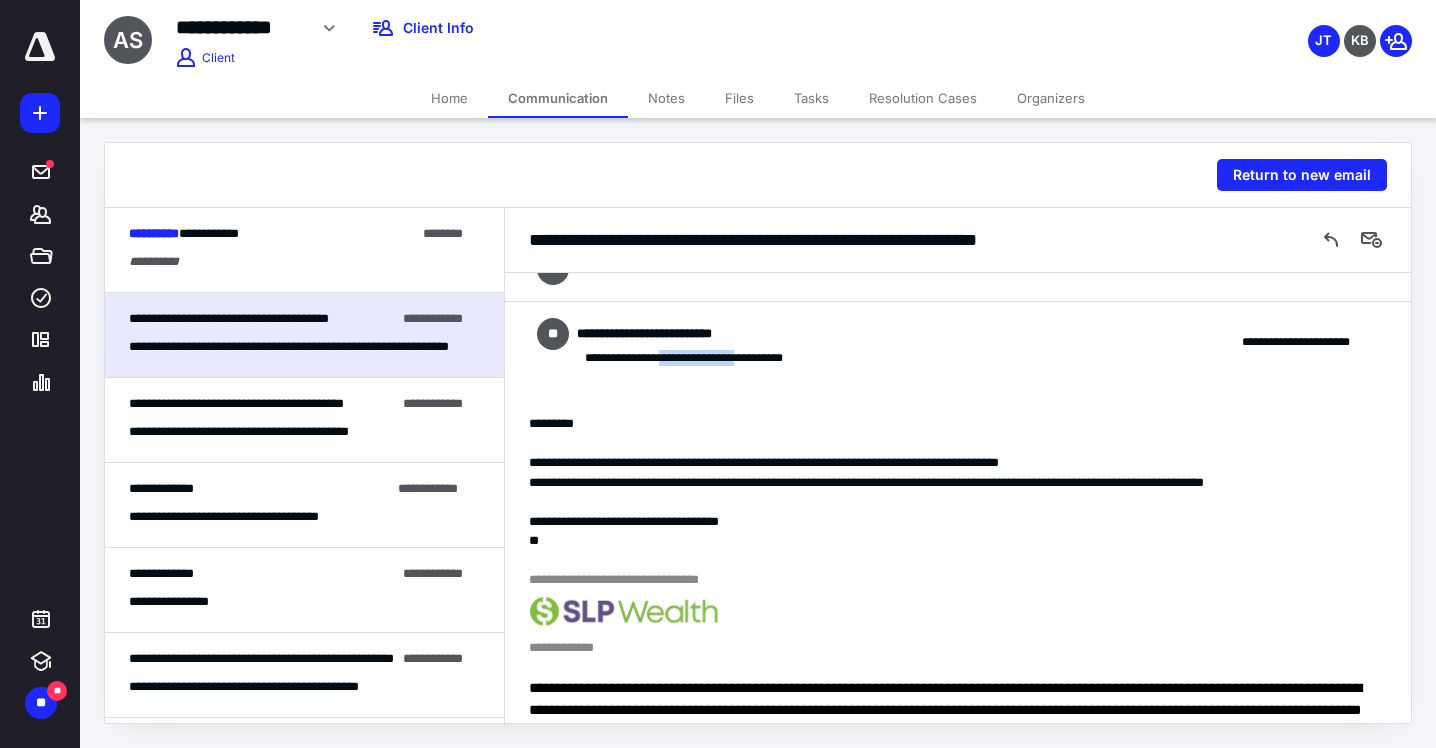 click on "**********" at bounding box center [721, 358] 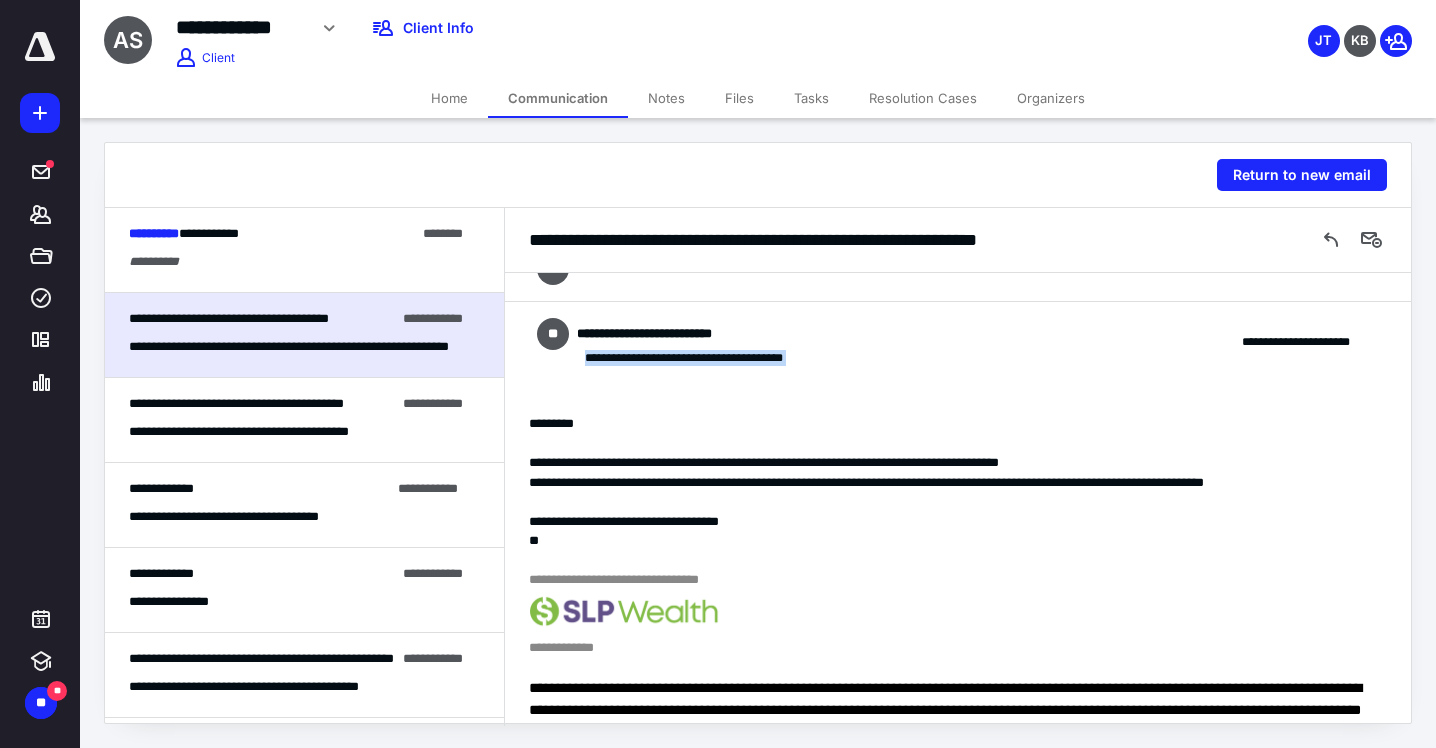 click on "**********" at bounding box center [721, 358] 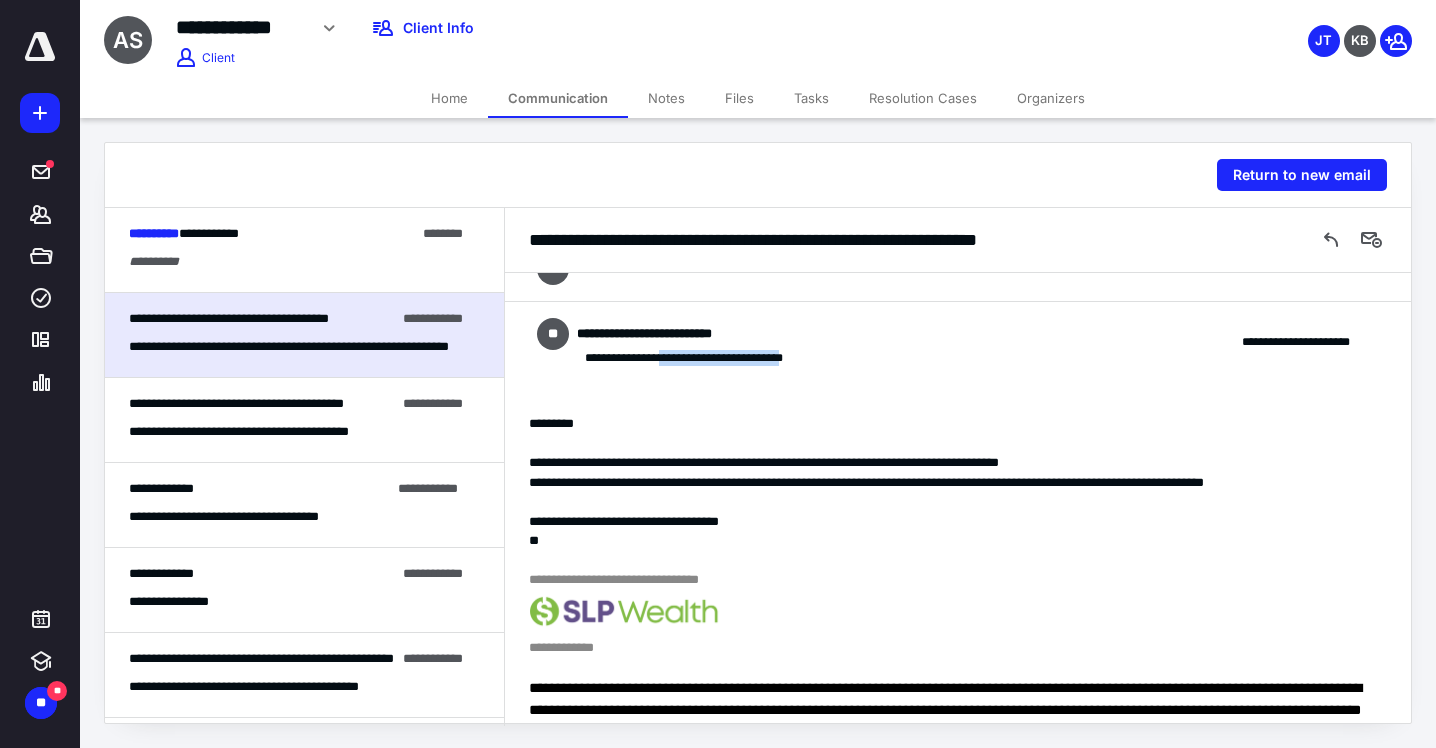 drag, startPoint x: 673, startPoint y: 358, endPoint x: 821, endPoint y: 356, distance: 148.01352 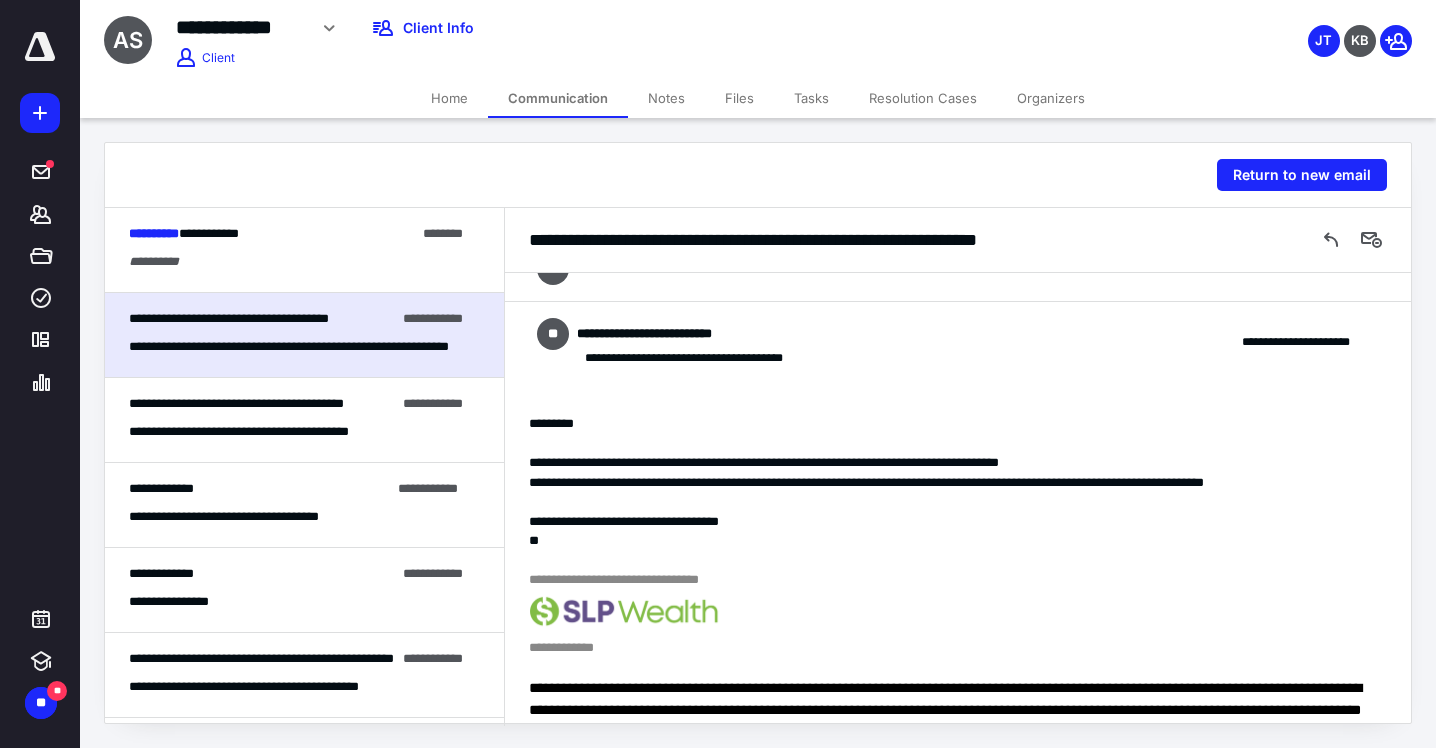 click on "**********" at bounding box center [272, 234] 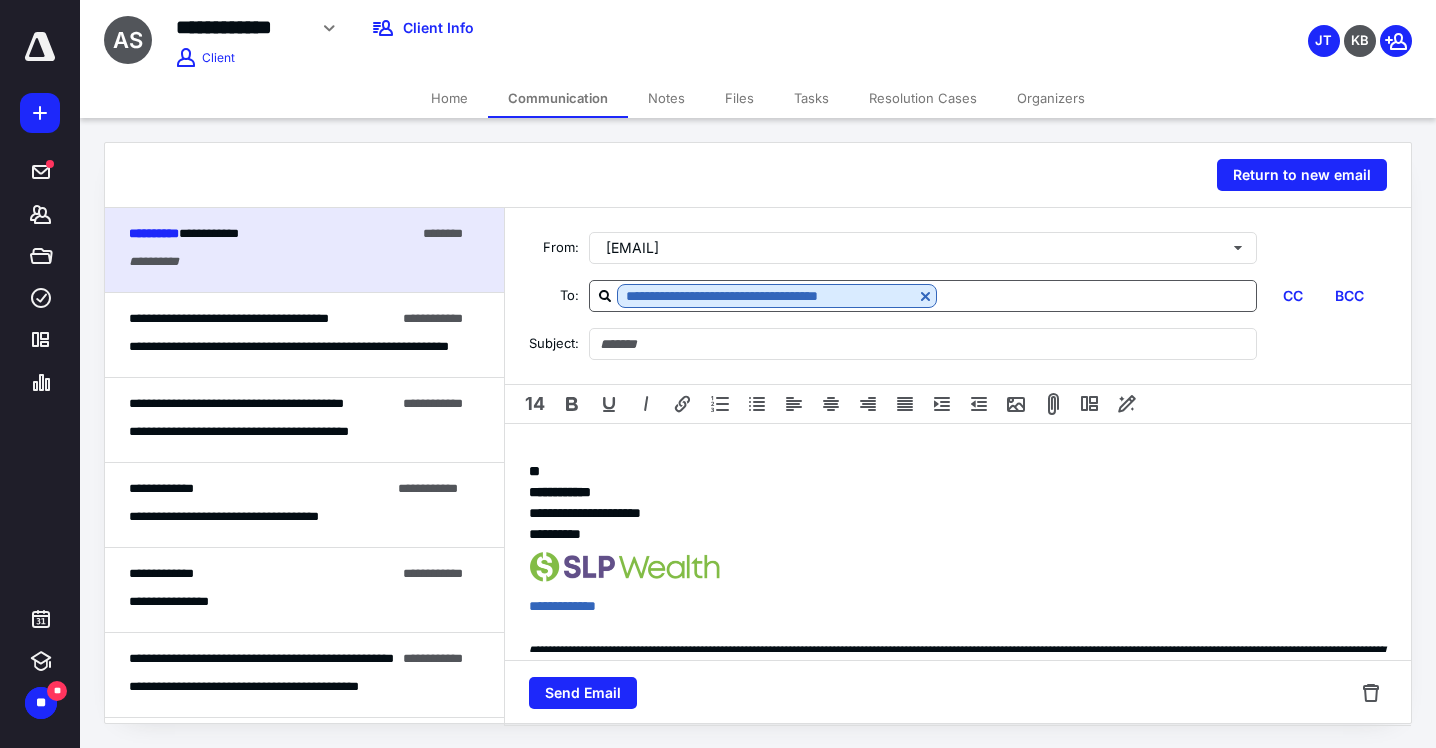 click at bounding box center (1097, 295) 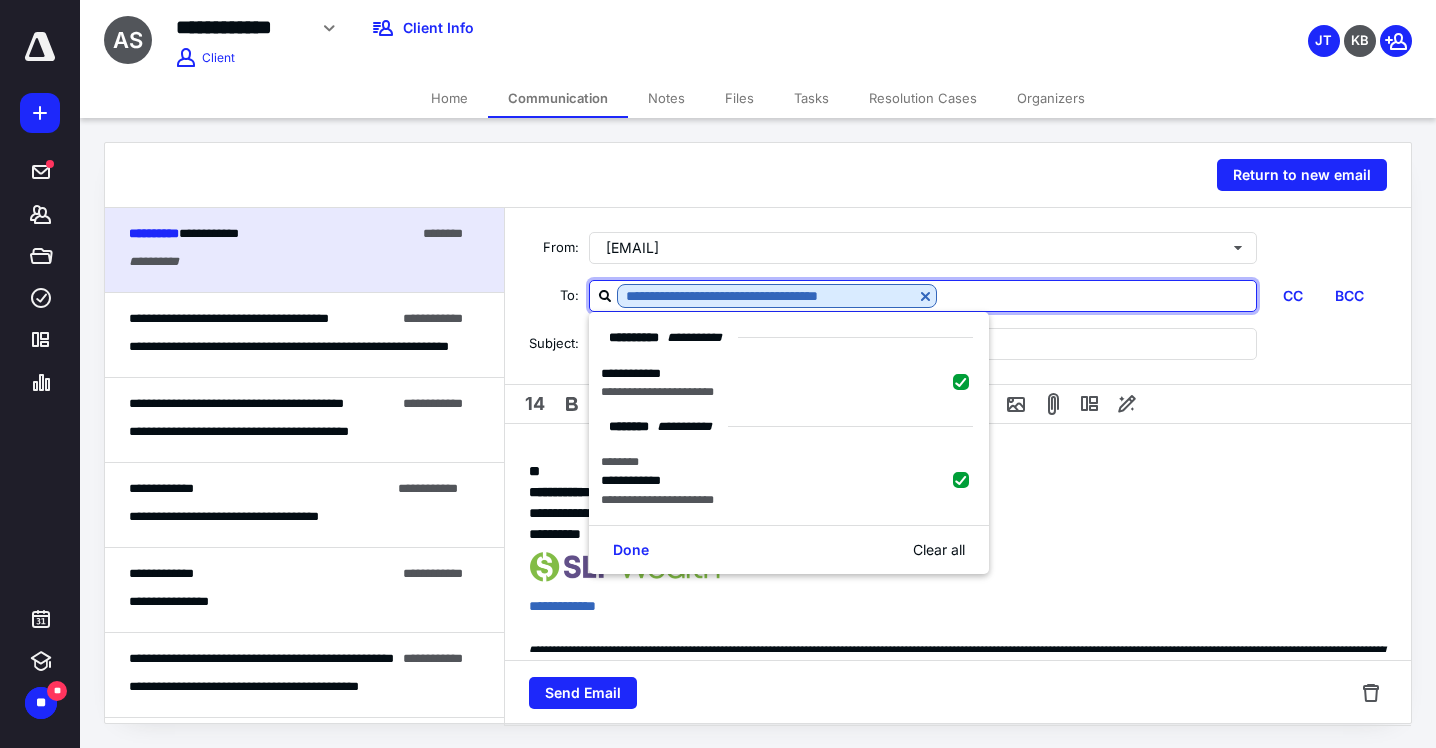 paste on "**********" 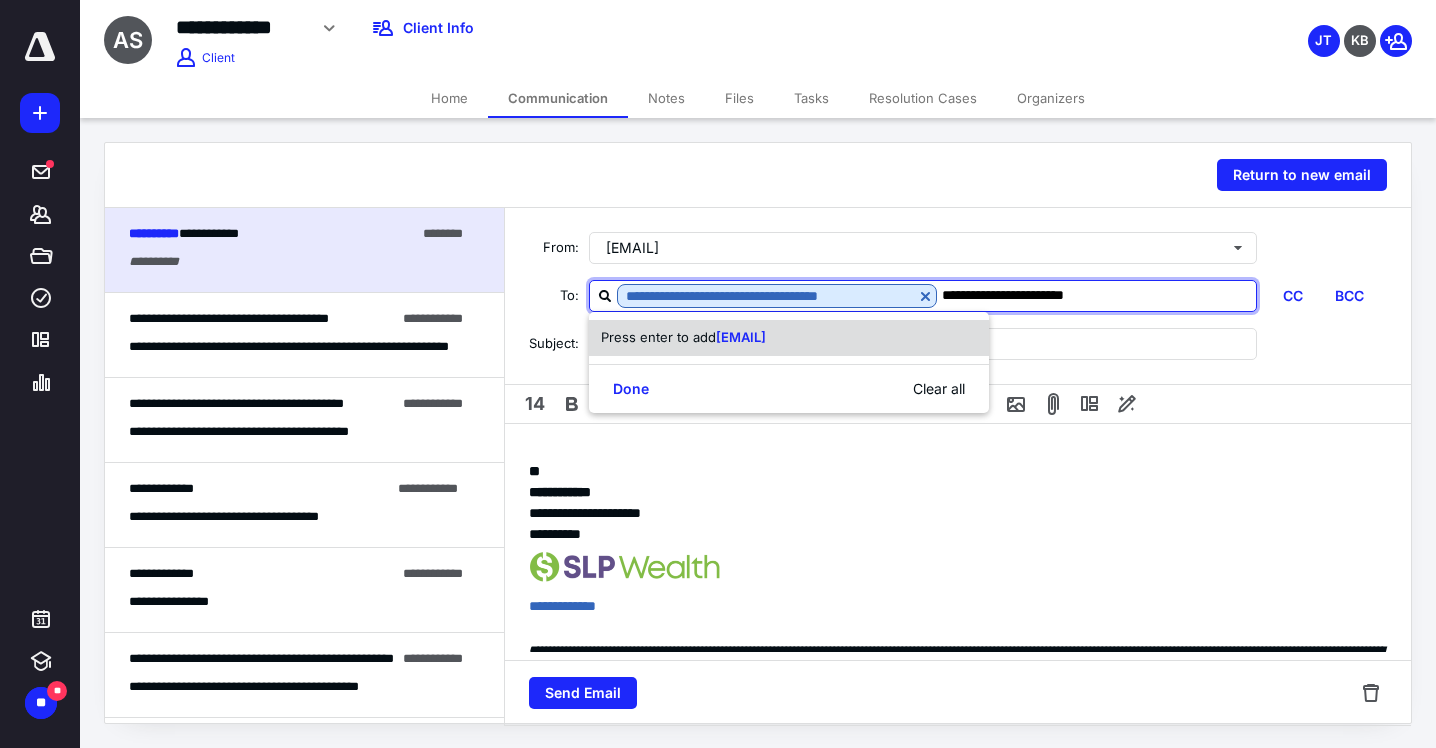 type on "**********" 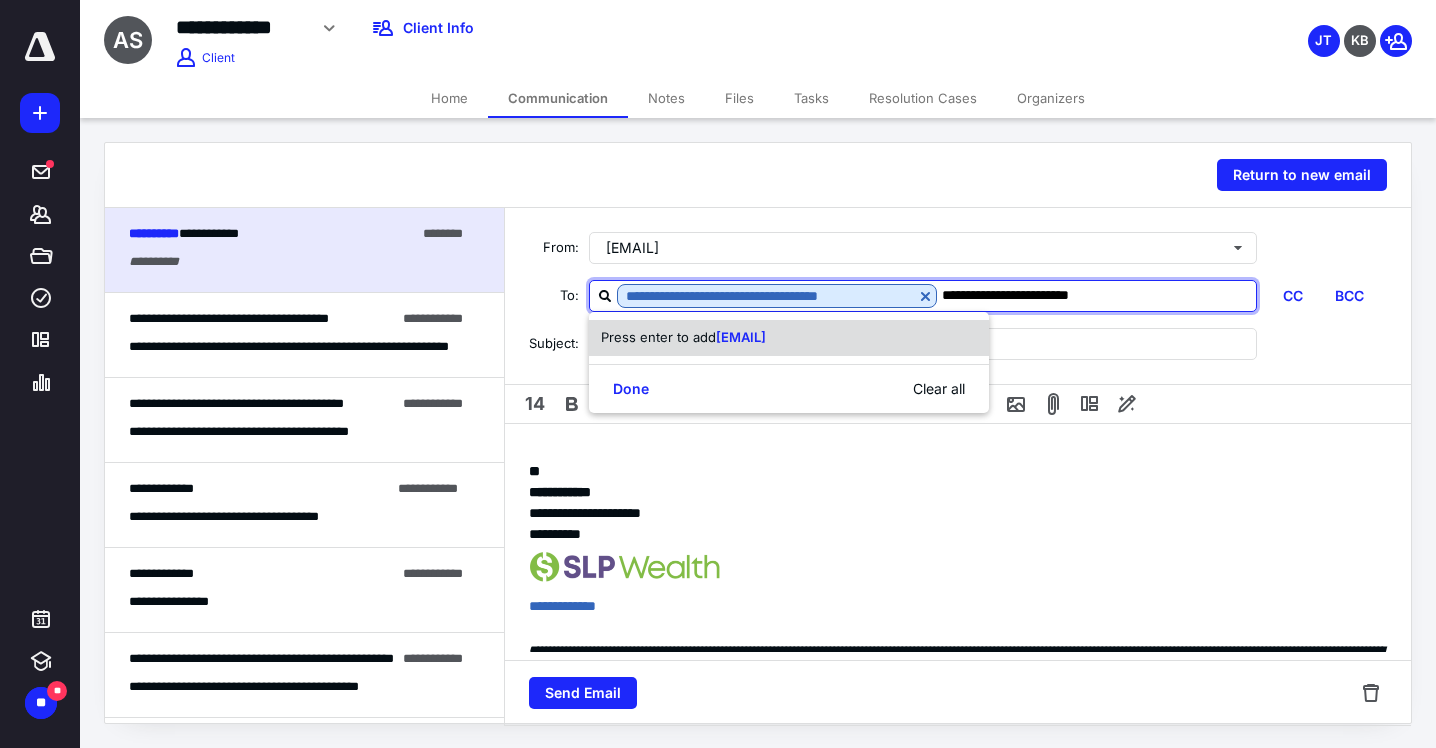 click on "[EMAIL]" at bounding box center [741, 337] 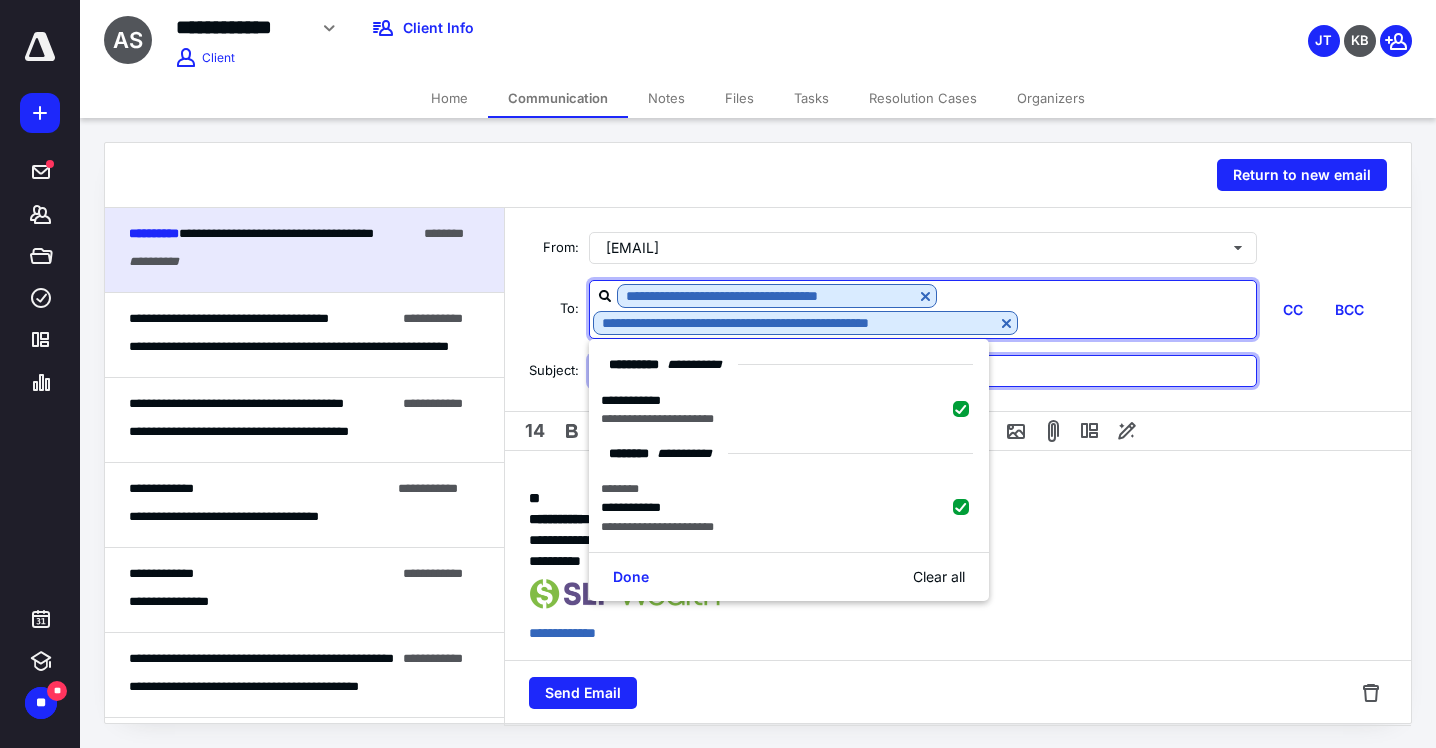 click at bounding box center (923, 371) 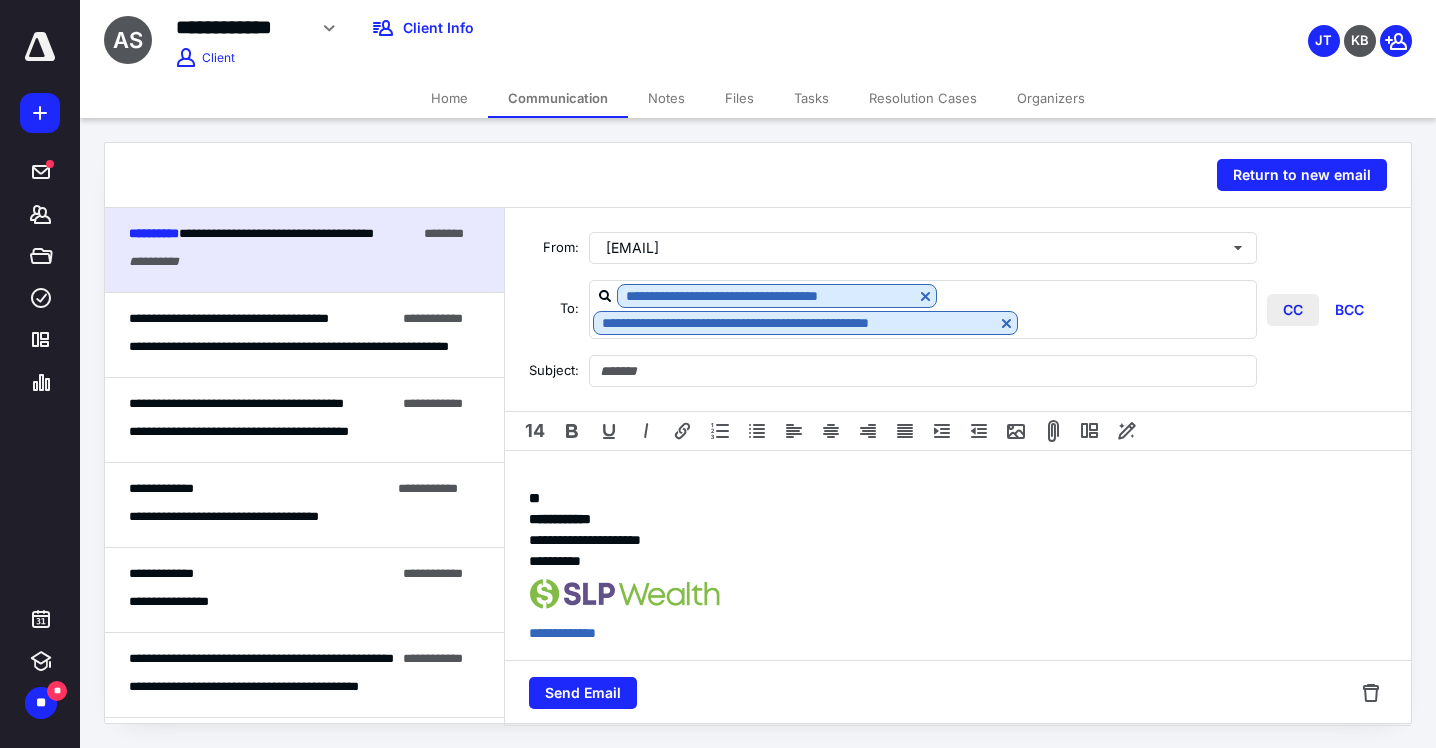 click on "CC" at bounding box center (1293, 310) 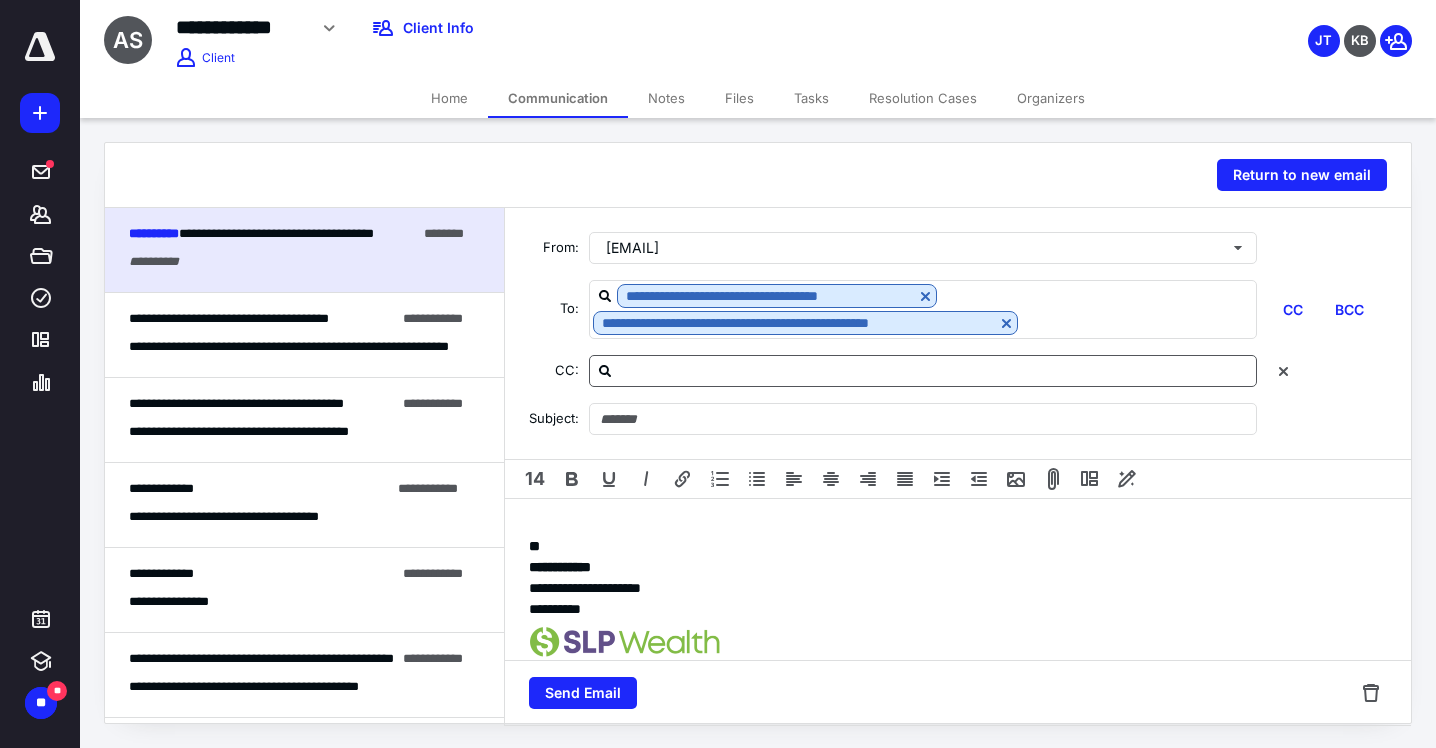 click at bounding box center [935, 370] 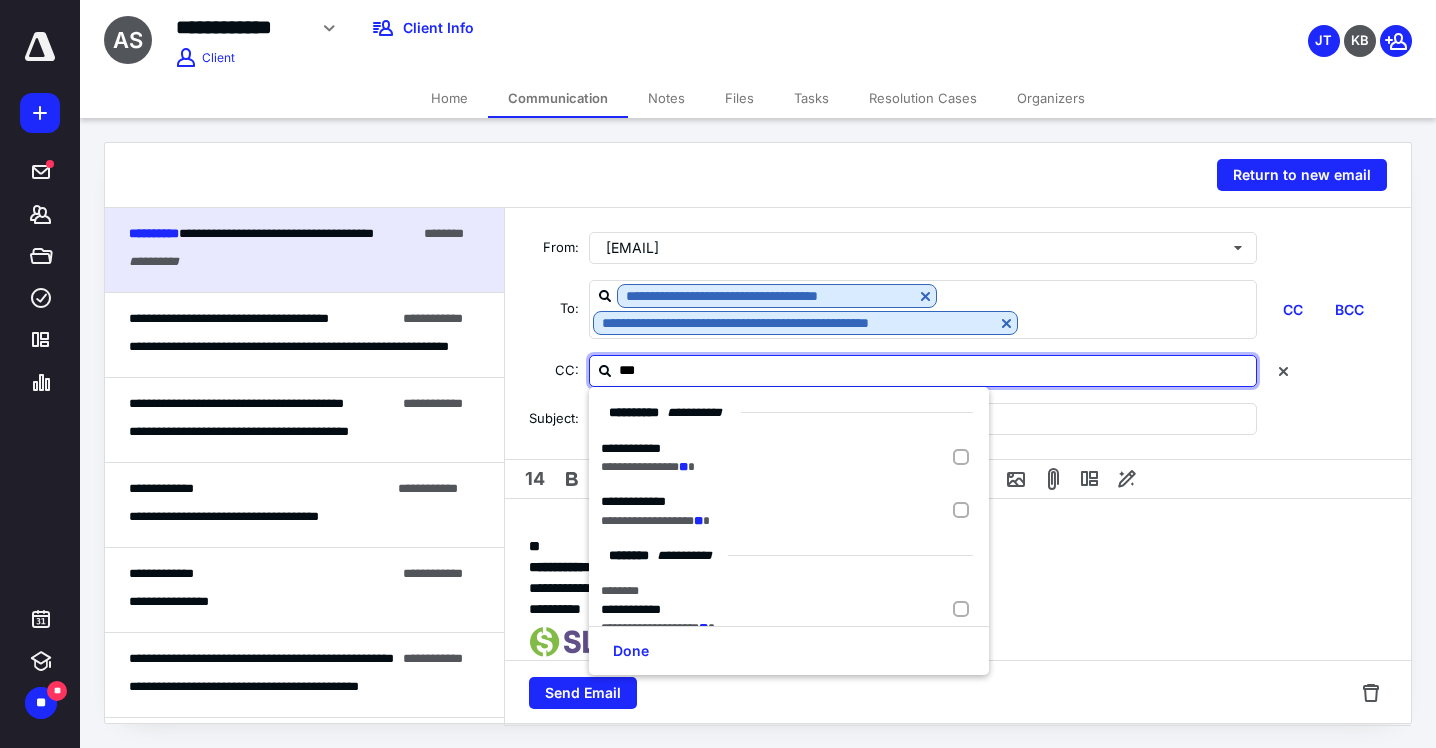 type on "****" 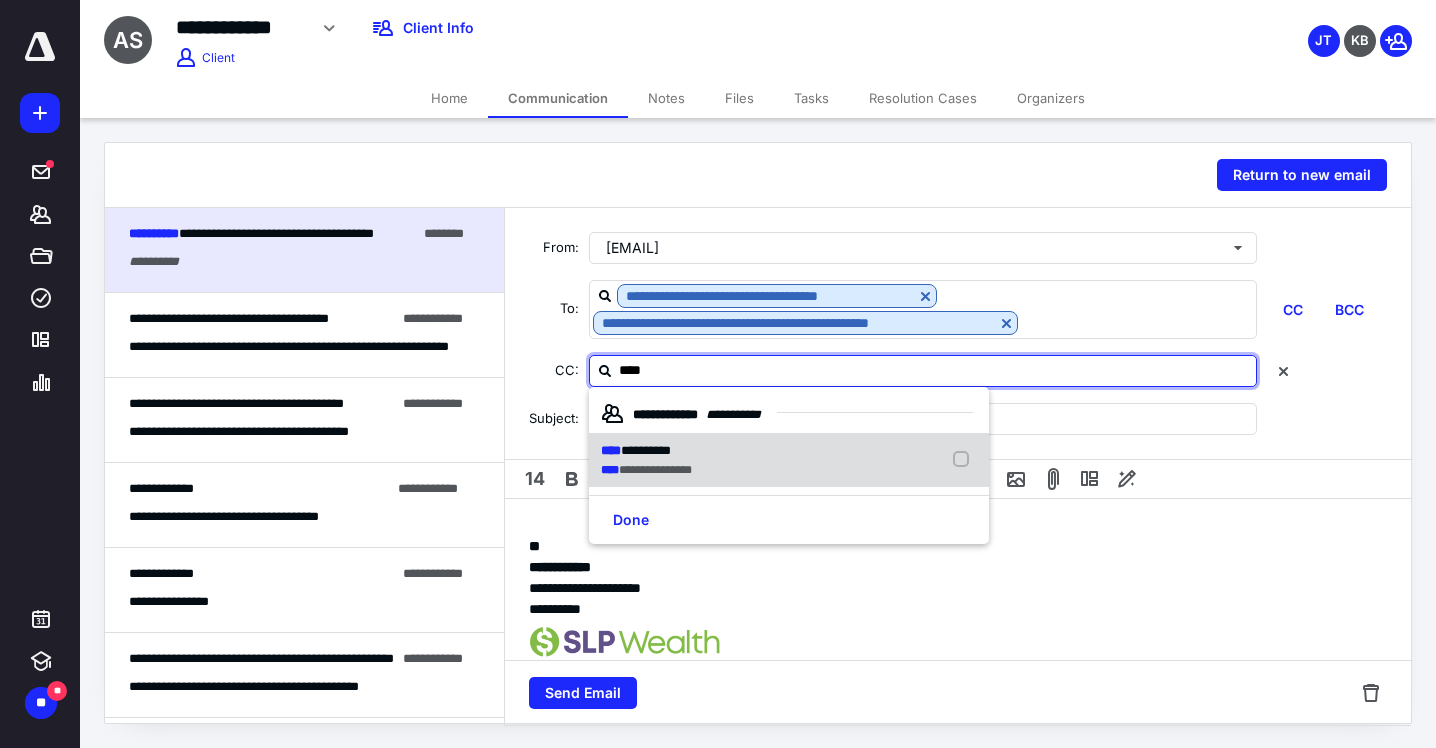 click on "**********" at bounding box center [646, 451] 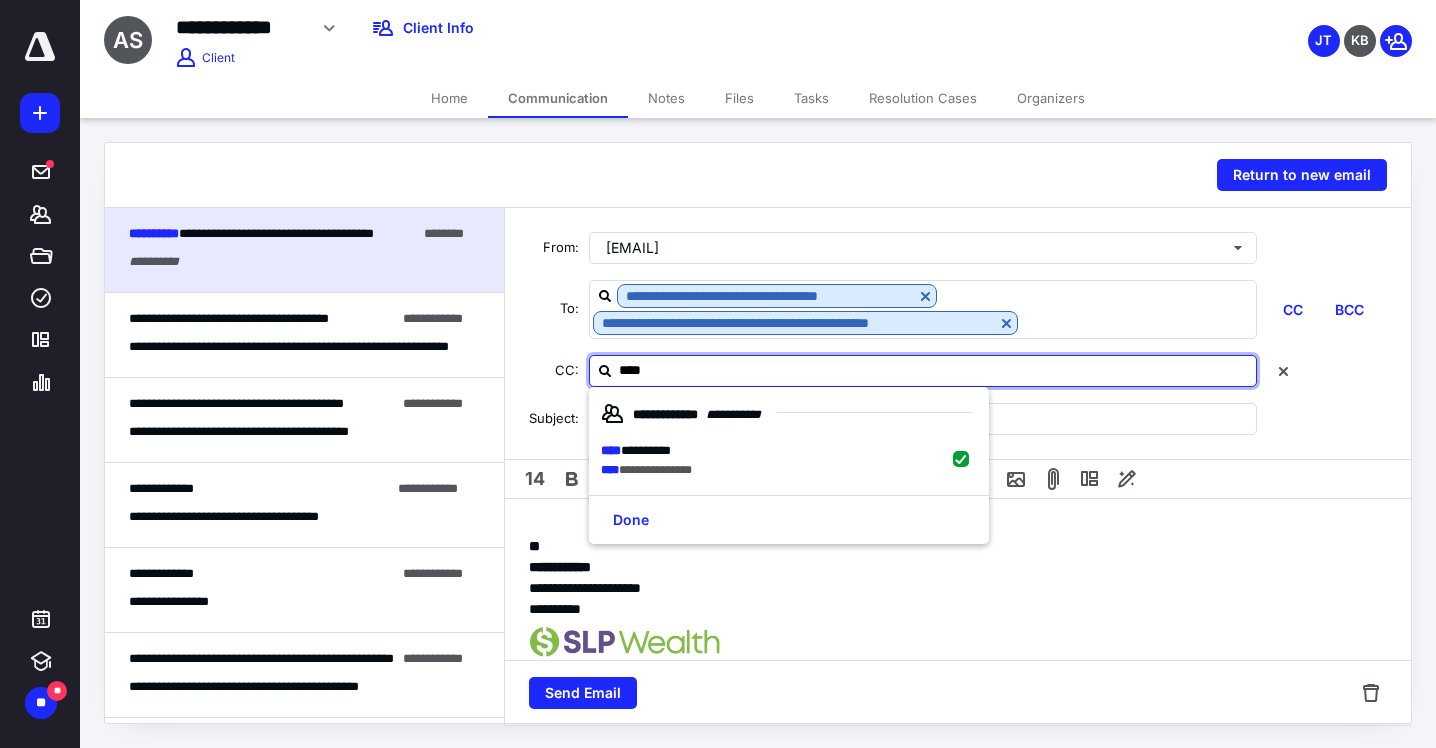checkbox on "true" 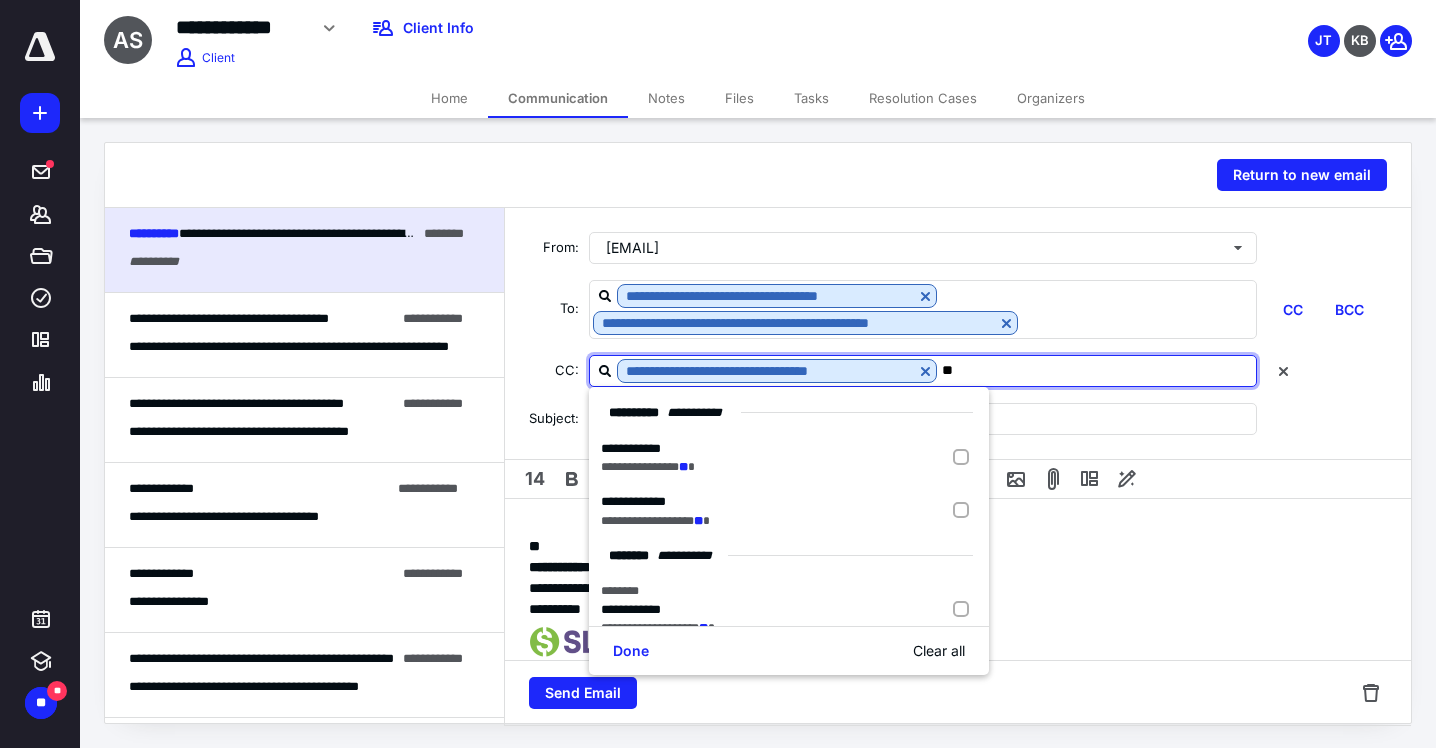 type on "*" 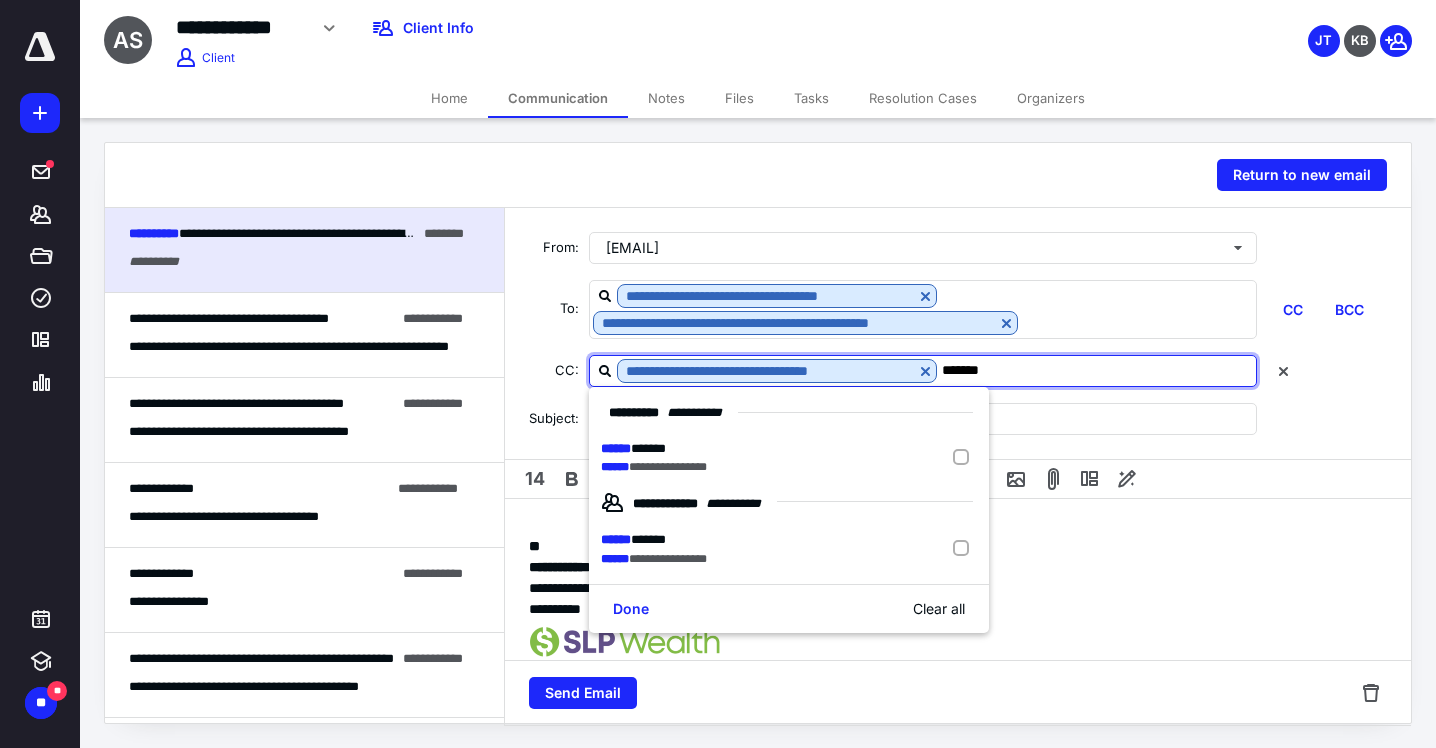 type on "********" 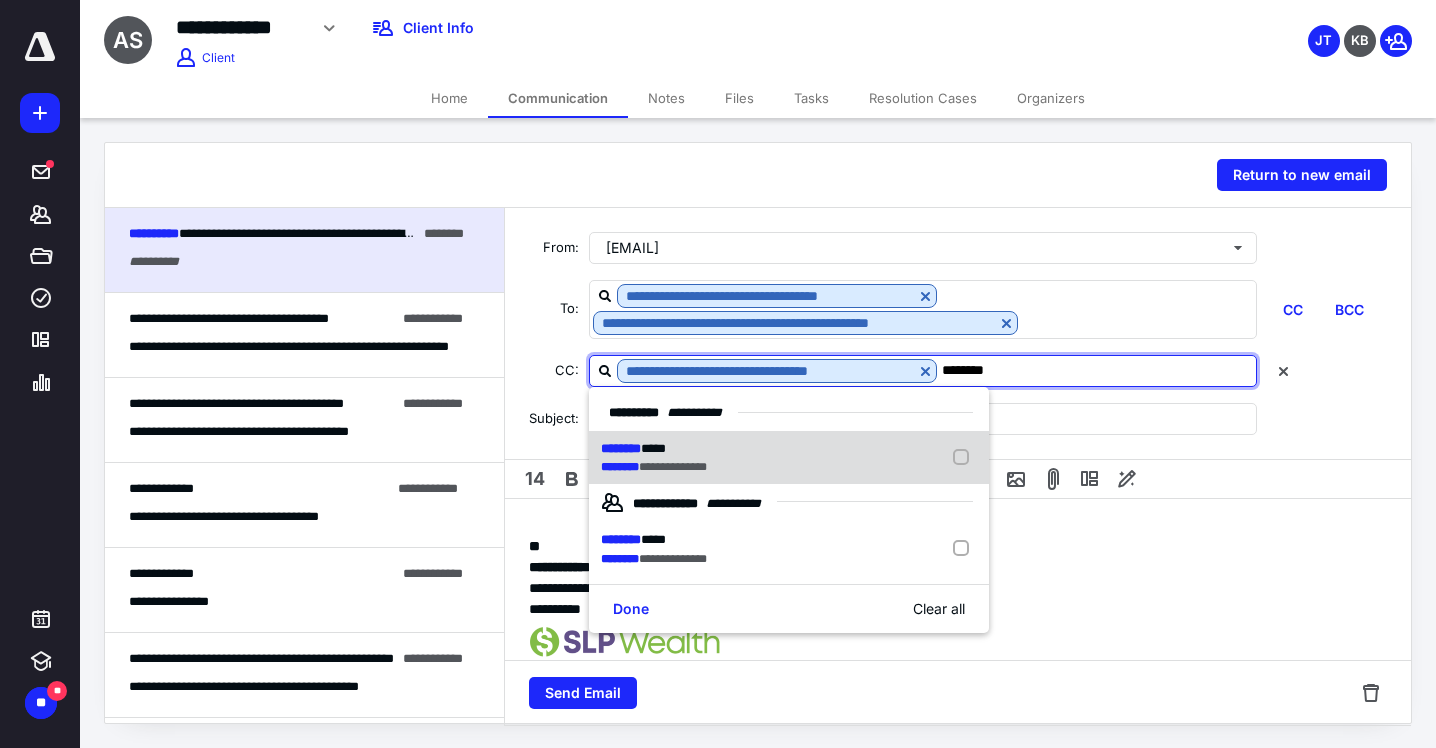click on "******** **** ********" at bounding box center (789, 458) 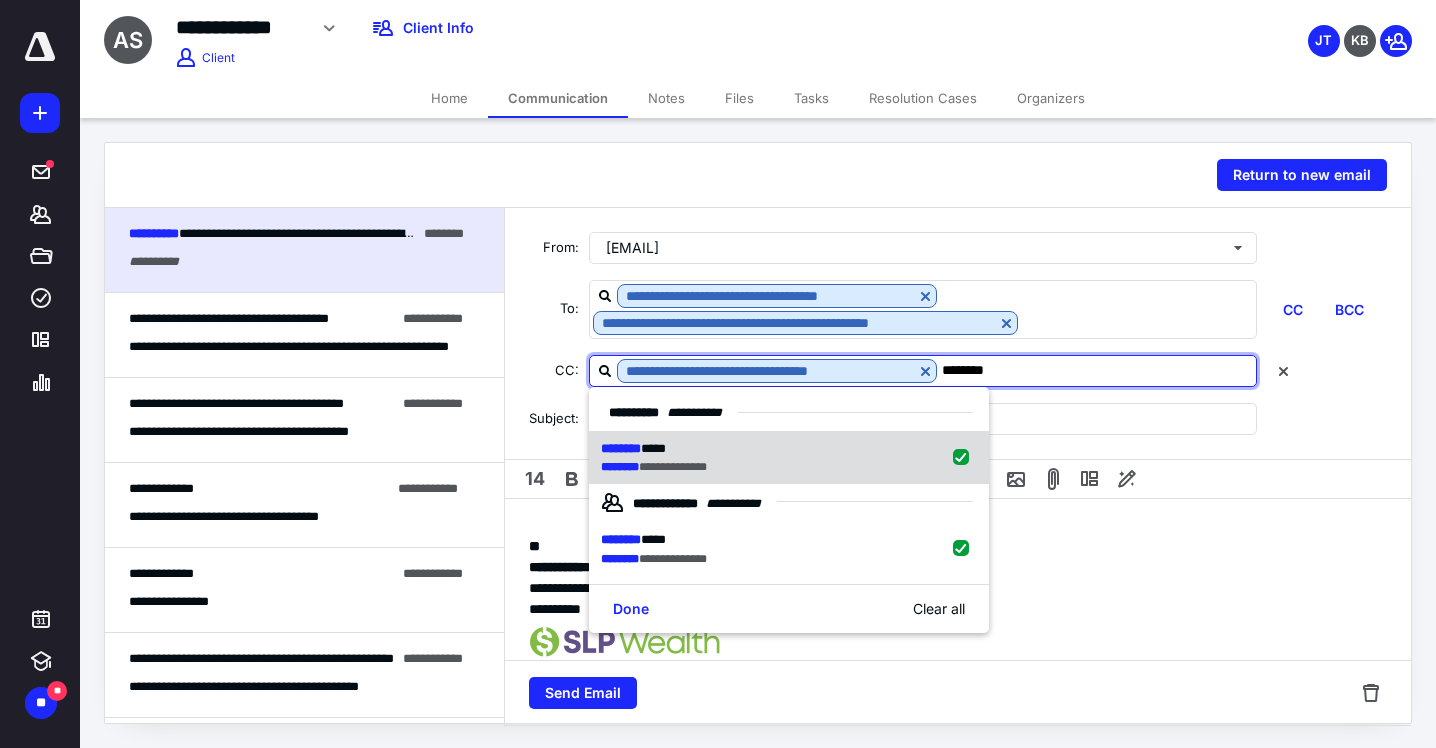checkbox on "true" 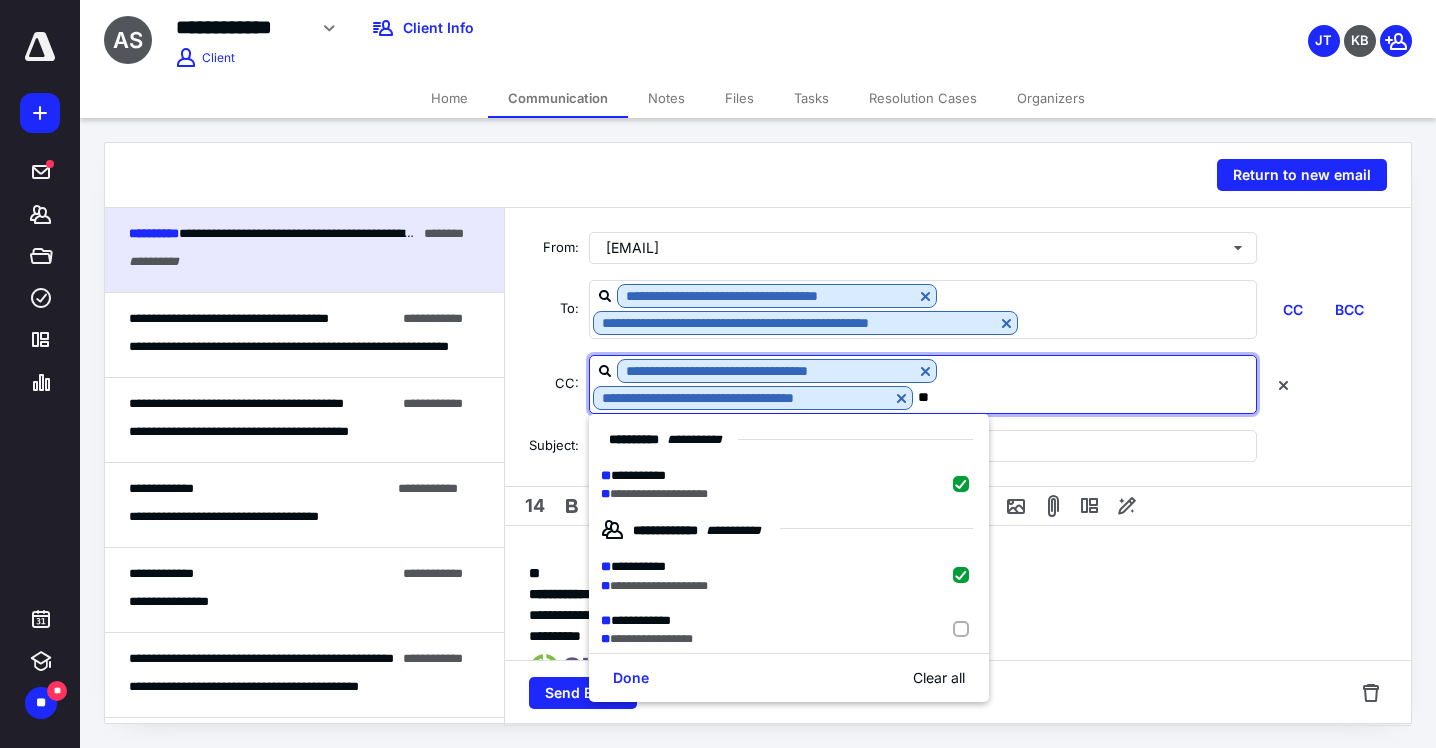 type on "*" 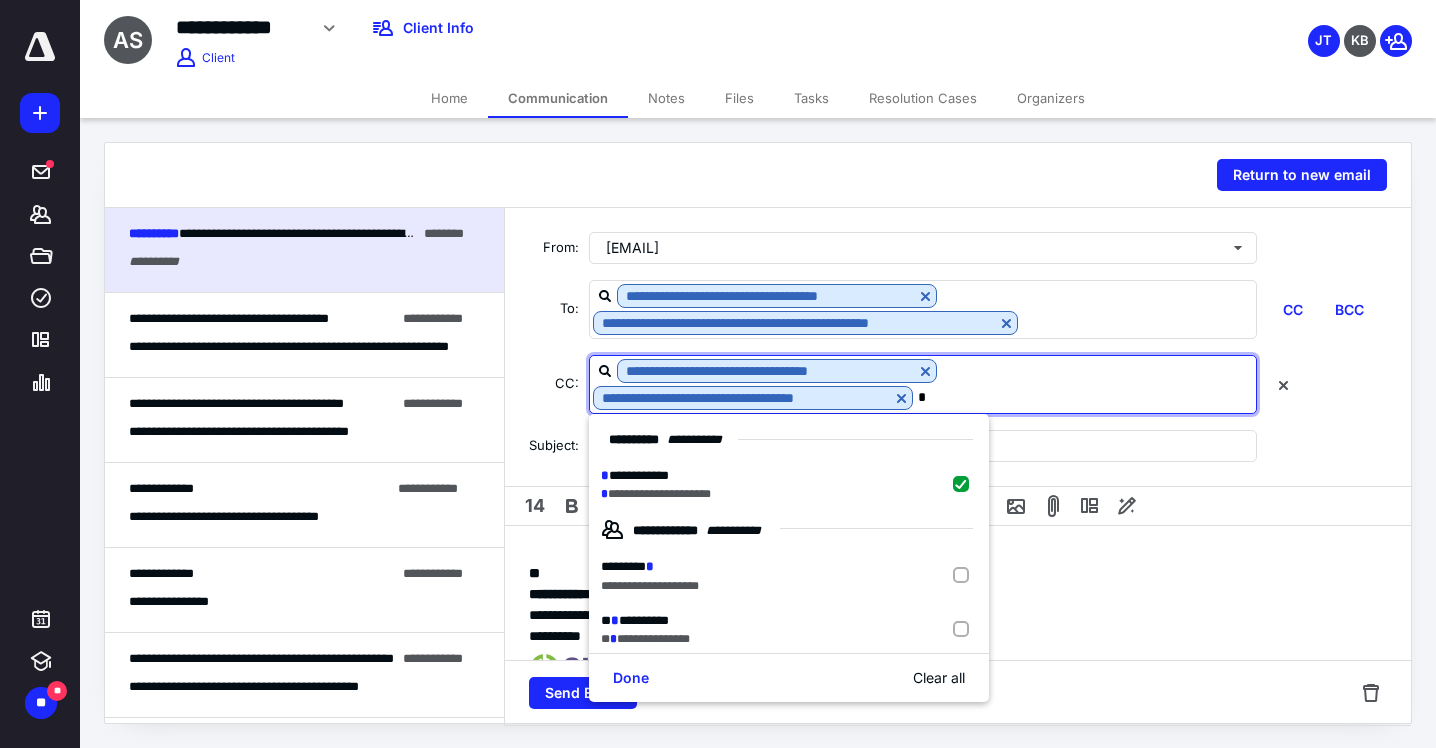 type 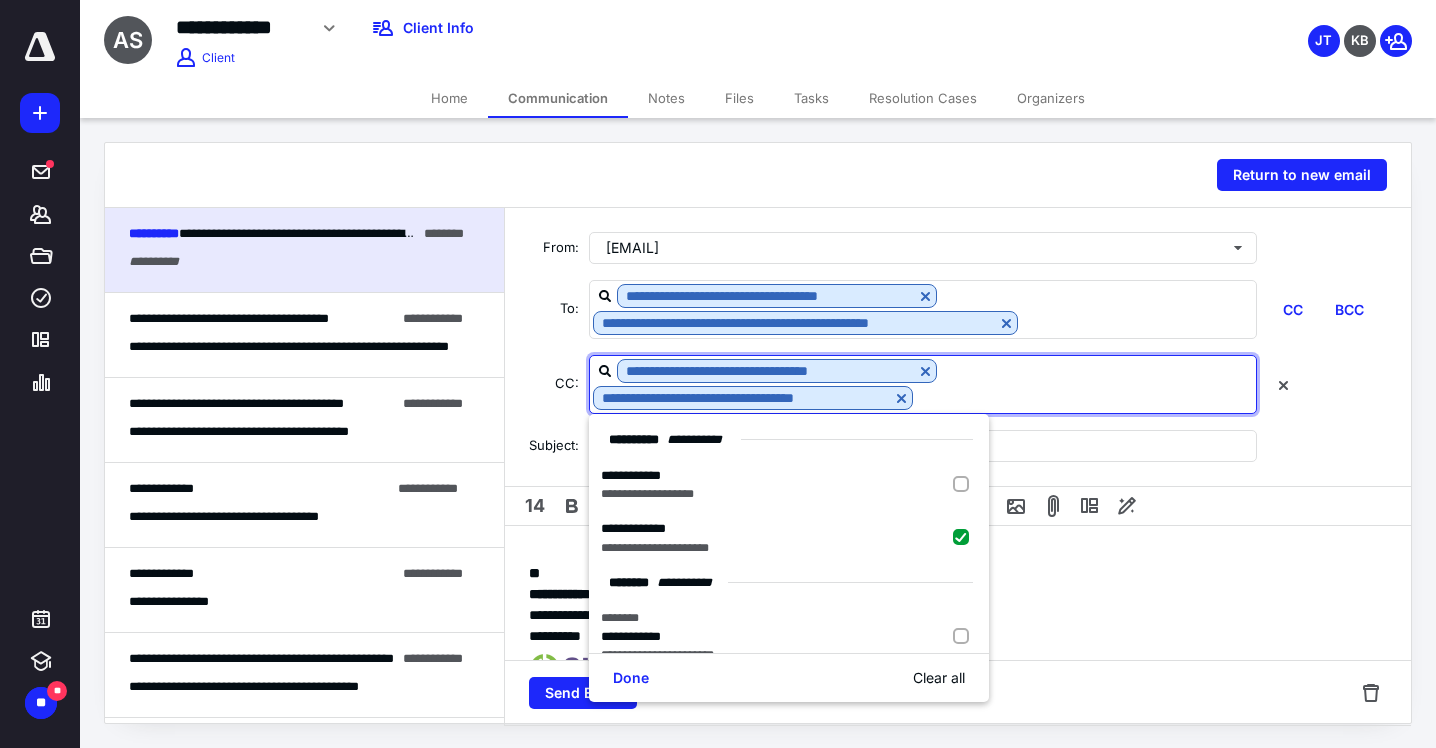 click on "**********" at bounding box center (958, 594) 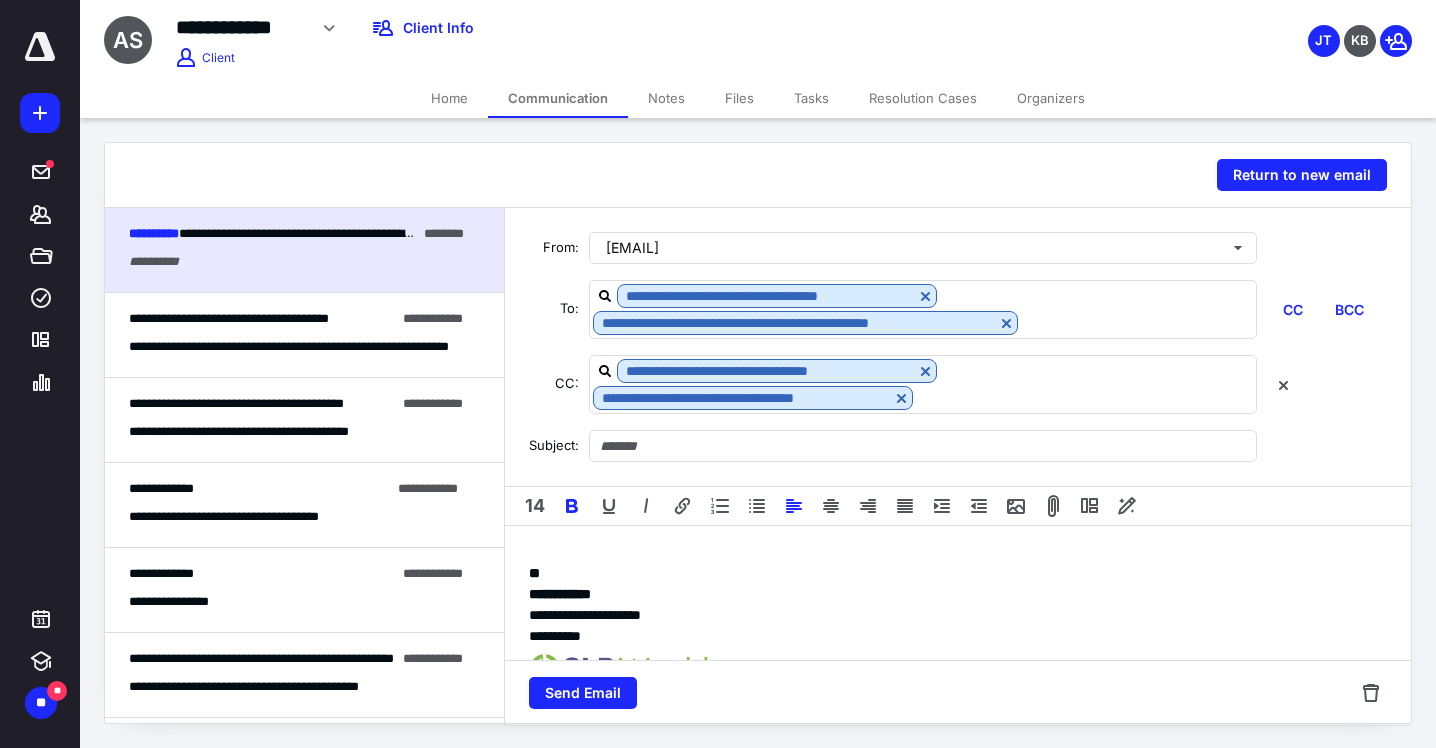 click on "**********" at bounding box center (958, 714) 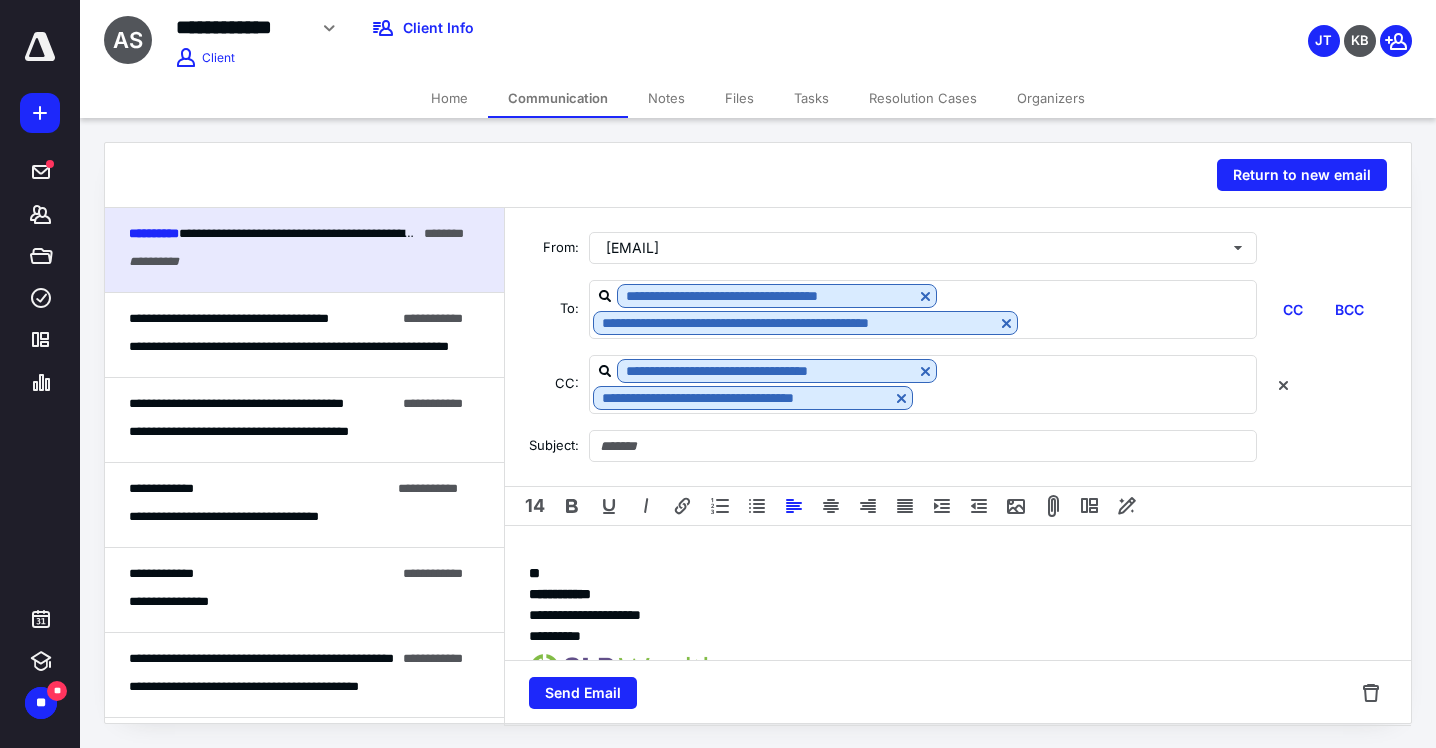type 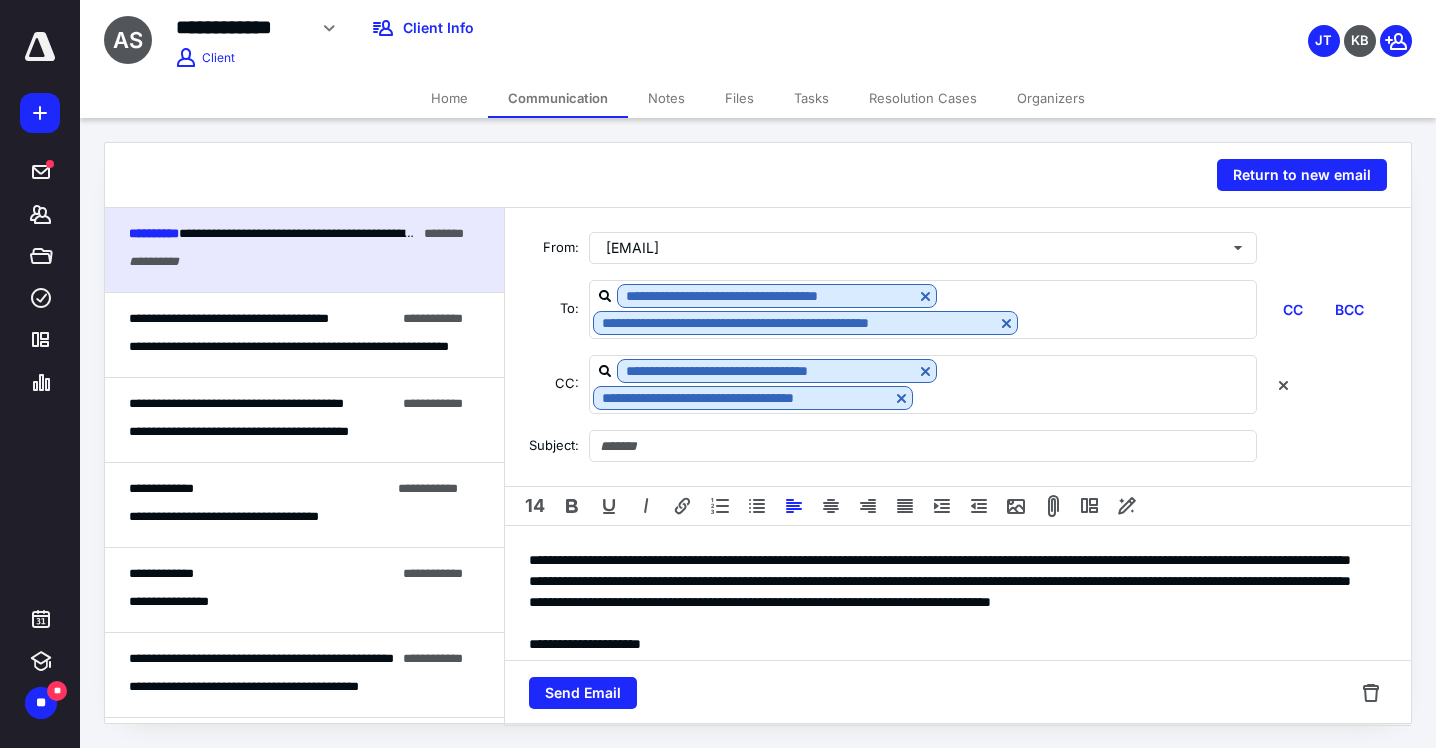 scroll, scrollTop: 0, scrollLeft: 0, axis: both 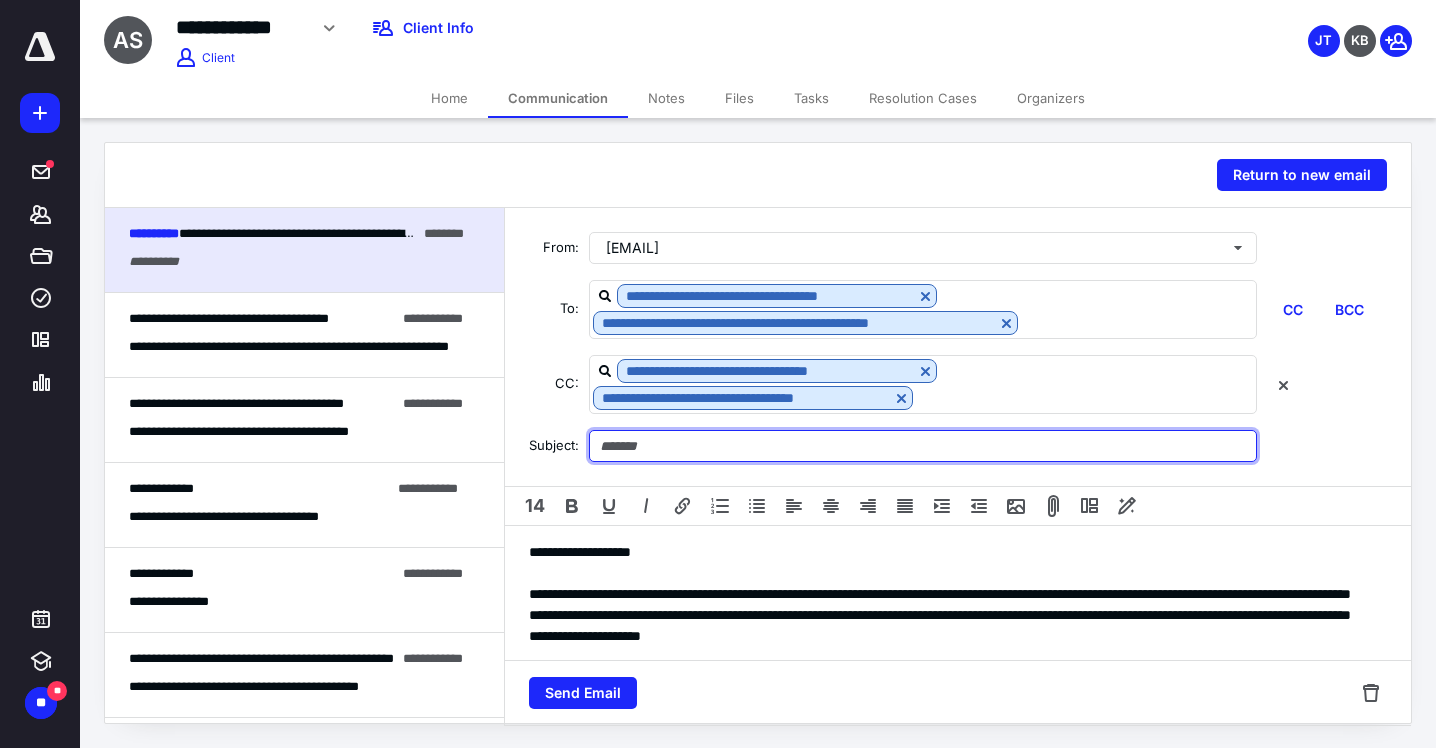 click at bounding box center (923, 446) 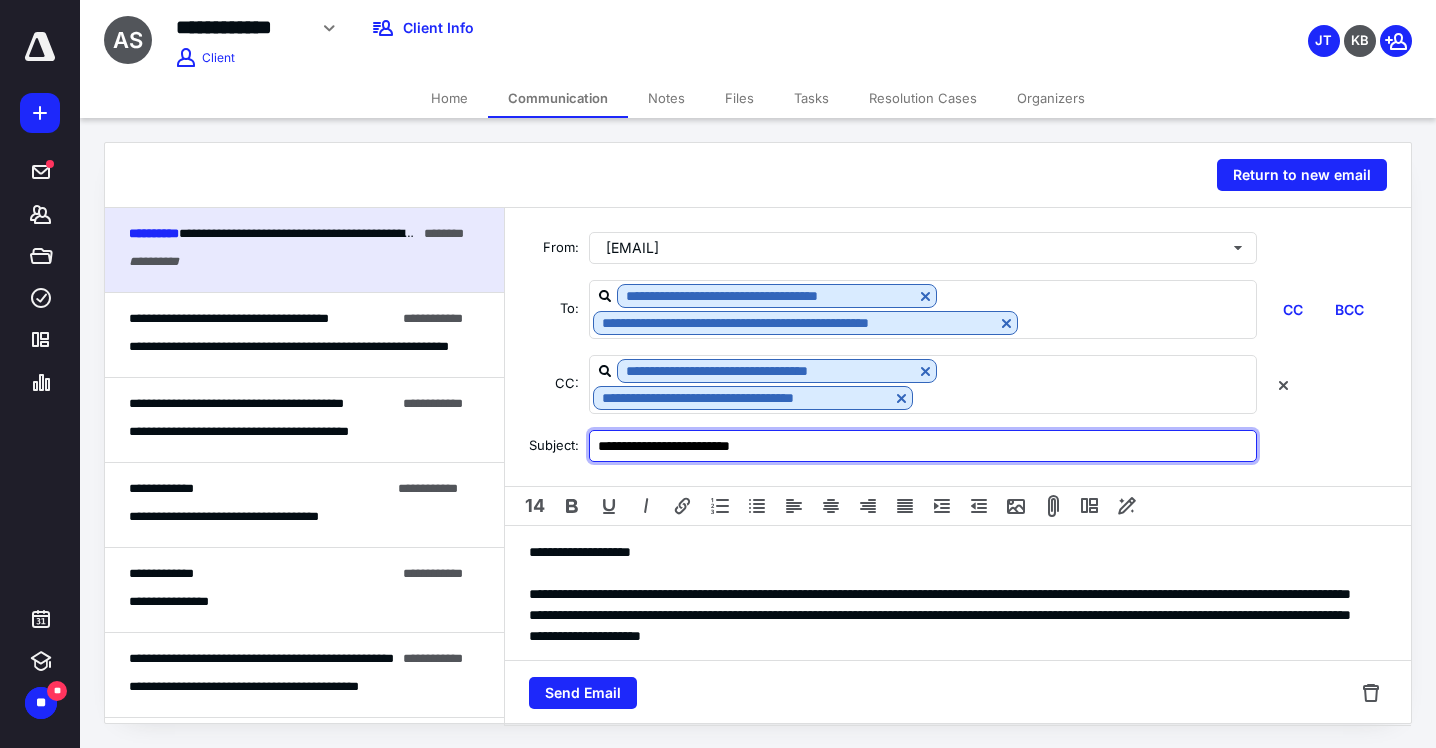 type on "**********" 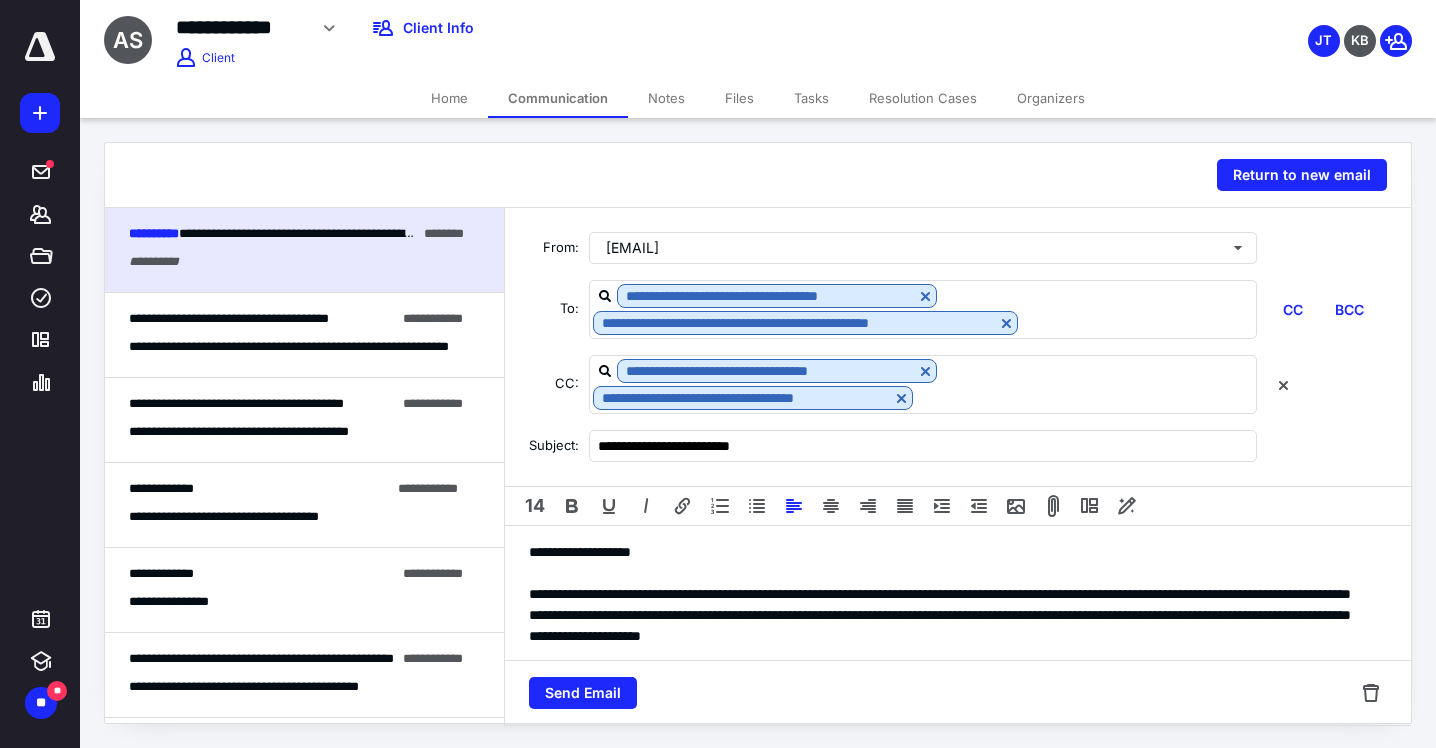 click on "**********" at bounding box center [950, 892] 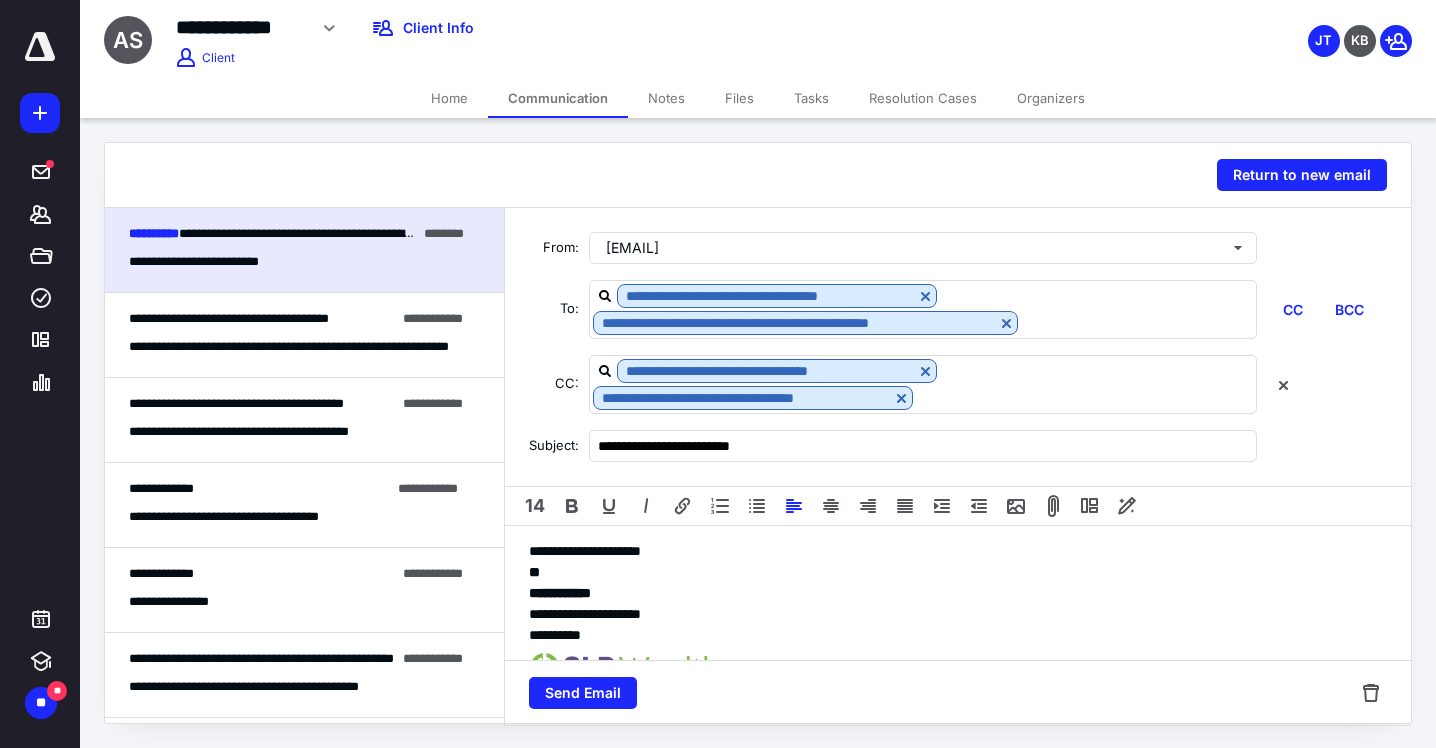 scroll, scrollTop: 339, scrollLeft: 0, axis: vertical 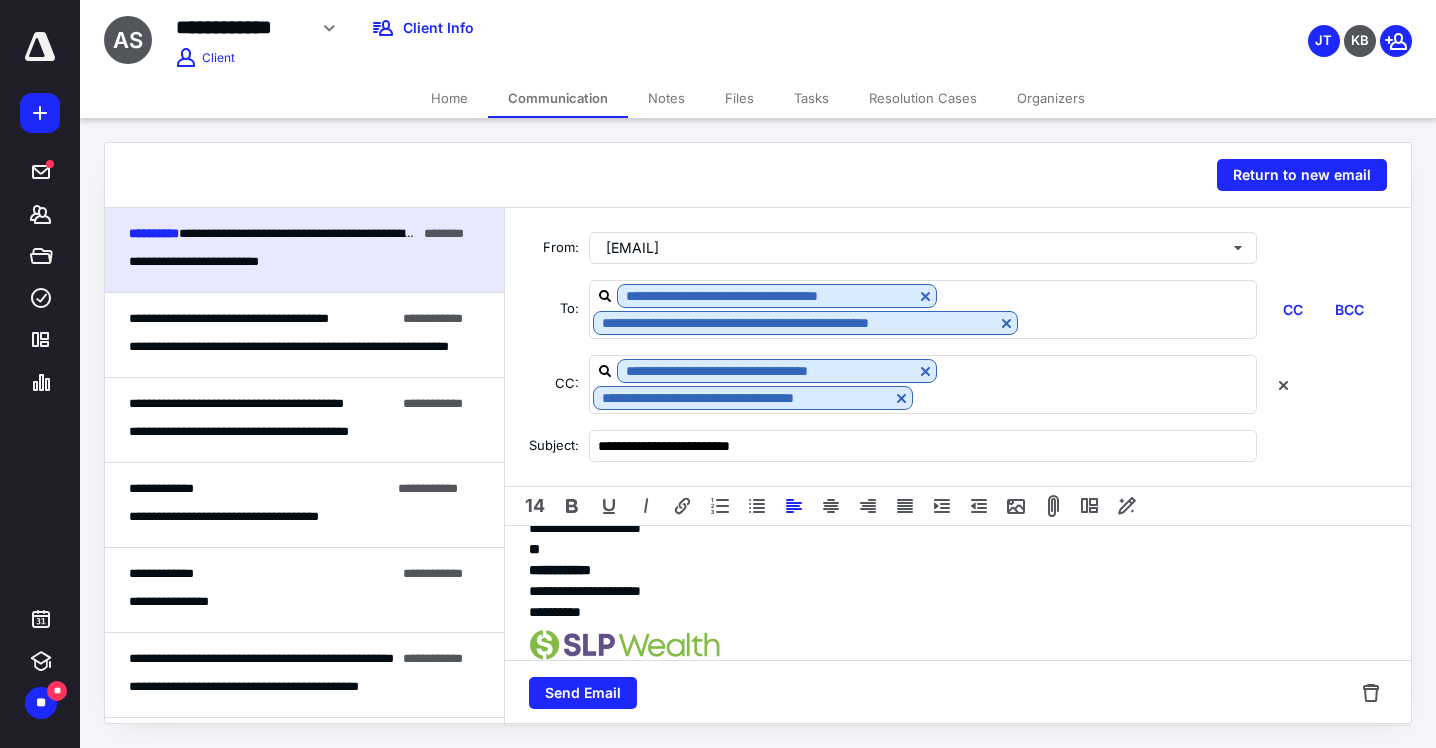 click on "**********" at bounding box center [950, 553] 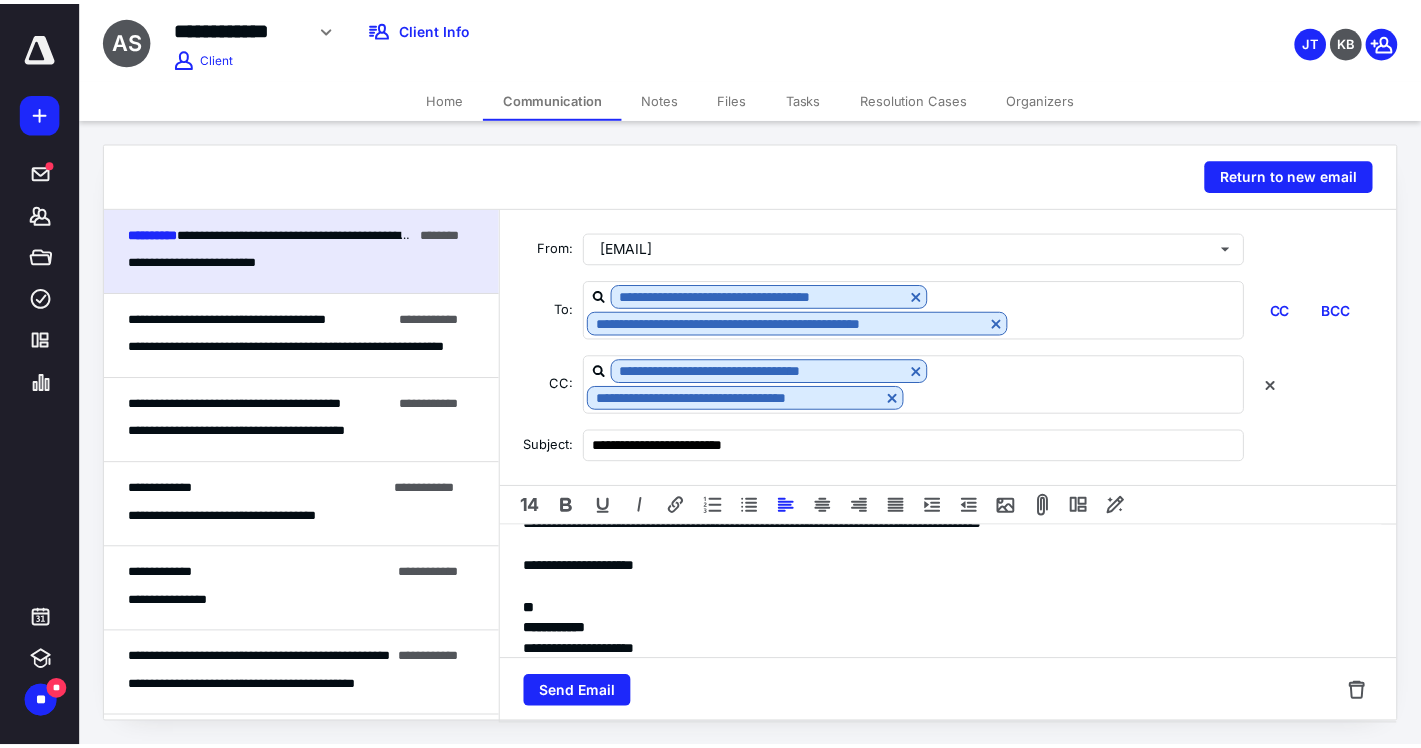 scroll, scrollTop: 0, scrollLeft: 0, axis: both 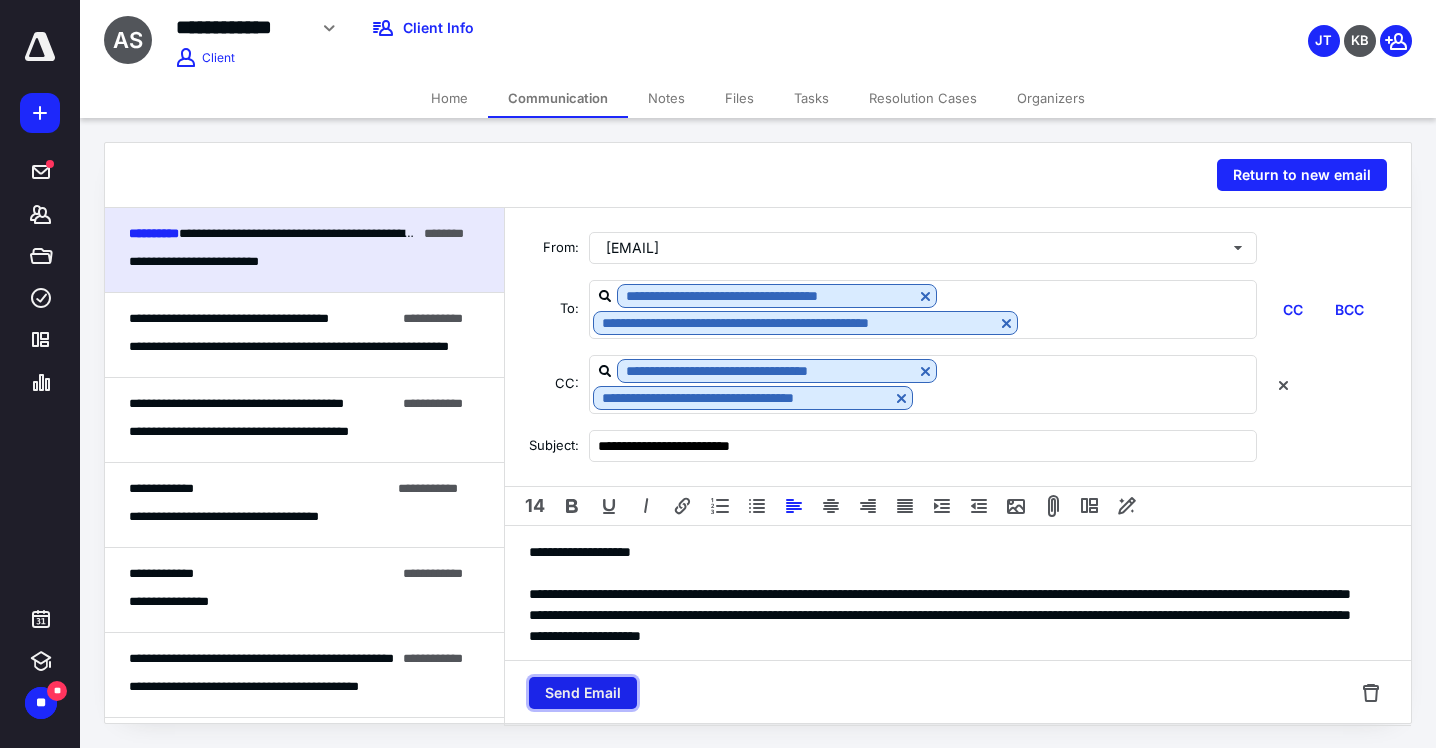 click on "Send Email" at bounding box center [583, 693] 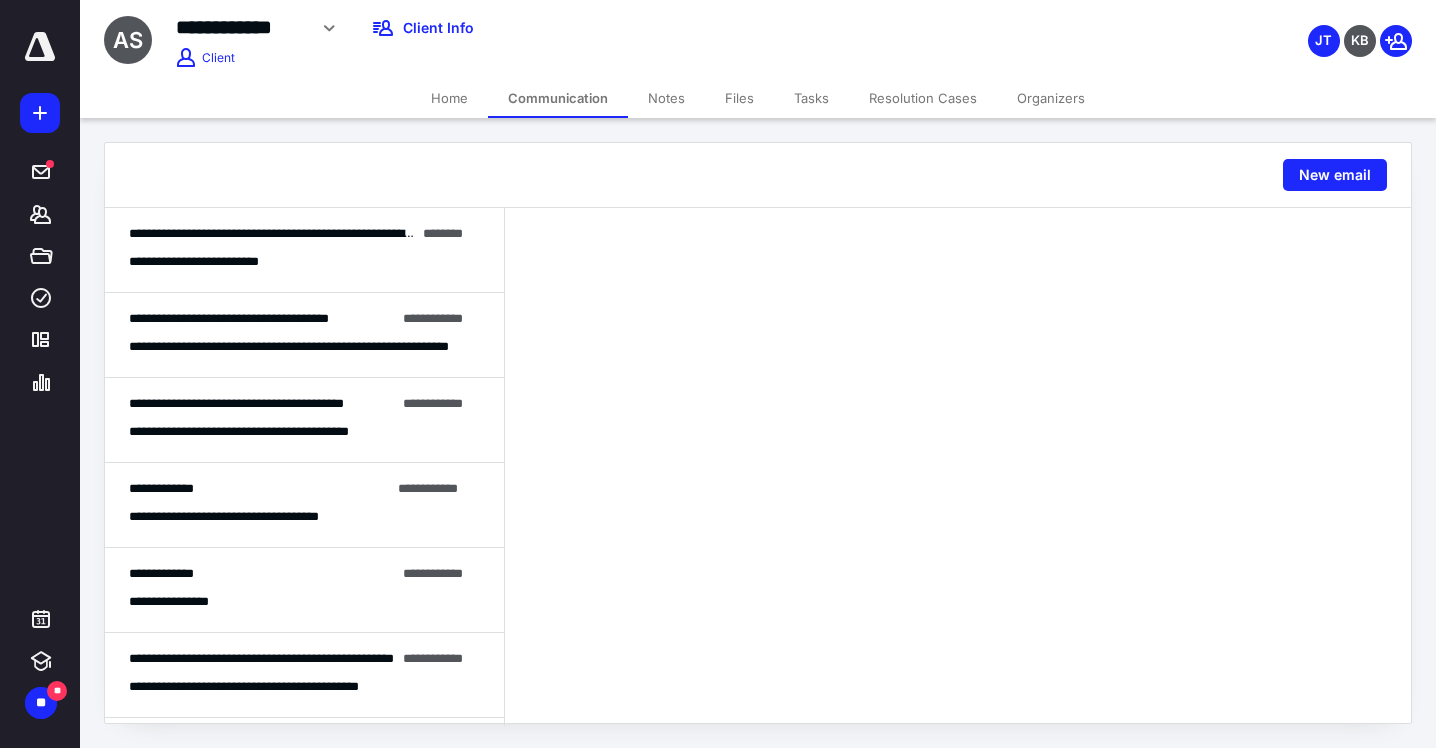 click on "**********" at bounding box center [304, 262] 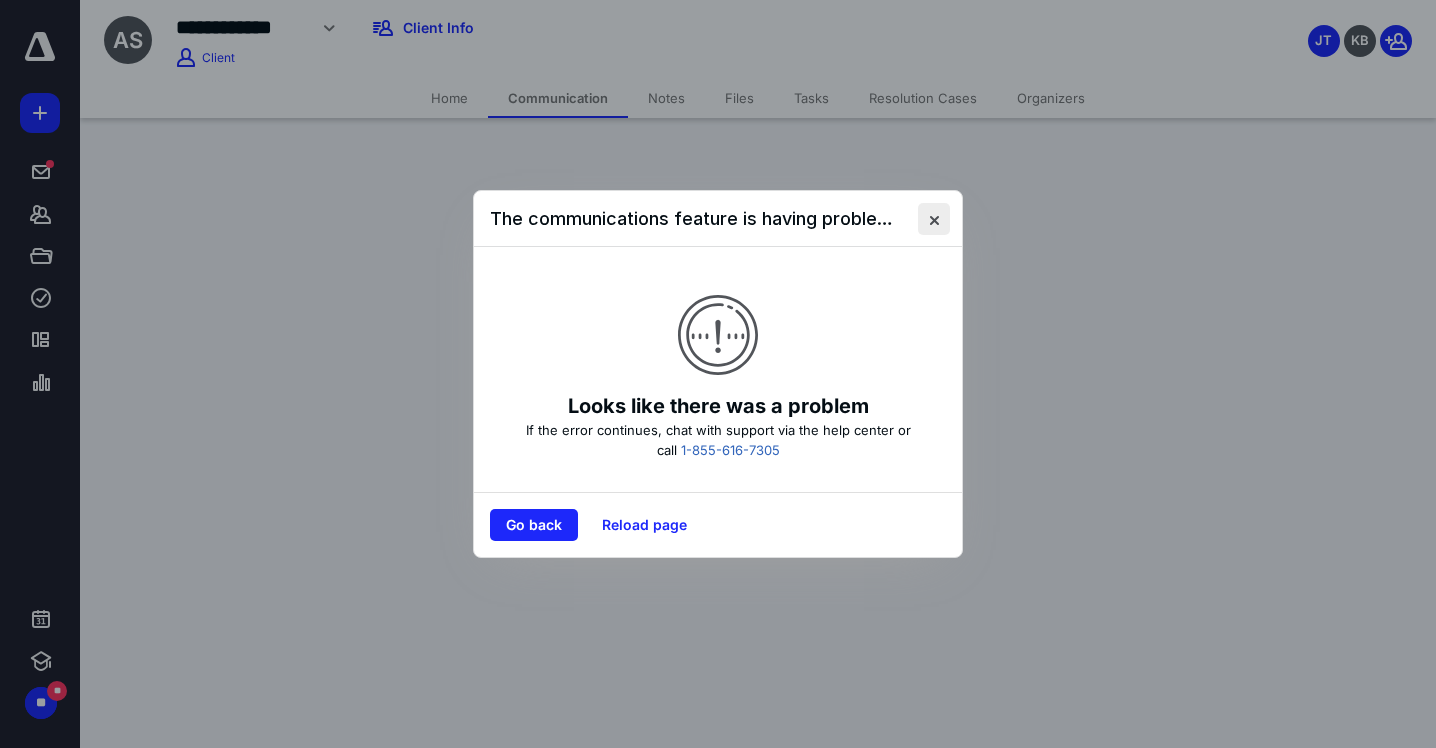 click at bounding box center [934, 219] 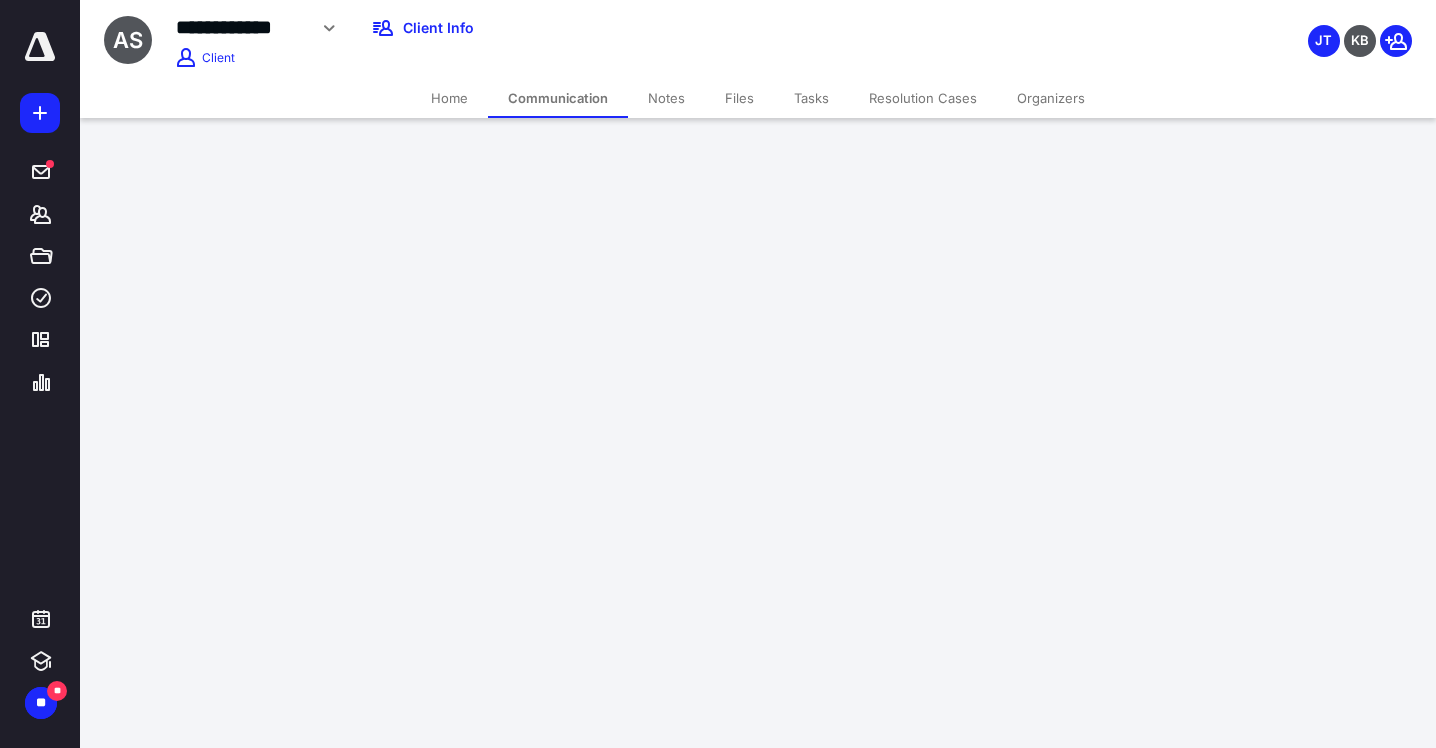 click on "Home" at bounding box center (449, 98) 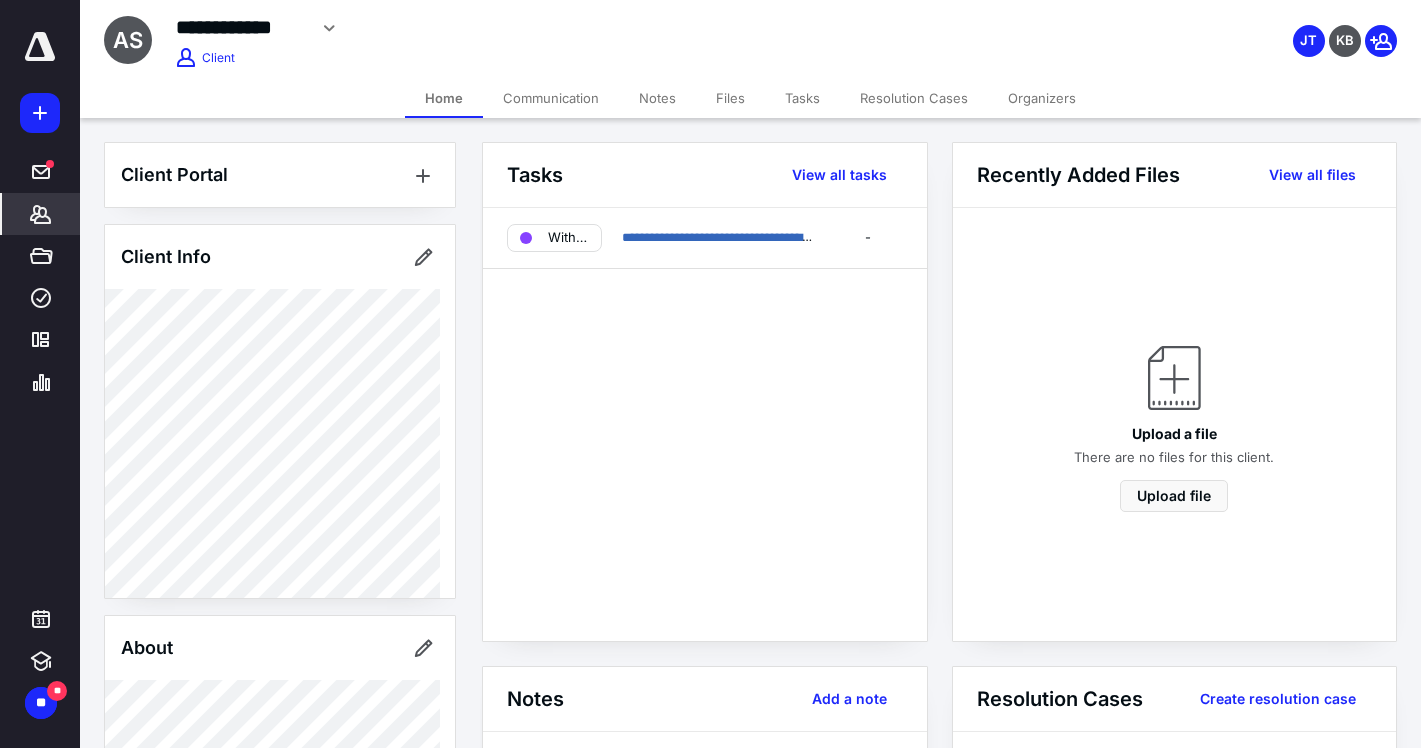 click on "Communication" at bounding box center [551, 98] 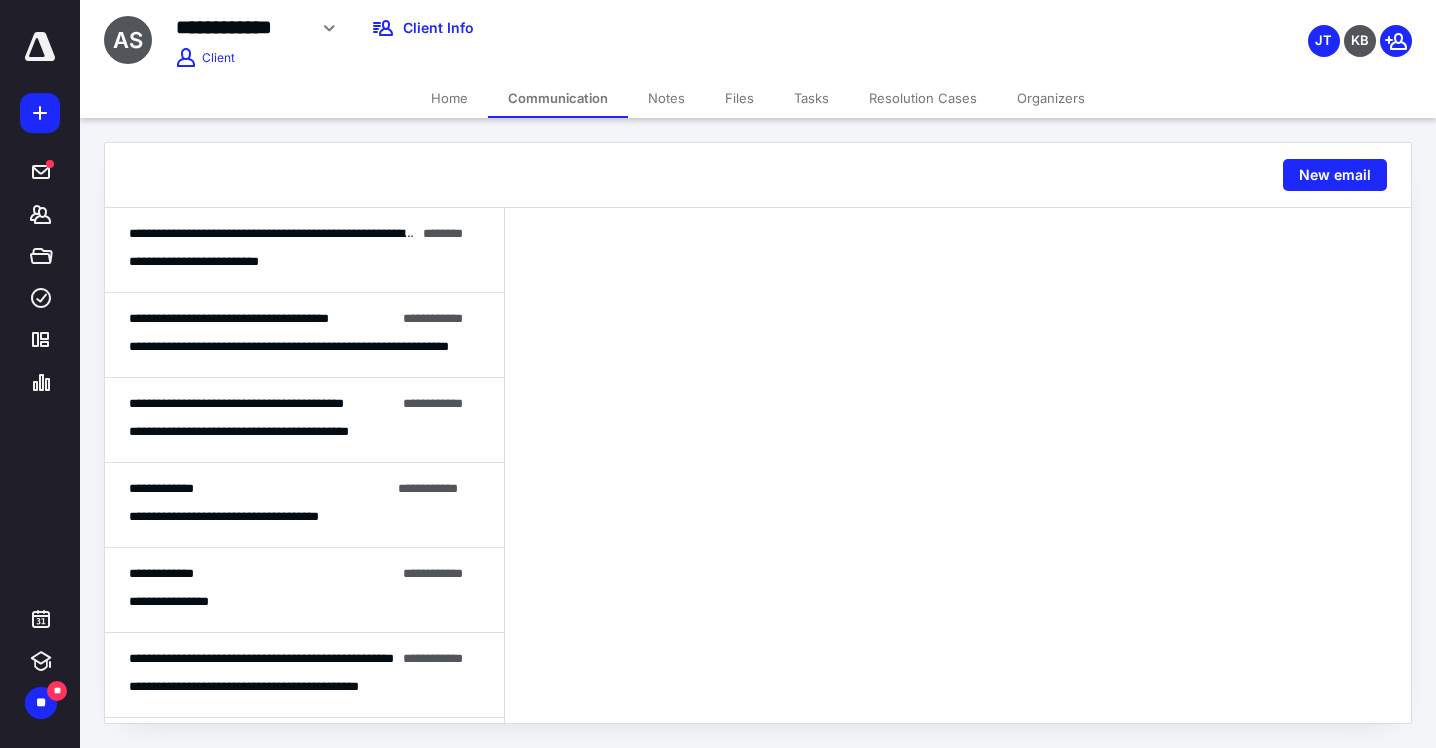 click on "**********" at bounding box center (304, 233) 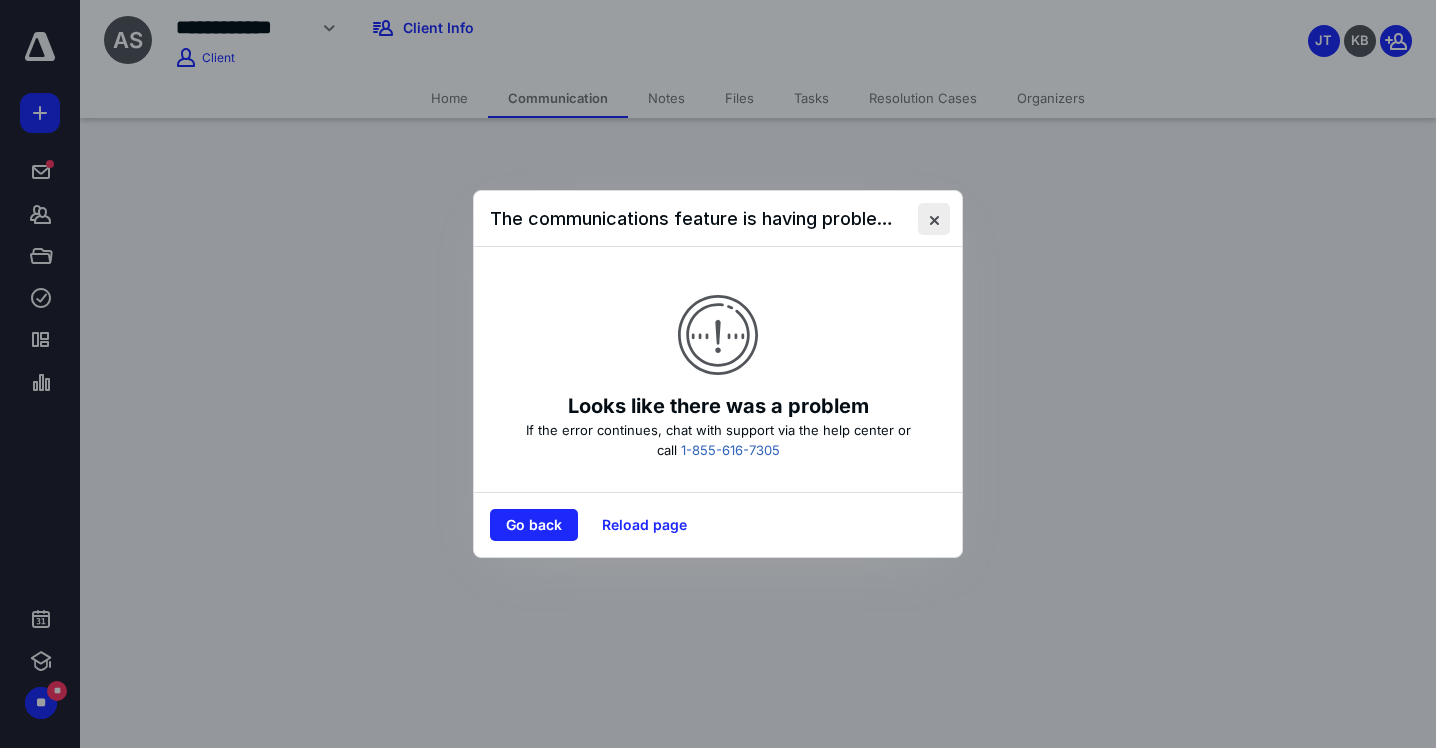 click at bounding box center (934, 219) 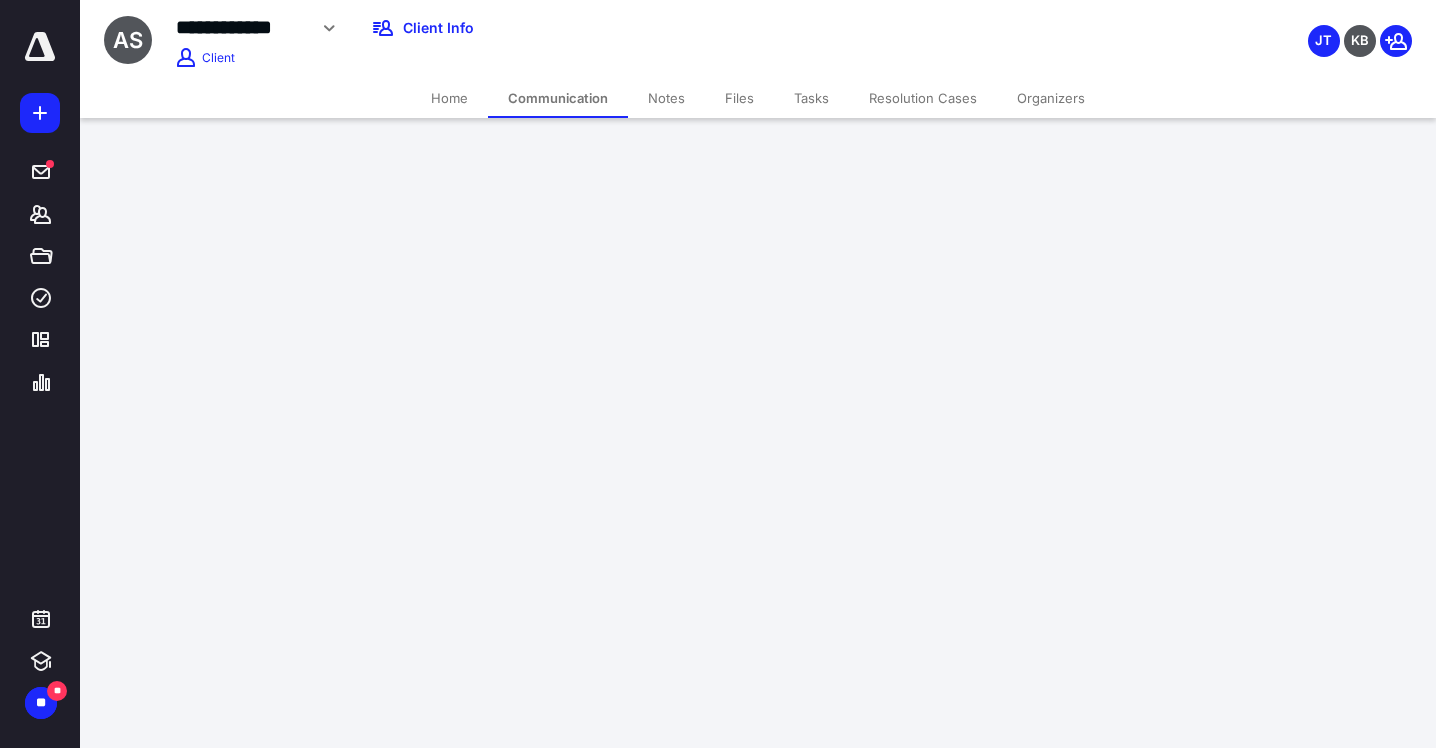 click on "Home" at bounding box center [449, 98] 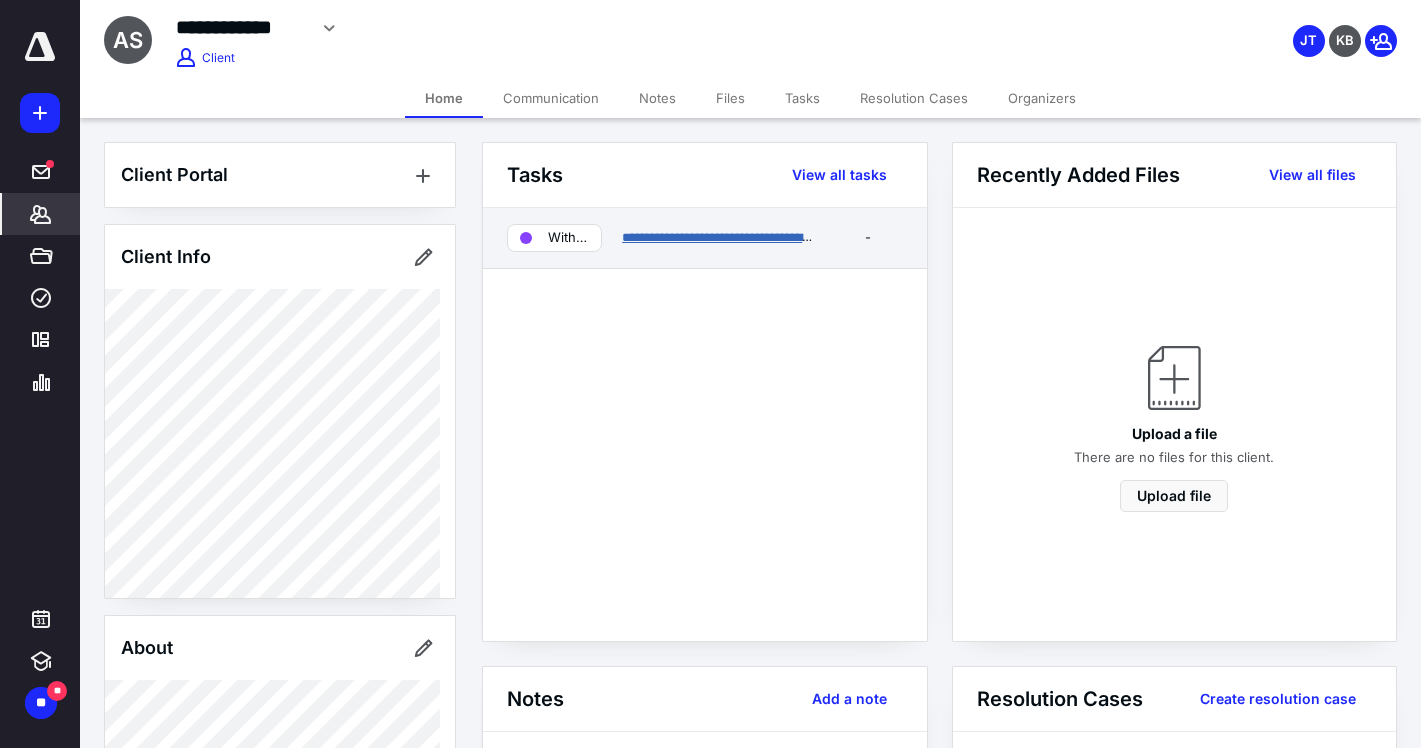 click on "**********" at bounding box center (727, 237) 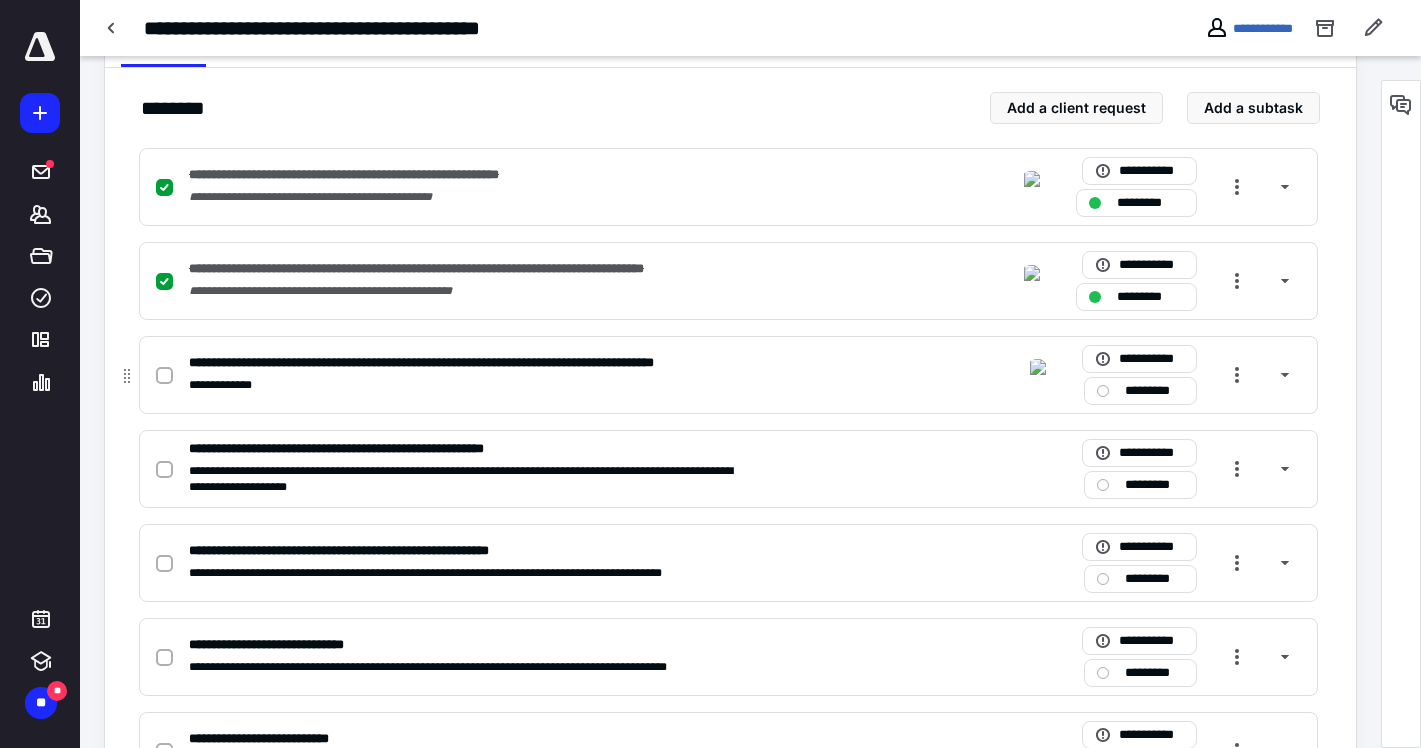 scroll, scrollTop: 468, scrollLeft: 0, axis: vertical 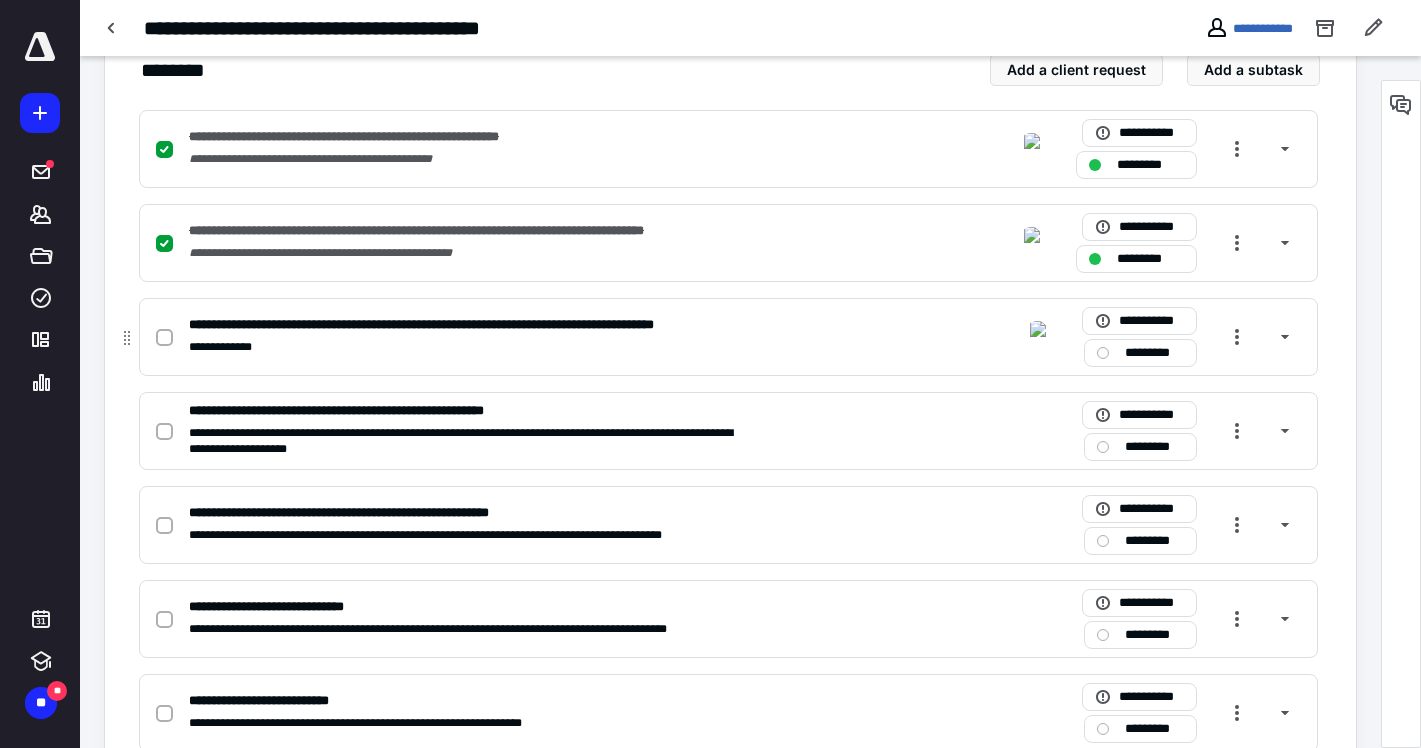 click on "**********" at bounding box center [728, 337] 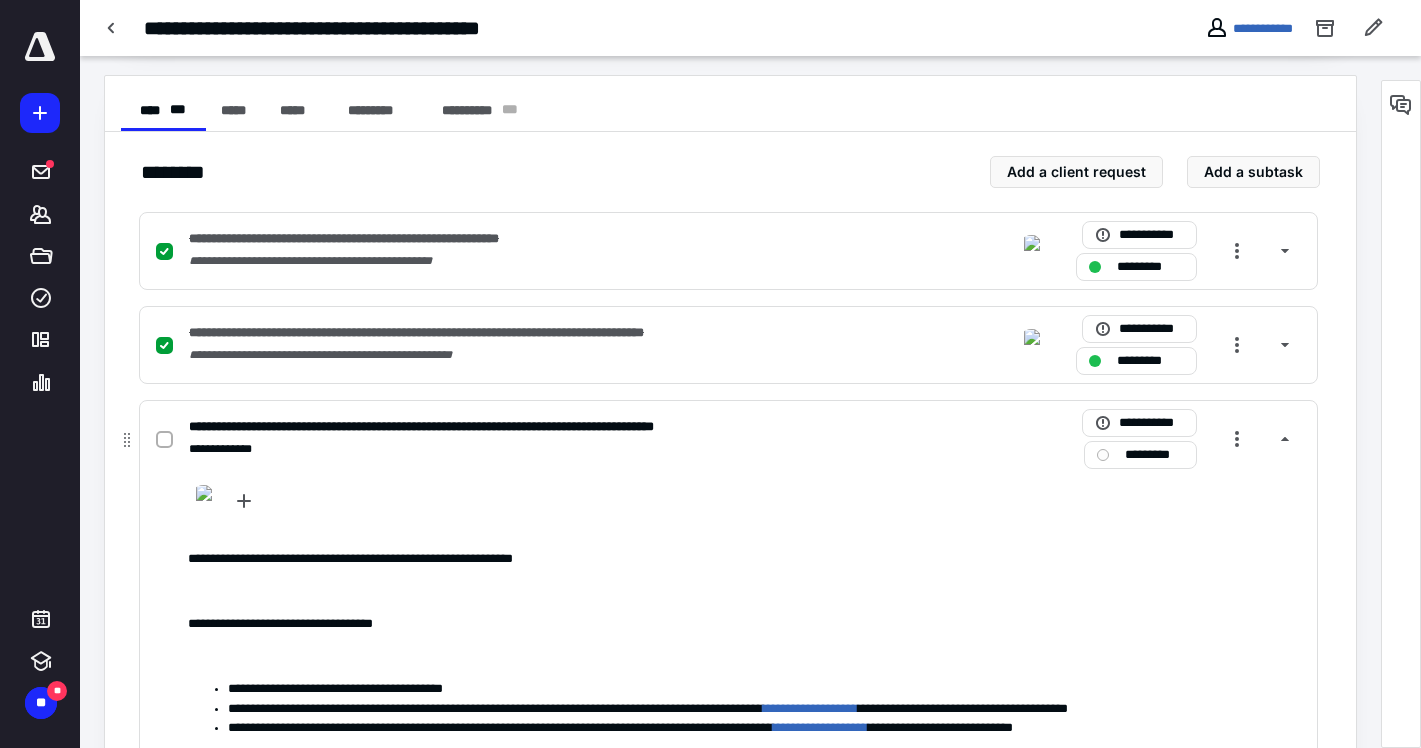 scroll, scrollTop: 364, scrollLeft: 0, axis: vertical 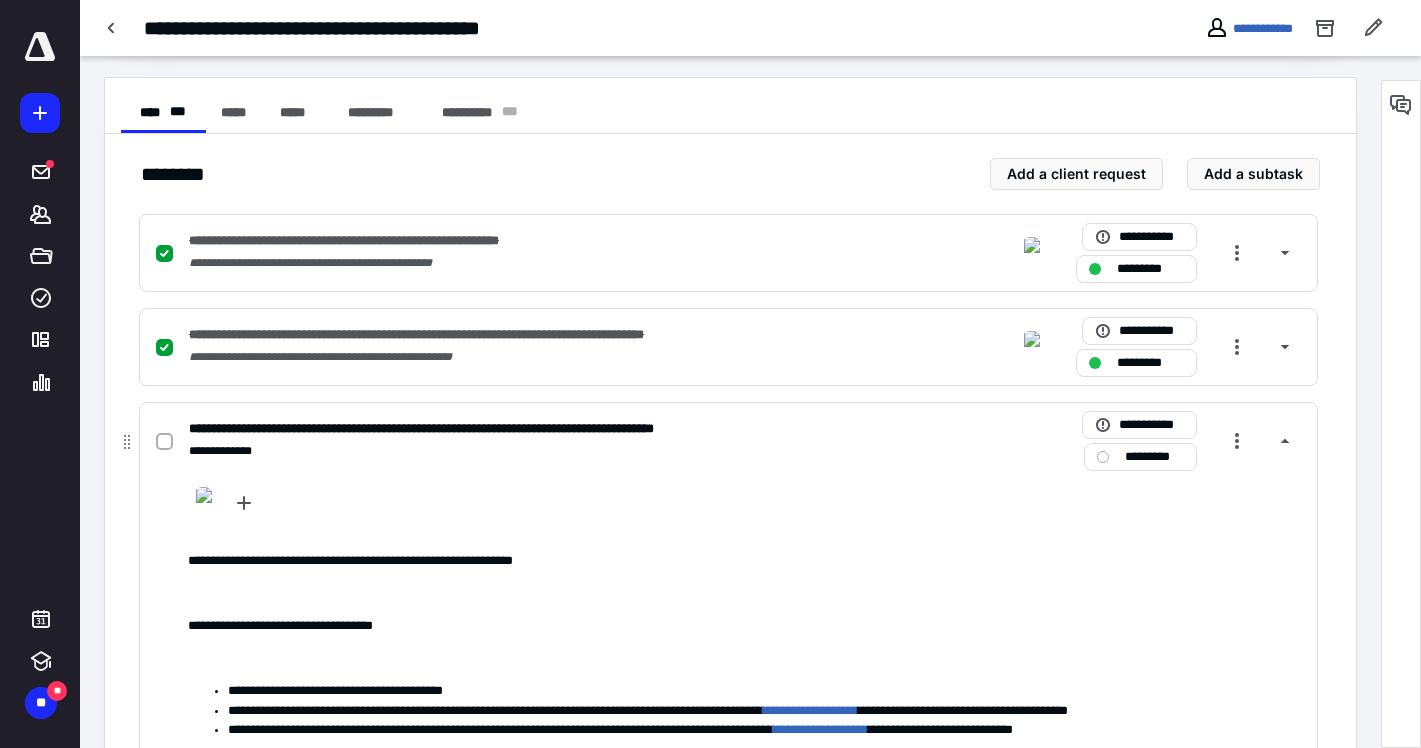 click 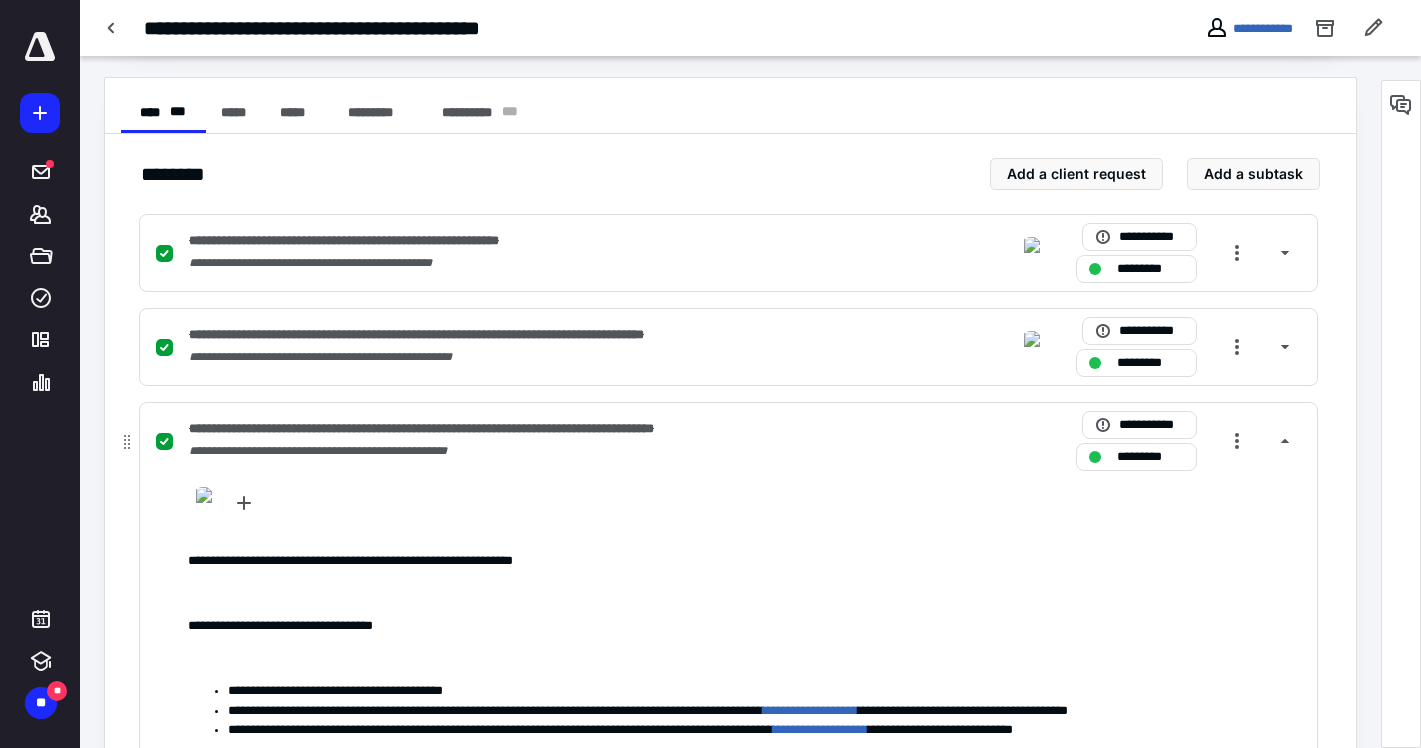 click on "**********" at bounding box center [474, 429] 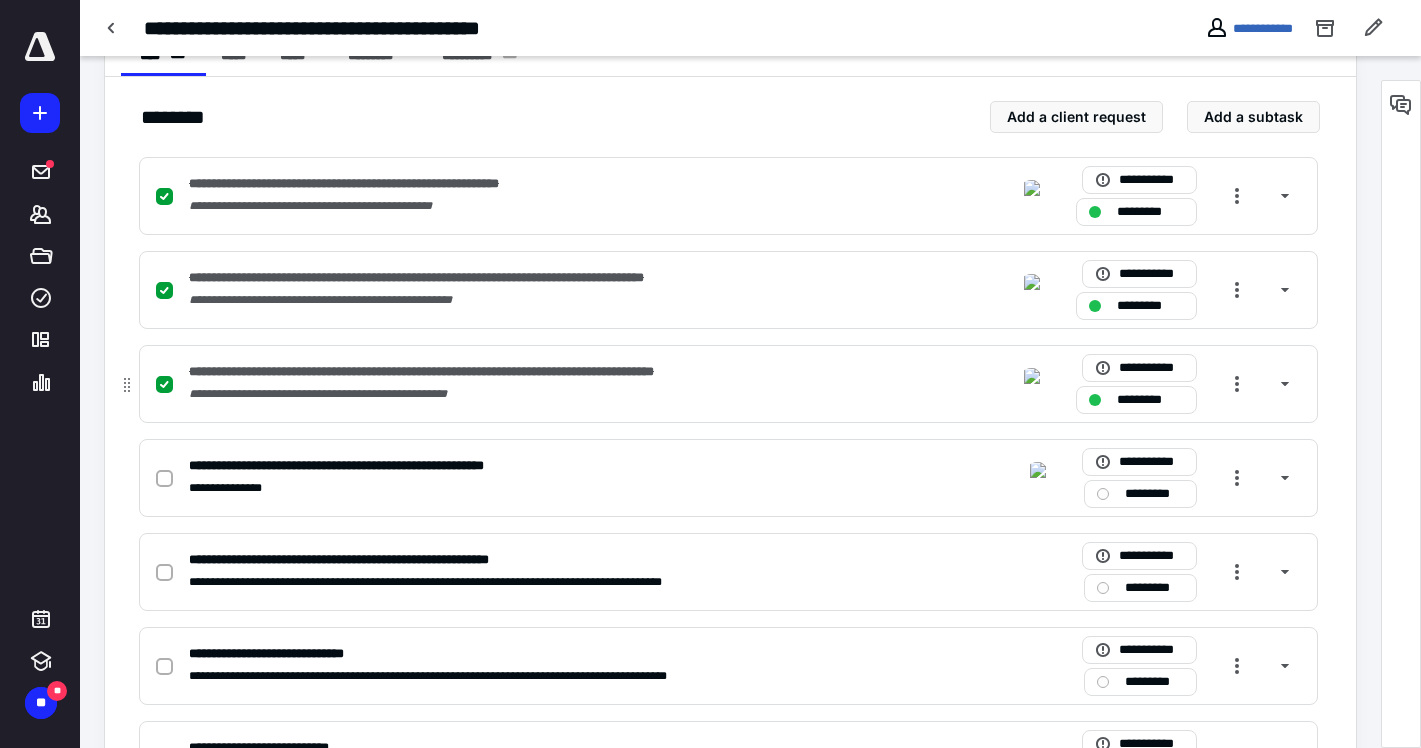 scroll, scrollTop: 522, scrollLeft: 0, axis: vertical 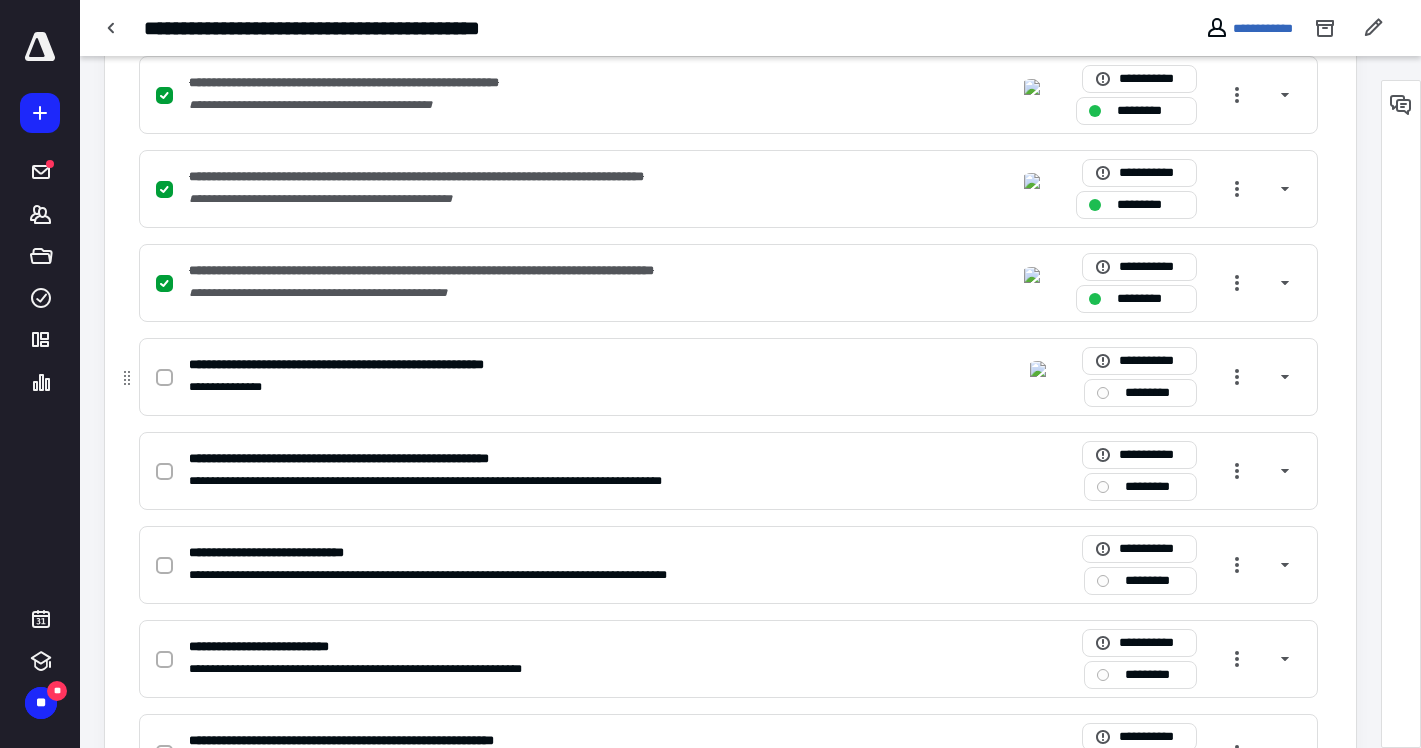 click on "**********" at bounding box center [466, 387] 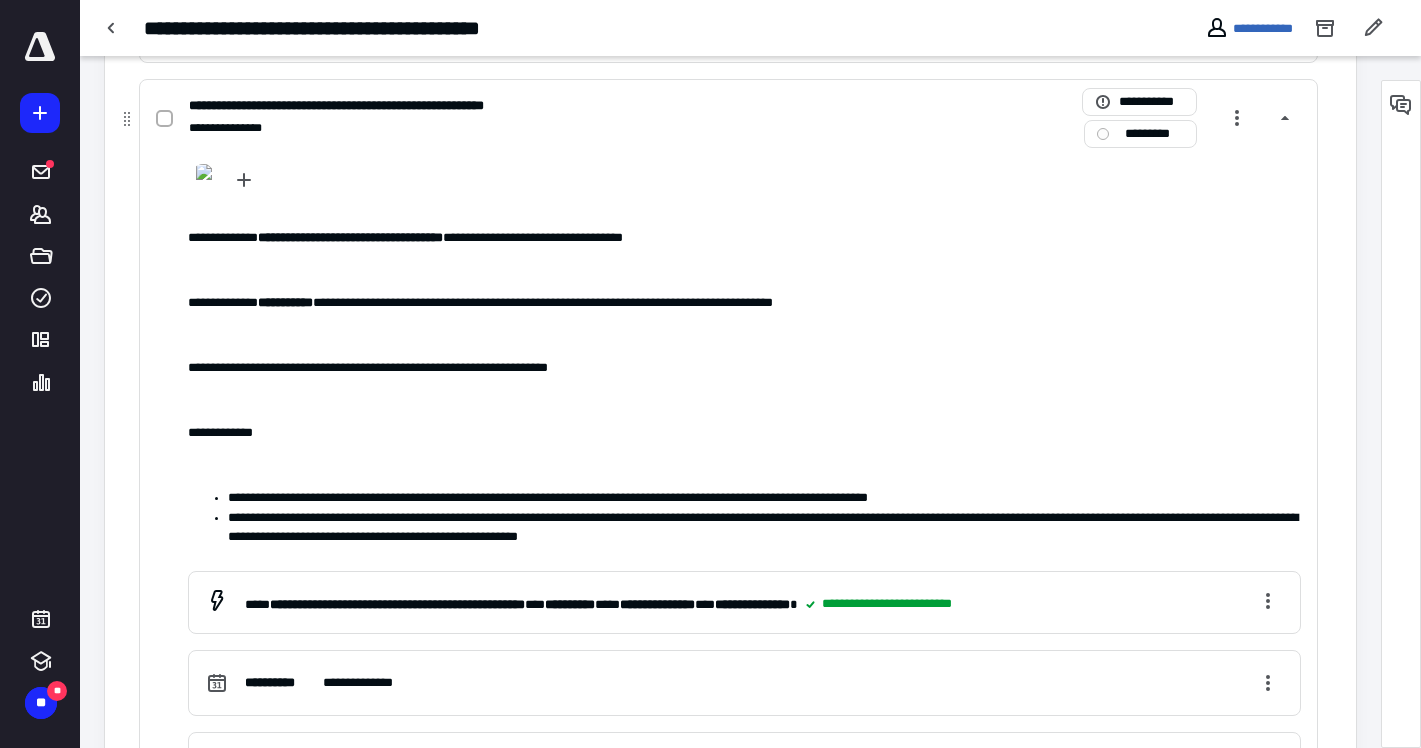 scroll, scrollTop: 437, scrollLeft: 0, axis: vertical 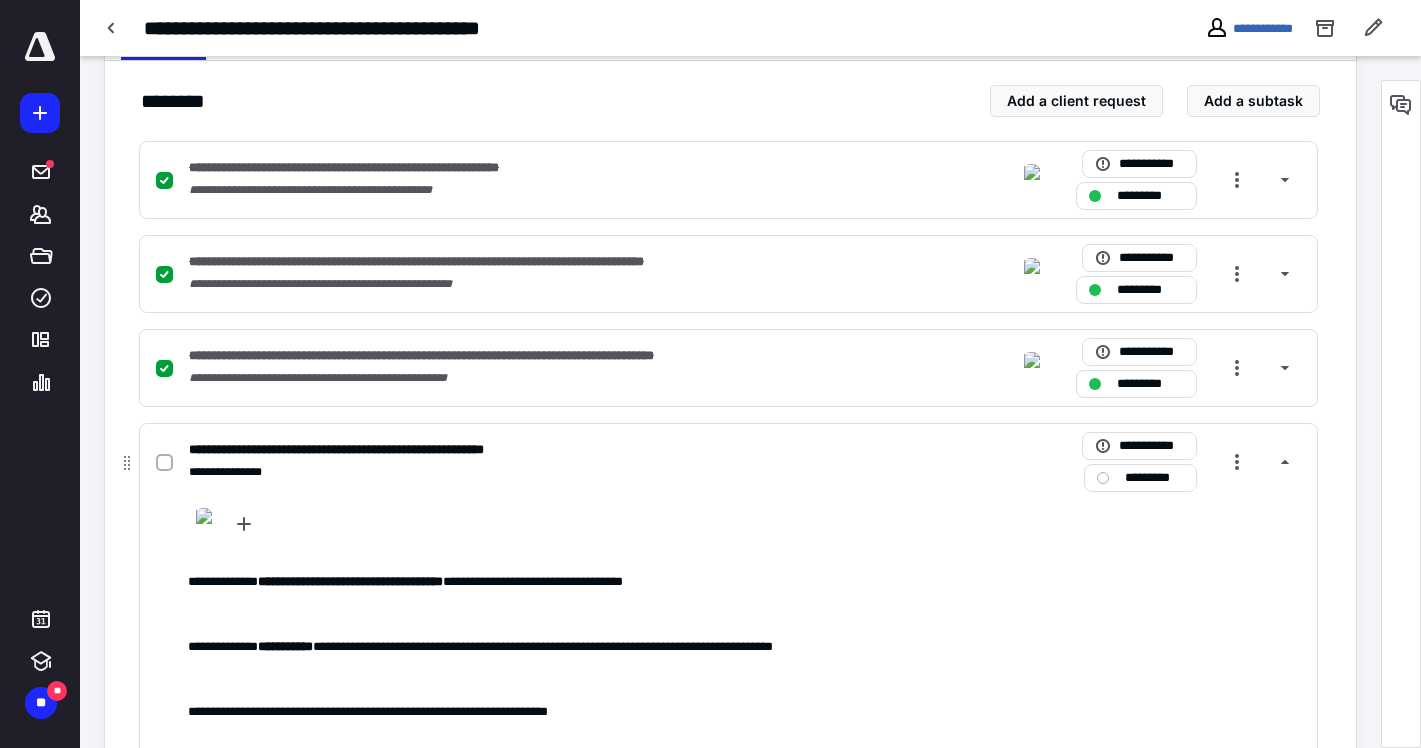 click on "**********" at bounding box center (368, 450) 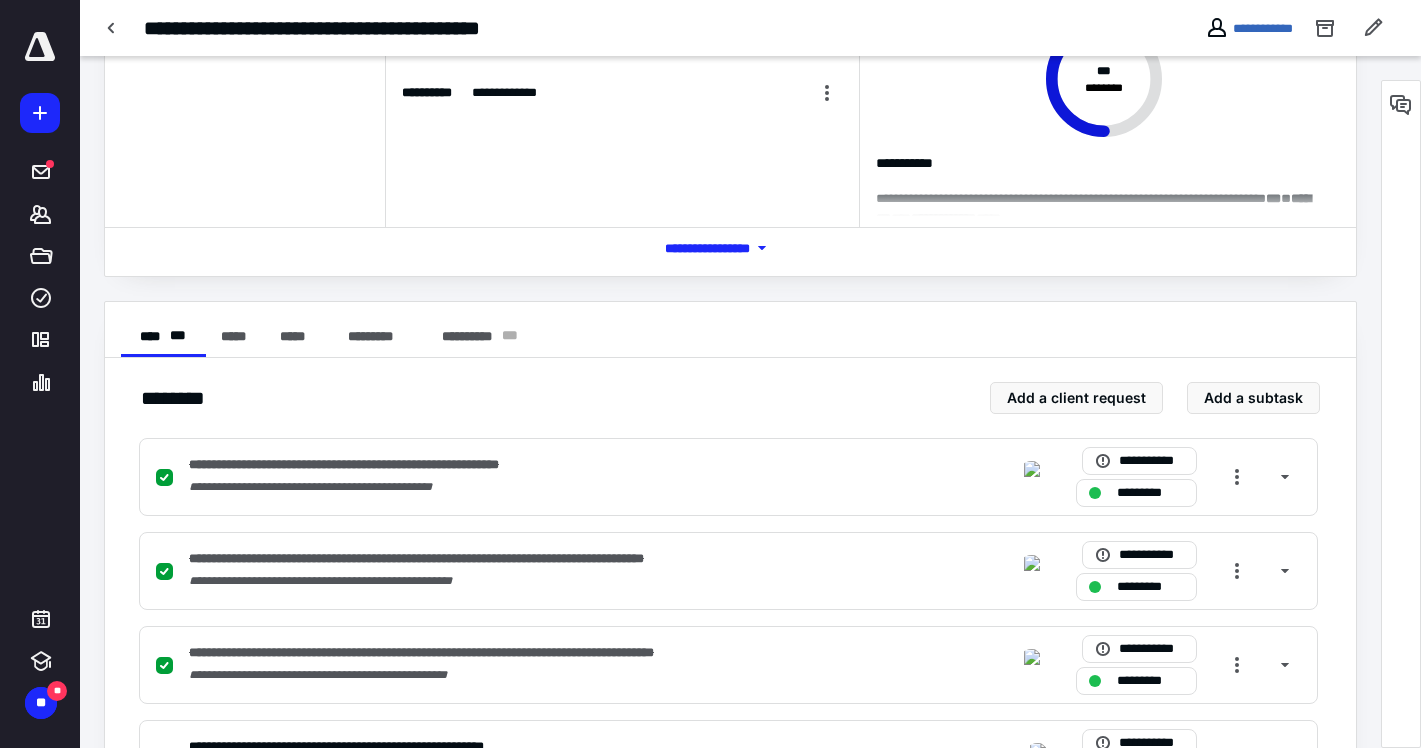 scroll, scrollTop: 0, scrollLeft: 0, axis: both 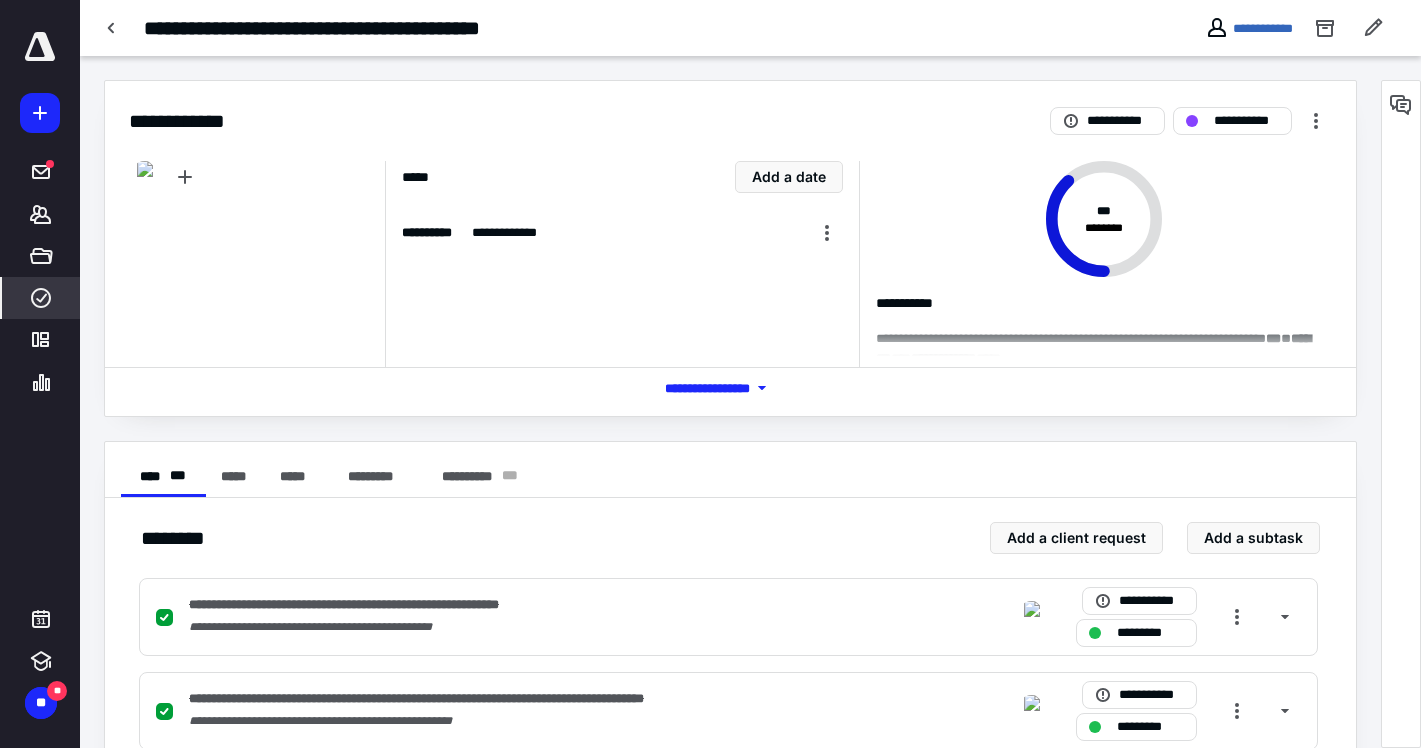 click 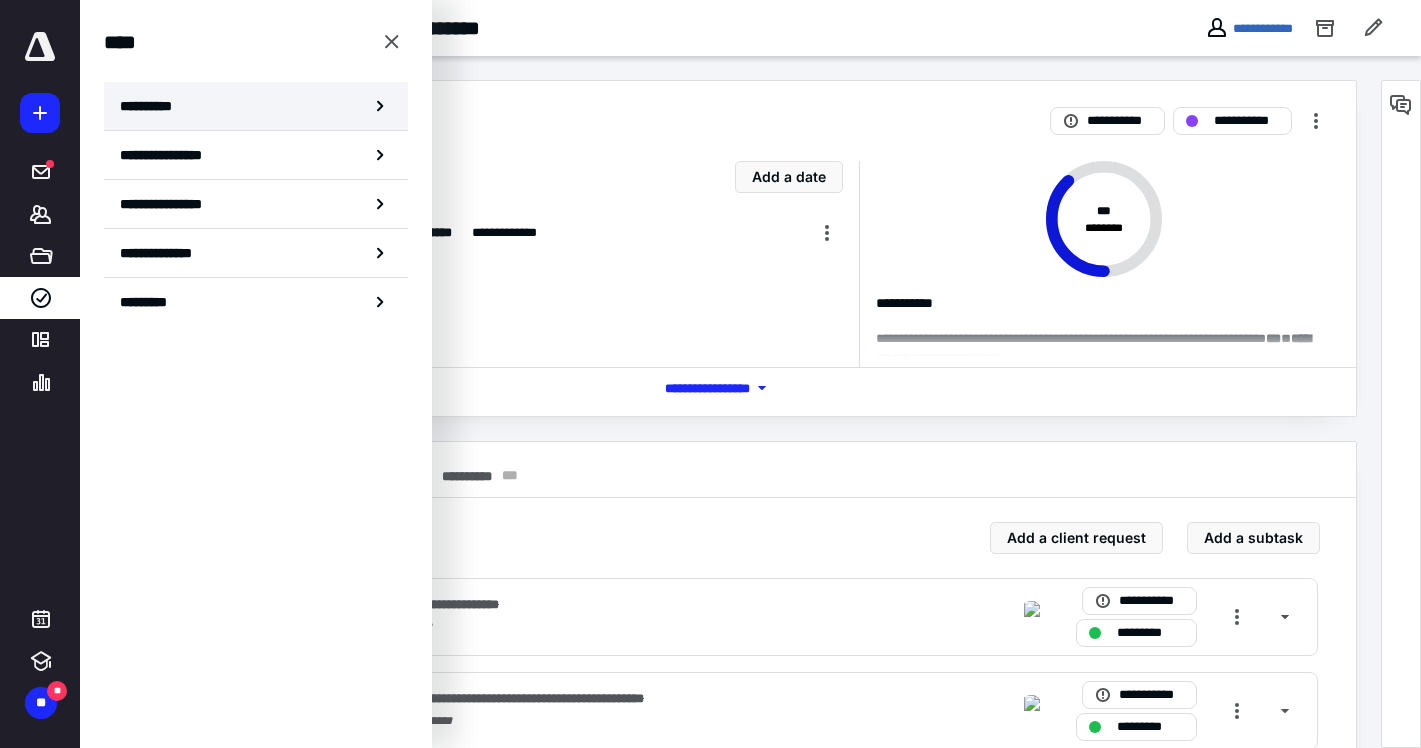 click on "**********" at bounding box center (256, 106) 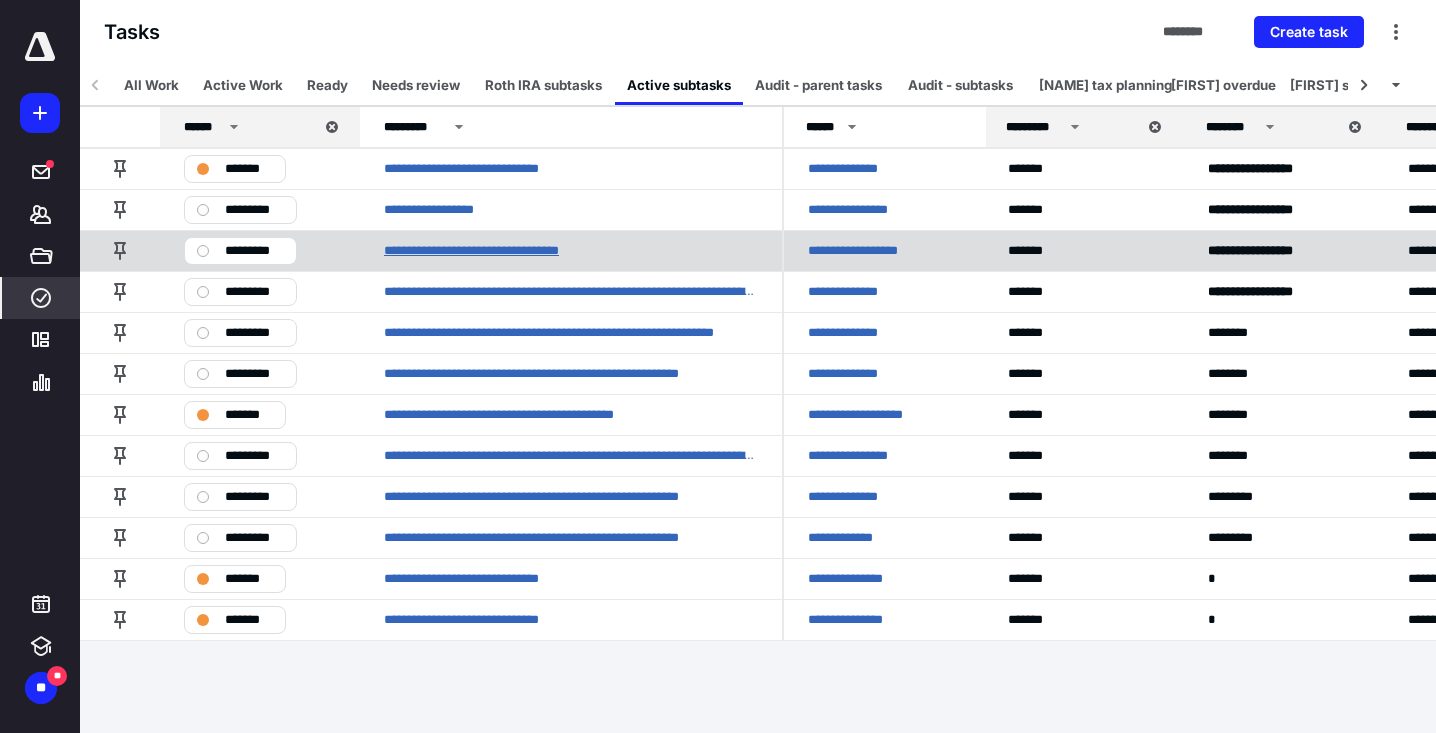 click on "**********" at bounding box center [493, 251] 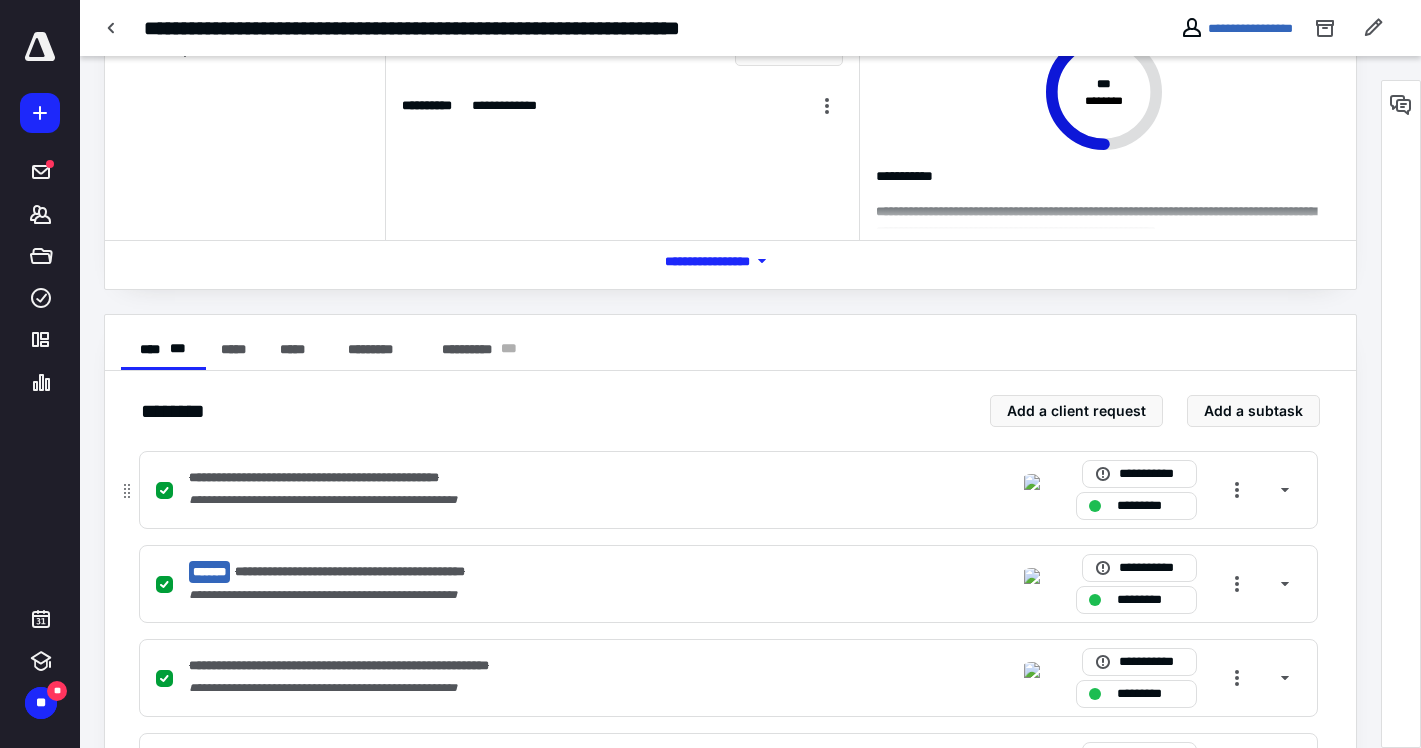 scroll, scrollTop: 0, scrollLeft: 0, axis: both 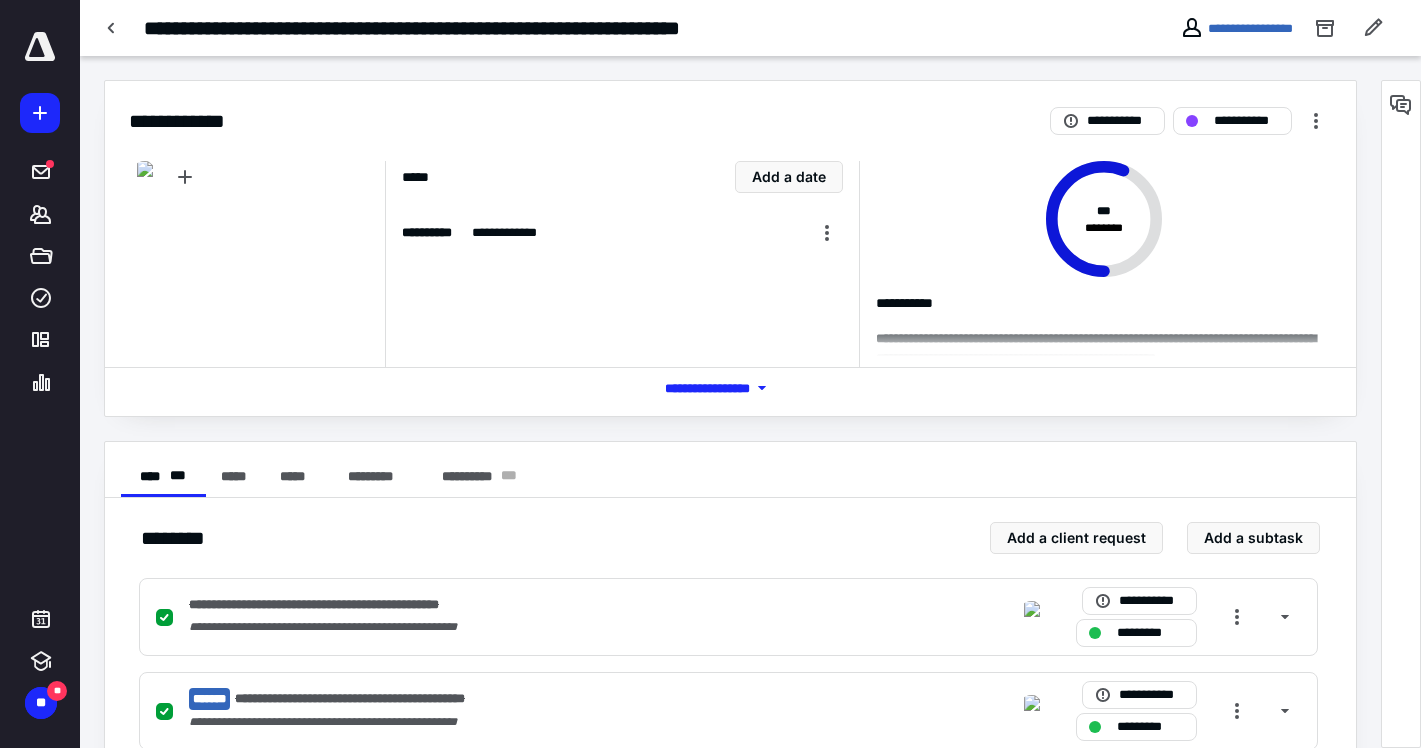 click on "*** **** *******" at bounding box center (731, 388) 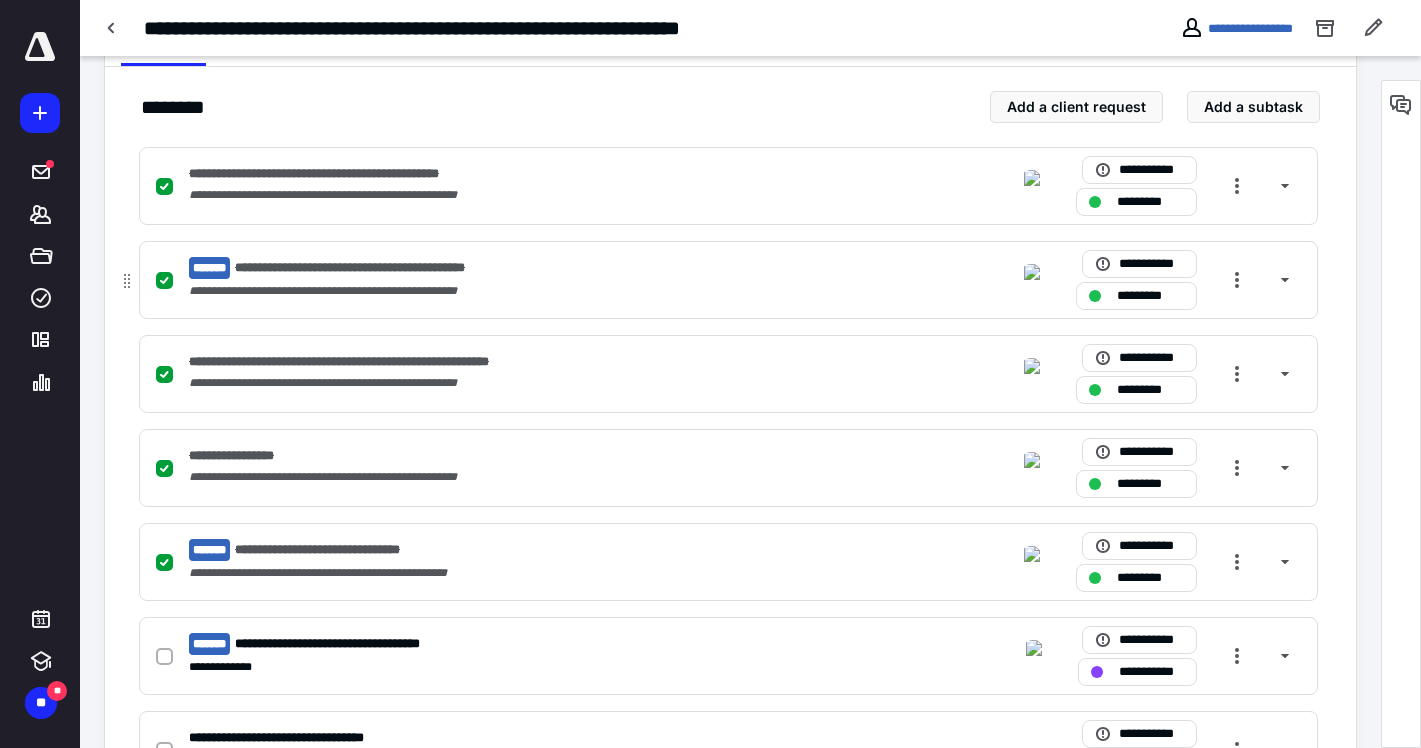 scroll, scrollTop: 749, scrollLeft: 0, axis: vertical 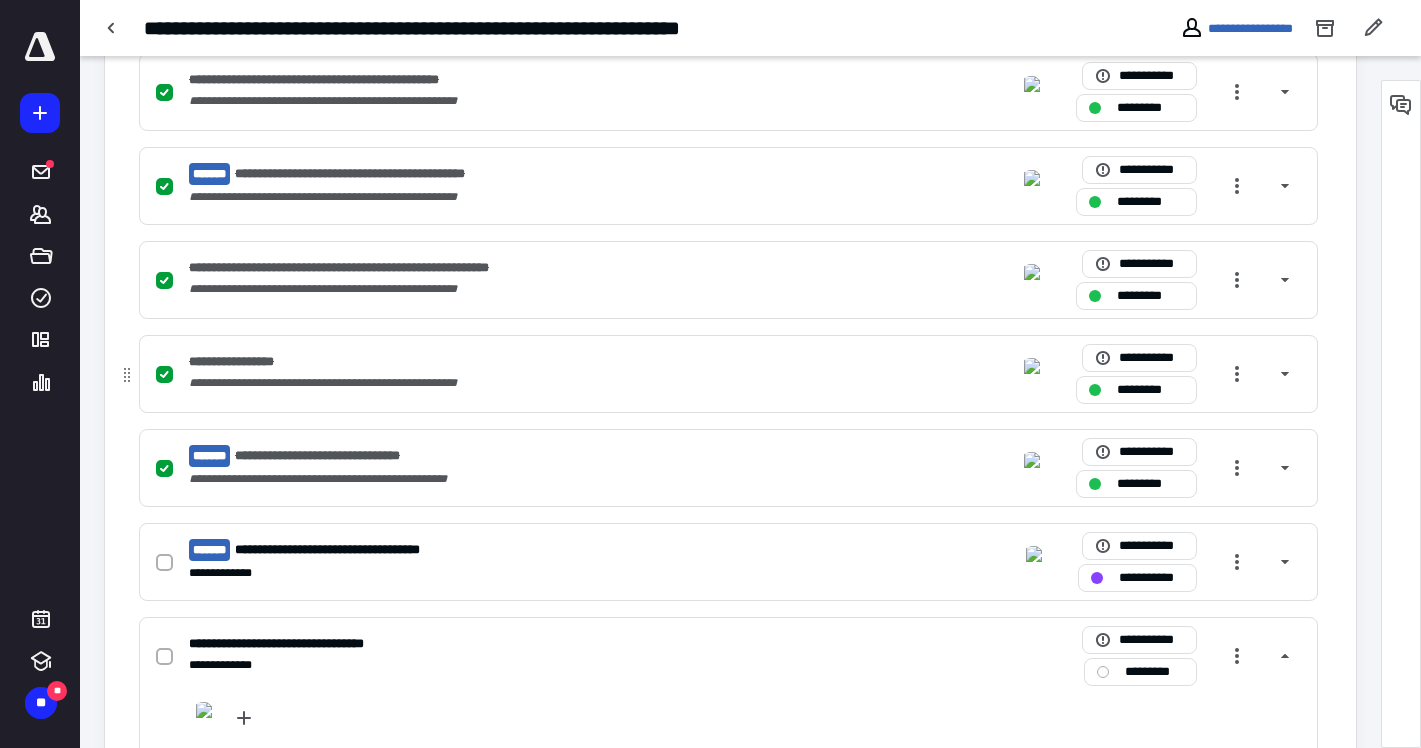 click on "**********" at bounding box center (466, 383) 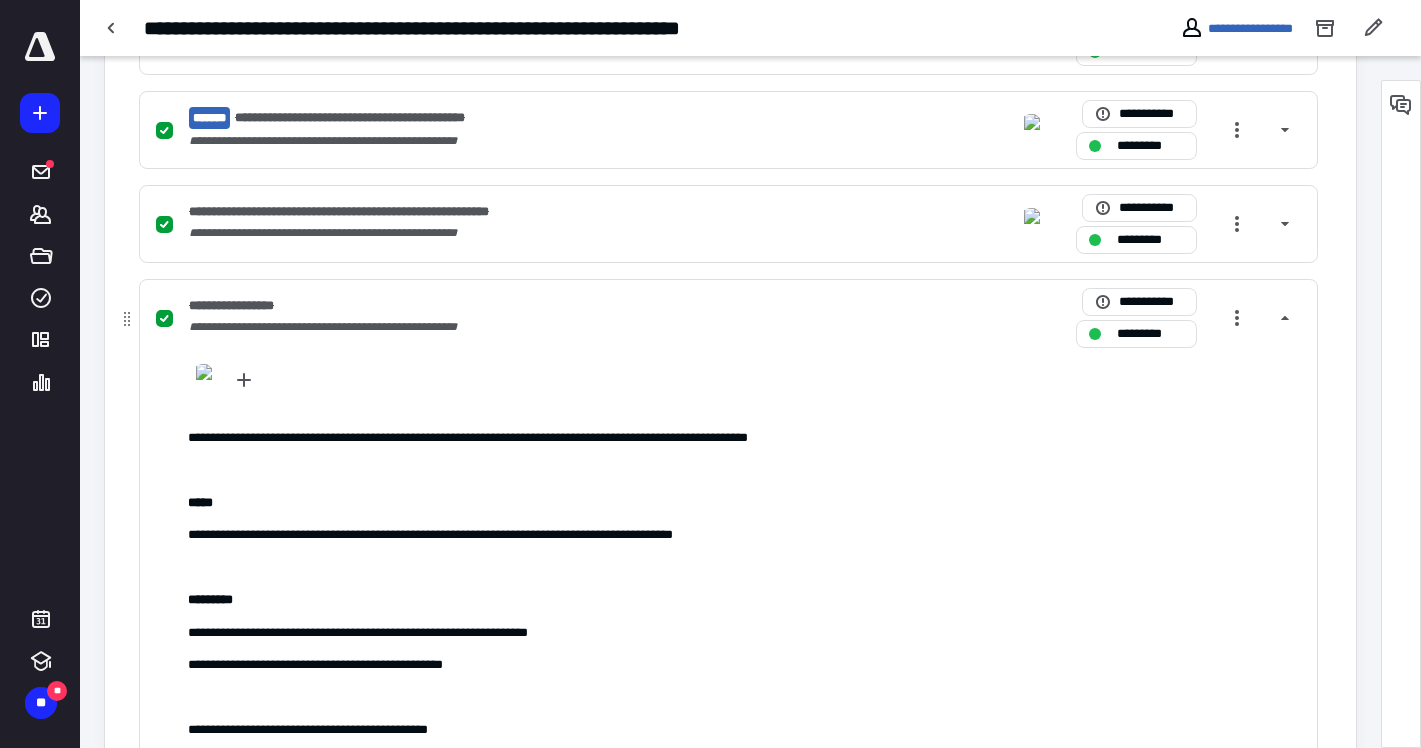 scroll, scrollTop: 805, scrollLeft: 0, axis: vertical 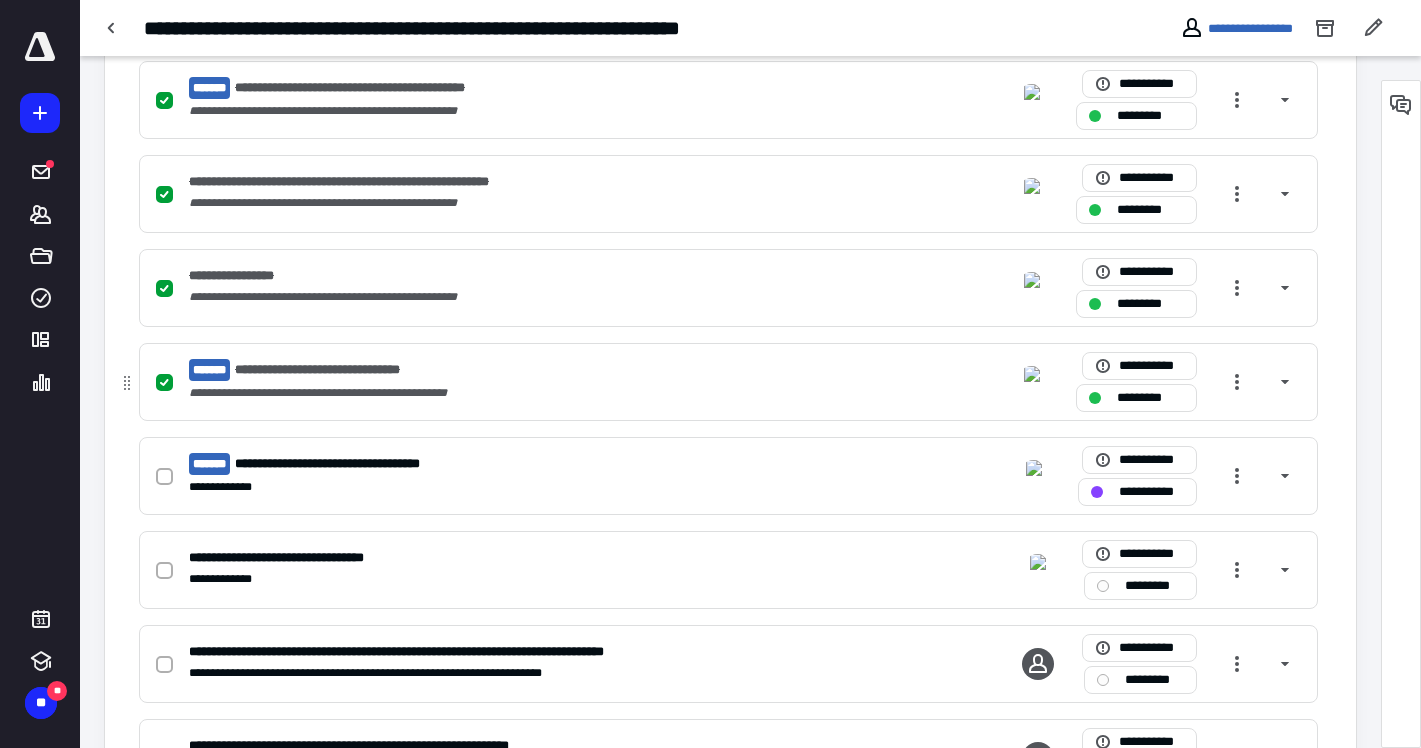 click on "**********" at bounding box center [466, 370] 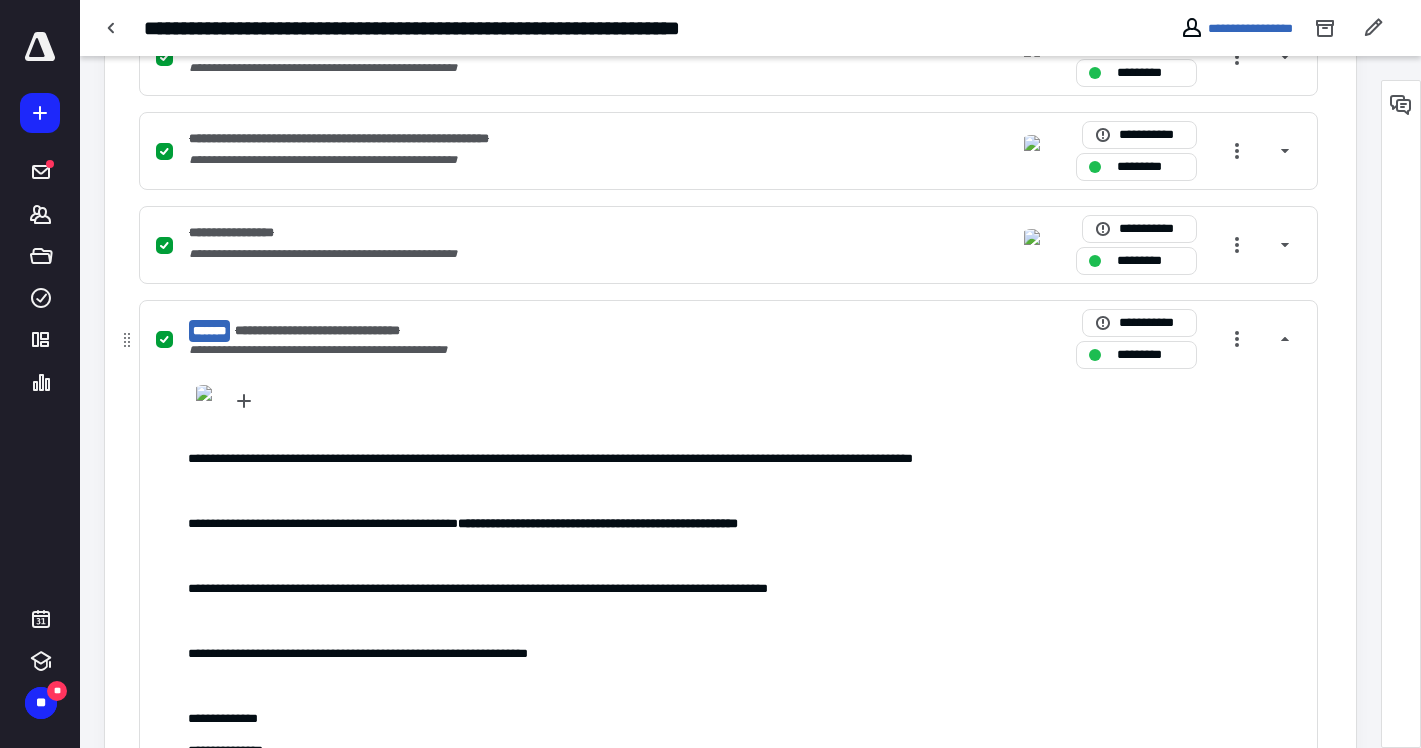 scroll, scrollTop: 991, scrollLeft: 0, axis: vertical 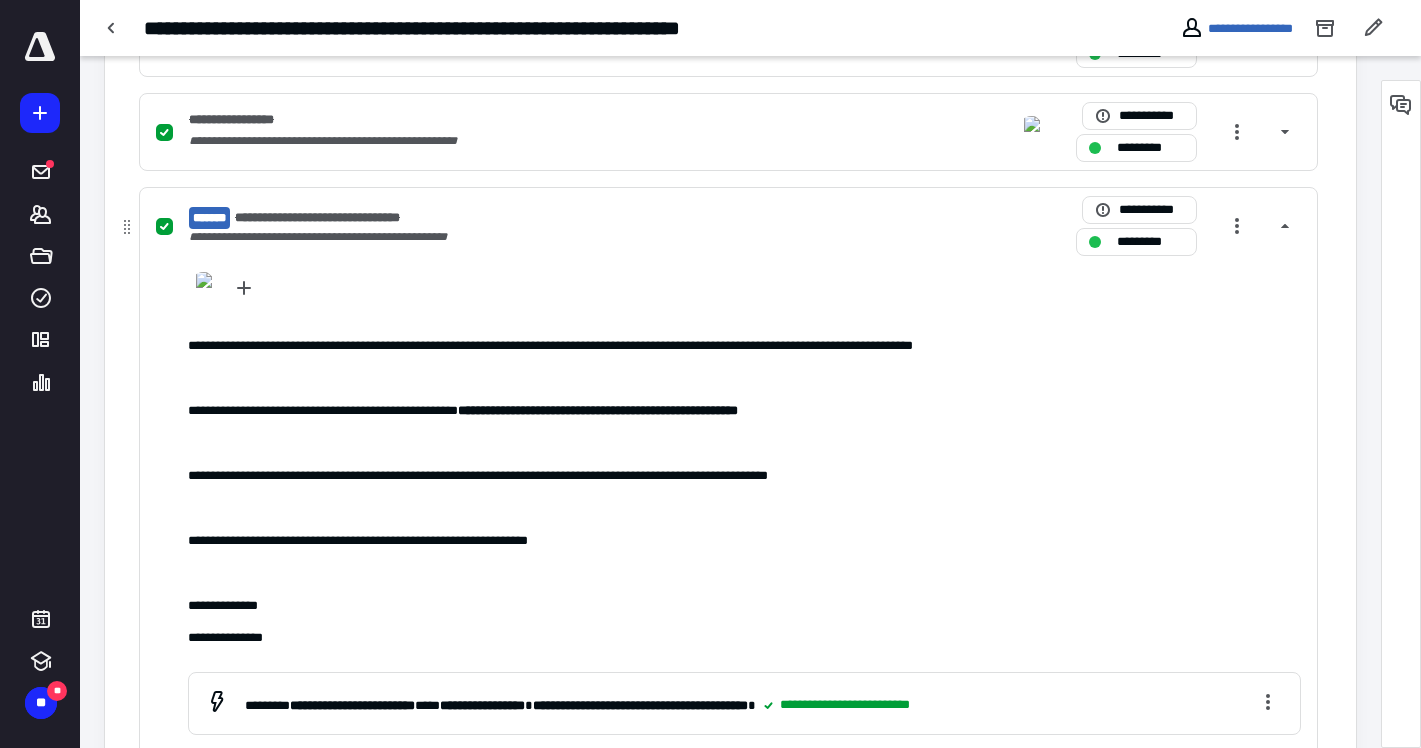 click on "**********" at bounding box center [347, 218] 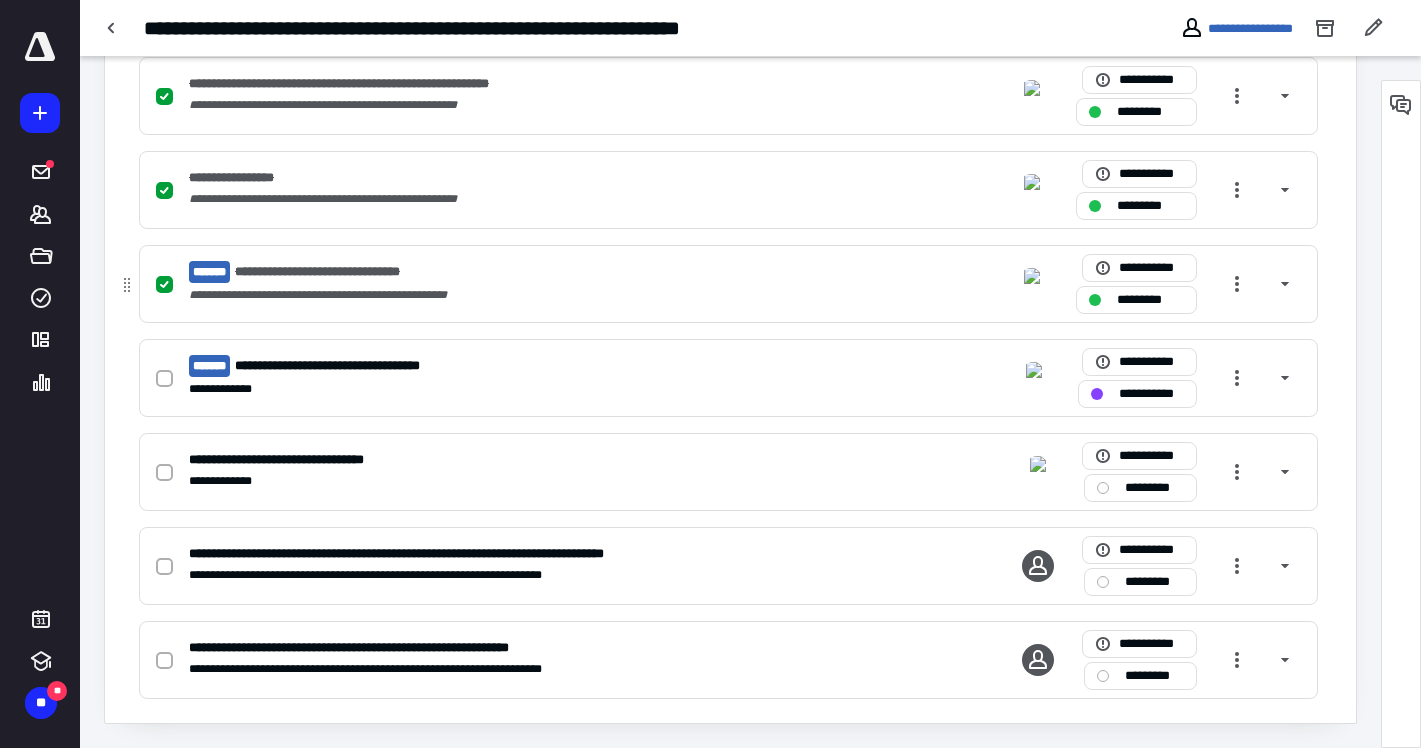 scroll, scrollTop: 932, scrollLeft: 0, axis: vertical 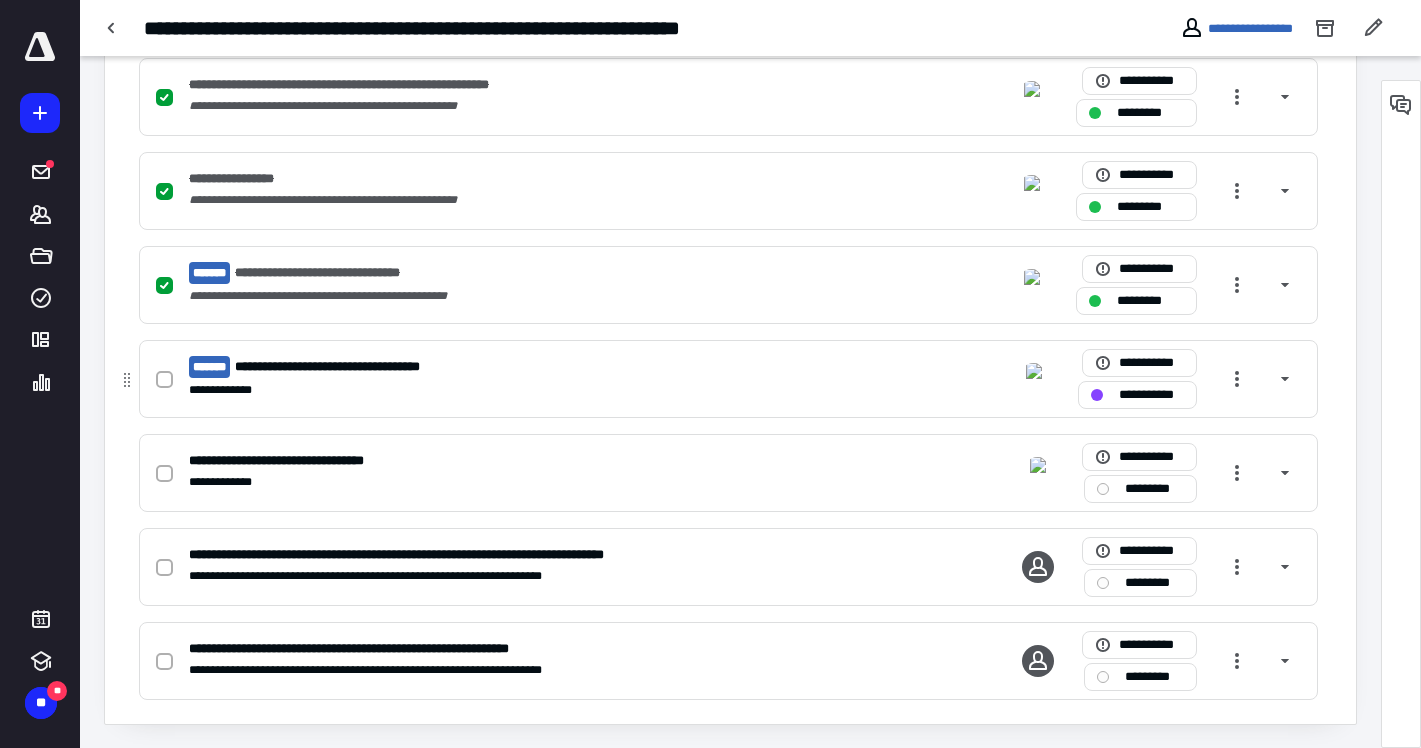 click on "**********" at bounding box center (466, 367) 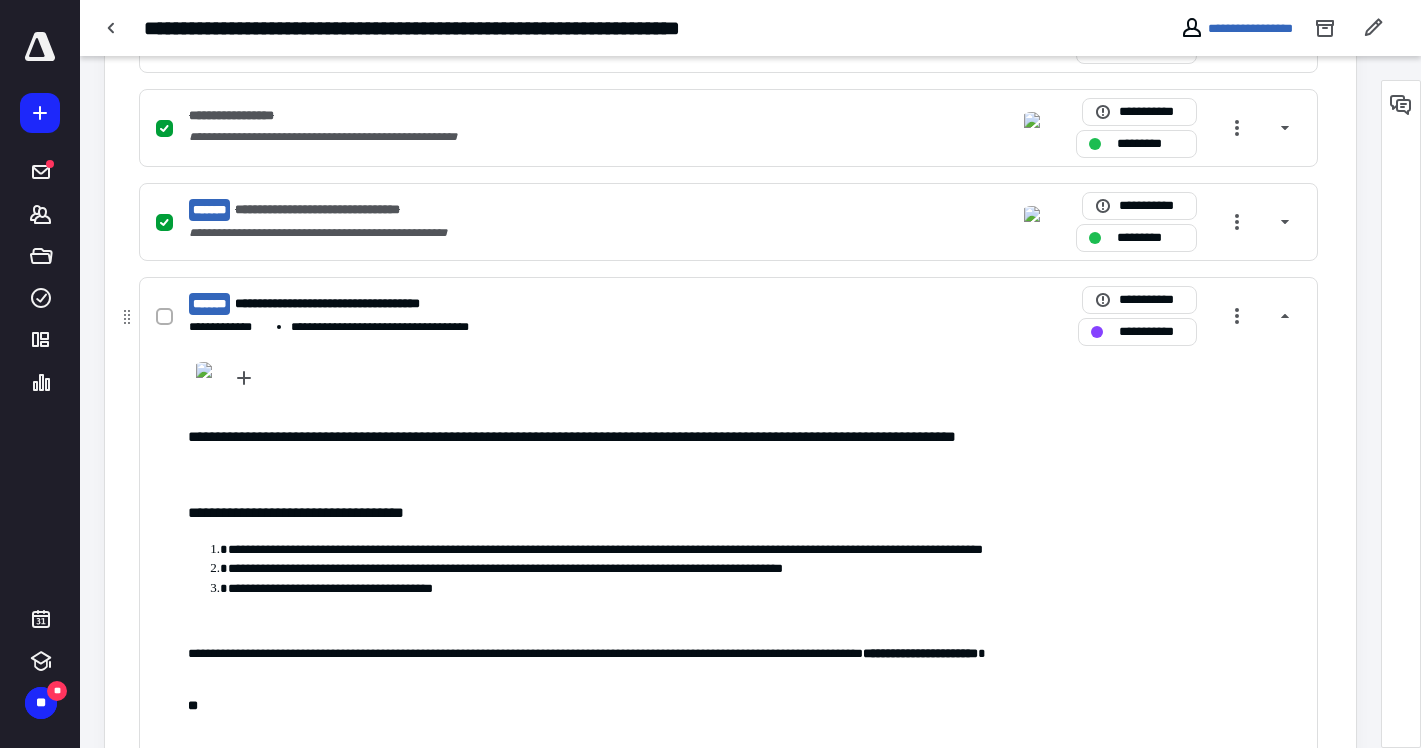 scroll, scrollTop: 995, scrollLeft: 0, axis: vertical 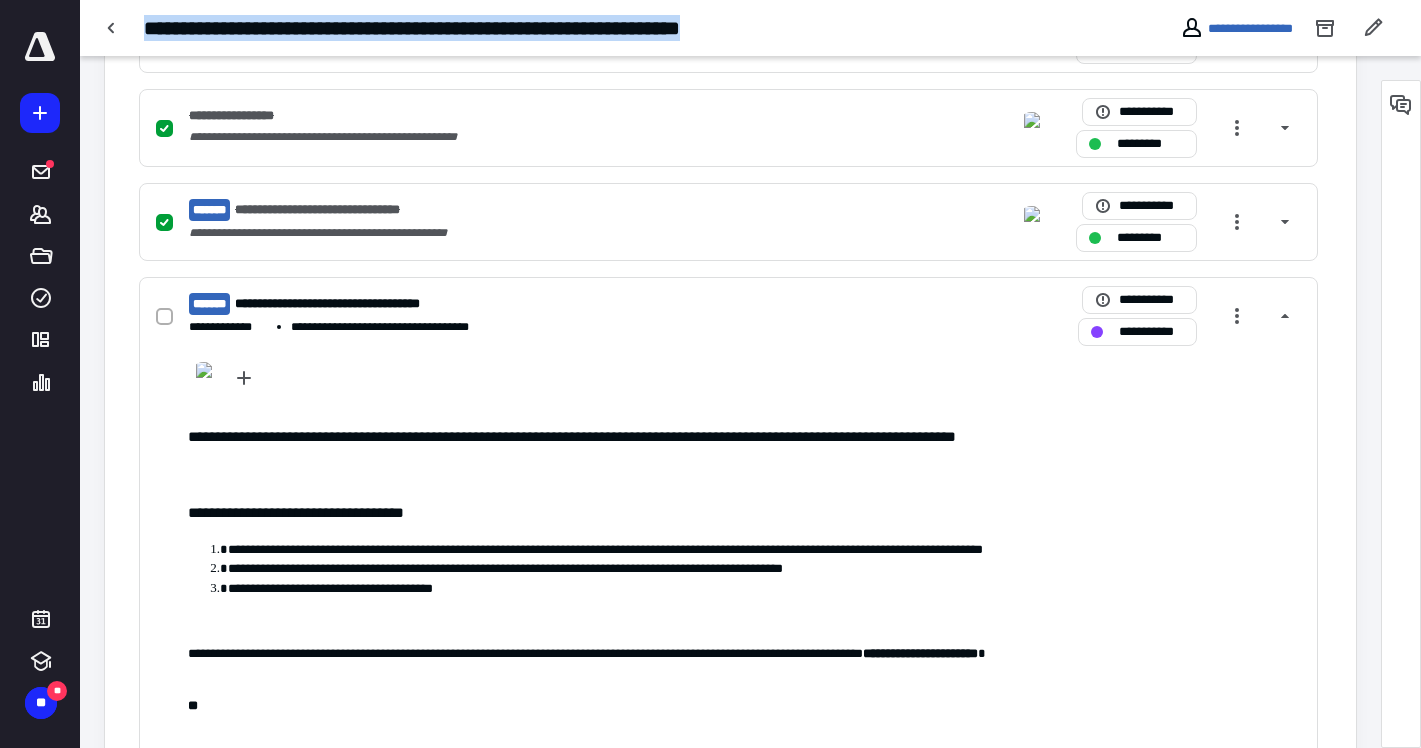 drag, startPoint x: 817, startPoint y: 23, endPoint x: 133, endPoint y: 29, distance: 684.0263 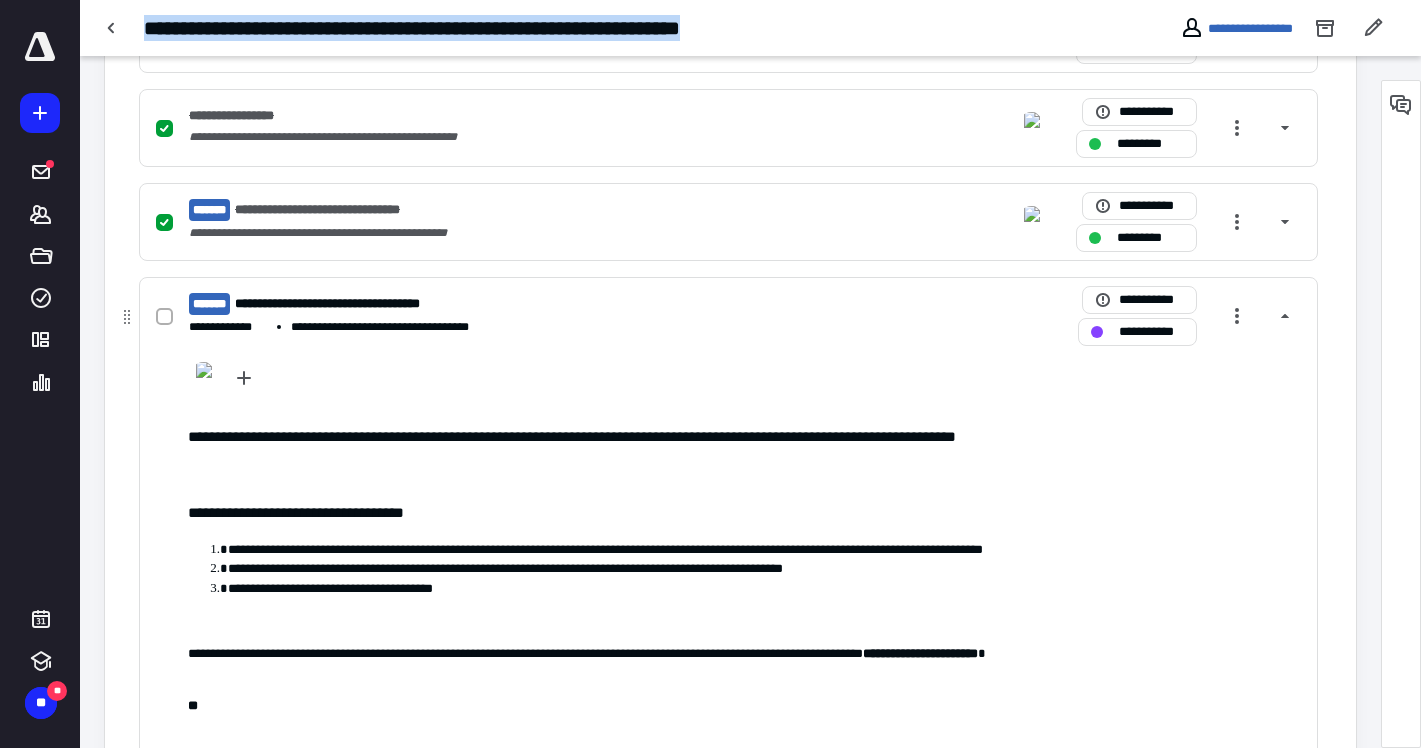 copy on "**********" 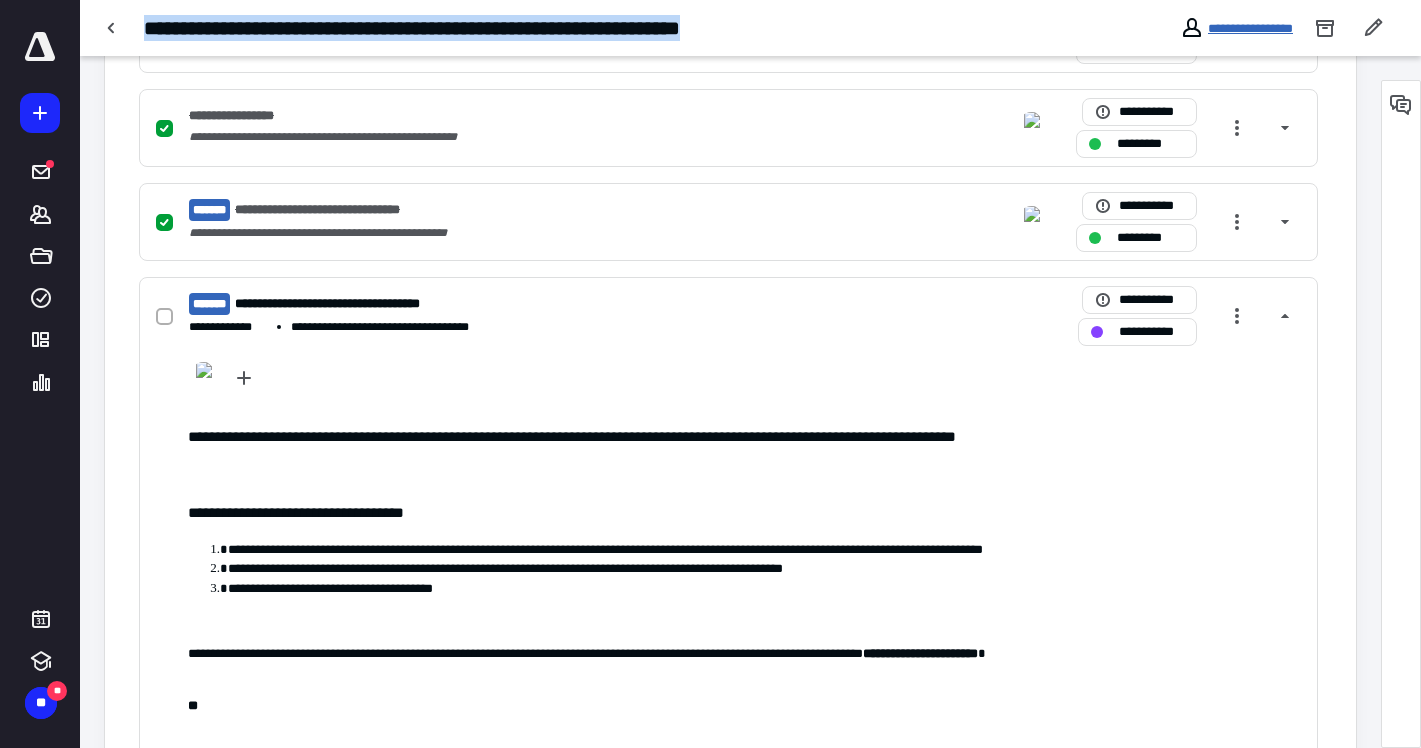 click on "**********" at bounding box center (1250, 28) 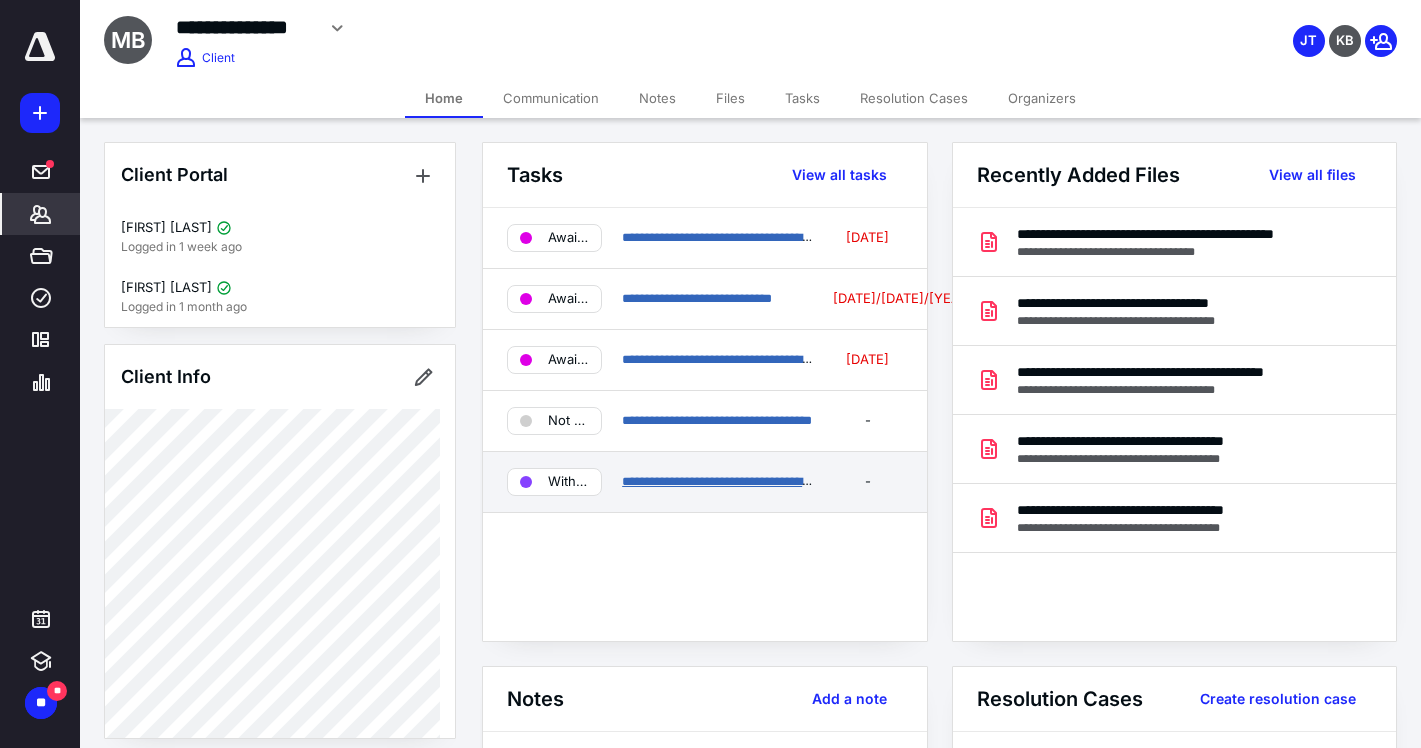 click on "**********" at bounding box center [789, 481] 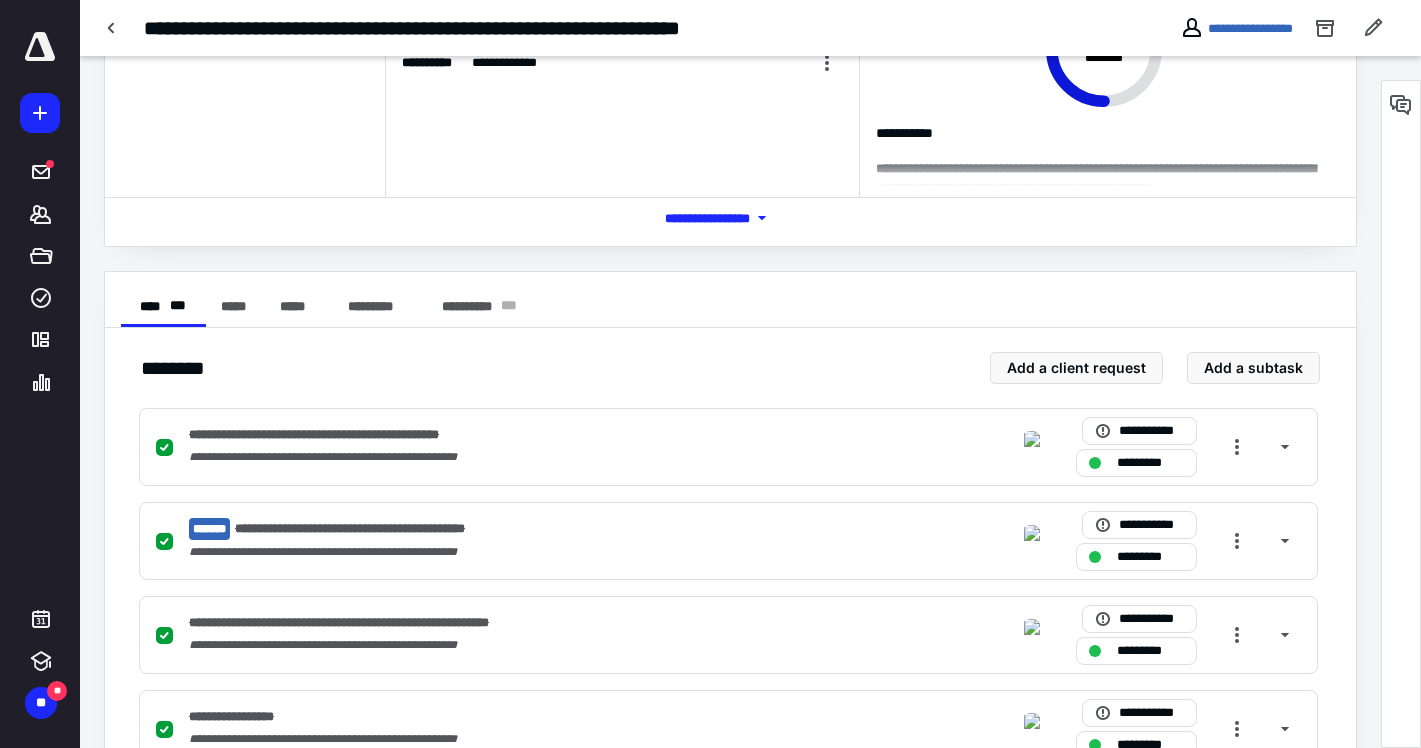 scroll, scrollTop: 11, scrollLeft: 0, axis: vertical 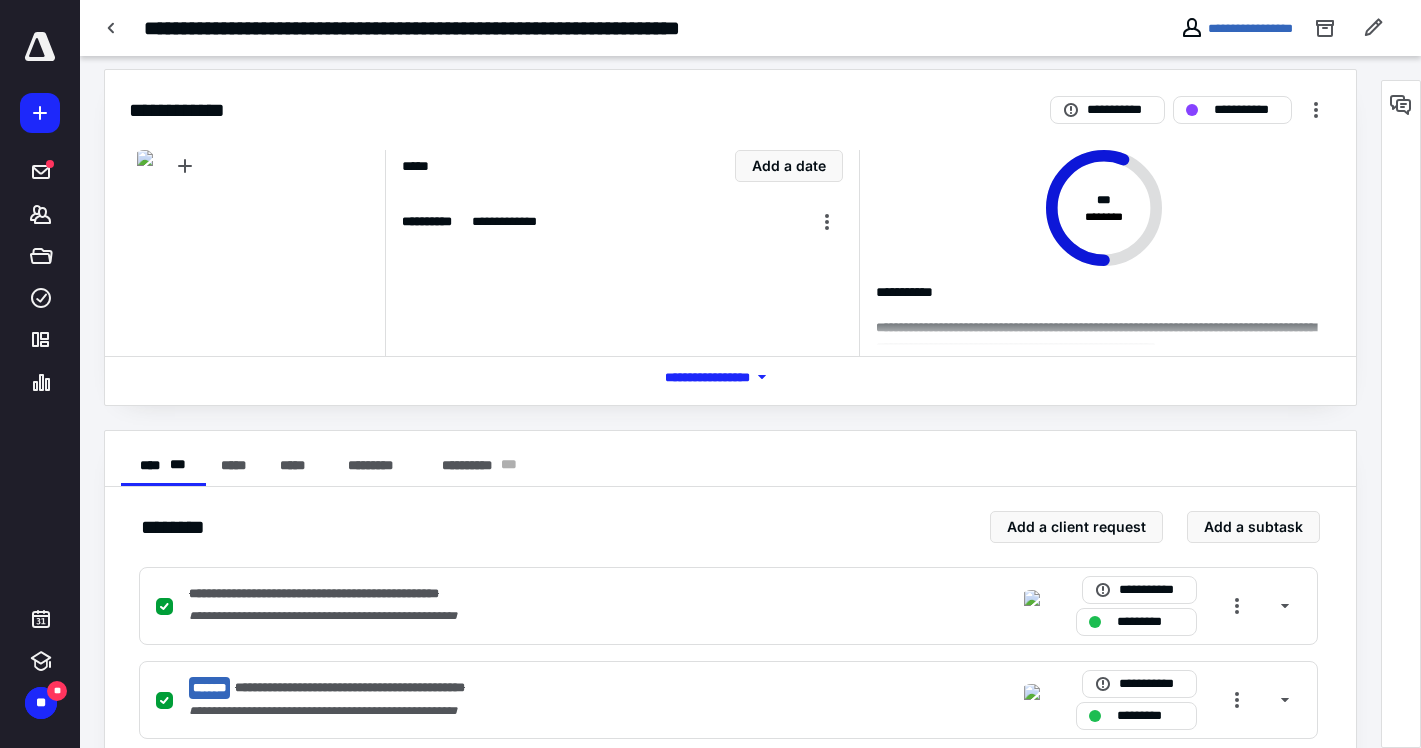 click on "*** **** *******" at bounding box center (731, 377) 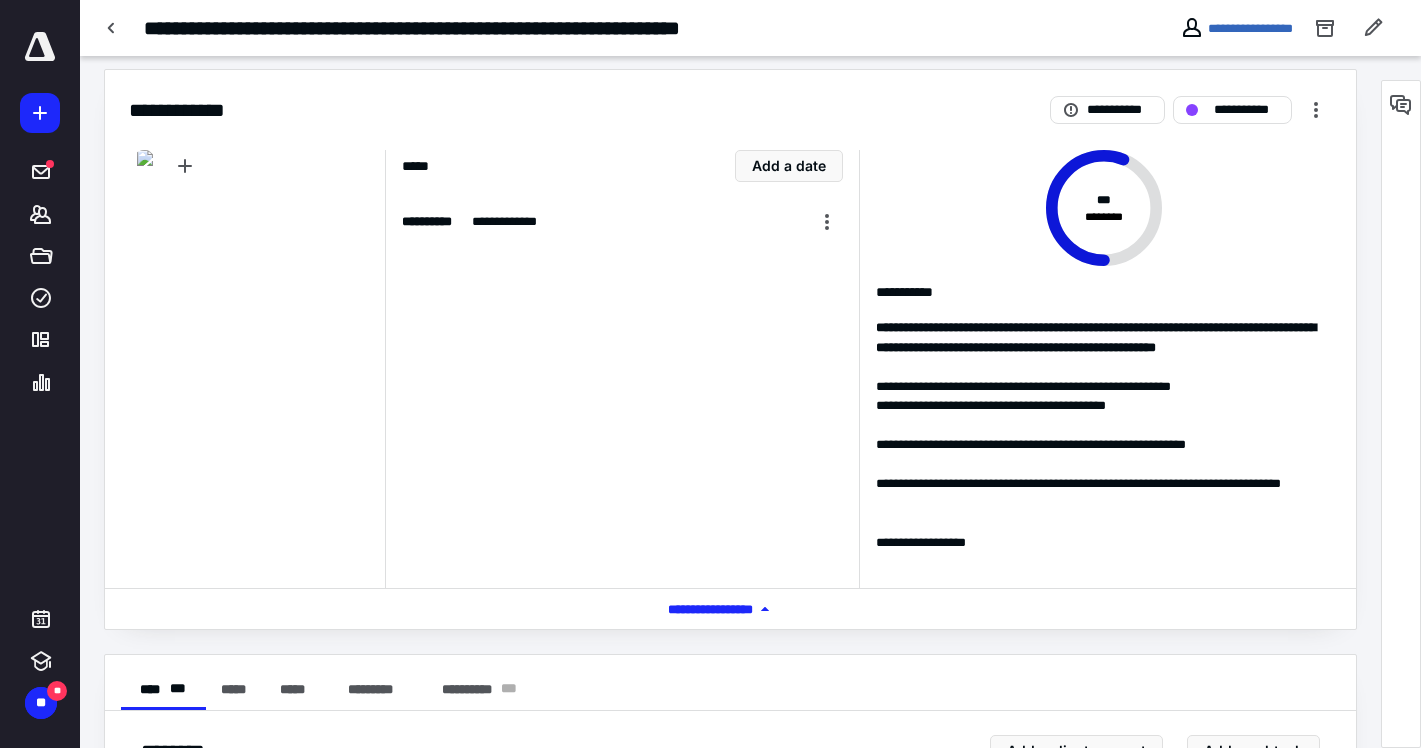 click on "**********" at bounding box center [1104, 474] 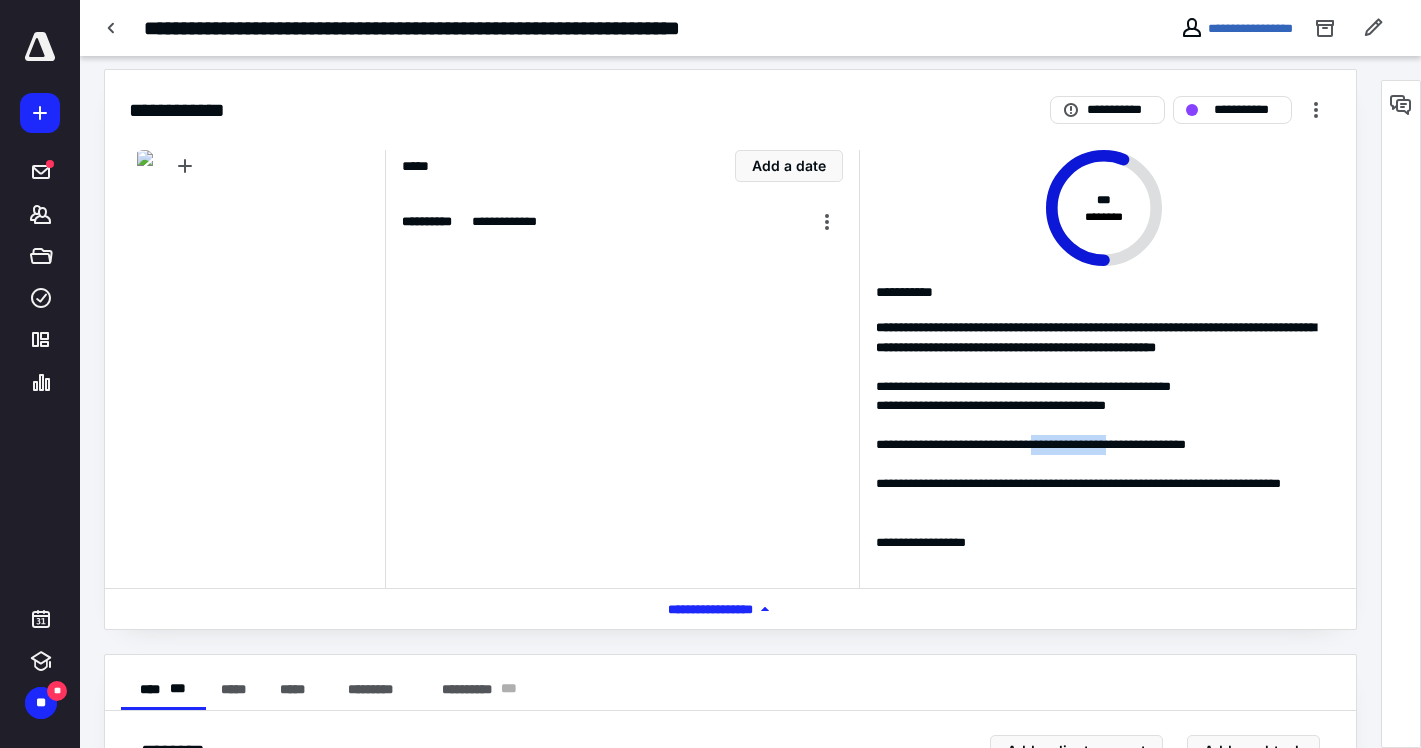 drag, startPoint x: 1061, startPoint y: 464, endPoint x: 1144, endPoint y: 461, distance: 83.0542 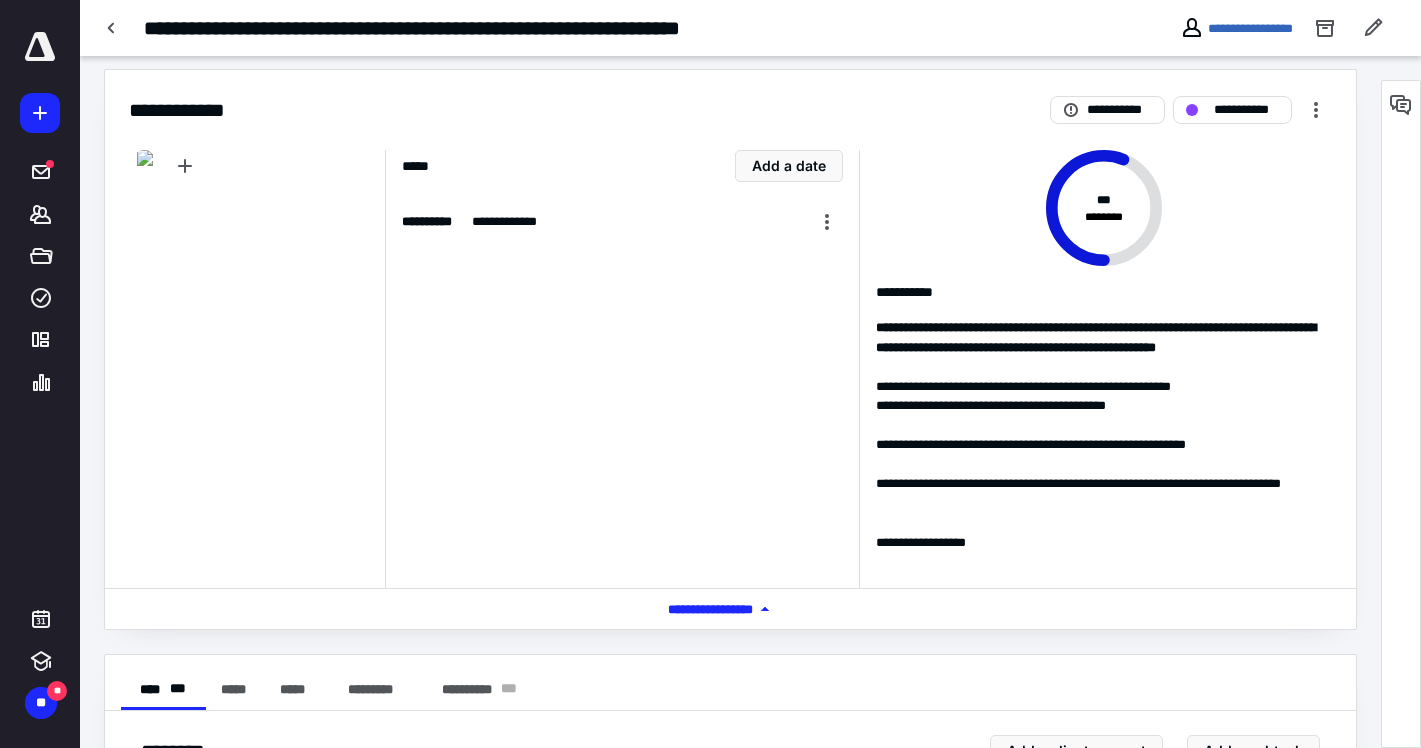 click on "**********" at bounding box center (1104, 474) 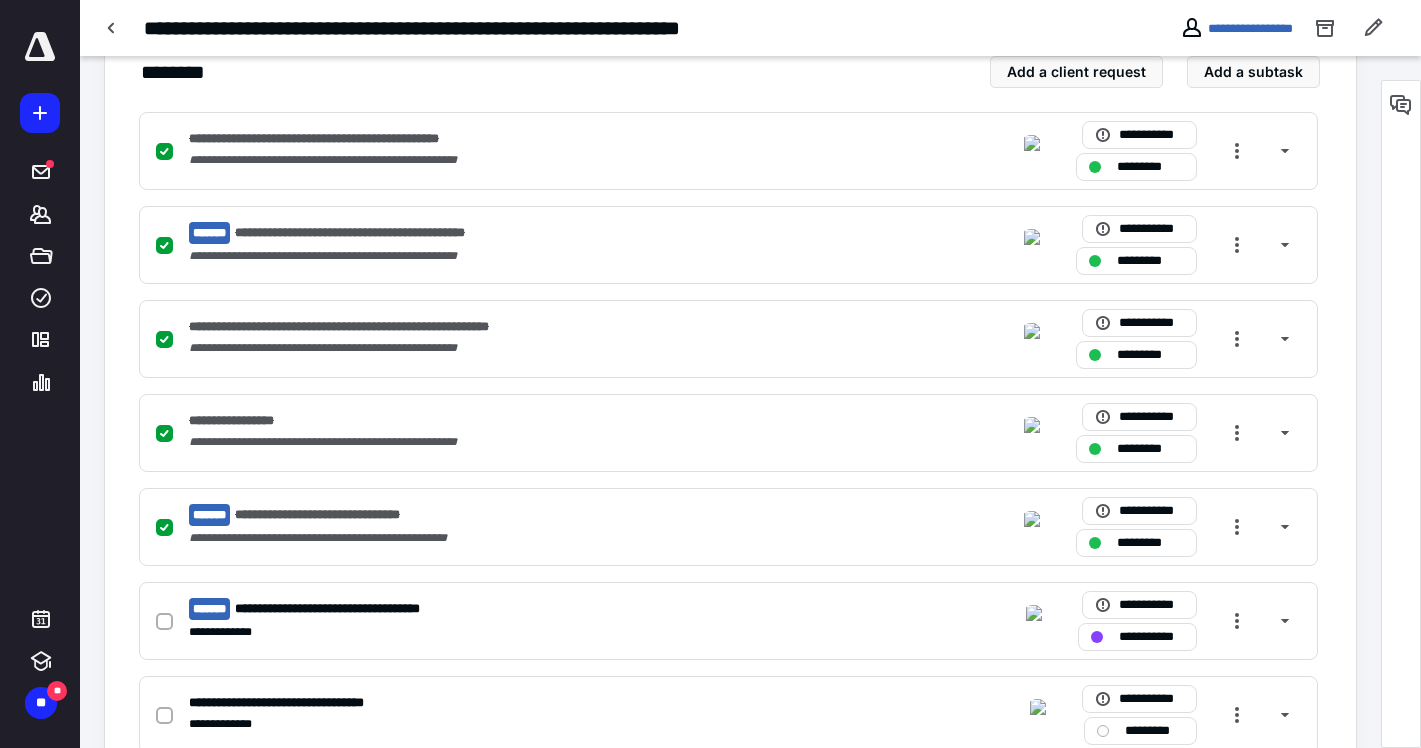 scroll, scrollTop: 862, scrollLeft: 0, axis: vertical 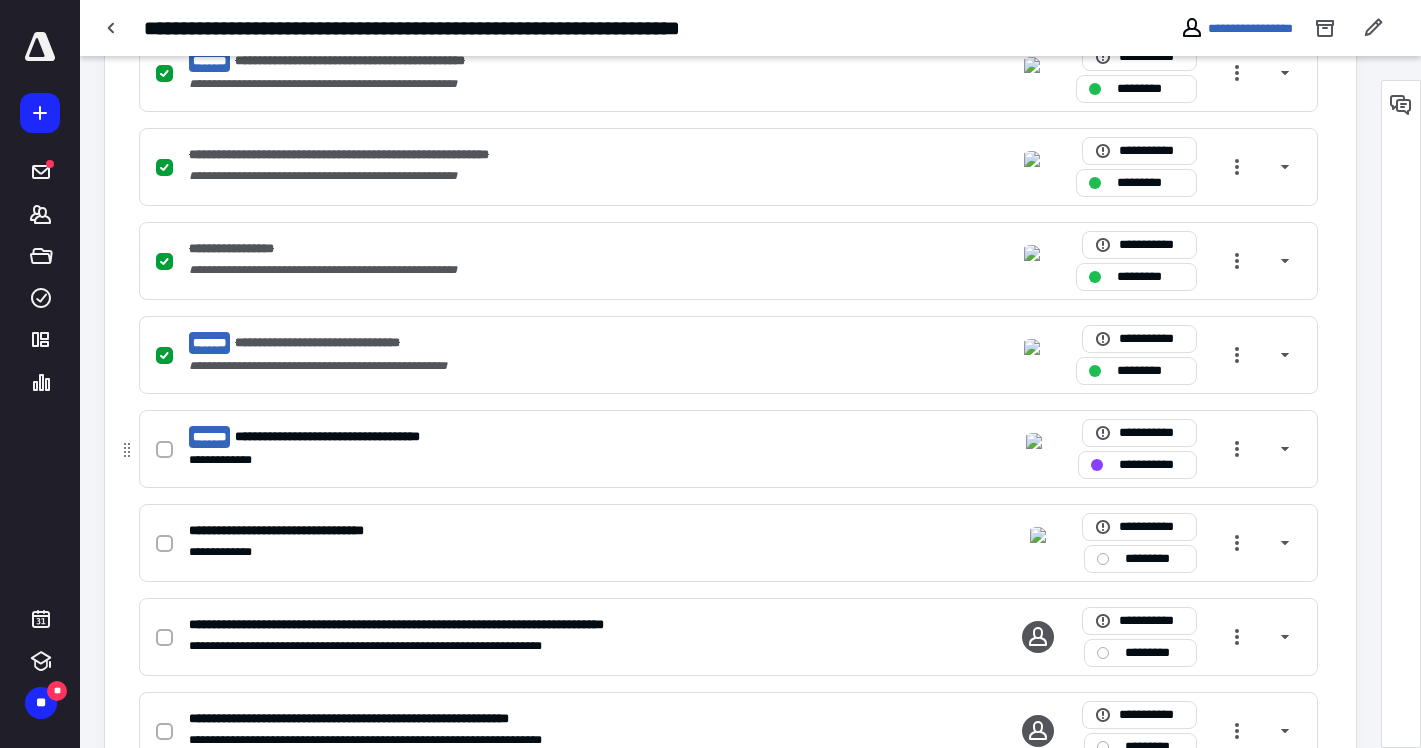 click on "**********" at bounding box center (346, 437) 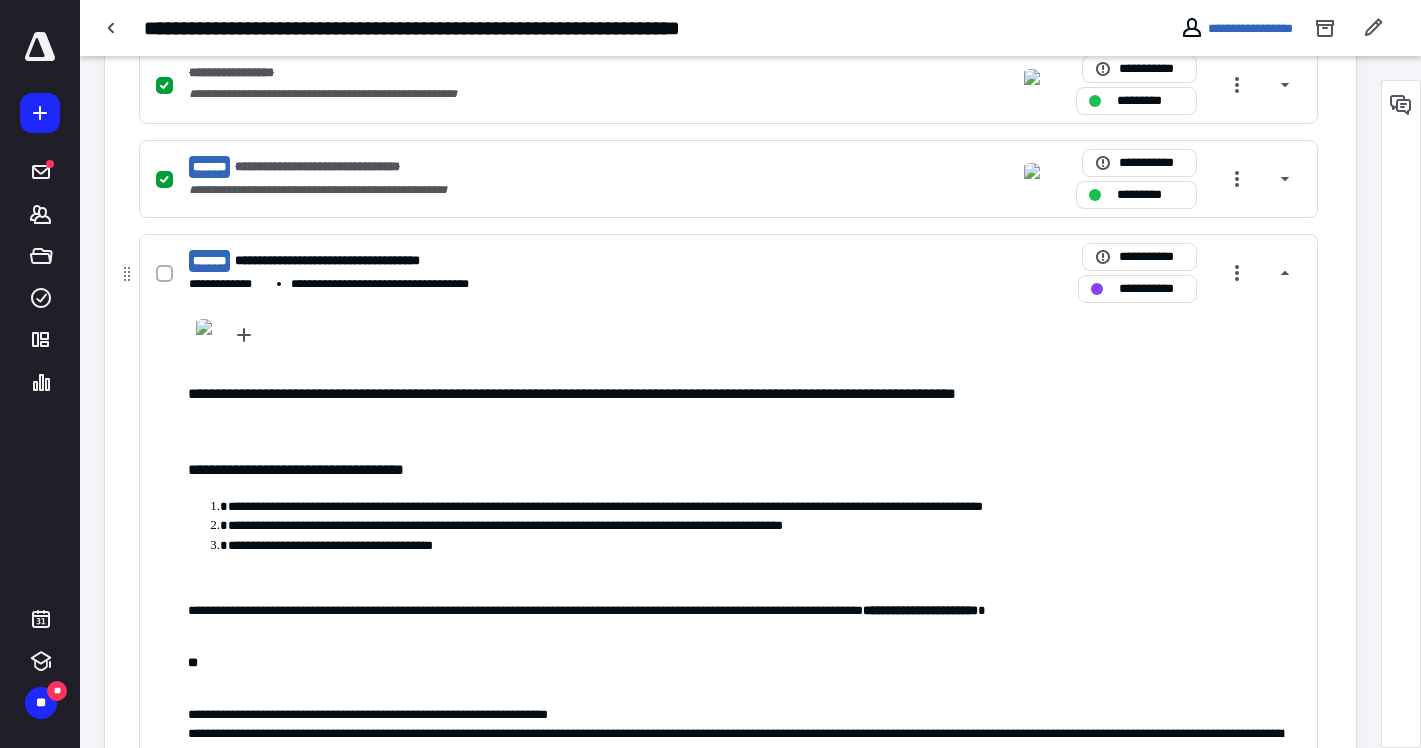 scroll, scrollTop: 1110, scrollLeft: 0, axis: vertical 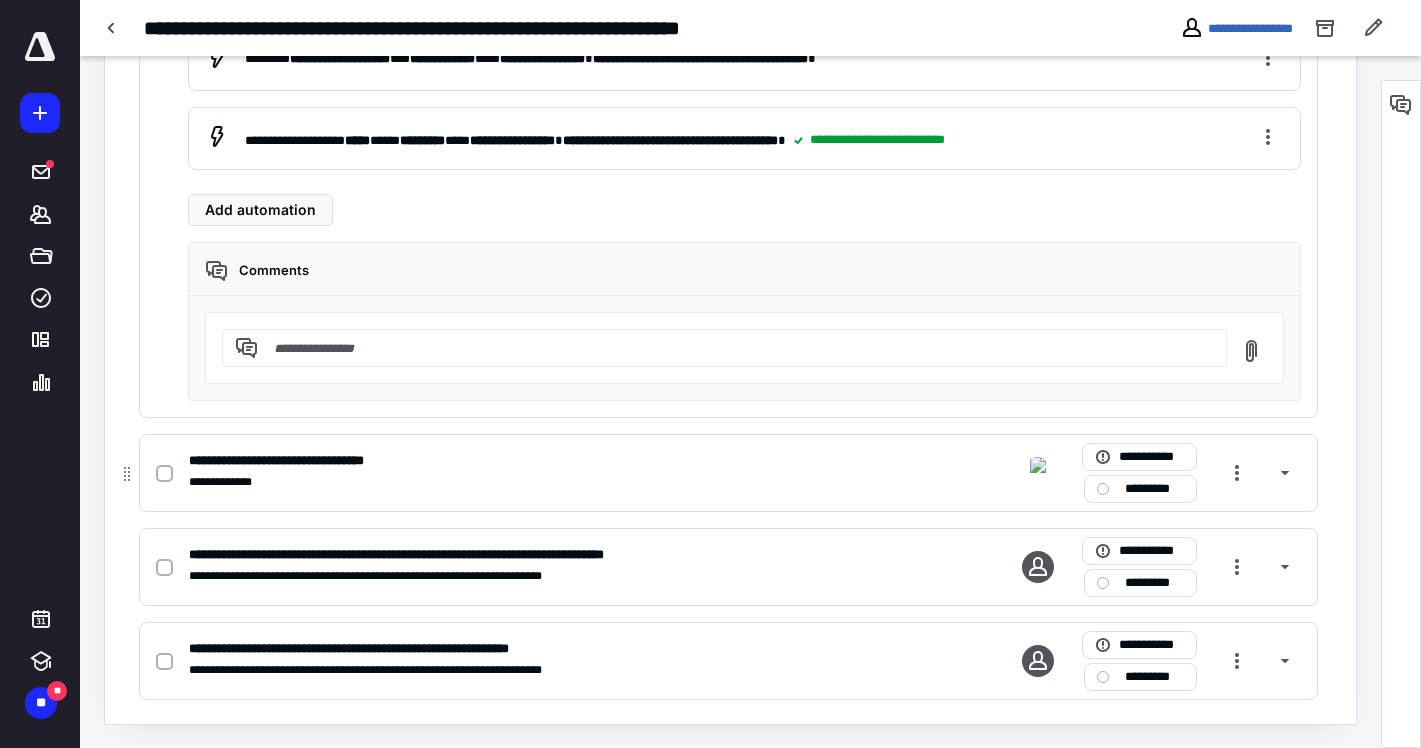 click on "**********" at bounding box center [301, 461] 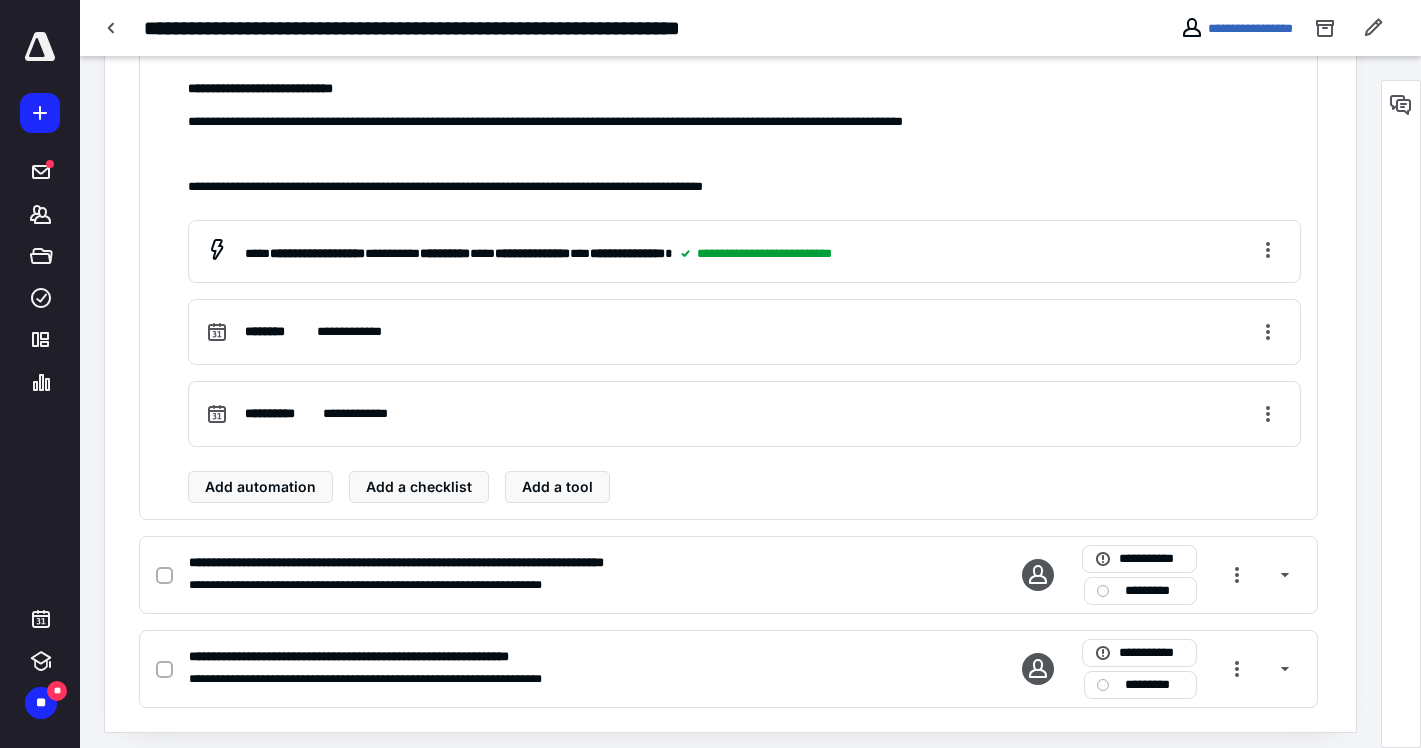 scroll, scrollTop: 1542, scrollLeft: 0, axis: vertical 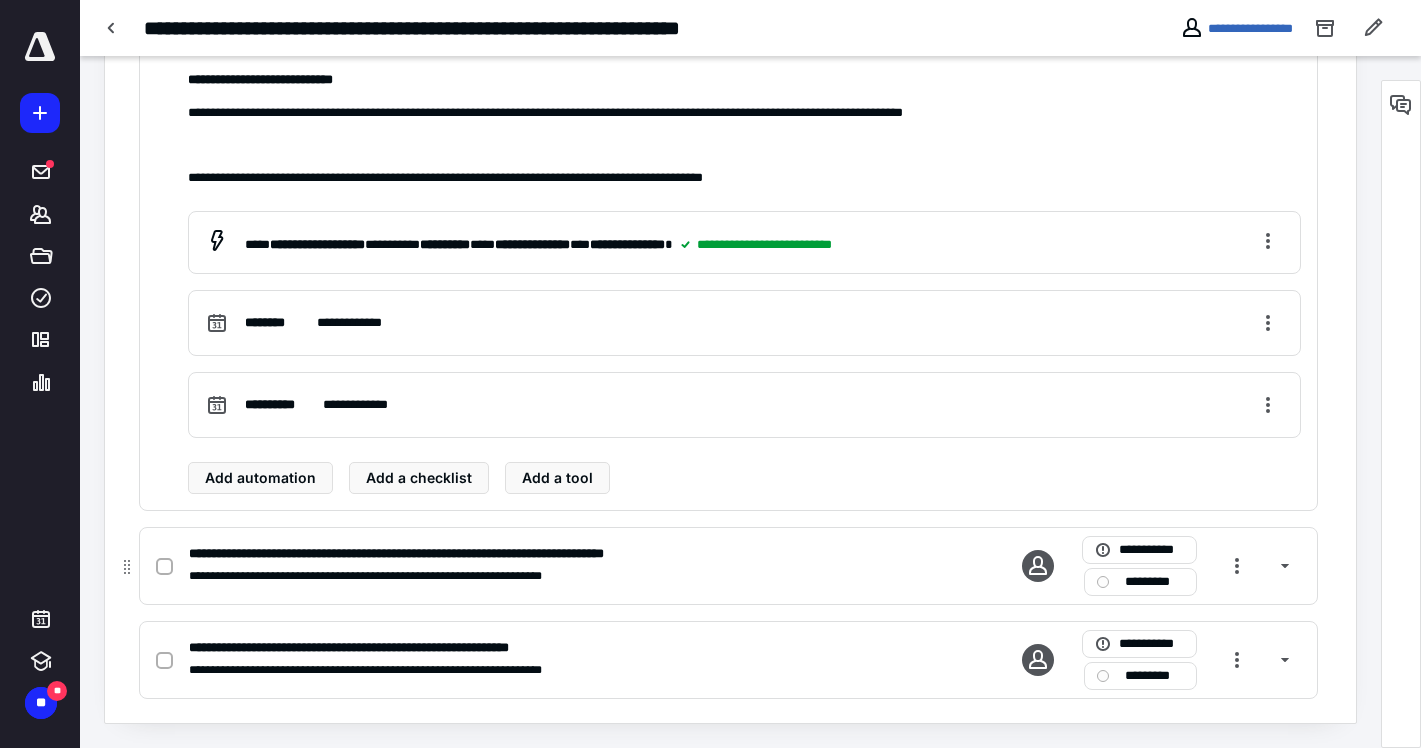 click on "**********" at bounding box center [385, 576] 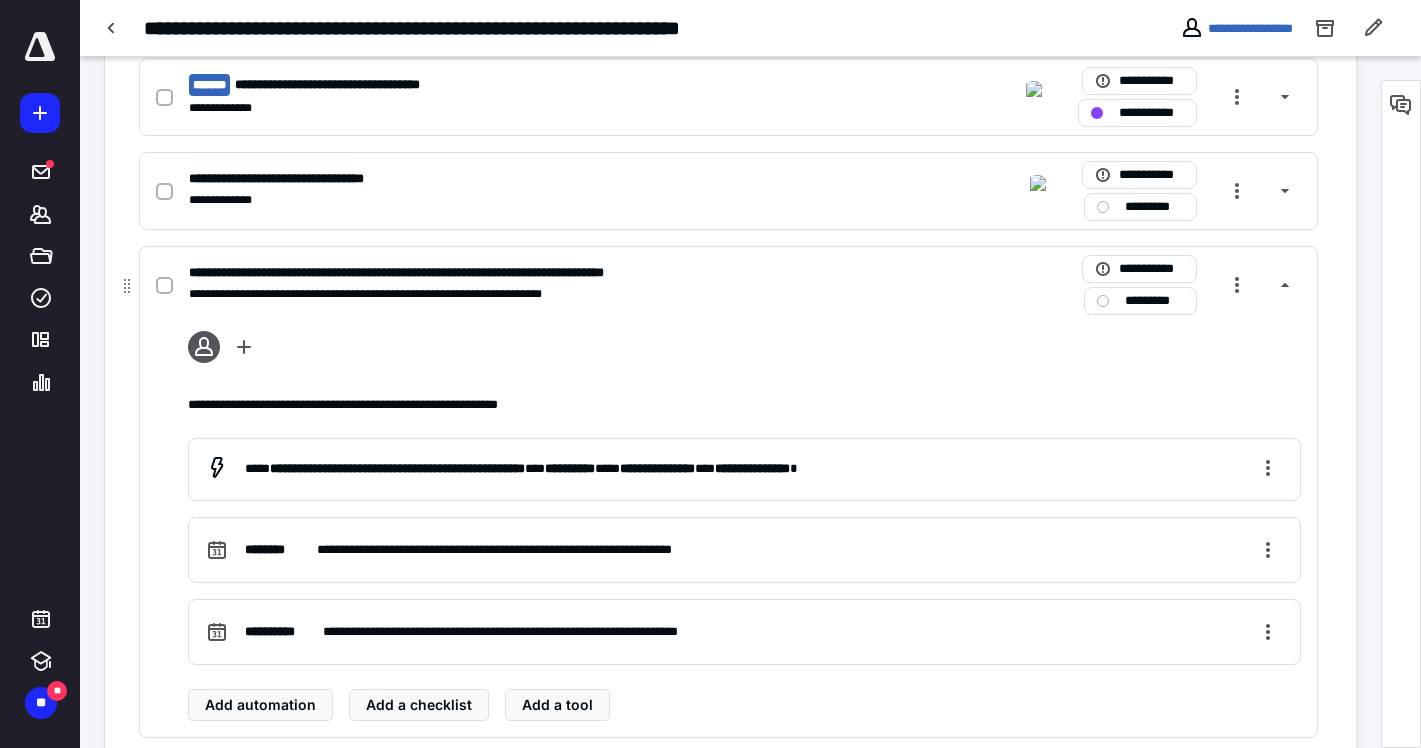 scroll, scrollTop: 1223, scrollLeft: 0, axis: vertical 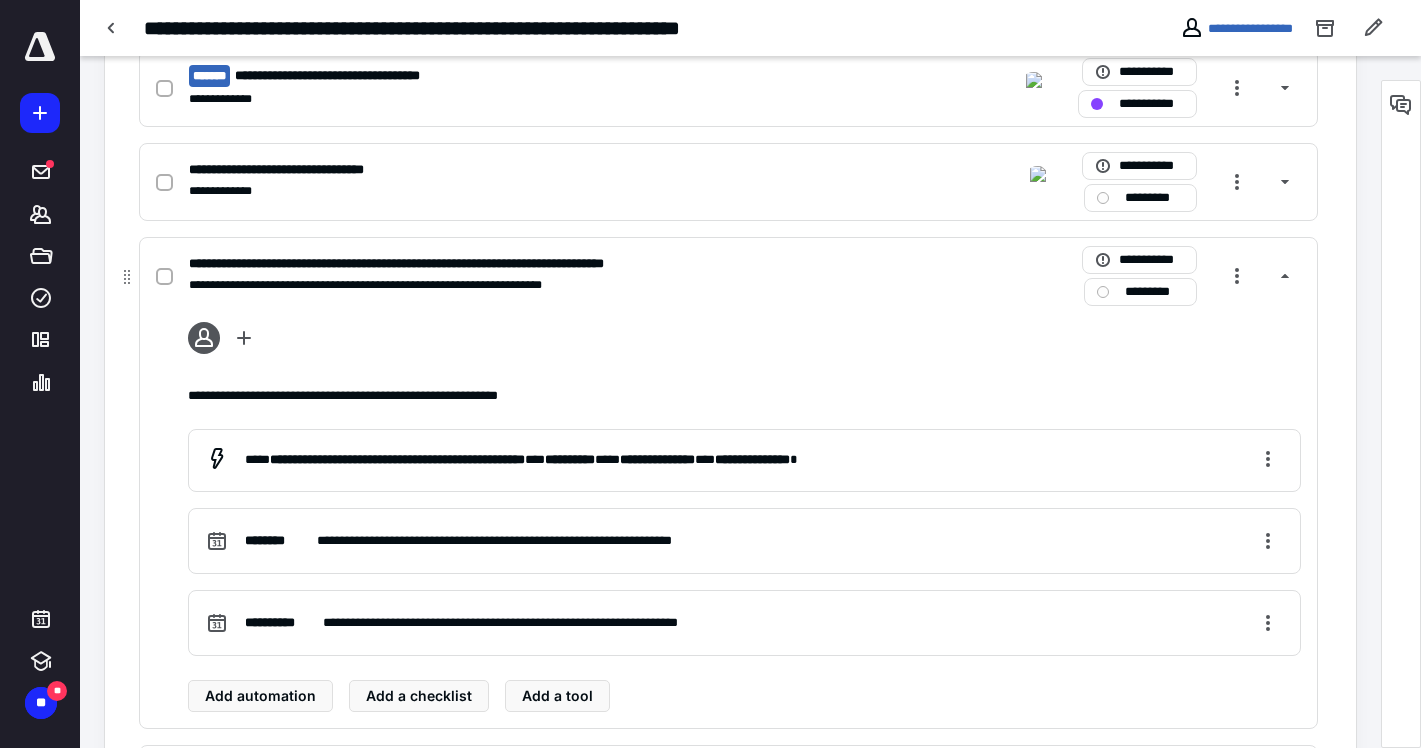 click on "**********" at bounding box center [466, 285] 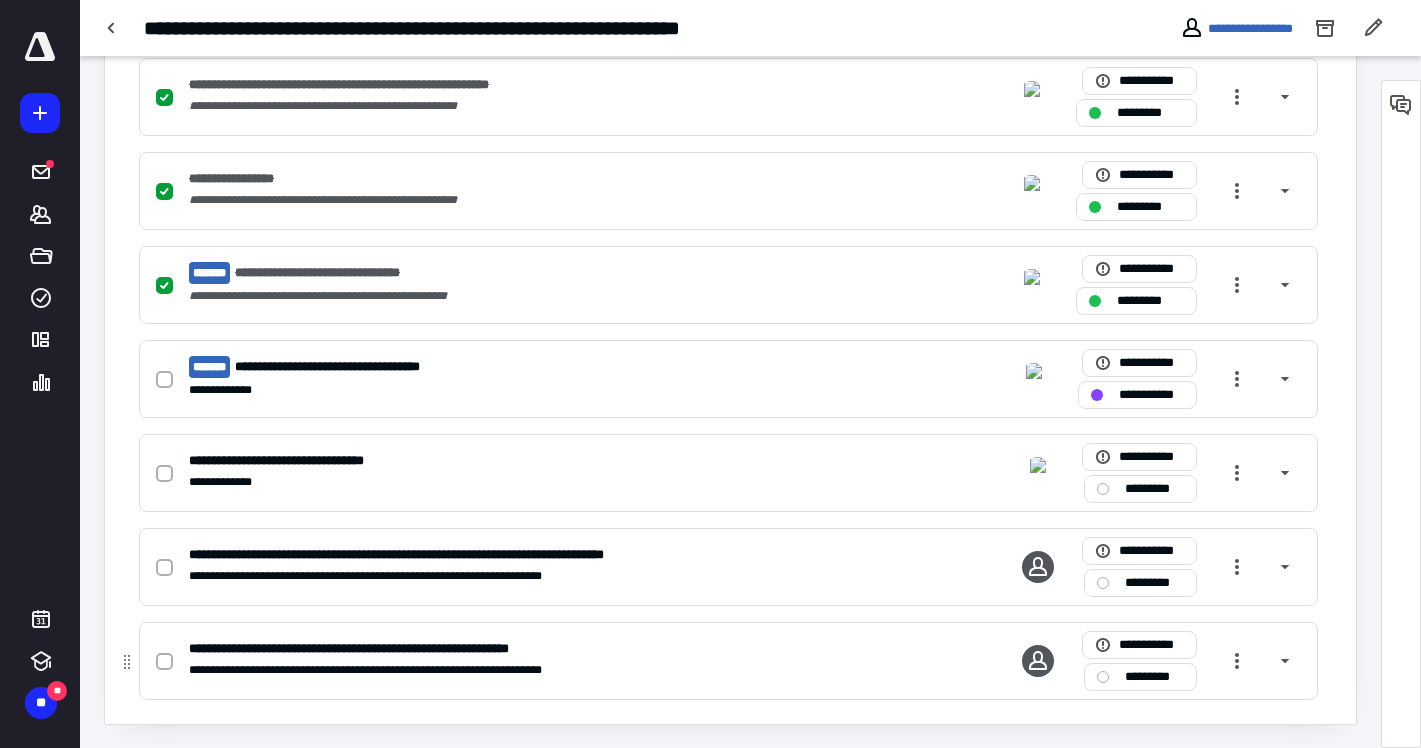 click on "**********" at bounding box center [394, 649] 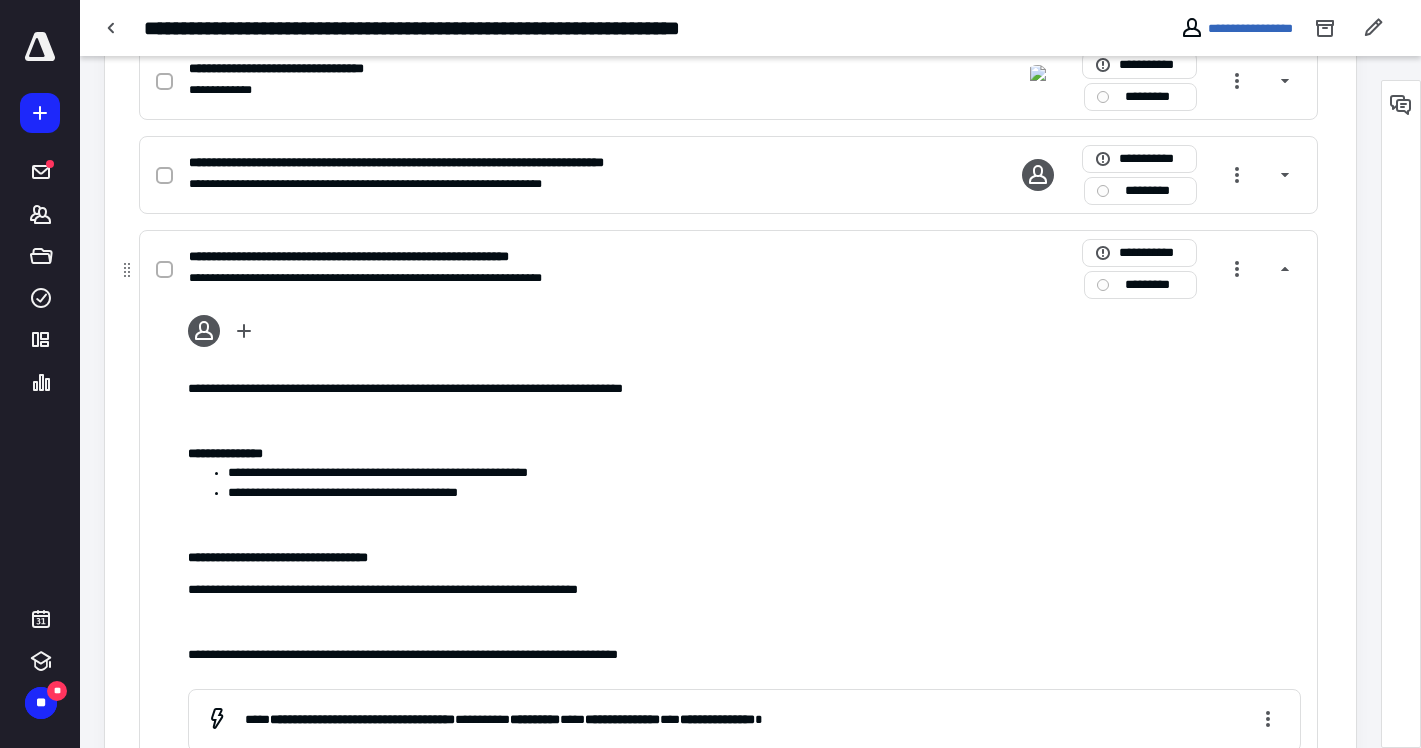 scroll, scrollTop: 1402, scrollLeft: 0, axis: vertical 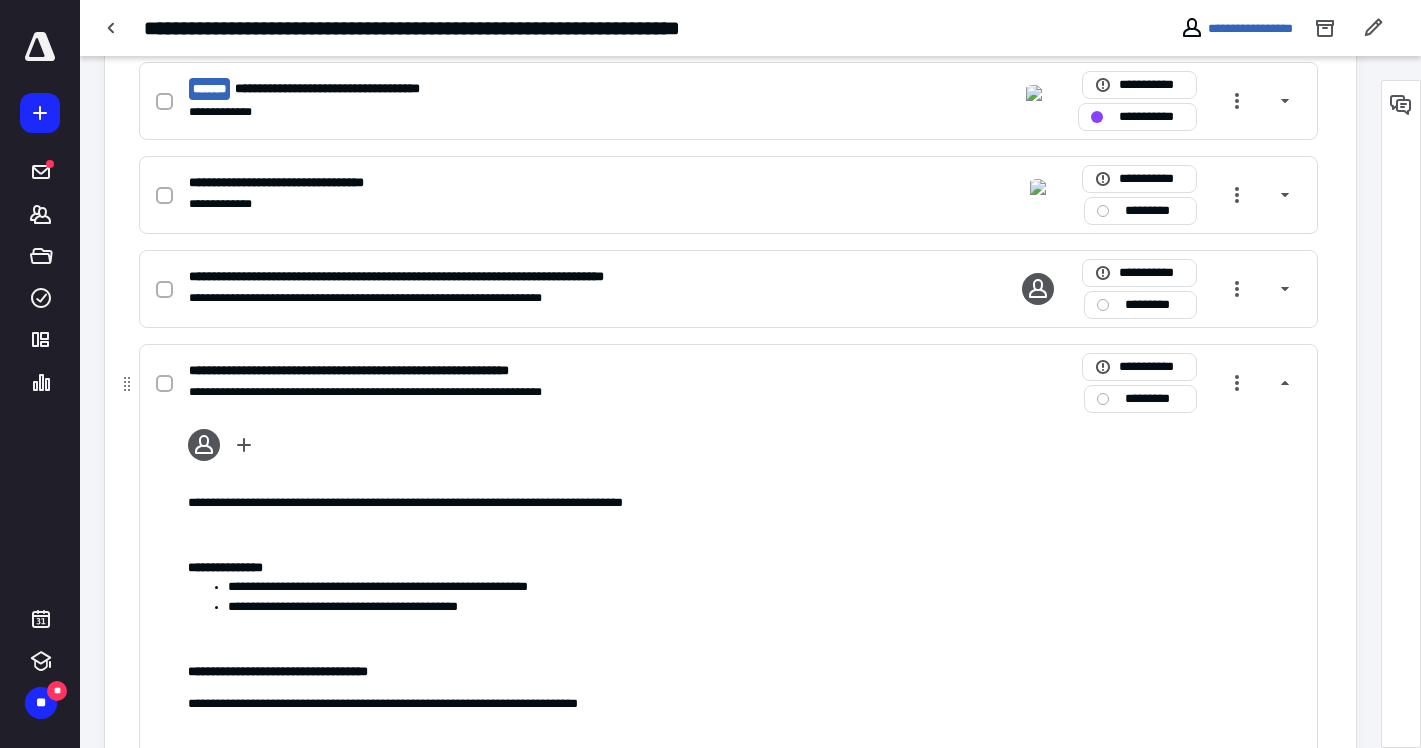 click on "**********" at bounding box center [394, 371] 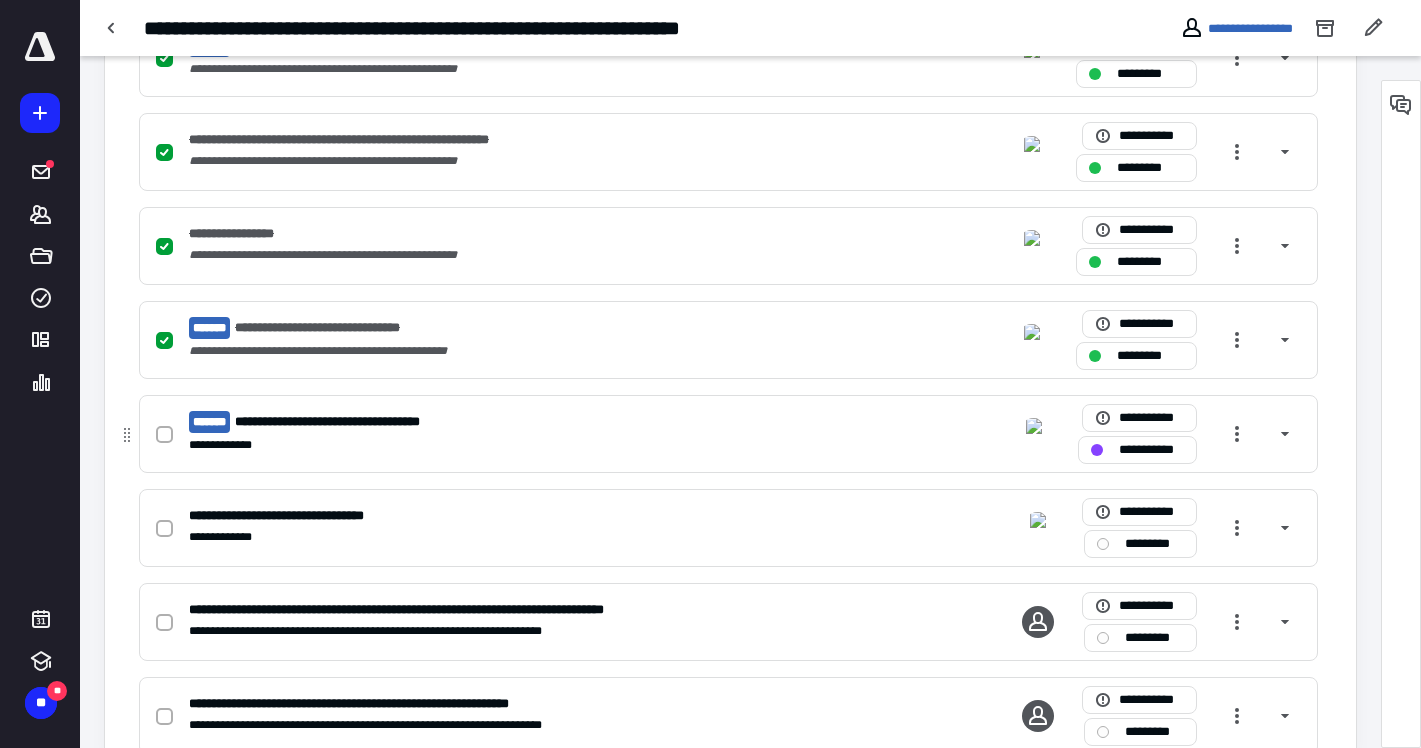 scroll, scrollTop: 817, scrollLeft: 0, axis: vertical 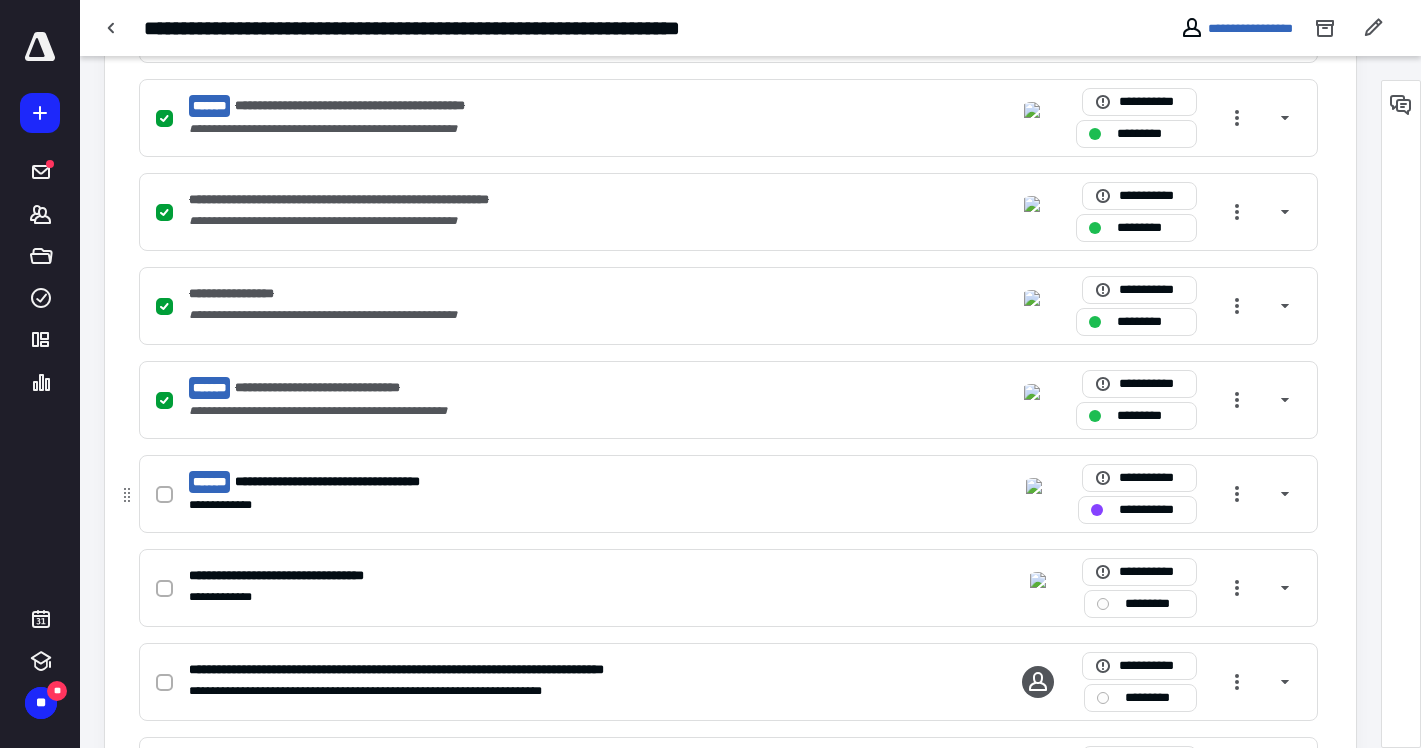 click on "**********" at bounding box center (728, 494) 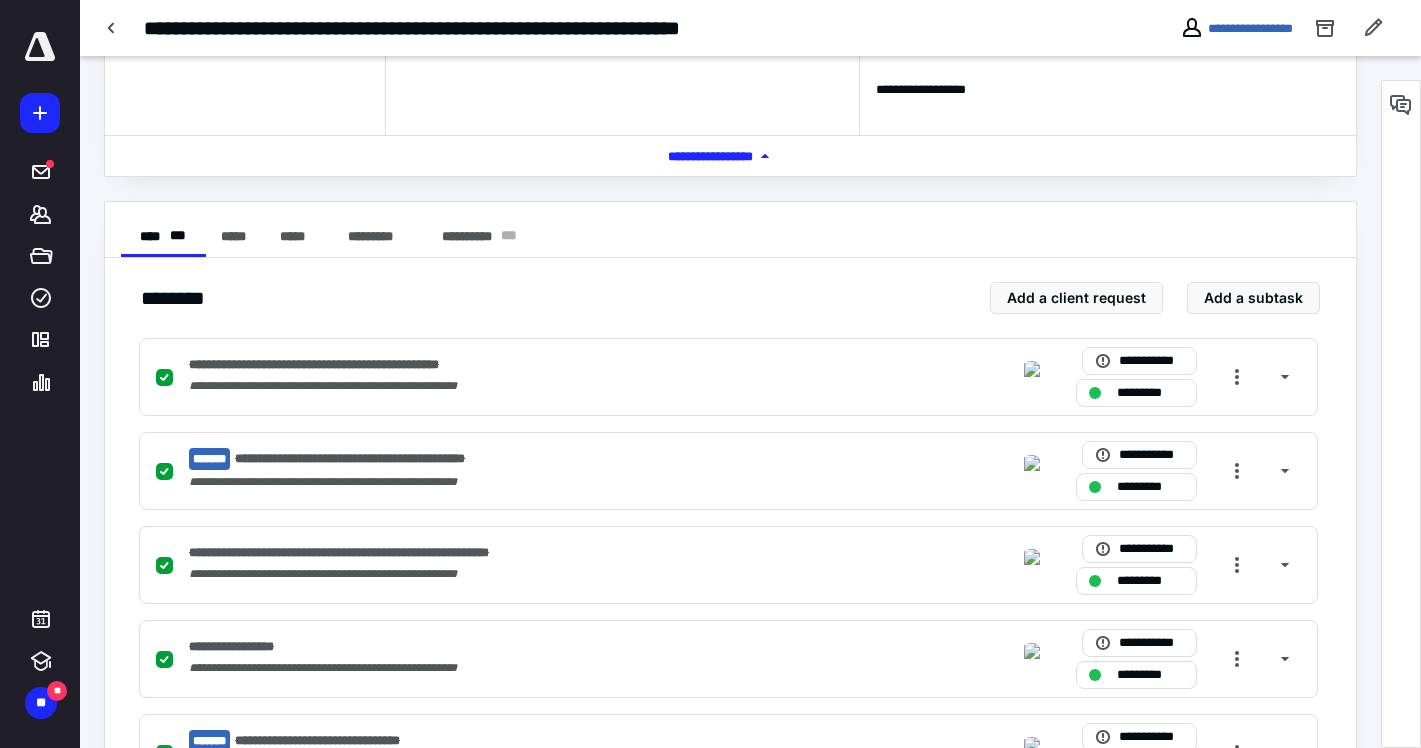 scroll, scrollTop: 0, scrollLeft: 0, axis: both 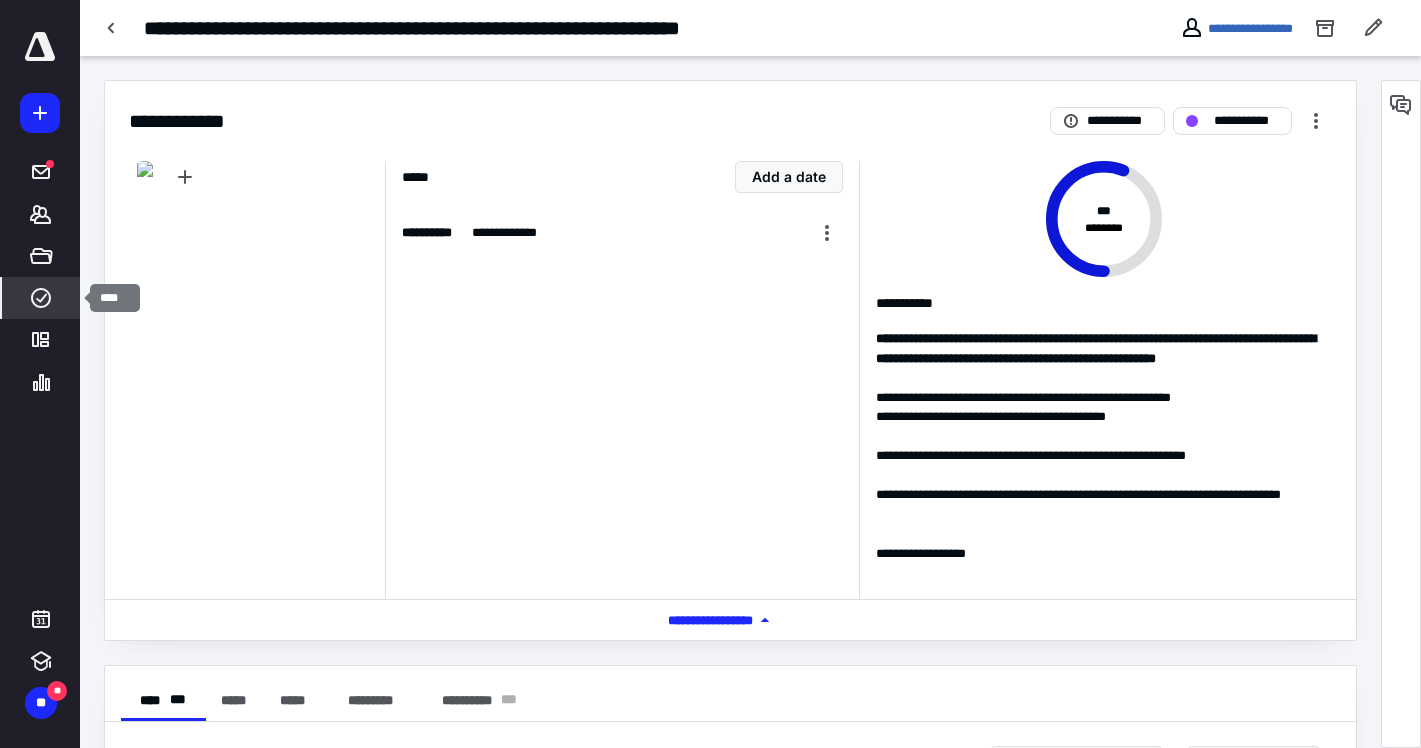 click 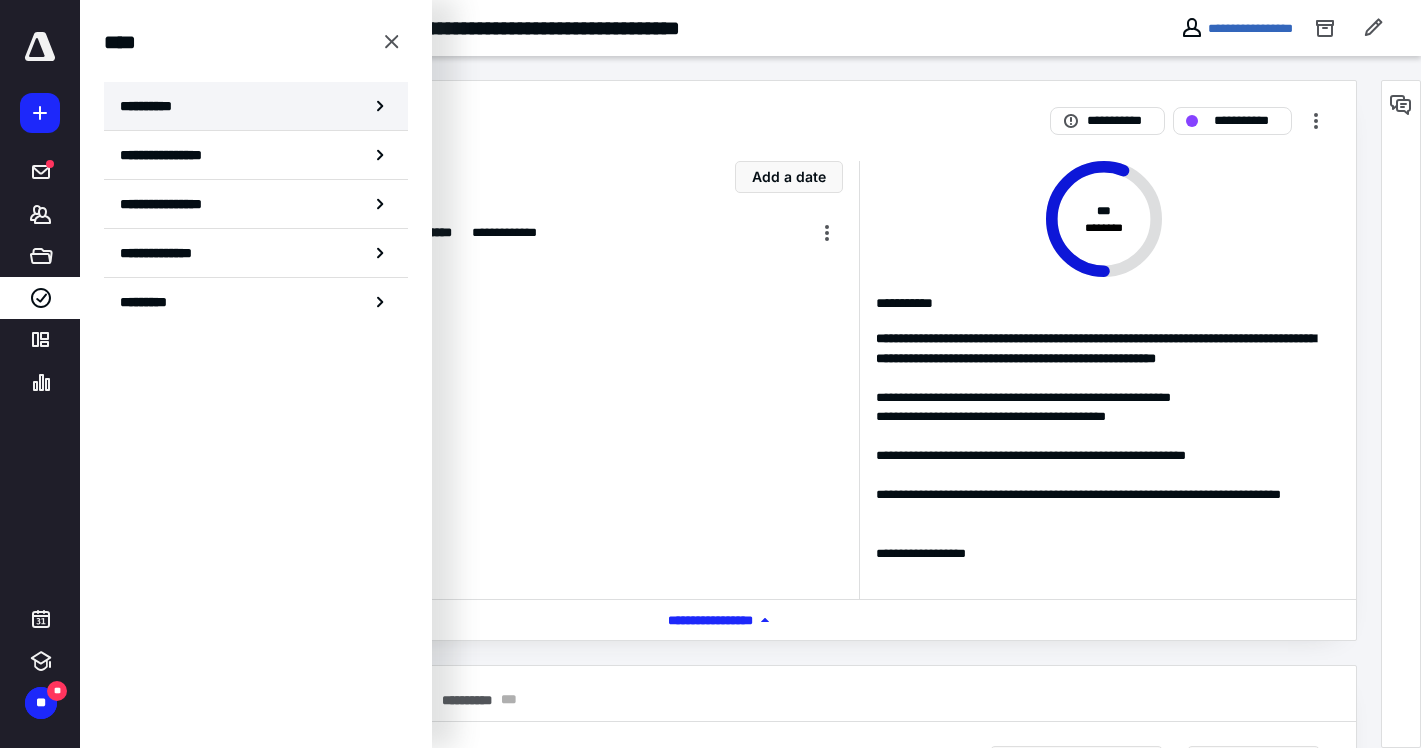 click on "**********" at bounding box center [256, 106] 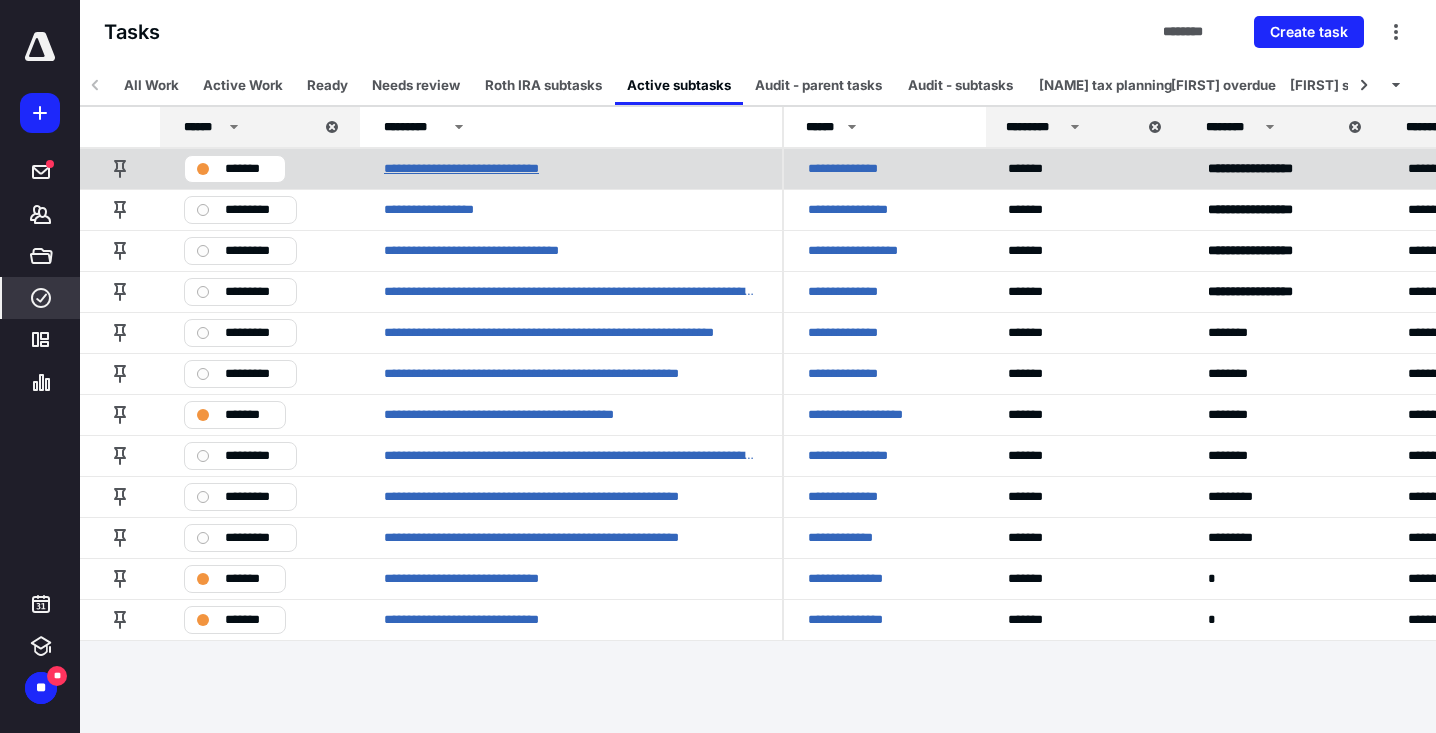click on "**********" at bounding box center (483, 169) 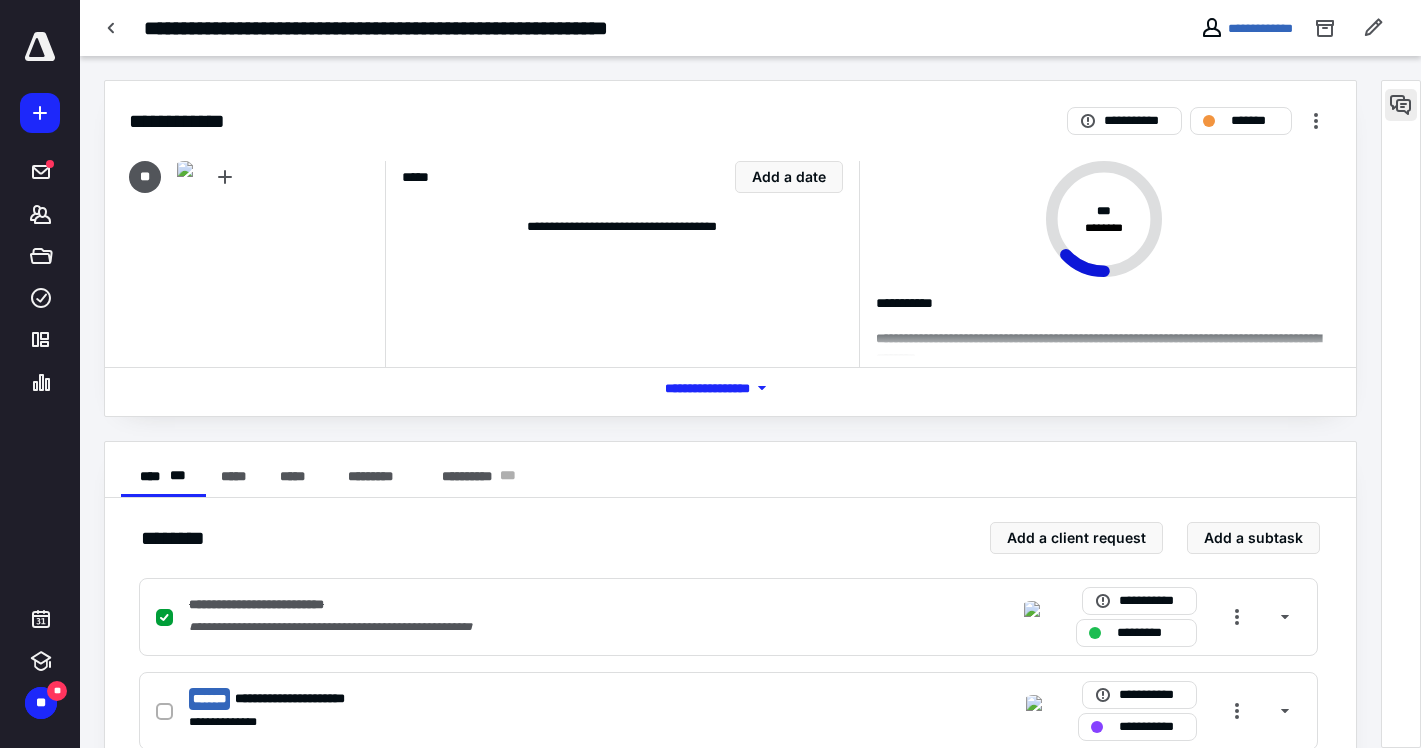 click at bounding box center [1401, 105] 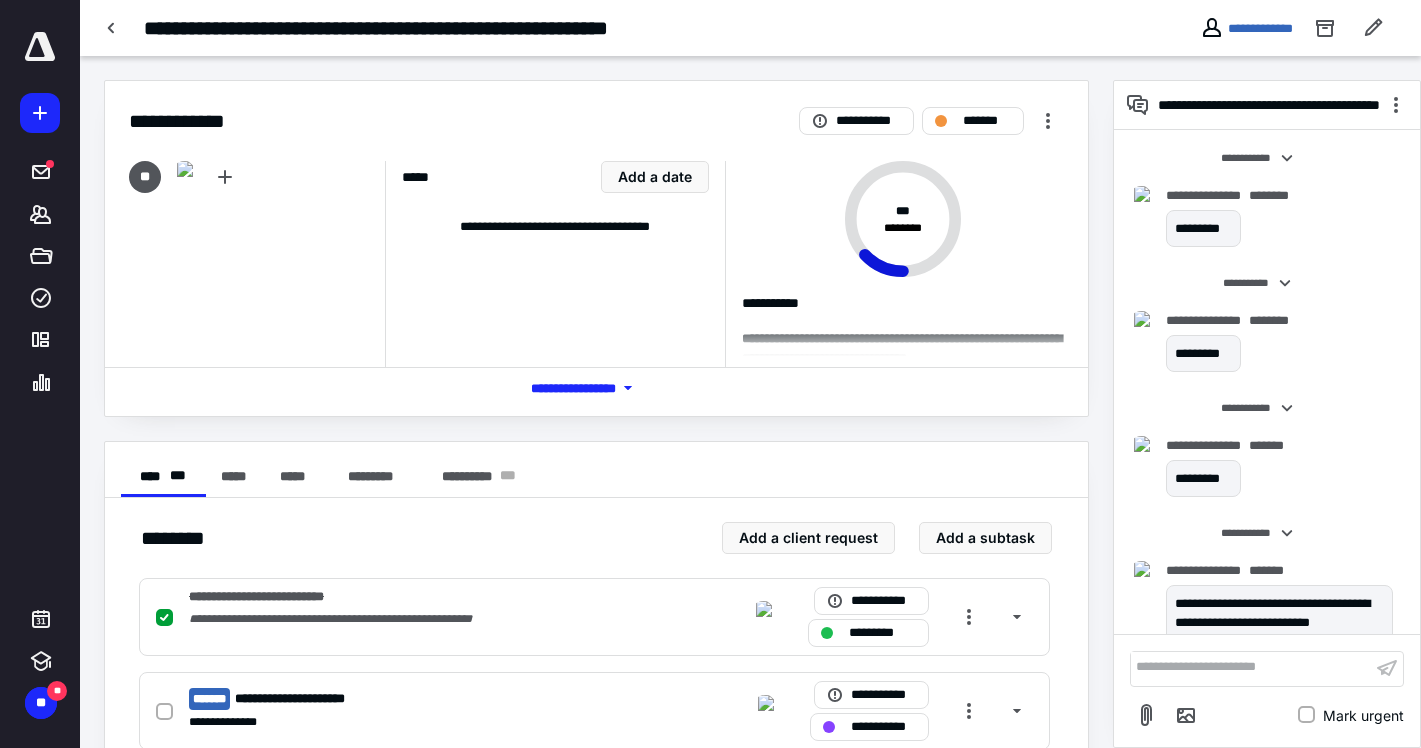 scroll, scrollTop: 1350, scrollLeft: 0, axis: vertical 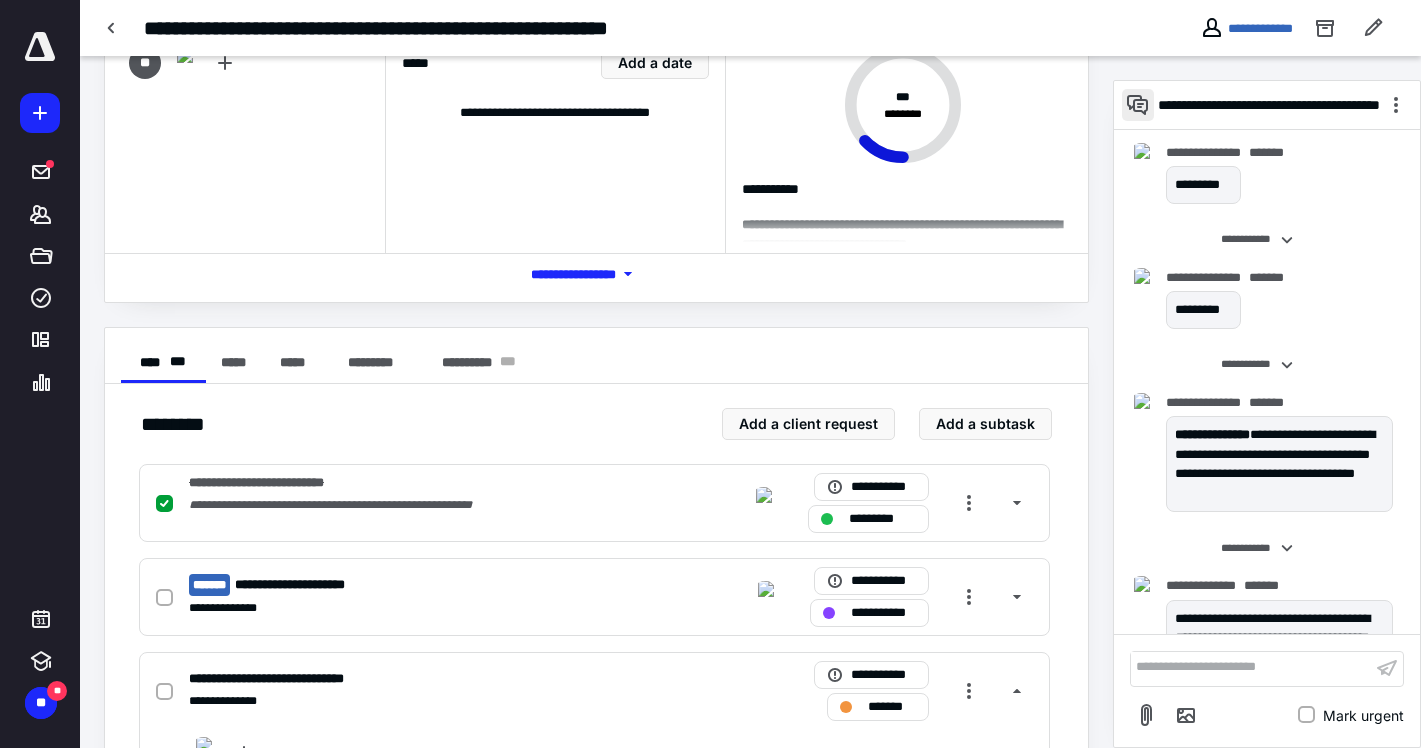 click at bounding box center (1138, 105) 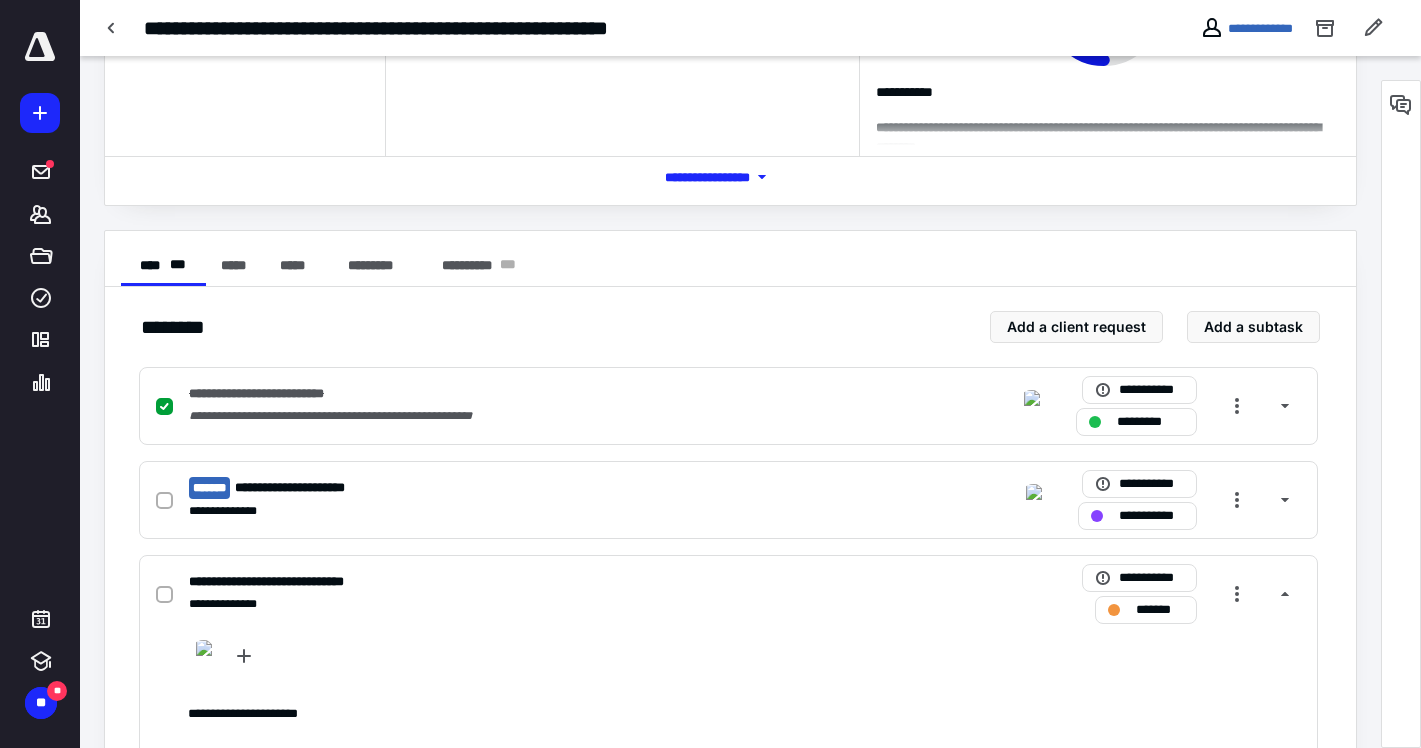 scroll, scrollTop: 326, scrollLeft: 0, axis: vertical 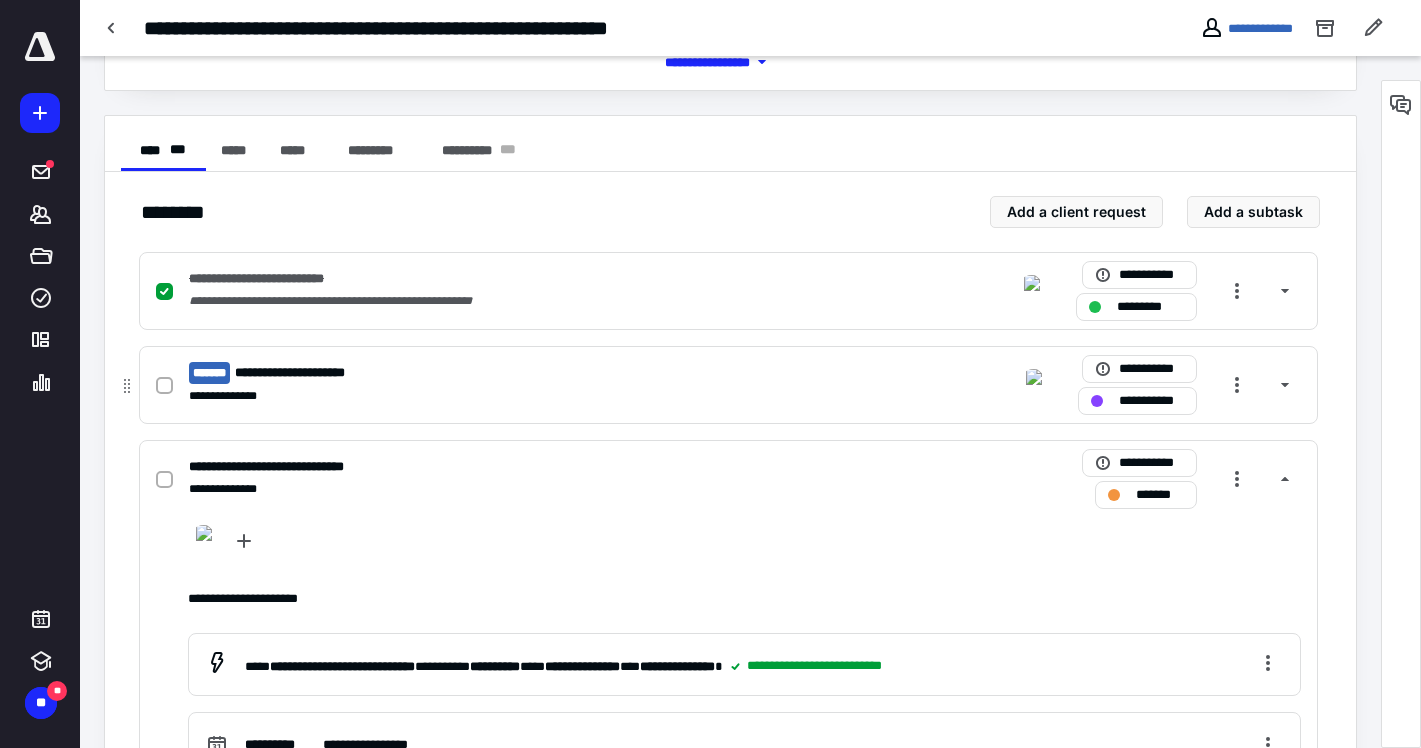 click on "**********" at bounding box center [466, 373] 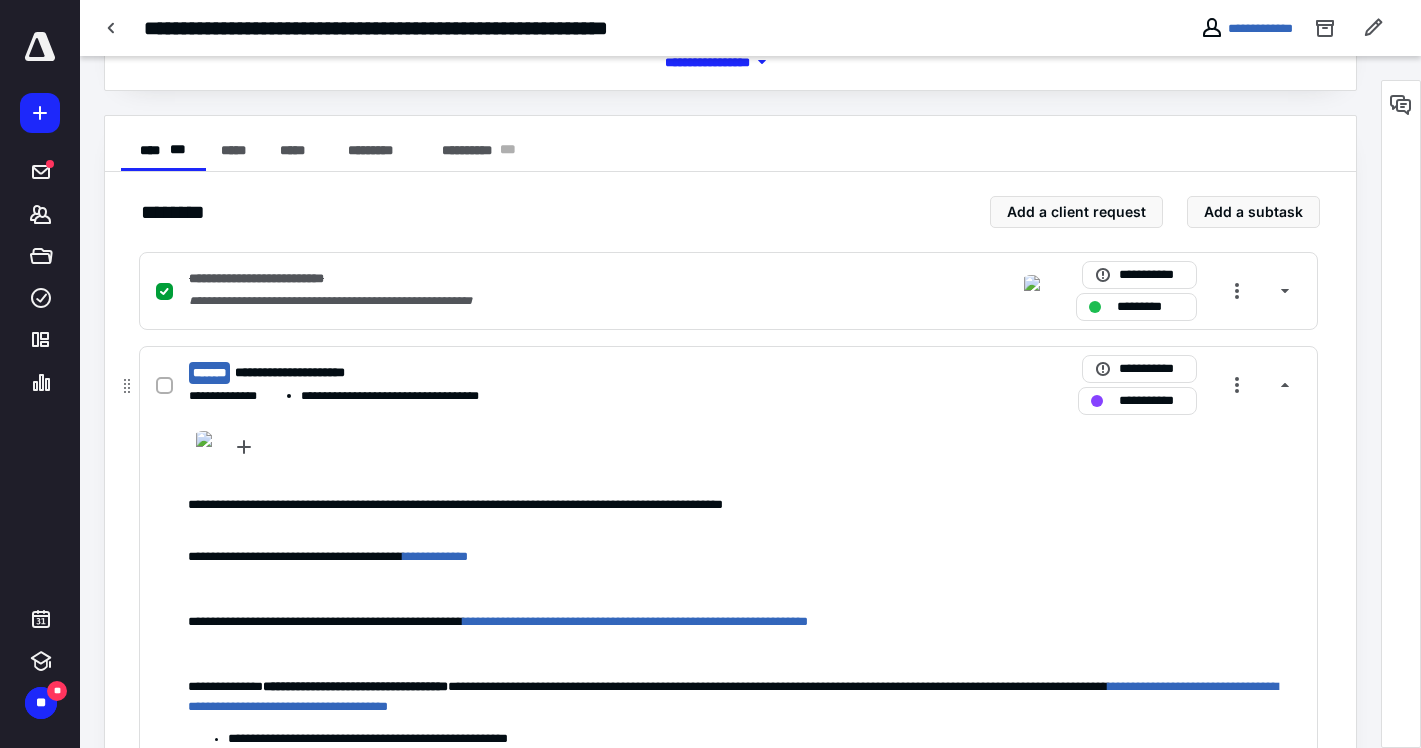 scroll, scrollTop: 132, scrollLeft: 0, axis: vertical 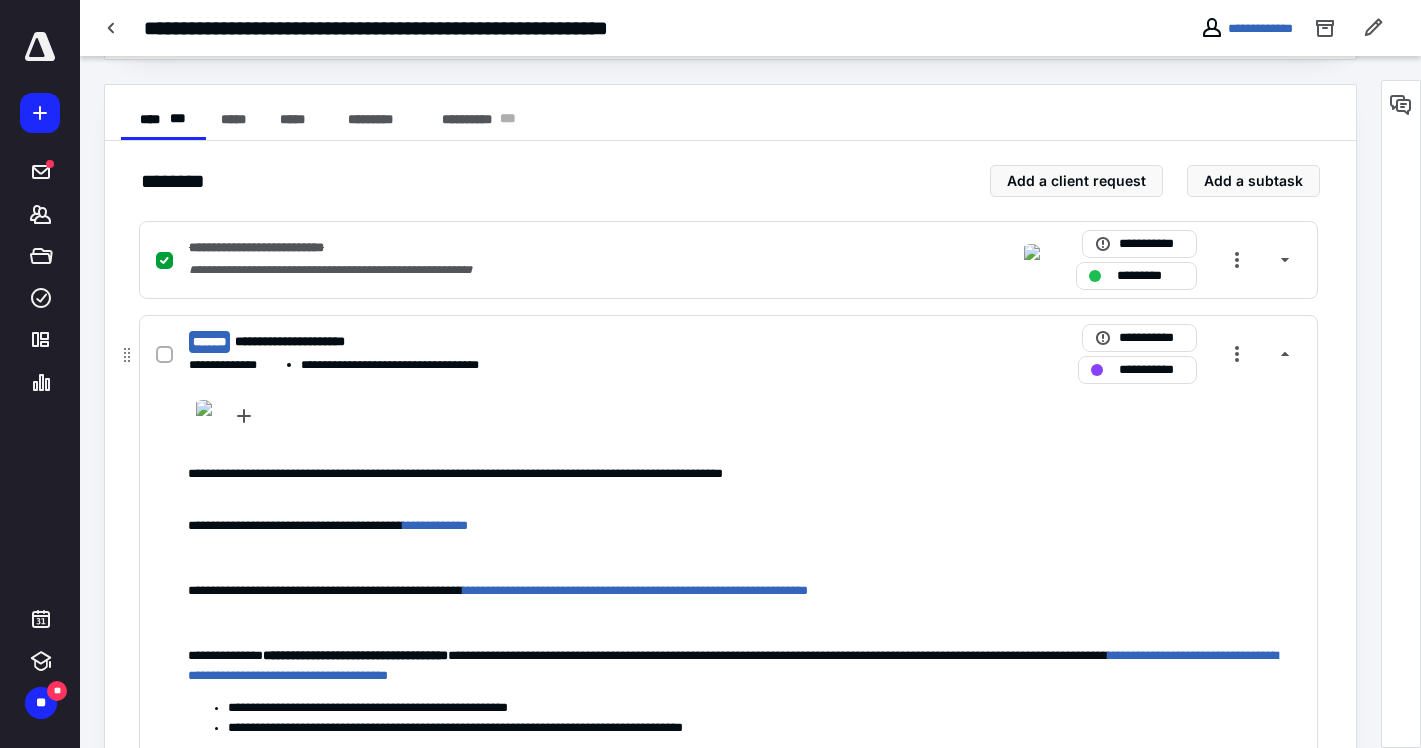click on "**********" at bounding box center (466, 342) 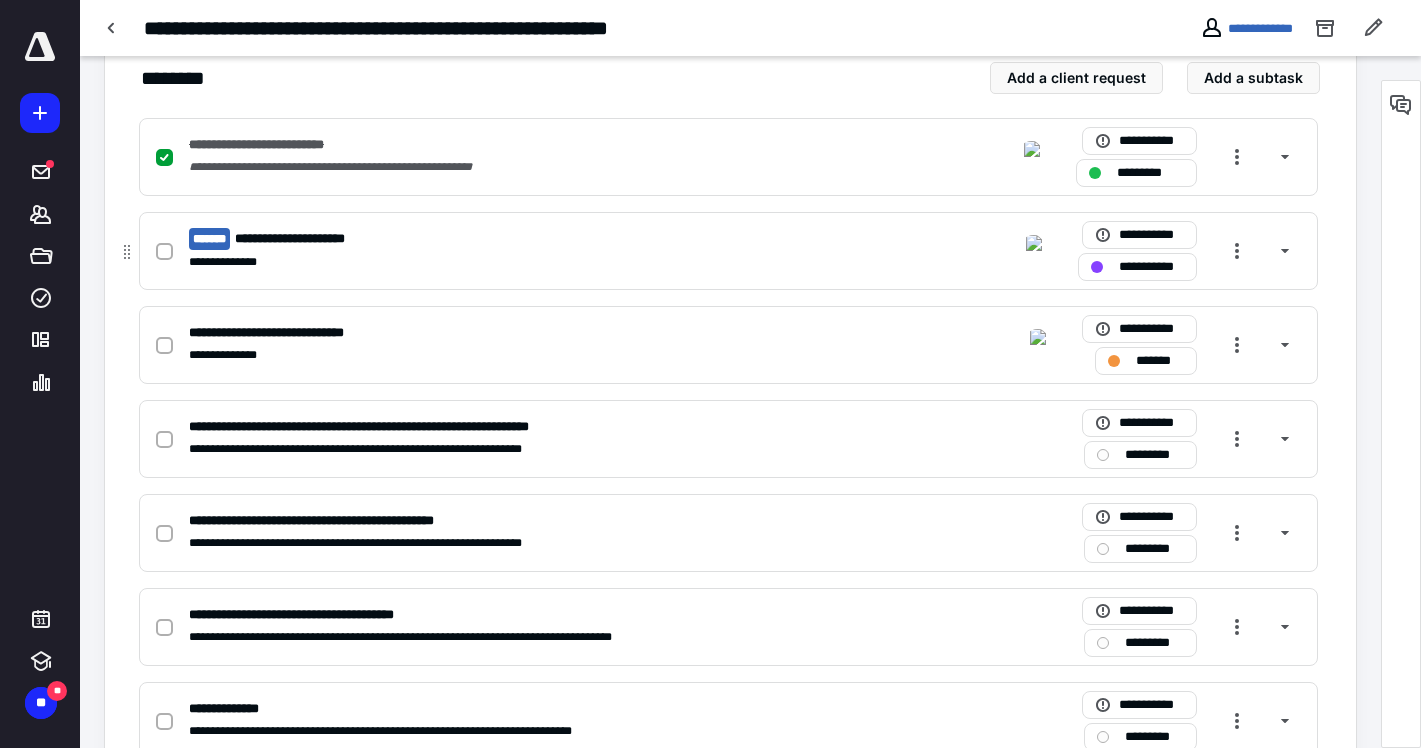 scroll, scrollTop: 469, scrollLeft: 0, axis: vertical 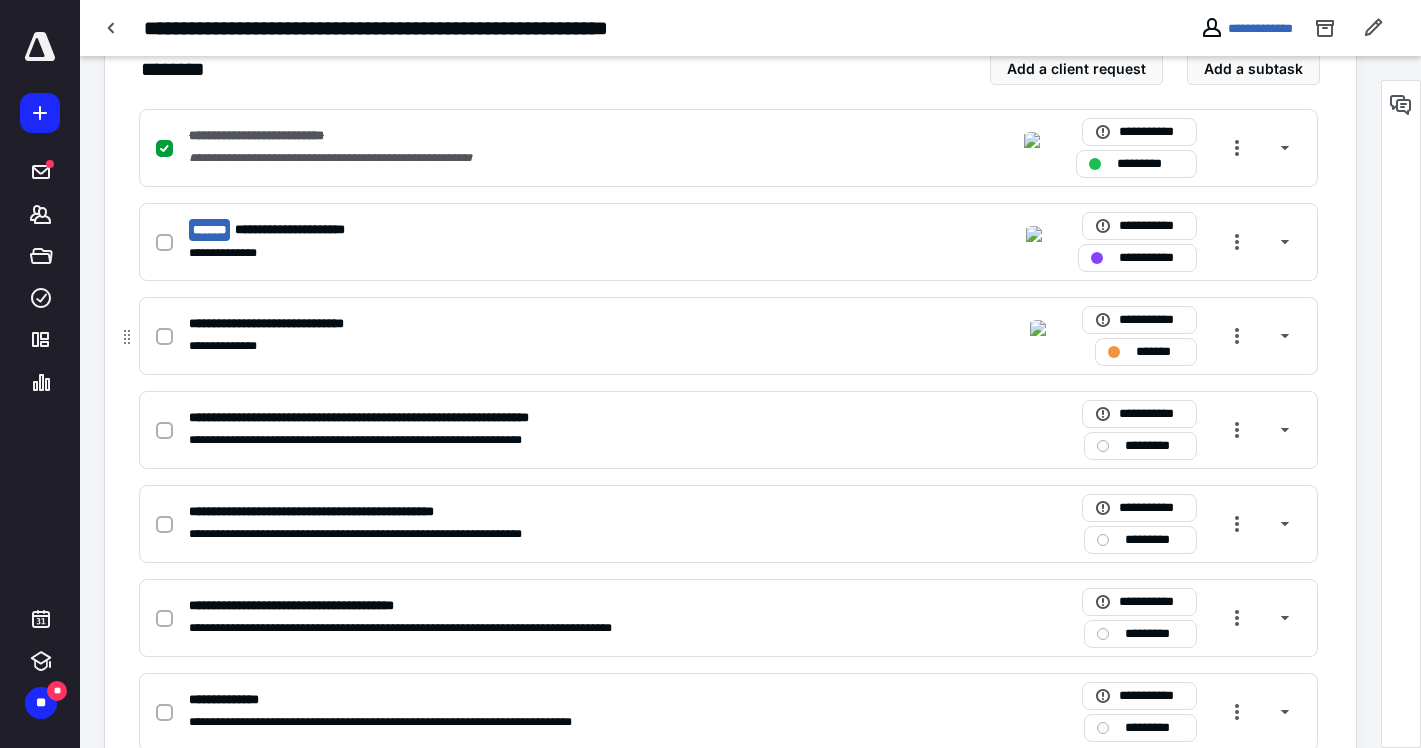 click on "**********" at bounding box center [466, 346] 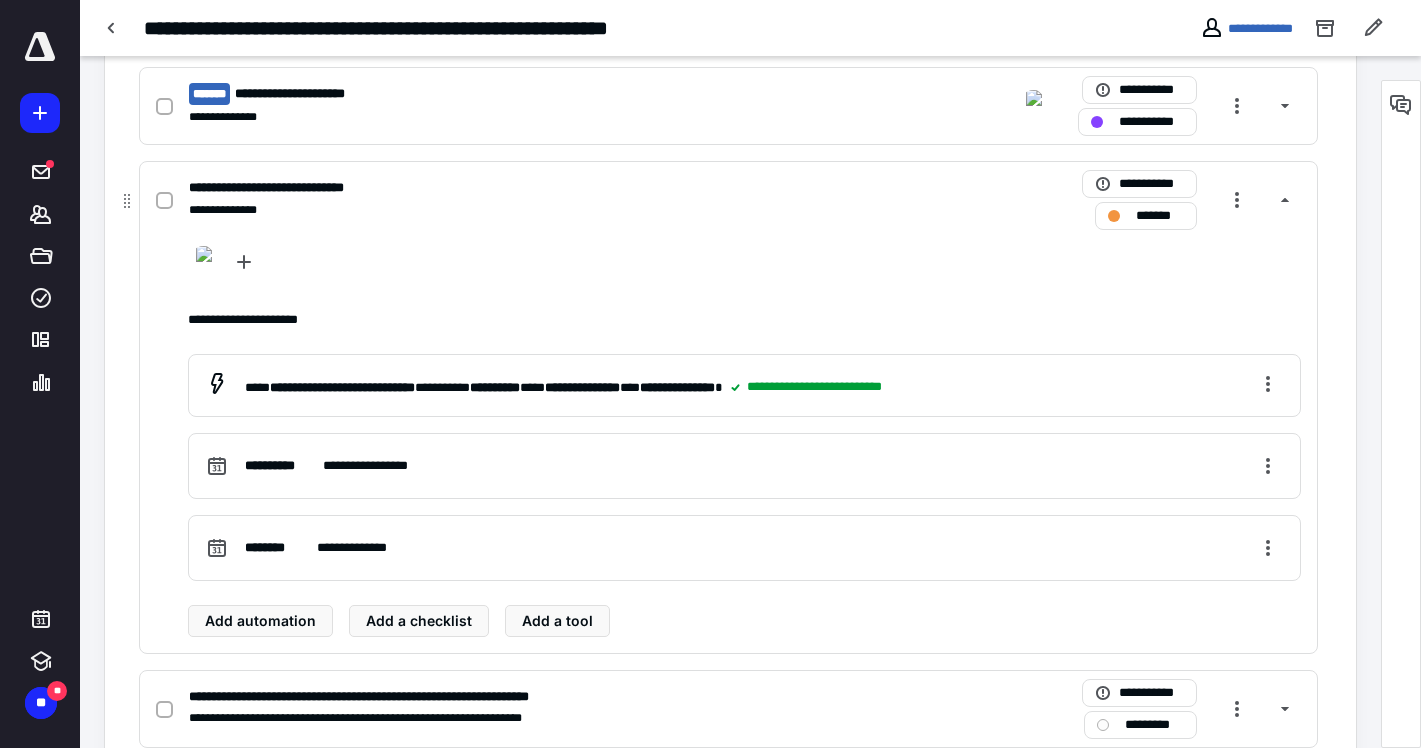 scroll, scrollTop: 778, scrollLeft: 0, axis: vertical 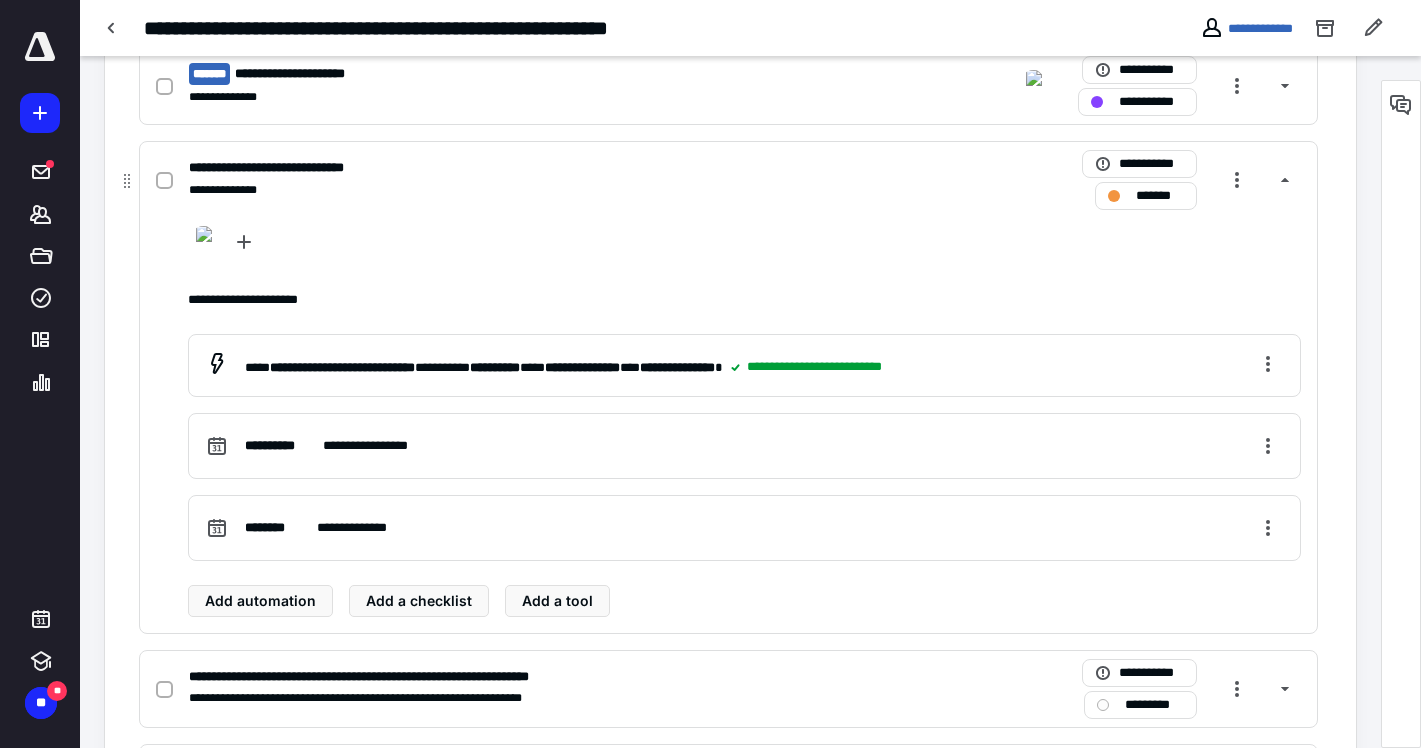 click on "**********" at bounding box center (291, 168) 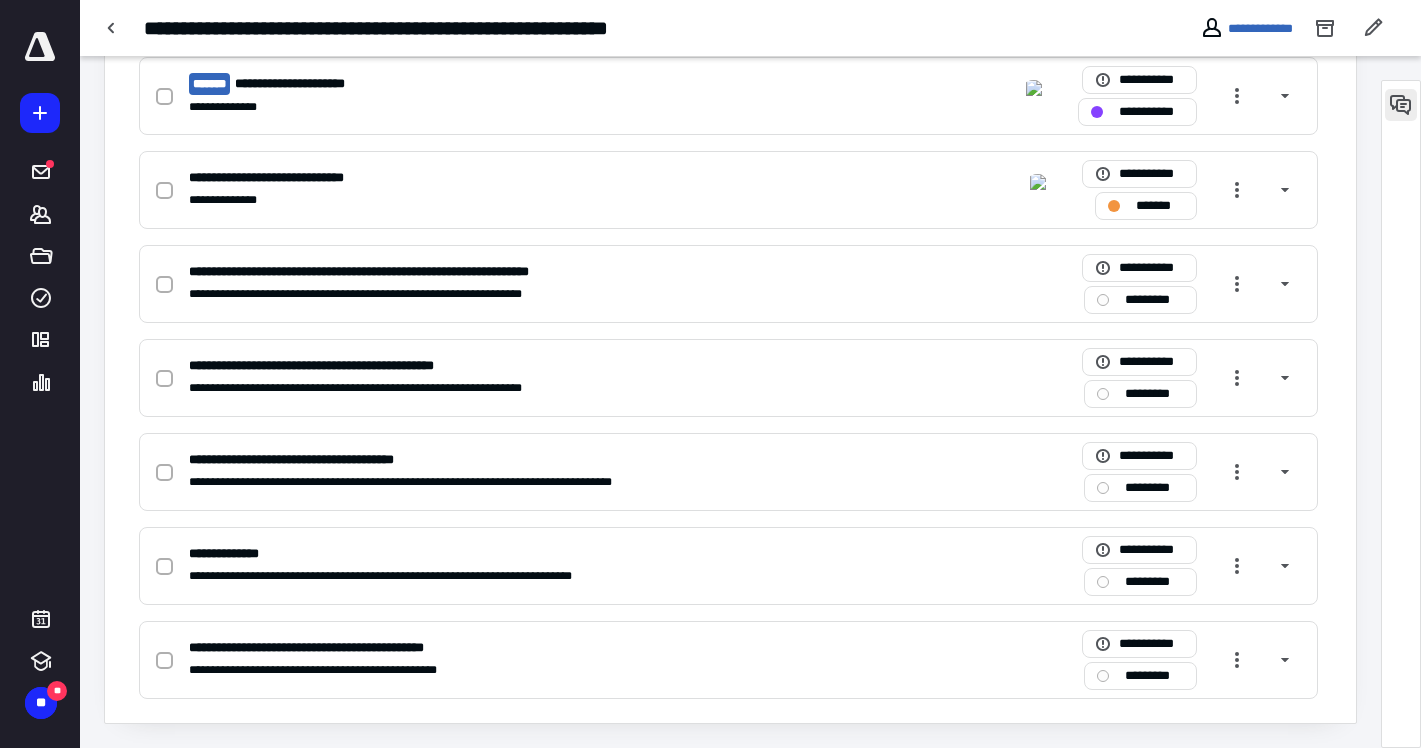 click at bounding box center (1401, 105) 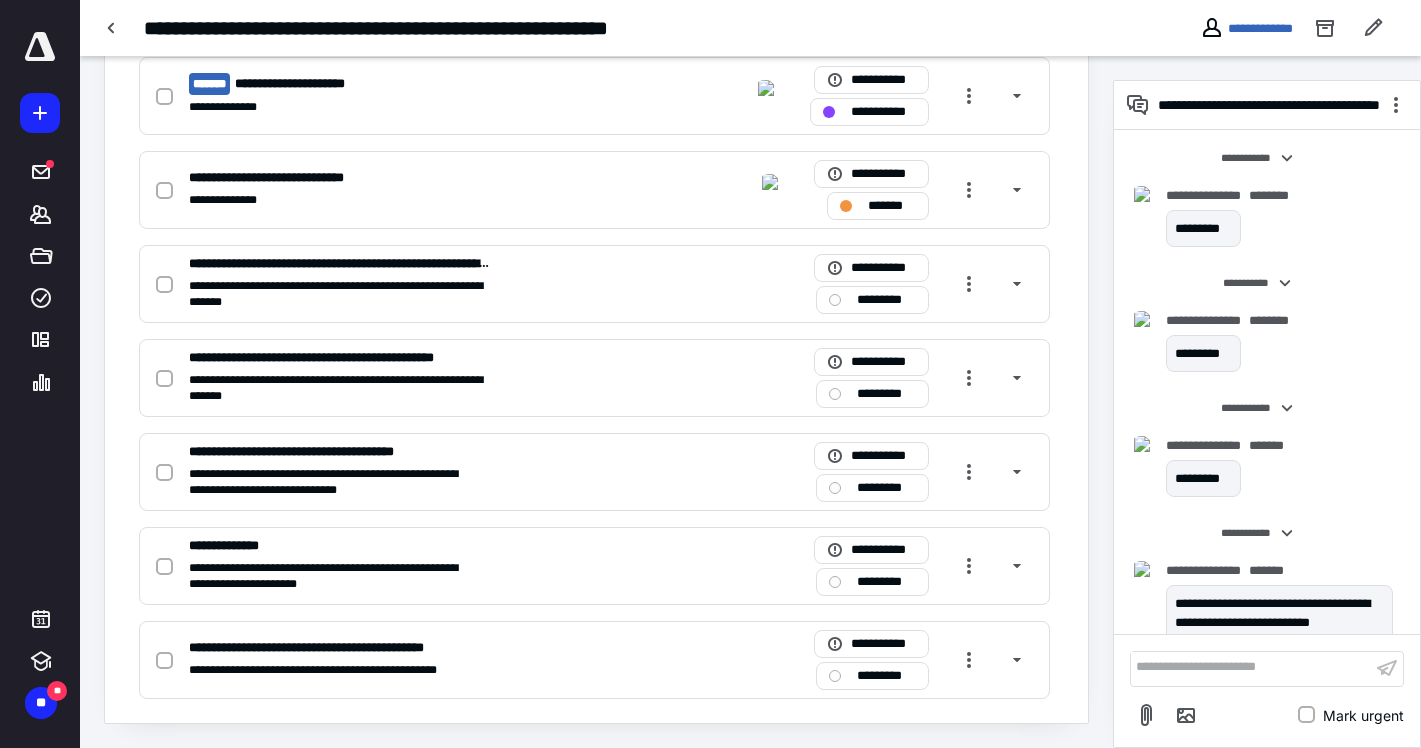 scroll, scrollTop: 1350, scrollLeft: 0, axis: vertical 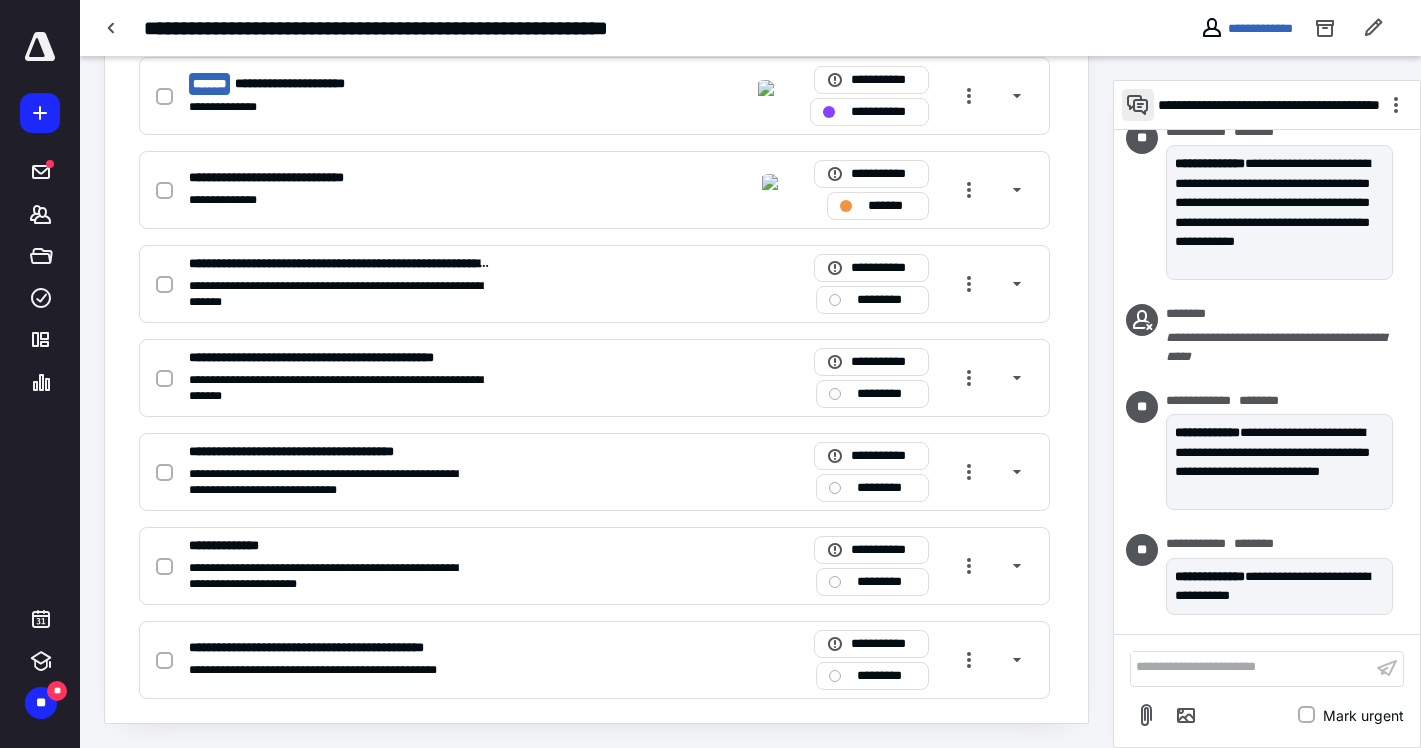 click at bounding box center (1138, 105) 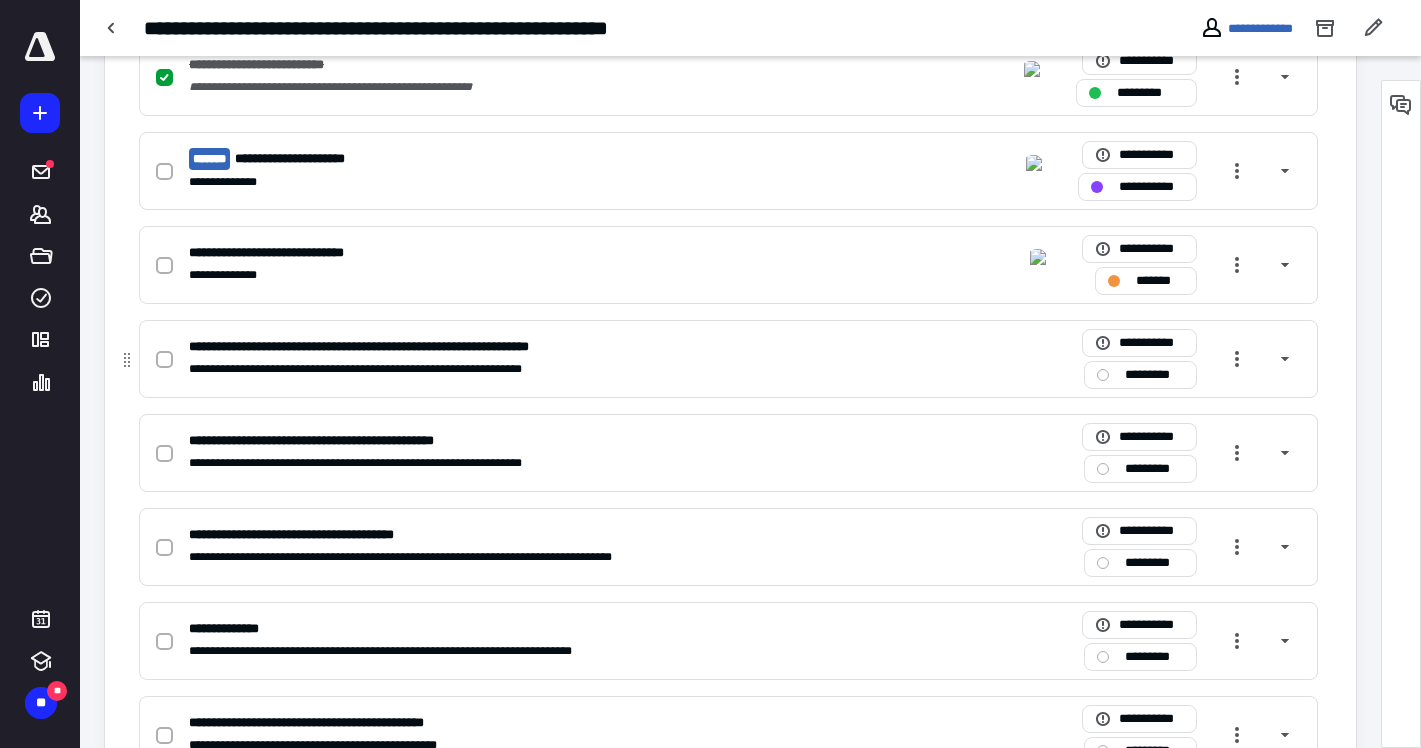 scroll, scrollTop: 520, scrollLeft: 0, axis: vertical 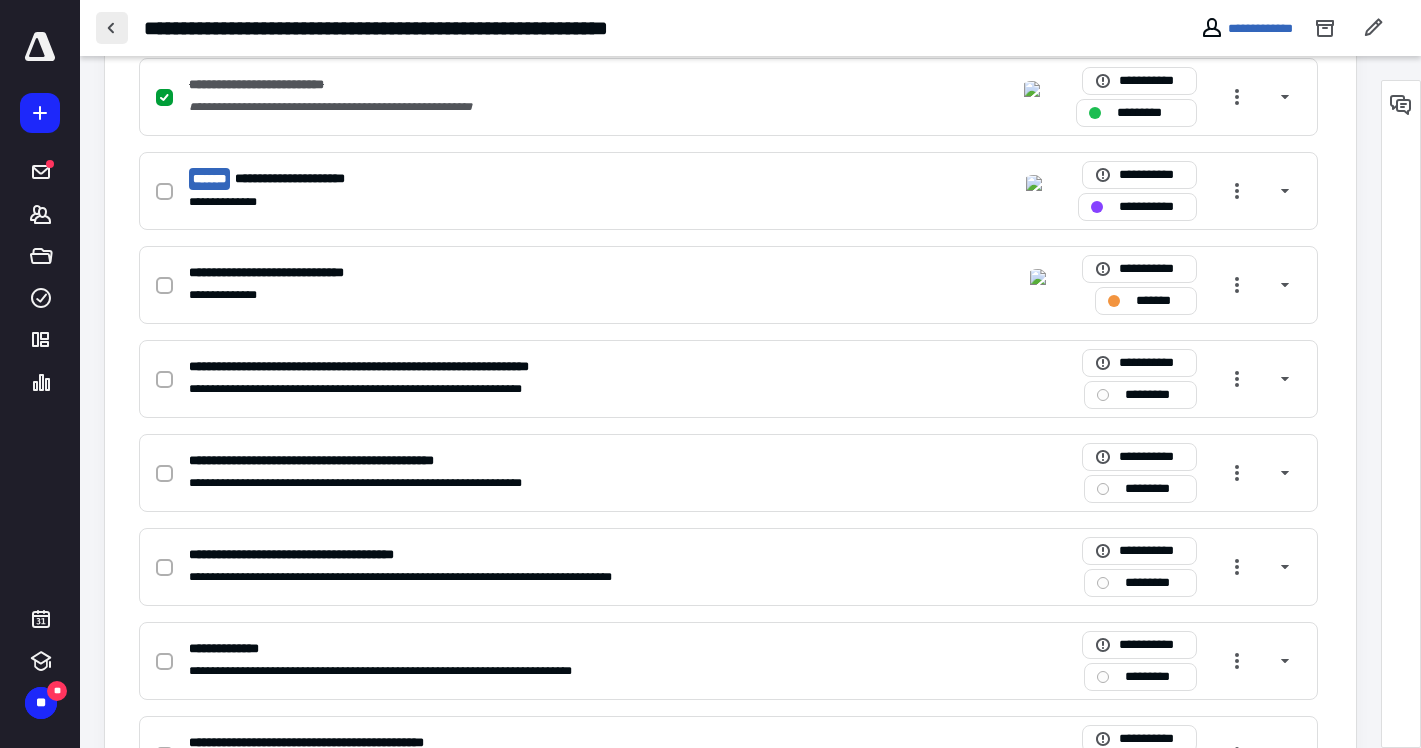 click at bounding box center (112, 28) 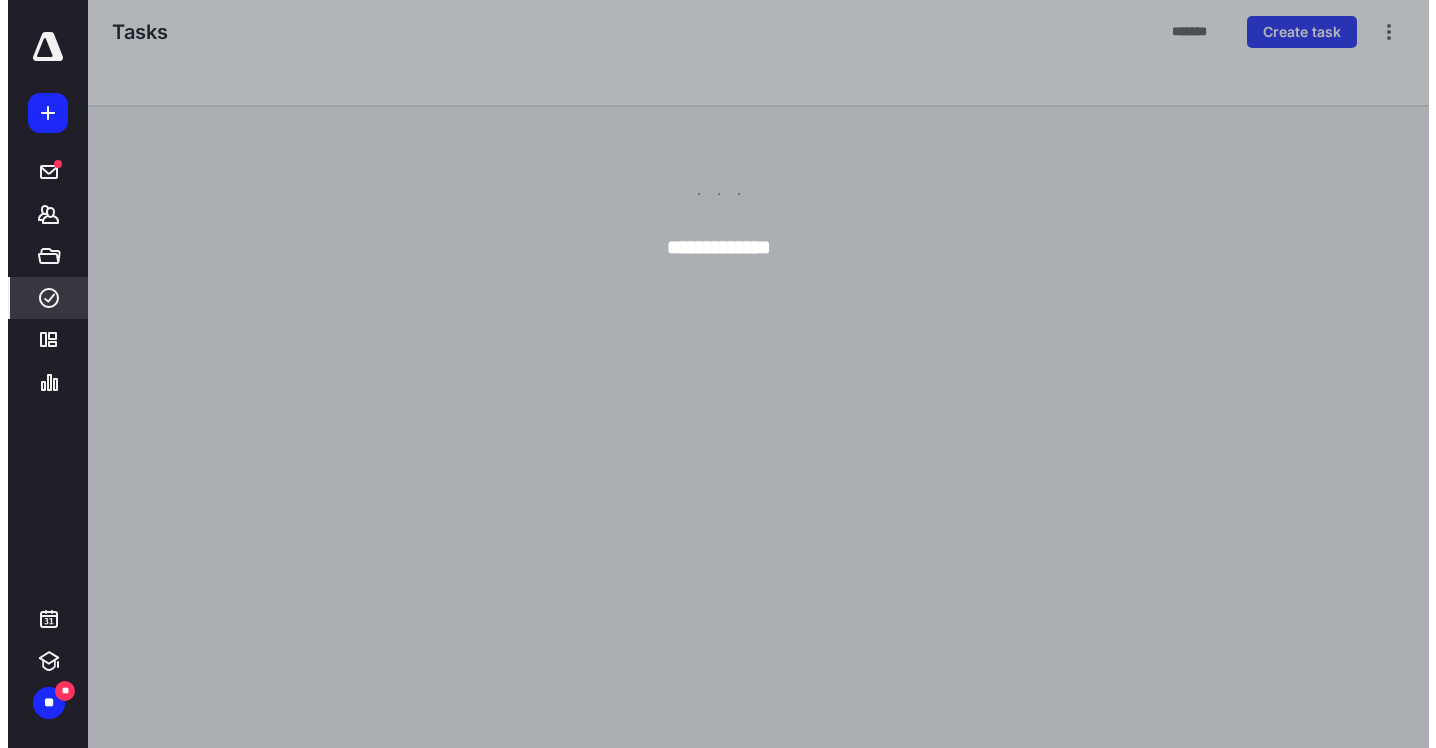 scroll, scrollTop: 0, scrollLeft: 0, axis: both 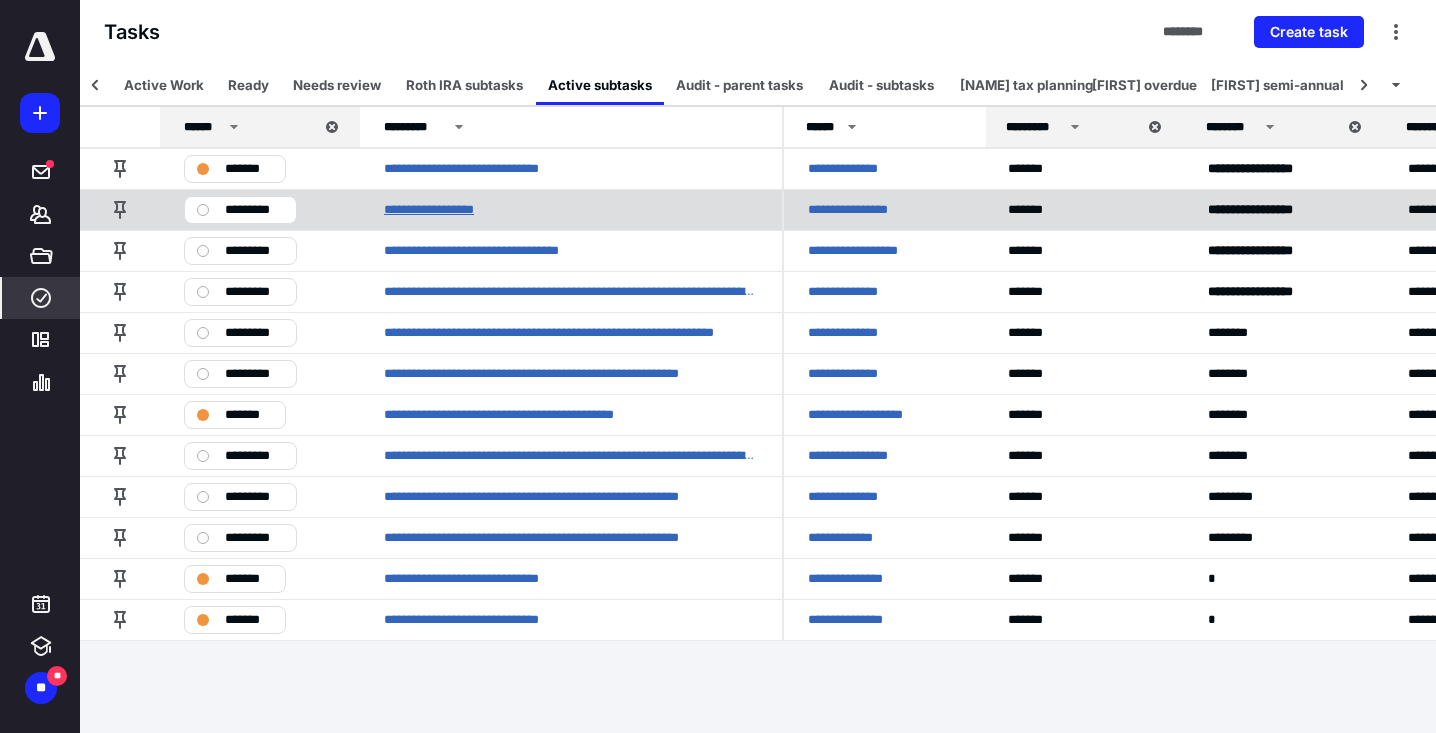 click on "**********" at bounding box center [442, 210] 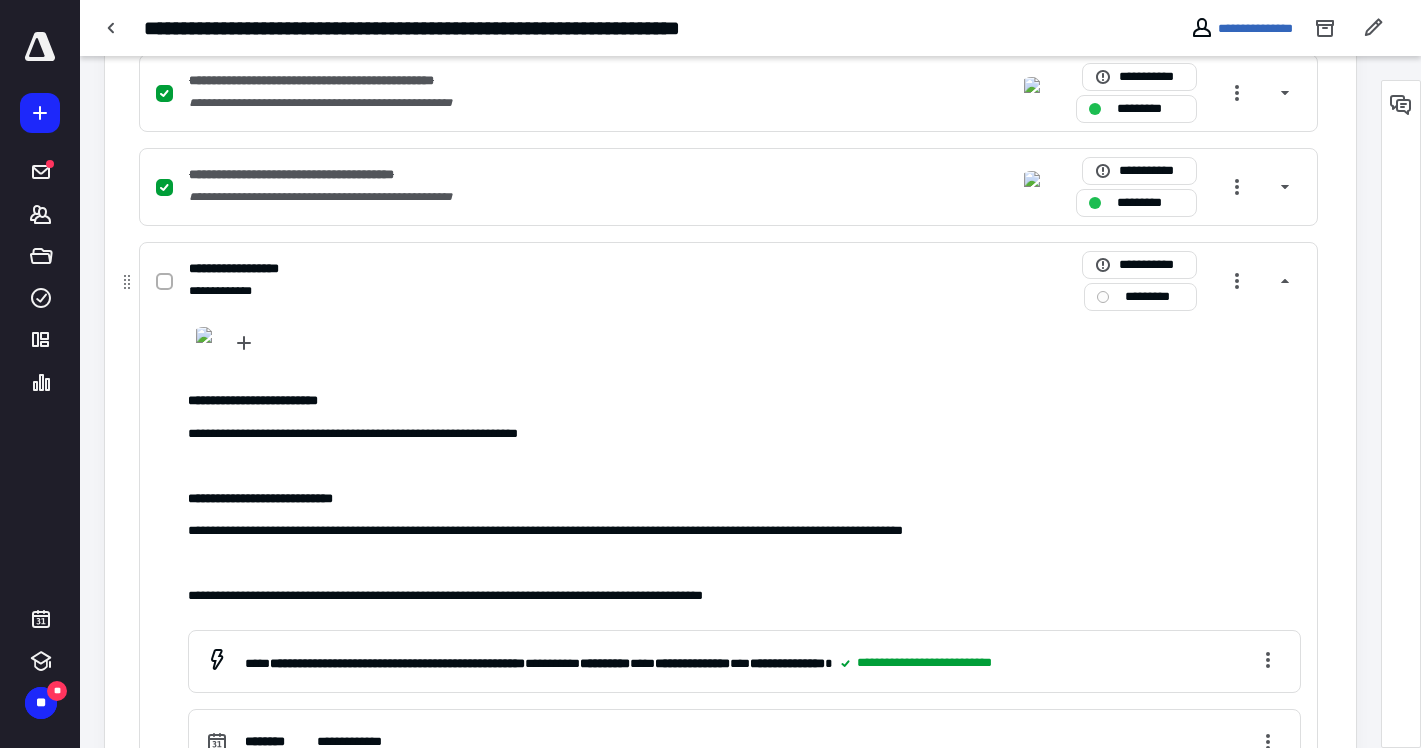 scroll, scrollTop: 1499, scrollLeft: 0, axis: vertical 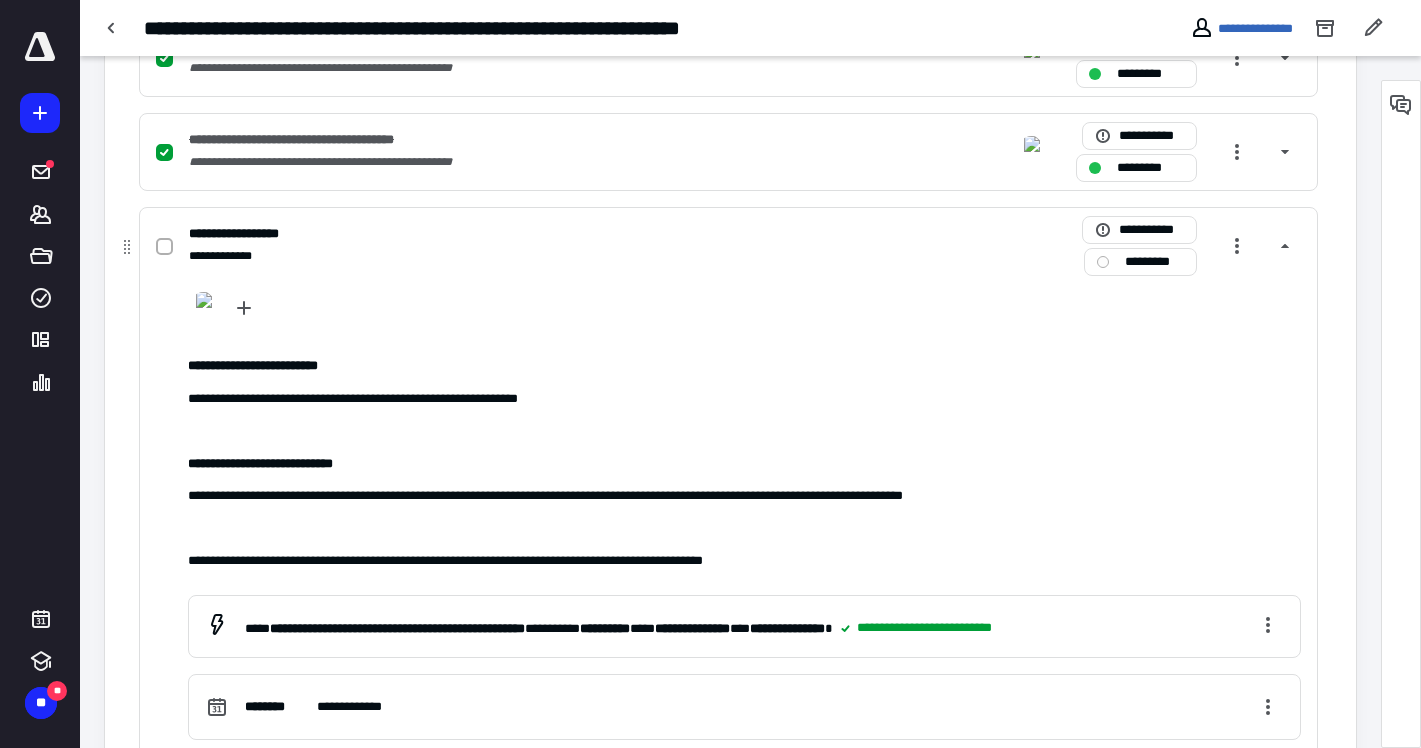 click on "**********" at bounding box center [466, 256] 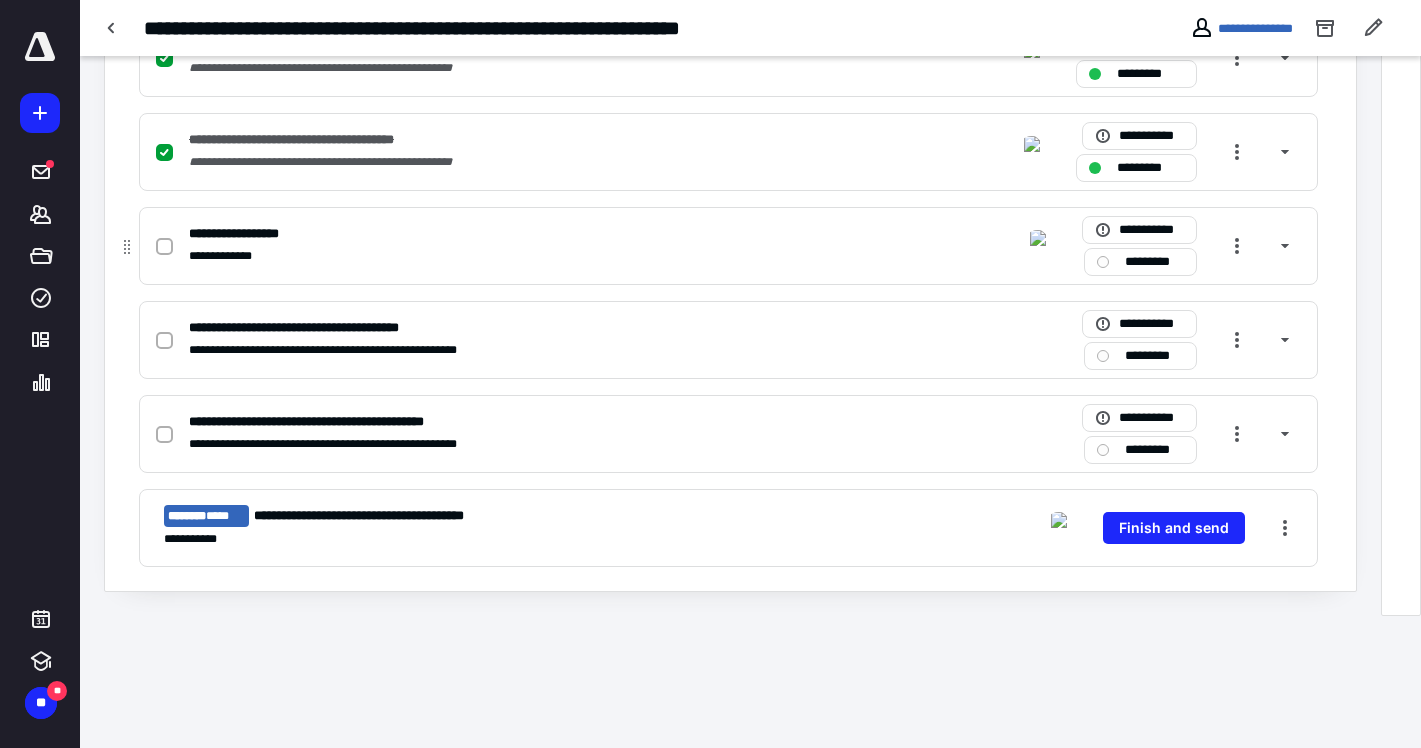 scroll, scrollTop: 1367, scrollLeft: 0, axis: vertical 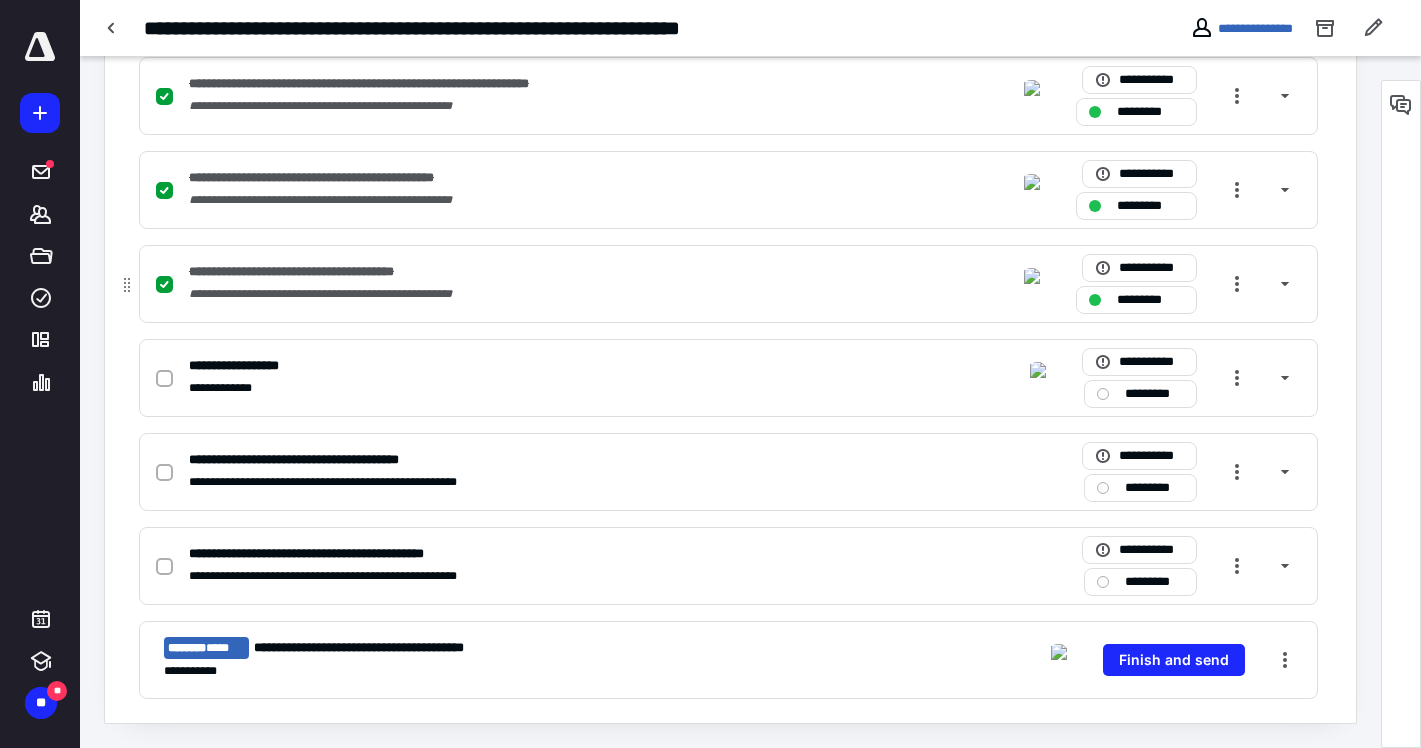 click on "**********" at bounding box center [328, 272] 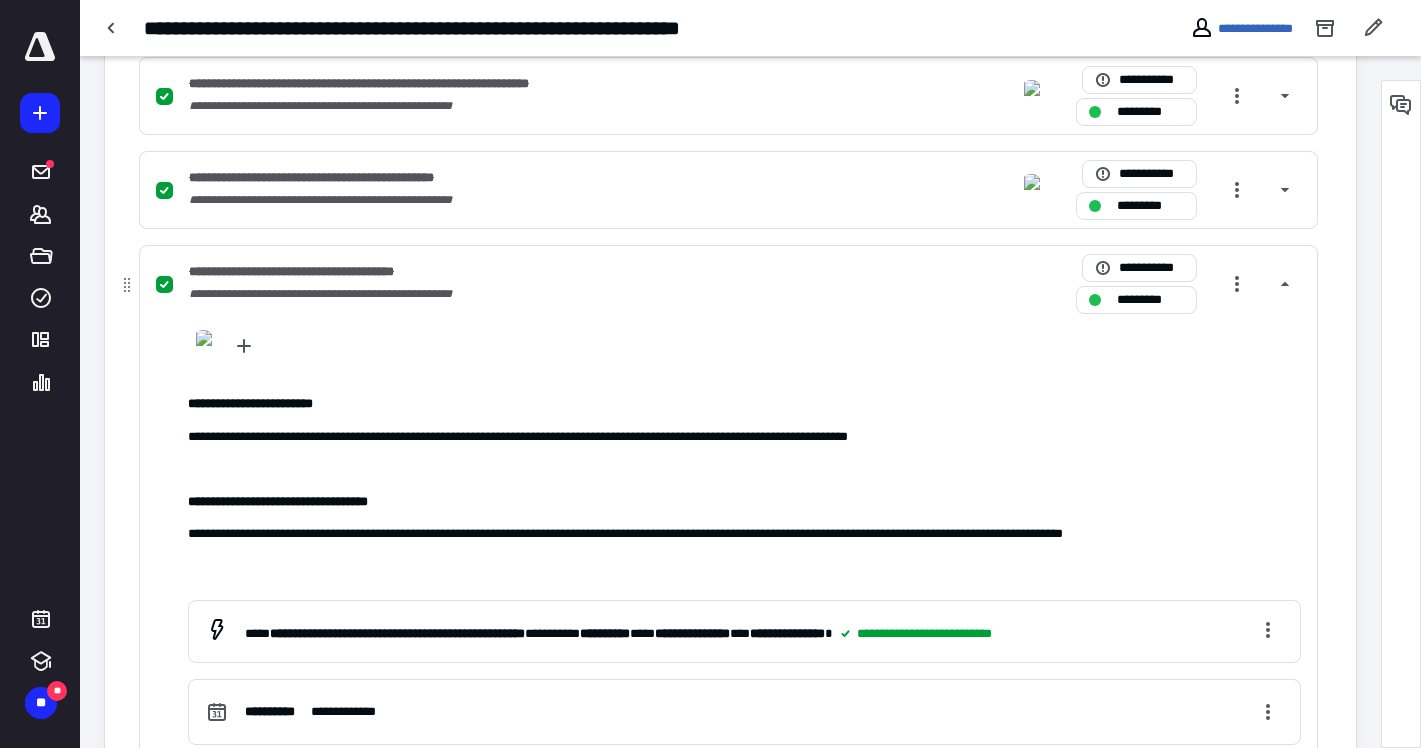 scroll, scrollTop: 1499, scrollLeft: 0, axis: vertical 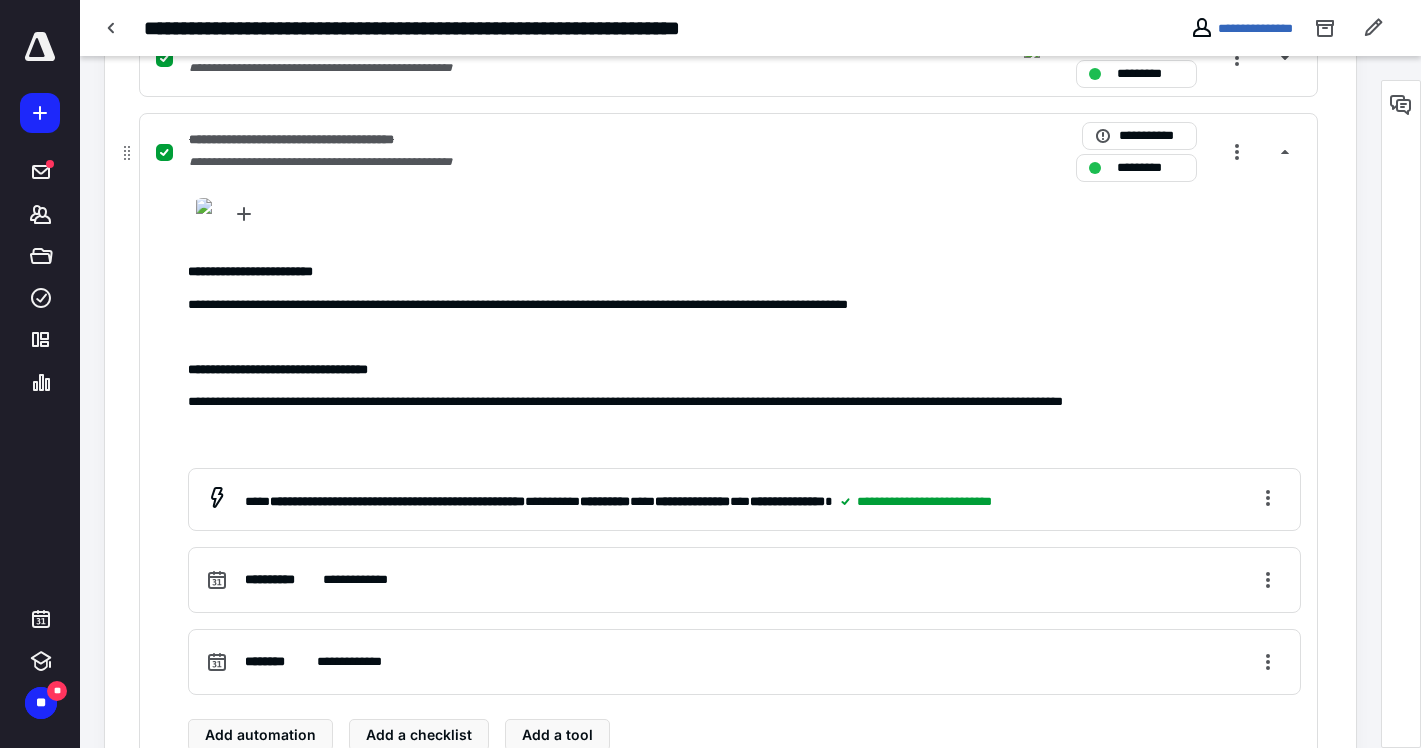 click on "**********" at bounding box center [328, 140] 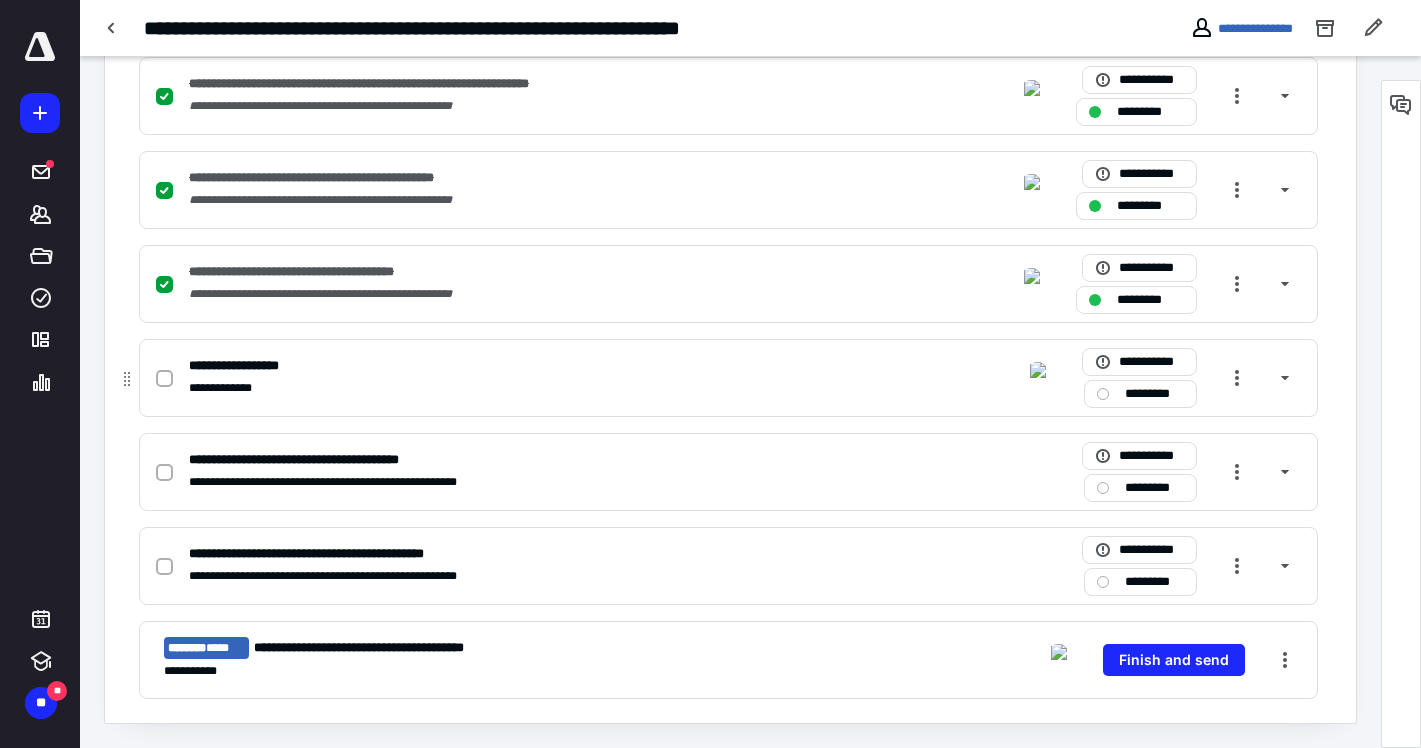 click on "**********" at bounding box center [466, 388] 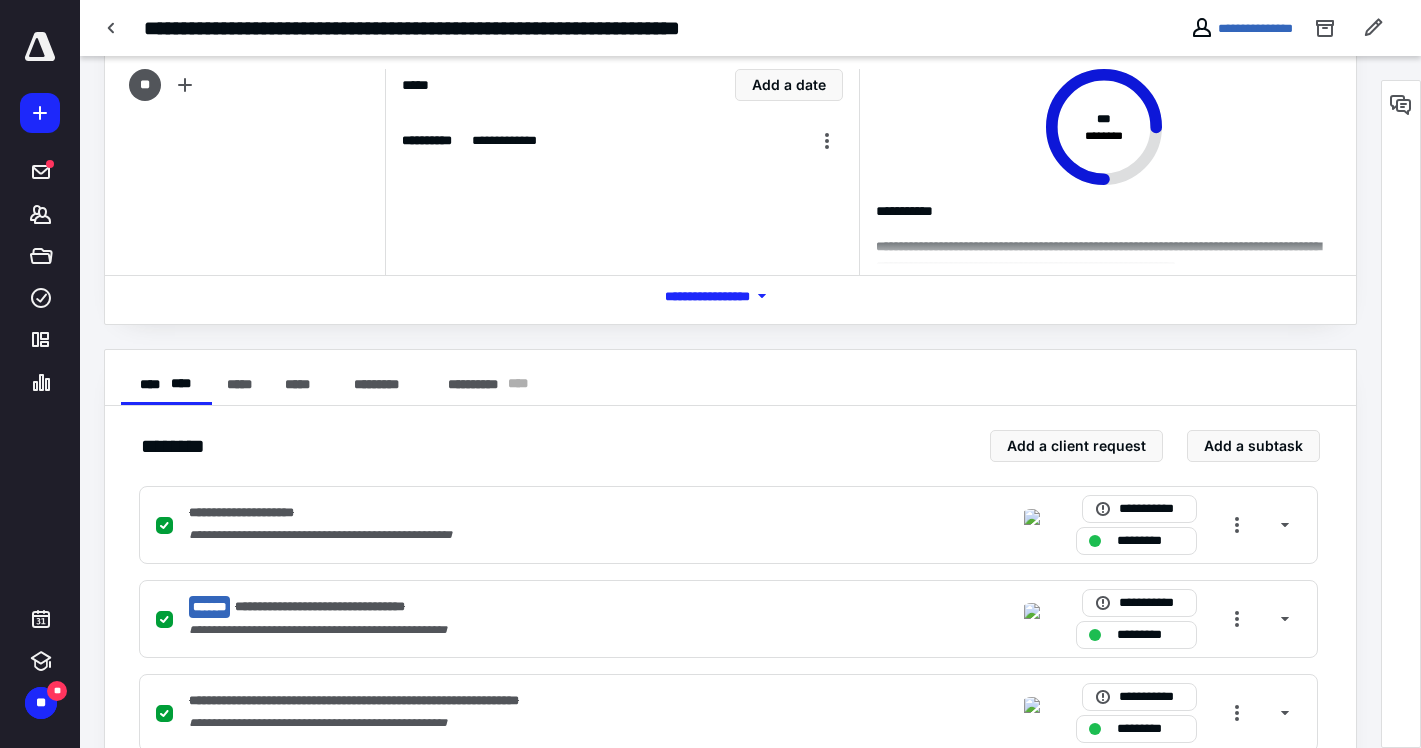 scroll, scrollTop: 0, scrollLeft: 0, axis: both 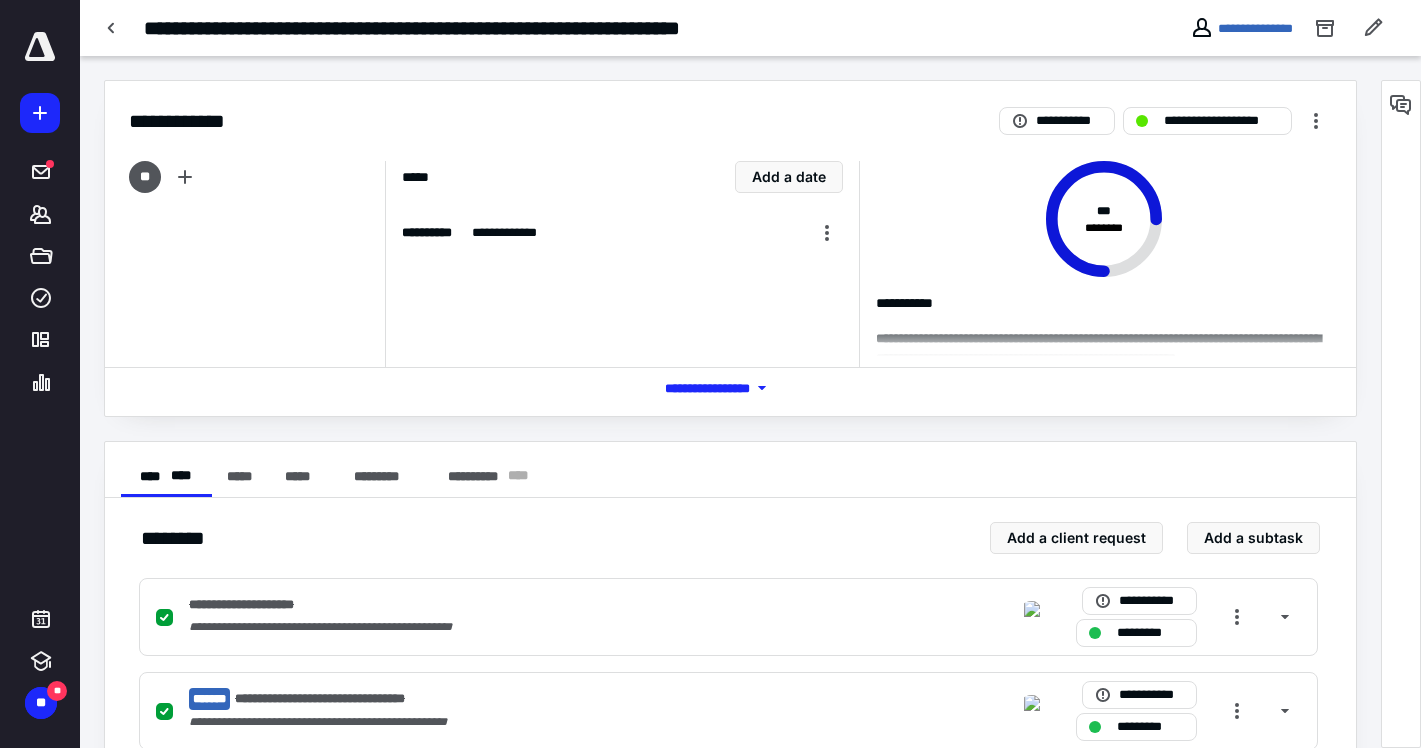click on "*** **** *******" at bounding box center [731, 388] 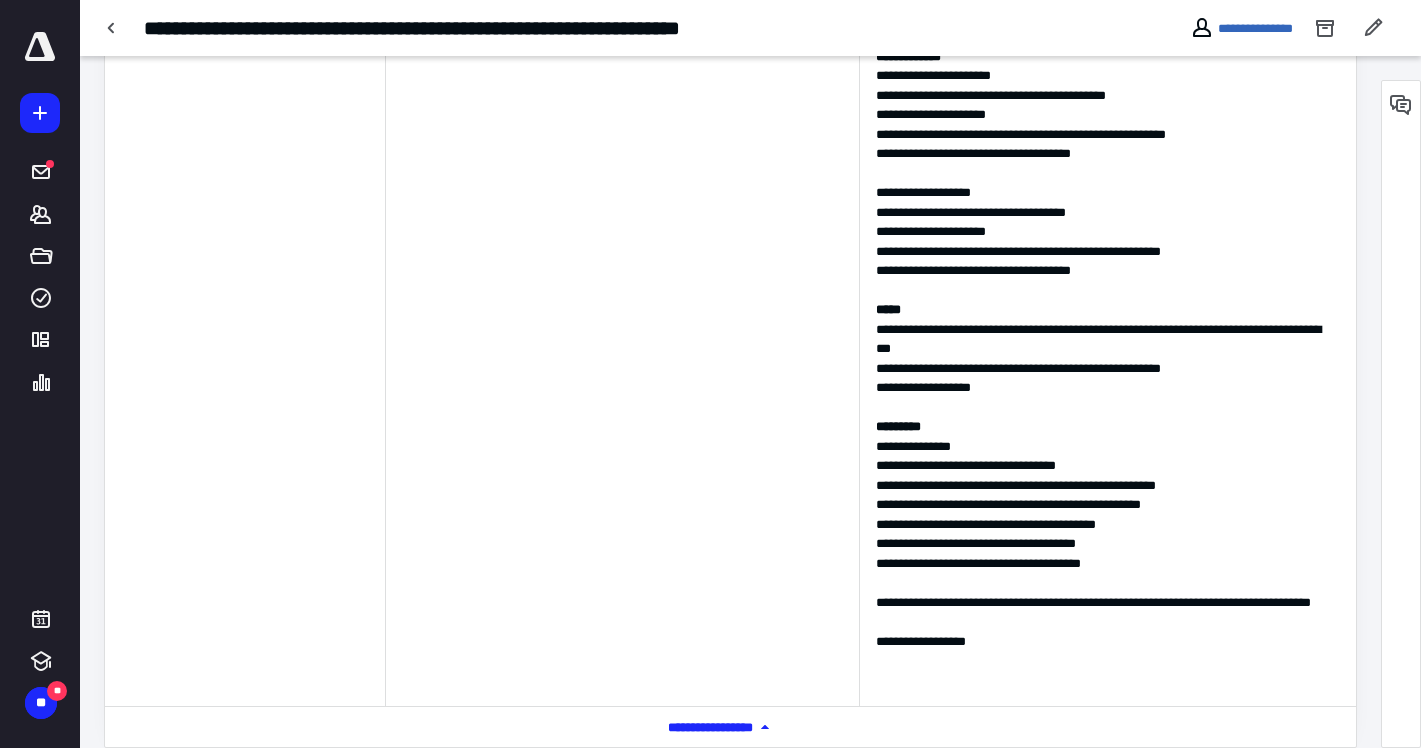 scroll, scrollTop: 348, scrollLeft: 0, axis: vertical 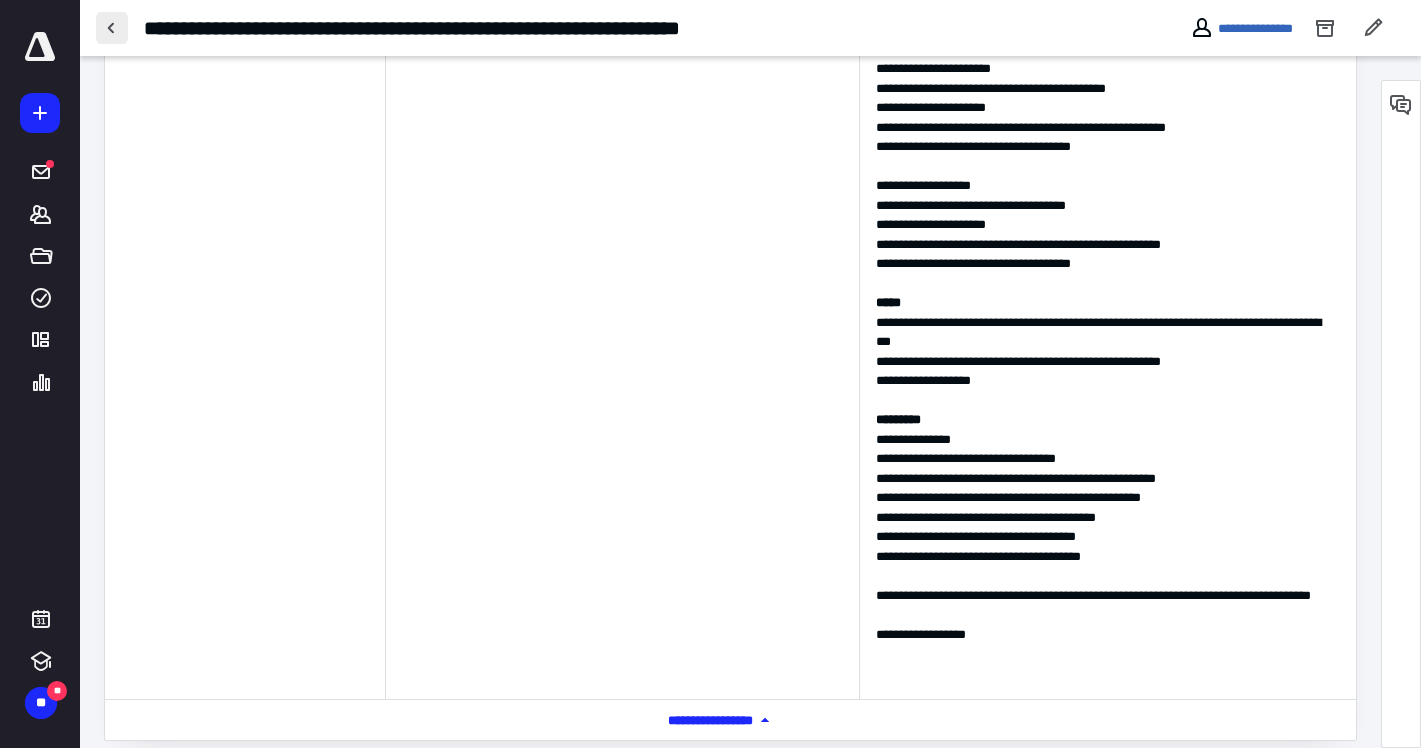 click at bounding box center [112, 28] 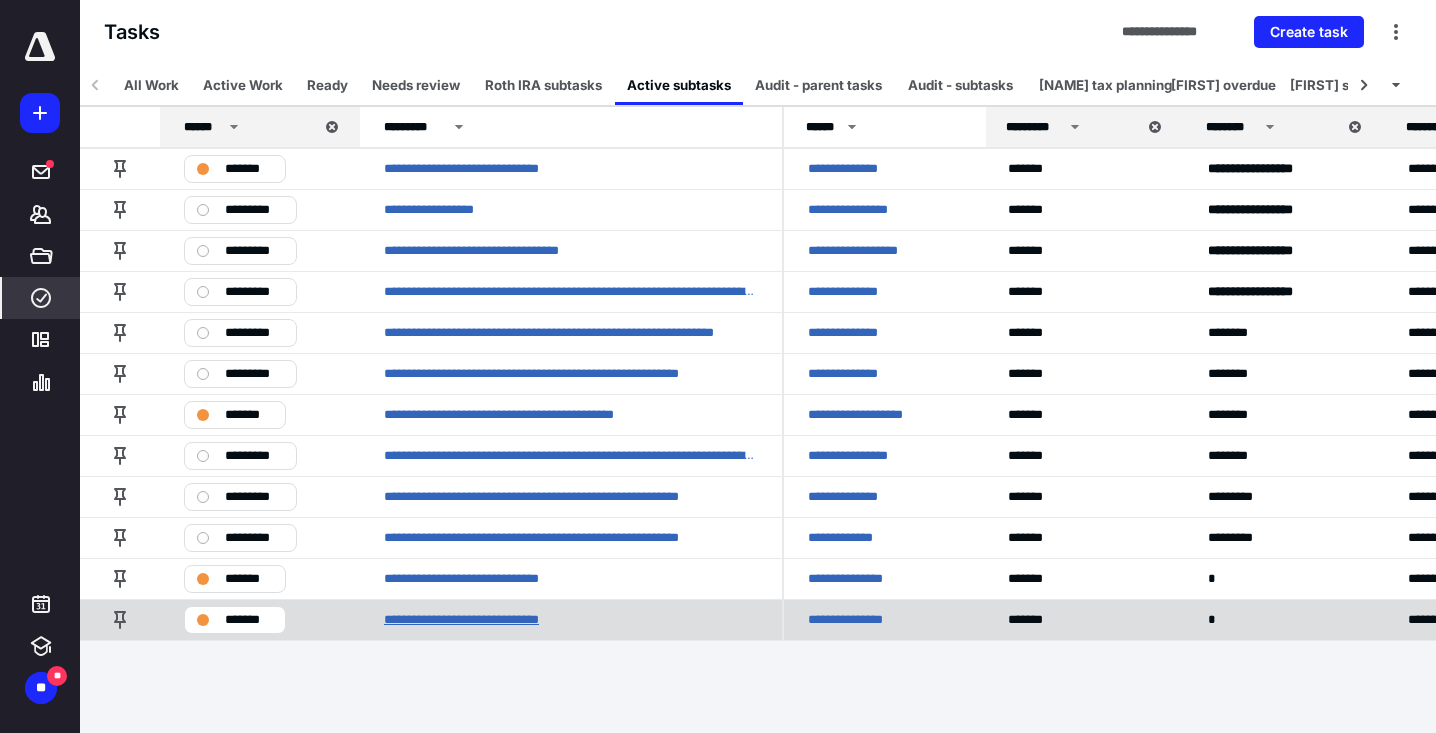 click on "**********" at bounding box center (483, 620) 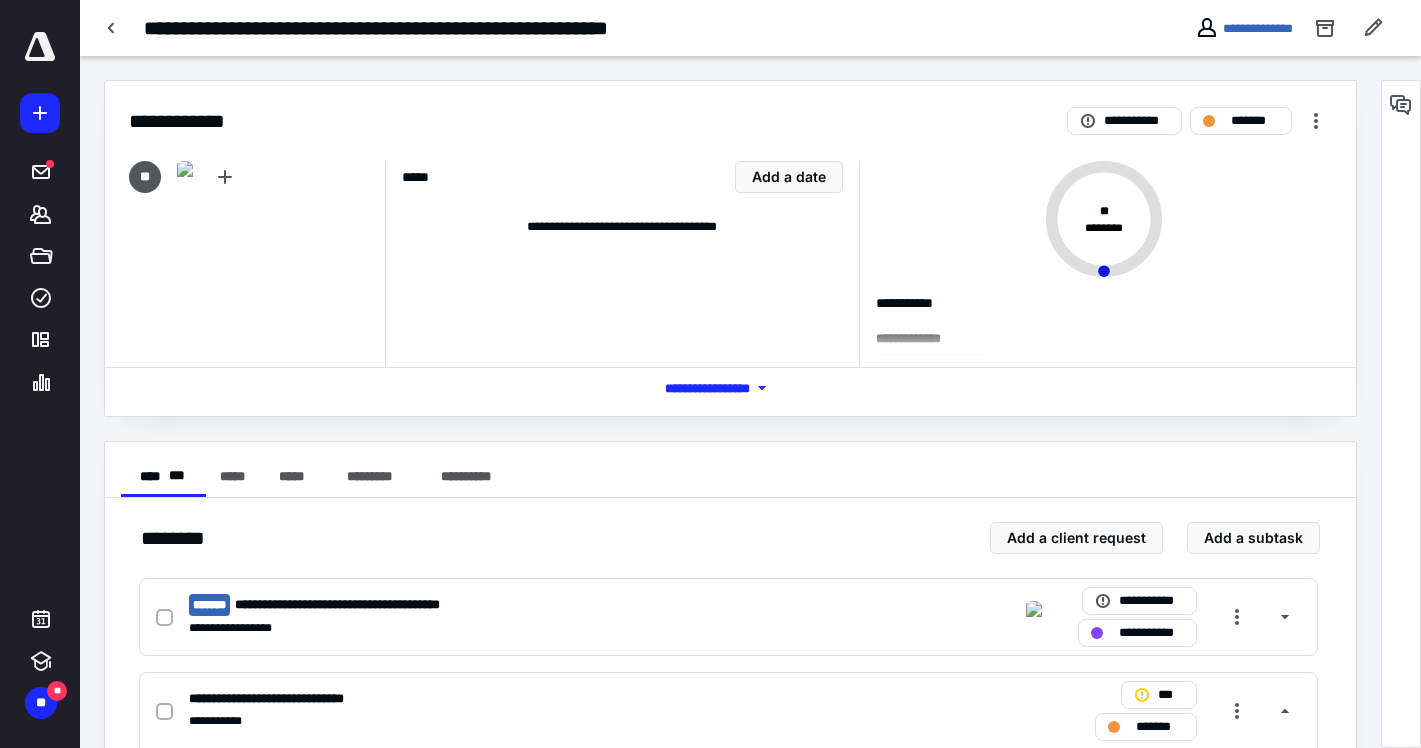 scroll, scrollTop: 335, scrollLeft: 0, axis: vertical 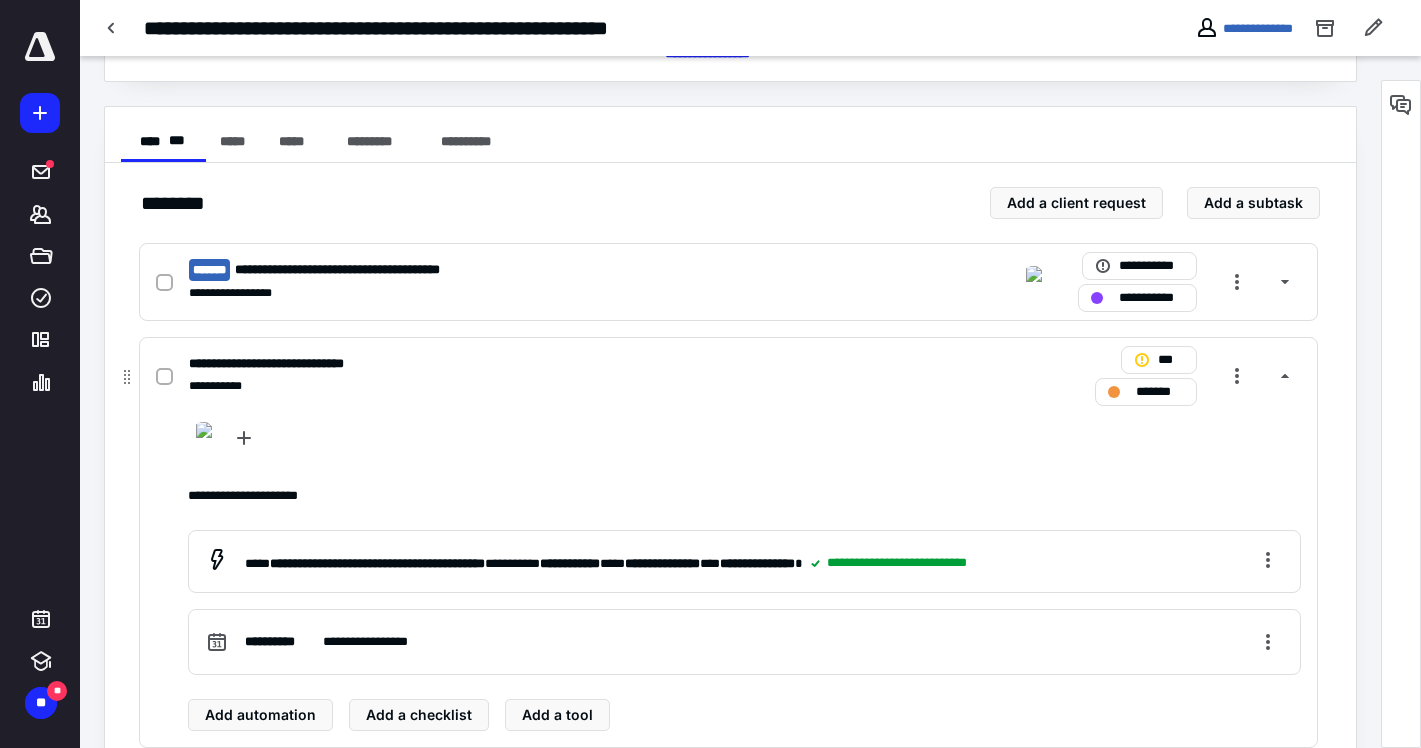 click on "**********" at bounding box center [466, 364] 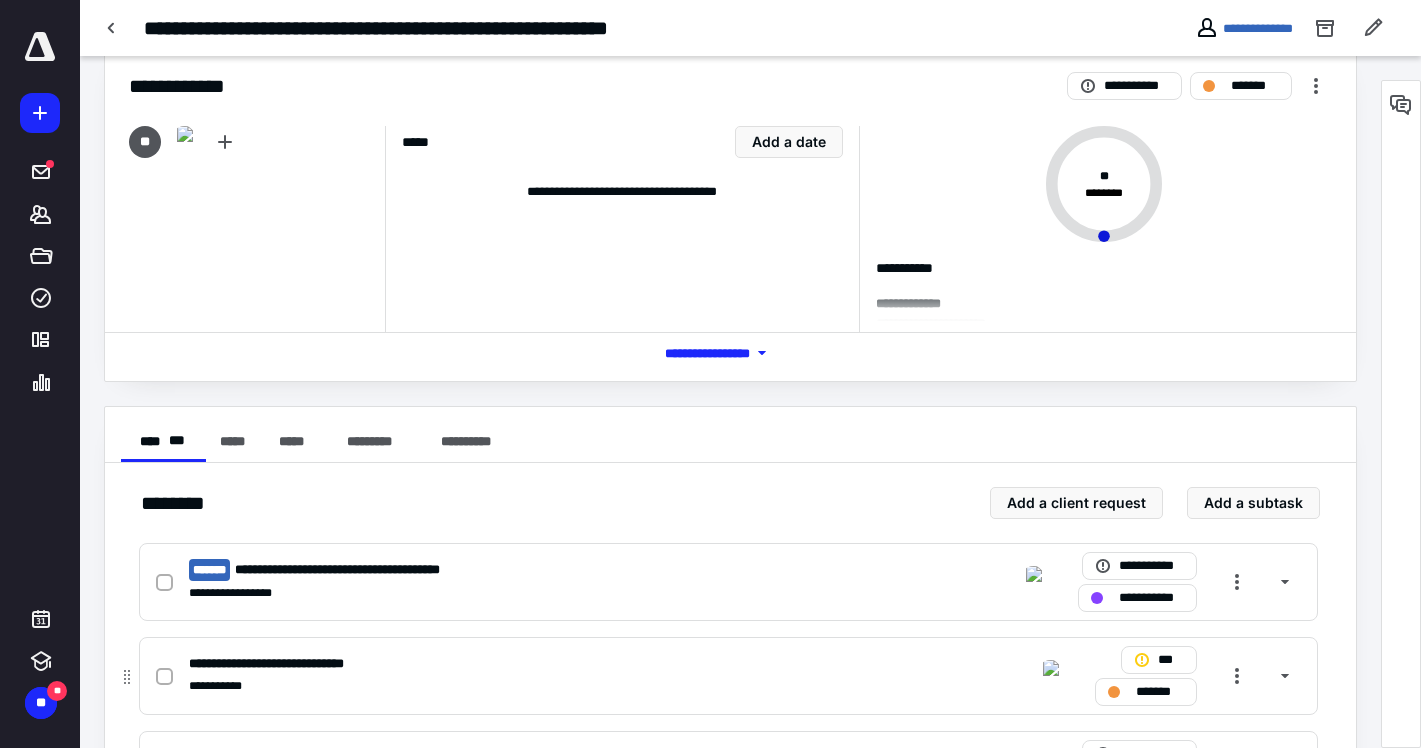 scroll, scrollTop: 0, scrollLeft: 0, axis: both 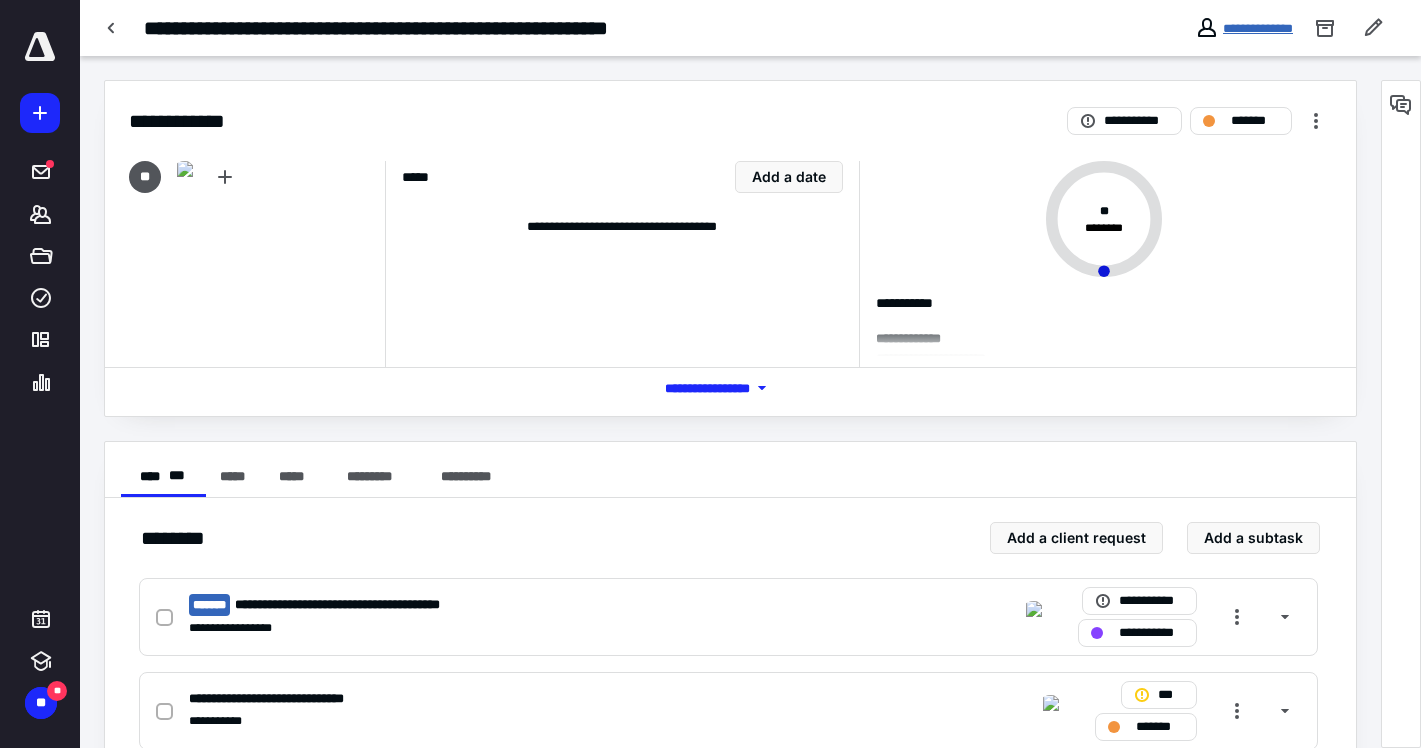 click on "**********" at bounding box center [1258, 28] 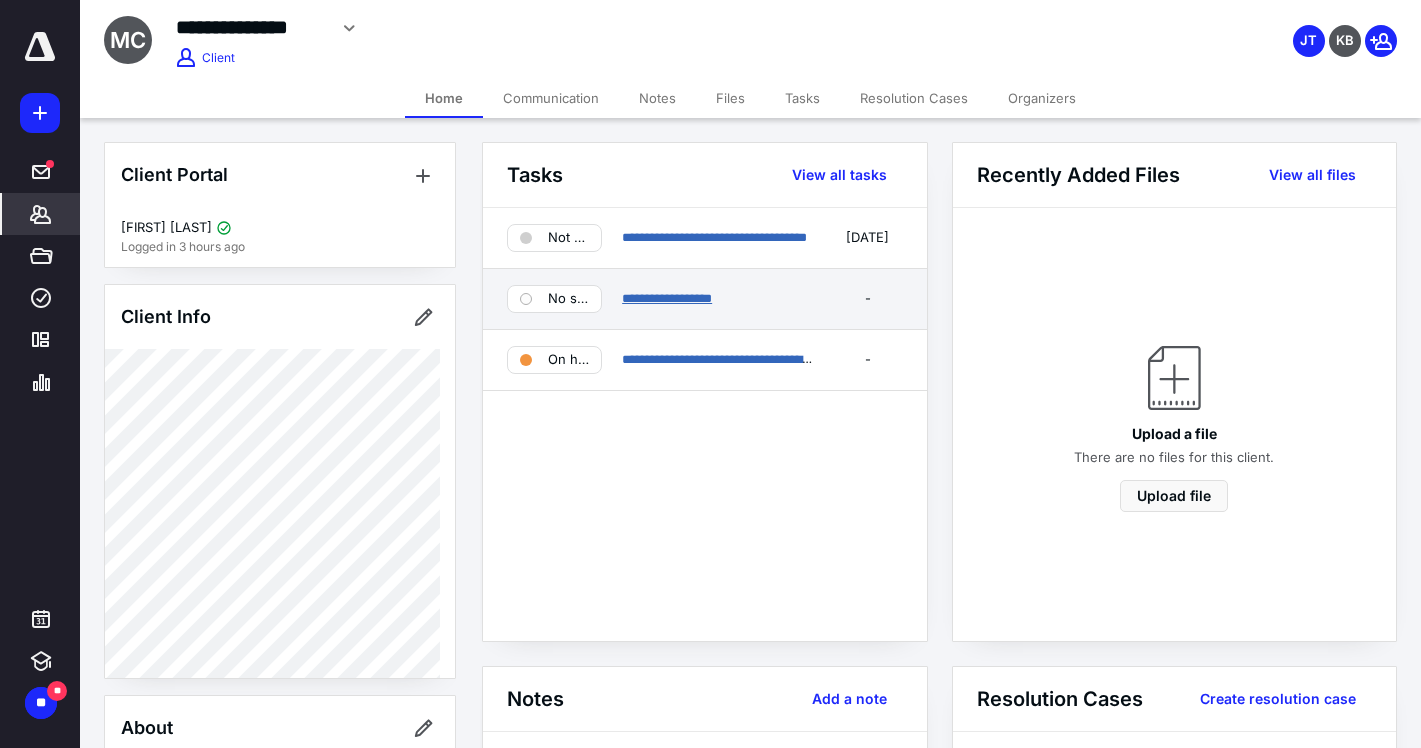 click on "**********" at bounding box center (667, 298) 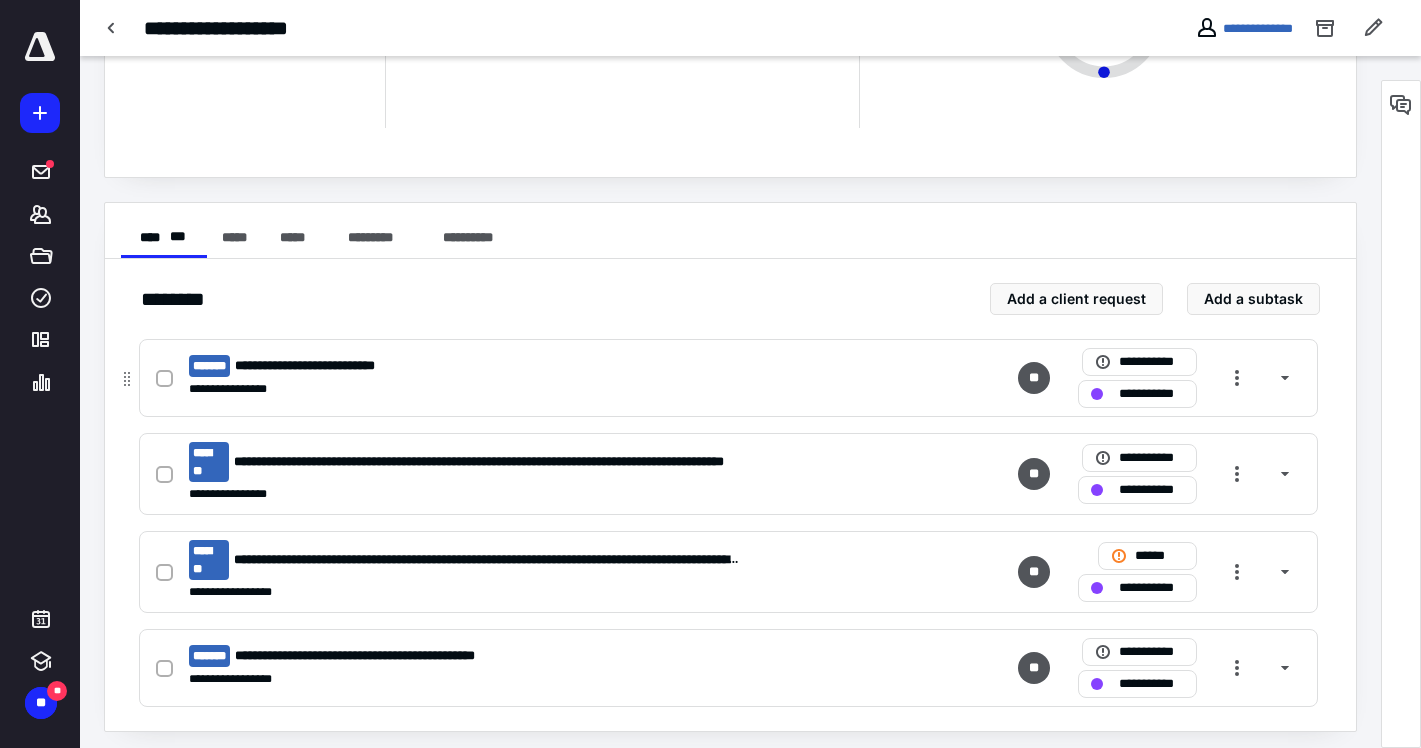 scroll, scrollTop: 0, scrollLeft: 0, axis: both 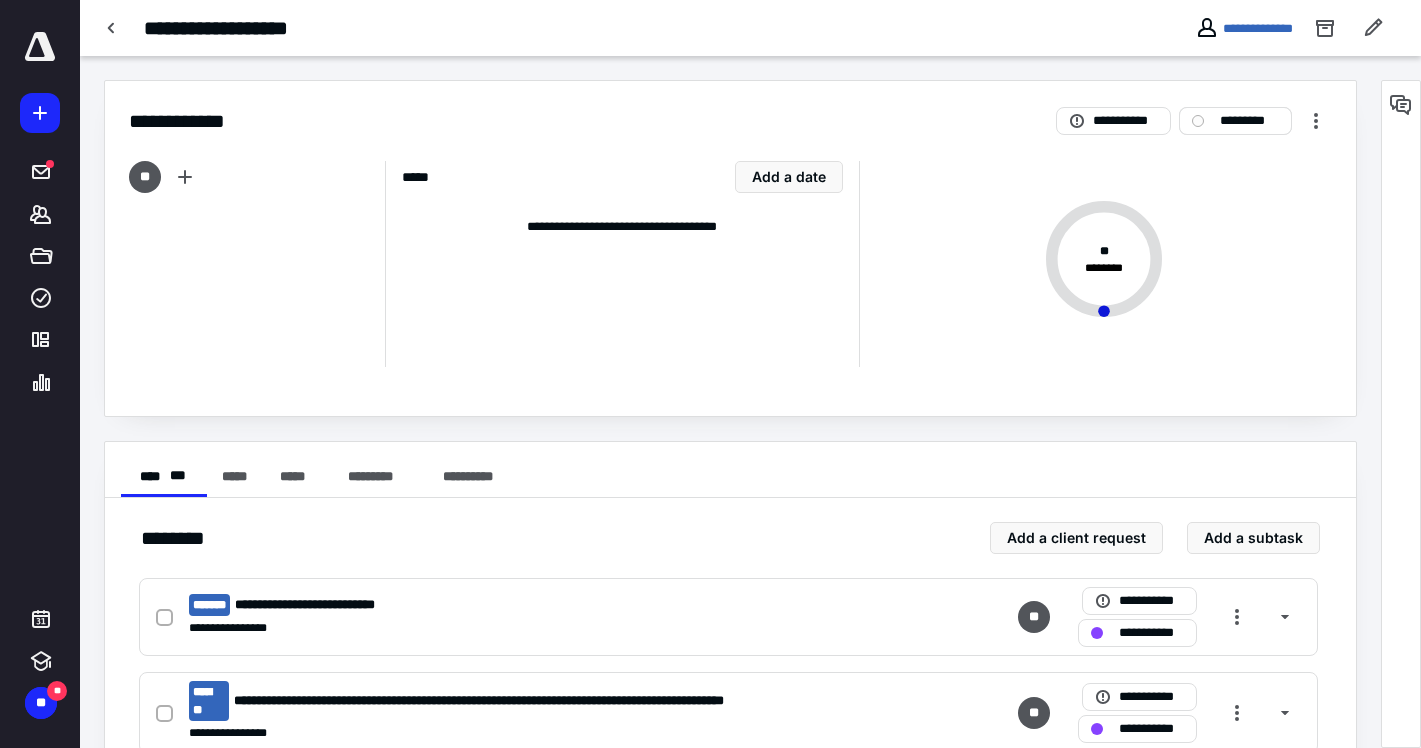 click on "*********" at bounding box center [1249, 121] 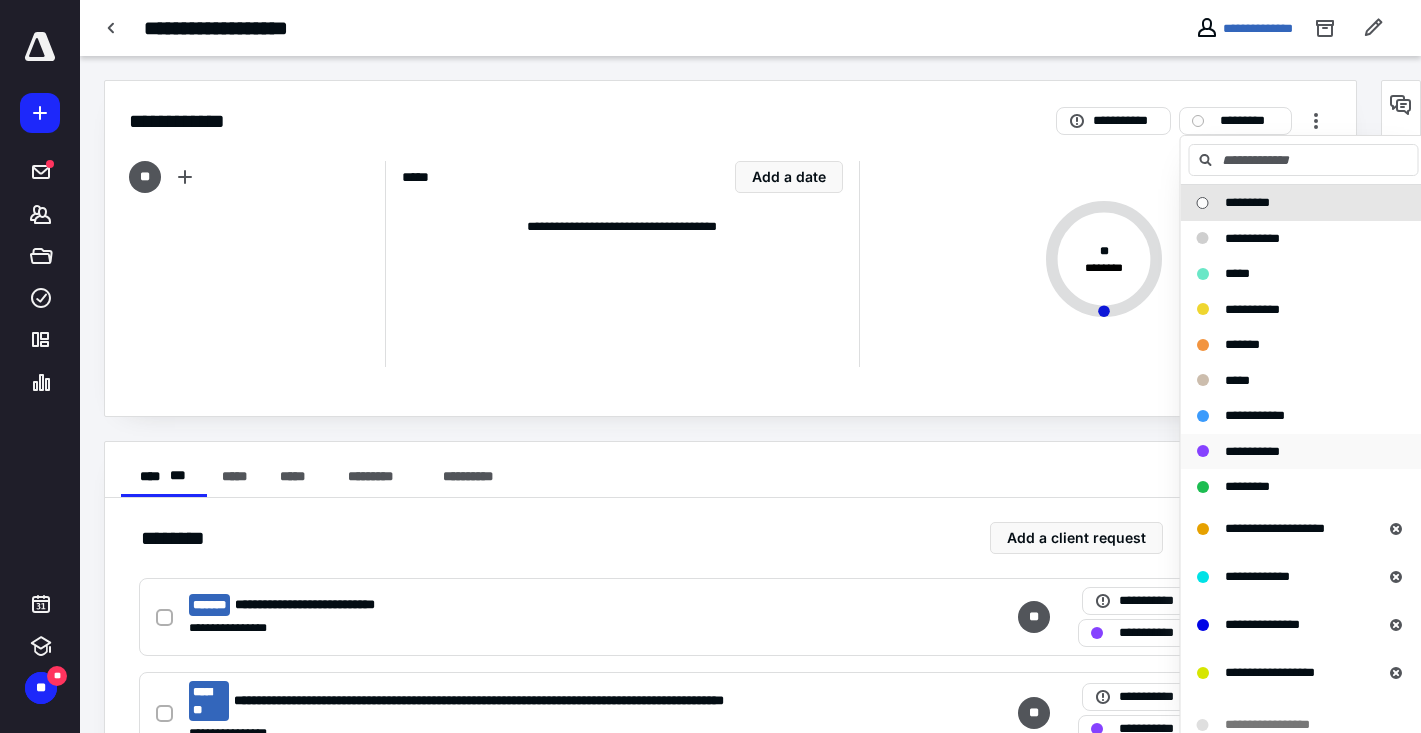 click on "**********" at bounding box center (1252, 451) 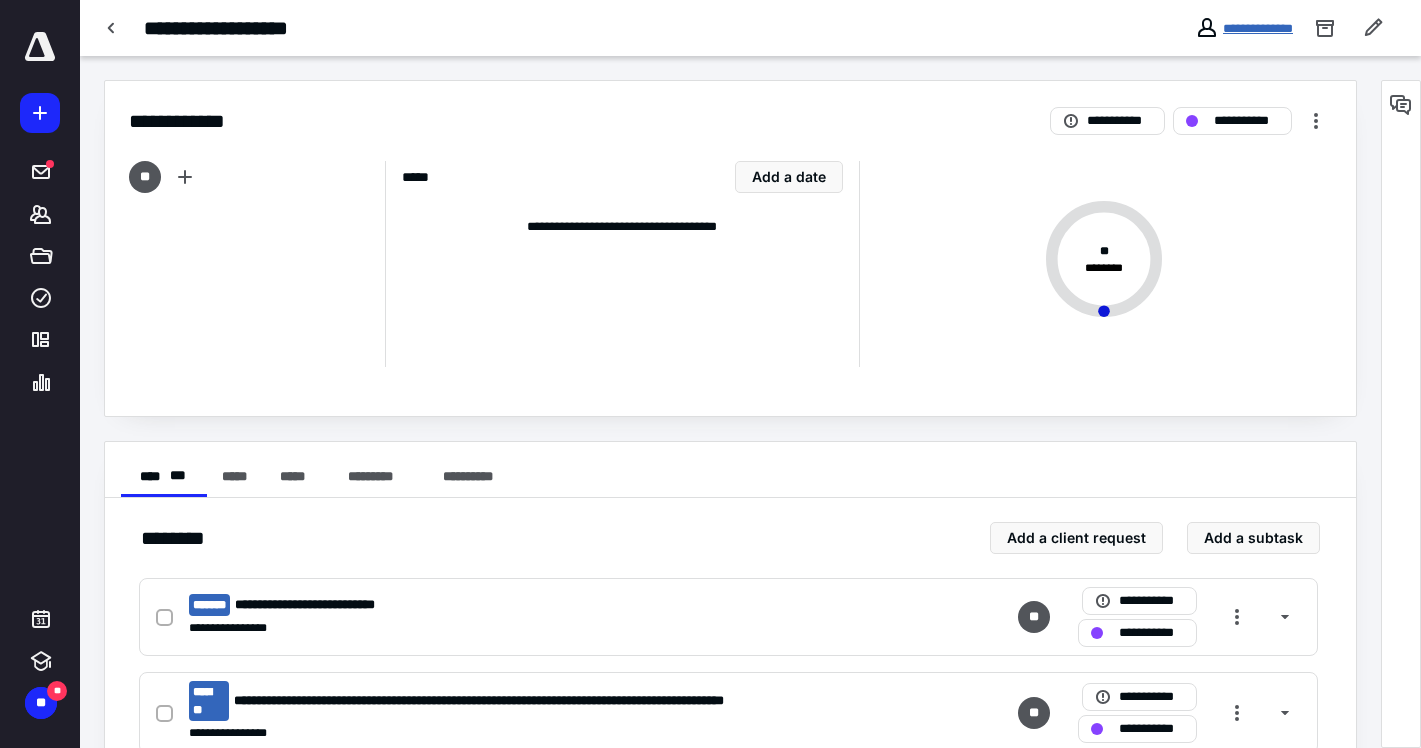 click on "**********" at bounding box center [1258, 28] 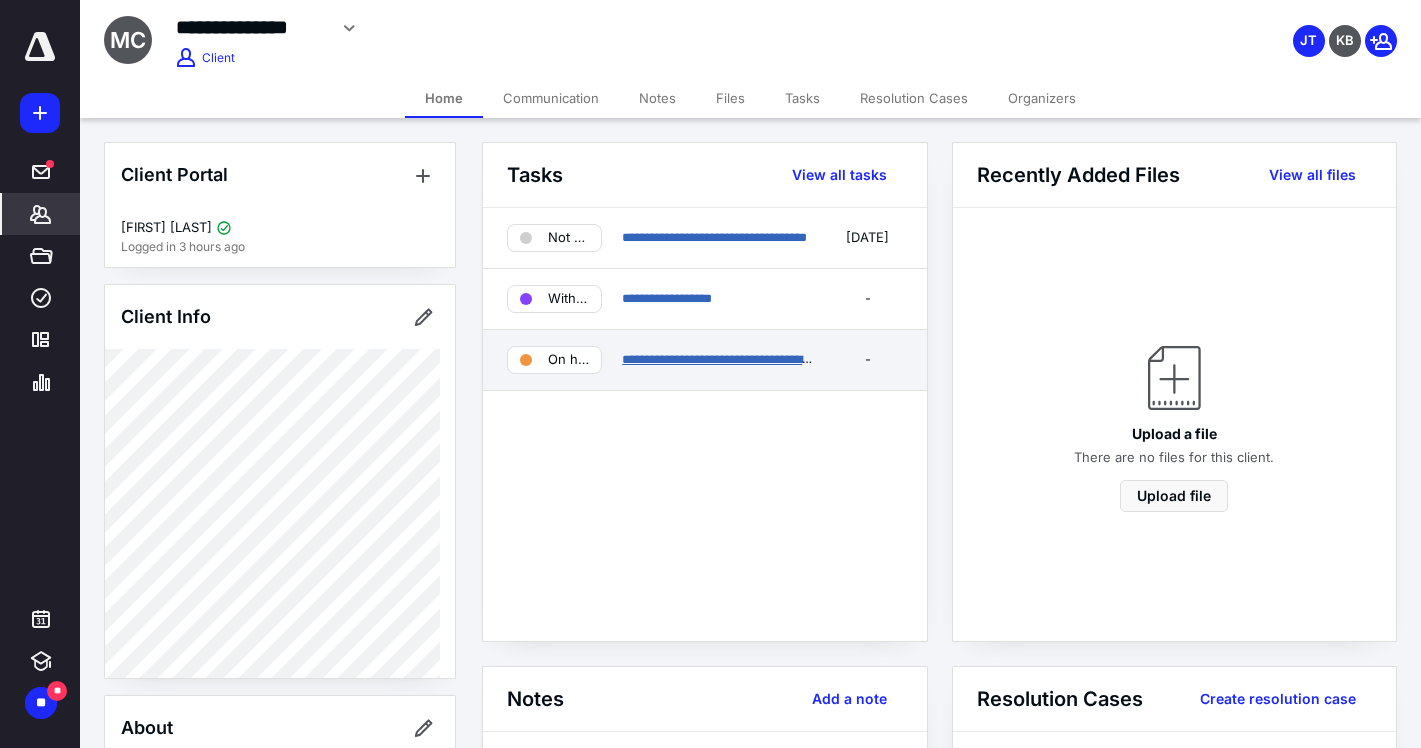 click on "**********" at bounding box center [767, 359] 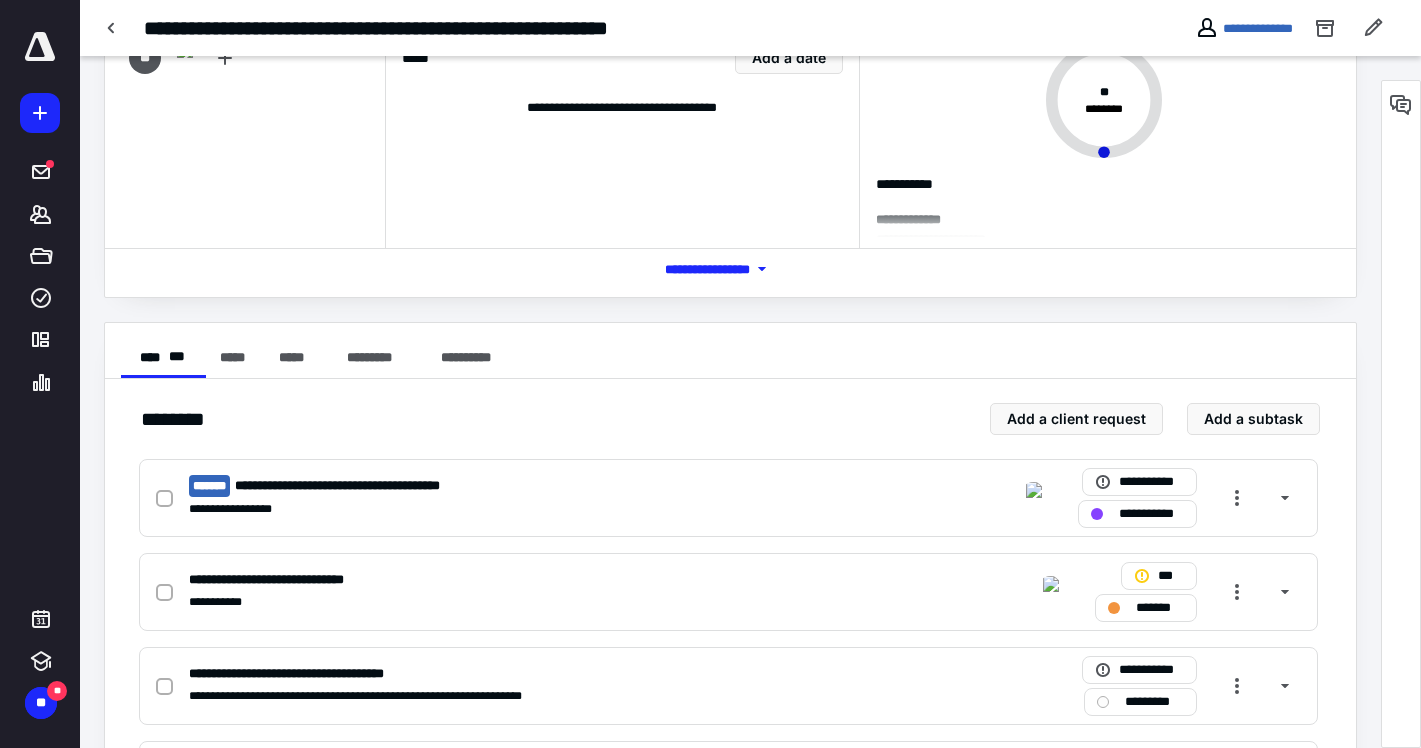 scroll, scrollTop: 121, scrollLeft: 0, axis: vertical 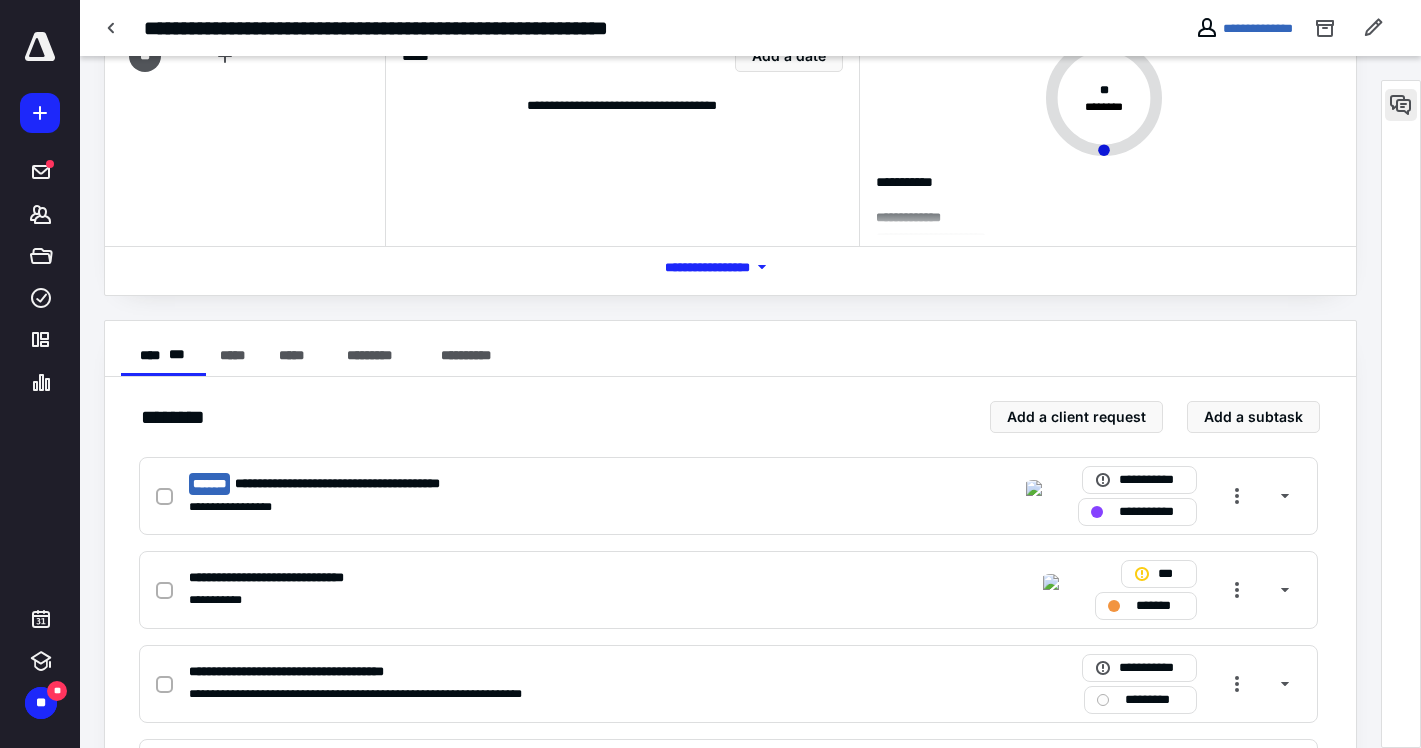 click at bounding box center [1401, 105] 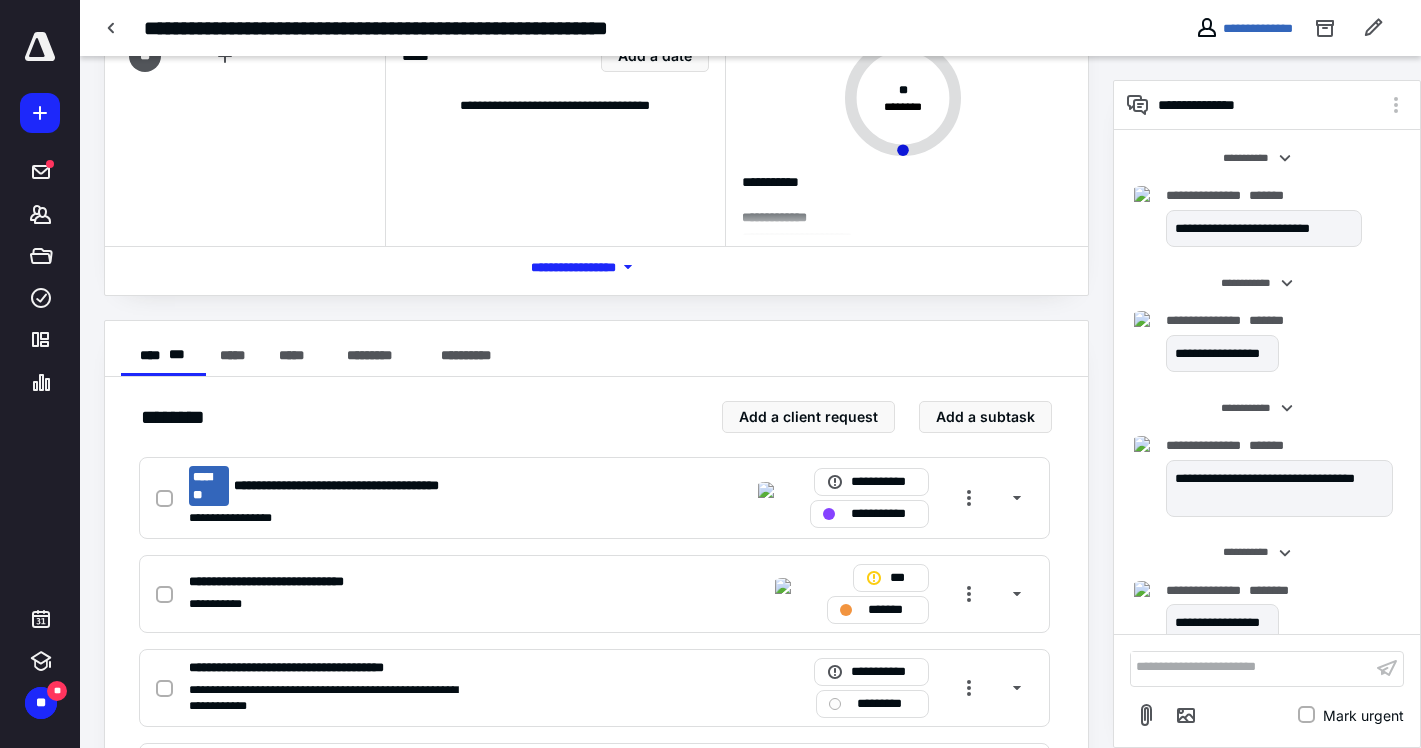 scroll, scrollTop: 152, scrollLeft: 0, axis: vertical 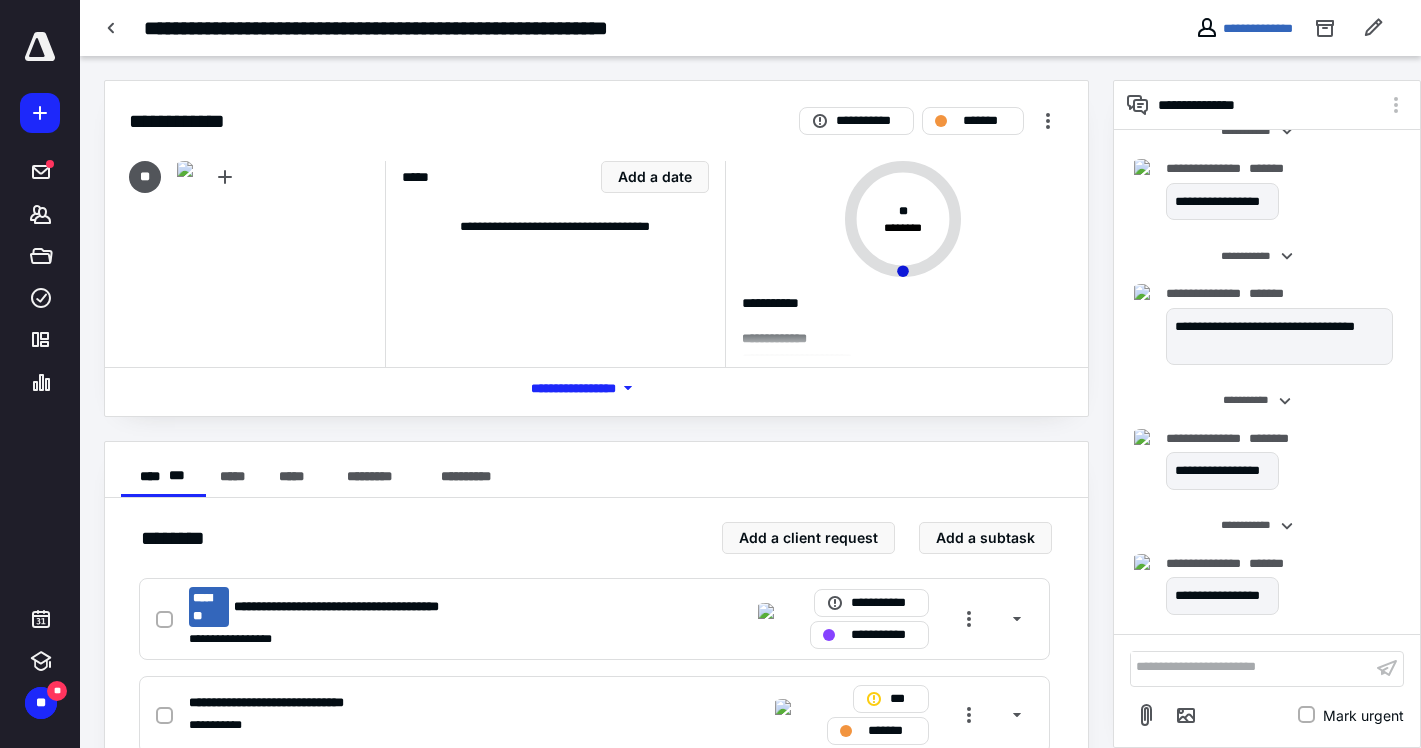 click on "*** **** *******" at bounding box center (597, 388) 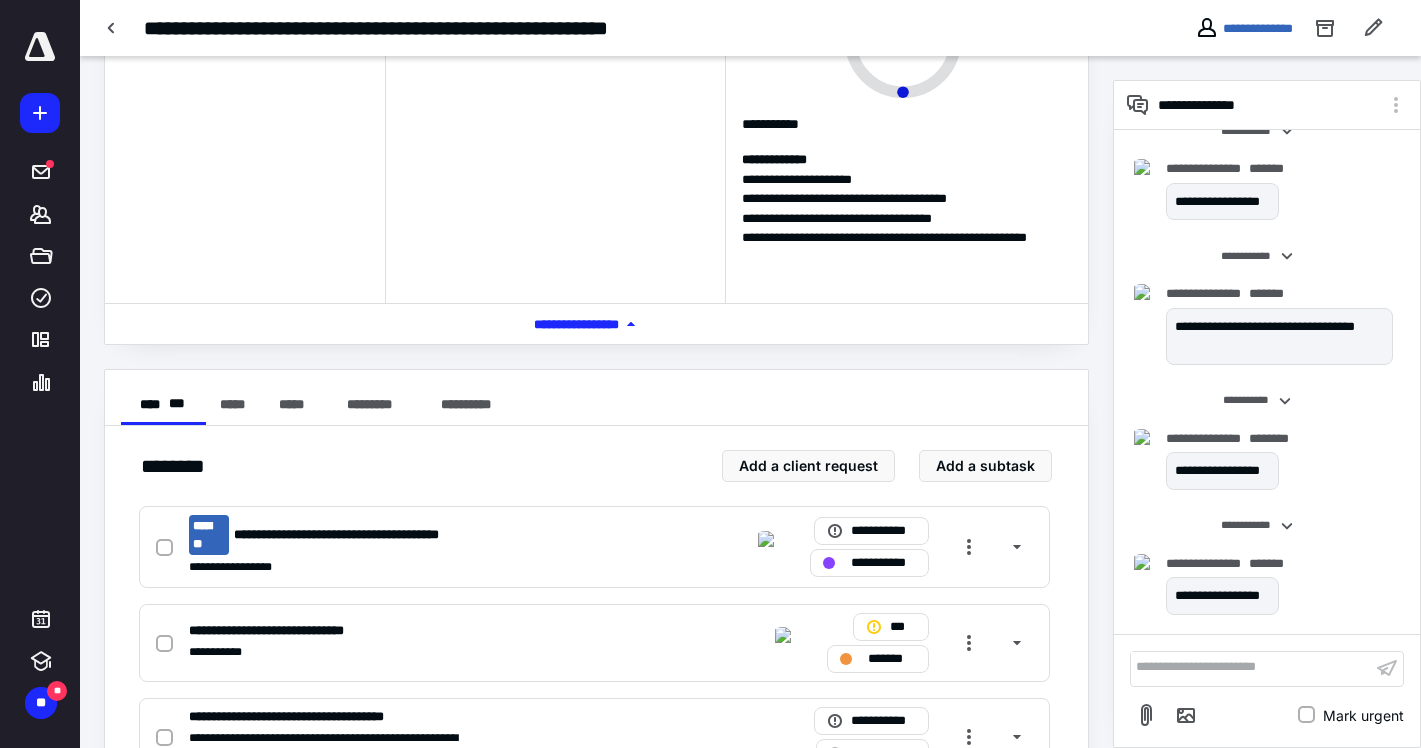 scroll, scrollTop: 581, scrollLeft: 0, axis: vertical 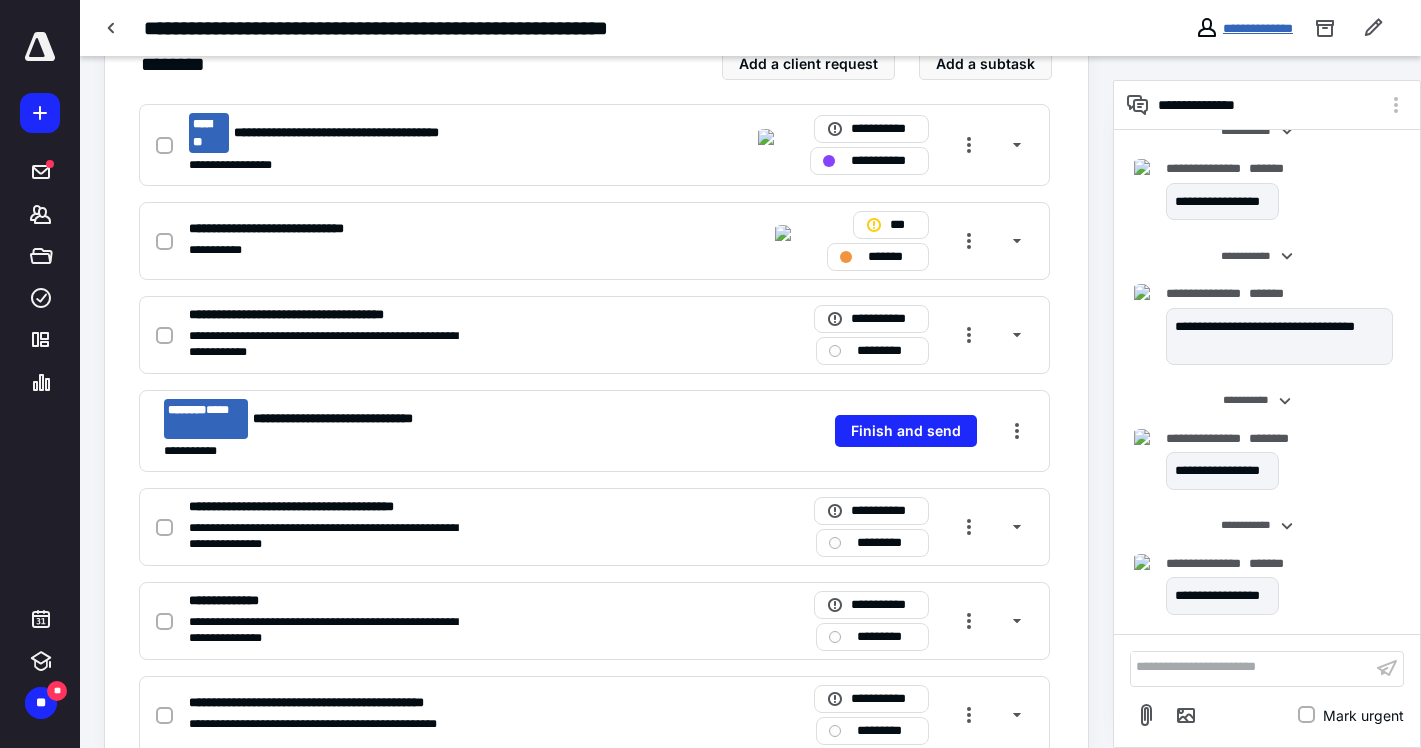 click on "**********" at bounding box center (1258, 28) 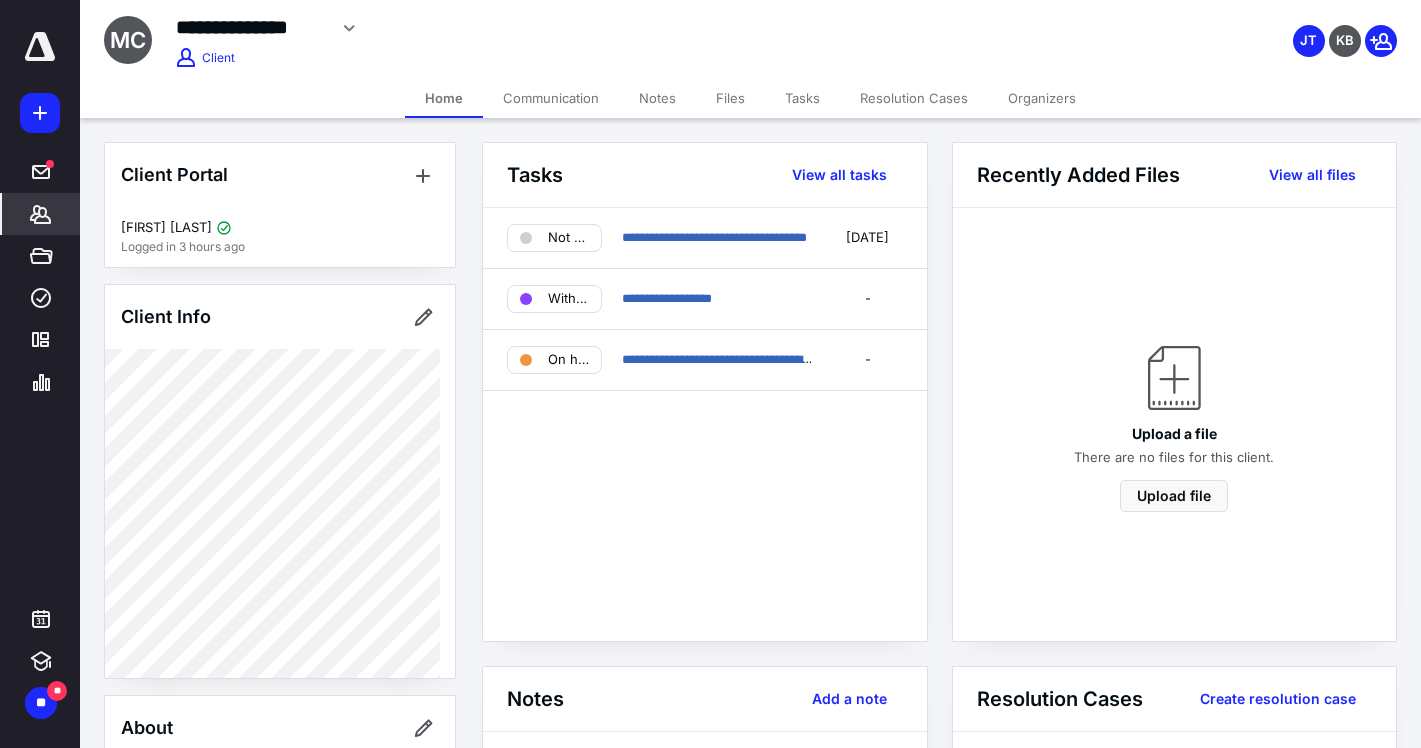 click on "Communication" at bounding box center (551, 98) 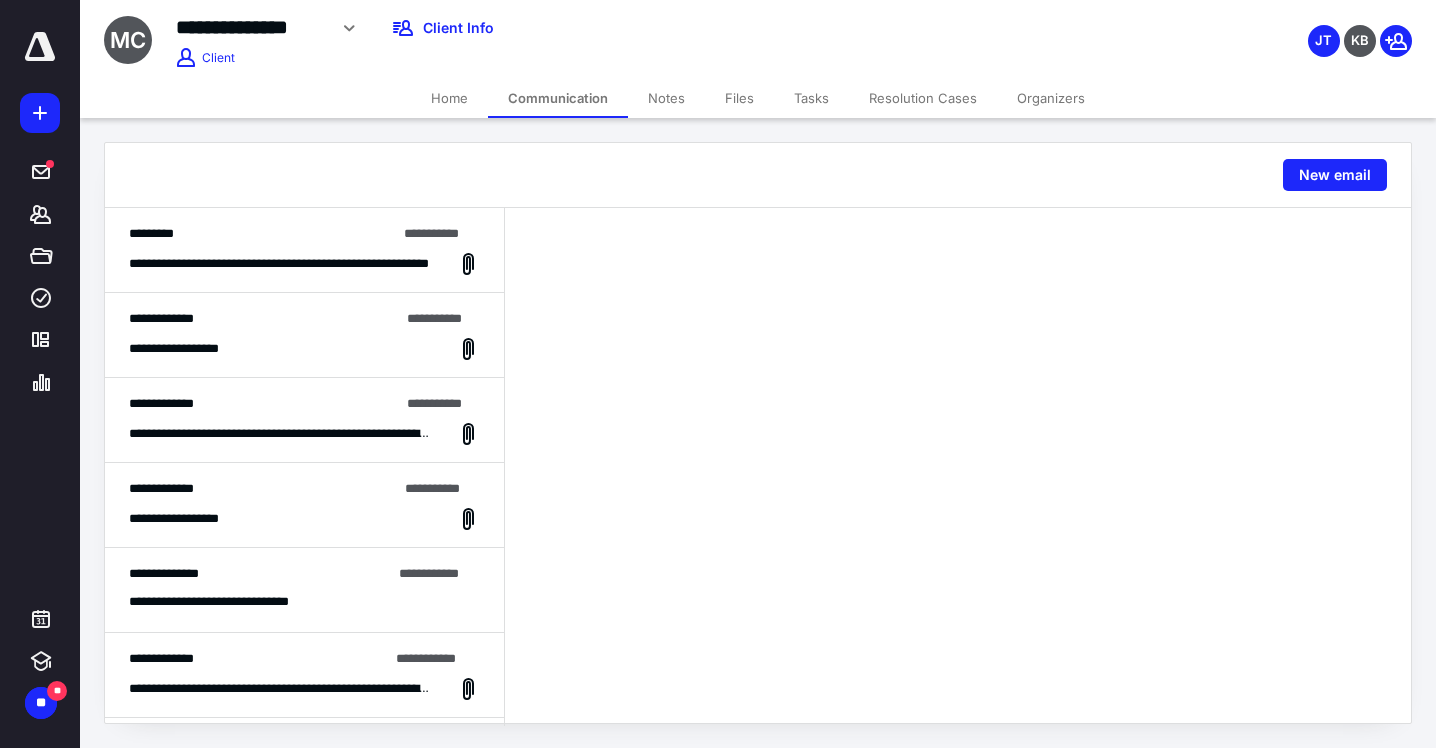 click on "Home" at bounding box center (449, 98) 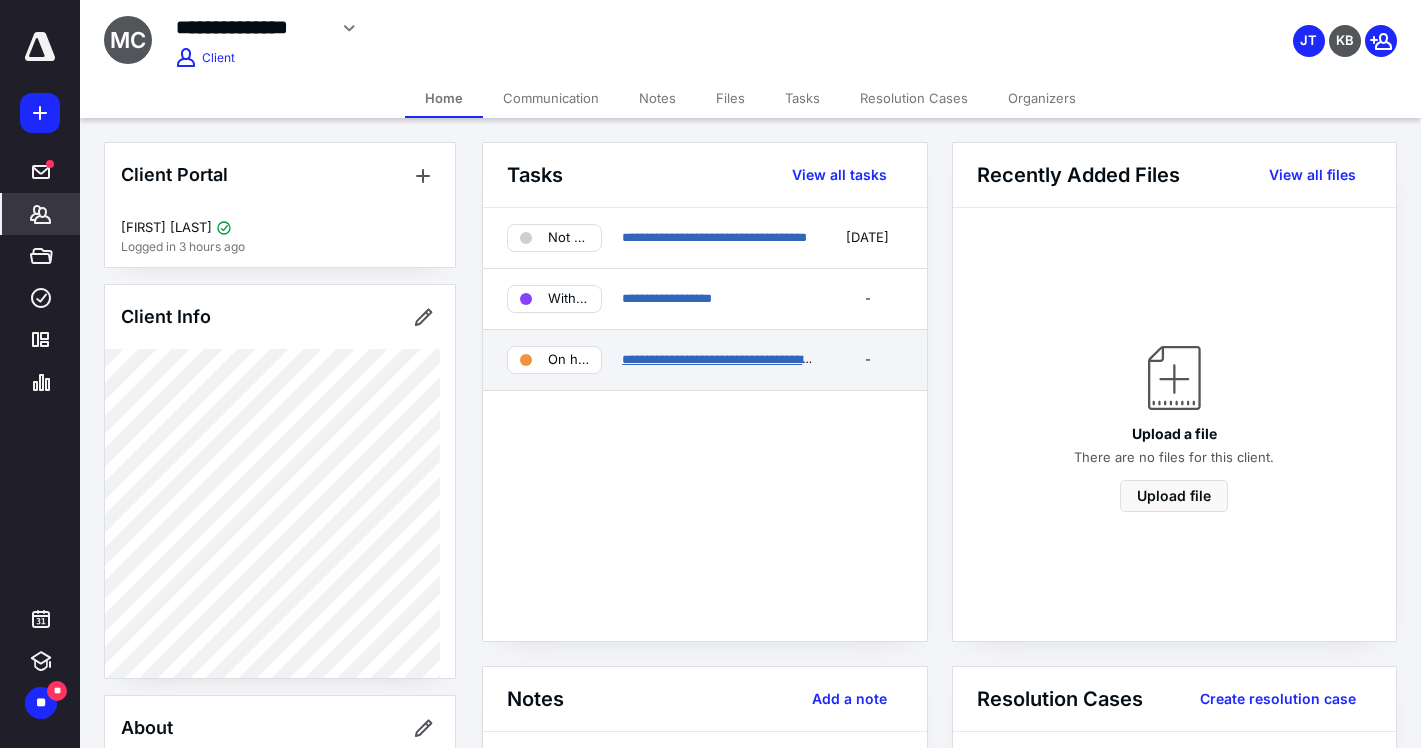 click on "**********" at bounding box center (767, 359) 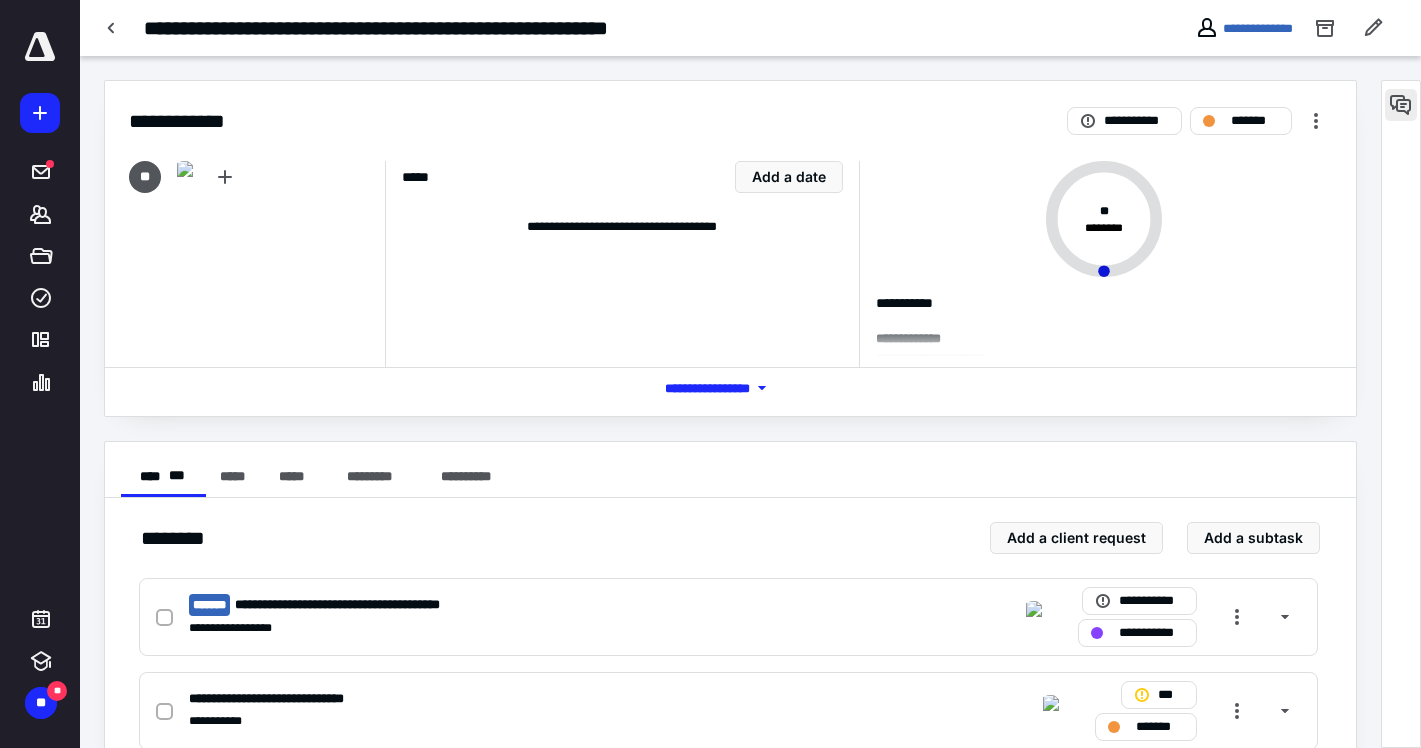 click at bounding box center (1401, 105) 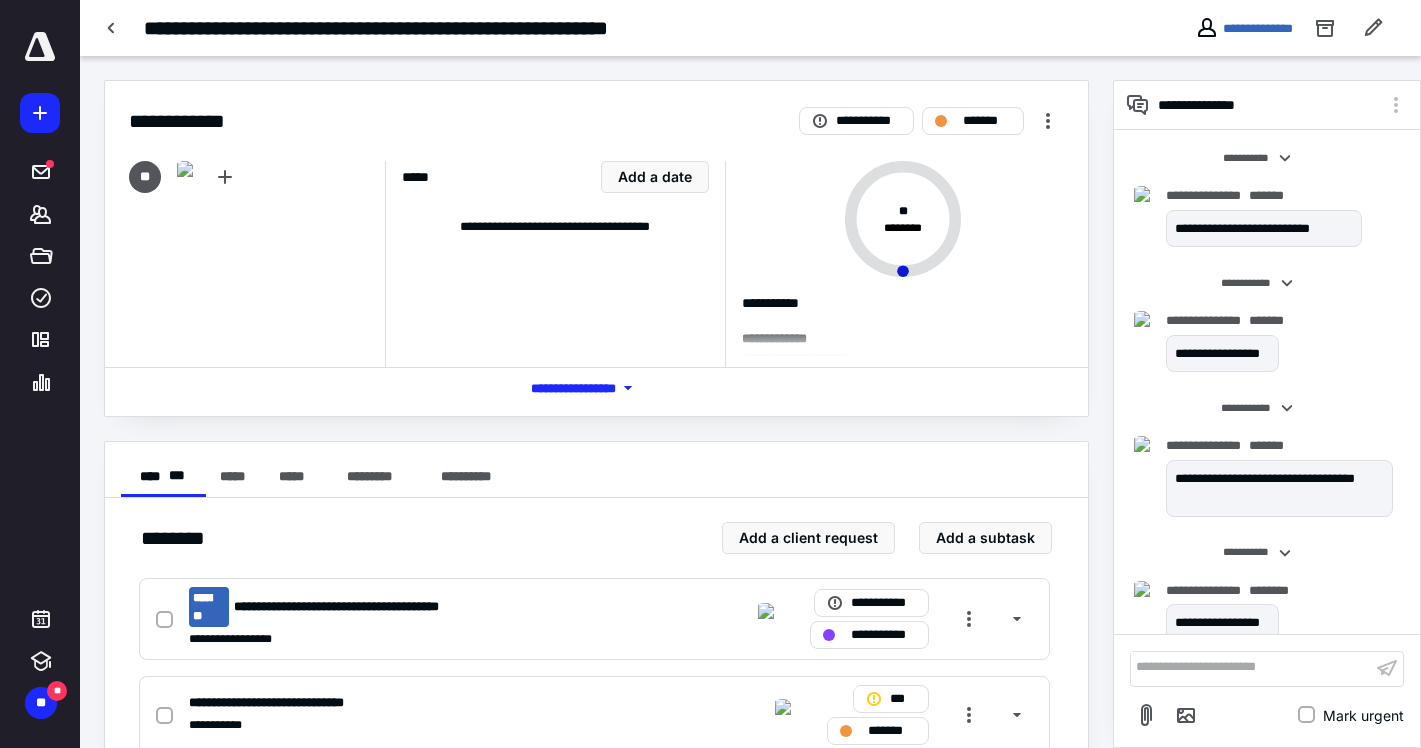 scroll, scrollTop: 152, scrollLeft: 0, axis: vertical 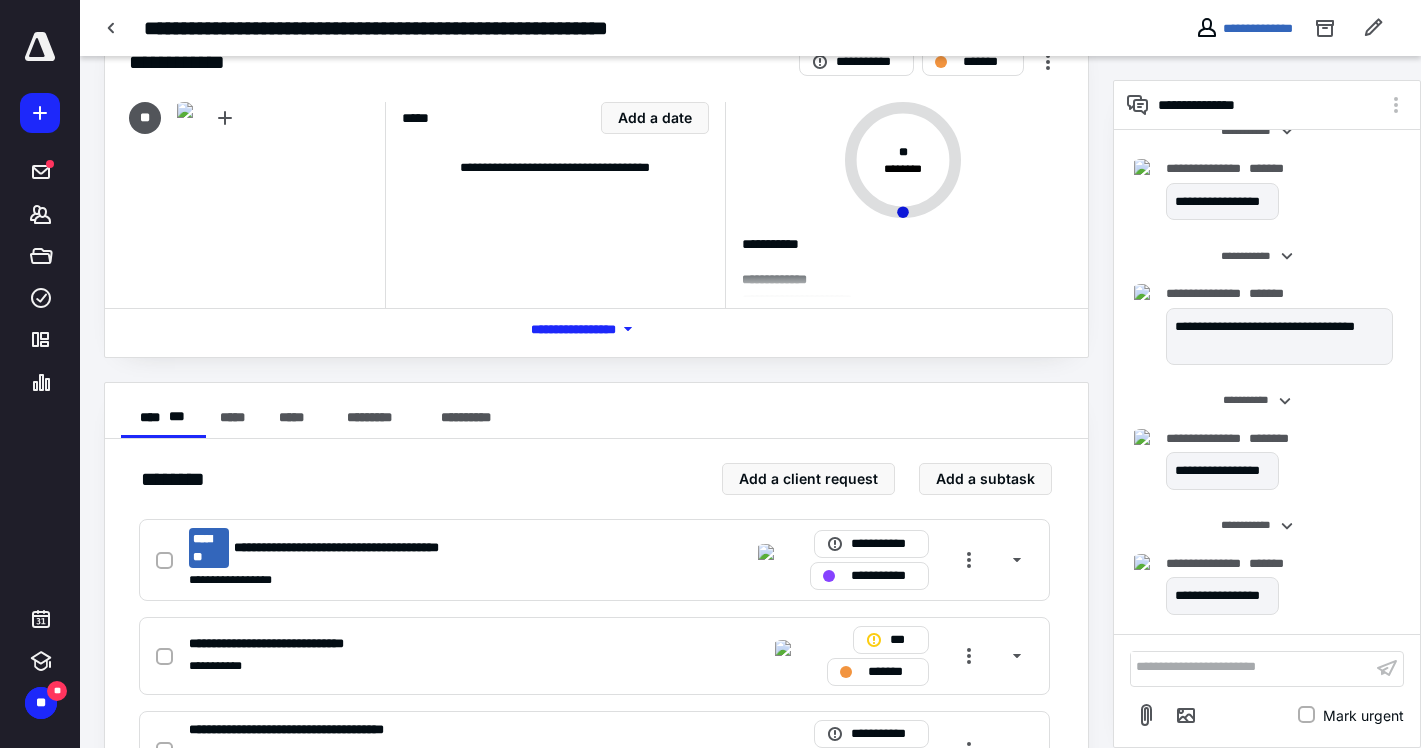 click 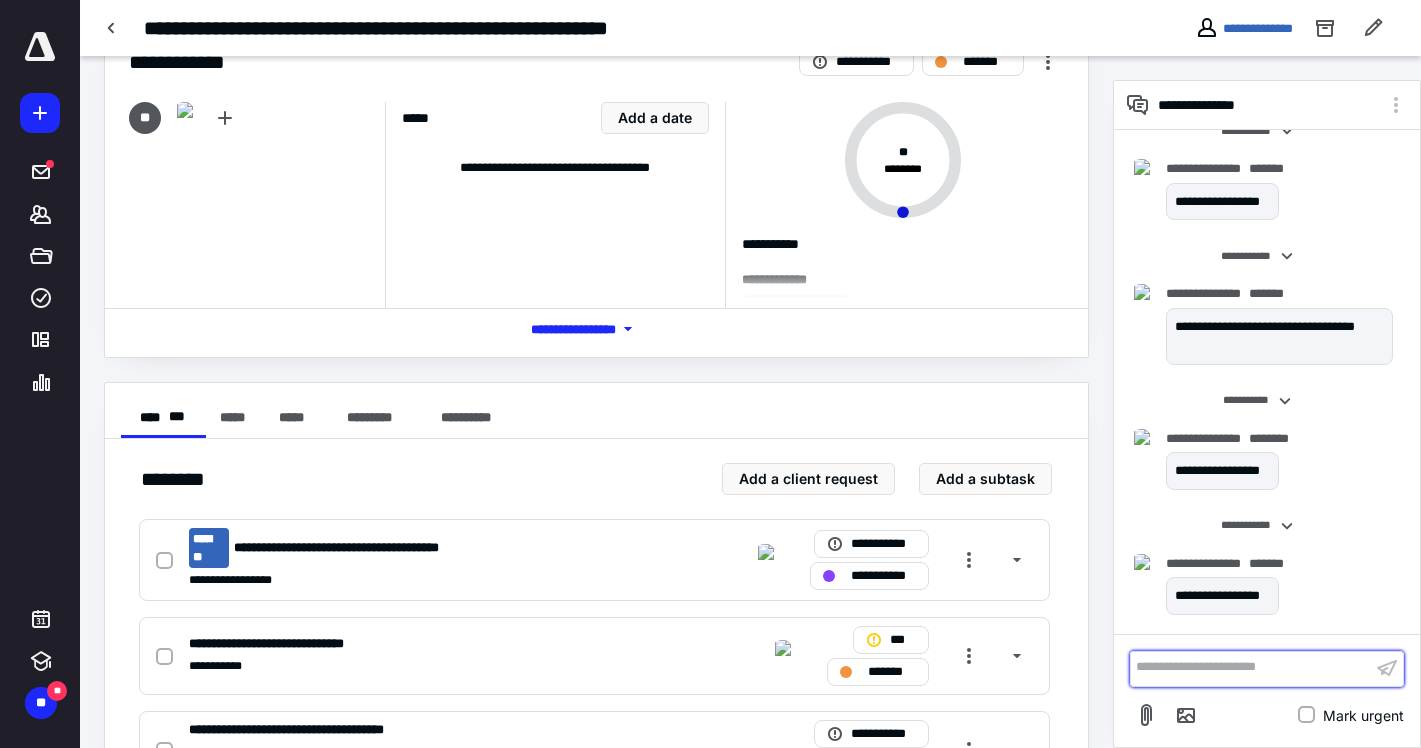 click at bounding box center (1251, 668) 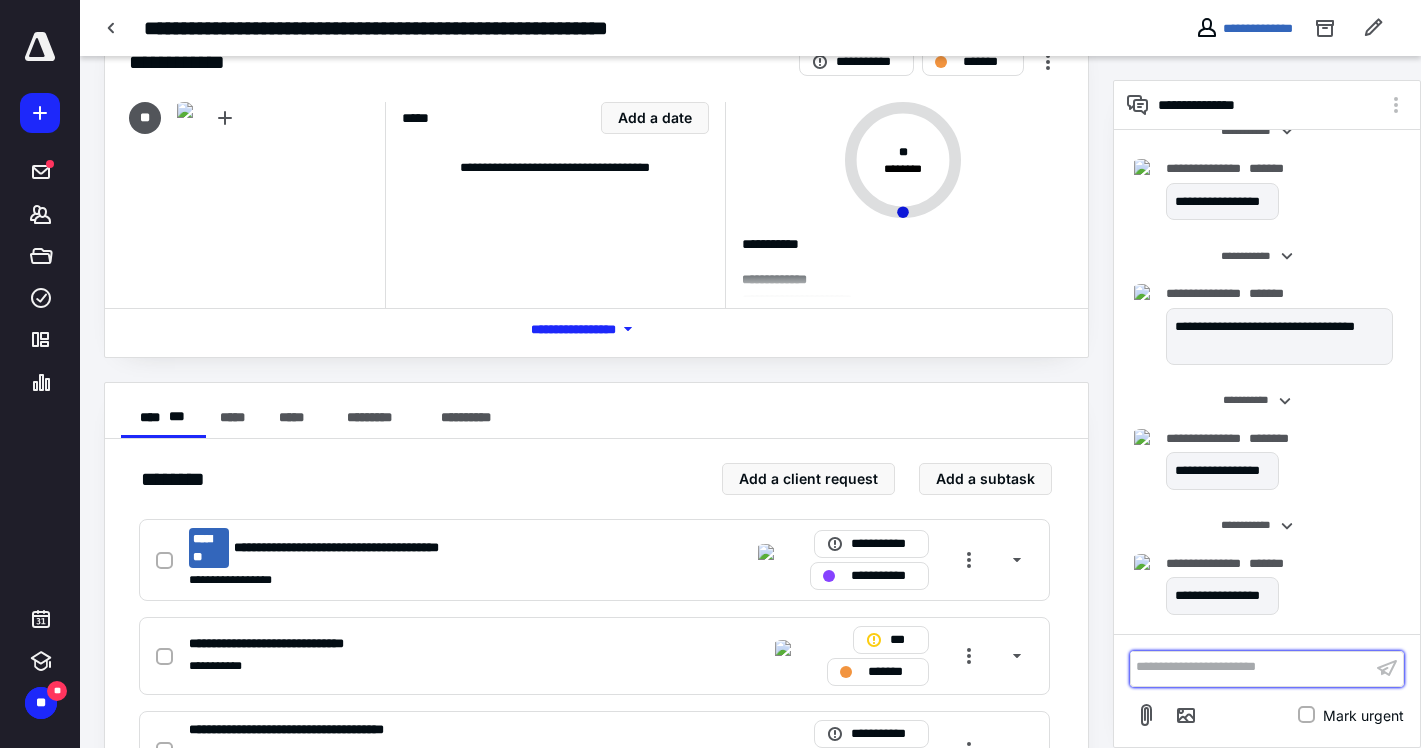 scroll, scrollTop: 297, scrollLeft: 0, axis: vertical 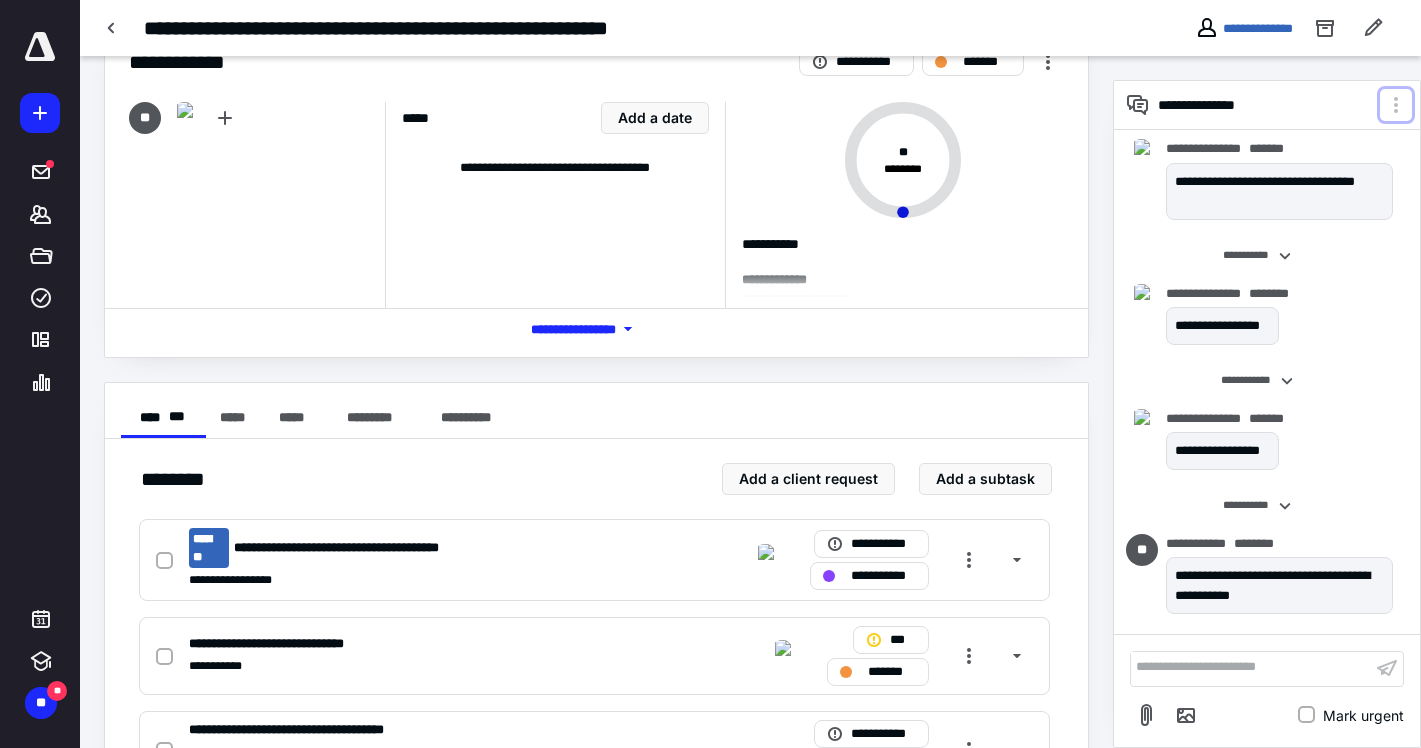 click 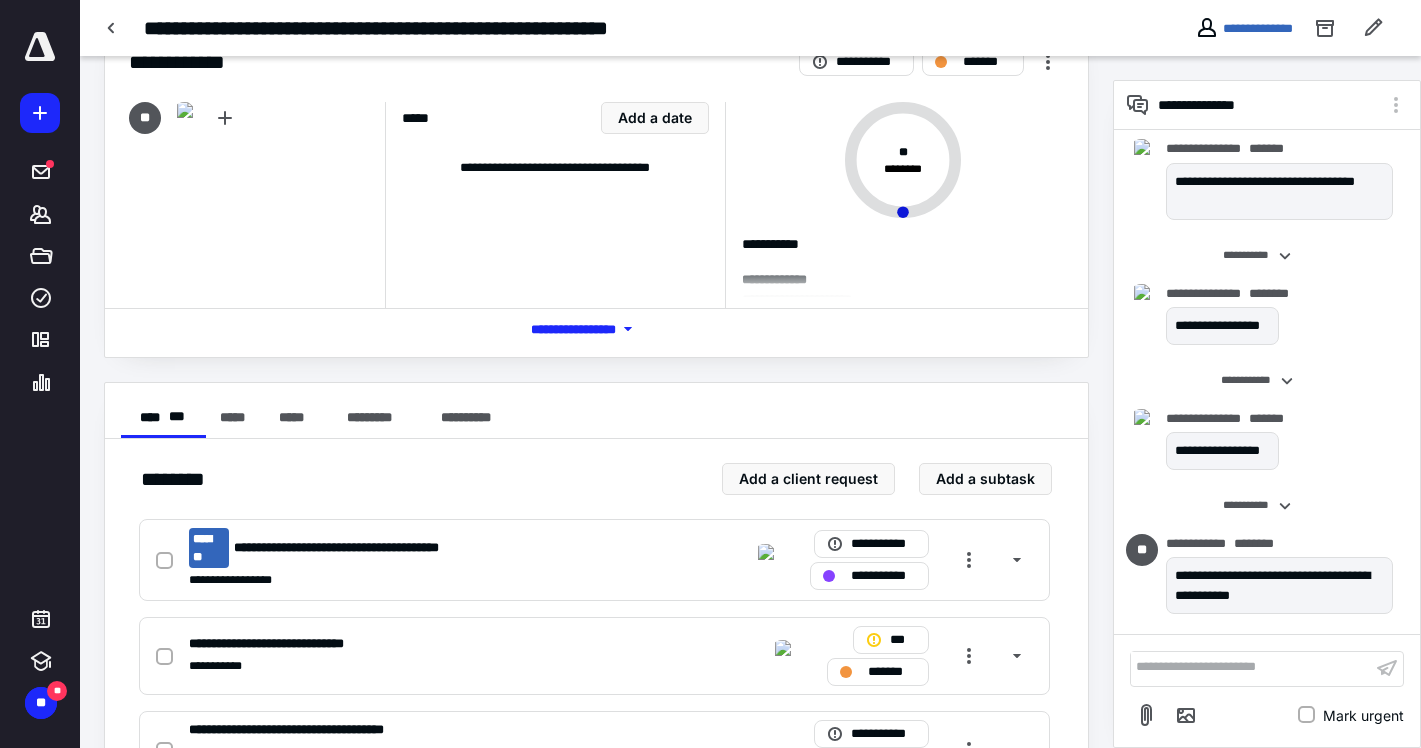 click on "**********" at bounding box center [1267, 402] 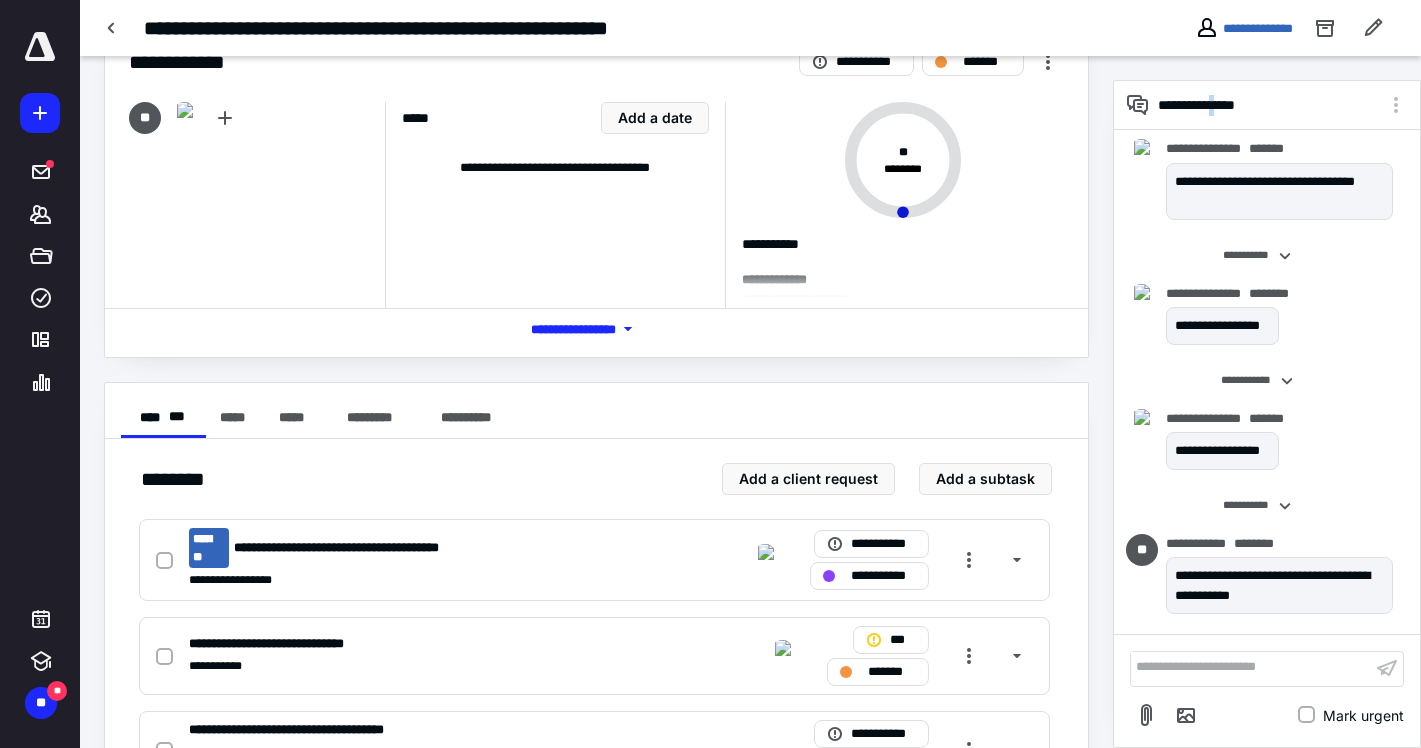 click on "**********" at bounding box center [1269, 105] 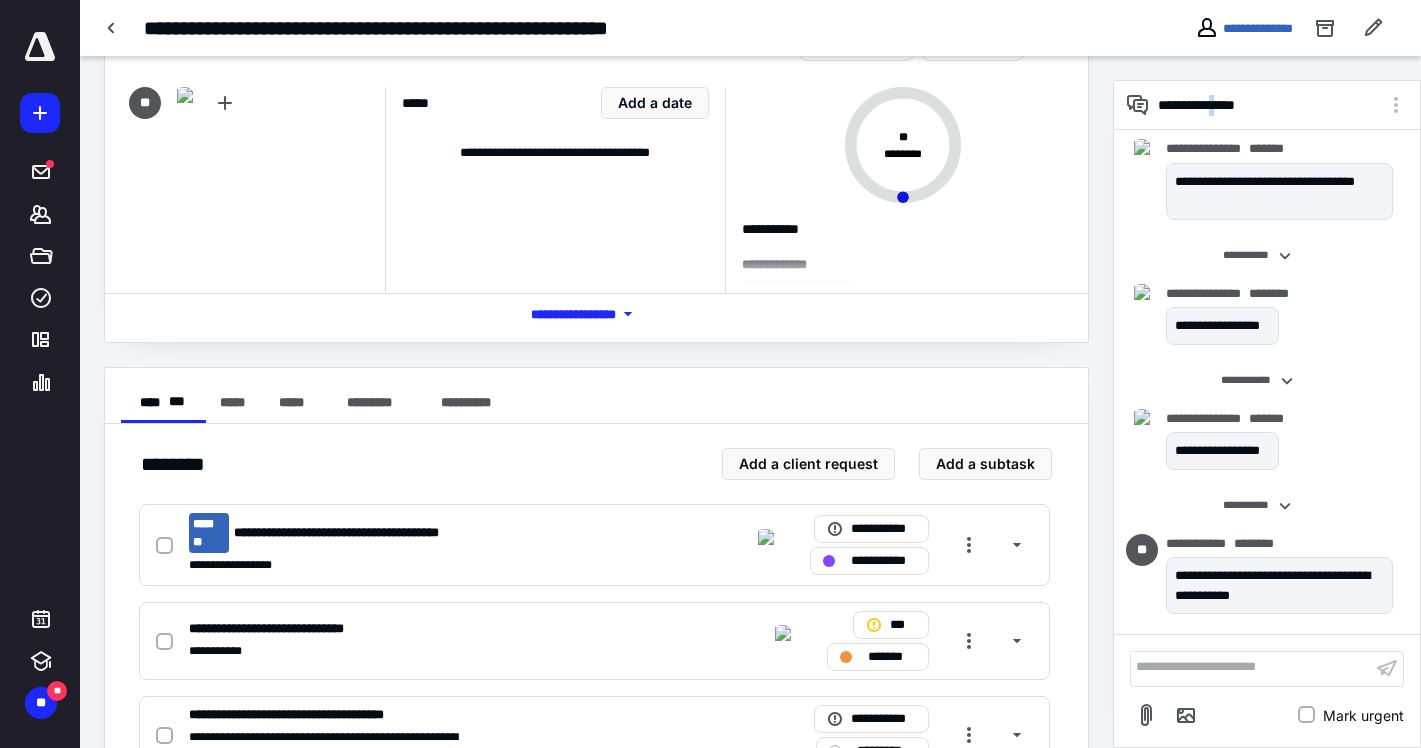 scroll, scrollTop: 0, scrollLeft: 0, axis: both 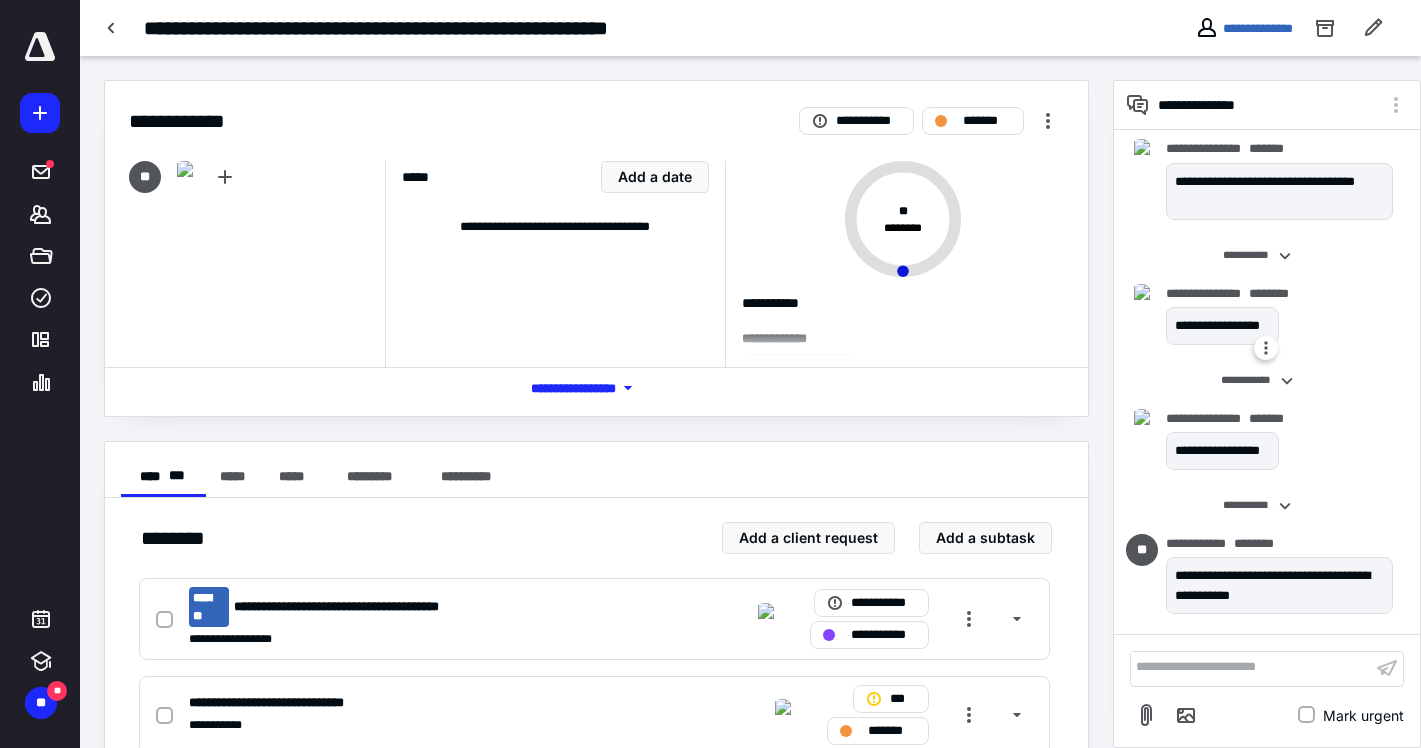 click on "**********" at bounding box center (1222, 326) 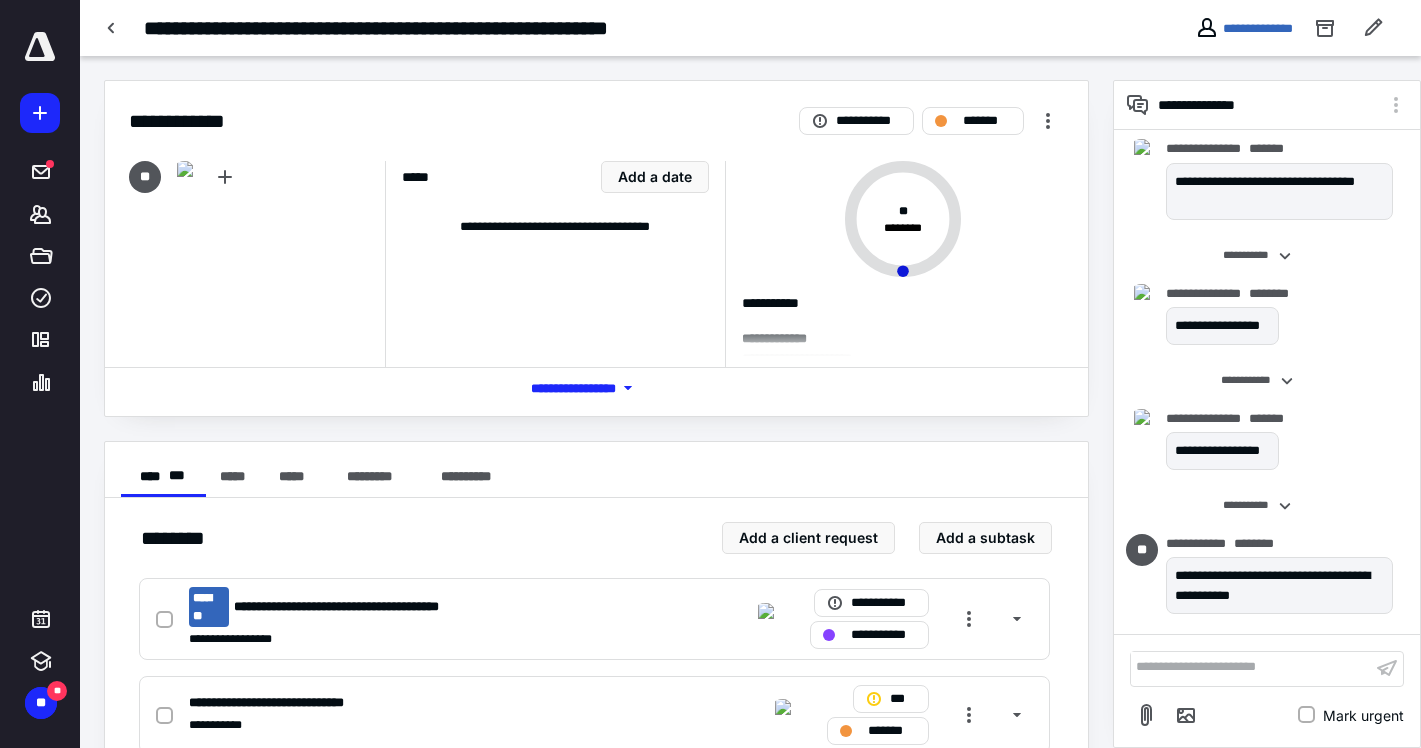 click on "**********" at bounding box center (596, 666) 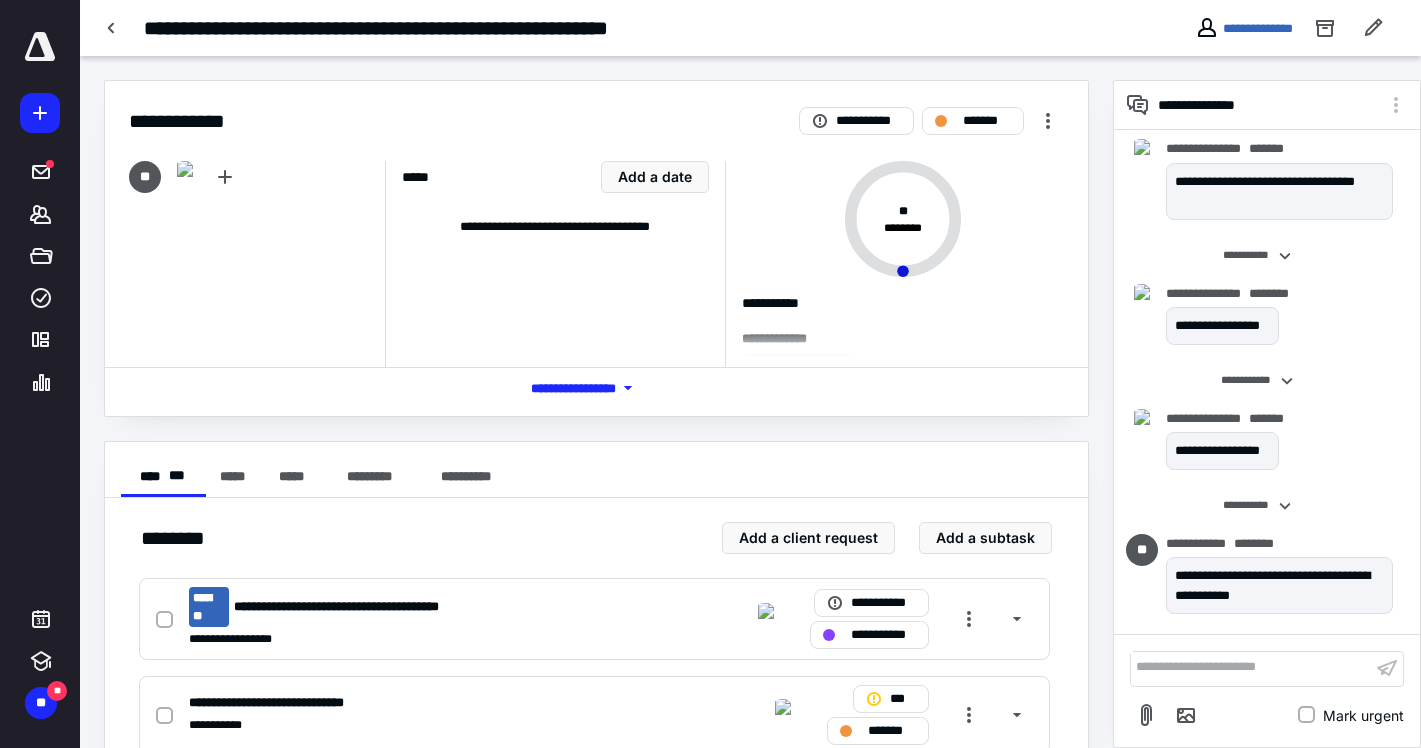 scroll, scrollTop: 351, scrollLeft: 0, axis: vertical 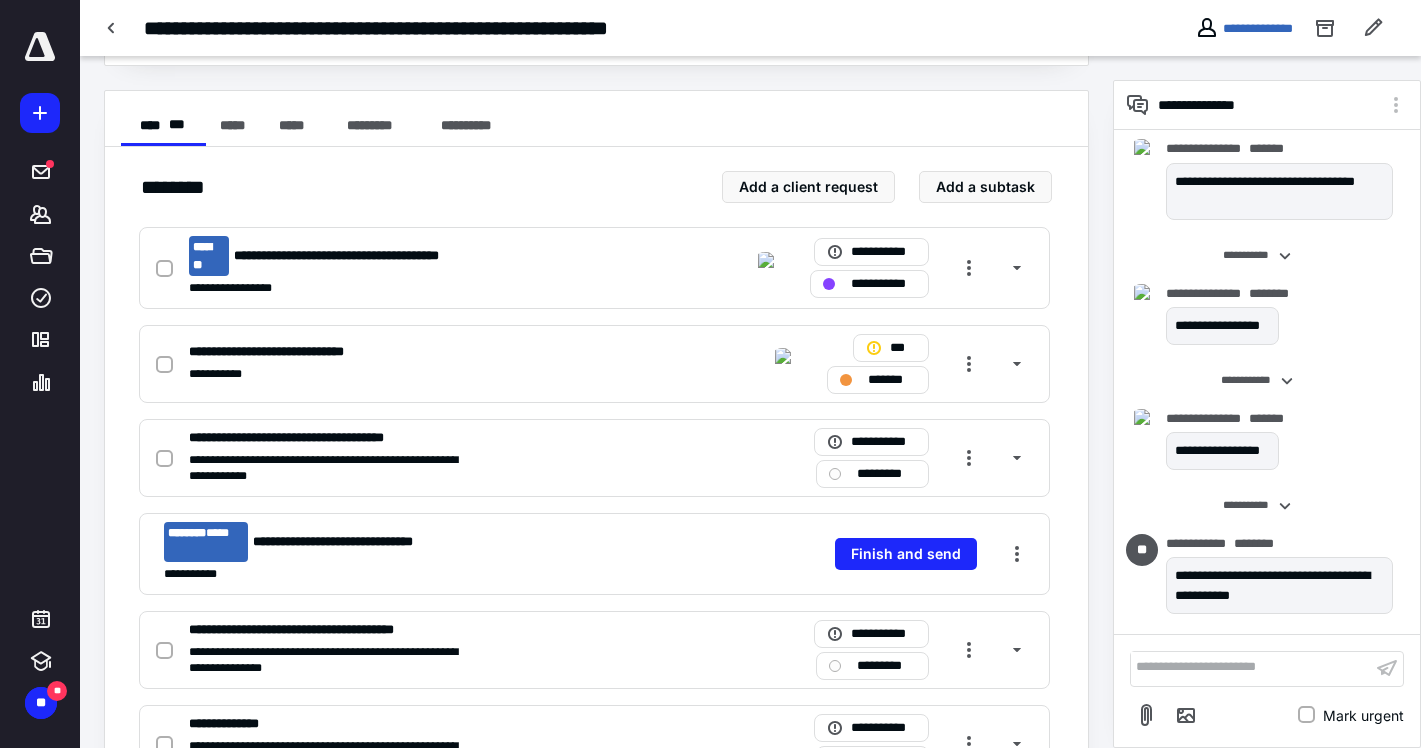 click 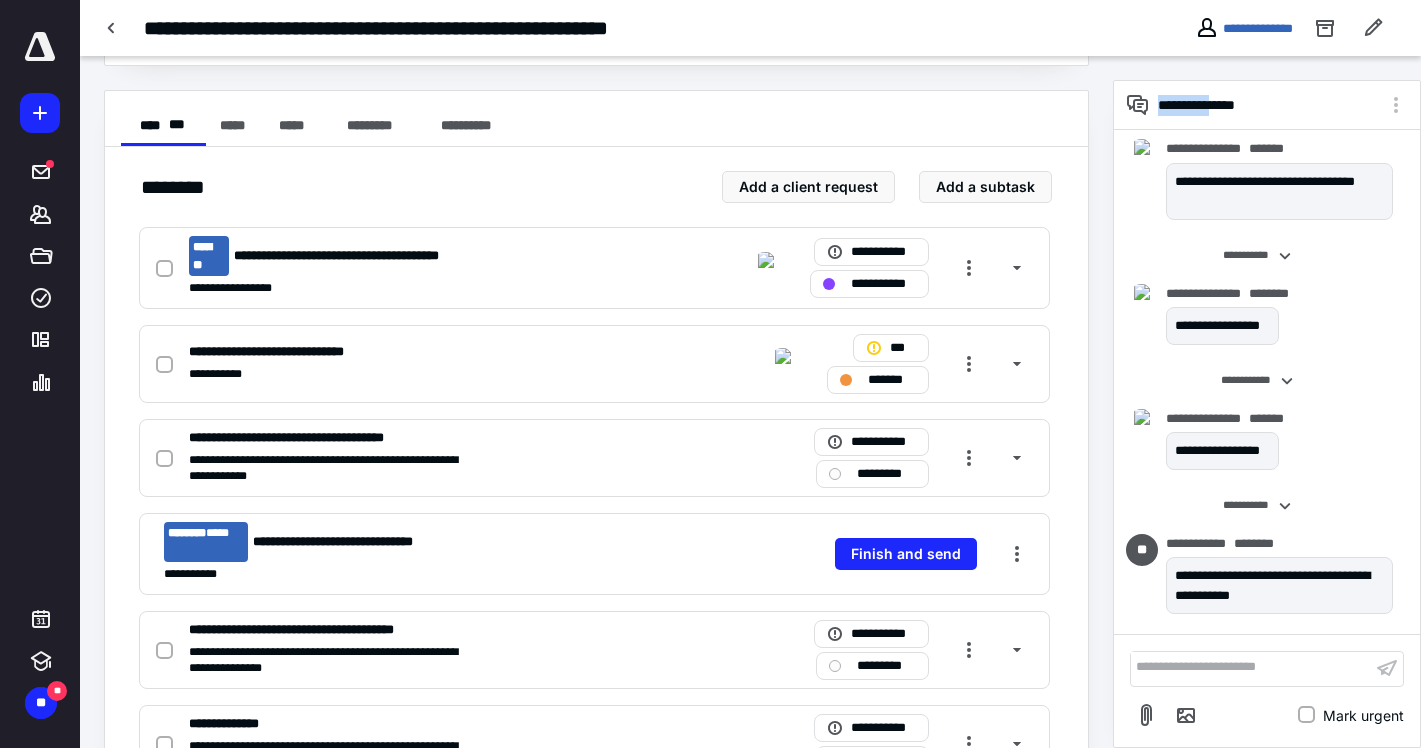 click on "**********" at bounding box center [1269, 105] 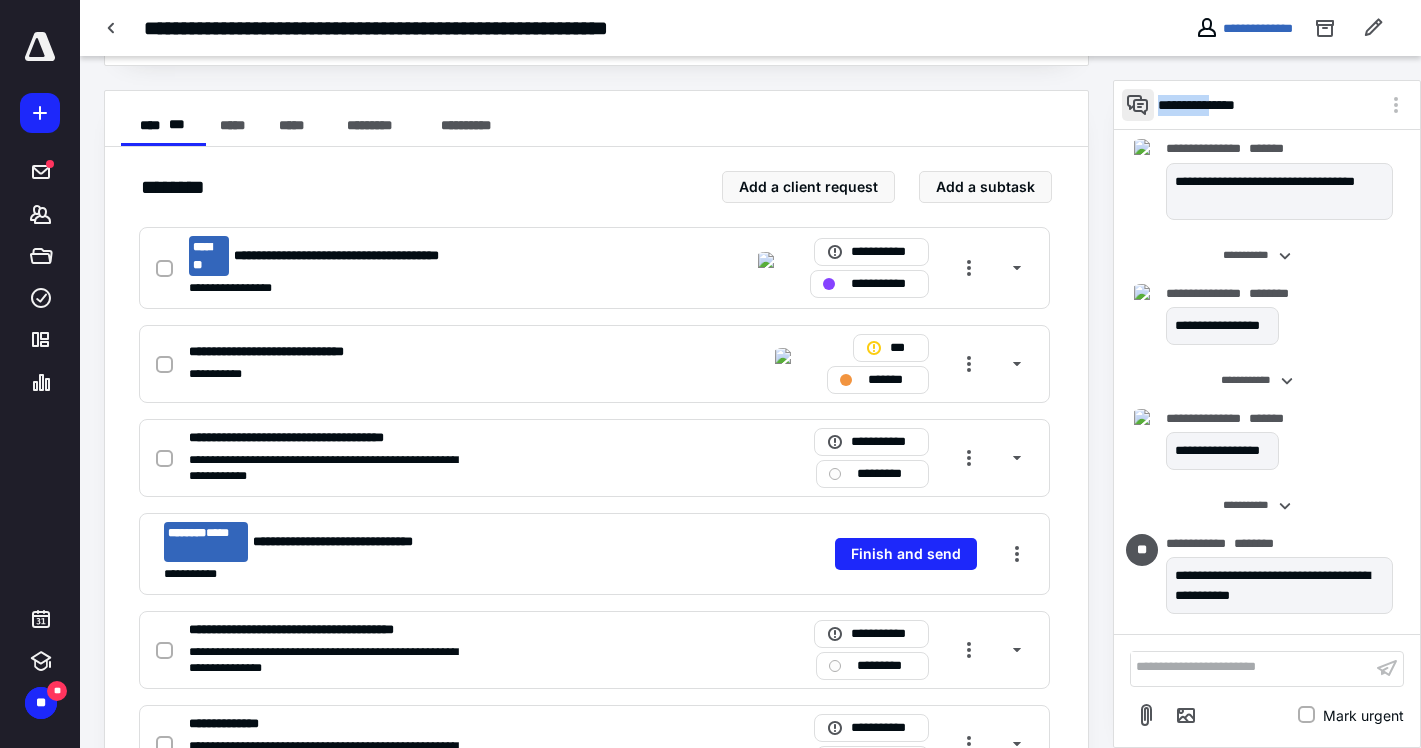 click at bounding box center (1138, 105) 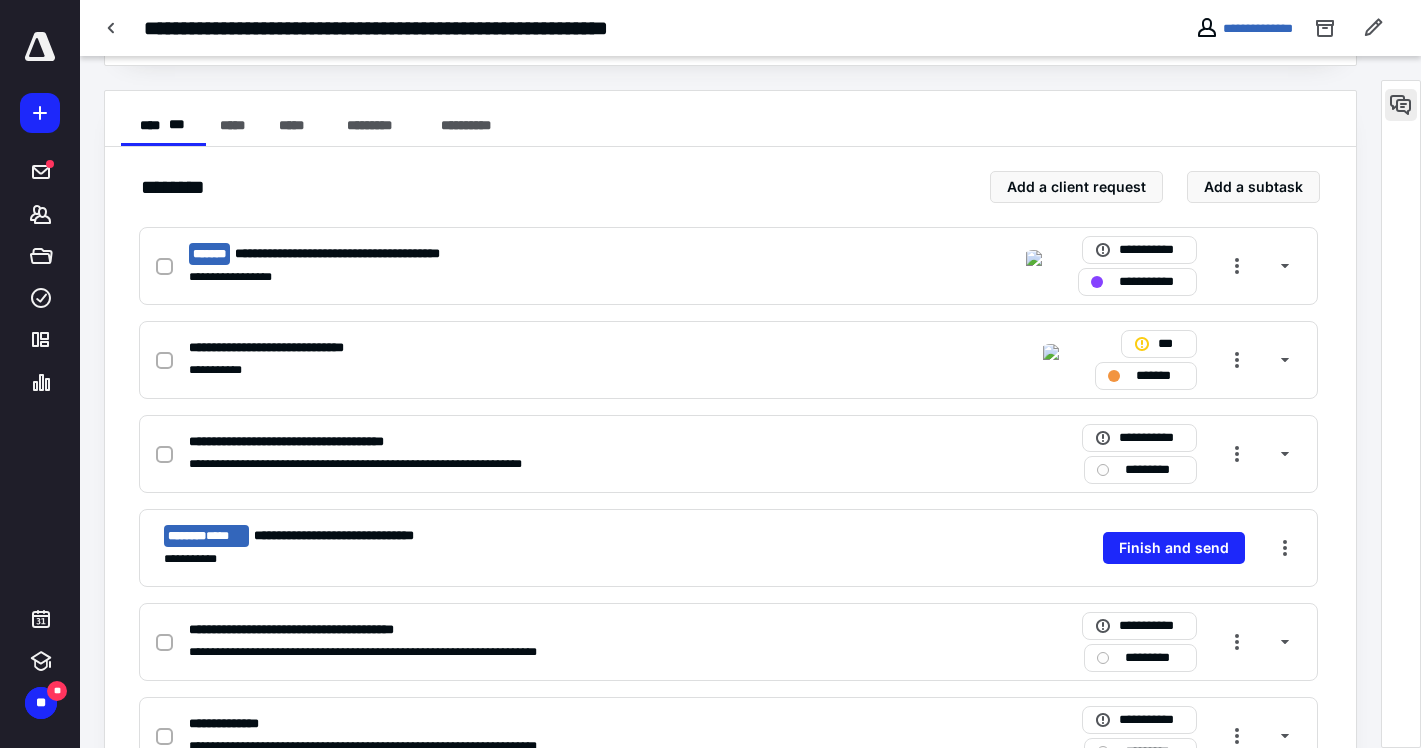click at bounding box center (1401, 105) 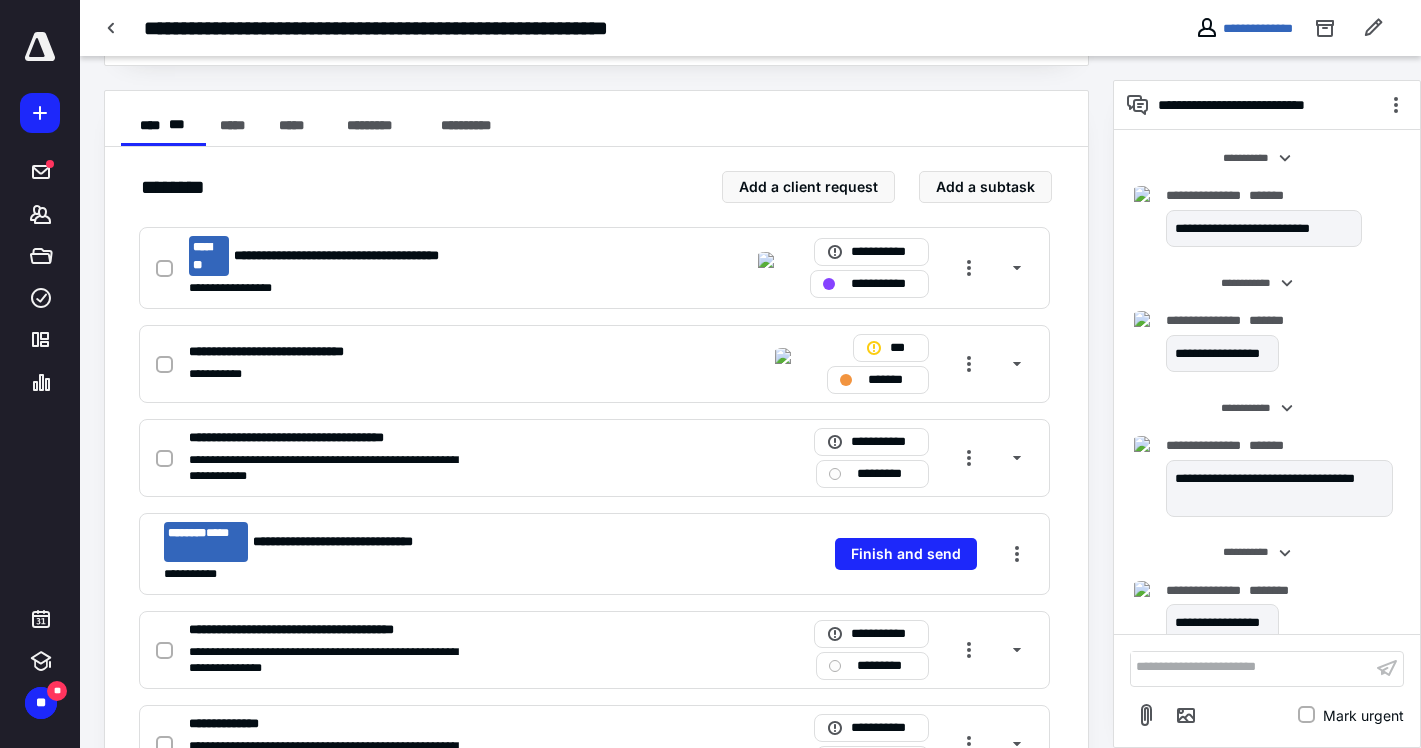 scroll, scrollTop: 297, scrollLeft: 0, axis: vertical 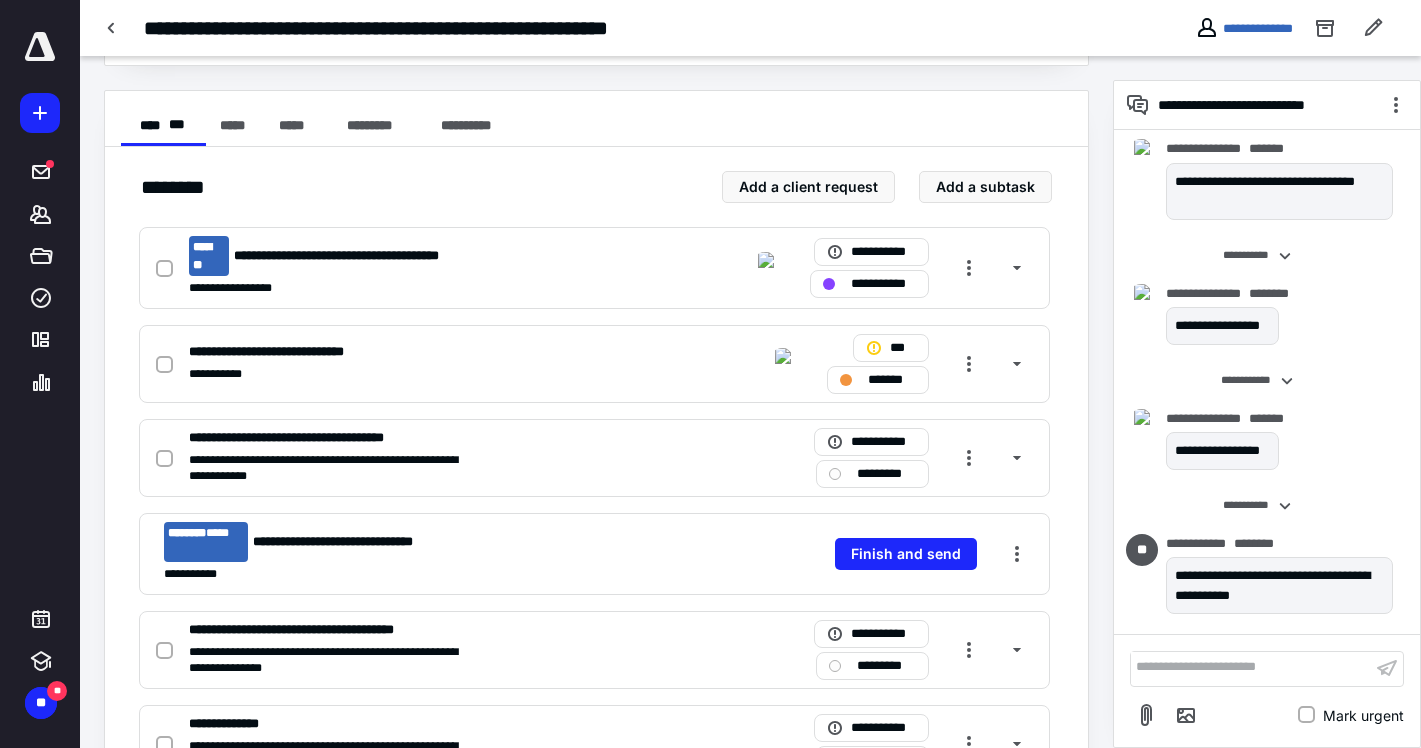 click on "**********" at bounding box center (1269, 105) 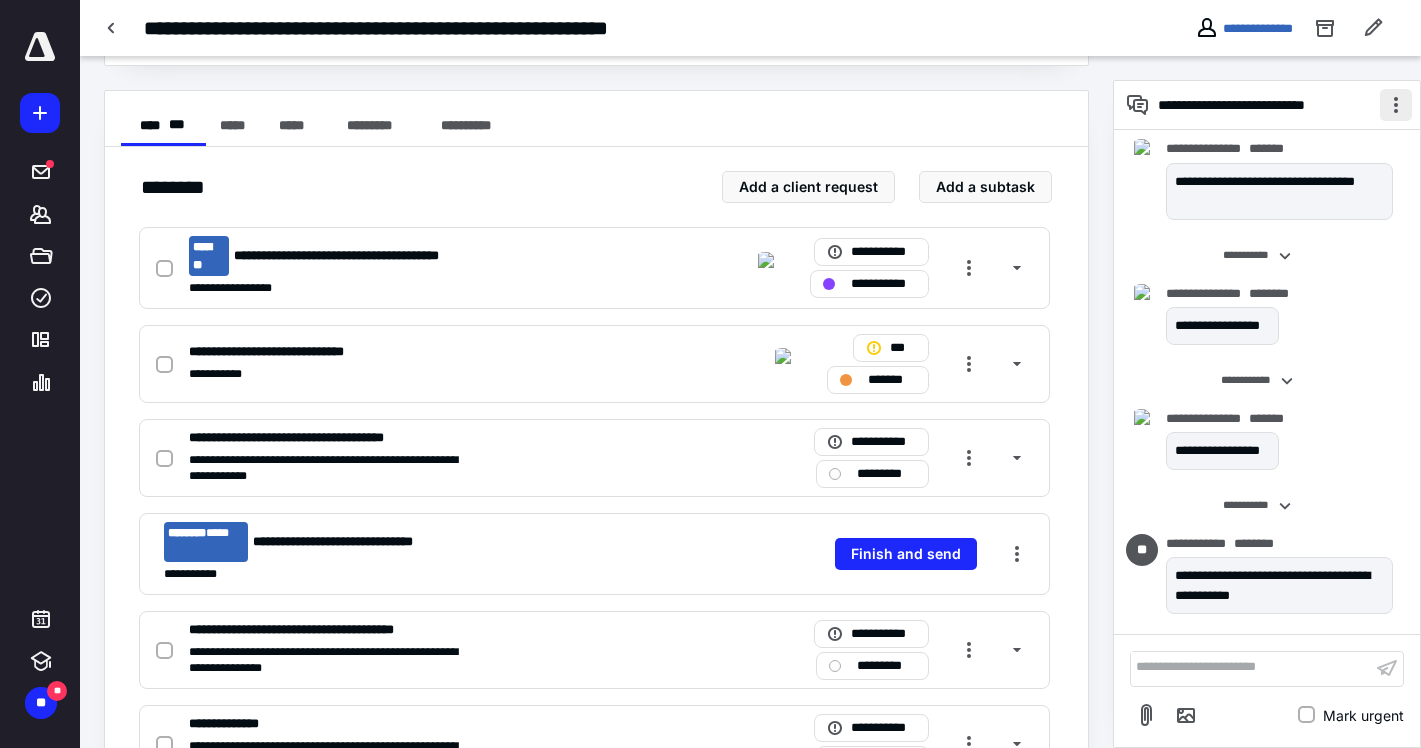 click at bounding box center [1396, 105] 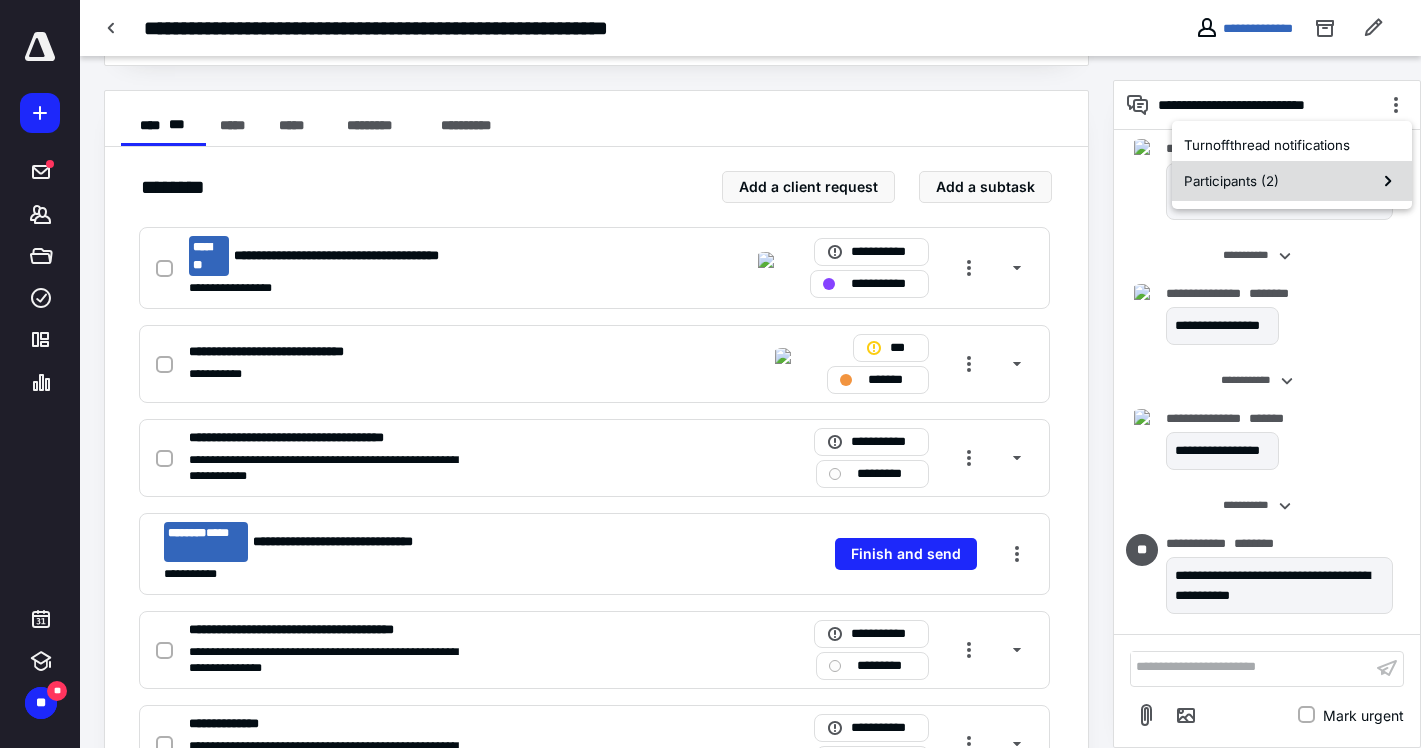 click on "Participants ( 2 )" at bounding box center [1292, 181] 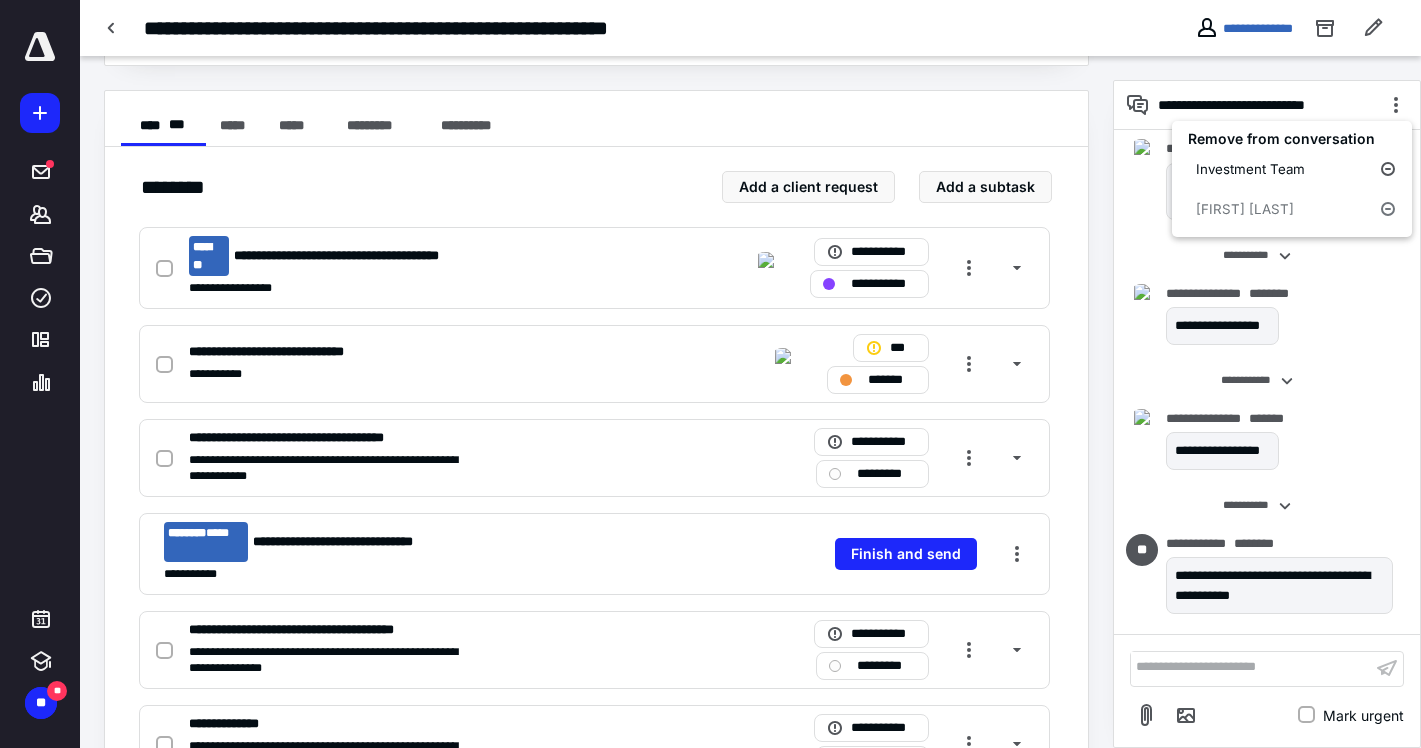 click on "**********" at bounding box center (1267, 105) 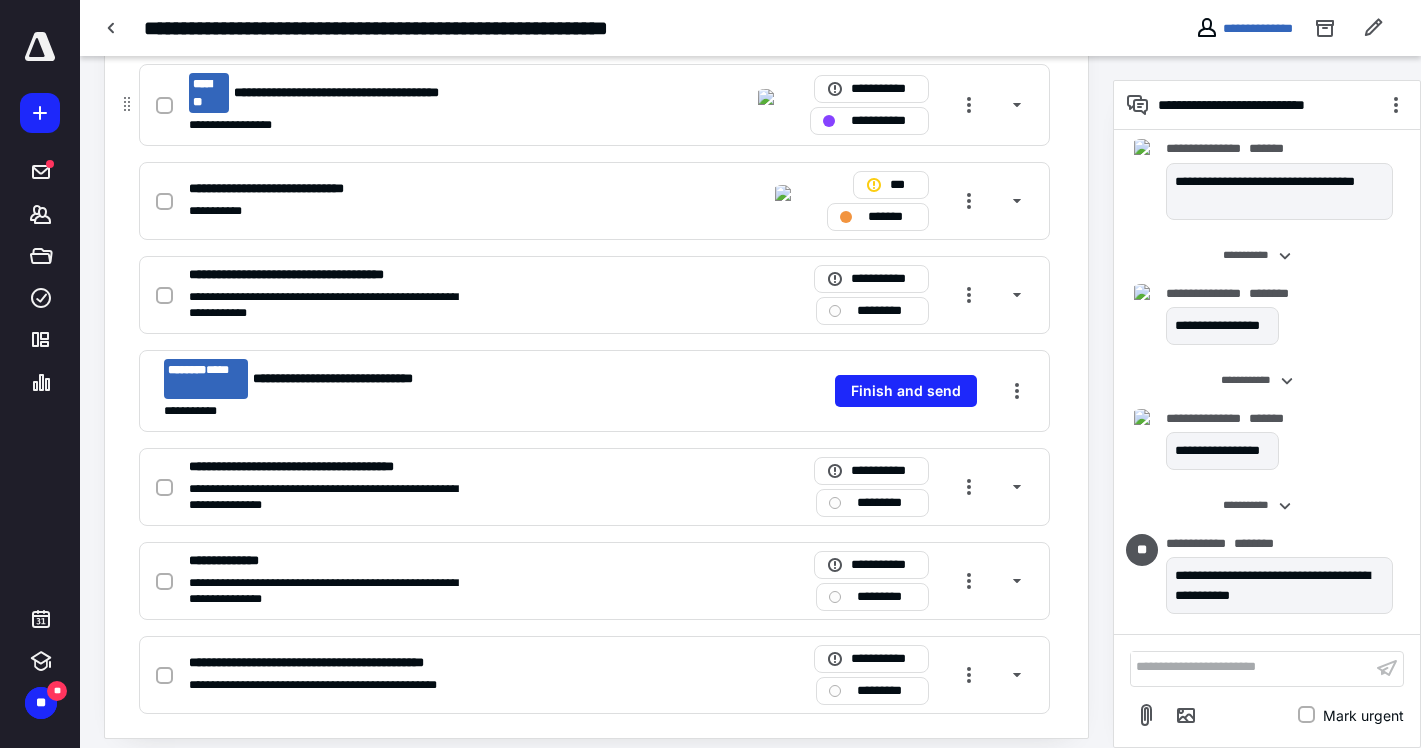 scroll, scrollTop: 140, scrollLeft: 0, axis: vertical 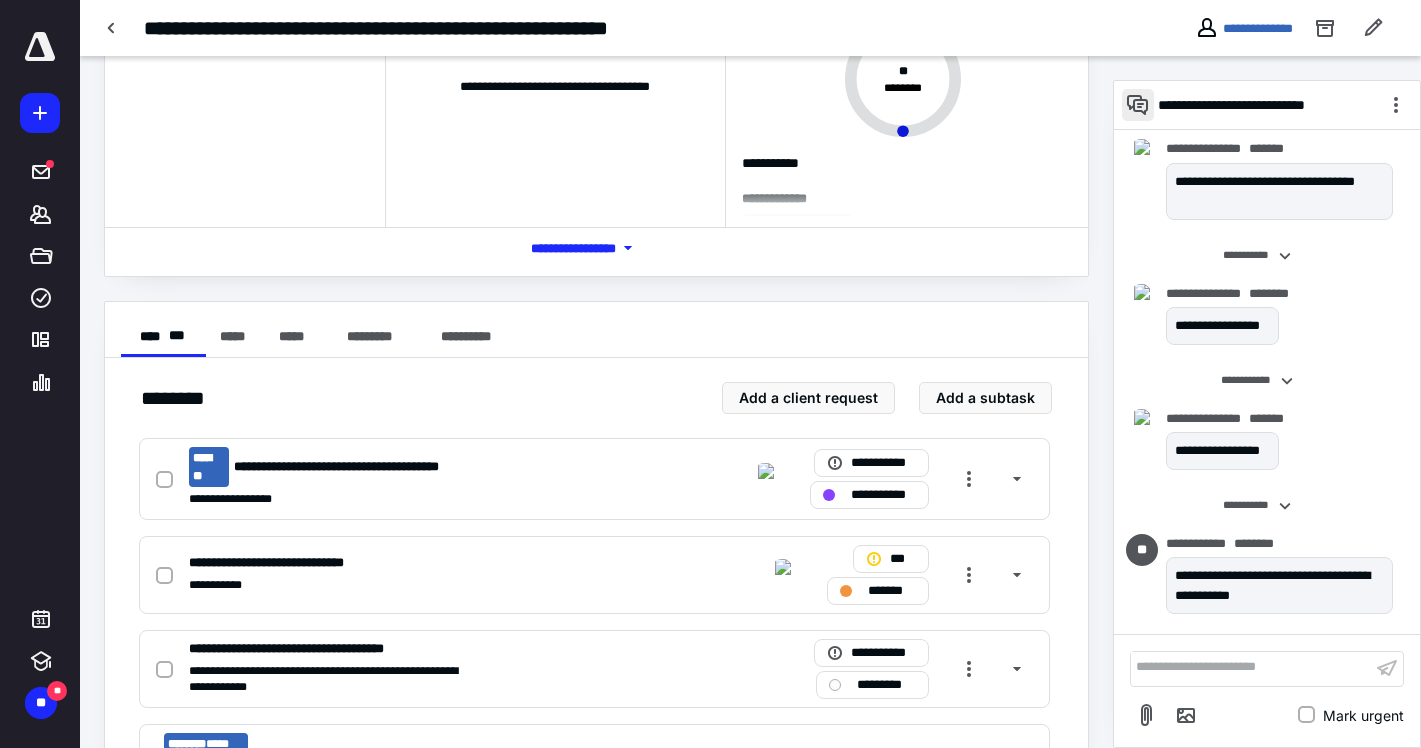 click at bounding box center (1138, 105) 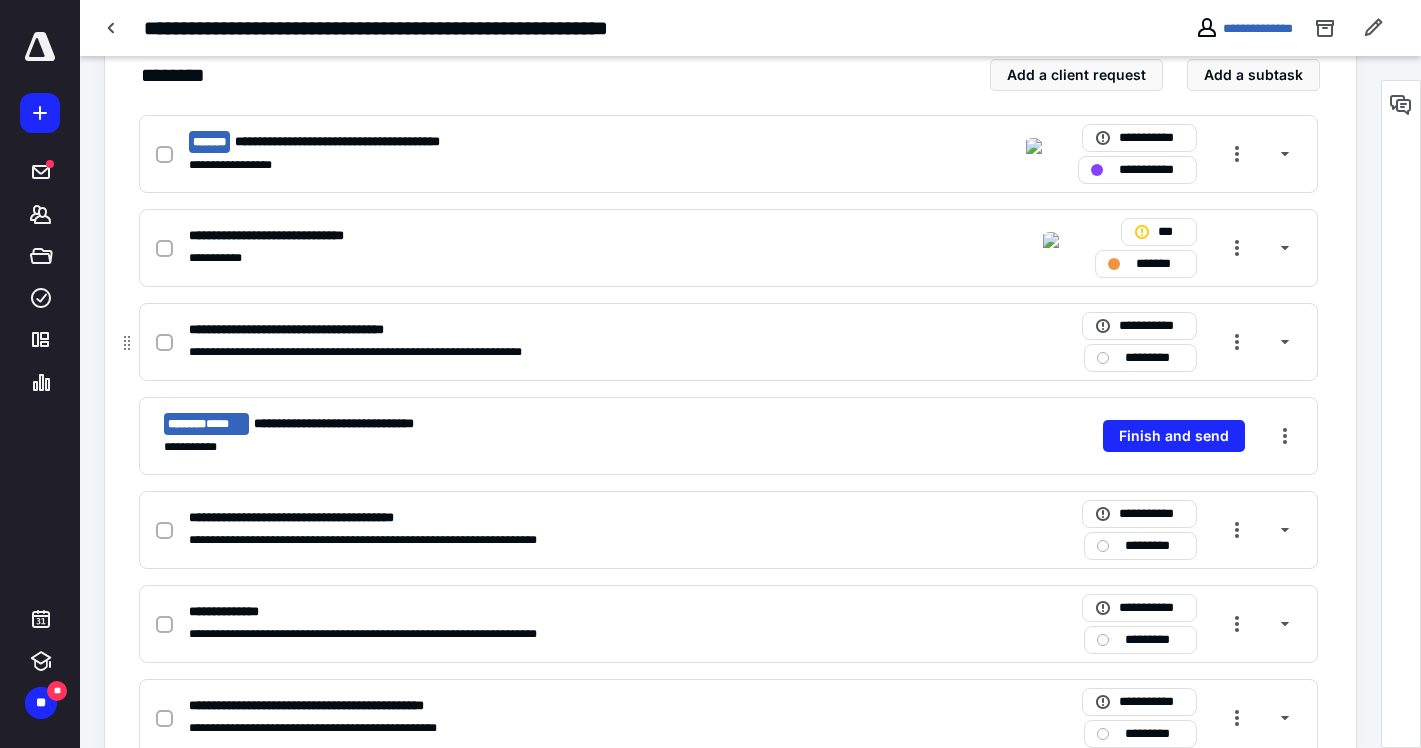 scroll, scrollTop: 481, scrollLeft: 0, axis: vertical 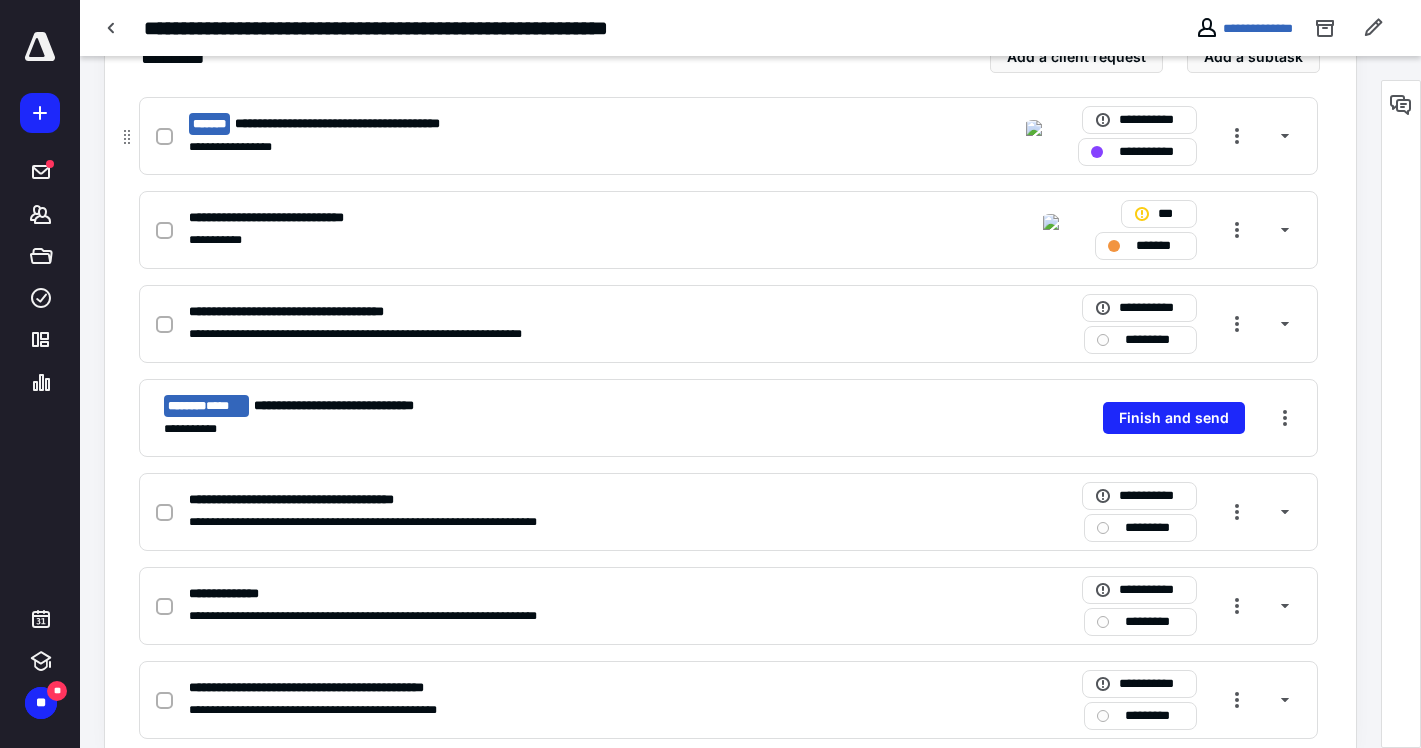 click on "**********" at bounding box center [466, 147] 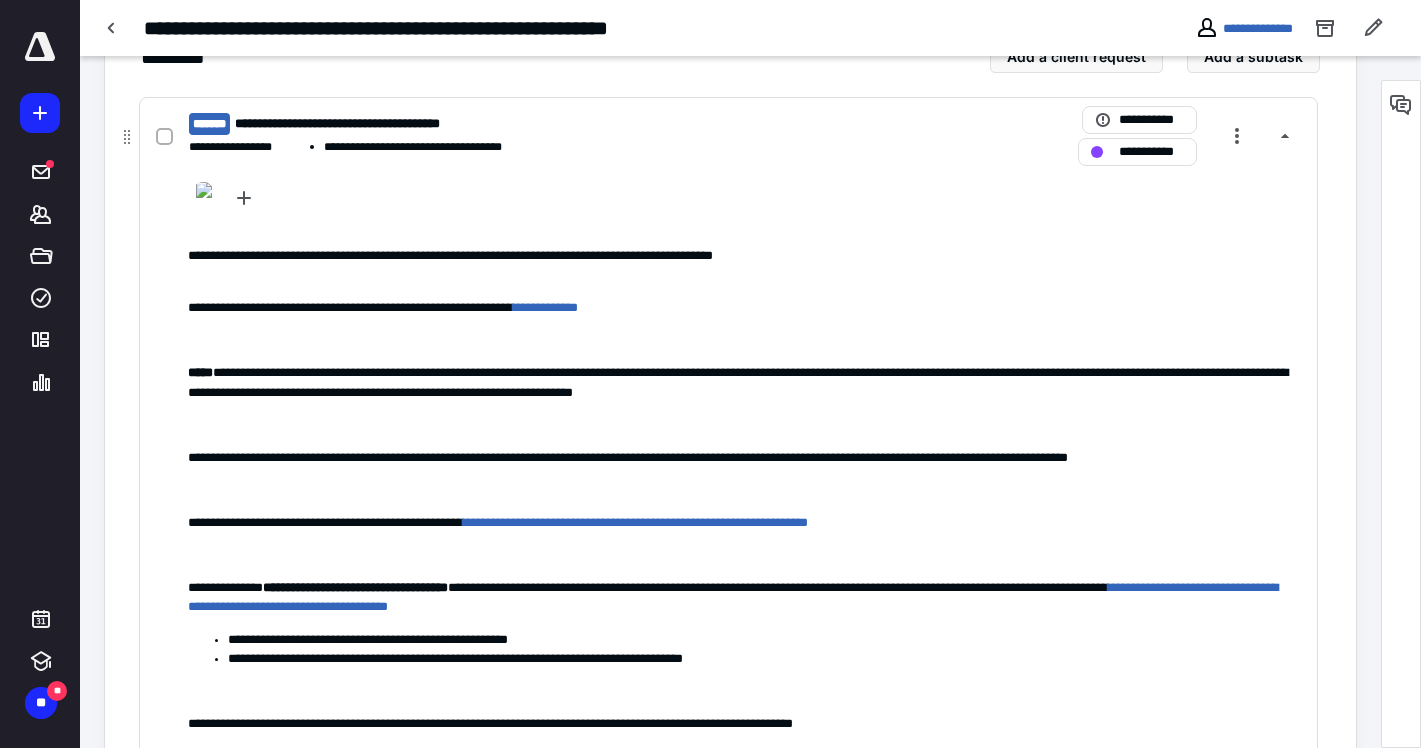 scroll, scrollTop: 320, scrollLeft: 0, axis: vertical 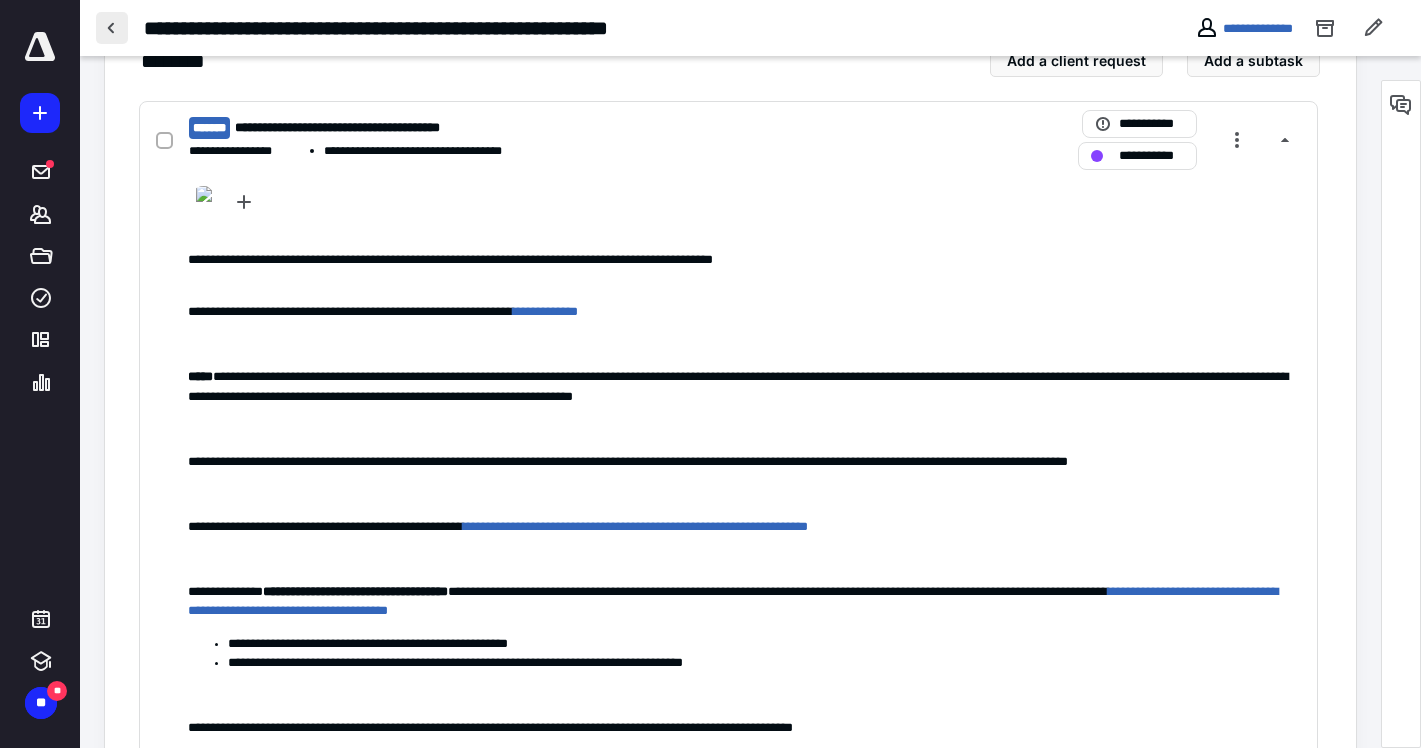 click at bounding box center [112, 28] 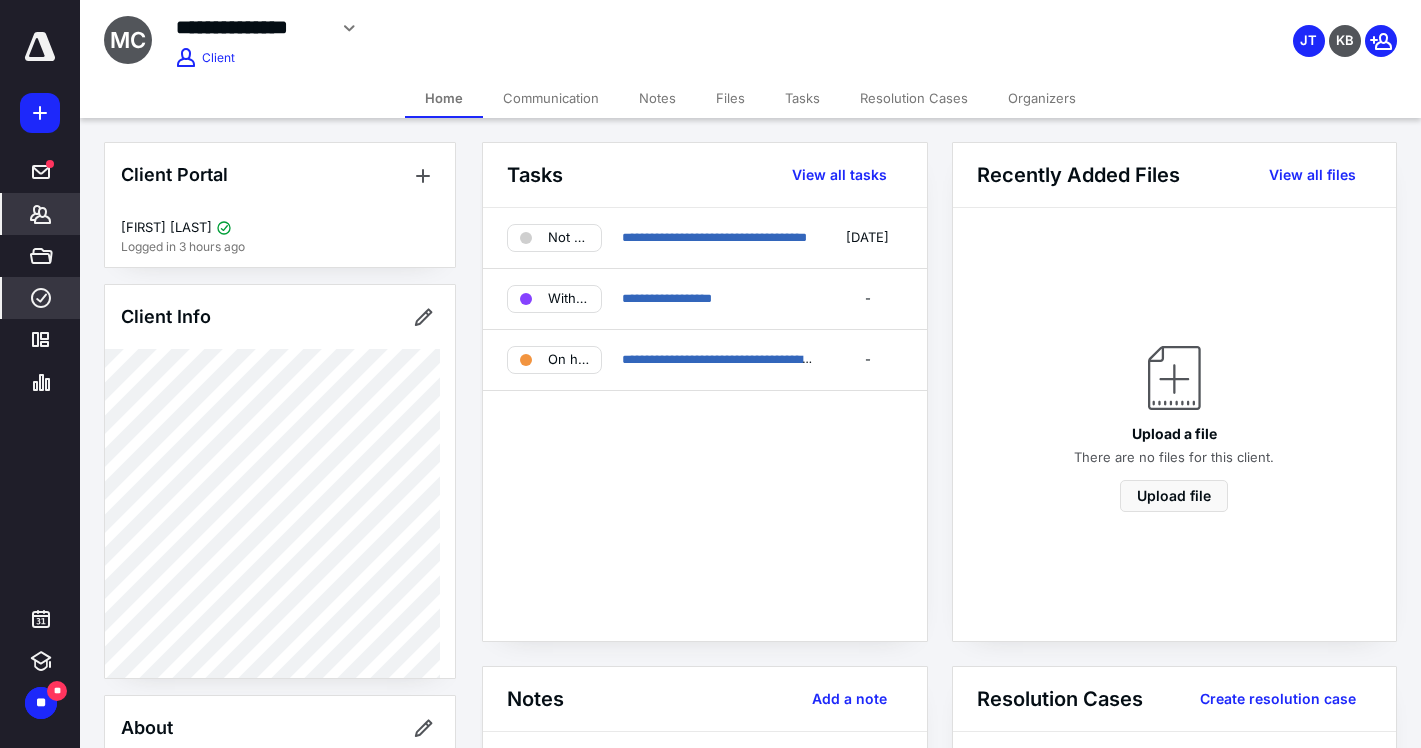 click 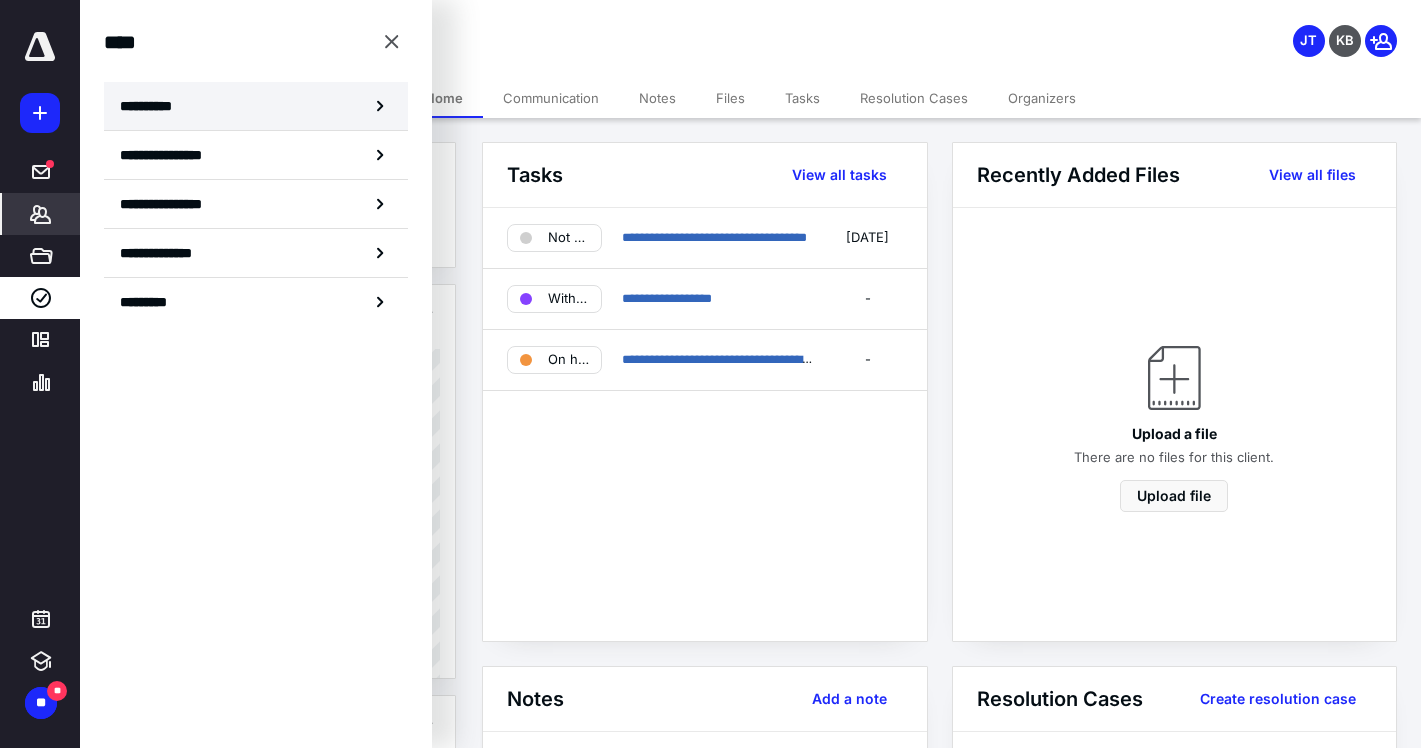 click on "**********" at bounding box center [153, 106] 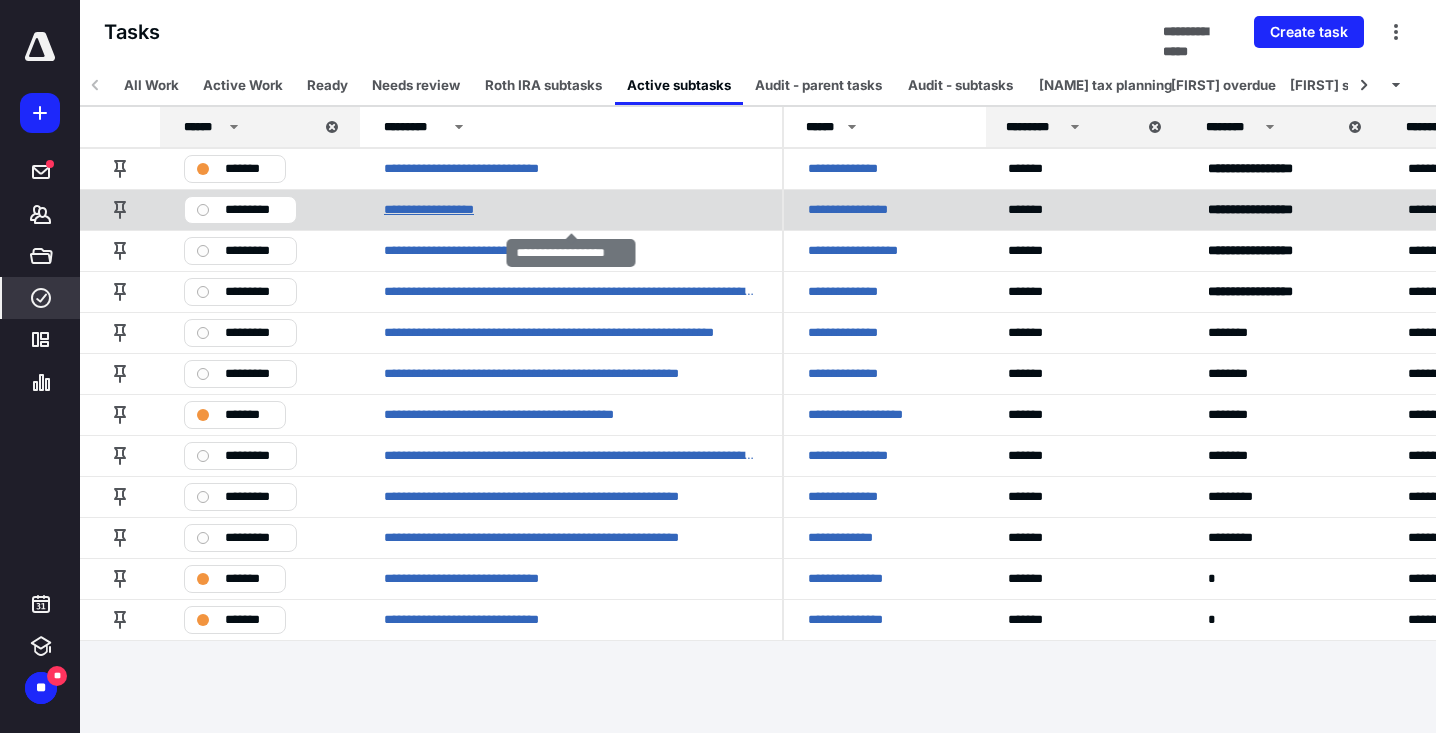 click on "**********" at bounding box center [442, 210] 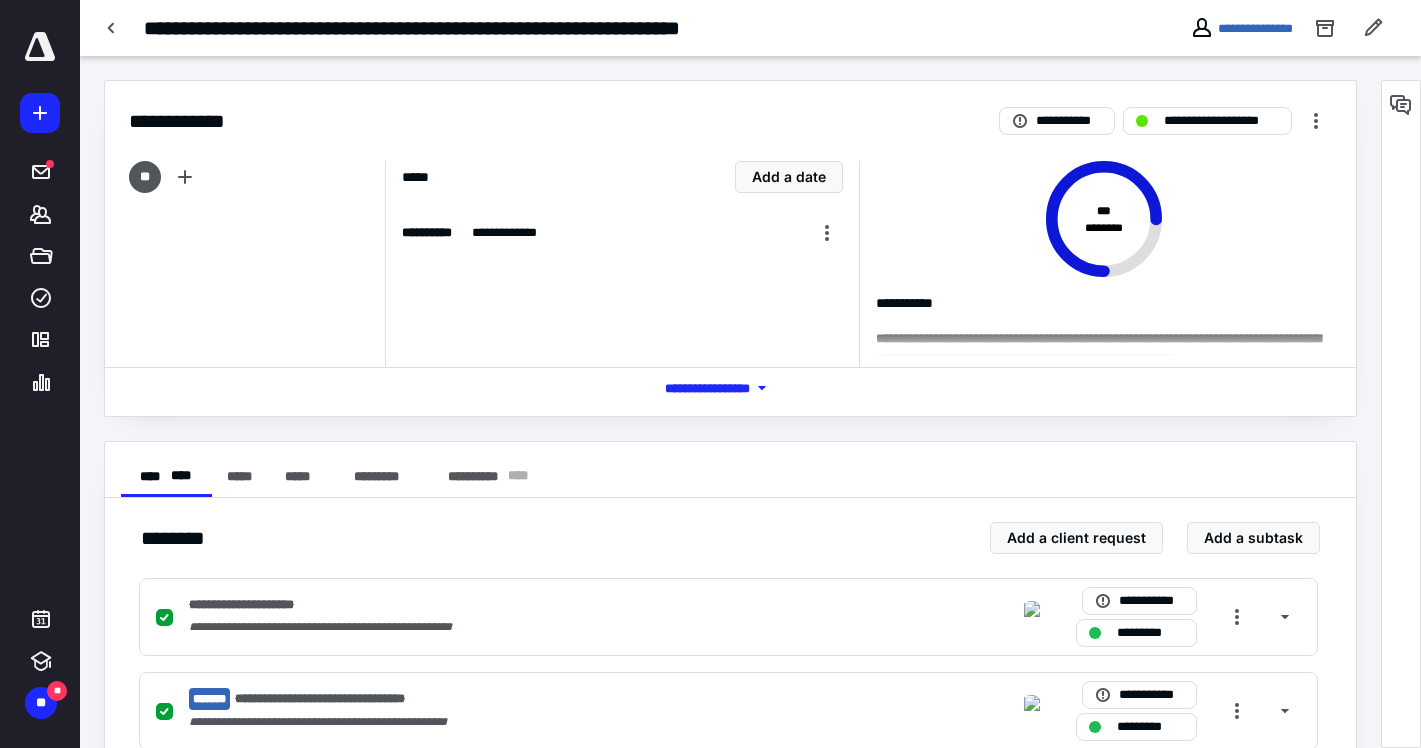 click on "**********" at bounding box center (475, 28) 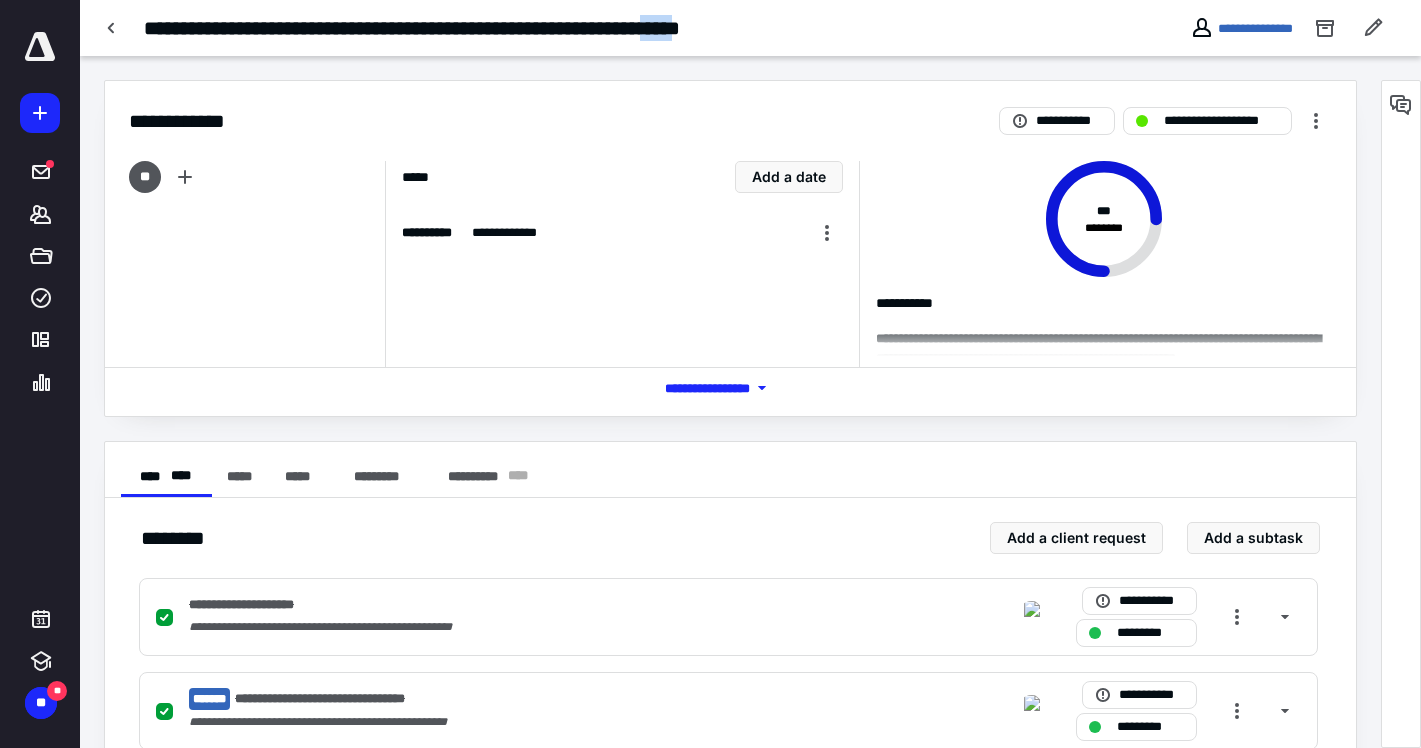 drag, startPoint x: 743, startPoint y: 27, endPoint x: 798, endPoint y: 24, distance: 55.081757 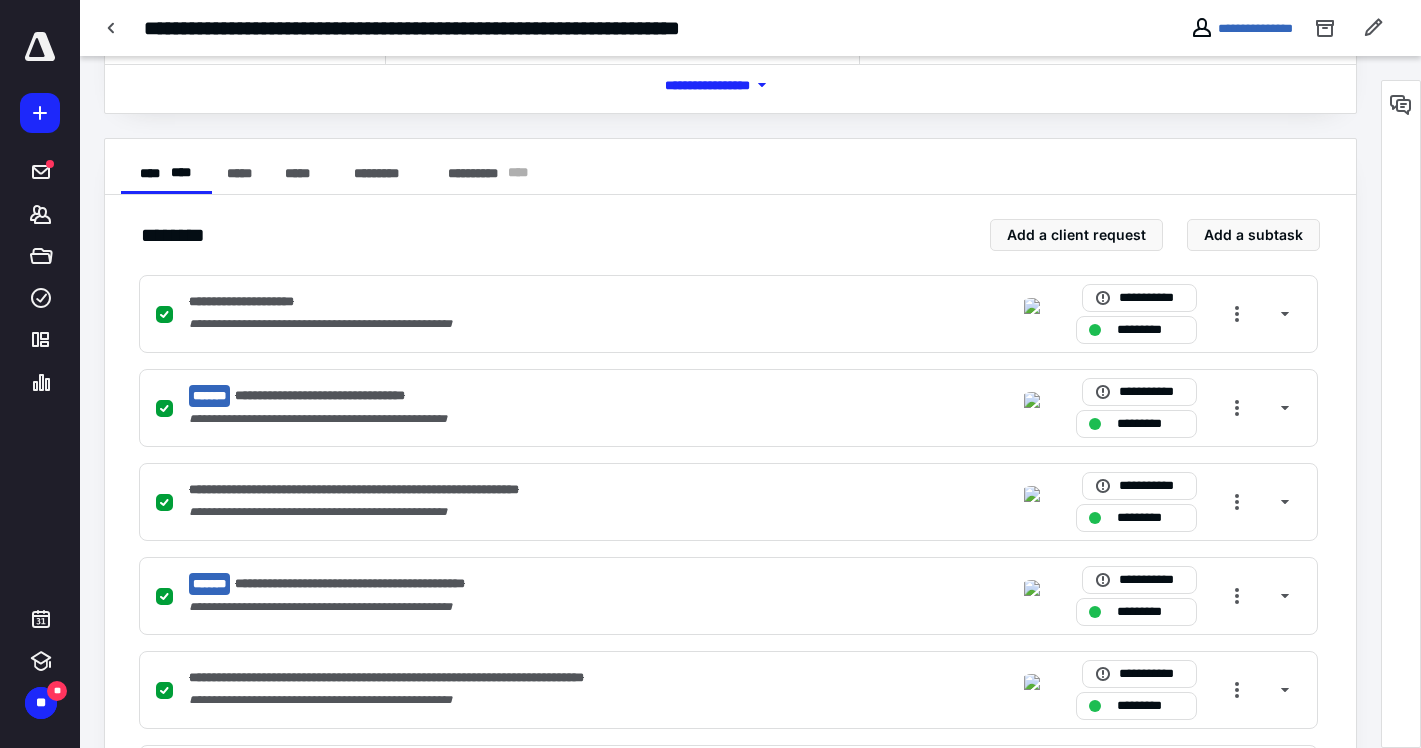 scroll, scrollTop: 0, scrollLeft: 0, axis: both 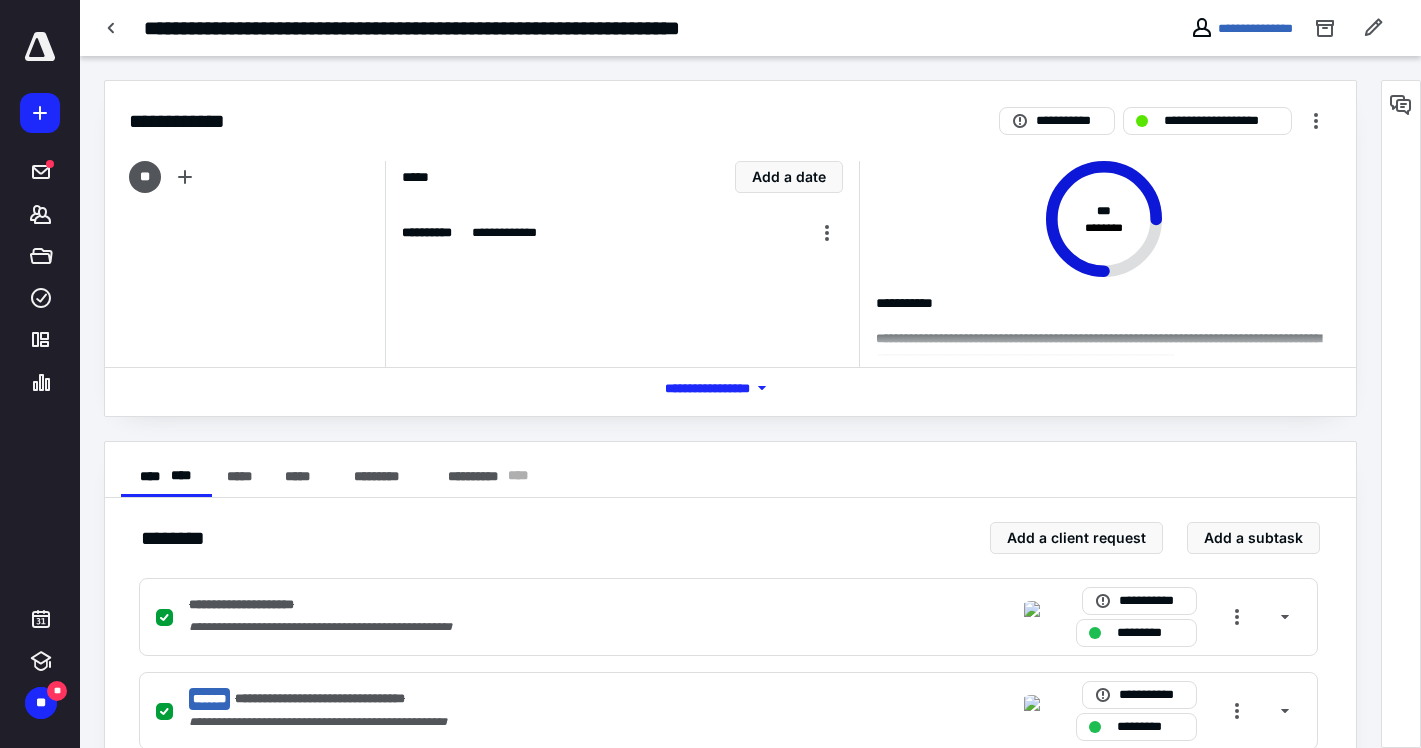 click on "*** **** *******" at bounding box center [731, 388] 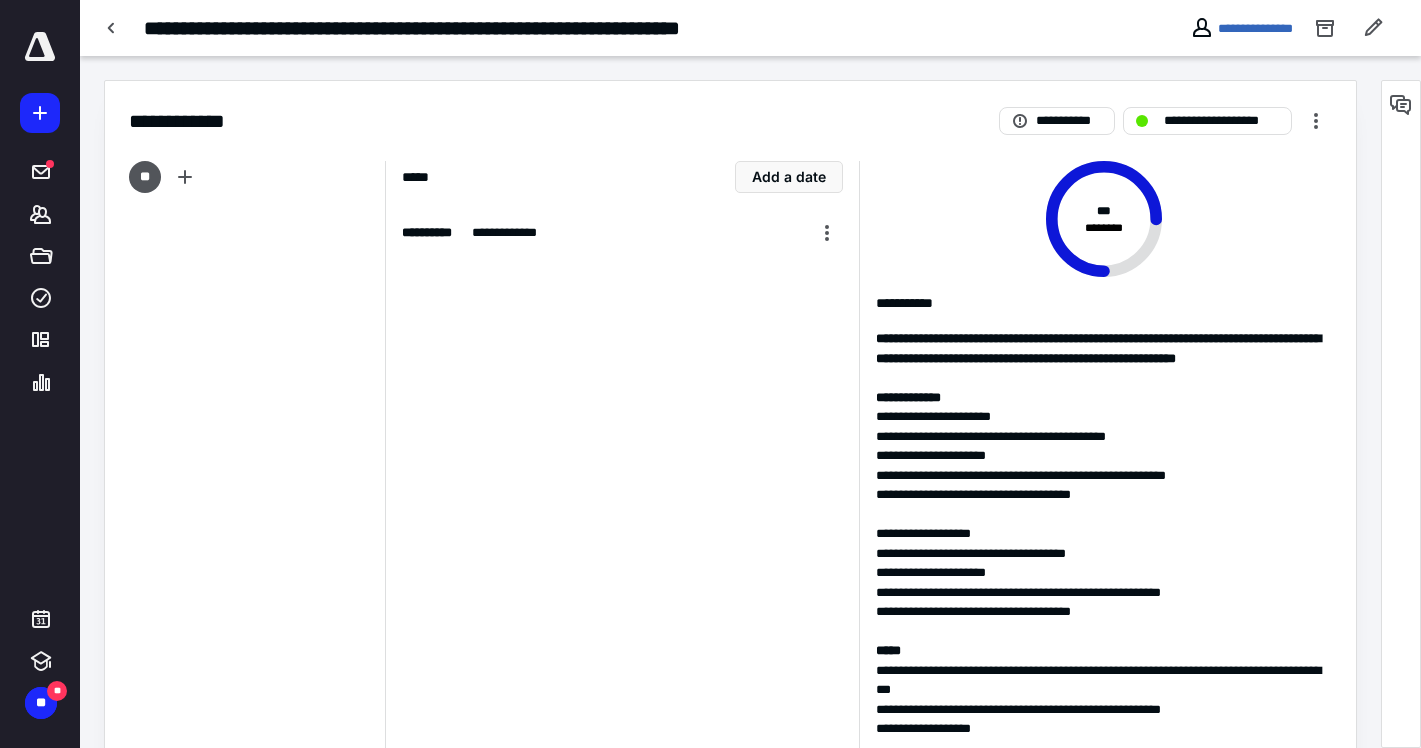 scroll, scrollTop: 394, scrollLeft: 0, axis: vertical 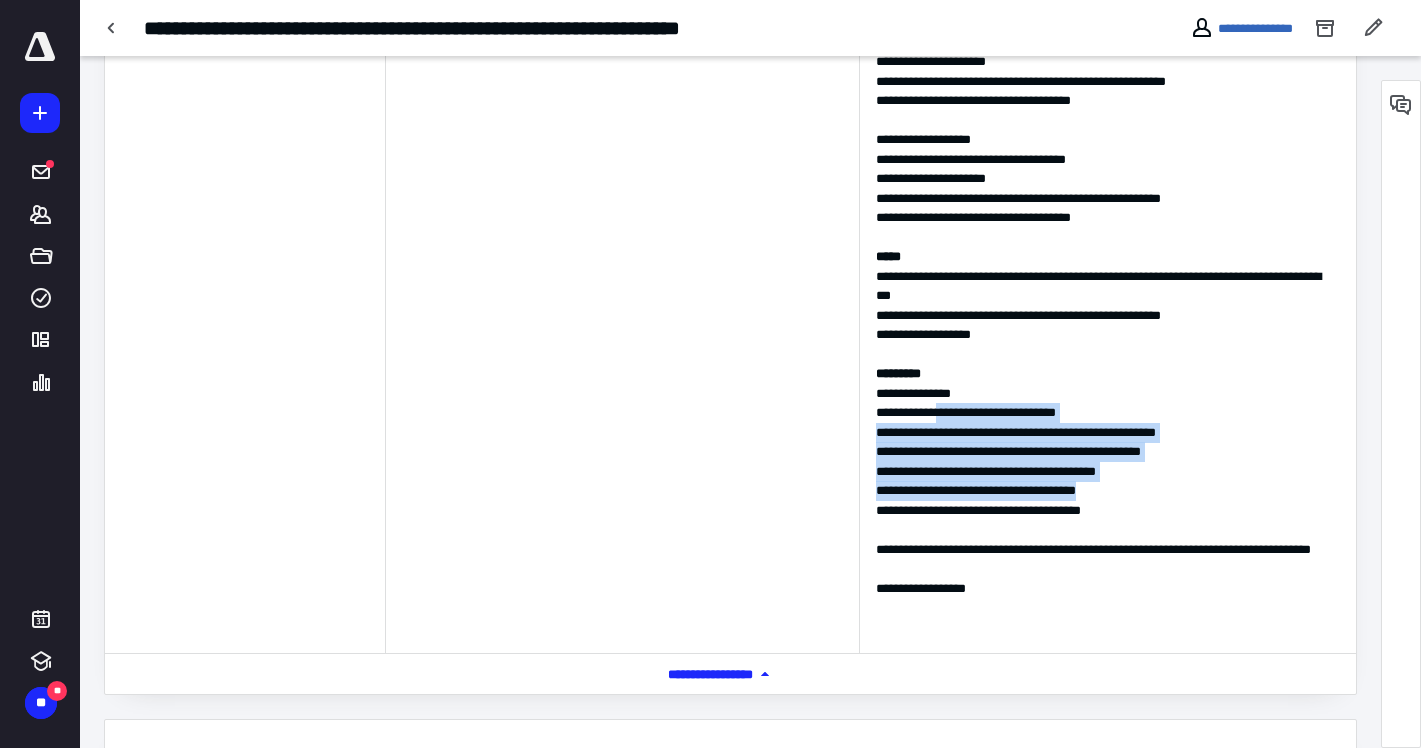 drag, startPoint x: 944, startPoint y: 433, endPoint x: 1142, endPoint y: 510, distance: 212.44528 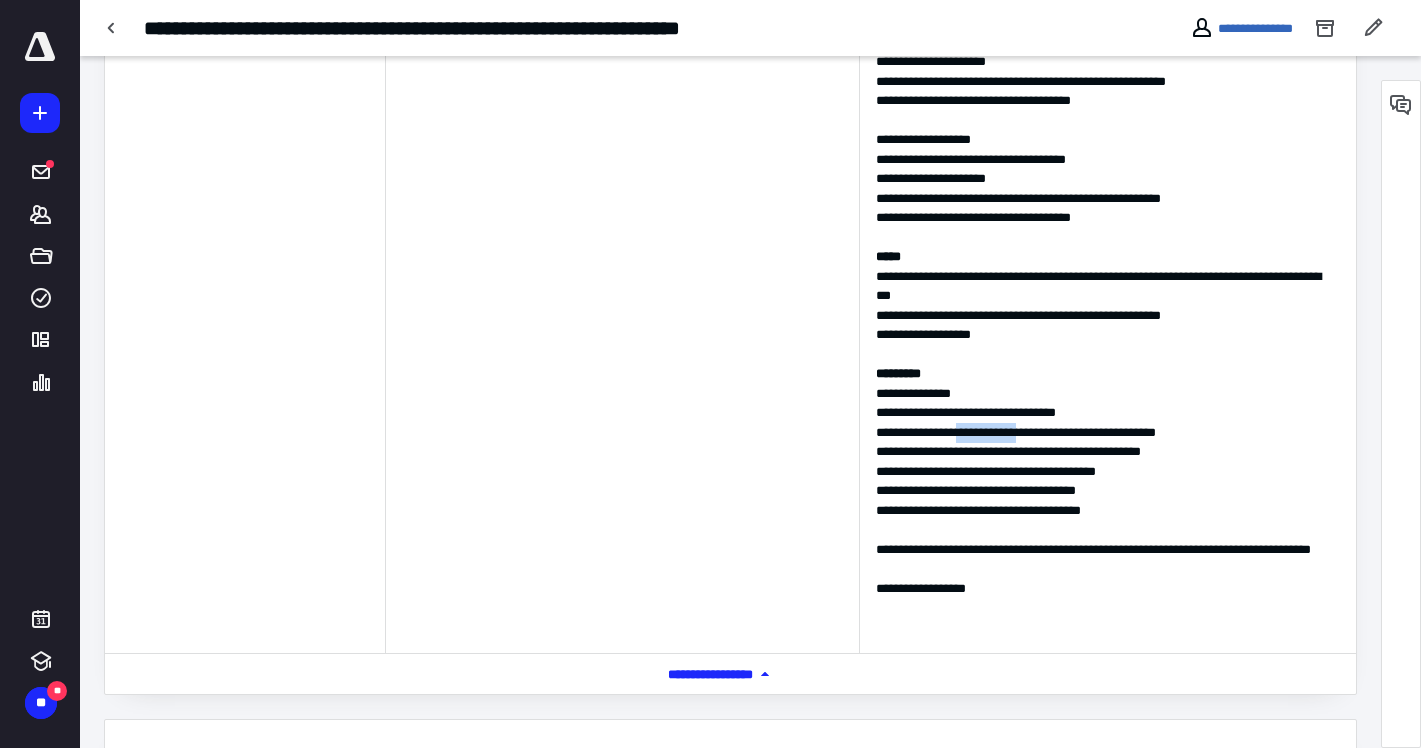 drag, startPoint x: 970, startPoint y: 449, endPoint x: 1043, endPoint y: 450, distance: 73.00685 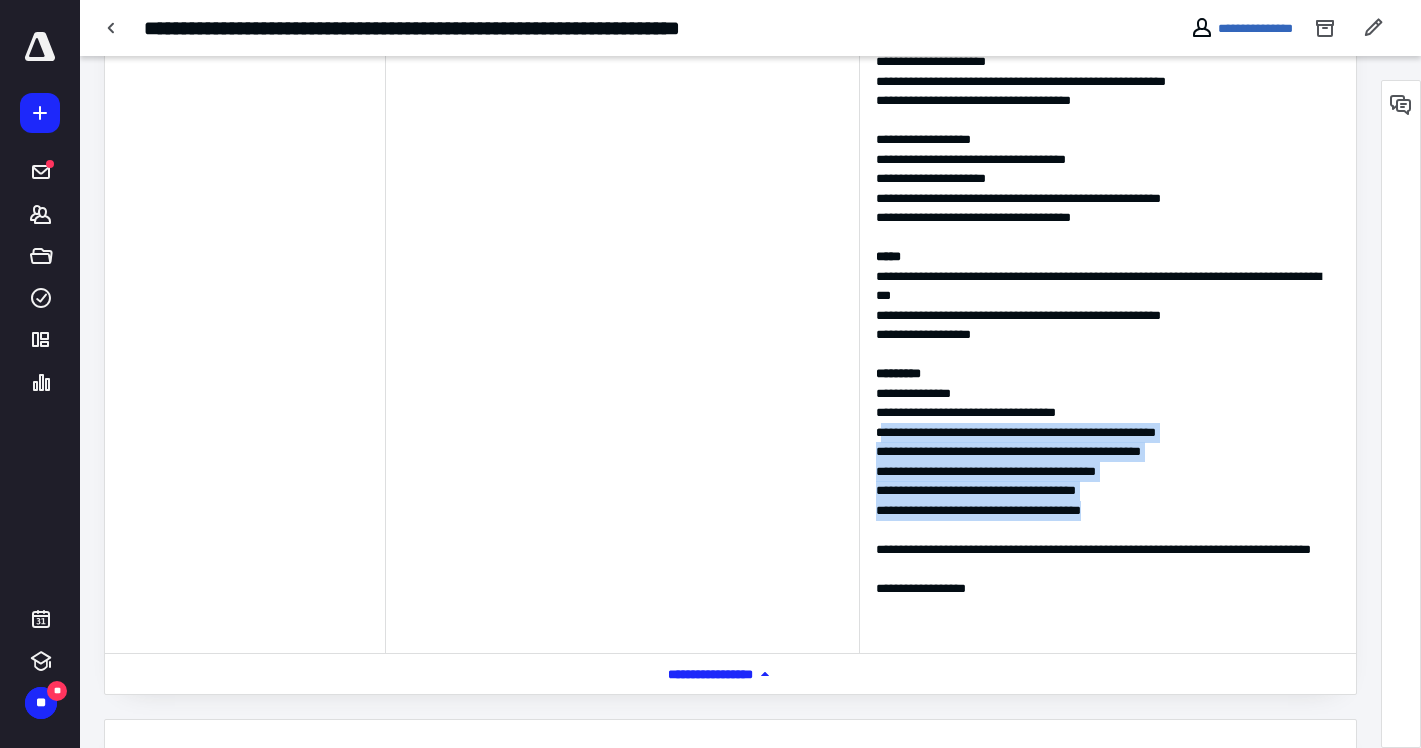 drag, startPoint x: 879, startPoint y: 449, endPoint x: 1191, endPoint y: 526, distance: 321.36118 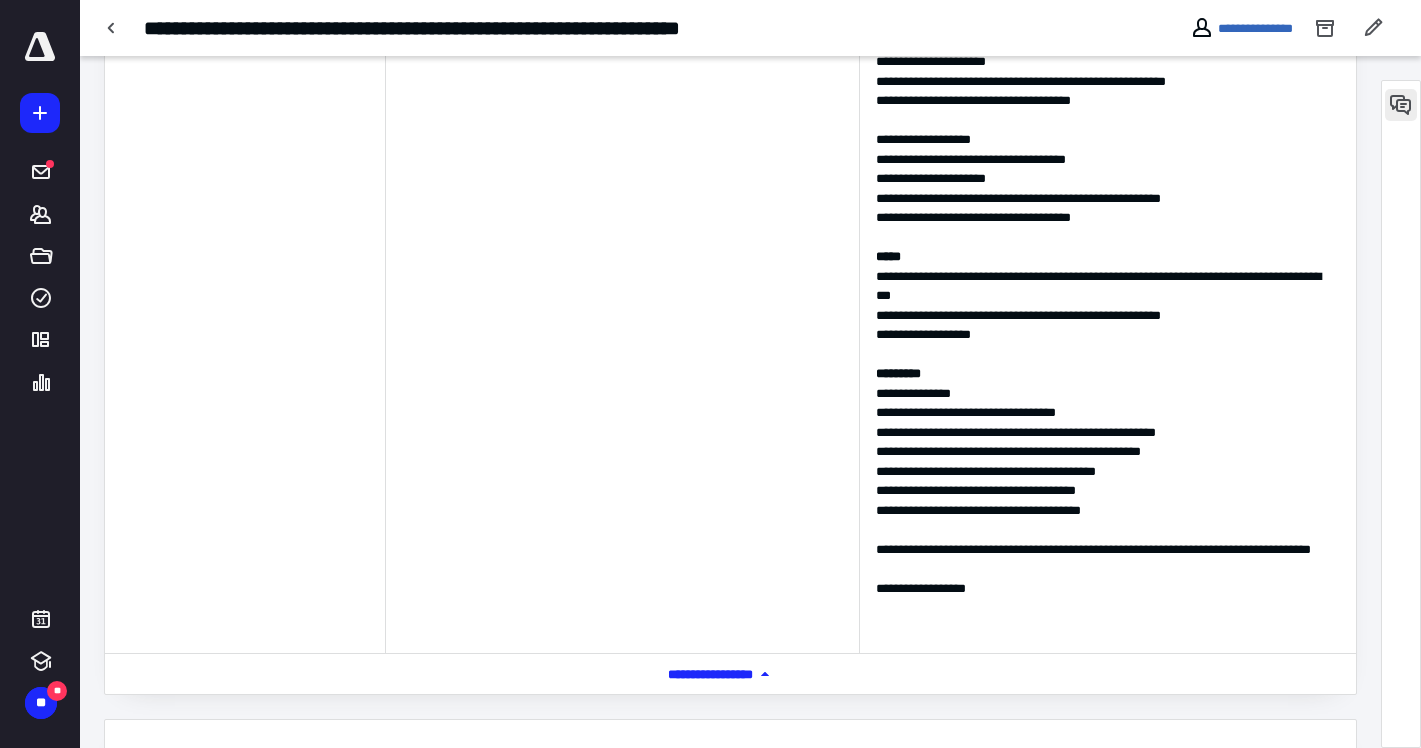 click at bounding box center (1401, 105) 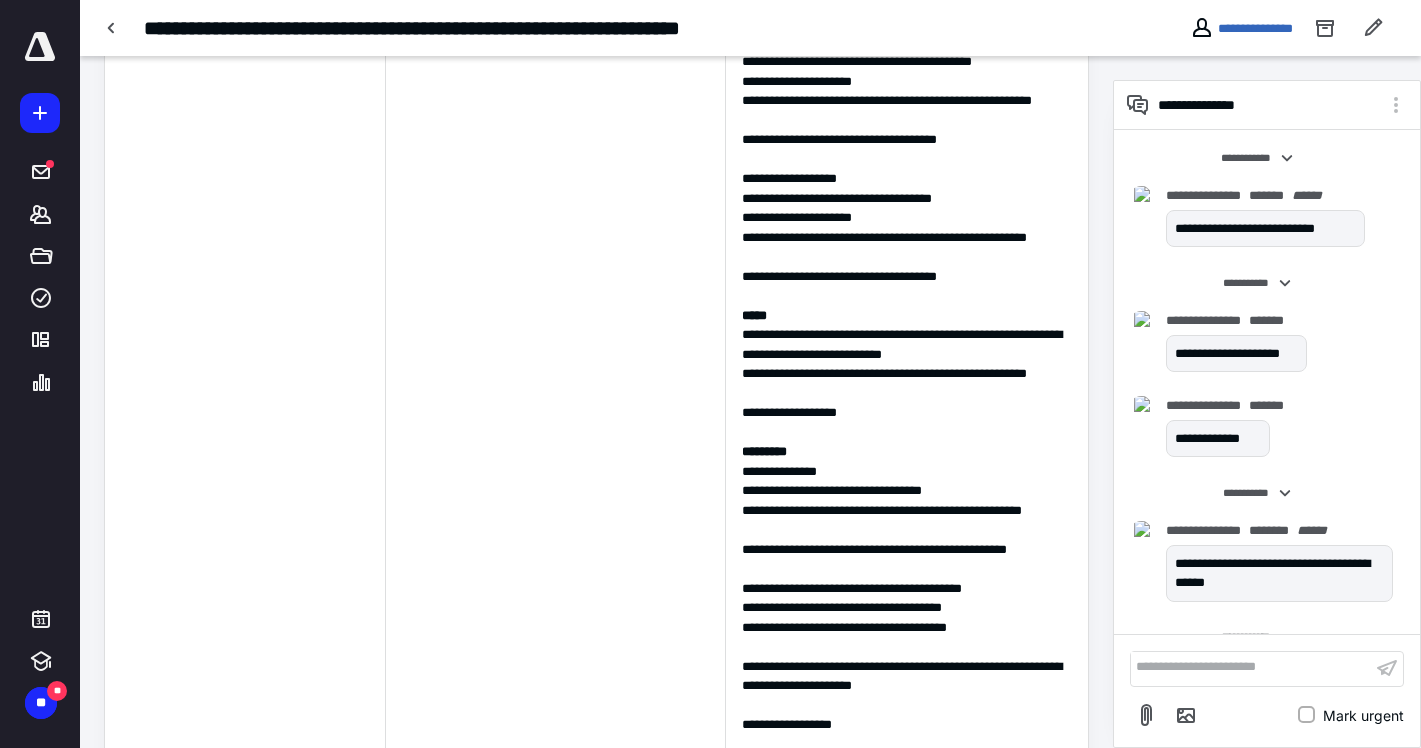 scroll, scrollTop: 112, scrollLeft: 0, axis: vertical 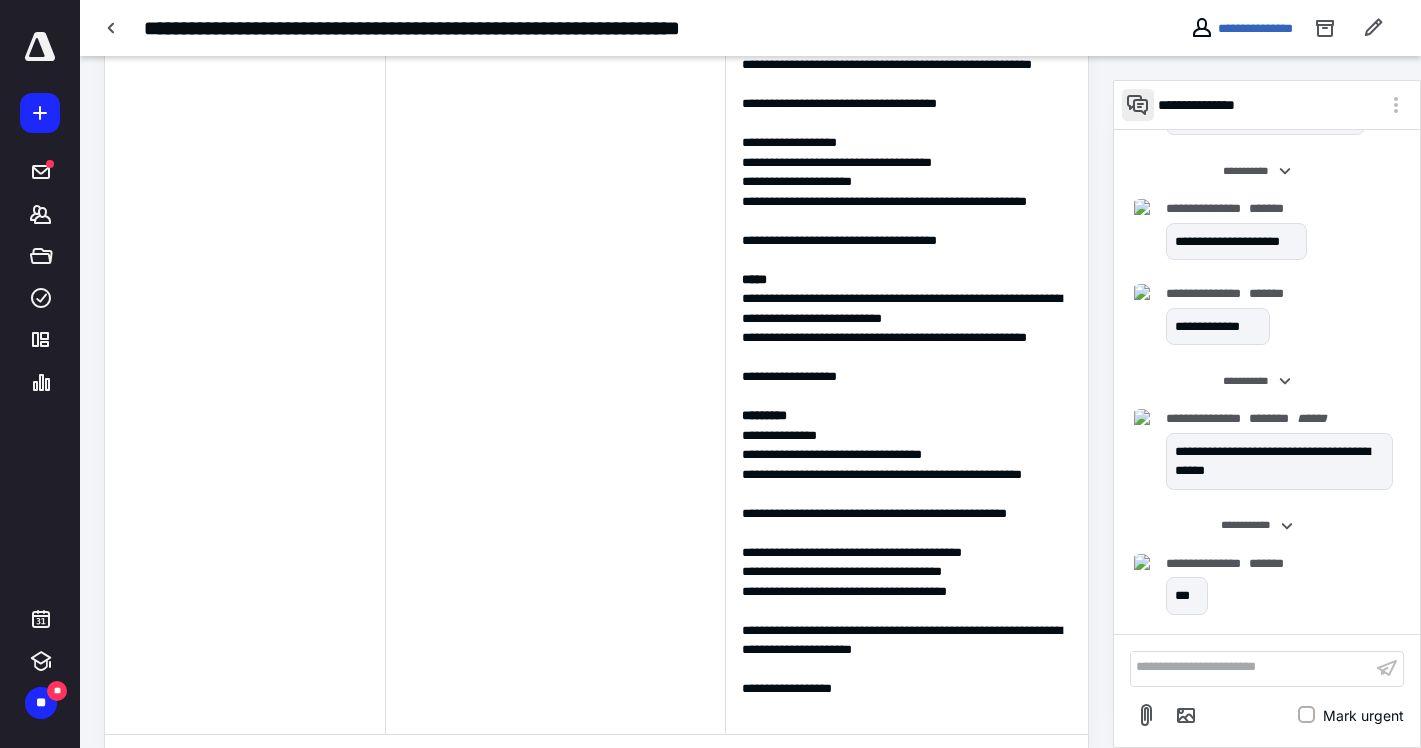 click at bounding box center (1138, 105) 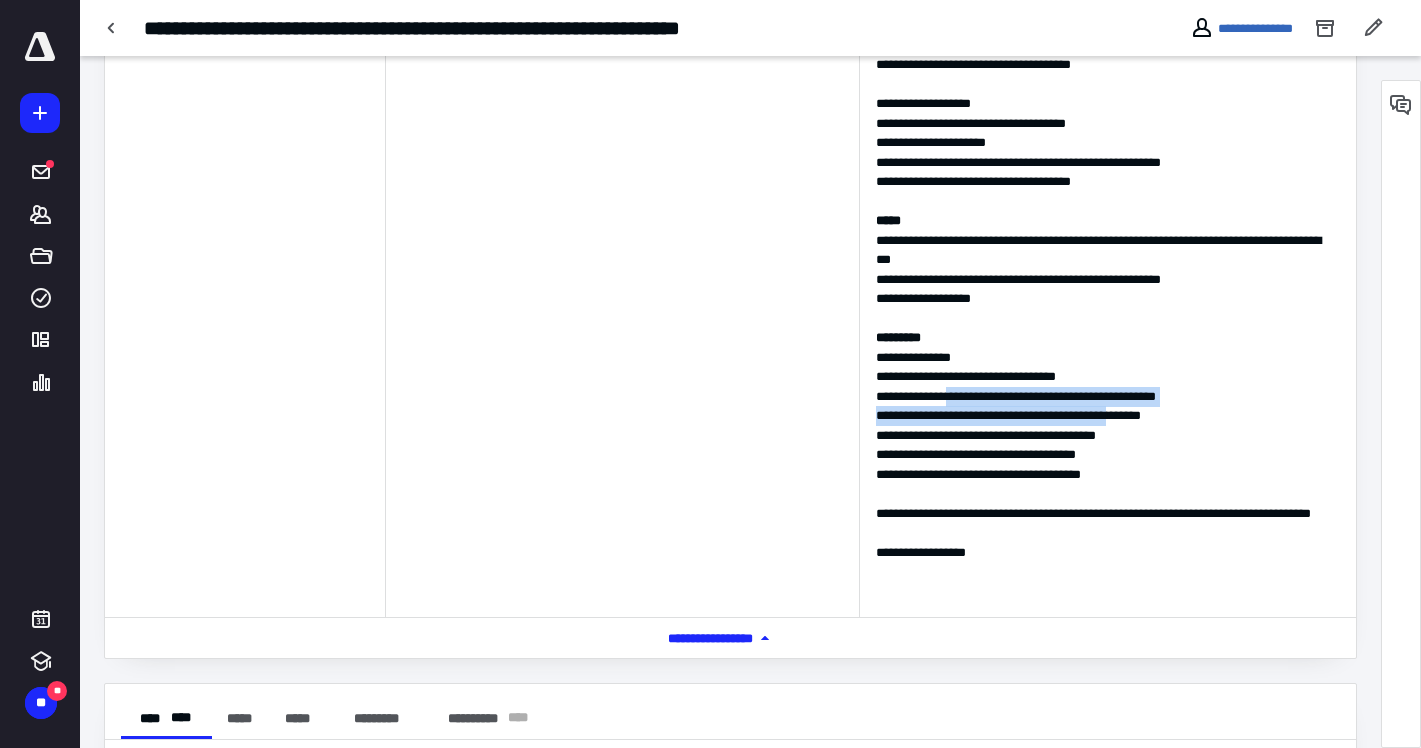 drag, startPoint x: 959, startPoint y: 412, endPoint x: 1166, endPoint y: 430, distance: 207.78113 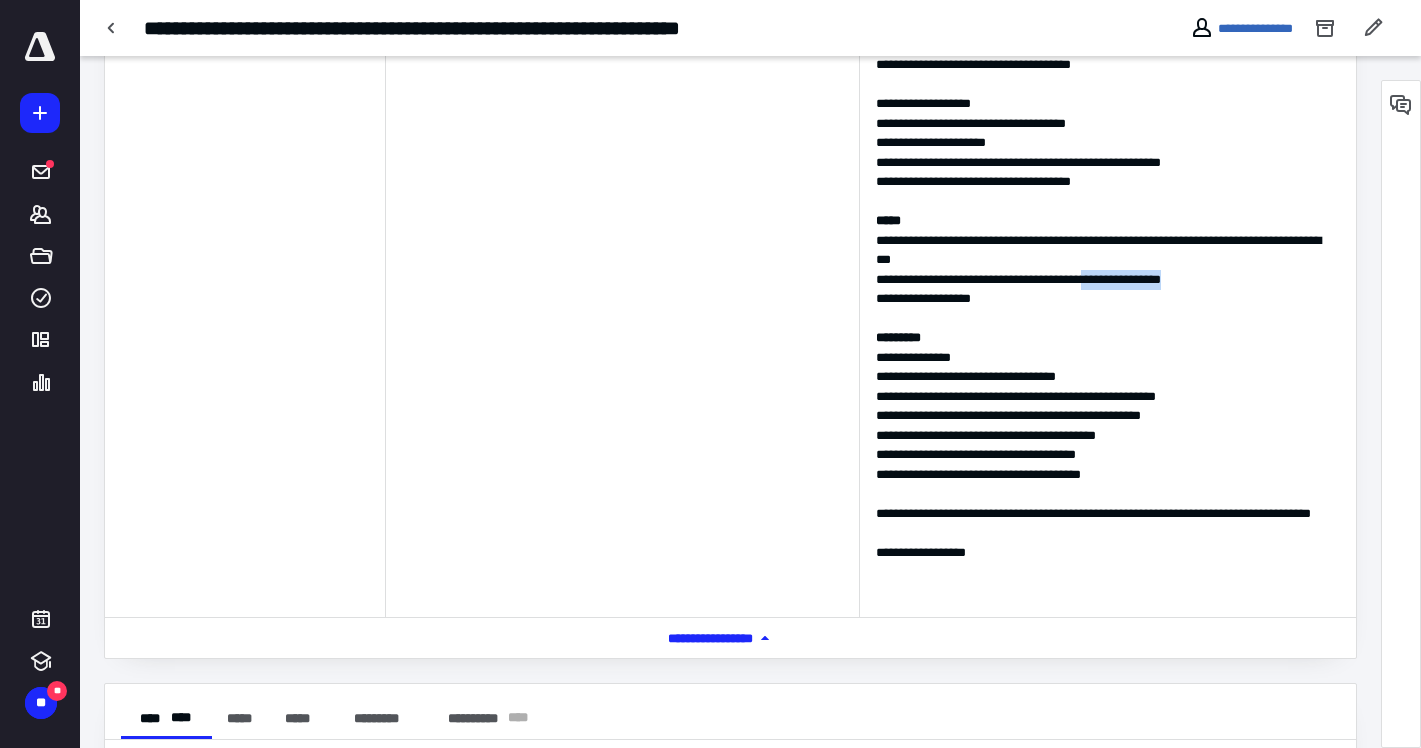 drag, startPoint x: 1142, startPoint y: 294, endPoint x: 1275, endPoint y: 296, distance: 133.01503 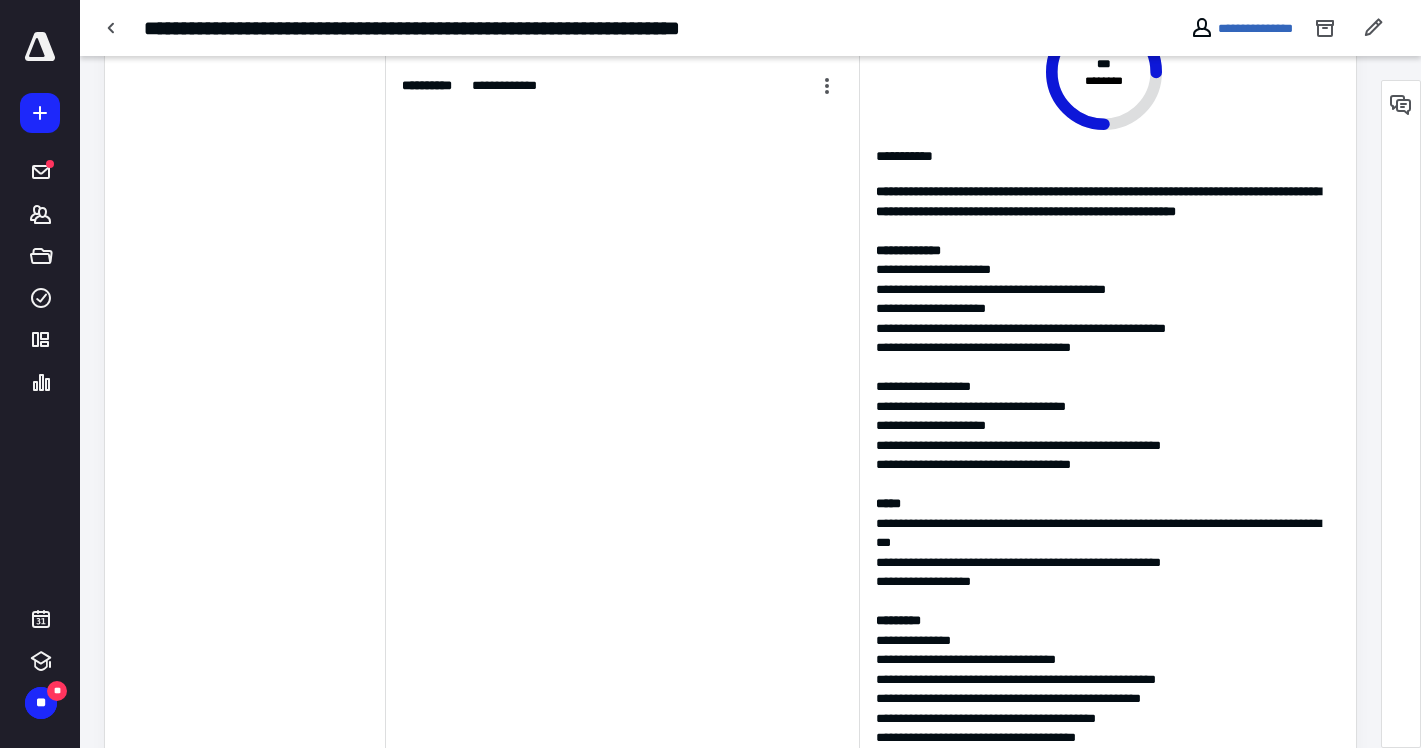 scroll, scrollTop: 177, scrollLeft: 0, axis: vertical 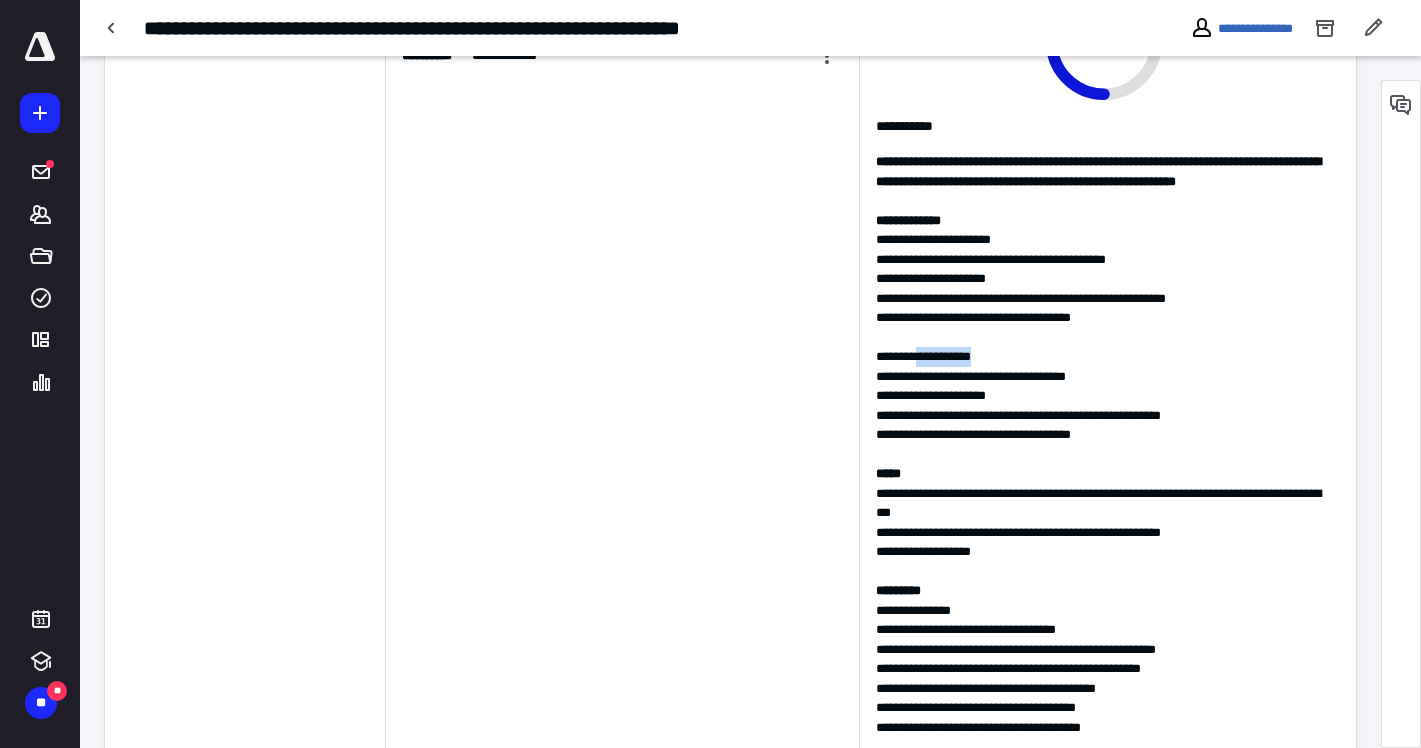 drag, startPoint x: 920, startPoint y: 374, endPoint x: 1002, endPoint y: 374, distance: 82 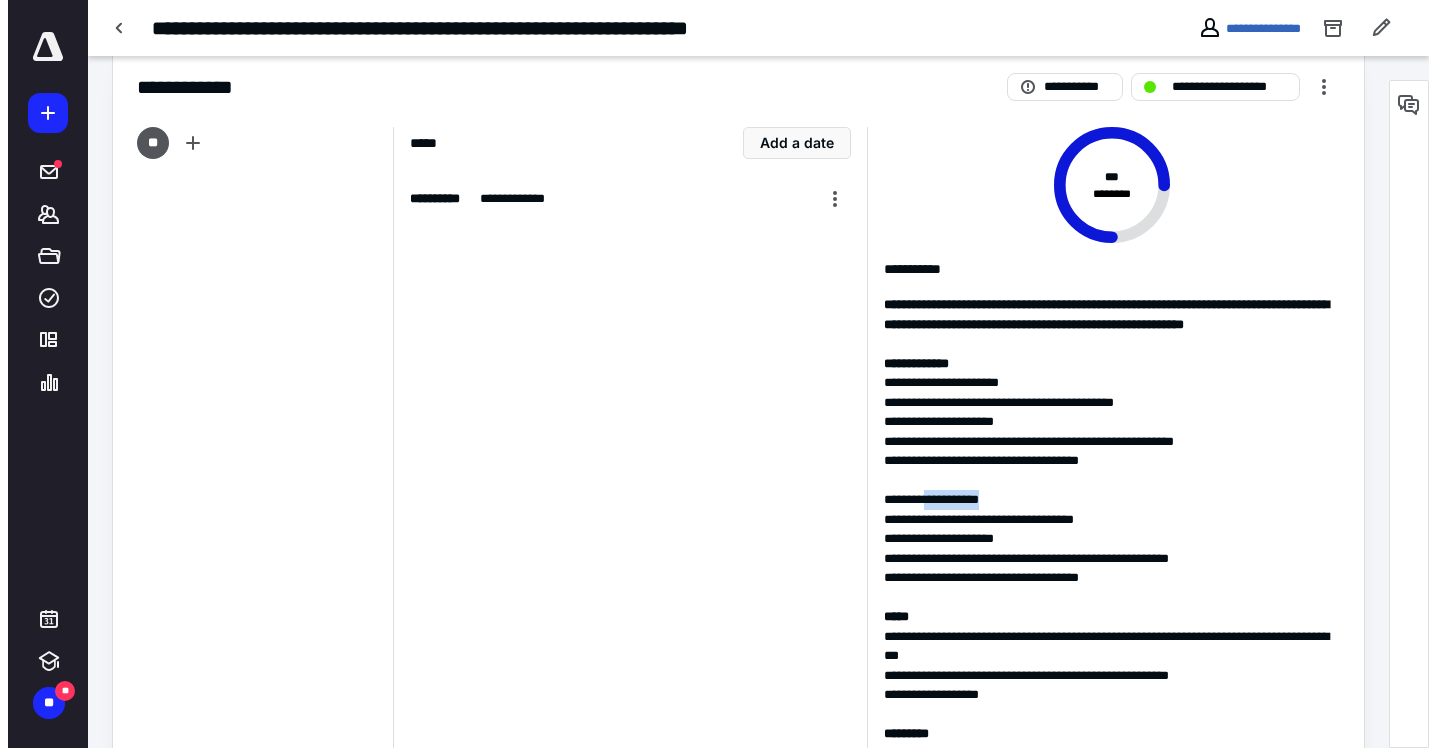 scroll, scrollTop: 0, scrollLeft: 0, axis: both 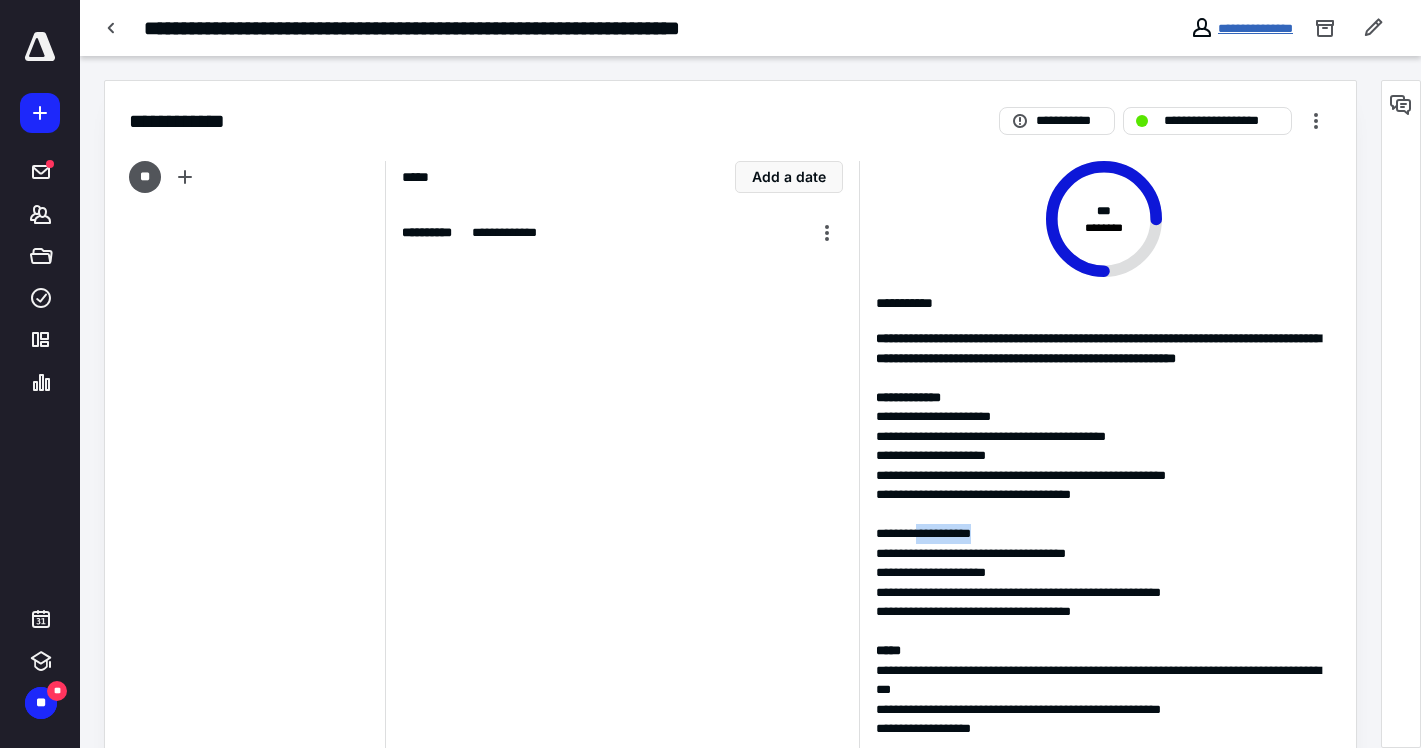 click on "**********" at bounding box center (1255, 28) 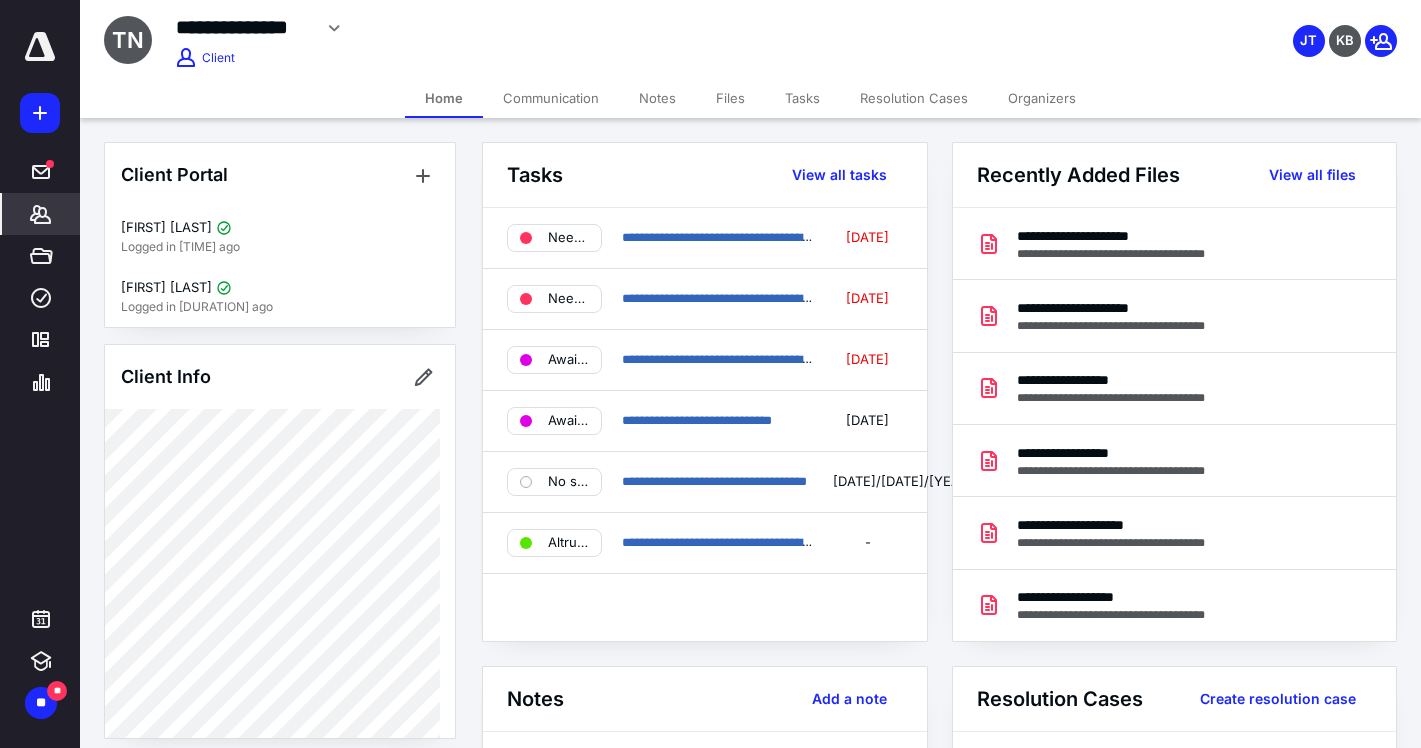click on "Files" at bounding box center (730, 98) 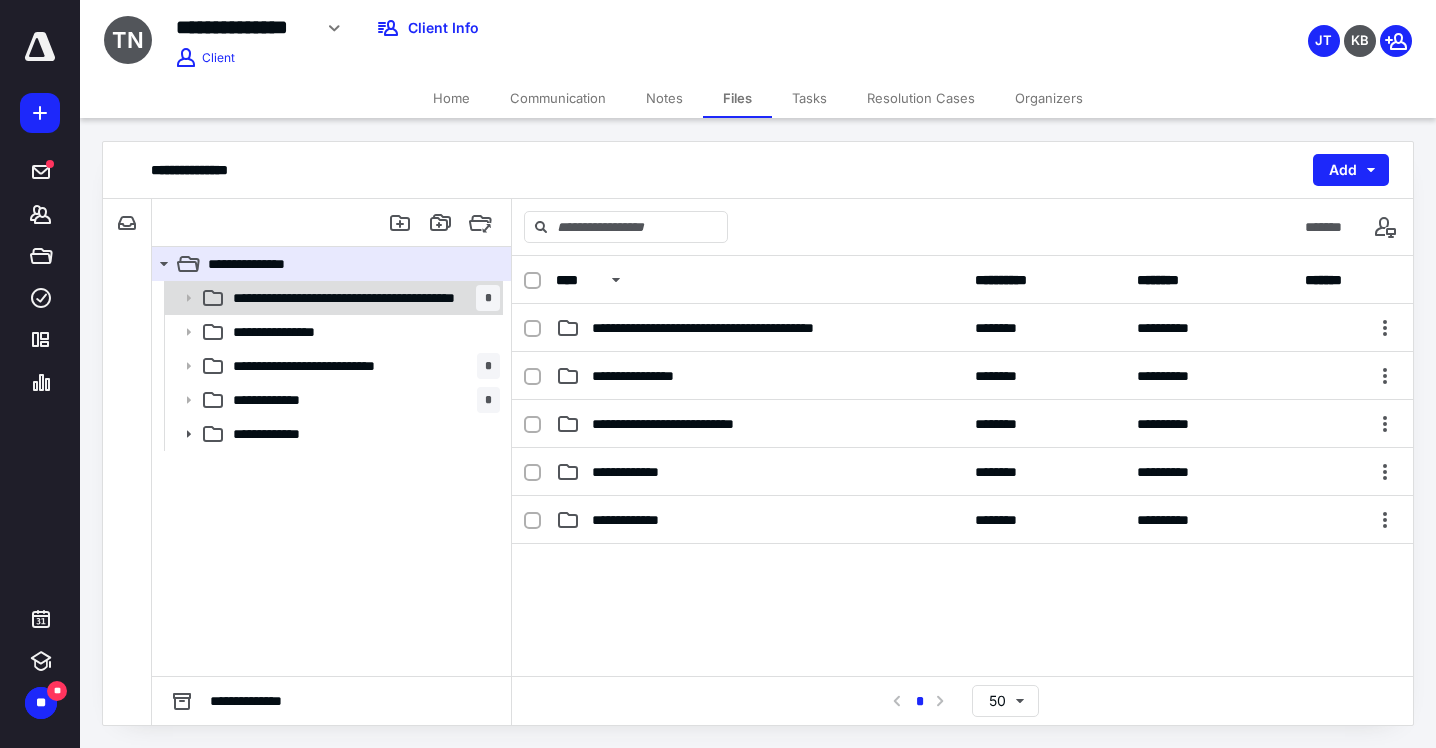 click on "**********" at bounding box center [354, 298] 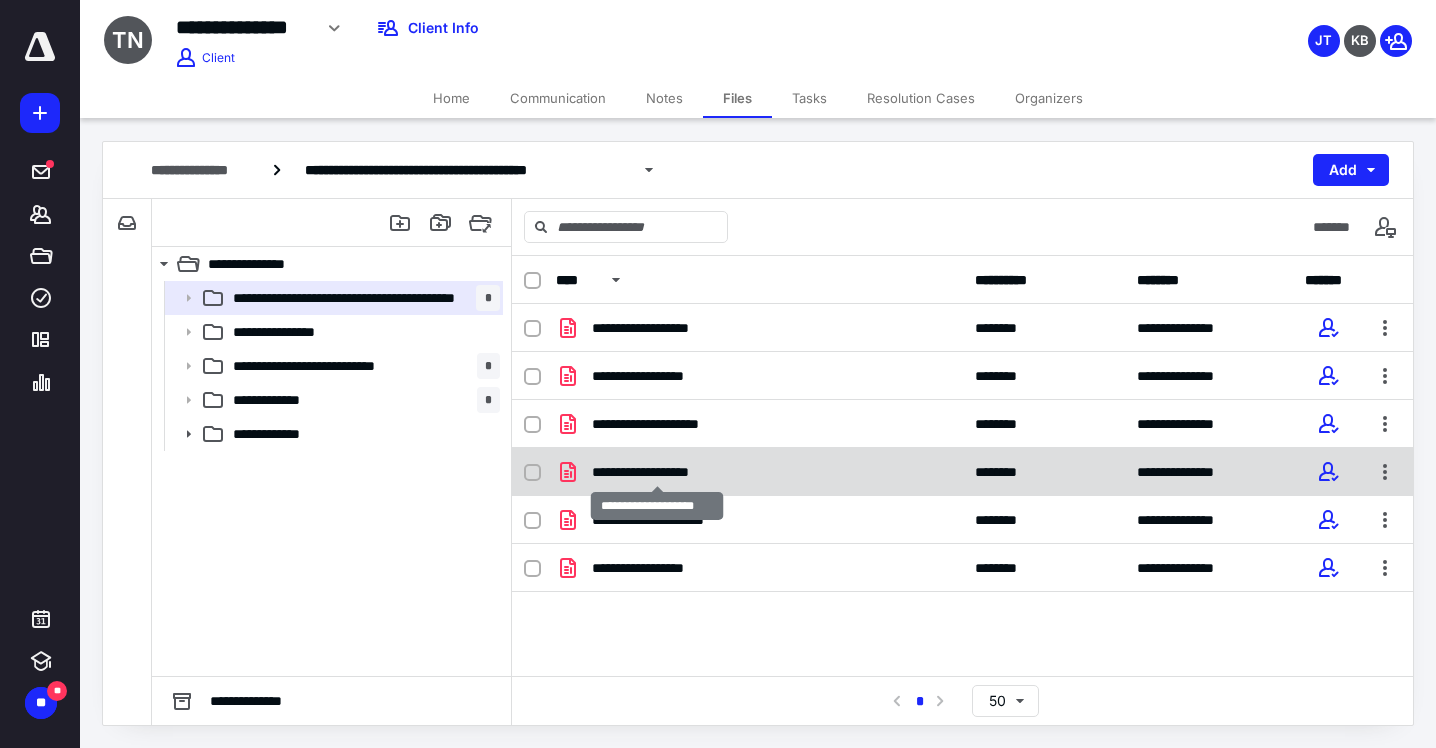 click on "**********" at bounding box center (657, 472) 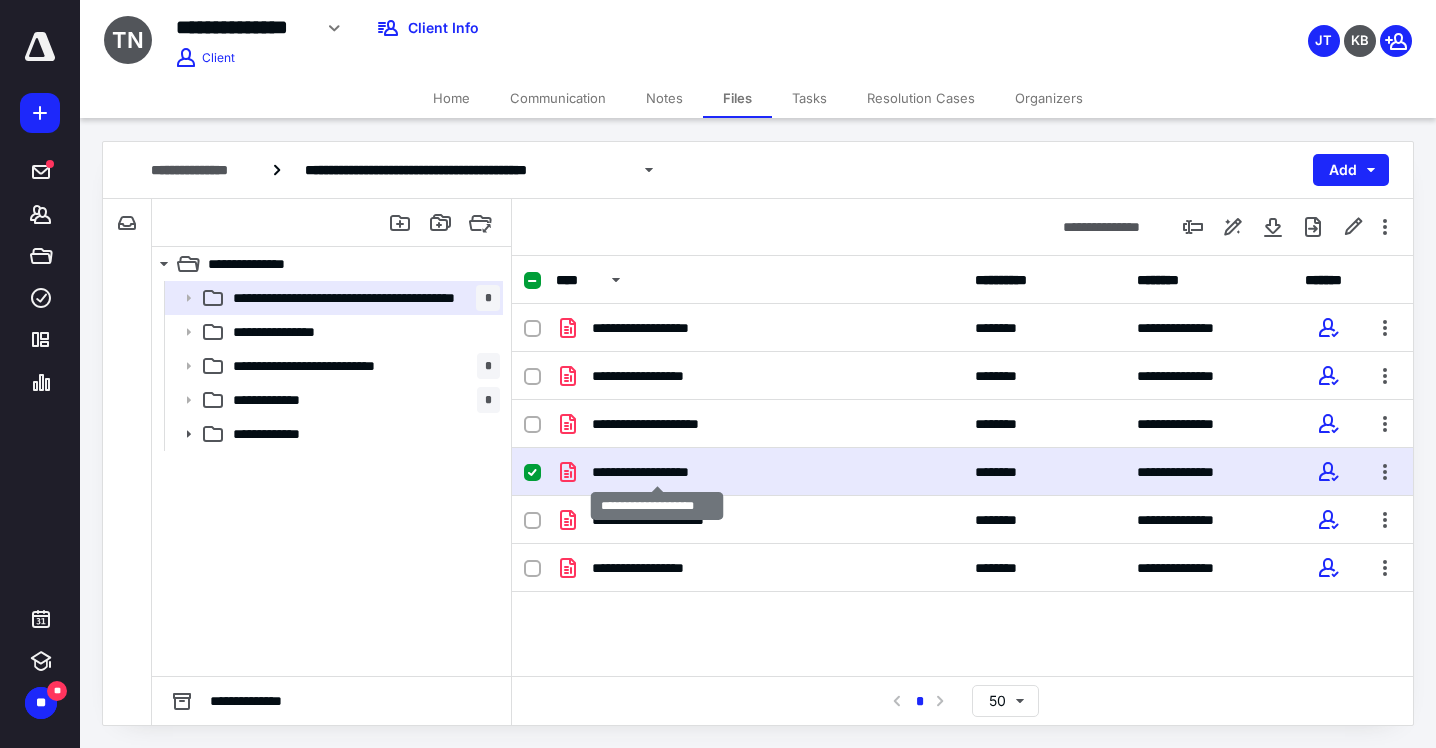 click on "**********" at bounding box center (657, 472) 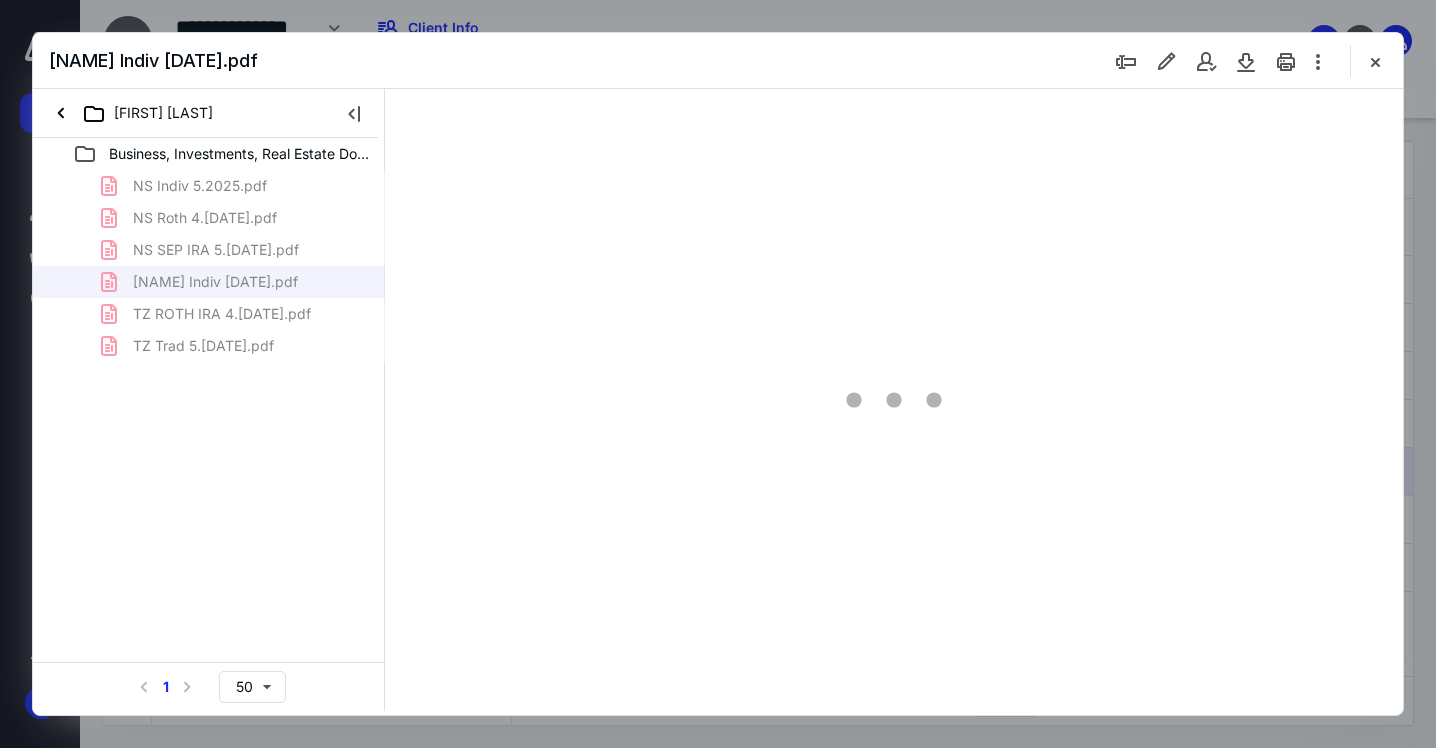 scroll, scrollTop: 0, scrollLeft: 0, axis: both 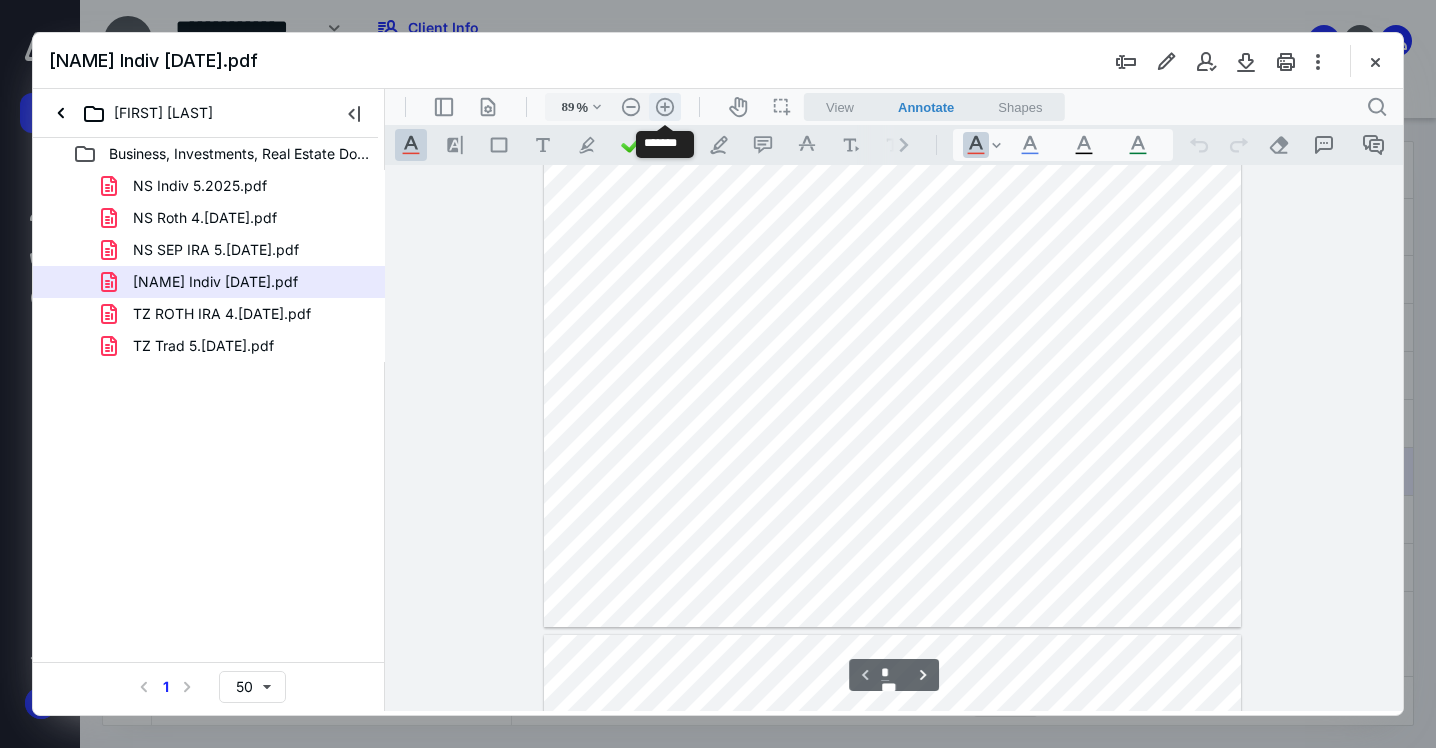 click on ".cls-1{fill:#abb0c4;} icon - header - zoom - in - line" at bounding box center [665, 107] 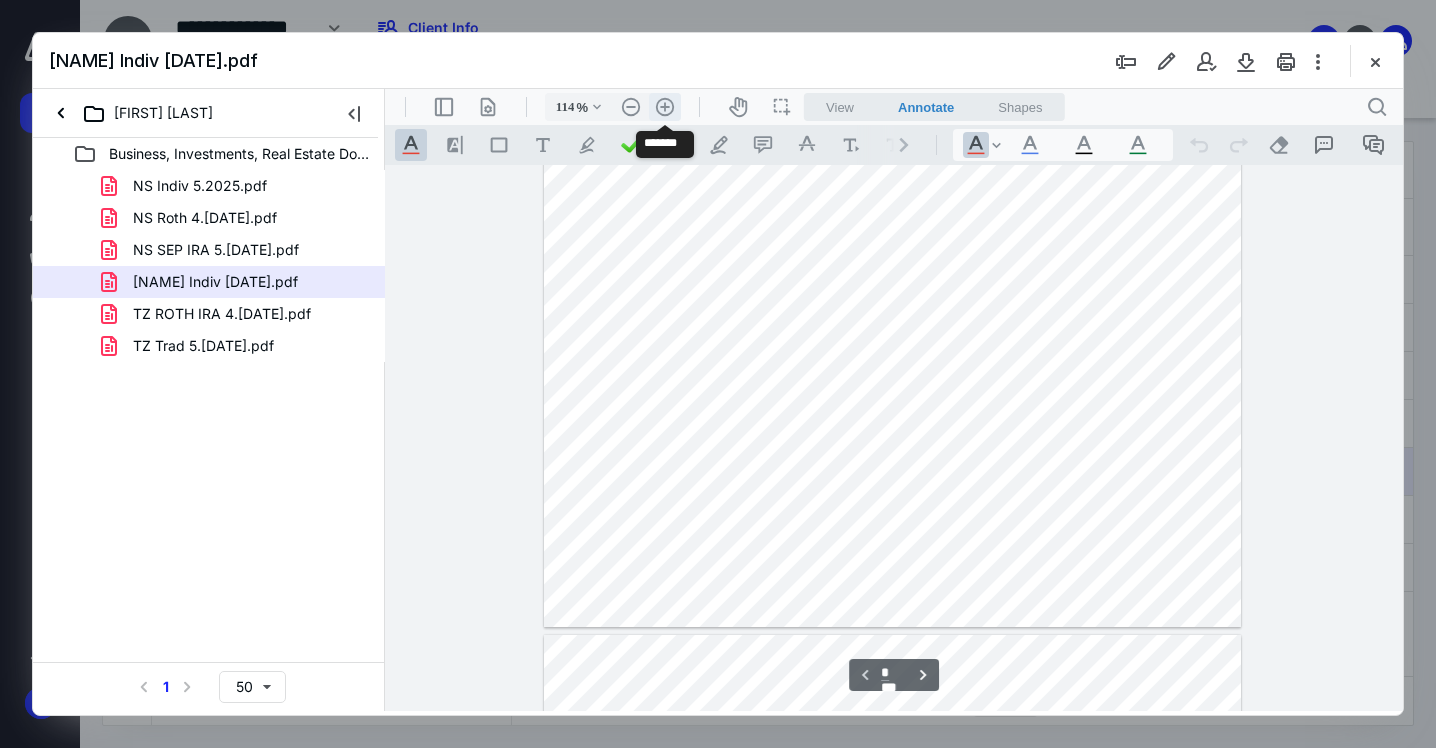 scroll, scrollTop: 169, scrollLeft: 0, axis: vertical 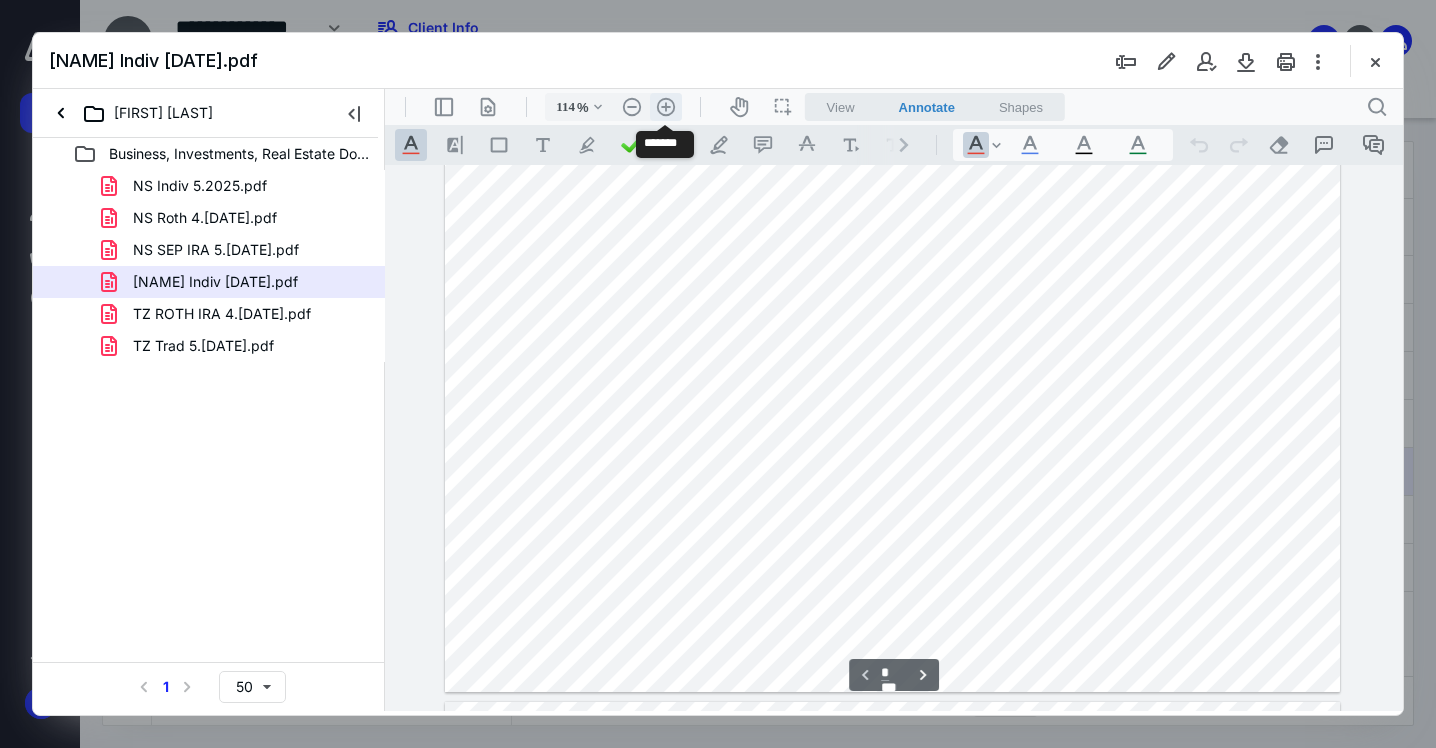 click on ".cls-1{fill:#abb0c4;} icon - header - zoom - in - line" at bounding box center [666, 107] 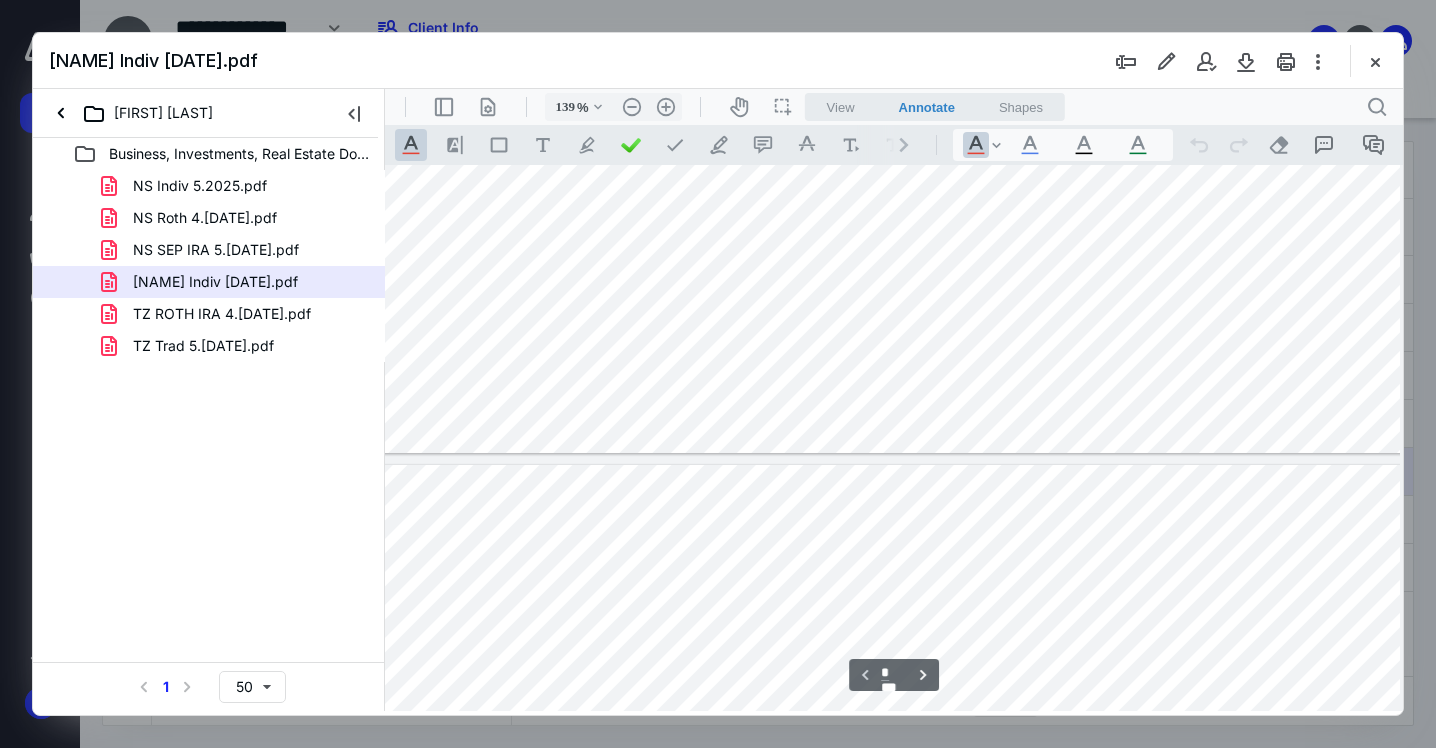 scroll, scrollTop: 563, scrollLeft: 50, axis: both 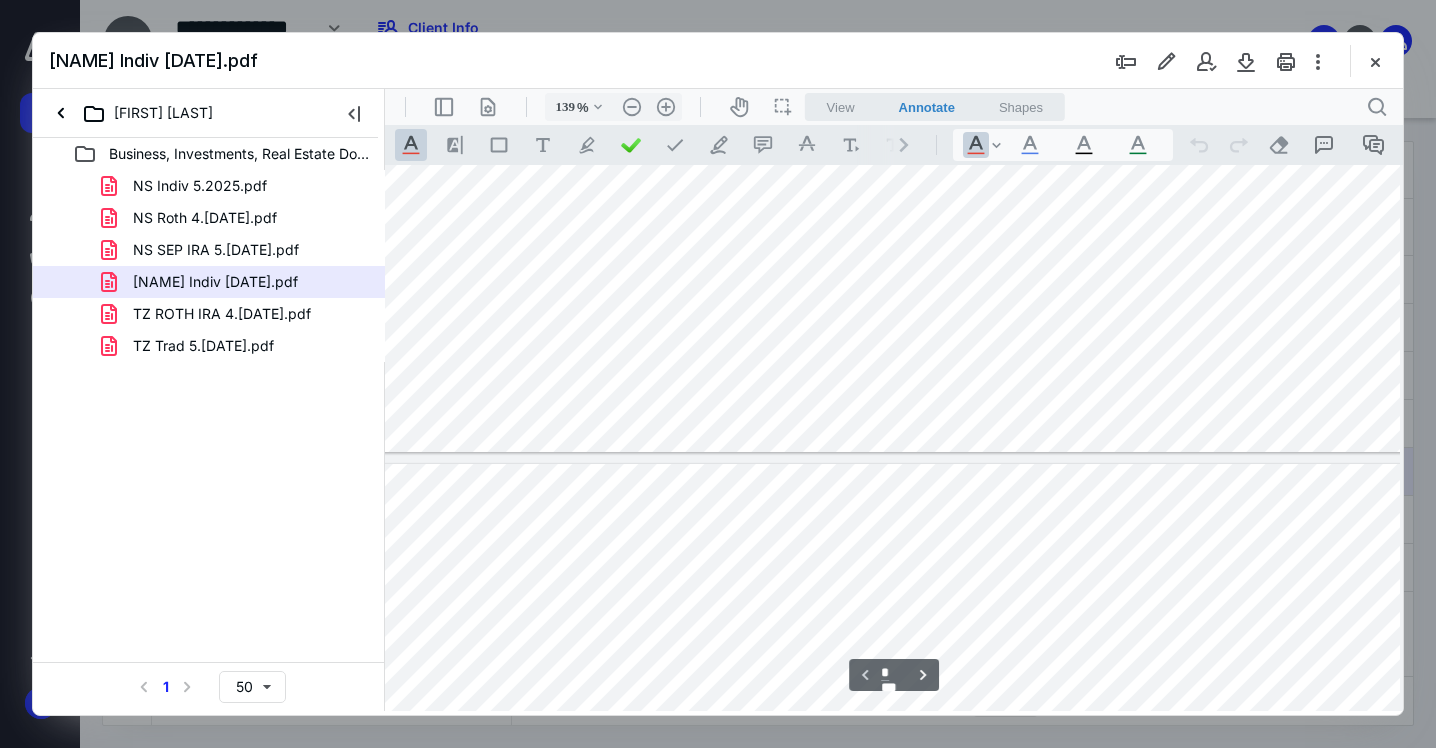 click at bounding box center [887, 886] 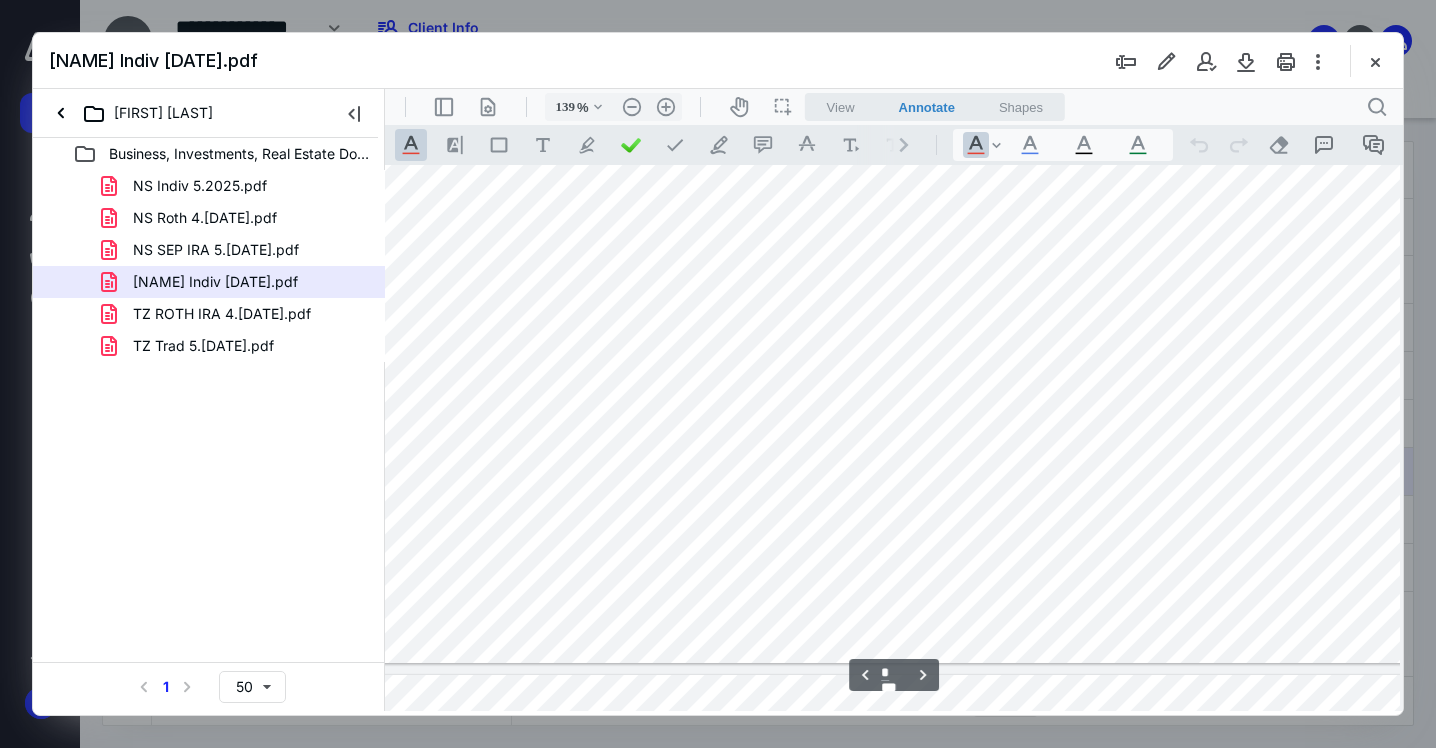 scroll, scrollTop: 1429, scrollLeft: 50, axis: both 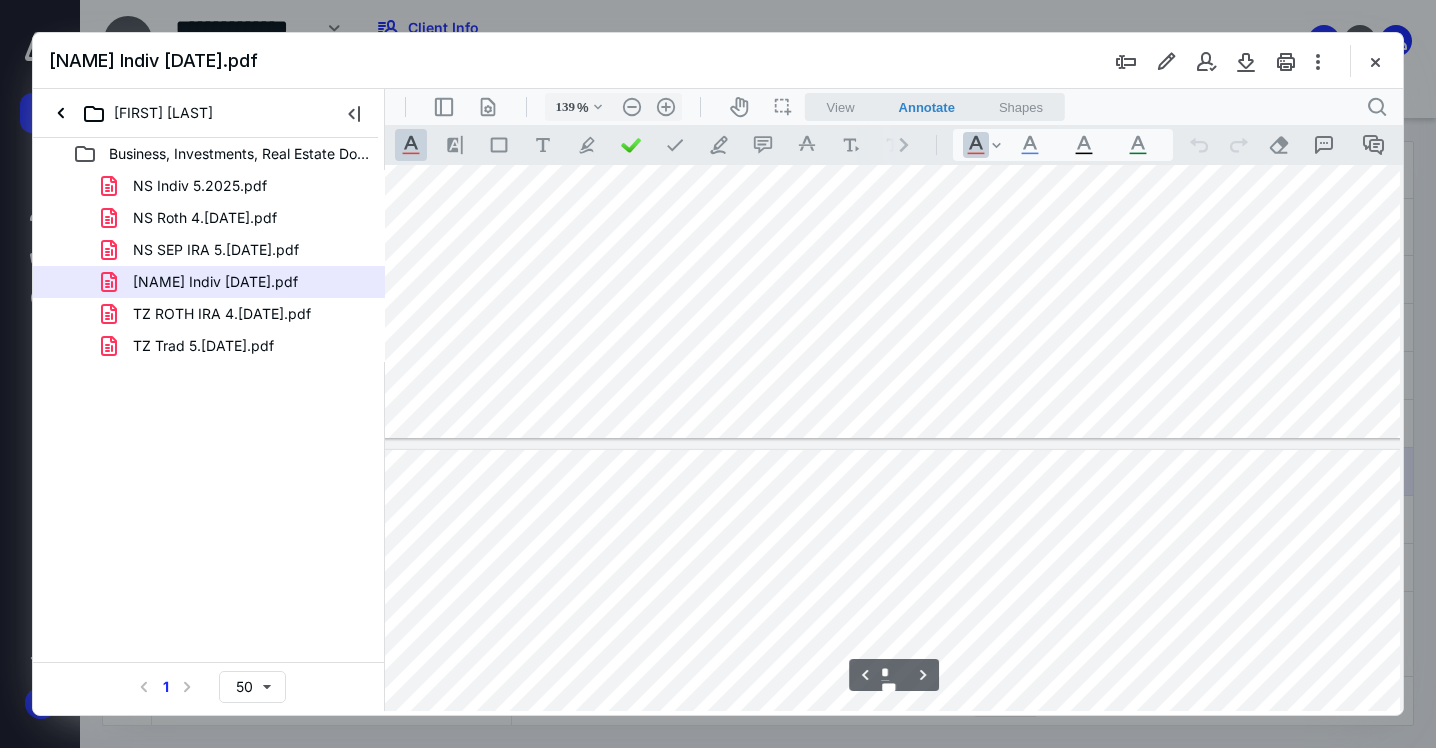 type on "*" 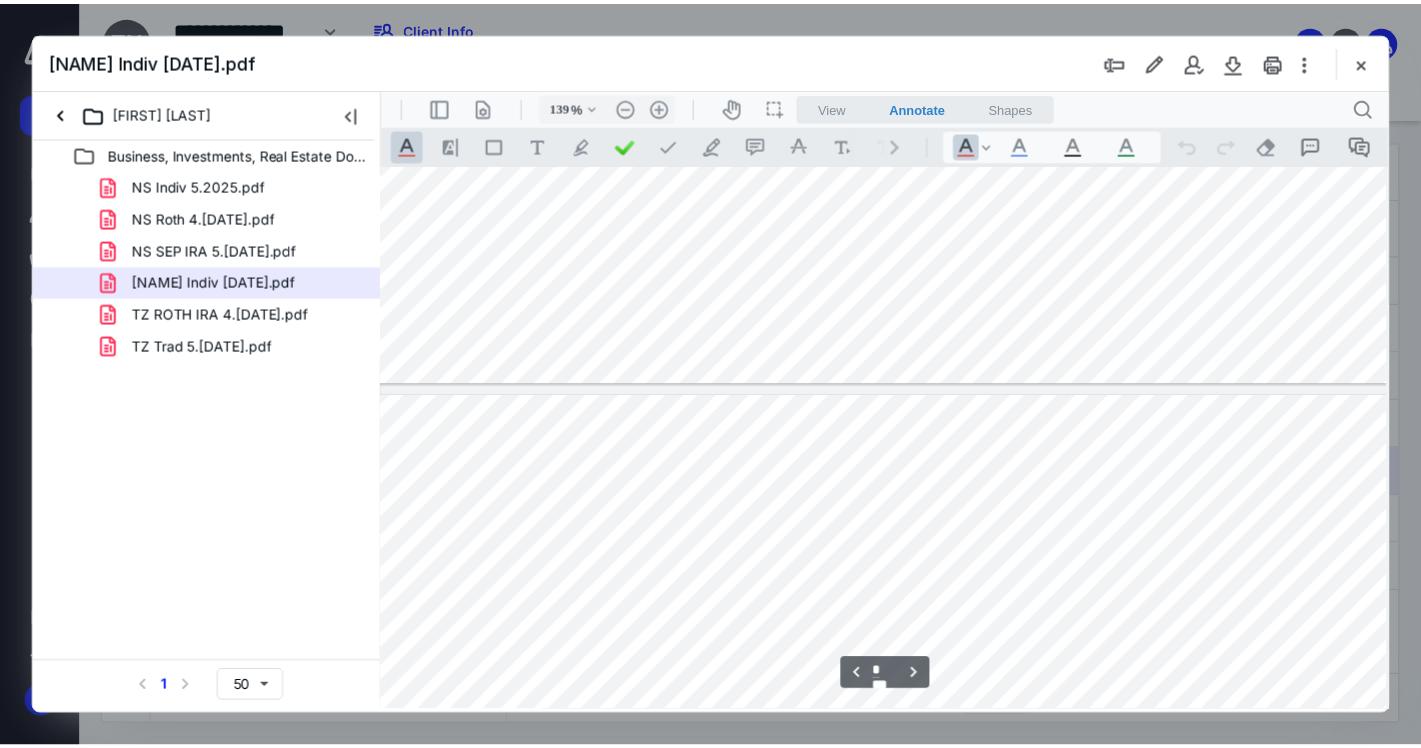 scroll, scrollTop: 1508, scrollLeft: 50, axis: both 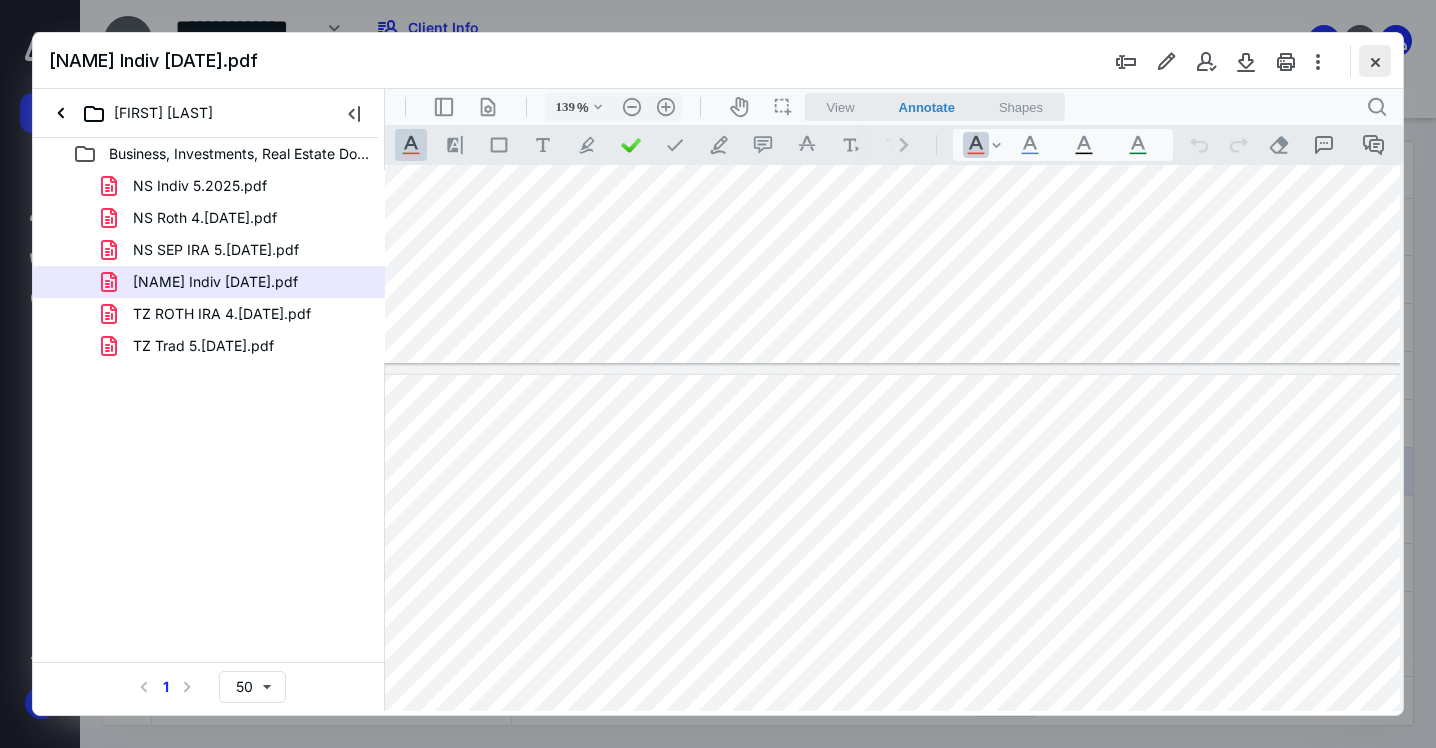 click at bounding box center [1375, 61] 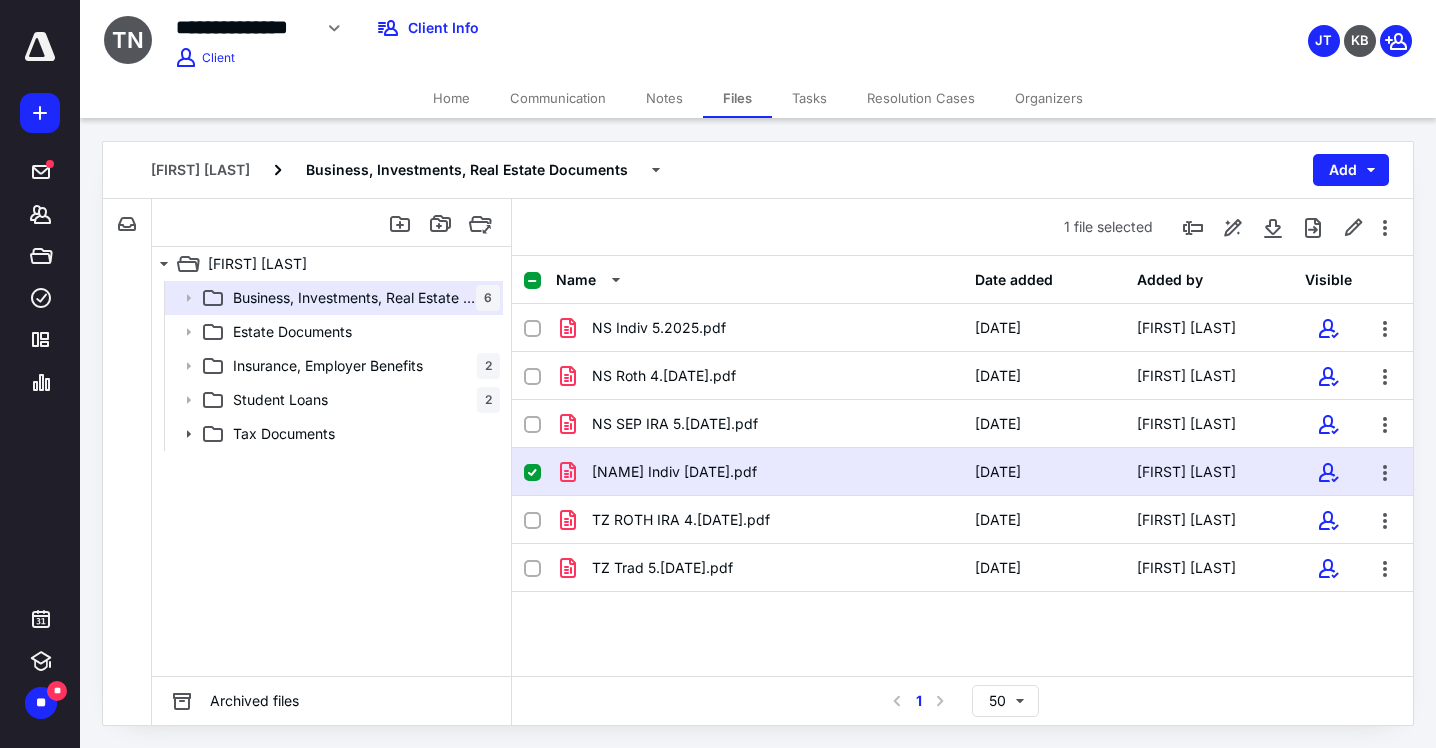 click on "Home" at bounding box center (451, 98) 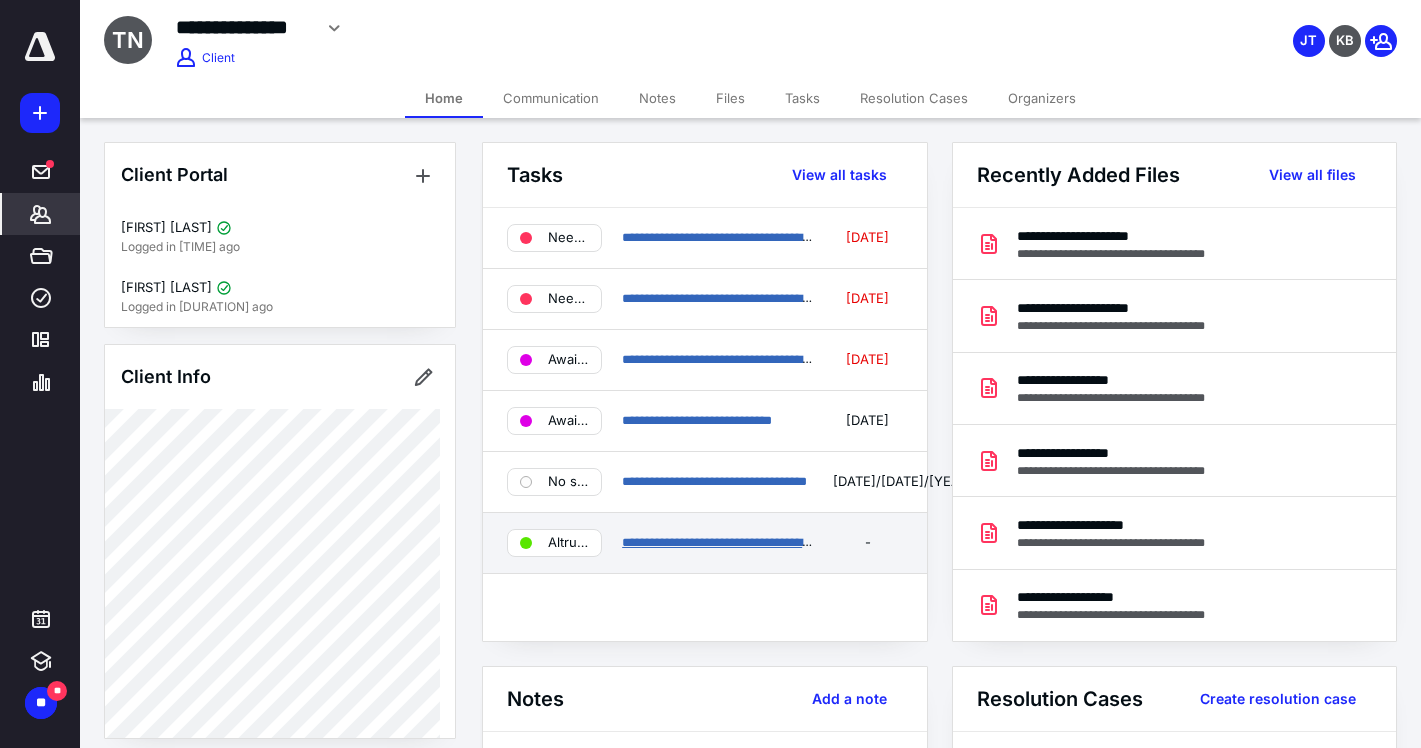 click on "**********" at bounding box center (789, 542) 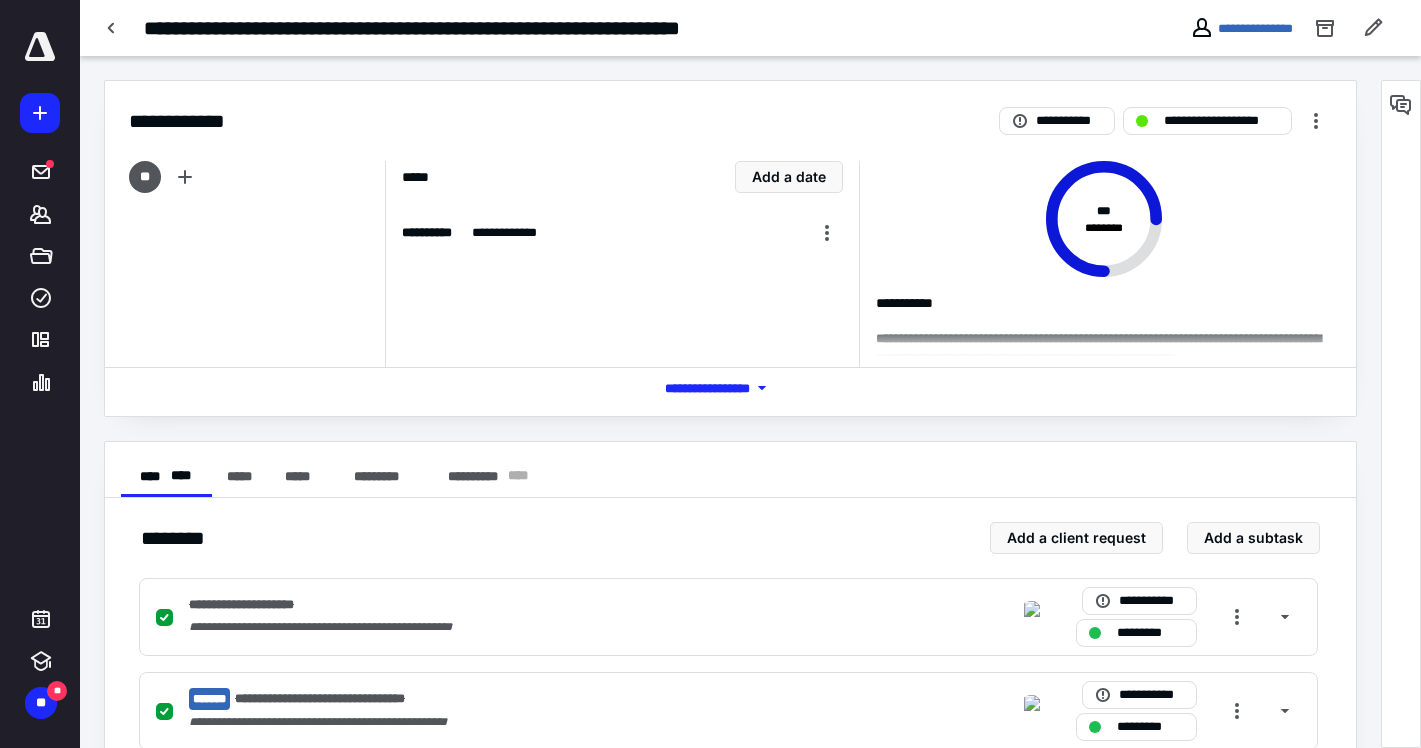click on "*** **** *******" at bounding box center (731, 388) 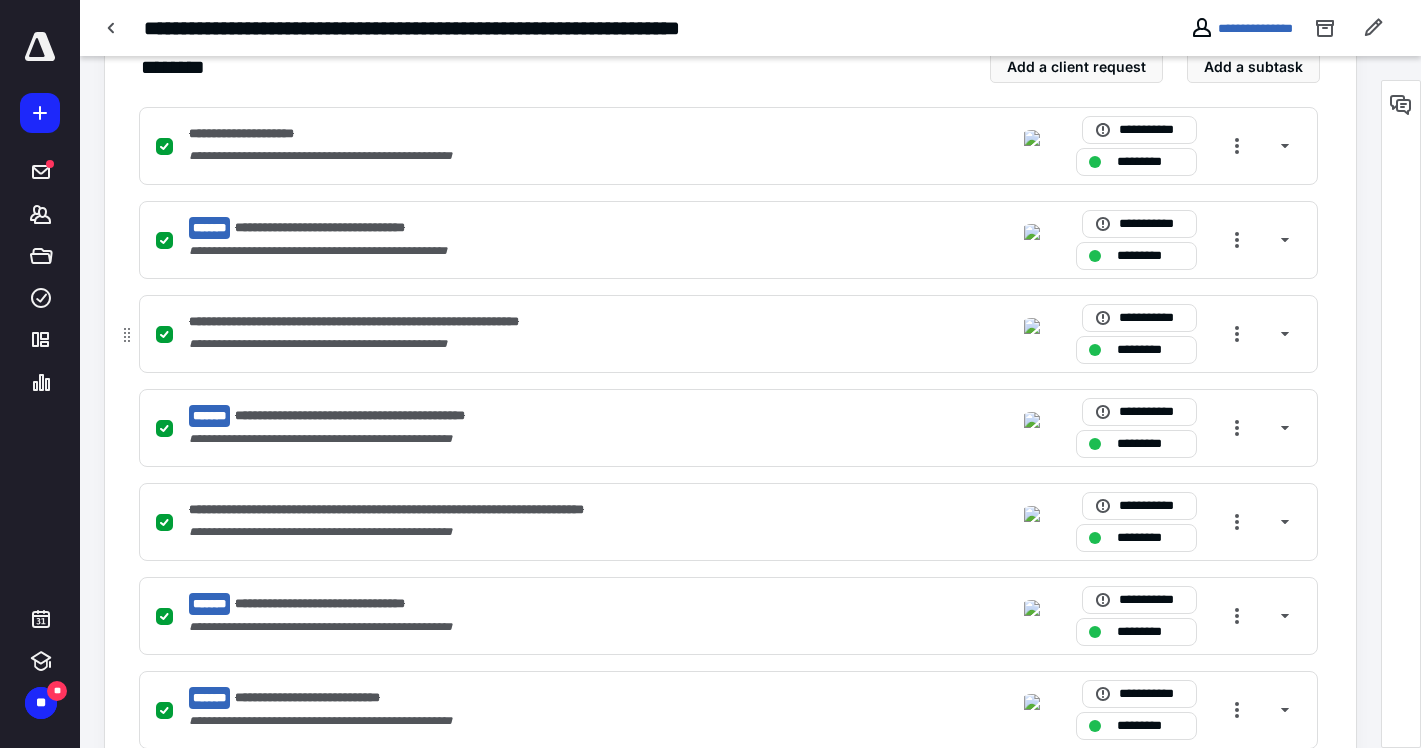 scroll, scrollTop: 1147, scrollLeft: 0, axis: vertical 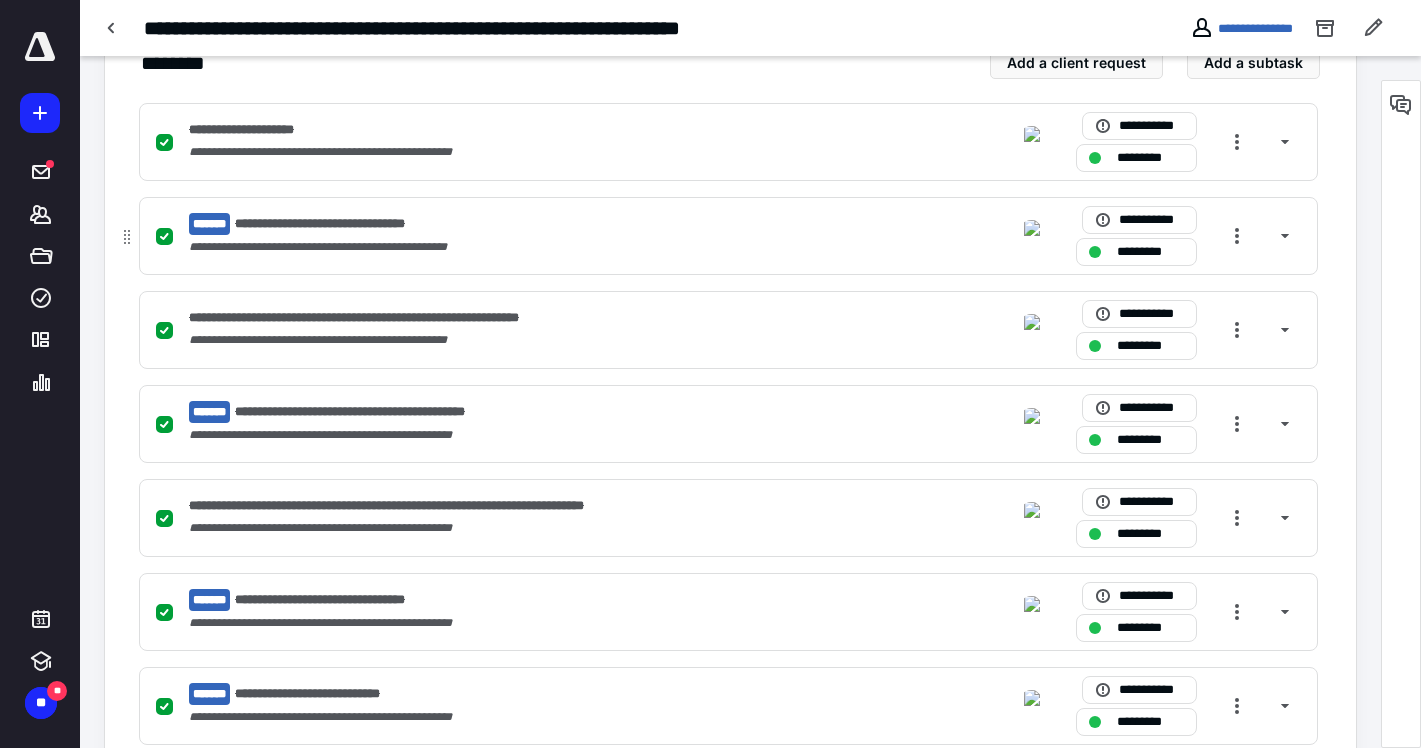 click on "**********" at bounding box center (348, 247) 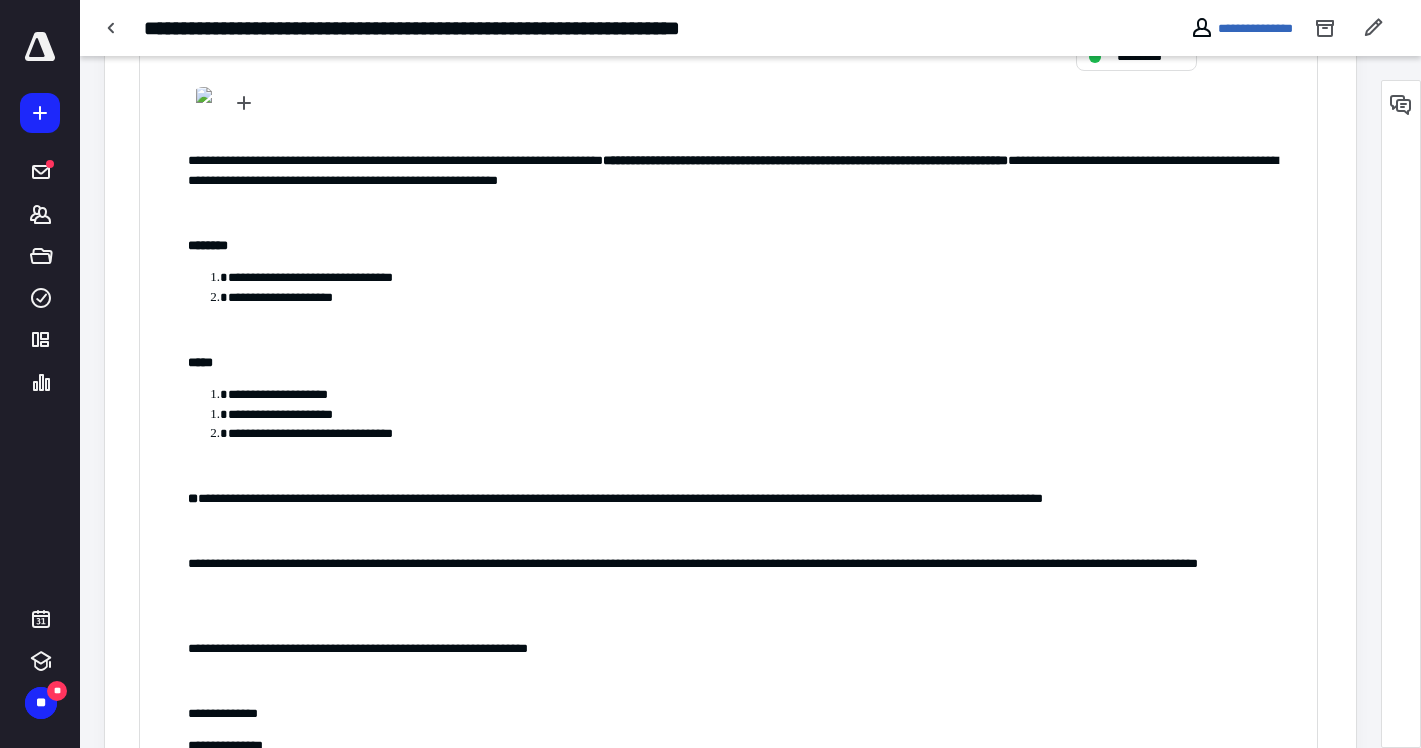 scroll, scrollTop: 1156, scrollLeft: 0, axis: vertical 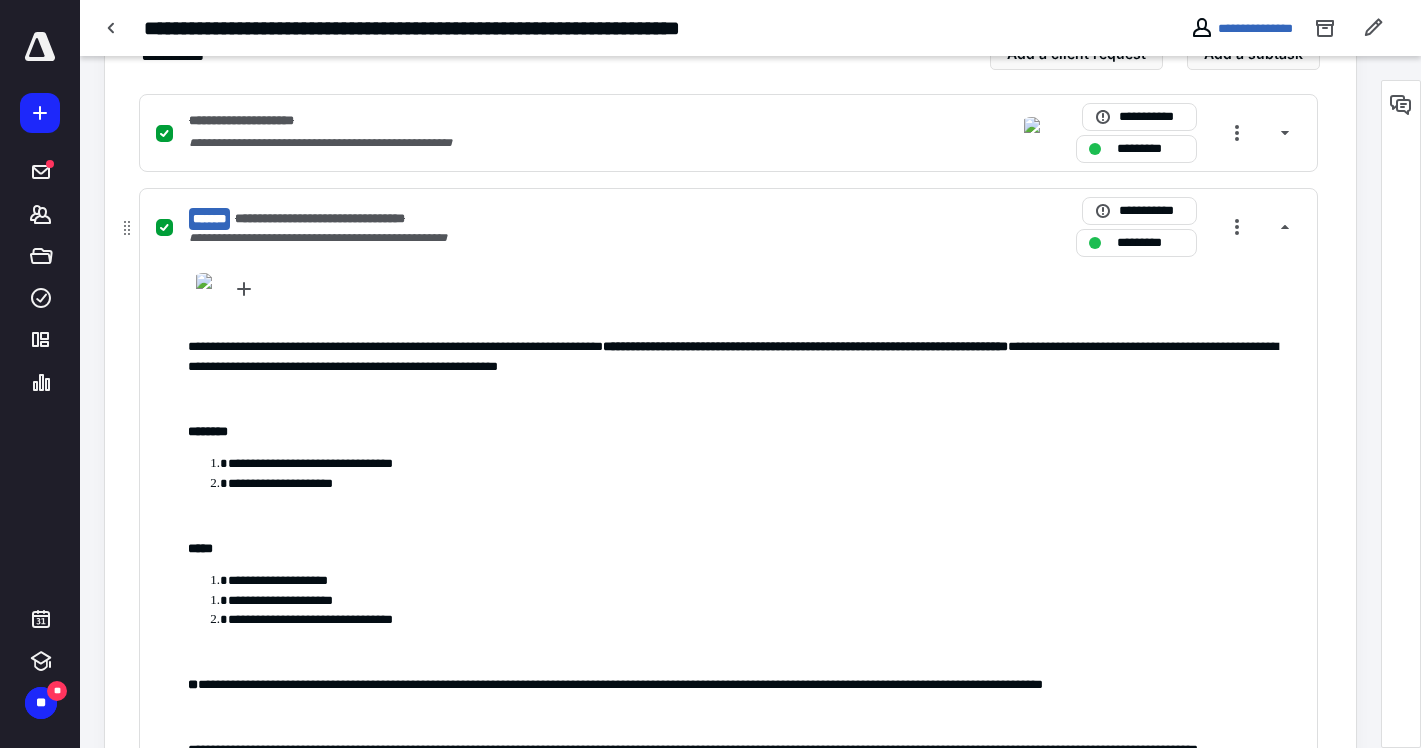 click on "**********" at bounding box center [466, 219] 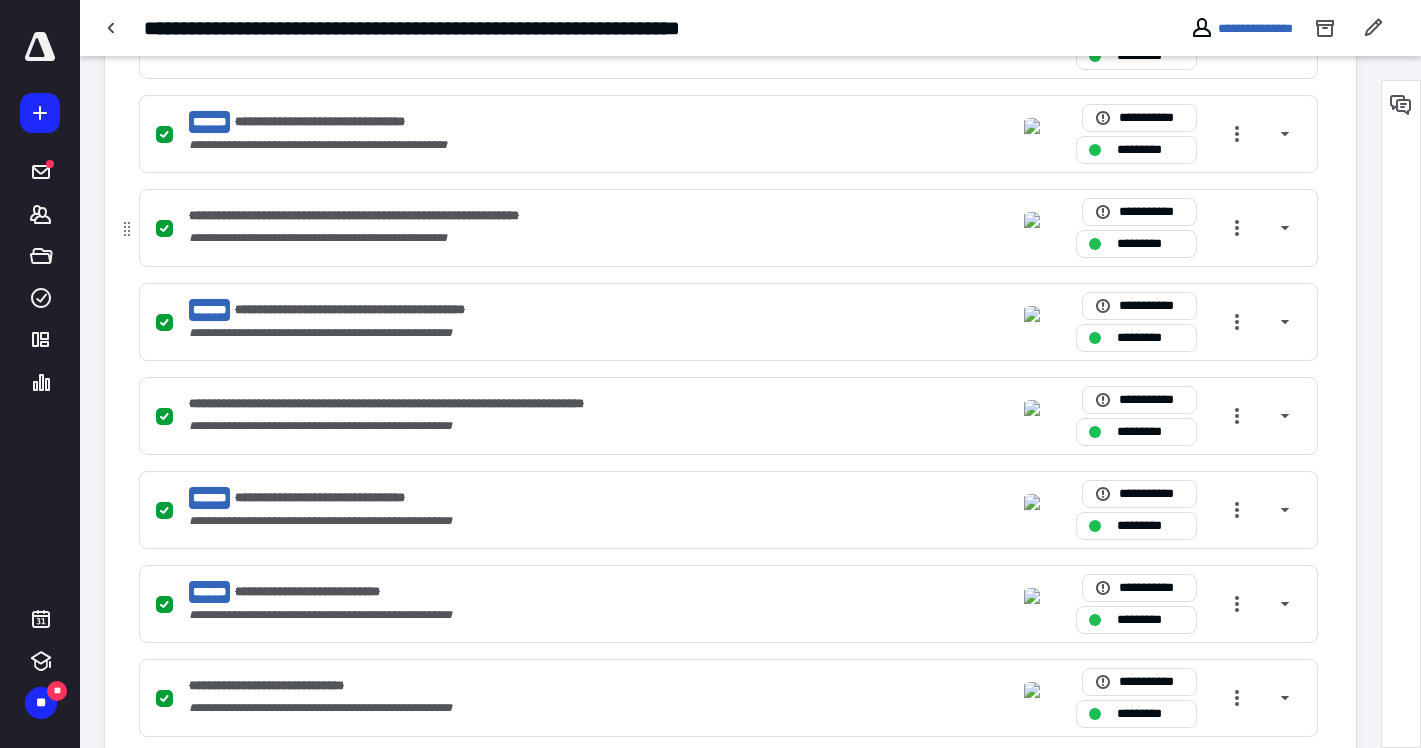 scroll, scrollTop: 1266, scrollLeft: 0, axis: vertical 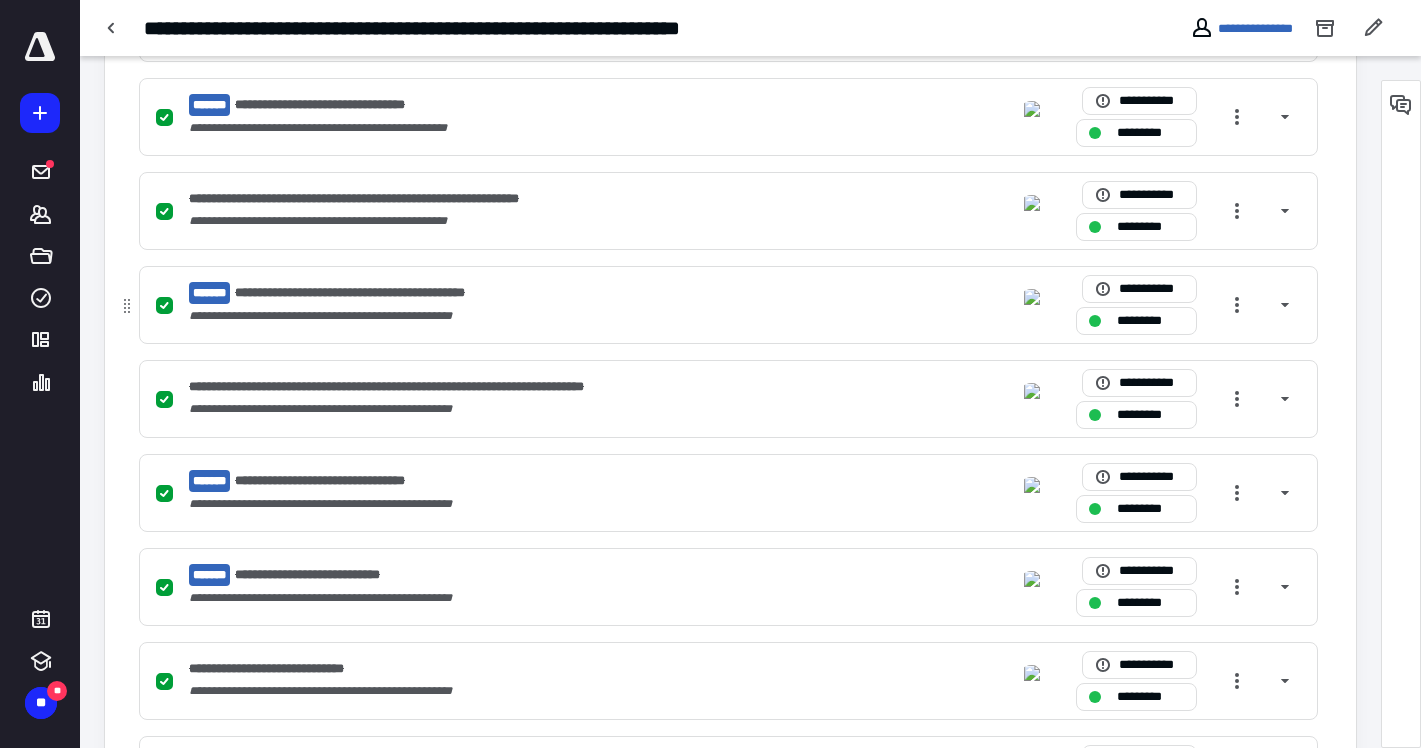 click on "**********" at bounding box center (383, 293) 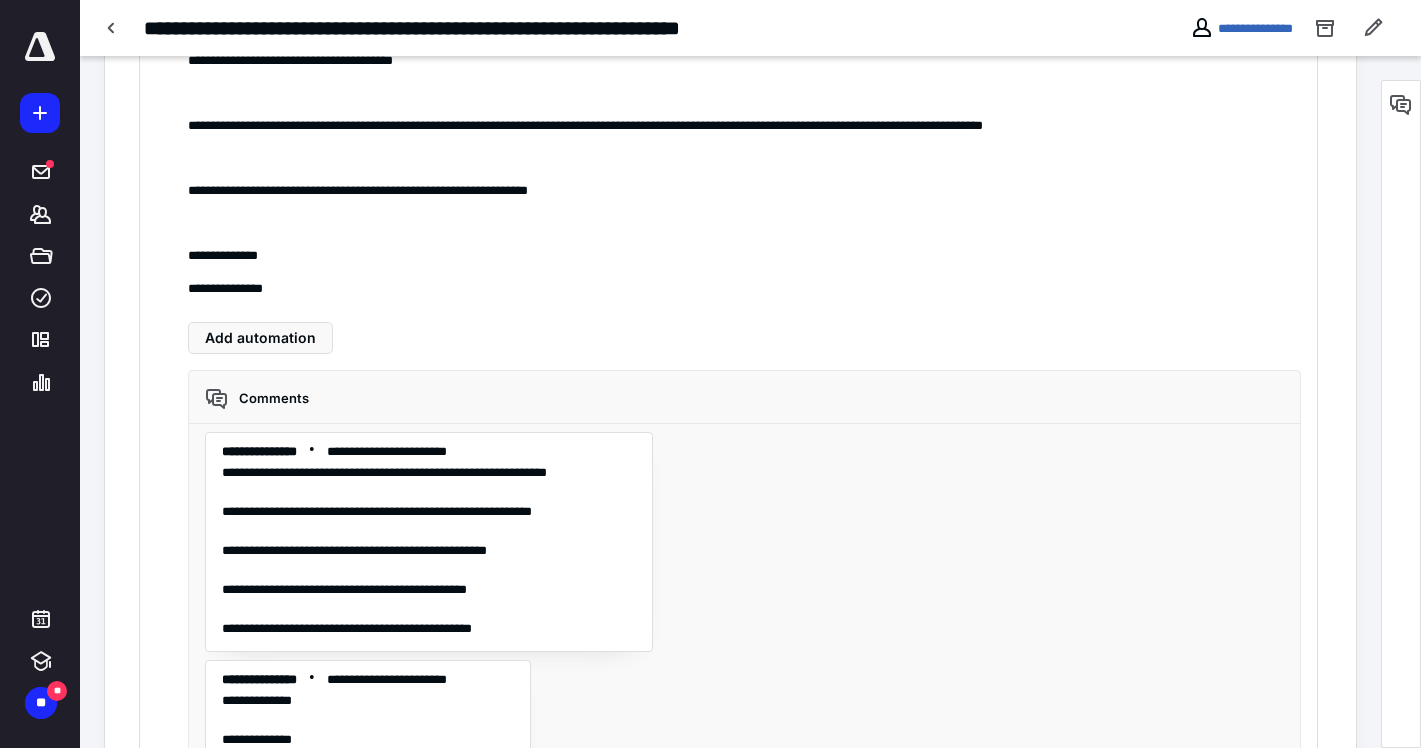 scroll, scrollTop: 1925, scrollLeft: 0, axis: vertical 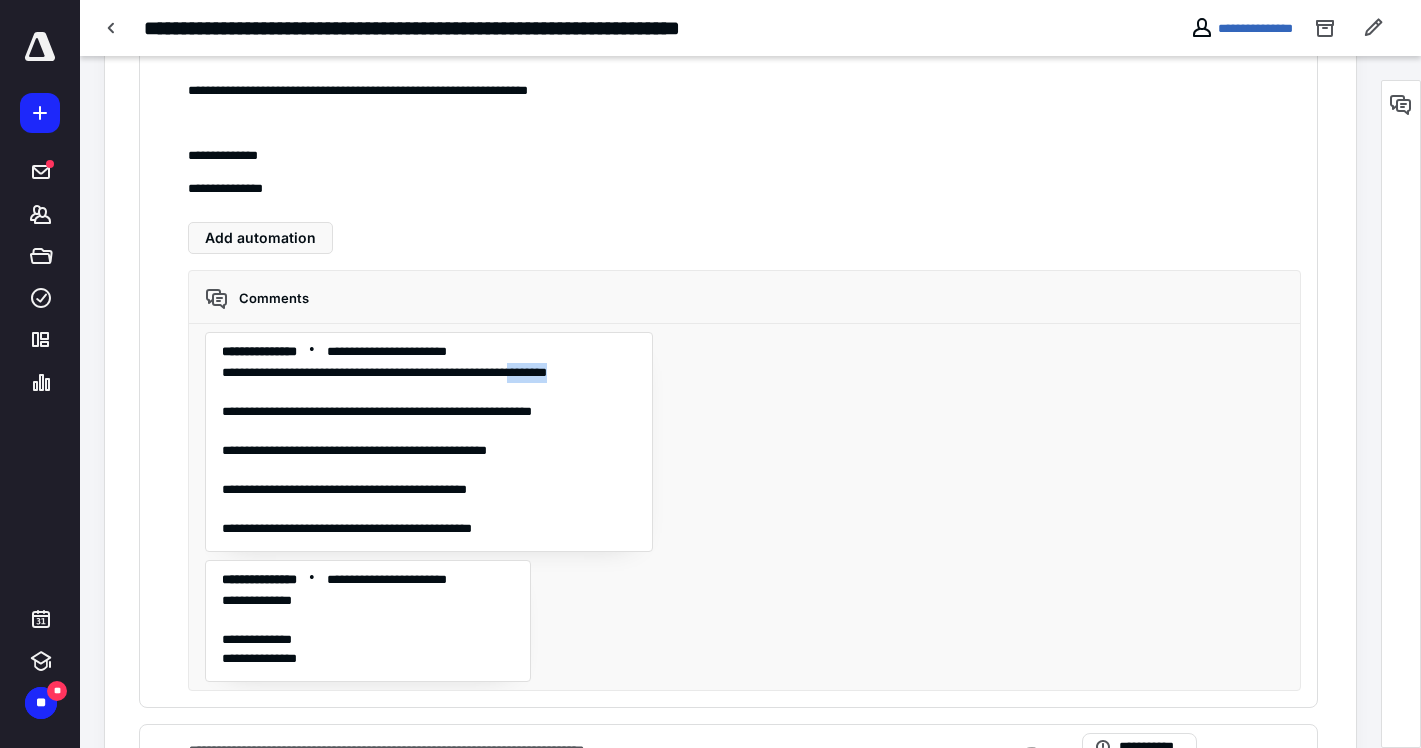 drag, startPoint x: 575, startPoint y: 372, endPoint x: 635, endPoint y: 371, distance: 60.00833 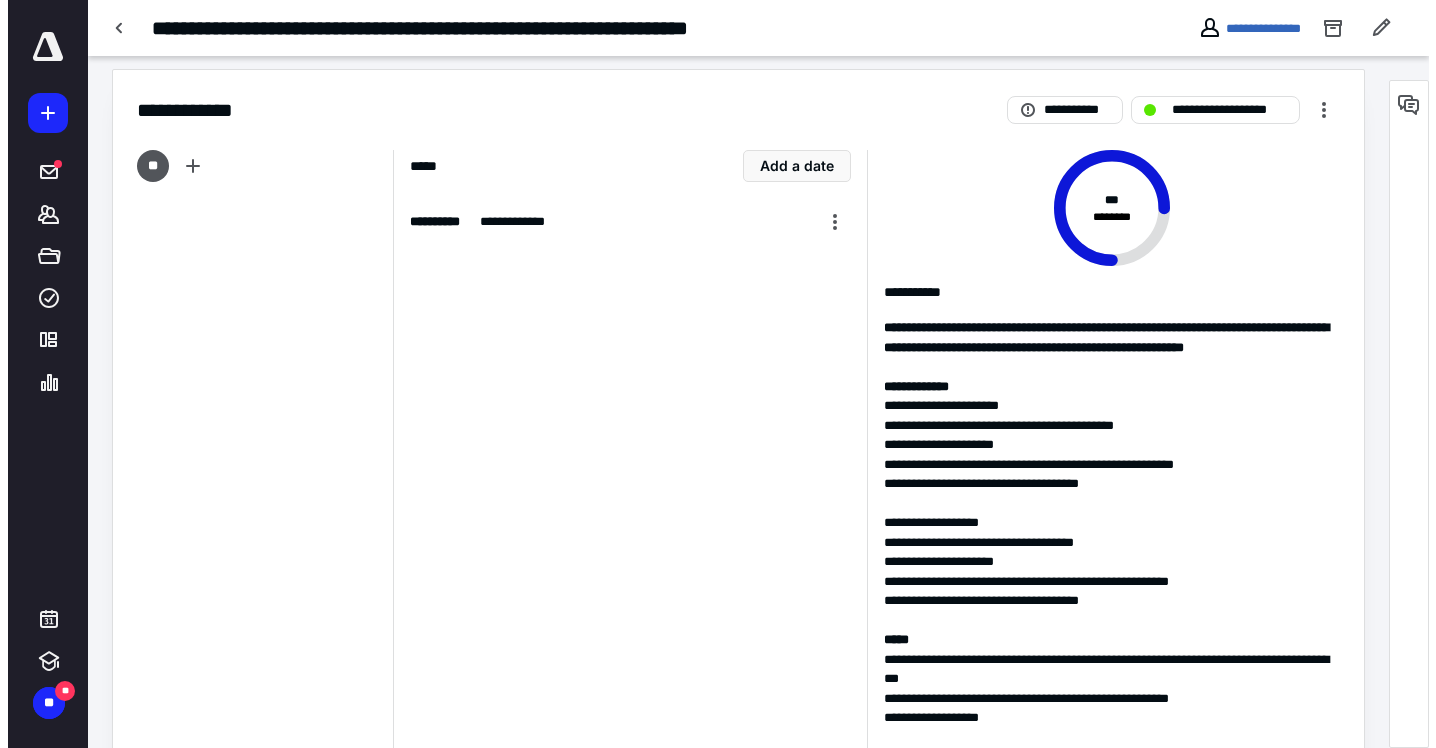 scroll, scrollTop: 0, scrollLeft: 0, axis: both 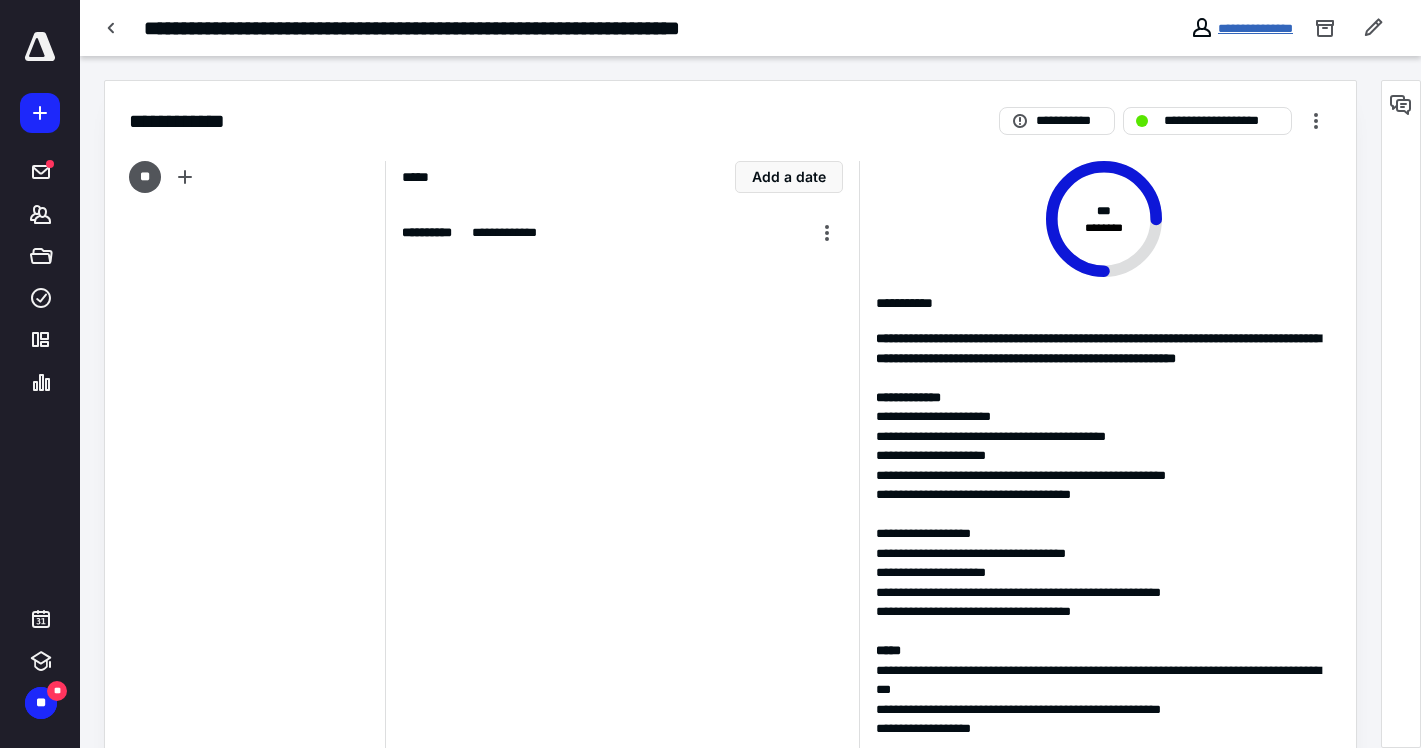 click on "**********" at bounding box center [1255, 28] 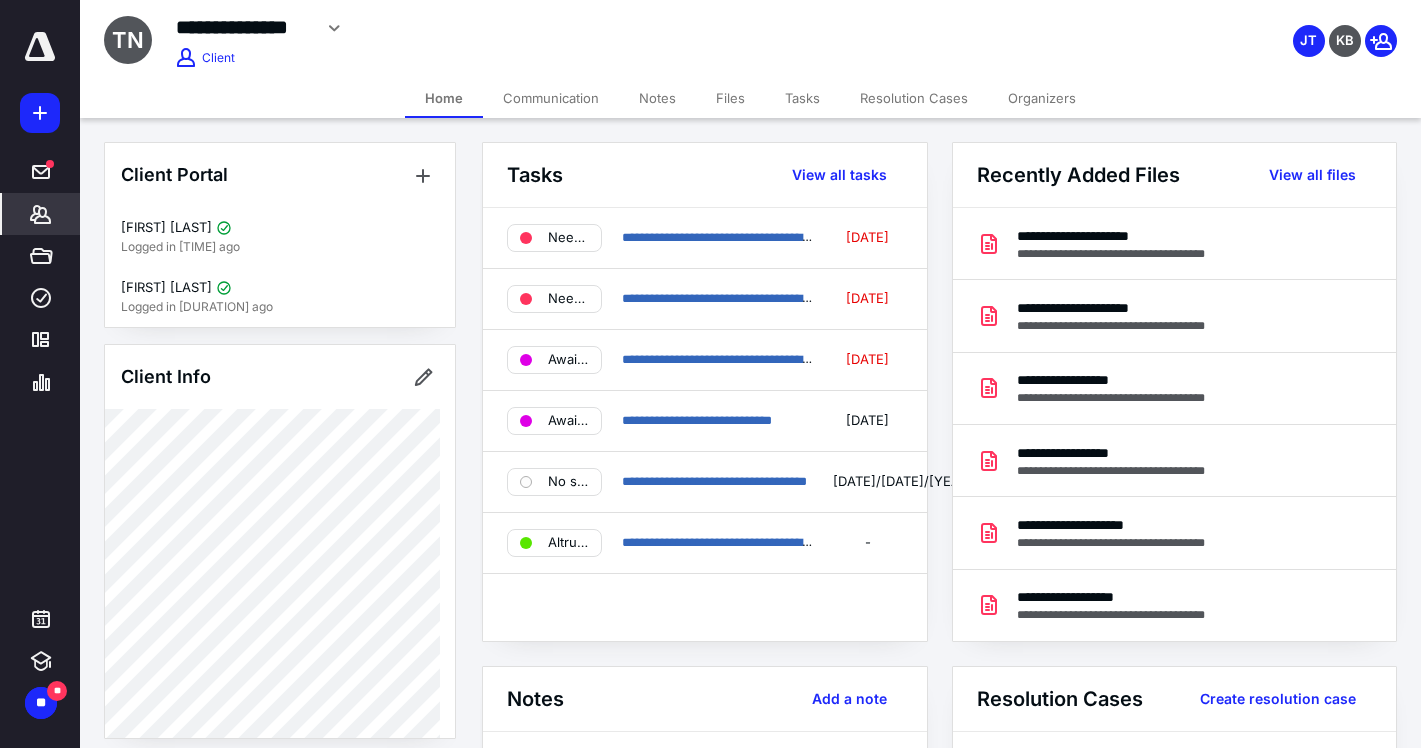 click on "Files" at bounding box center [730, 98] 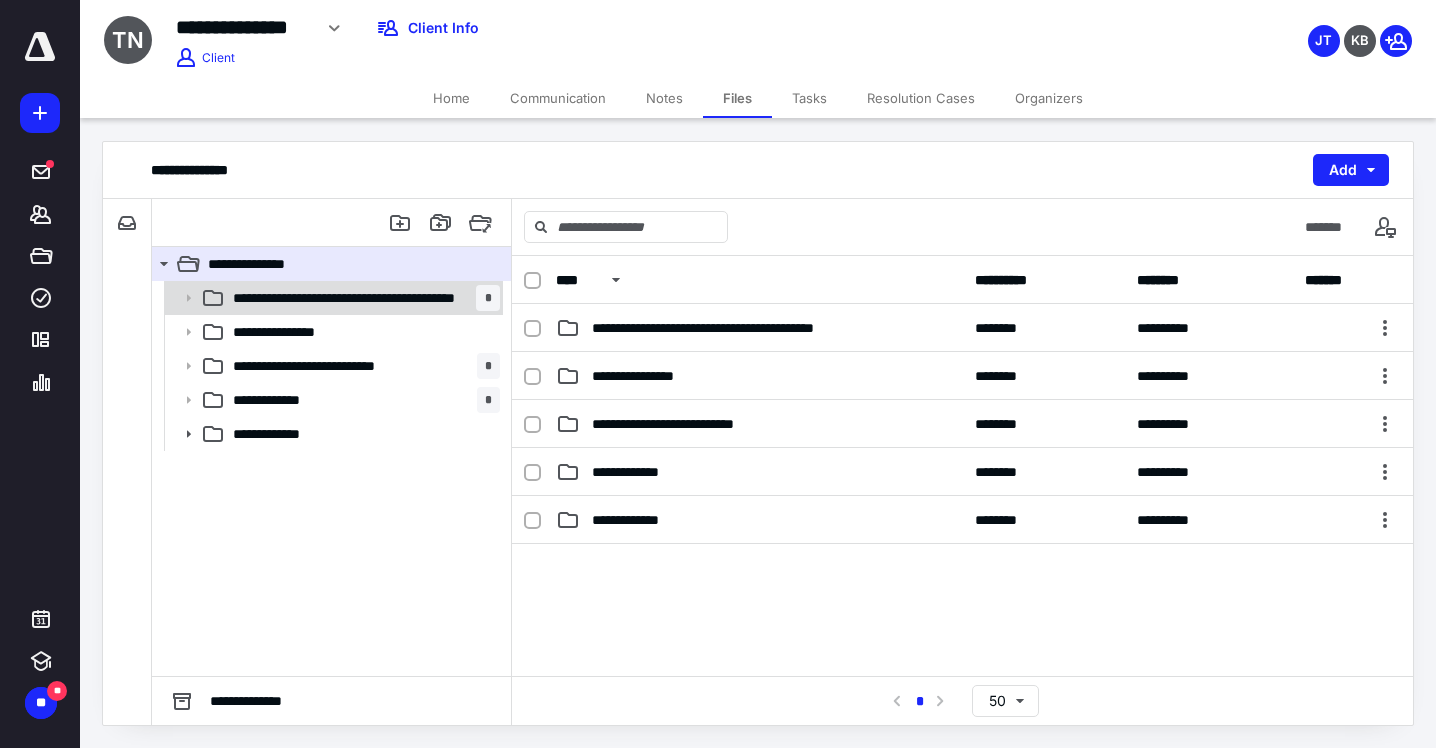 click on "**********" at bounding box center (354, 298) 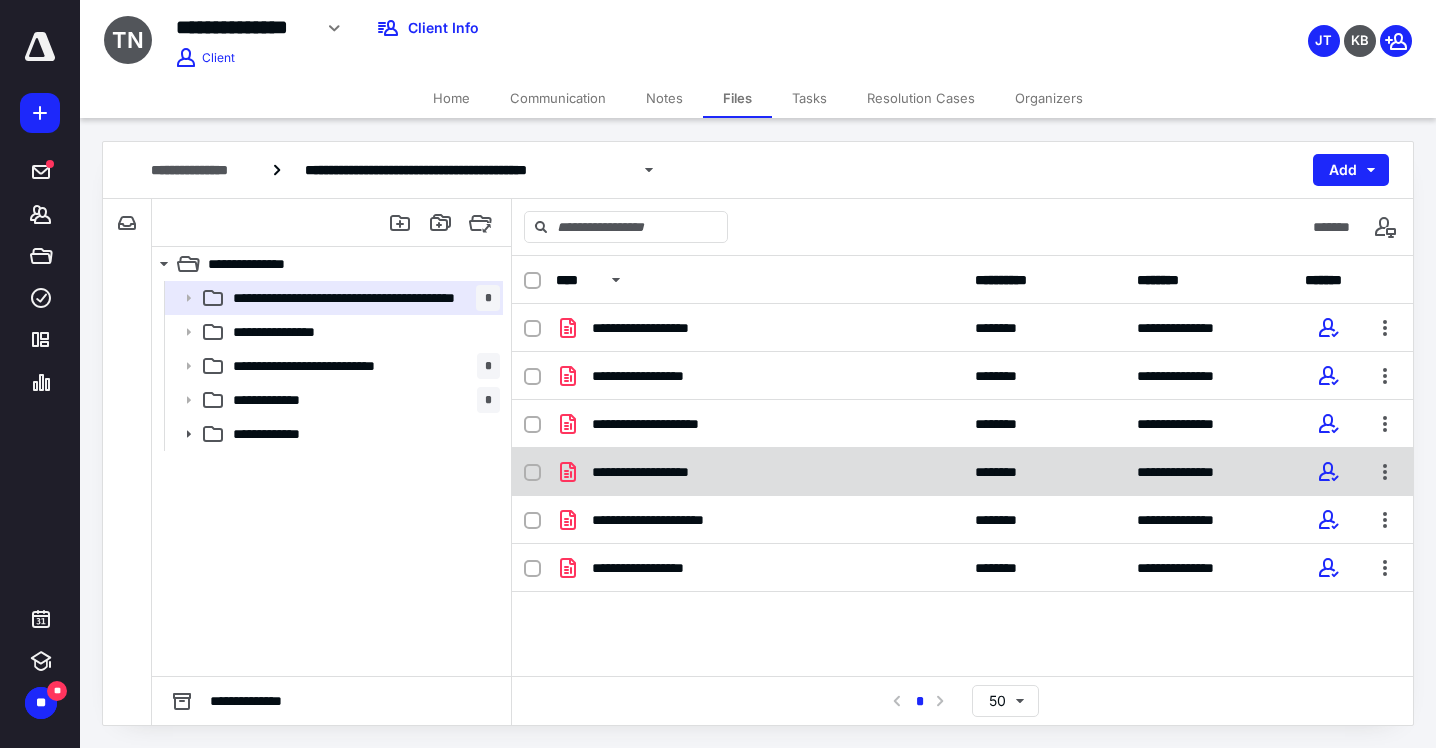 click on "**********" at bounding box center (657, 472) 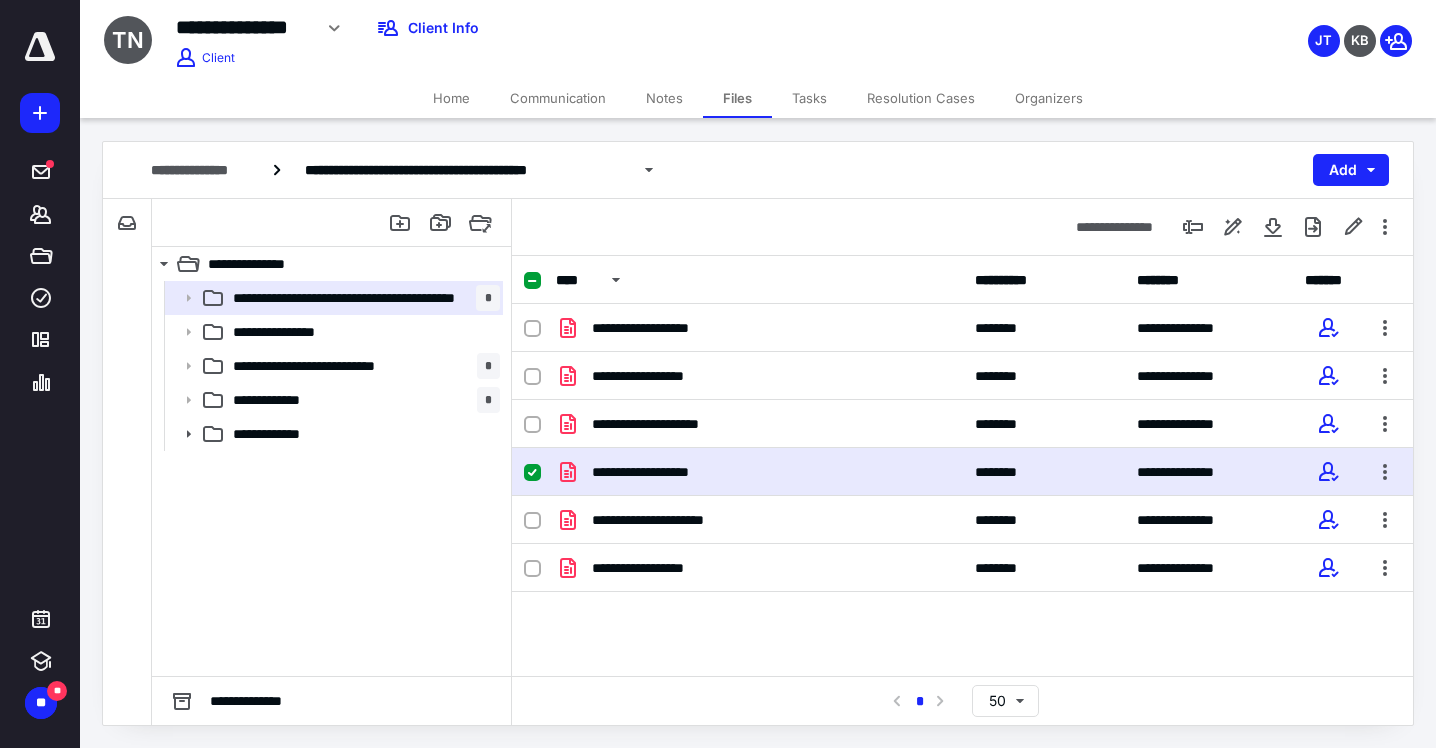 click on "**********" at bounding box center [657, 472] 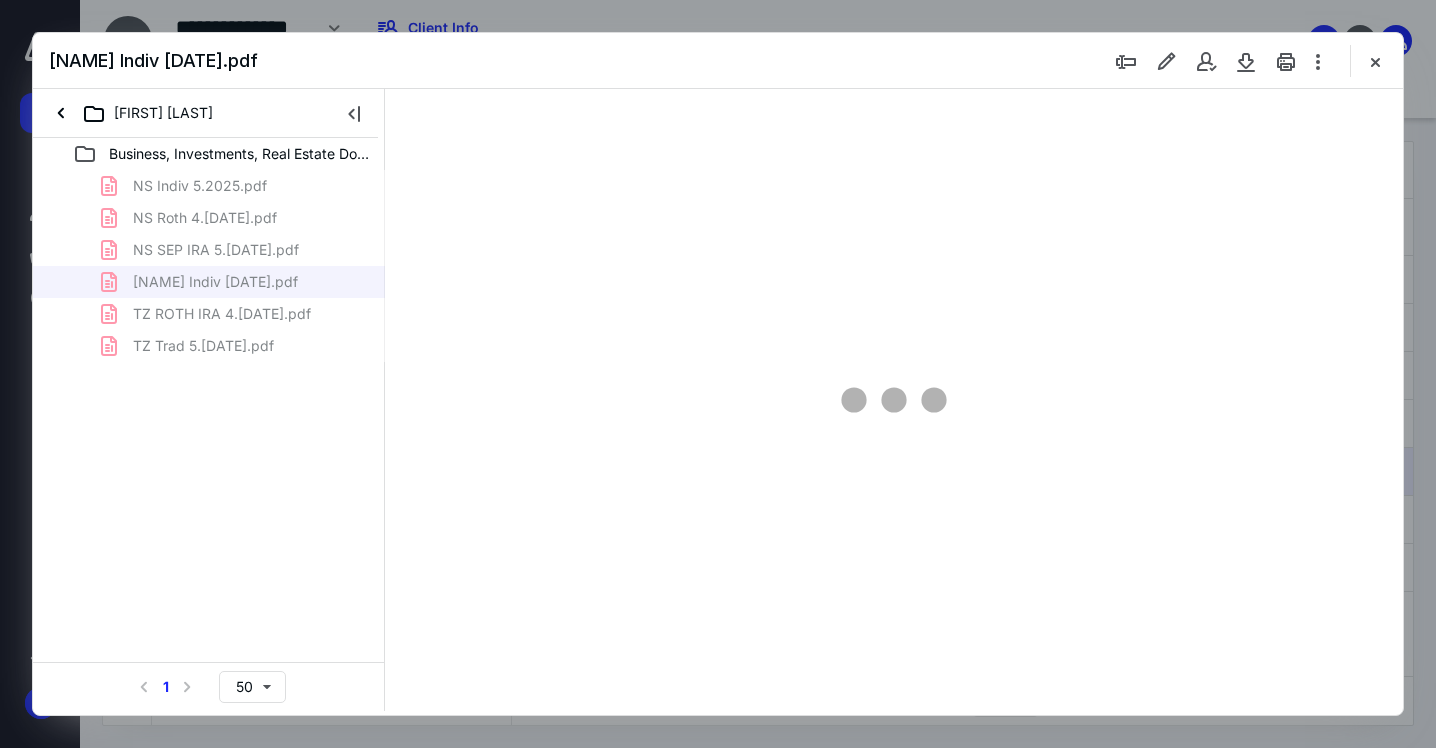scroll, scrollTop: 0, scrollLeft: 0, axis: both 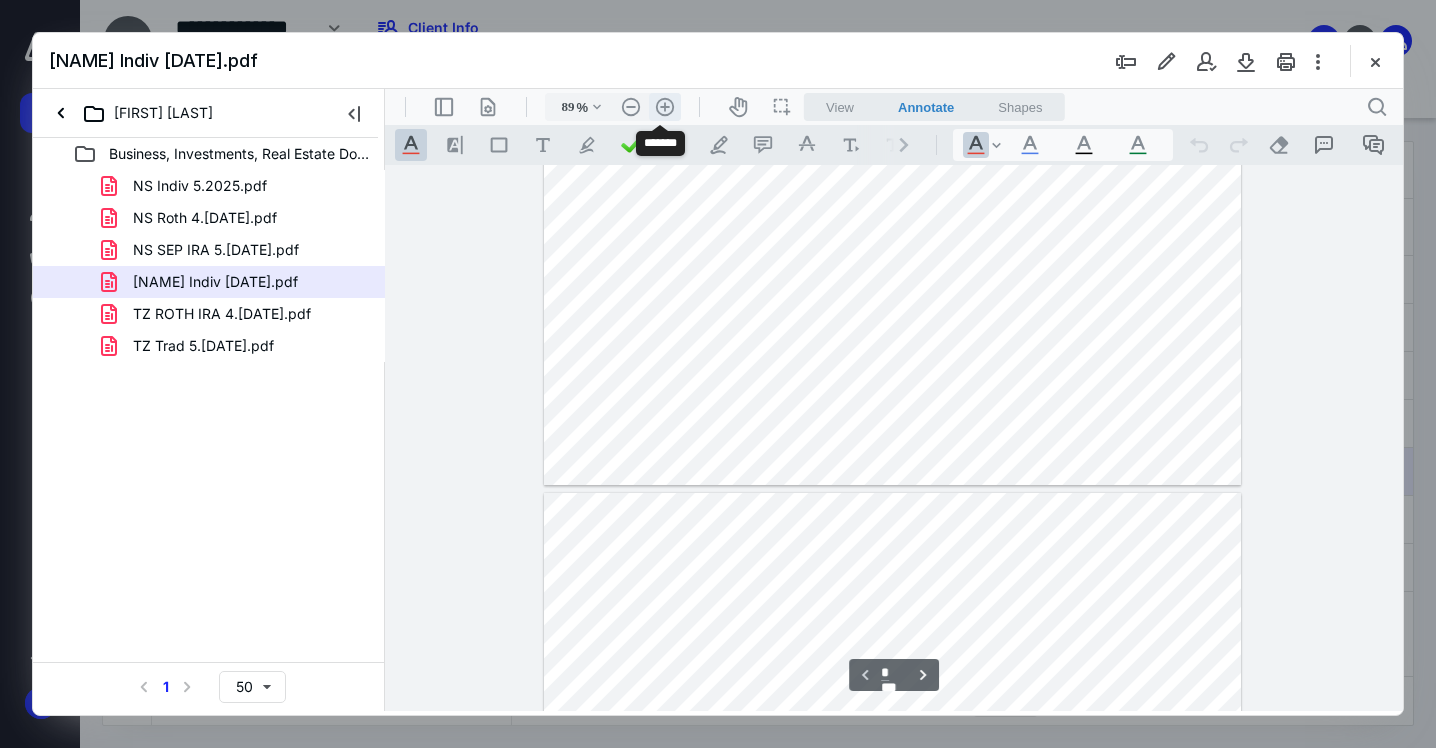 click on ".cls-1{fill:#abb0c4;} icon - header - zoom - in - line" at bounding box center [665, 107] 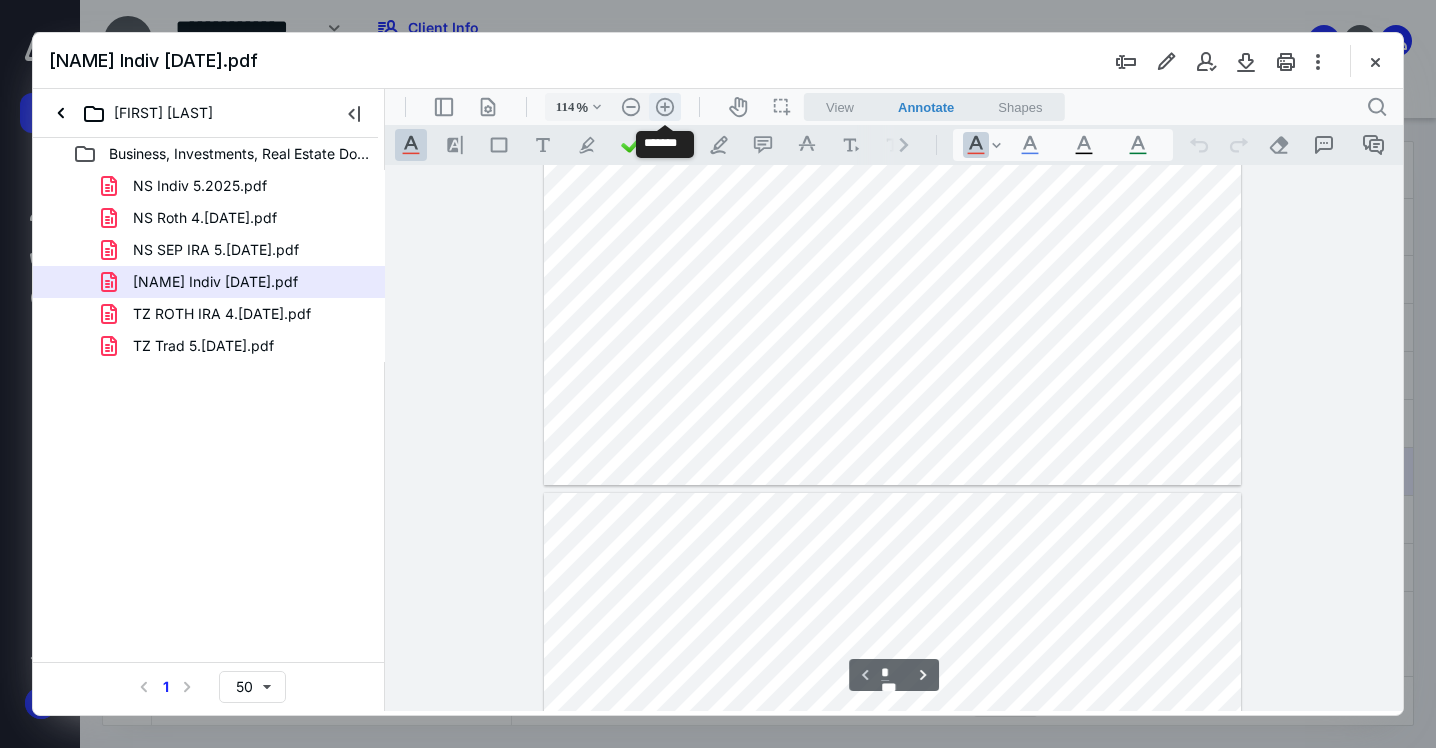 scroll, scrollTop: 351, scrollLeft: 0, axis: vertical 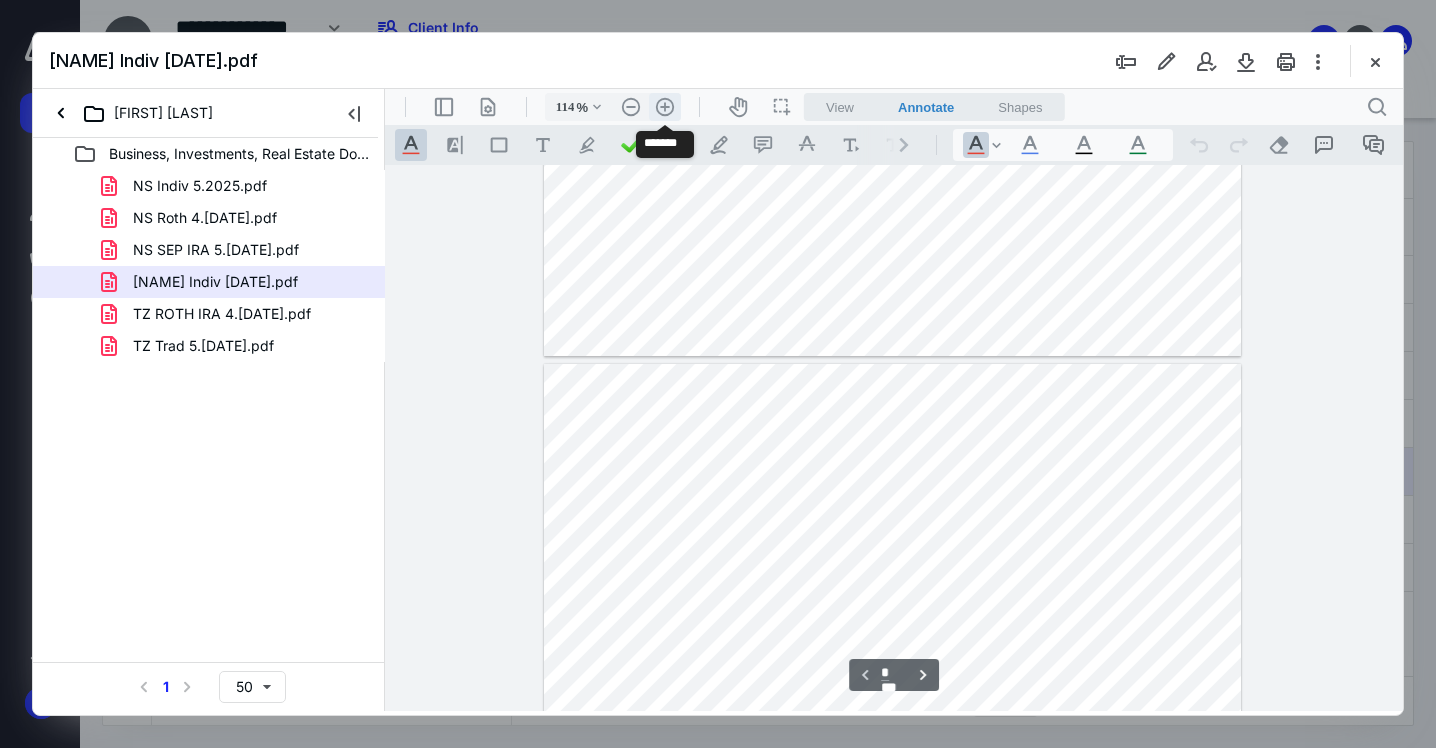 click on ".cls-1{fill:#abb0c4;} icon - header - zoom - in - line" at bounding box center (665, 107) 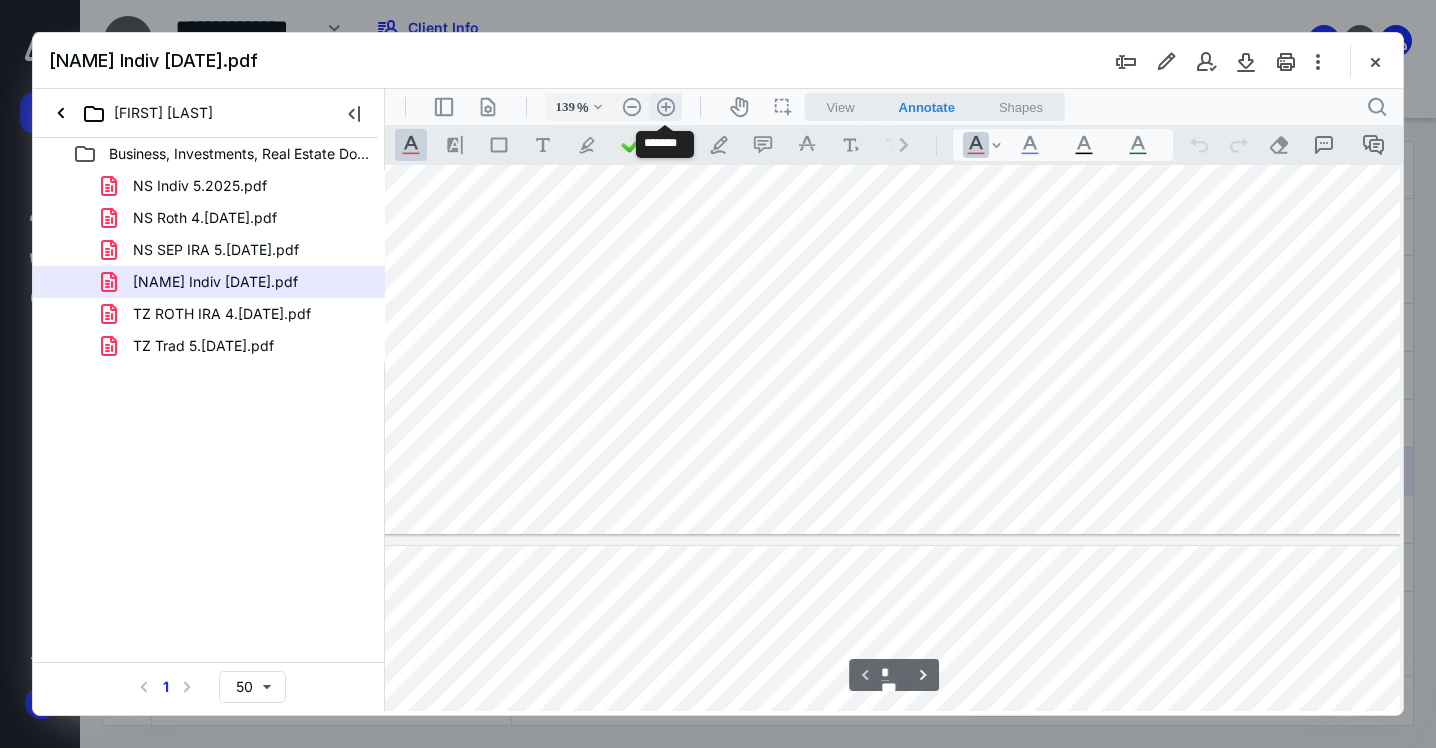 click on ".cls-1{fill:#abb0c4;} icon - header - zoom - in - line" at bounding box center (666, 107) 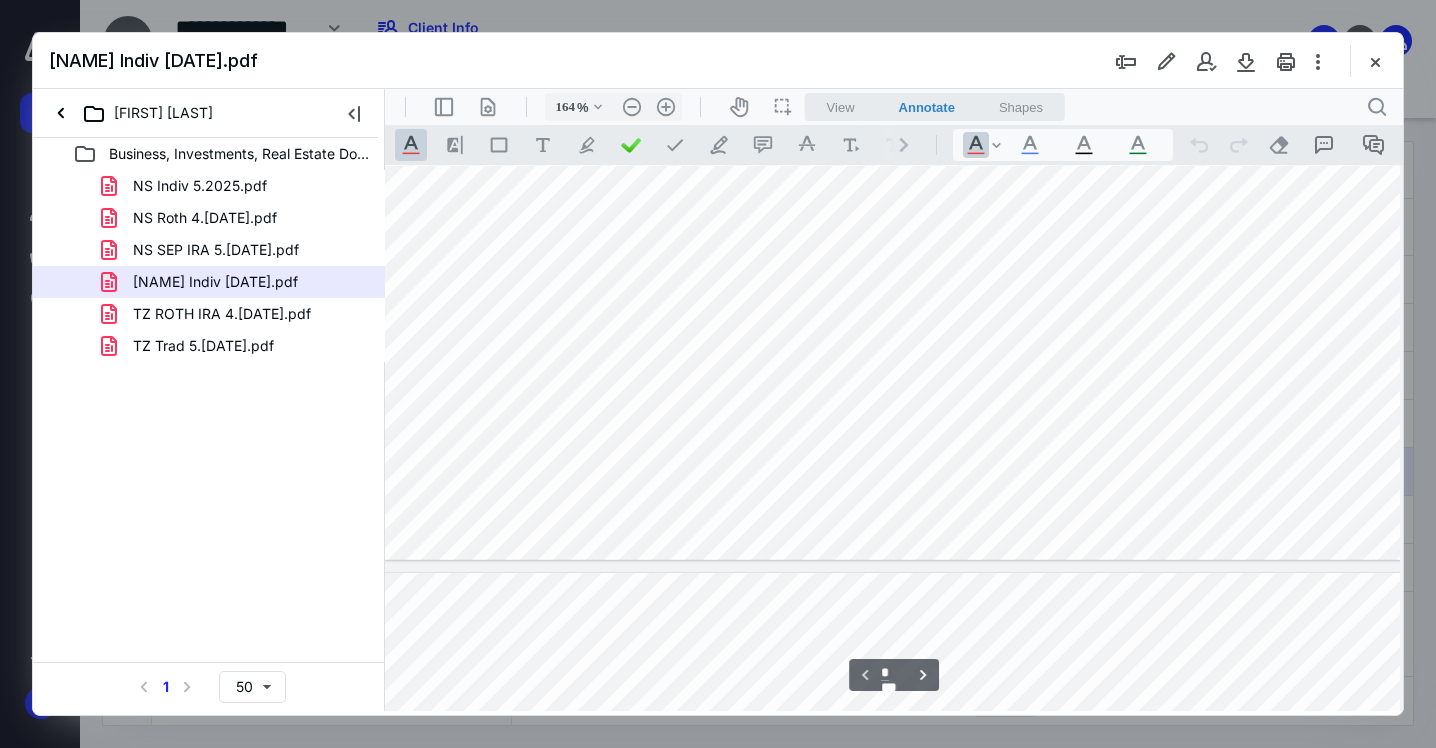 scroll, scrollTop: 606, scrollLeft: 152, axis: both 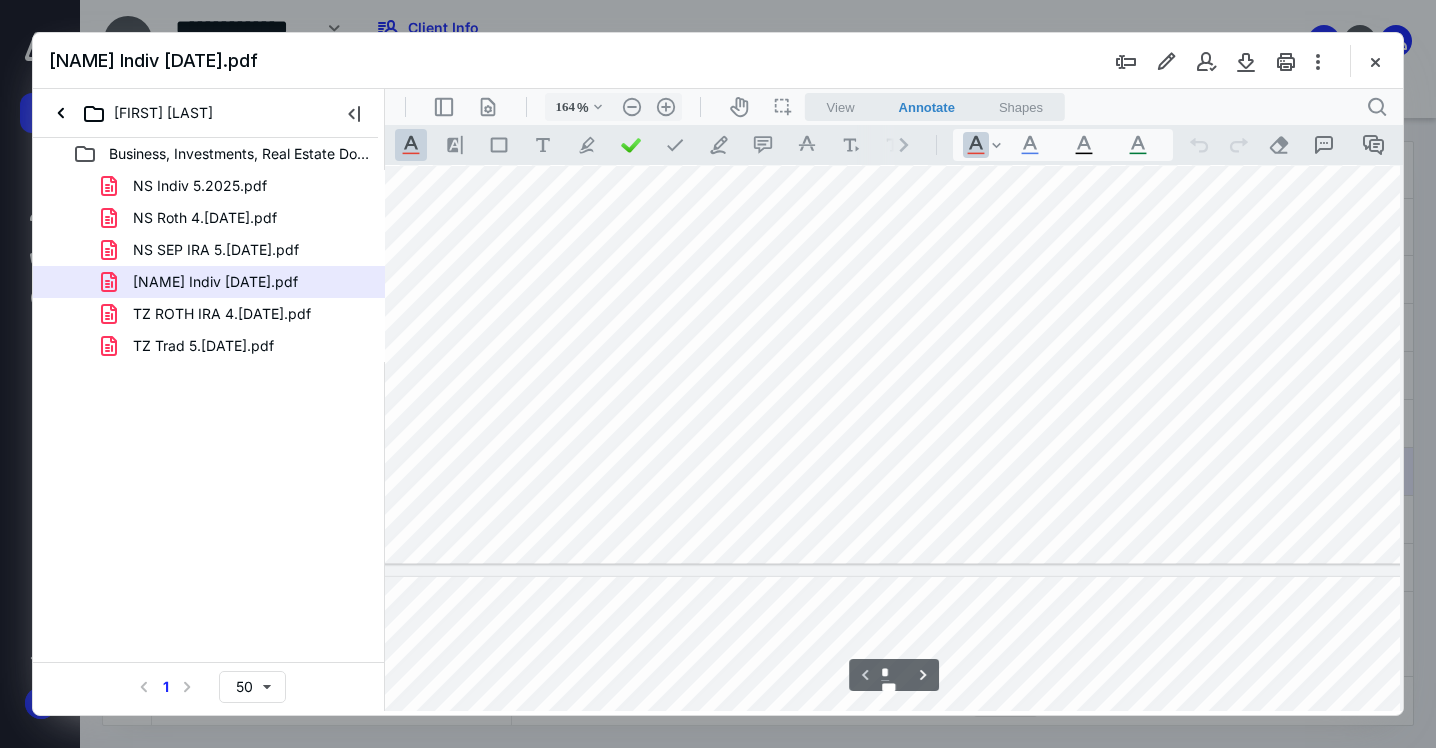 drag, startPoint x: 419, startPoint y: 415, endPoint x: 437, endPoint y: 368, distance: 50.32892 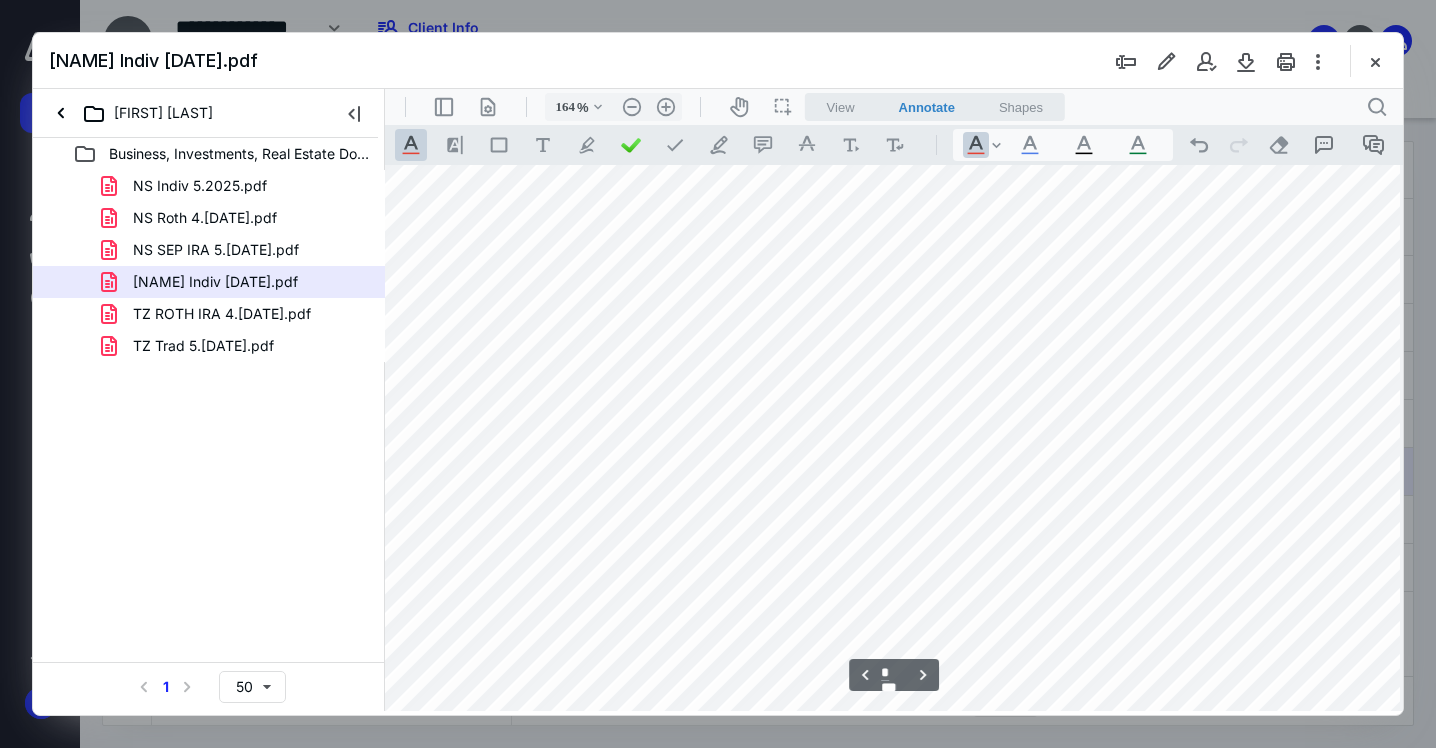 scroll, scrollTop: 980, scrollLeft: 152, axis: both 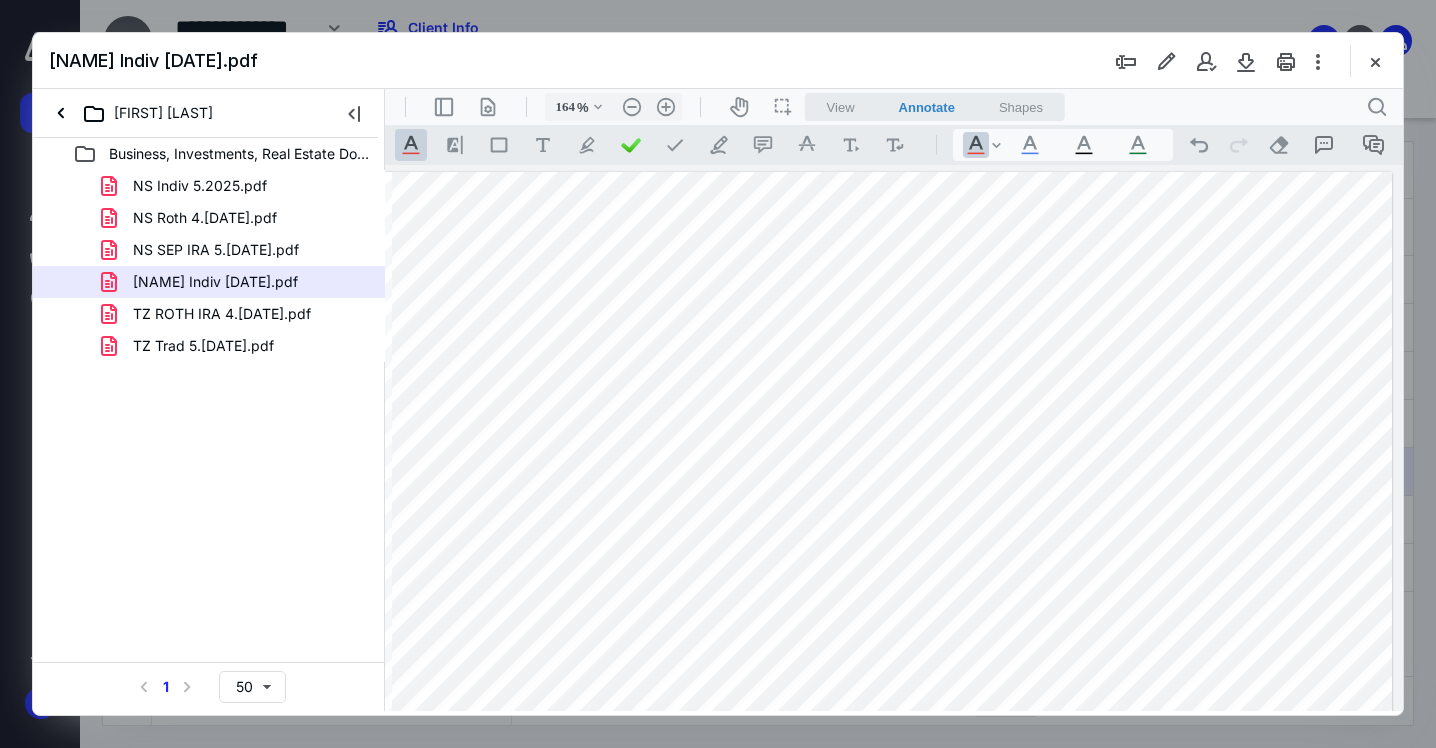 click at bounding box center [746, 671] 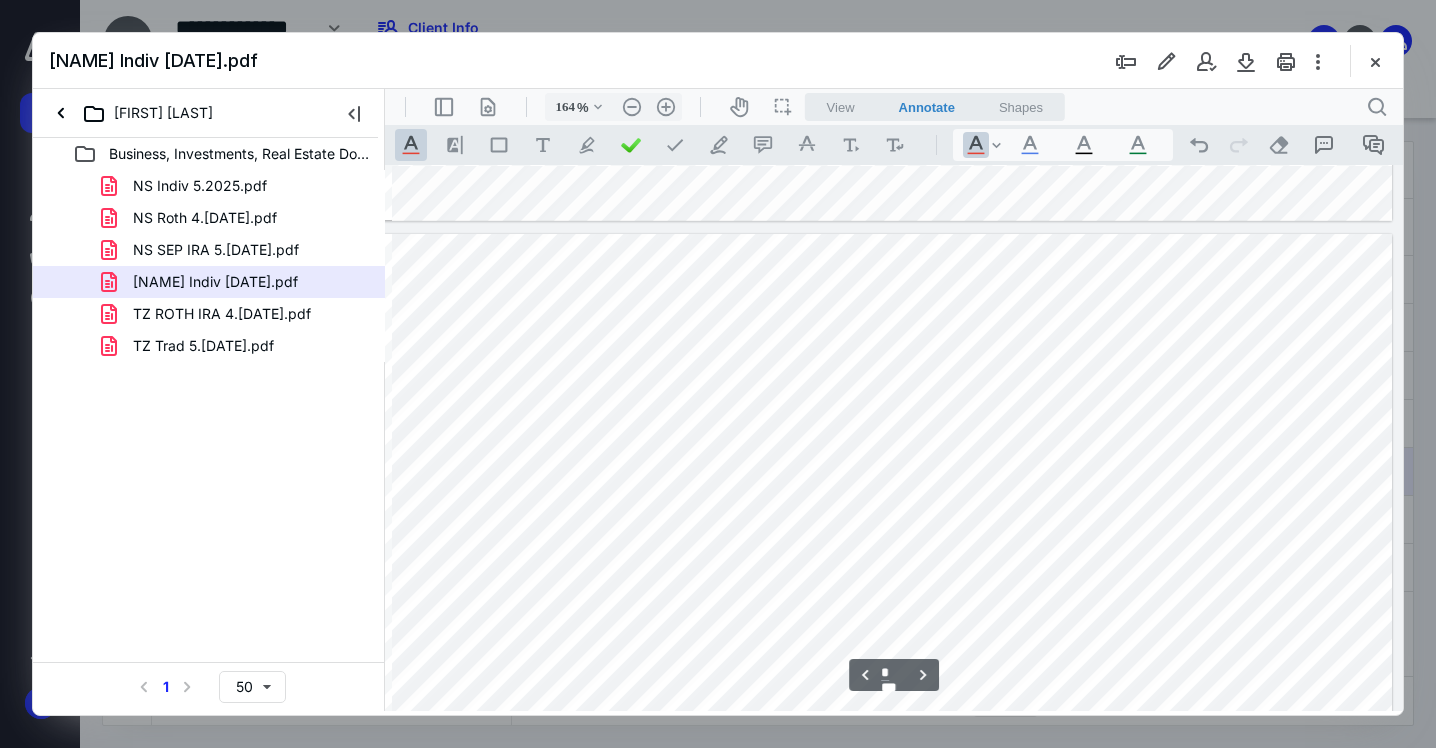 scroll, scrollTop: 0, scrollLeft: 298, axis: horizontal 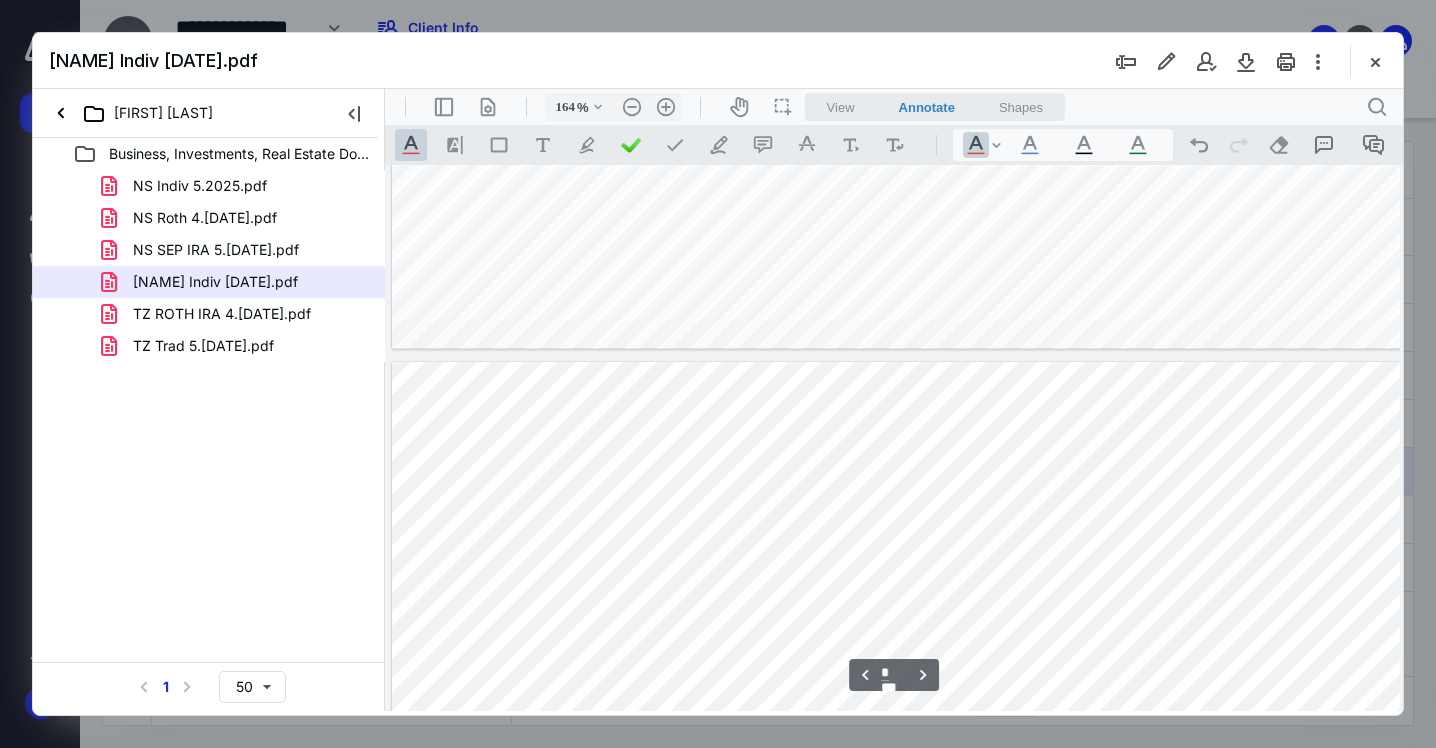 type on "*" 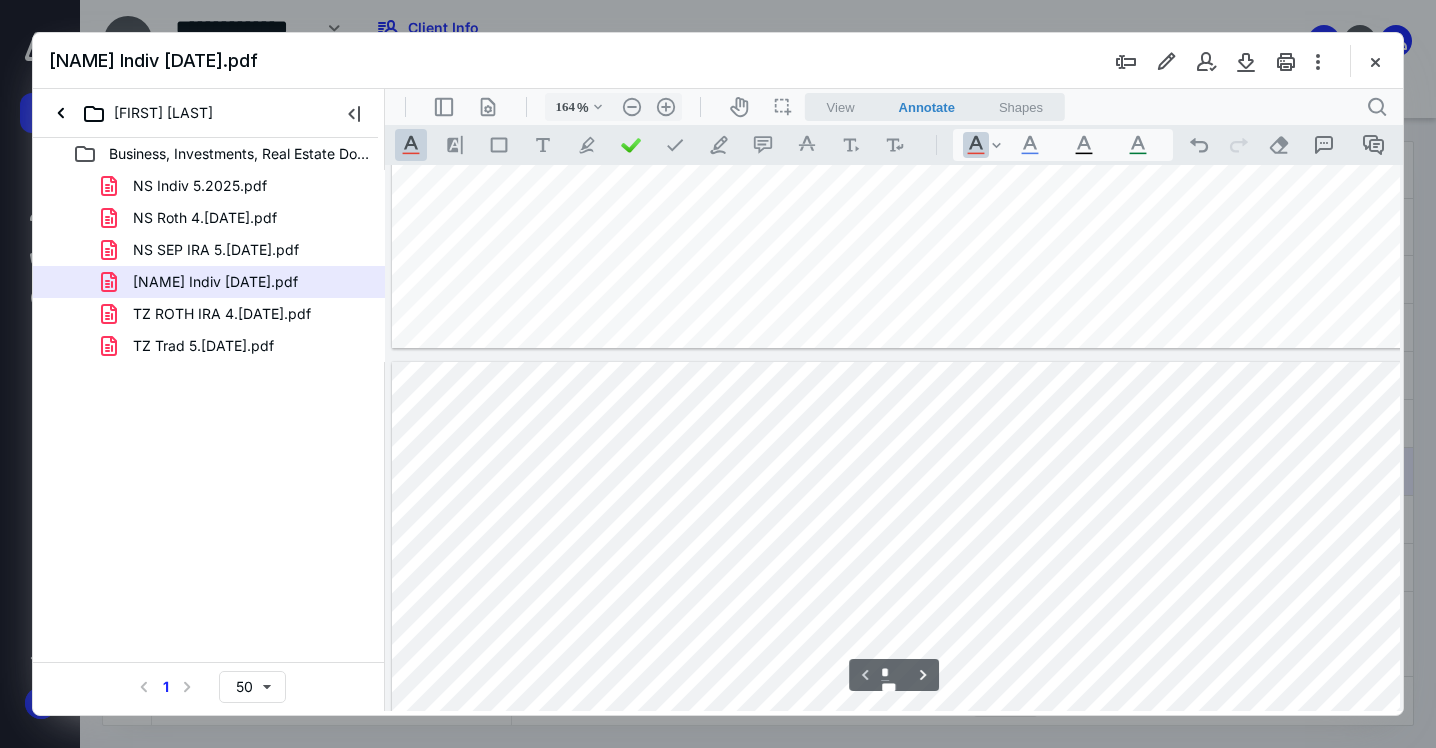 scroll, scrollTop: 0, scrollLeft: 0, axis: both 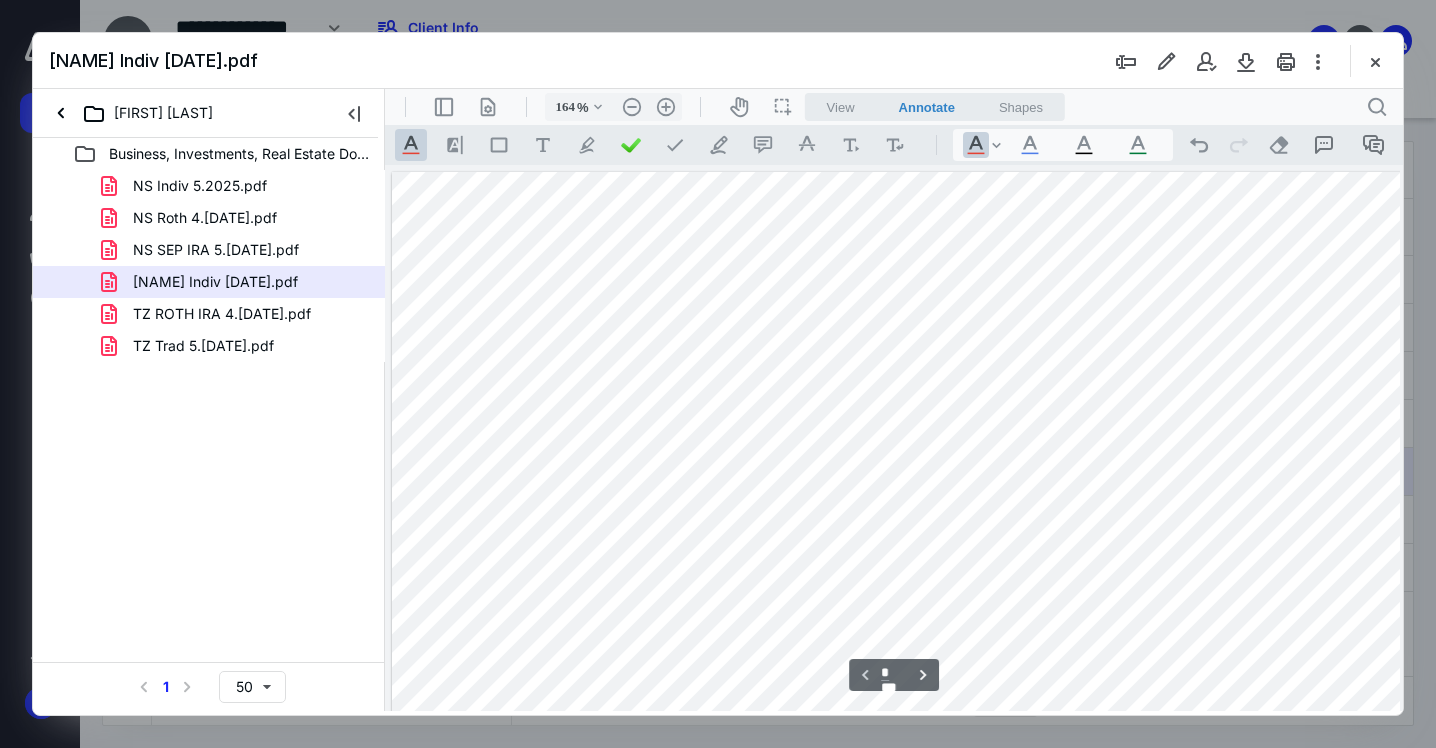 click on "[NAME] Indiv [DATE].pdf" at bounding box center (215, 282) 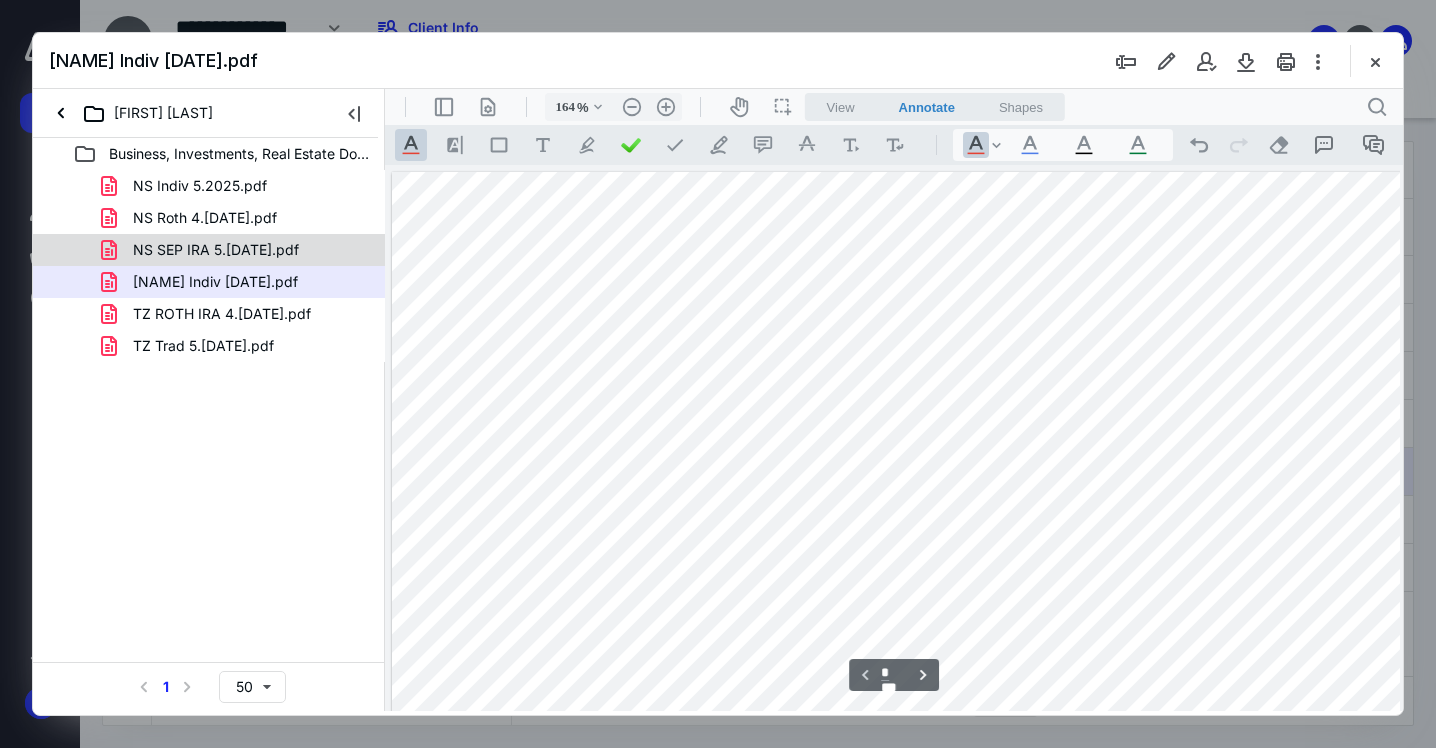click on "NS SEP IRA 5.[DATE].pdf" at bounding box center [216, 250] 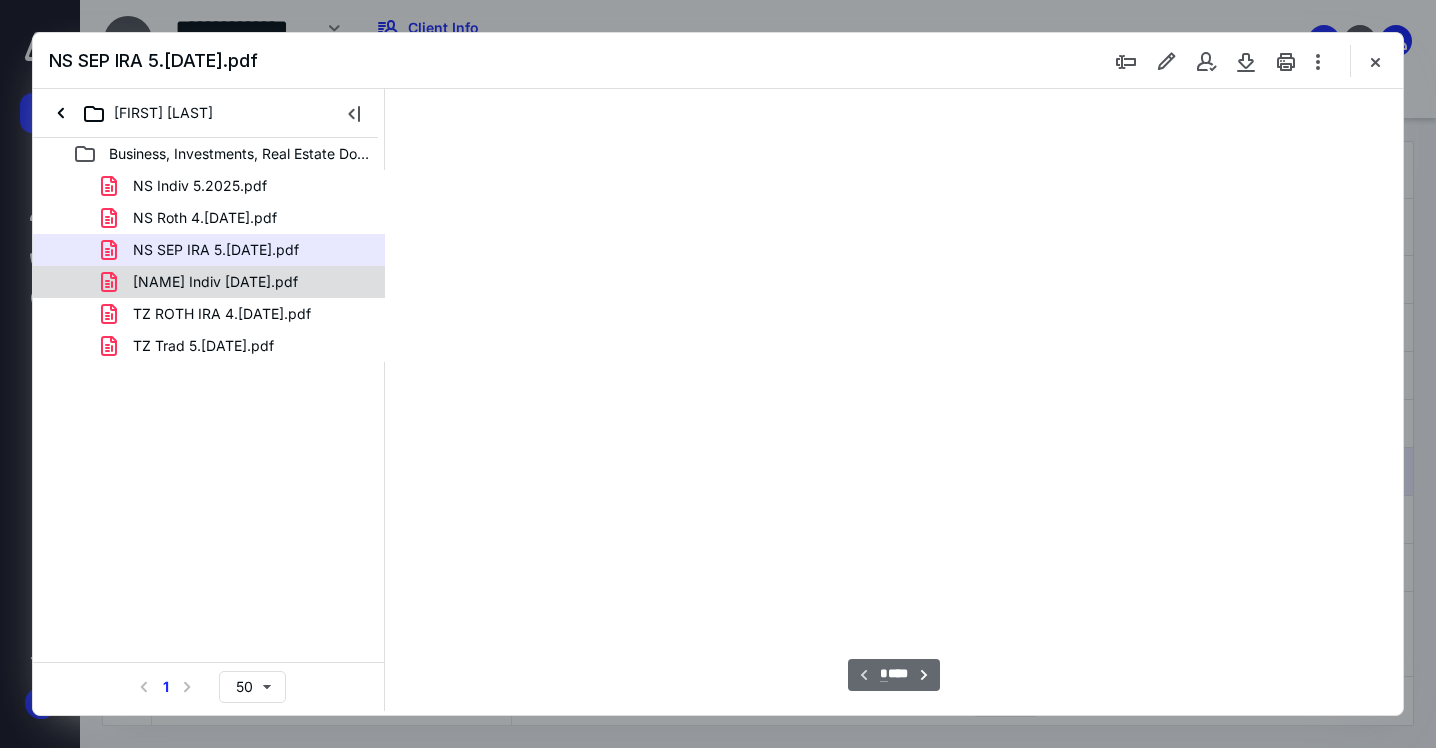 scroll, scrollTop: 80, scrollLeft: 0, axis: vertical 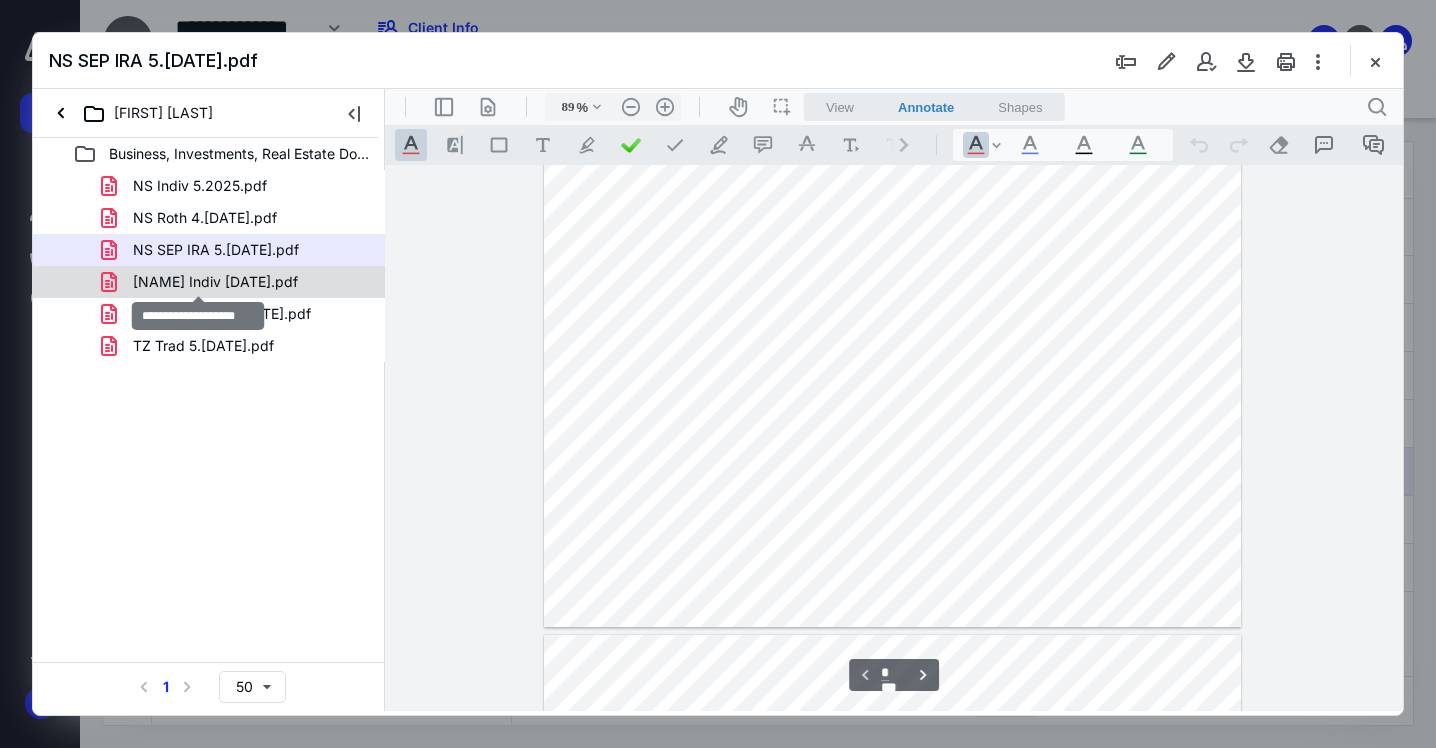 click on "[NAME] Indiv [DATE].pdf" at bounding box center [215, 282] 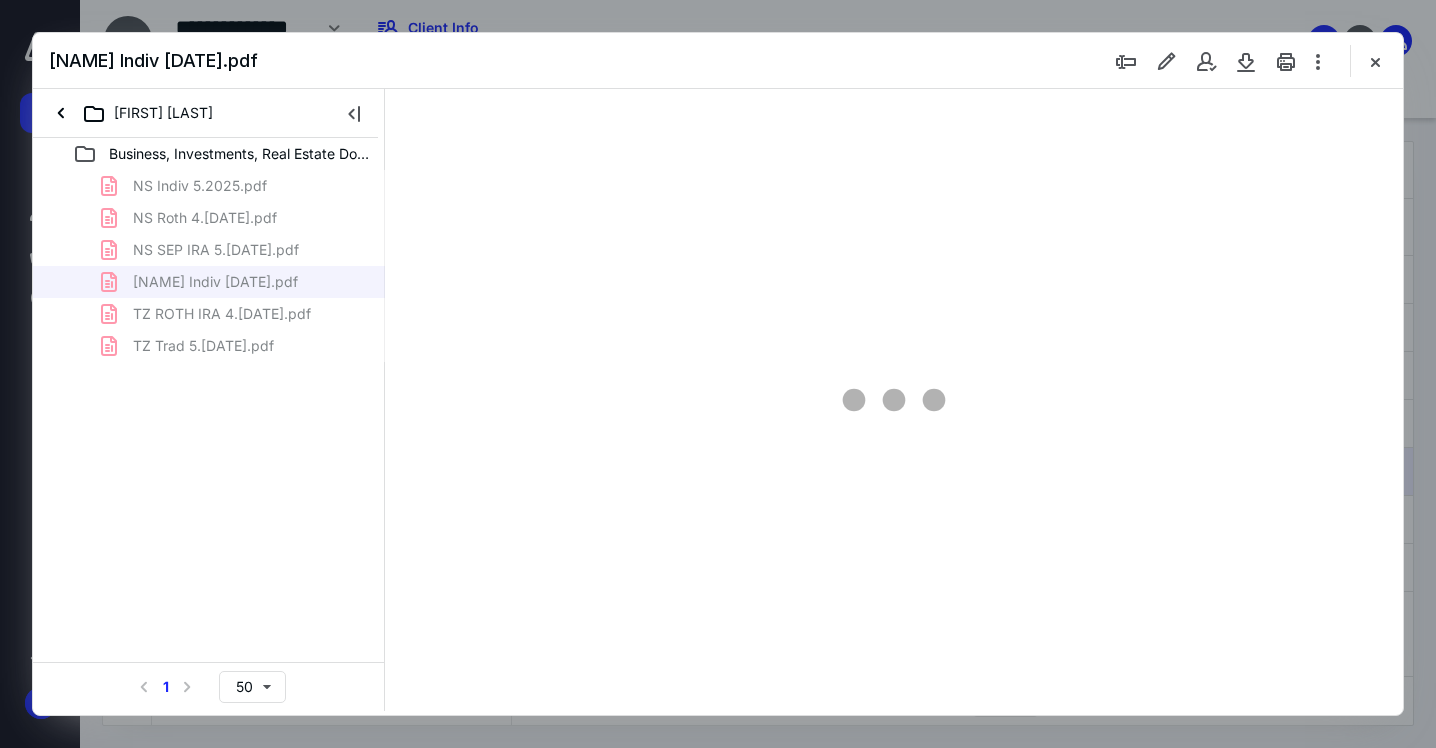 scroll, scrollTop: 80, scrollLeft: 0, axis: vertical 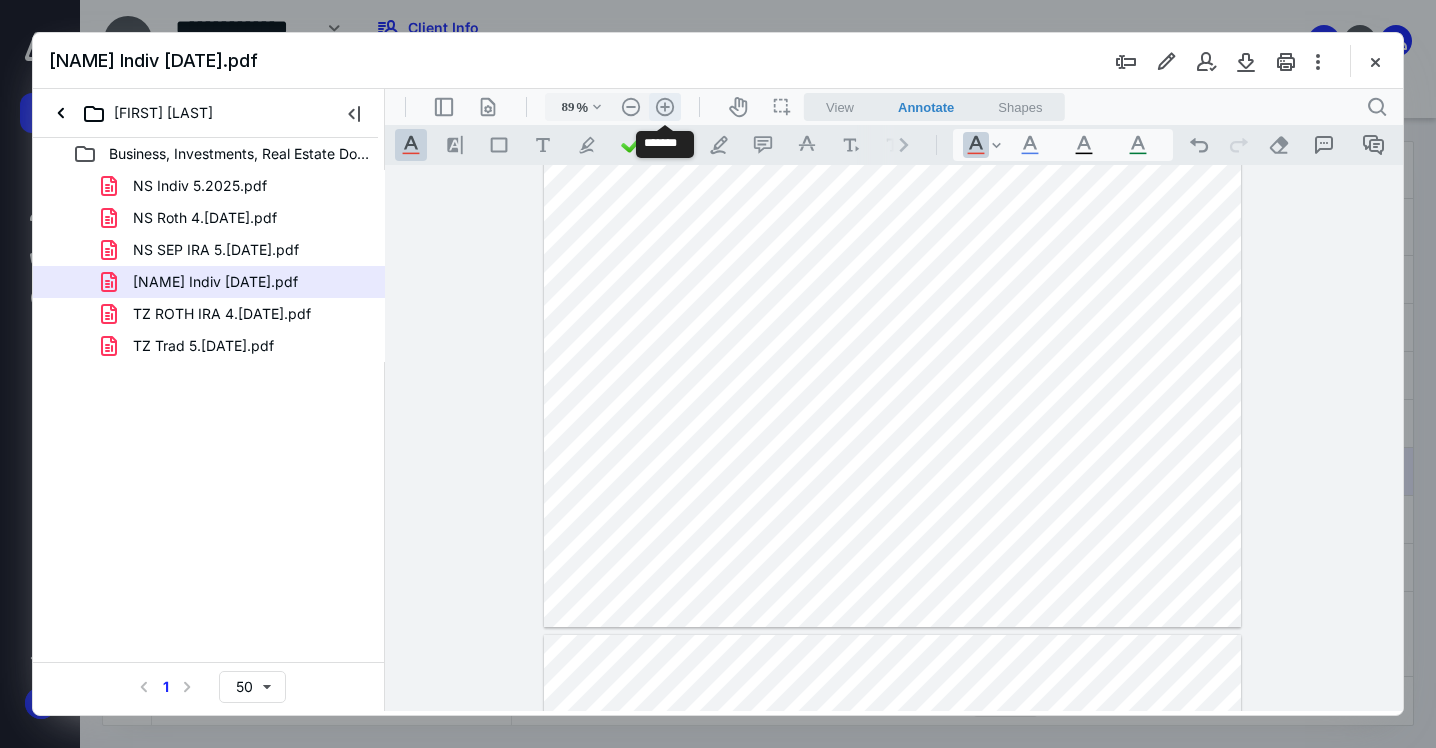 click on ".cls-1{fill:#abb0c4;} icon - header - zoom - in - line" at bounding box center (665, 107) 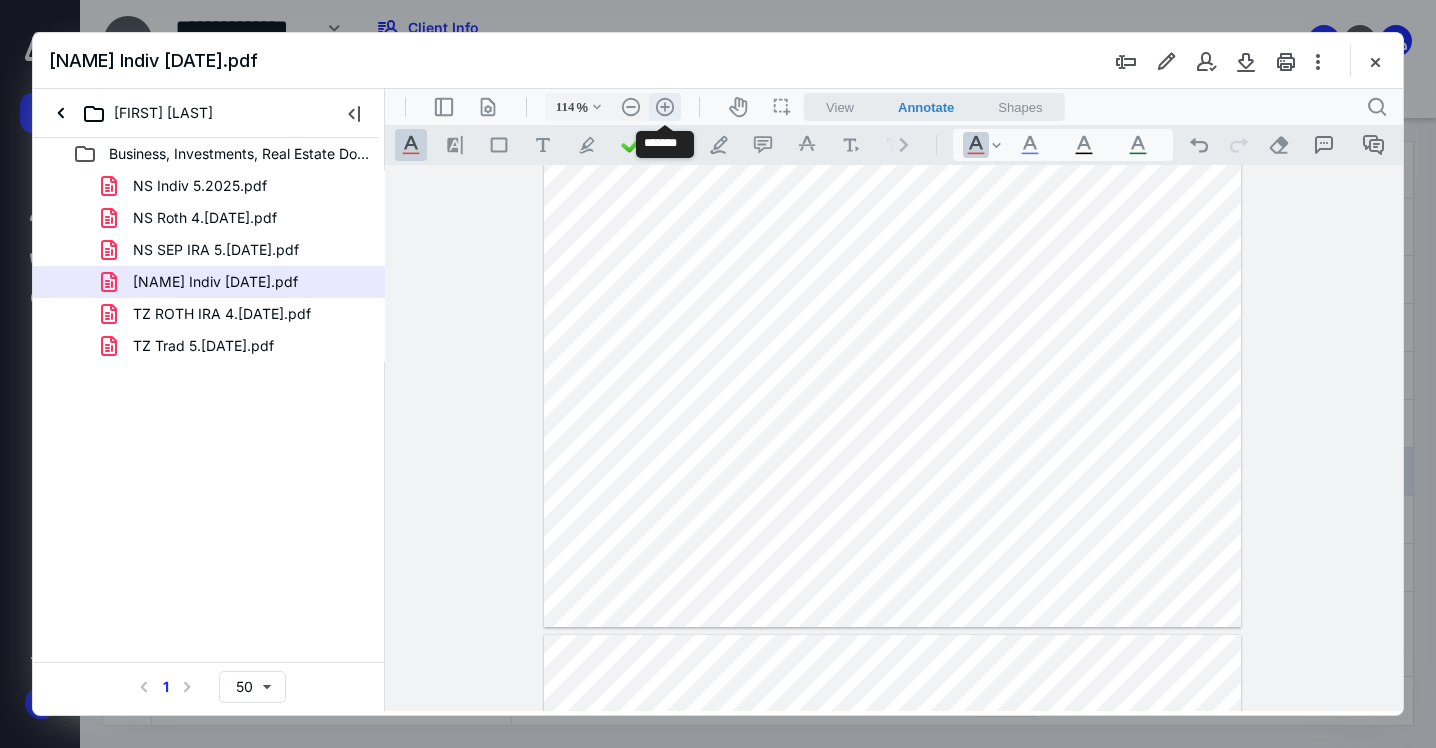 scroll, scrollTop: 169, scrollLeft: 0, axis: vertical 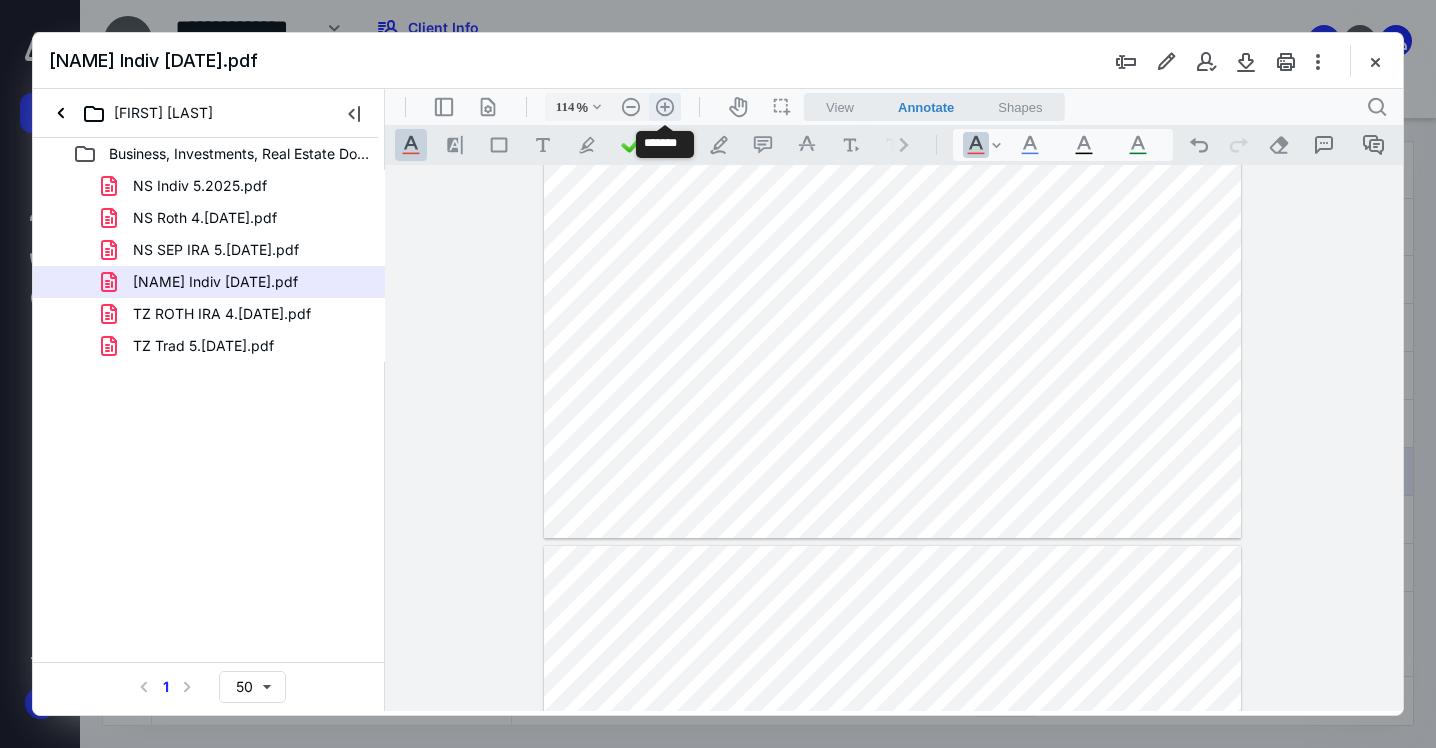 click on ".cls-1{fill:#abb0c4;} icon - header - zoom - in - line" at bounding box center [665, 107] 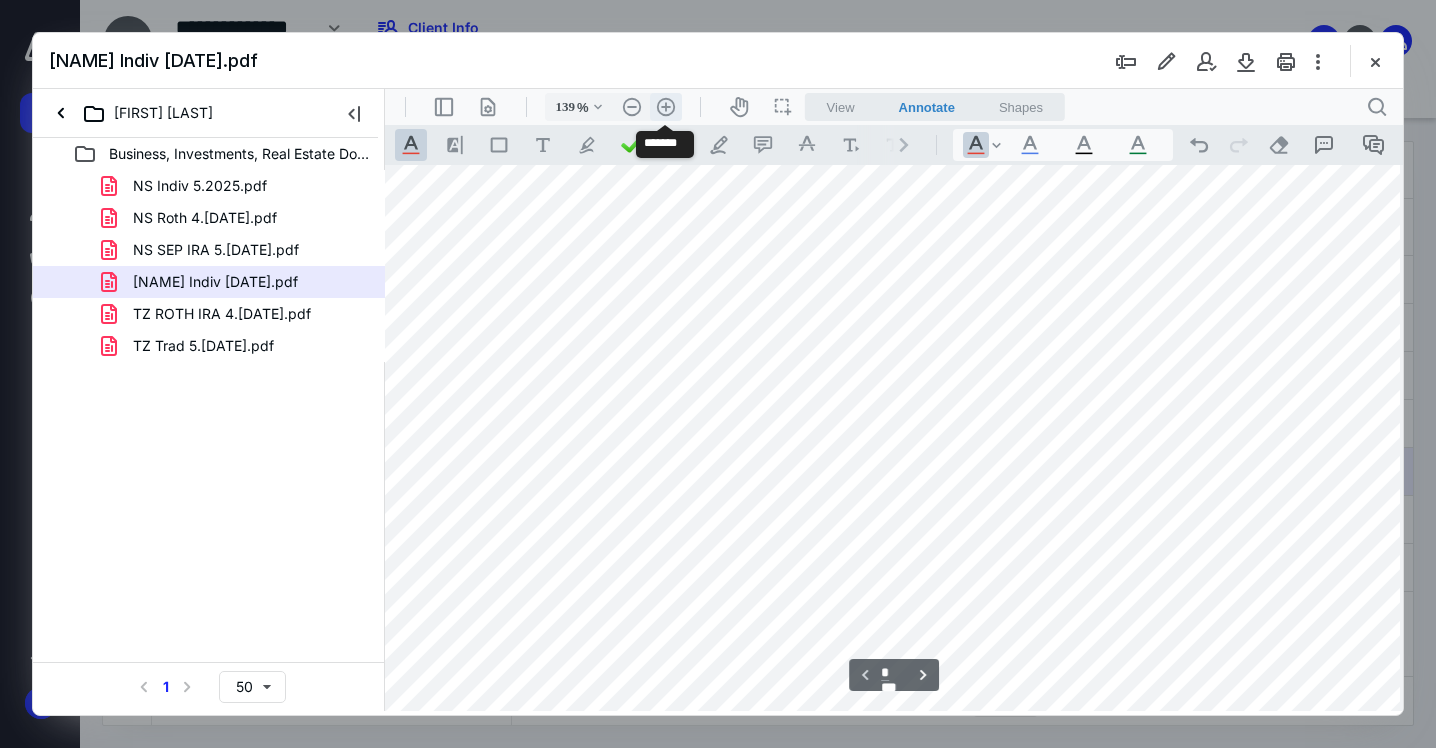 click on ".cls-1{fill:#abb0c4;} icon - header - zoom - in - line" at bounding box center [666, 107] 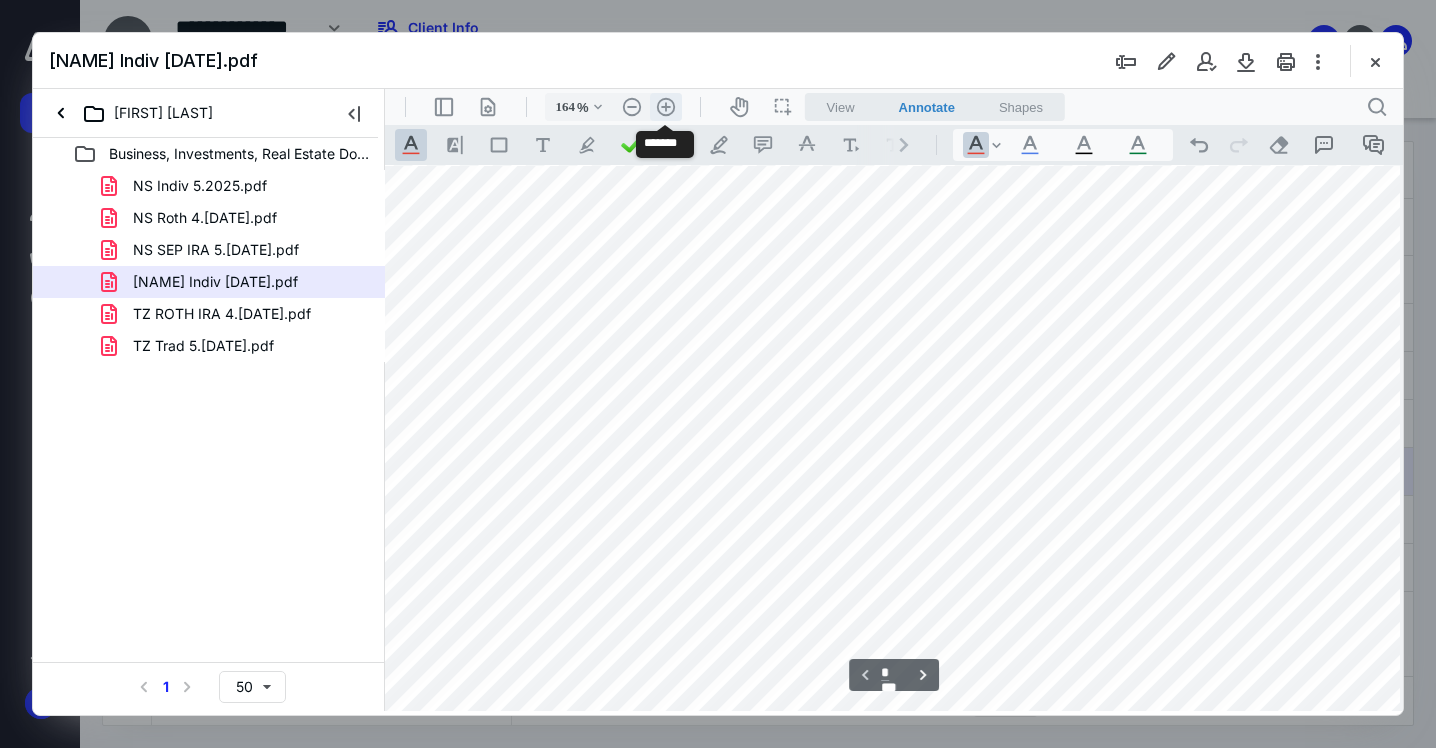 click on ".cls-1{fill:#abb0c4;} icon - header - zoom - in - line" at bounding box center [666, 107] 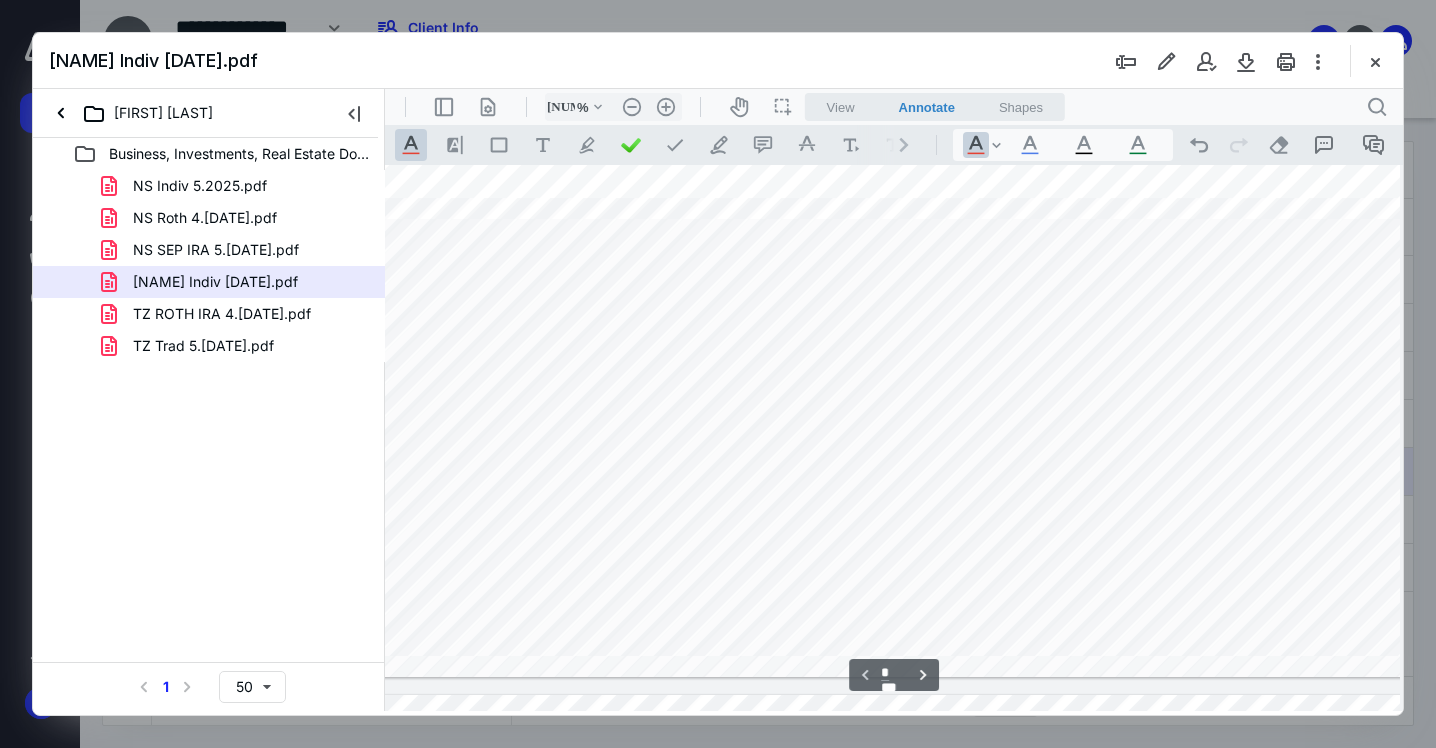 scroll, scrollTop: 793, scrollLeft: 39, axis: both 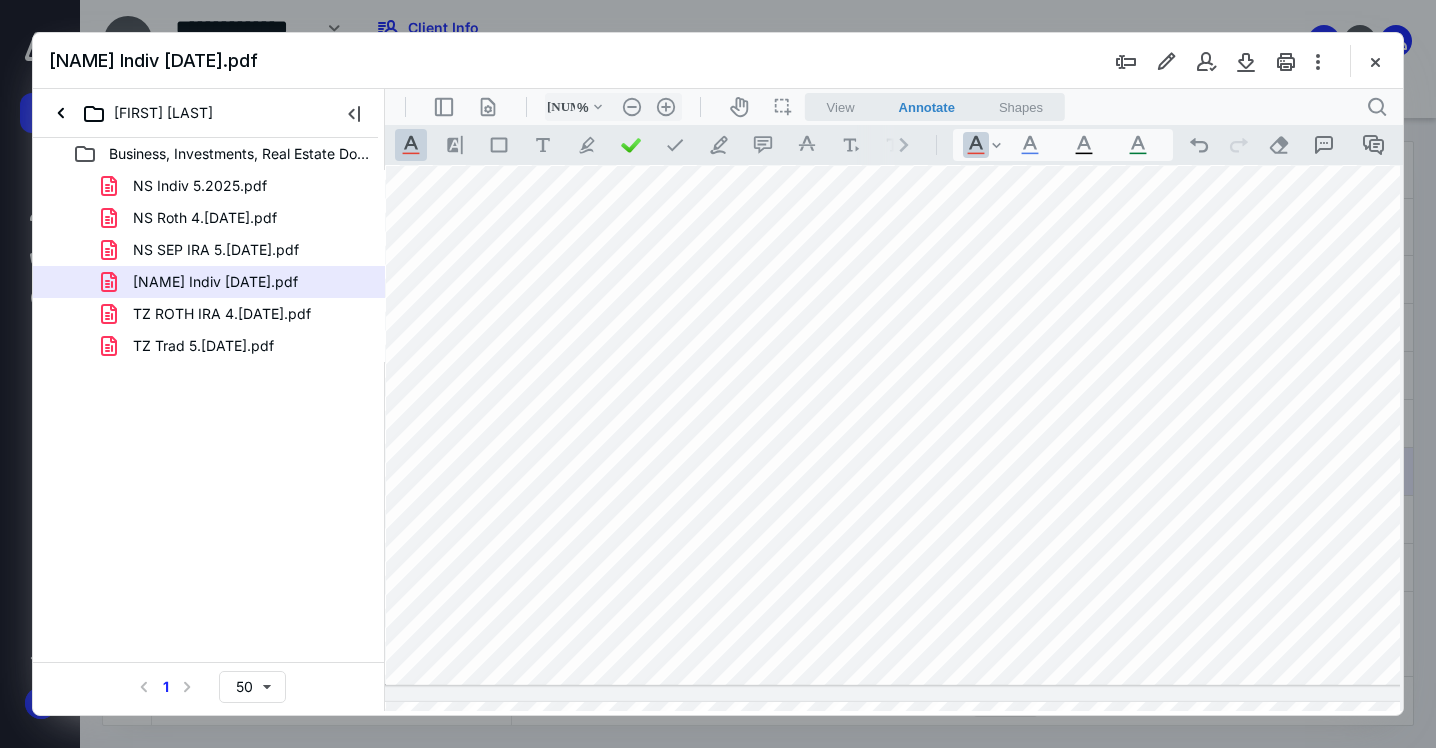 type 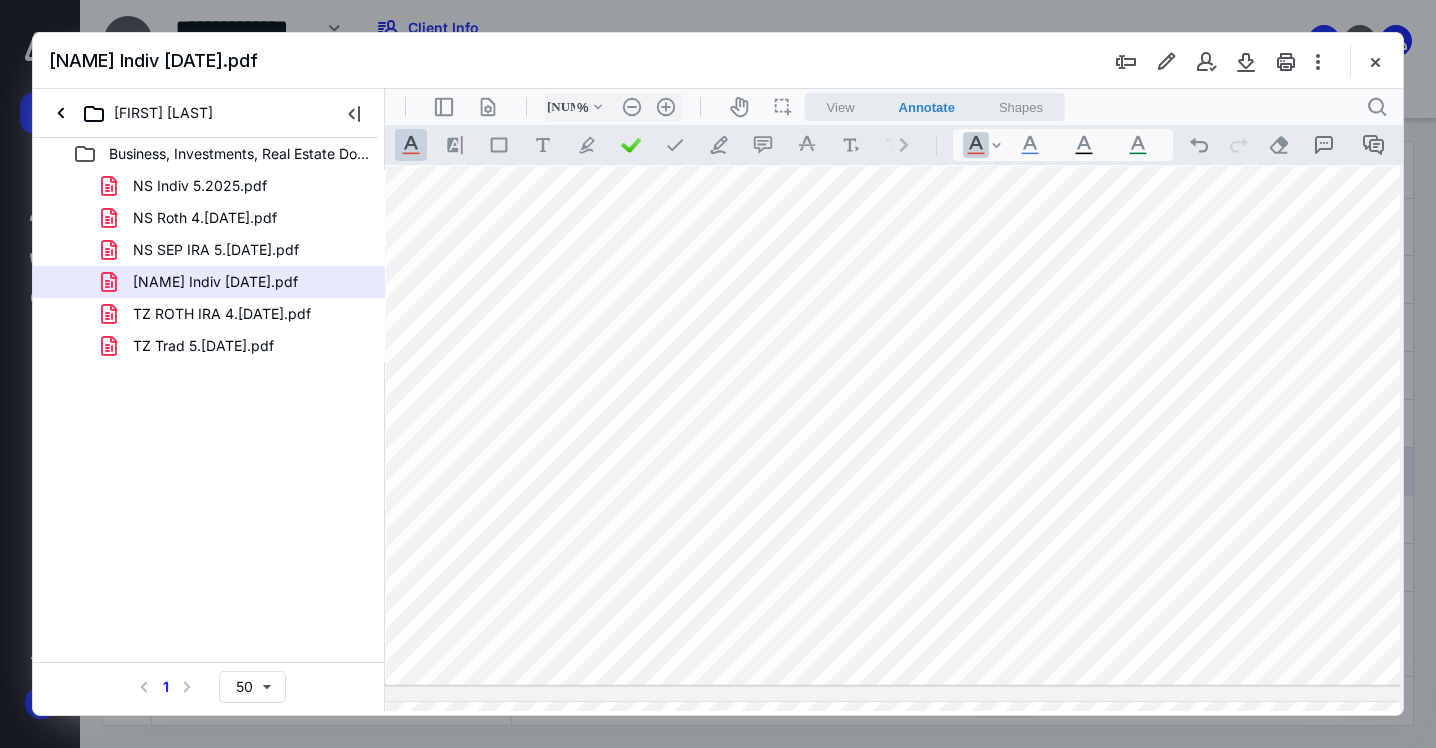 click at bounding box center (1169, 33) 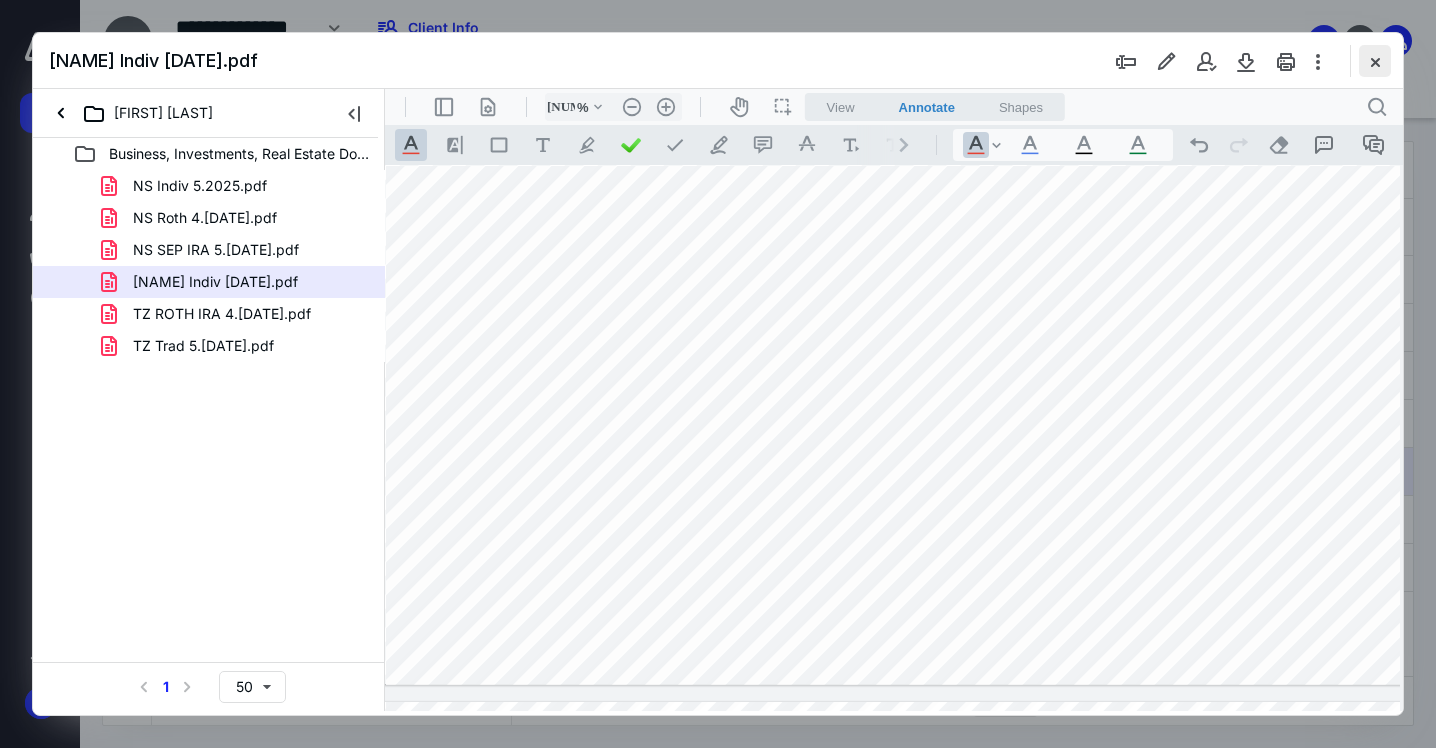 click at bounding box center [1375, 61] 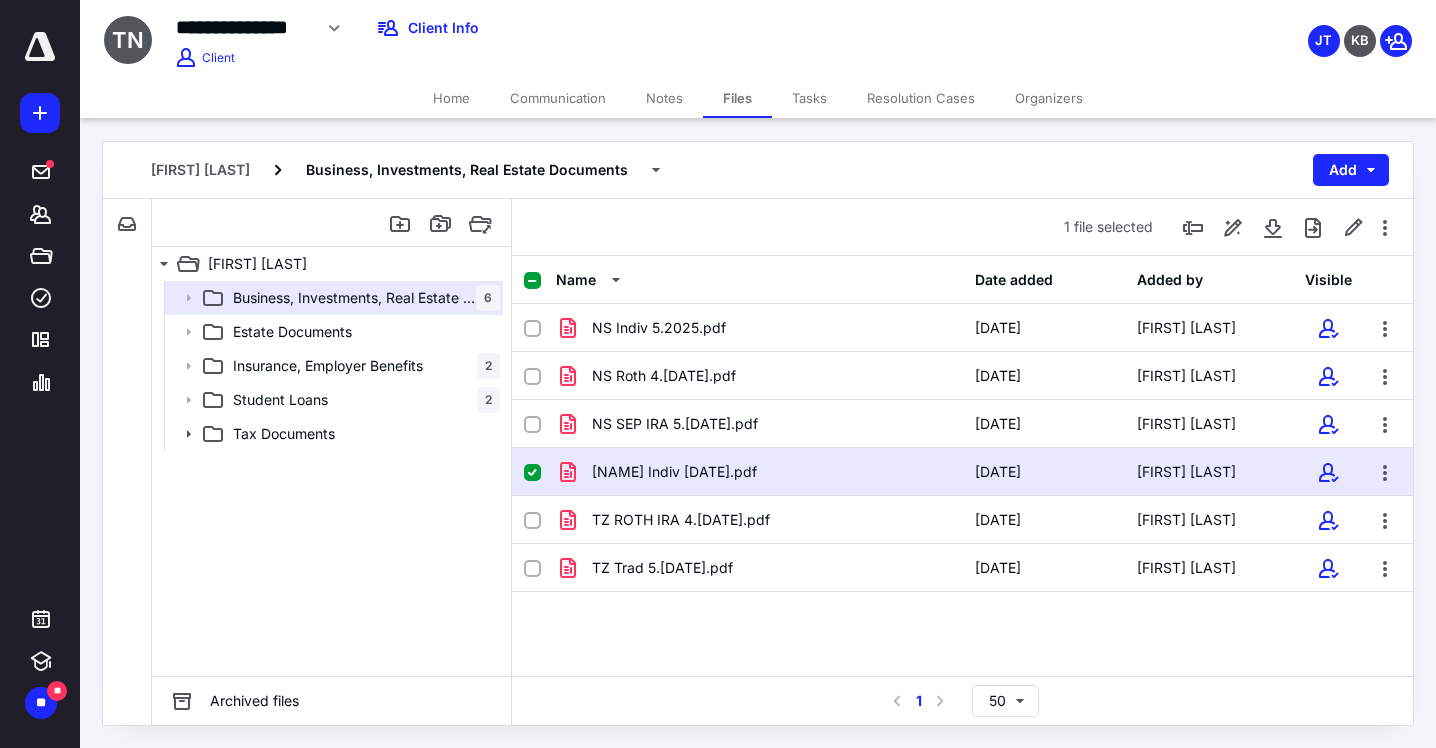 click on "Home" at bounding box center (451, 98) 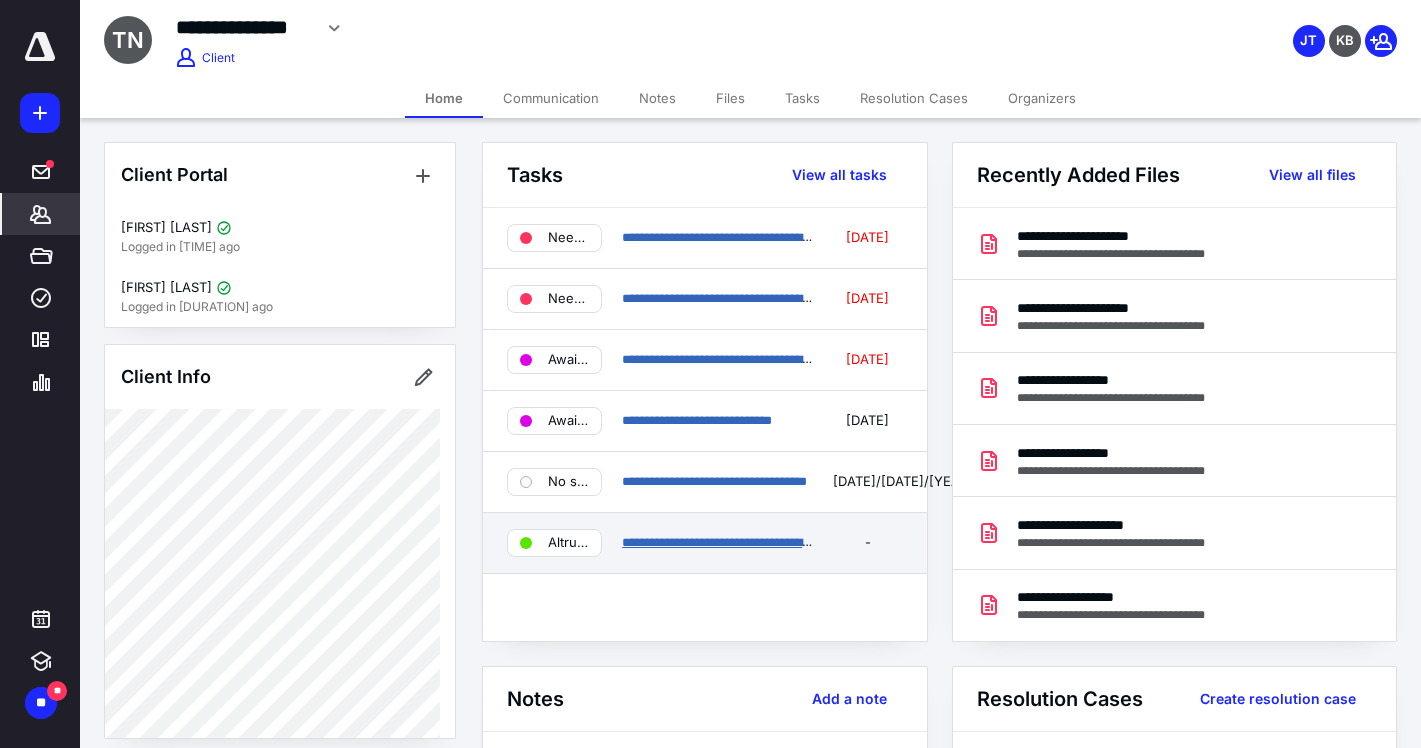 click on "**********" at bounding box center (789, 542) 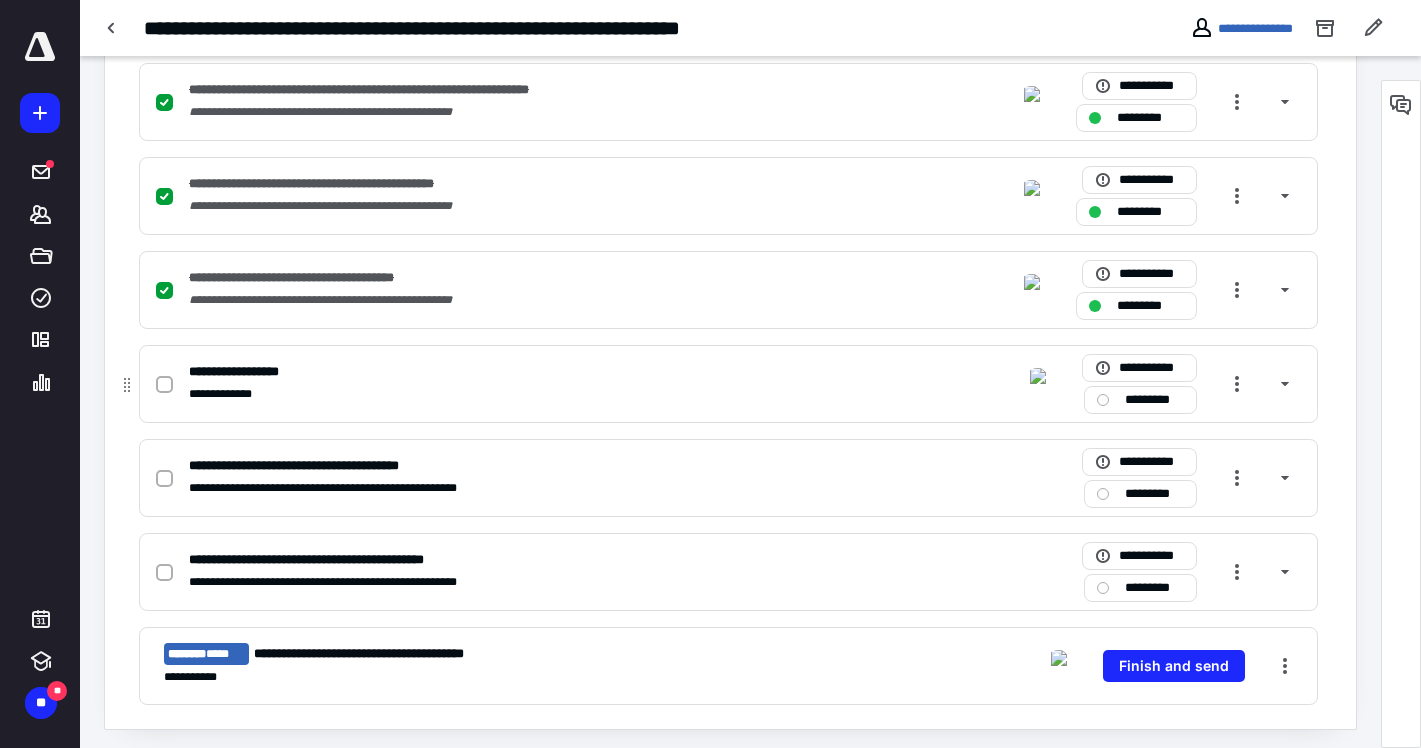 scroll, scrollTop: 1367, scrollLeft: 0, axis: vertical 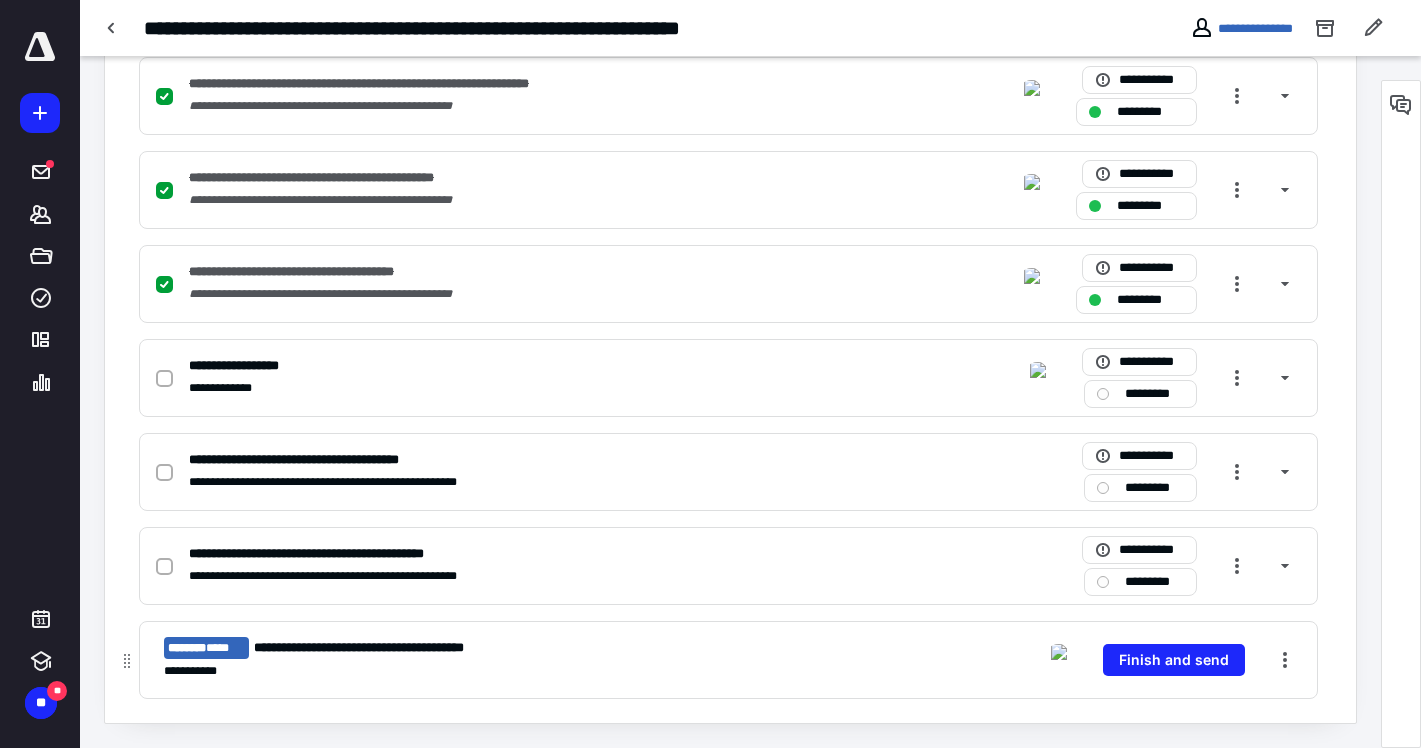 click on "**********" at bounding box center [397, 648] 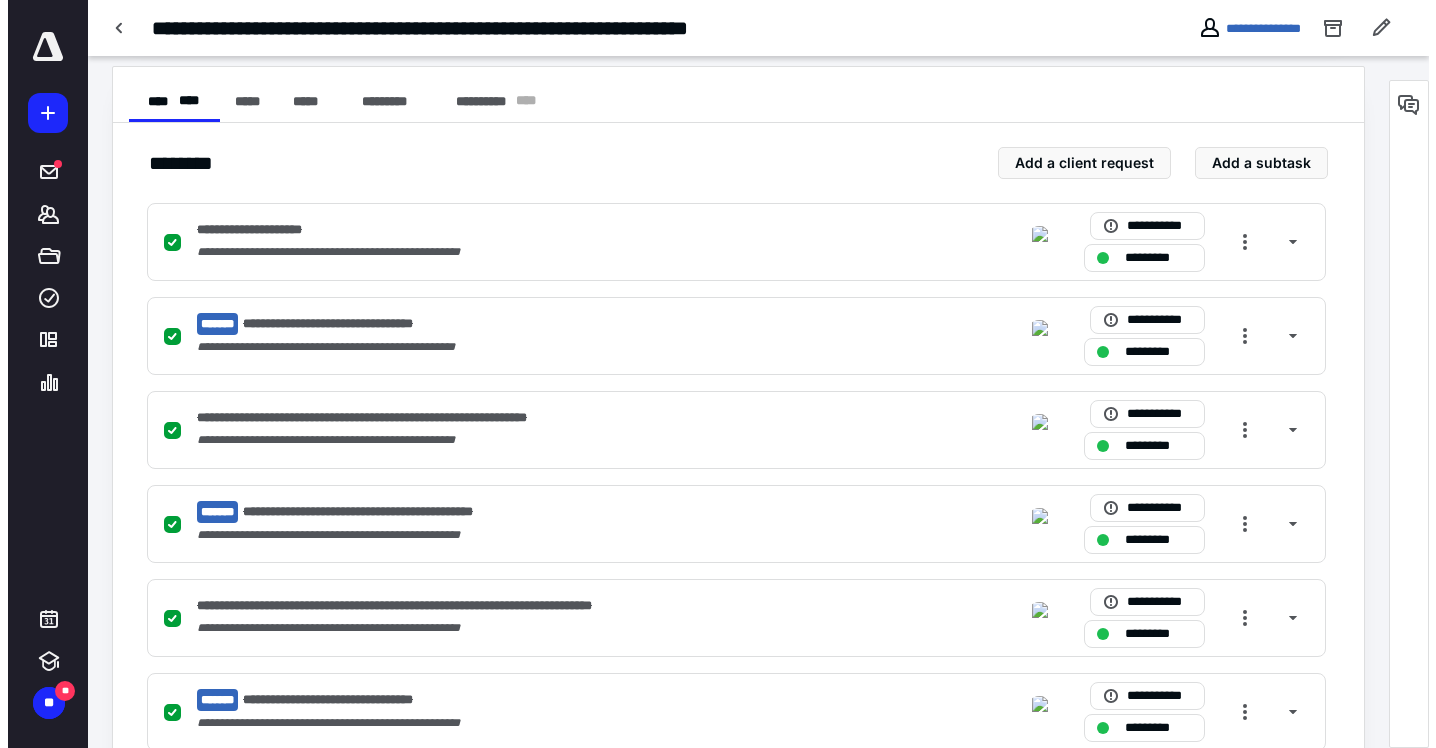 scroll, scrollTop: 0, scrollLeft: 0, axis: both 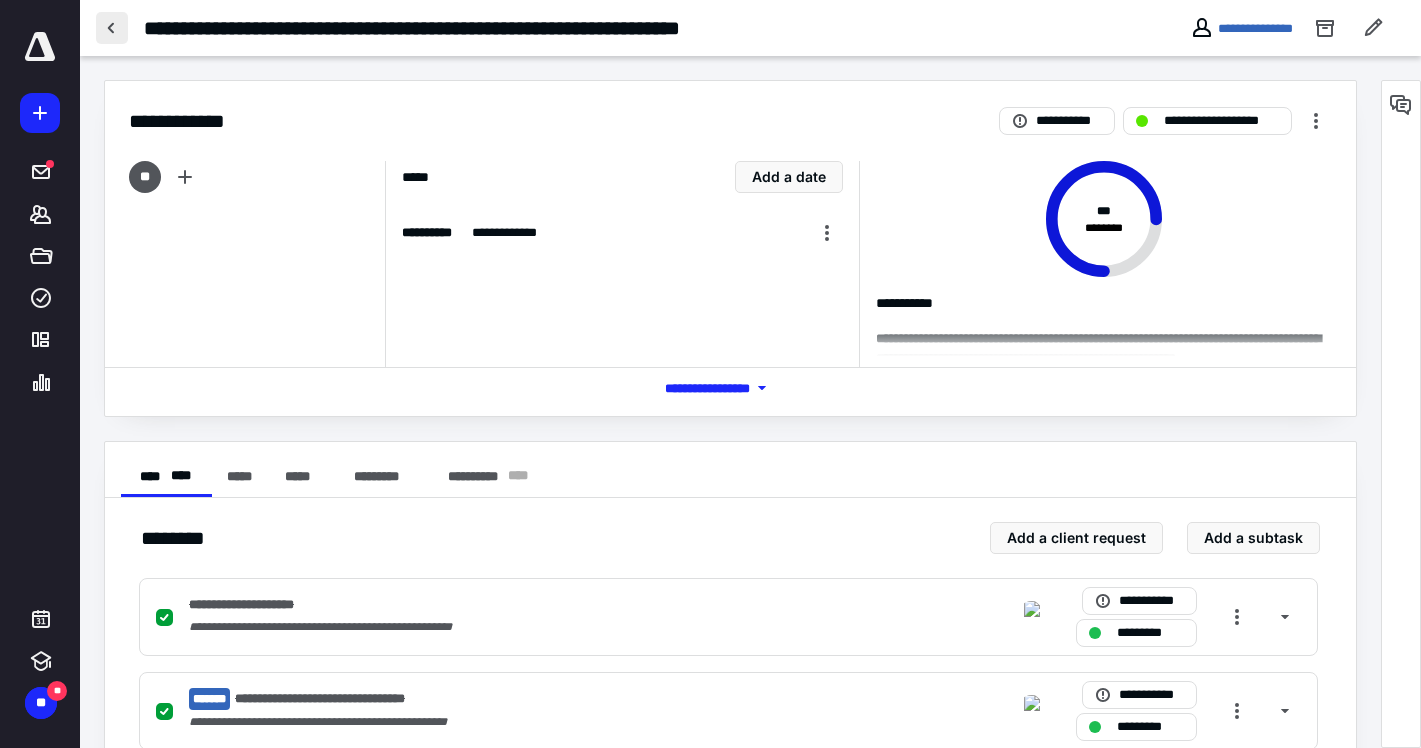 click at bounding box center (112, 28) 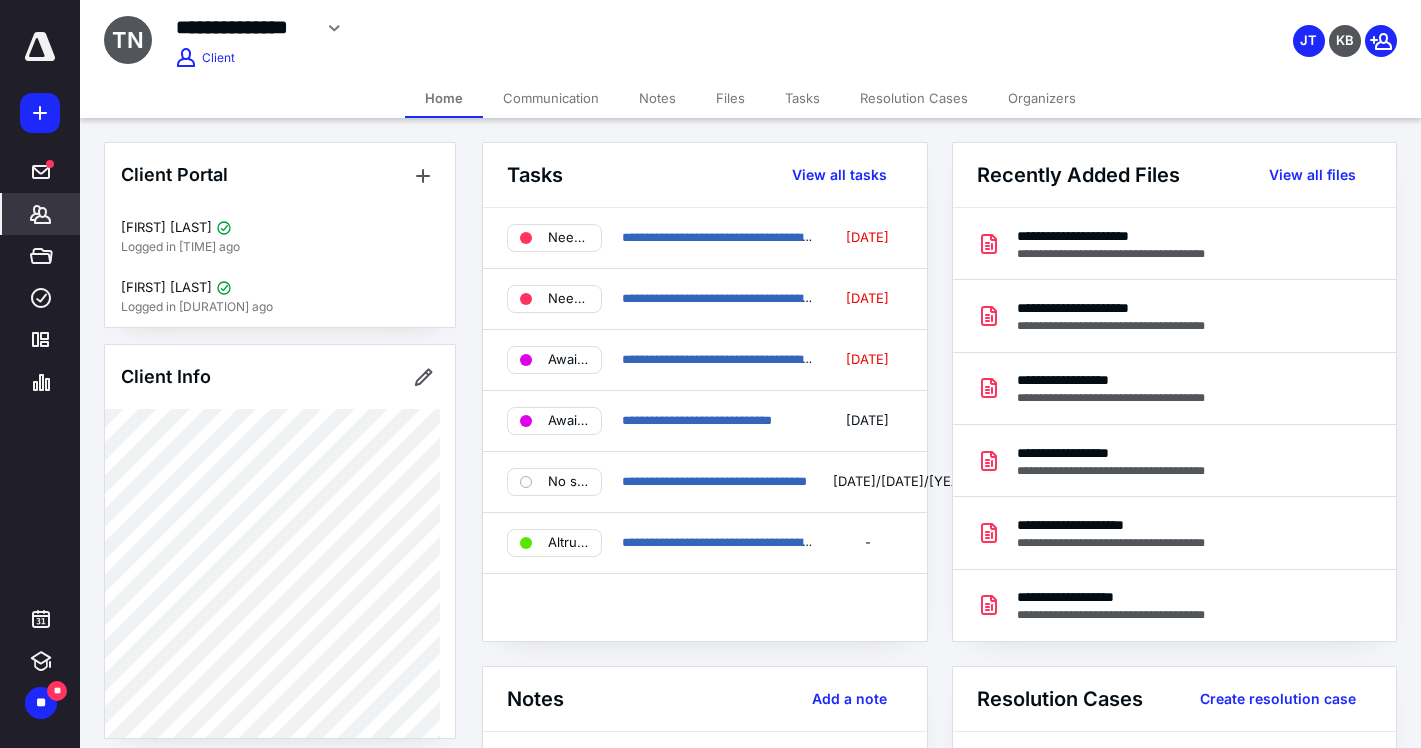 click on "Tasks" at bounding box center [802, 98] 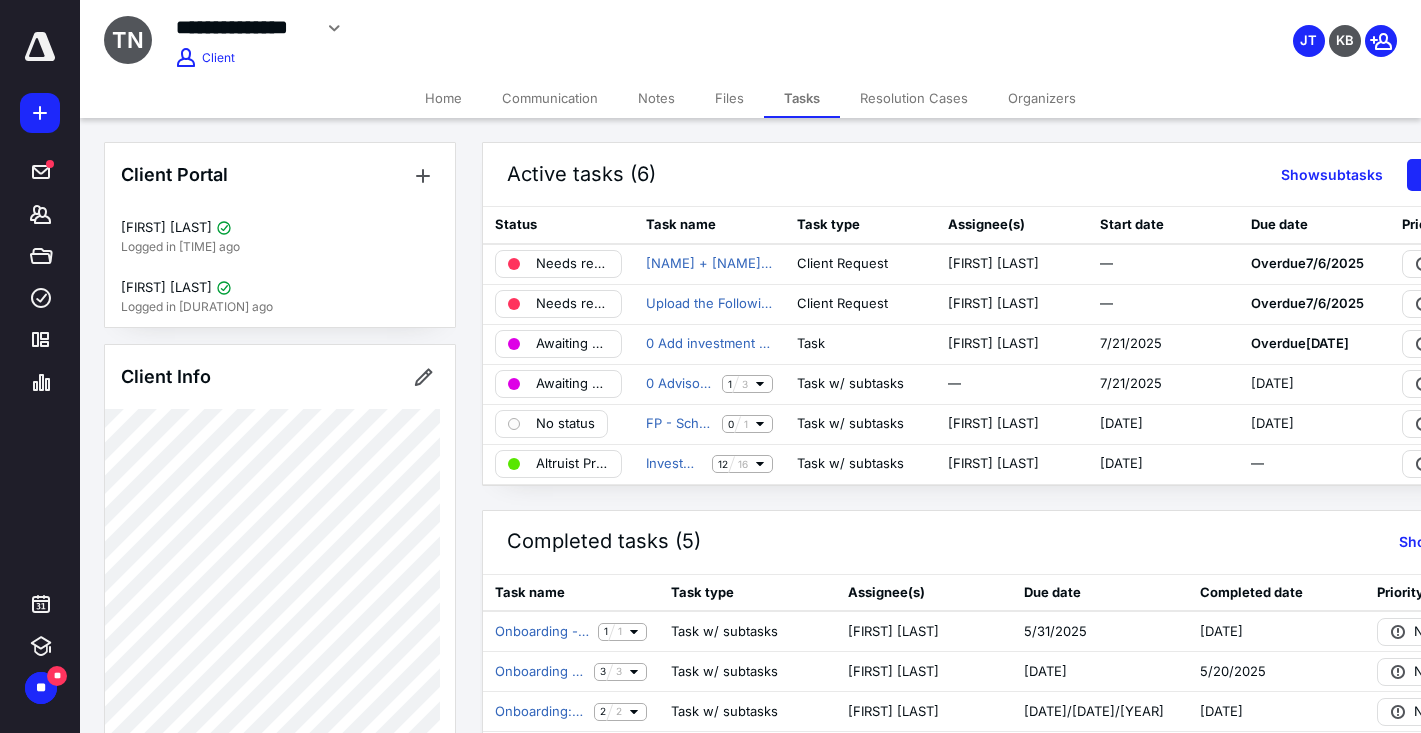 click 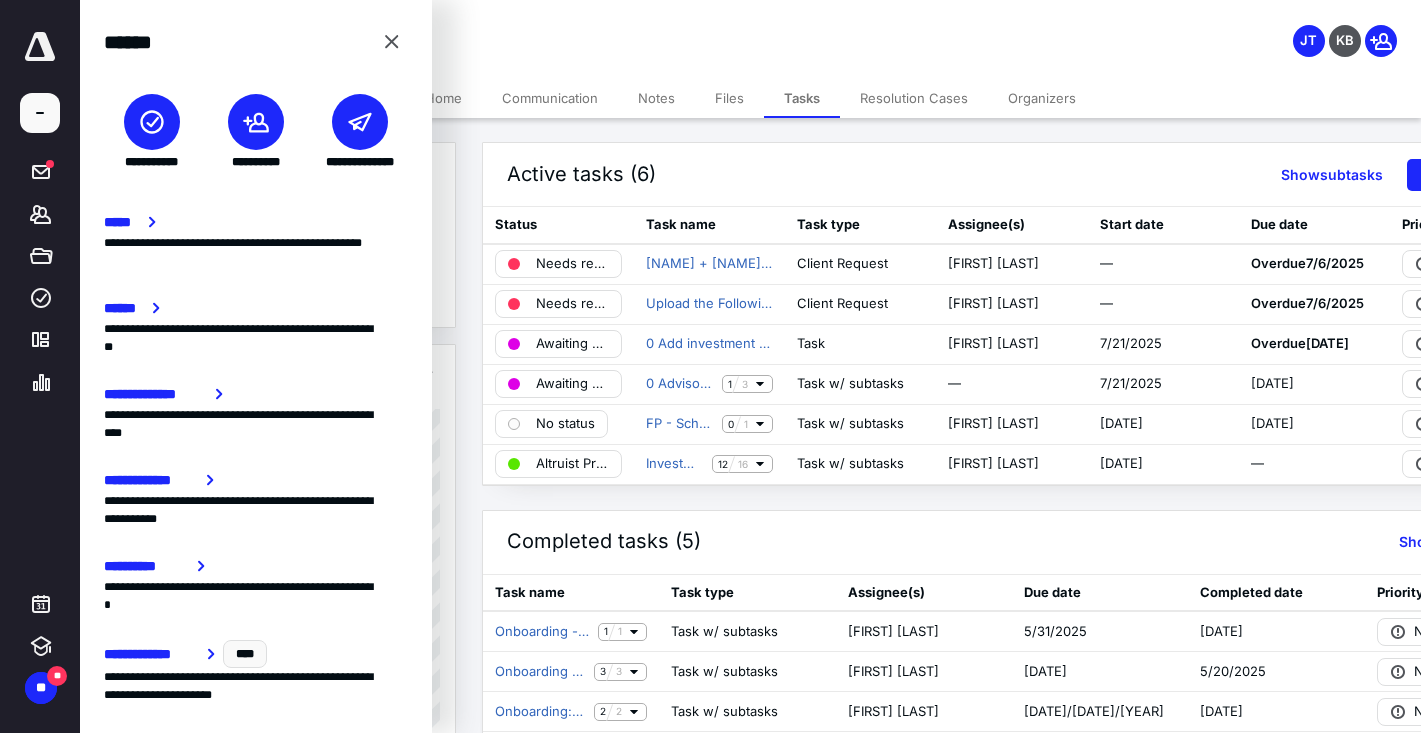 click 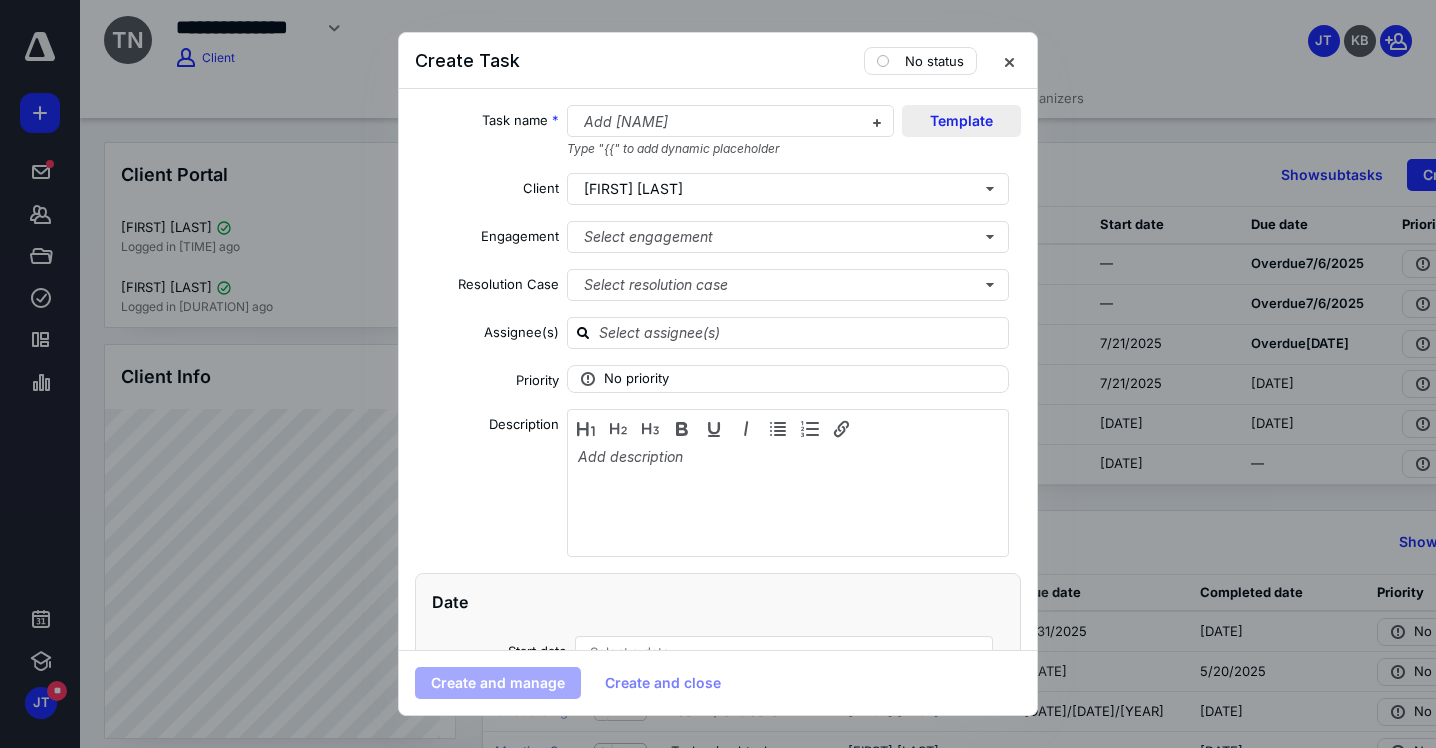 click on "Template" at bounding box center [961, 121] 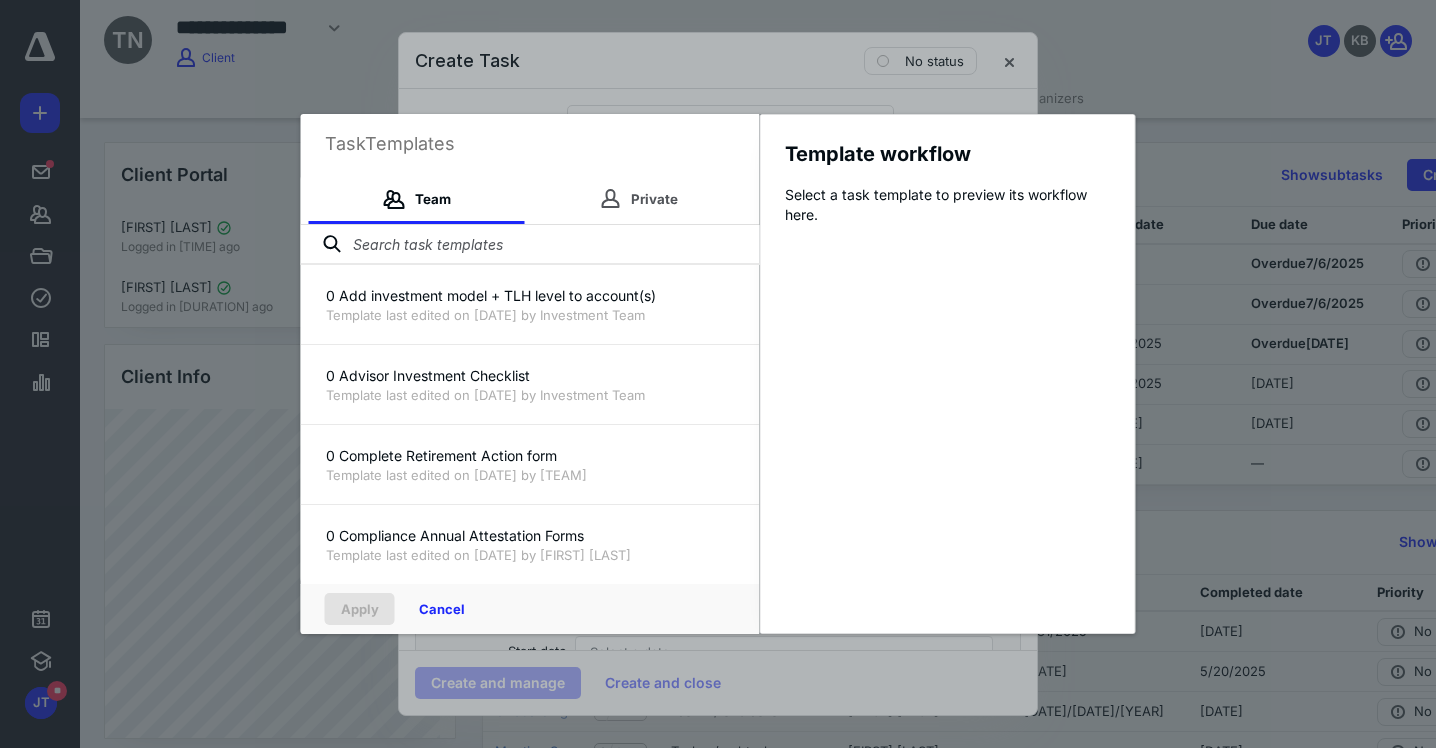 click at bounding box center (530, 245) 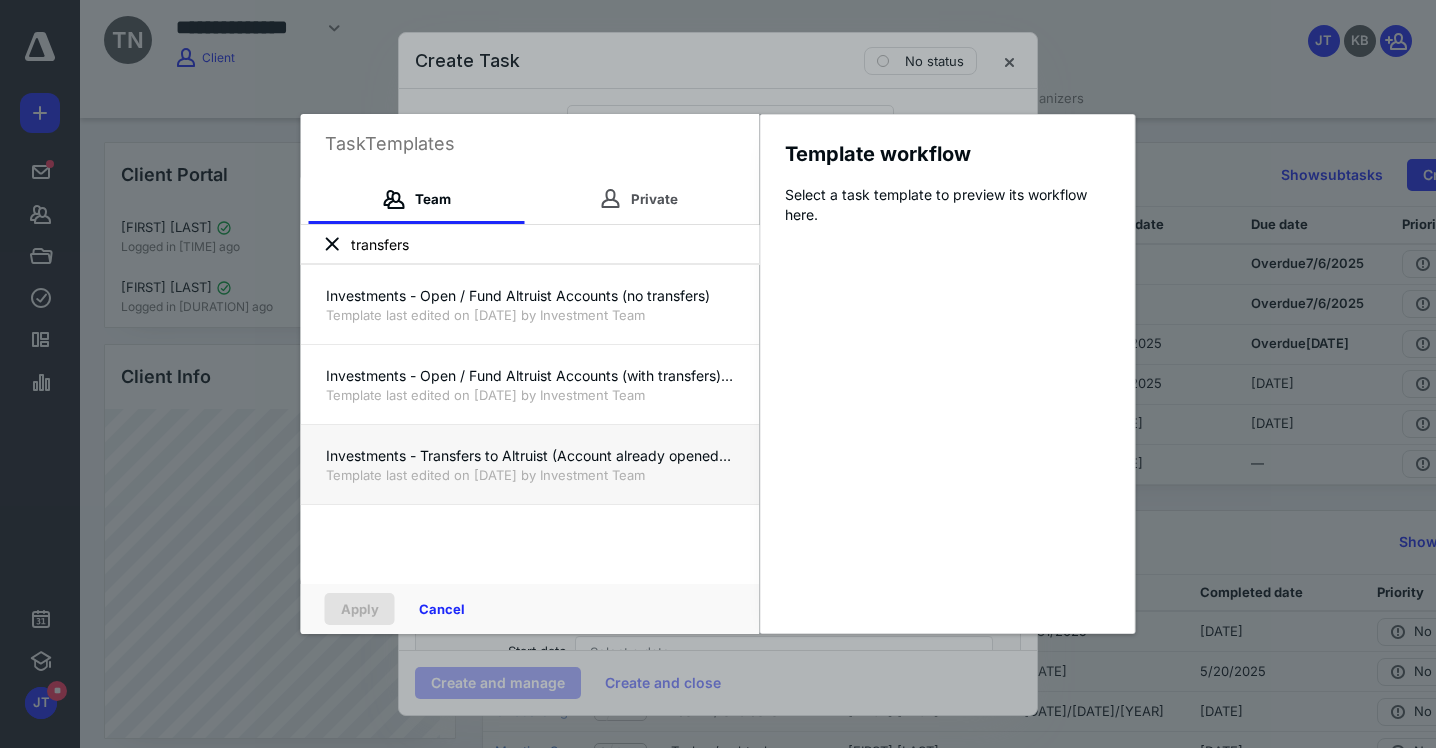 type on "transfers" 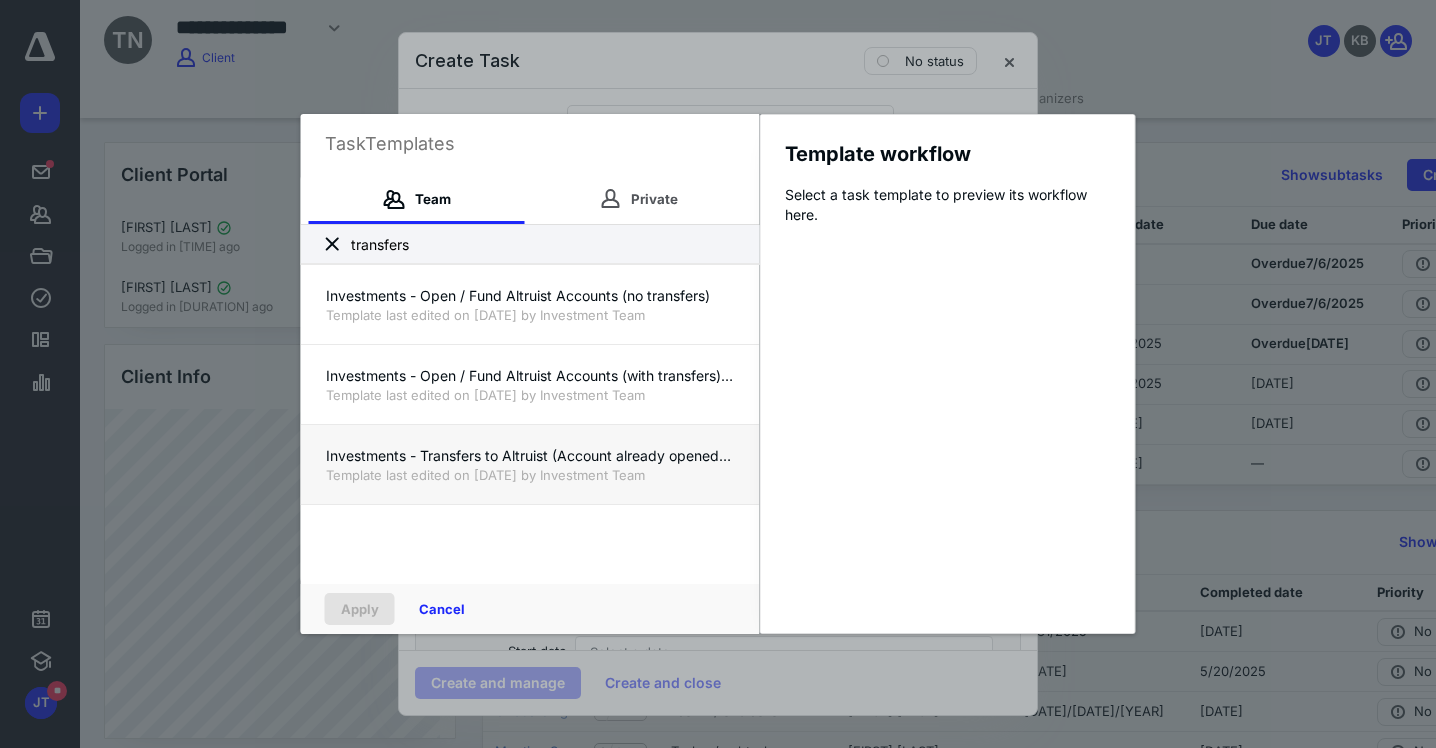 click on "Investments - Transfers to Altruist (Account already opened) [$AUM]" at bounding box center (530, 456) 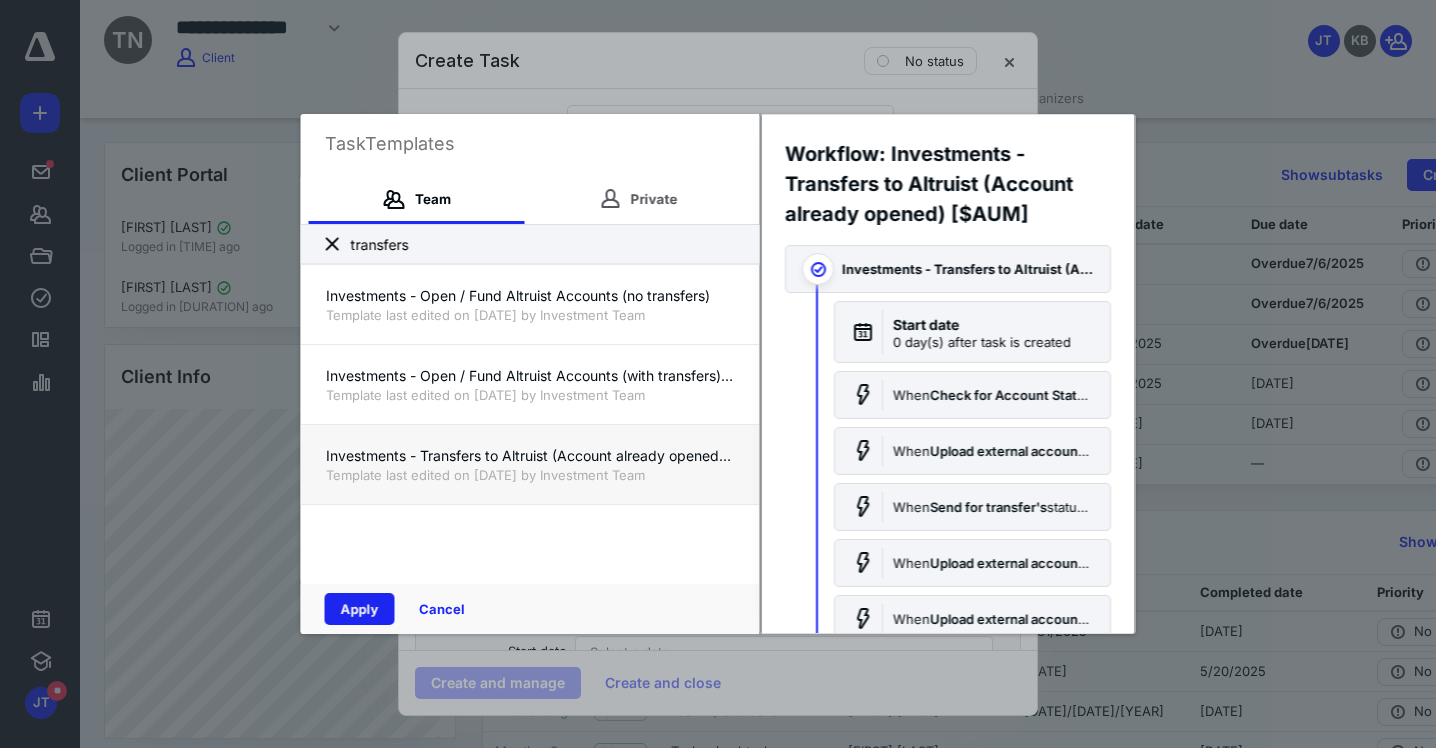 click on "Apply" at bounding box center (360, 609) 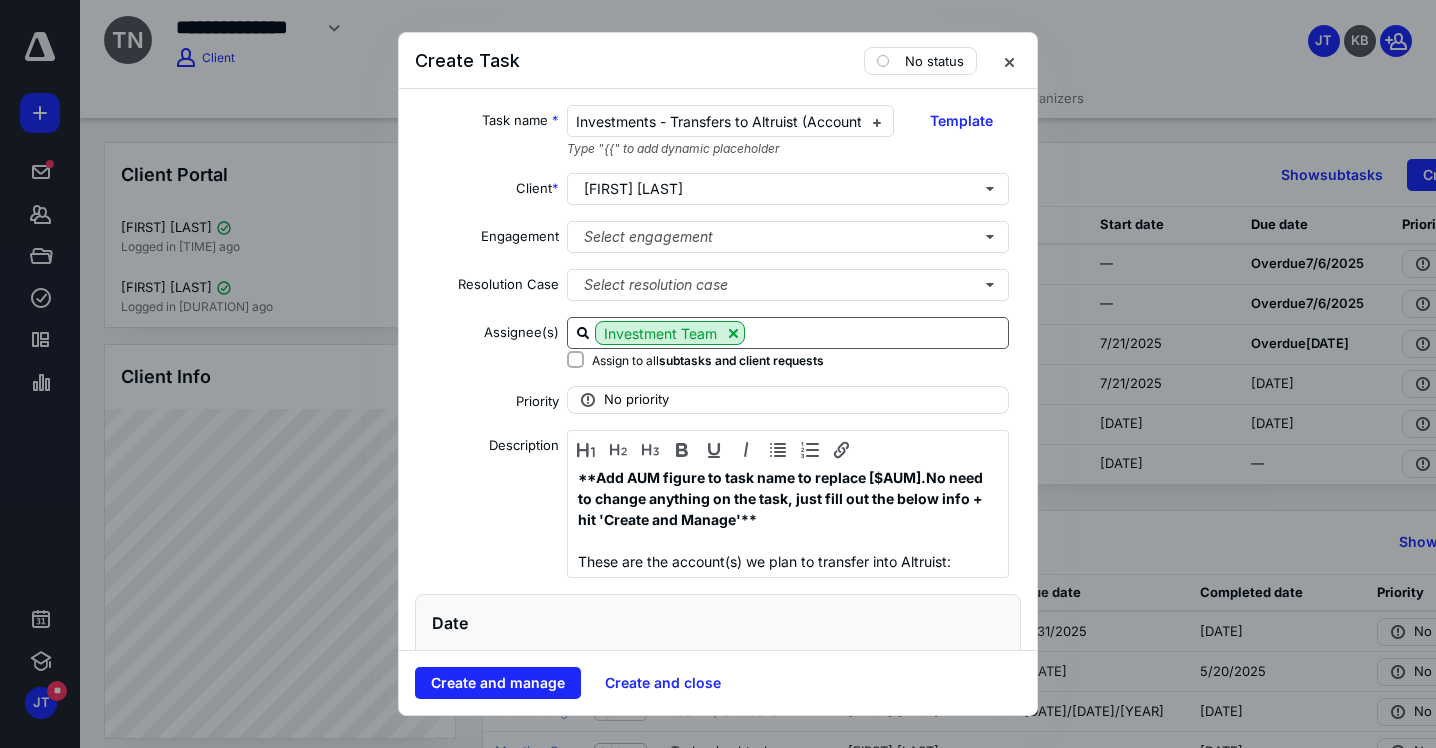 click at bounding box center [876, 332] 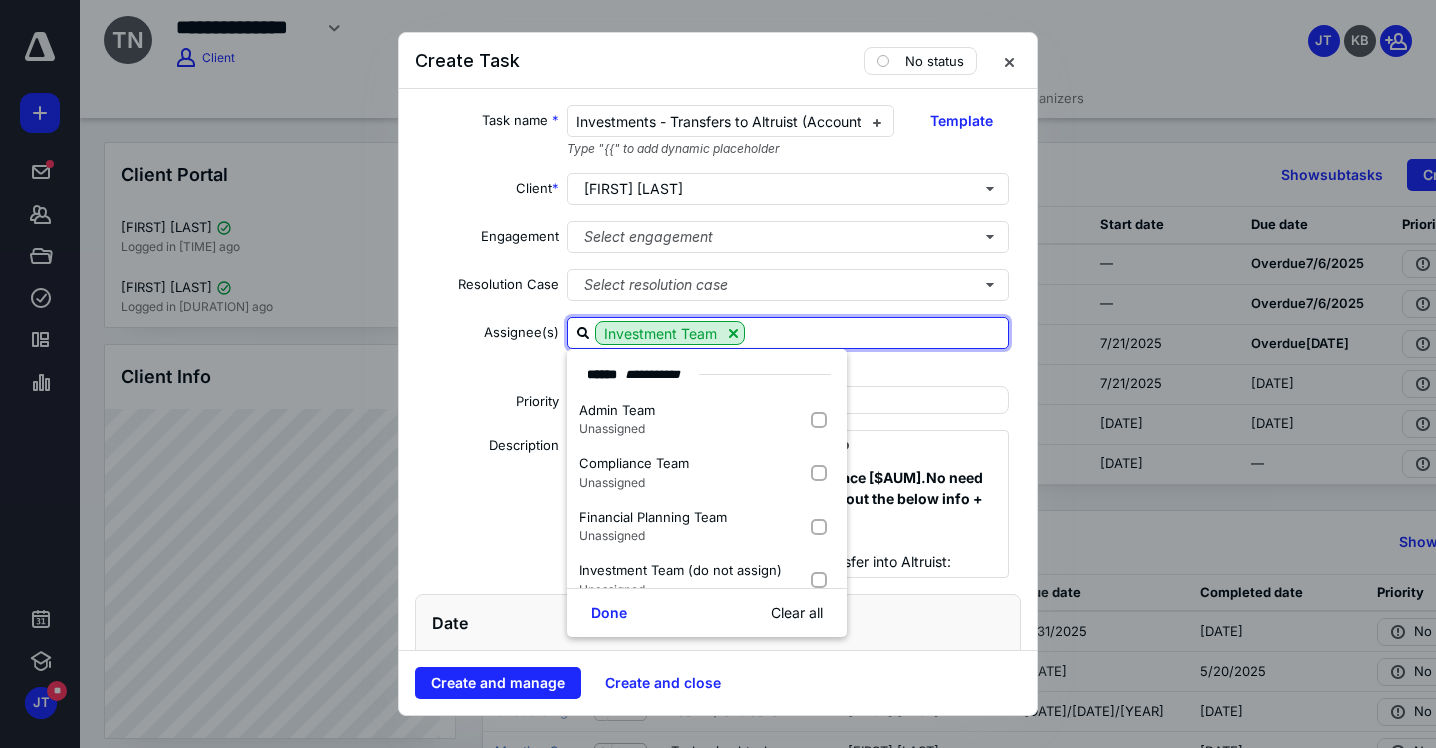 type on "u" 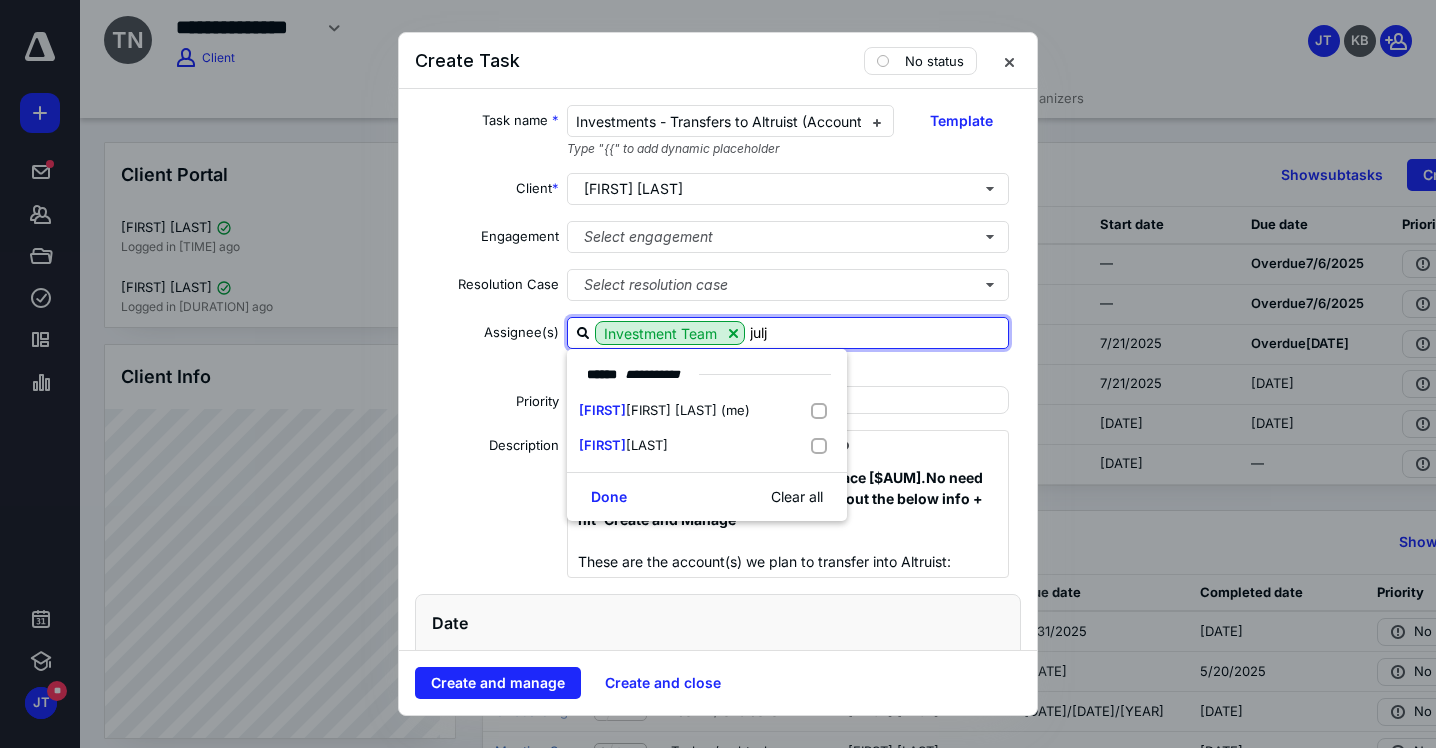 type on "[FIRST]" 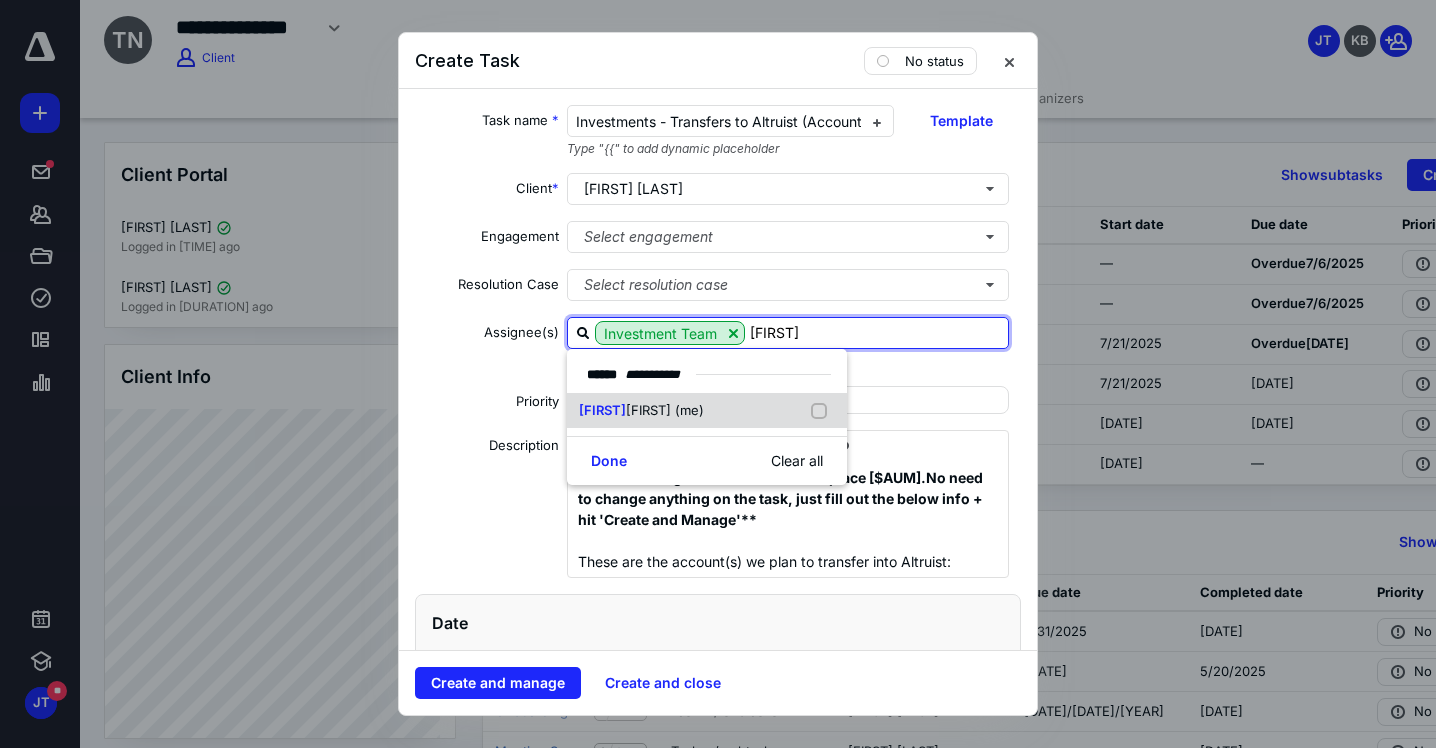 click at bounding box center [823, 411] 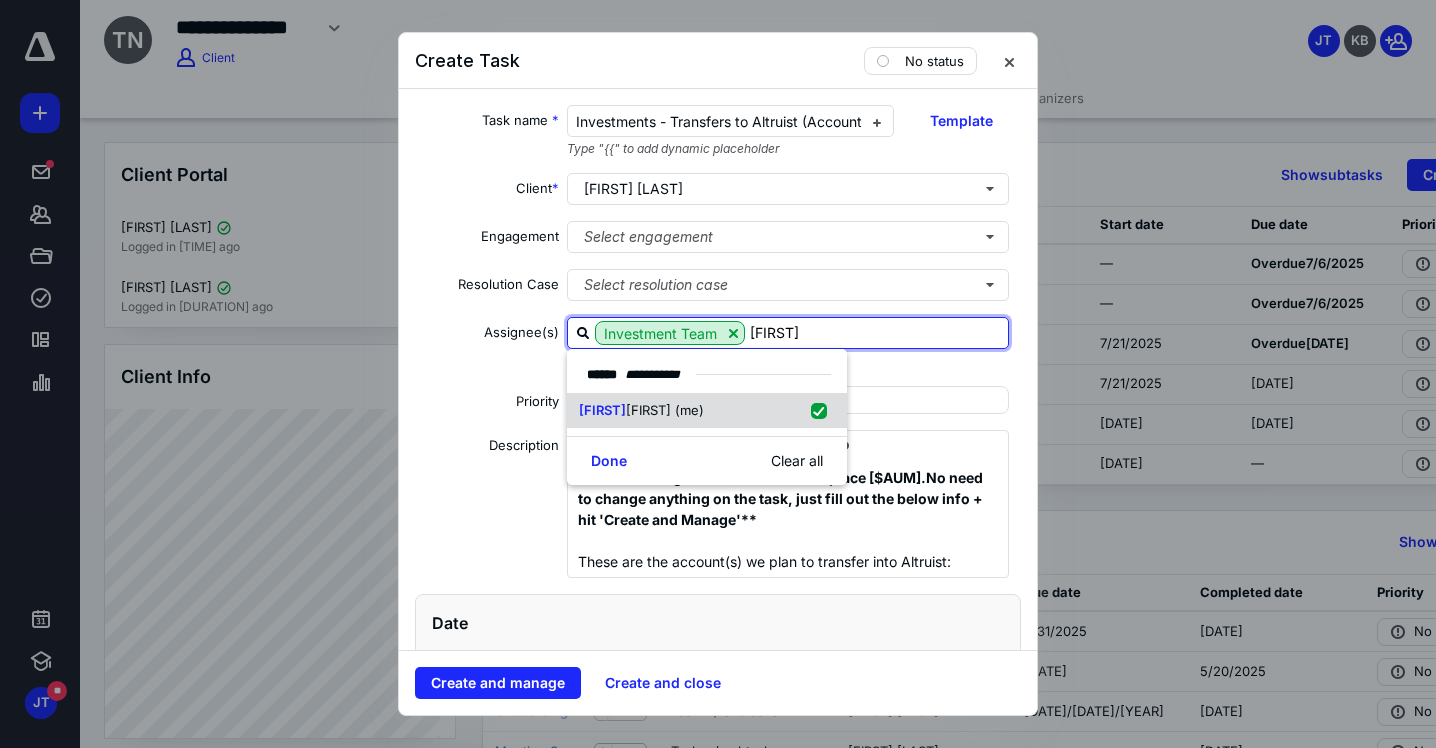 checkbox on "true" 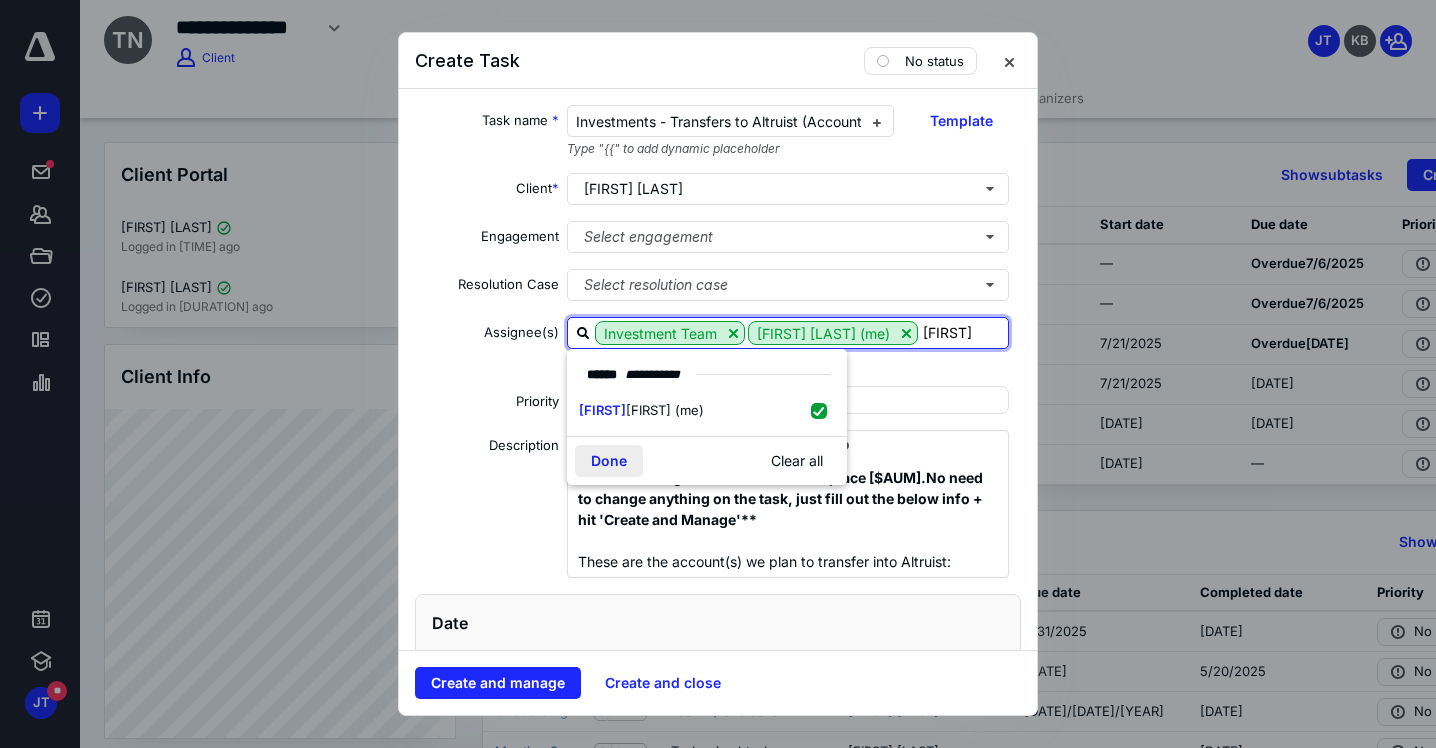 type on "[FIRST]" 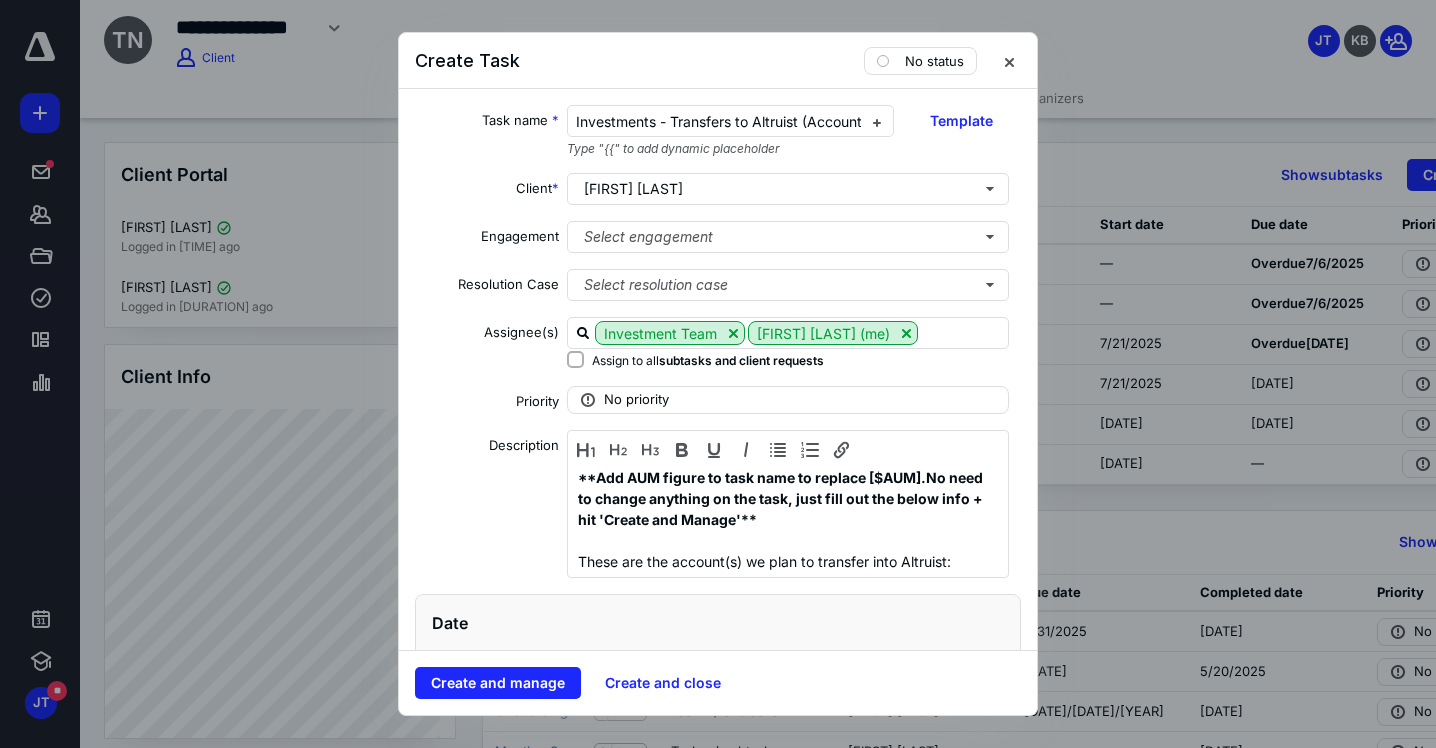 click on "Assign to all  subtasks and client requests" at bounding box center [708, 360] 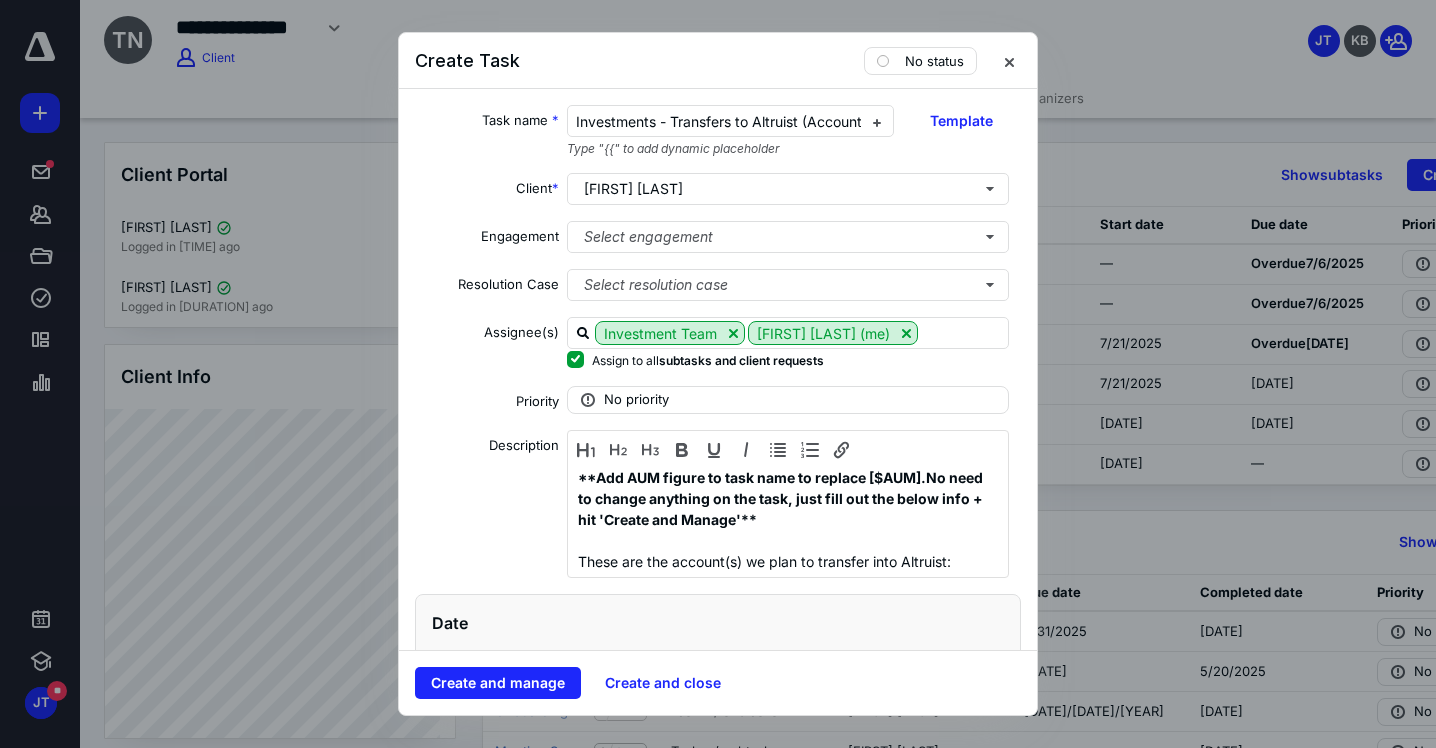 click on "Assign to all  subtasks and client requests" at bounding box center (708, 360) 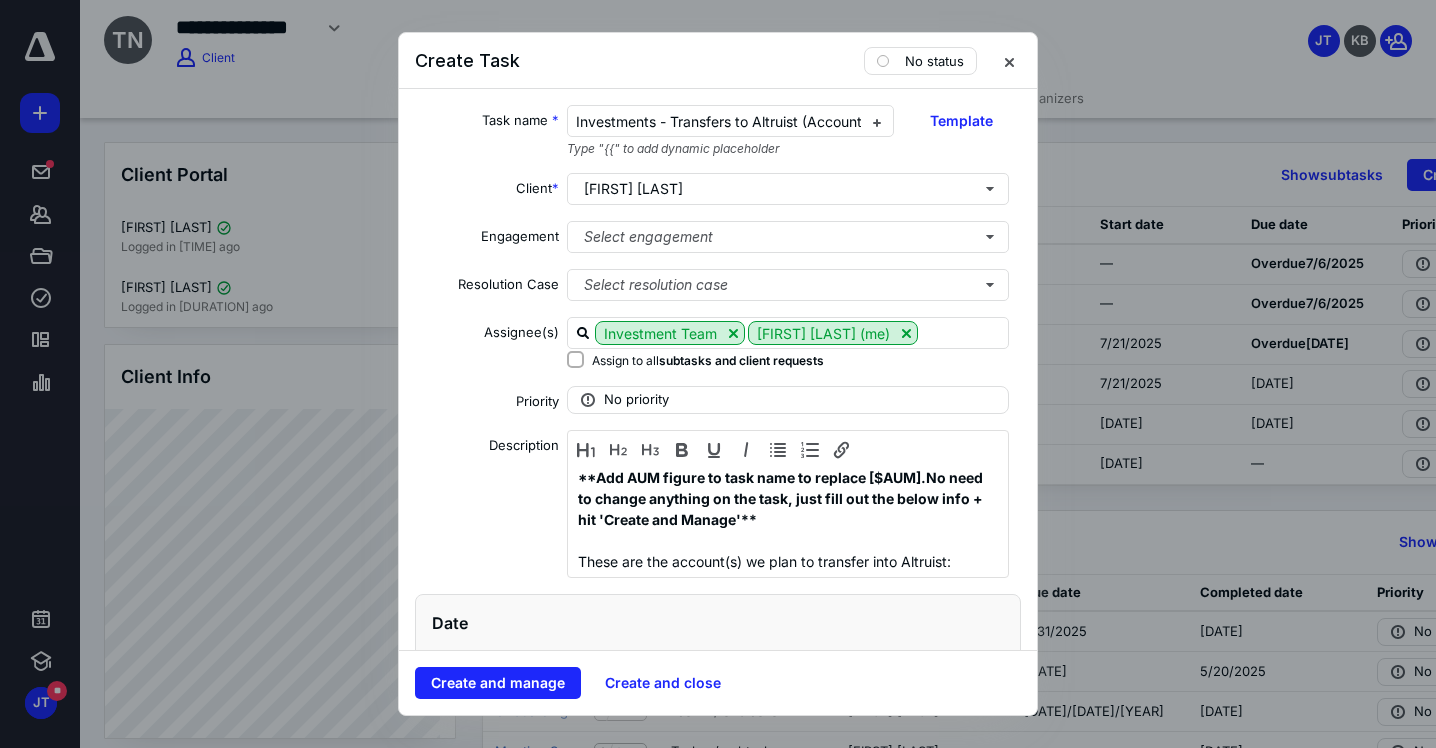 scroll, scrollTop: 125, scrollLeft: 0, axis: vertical 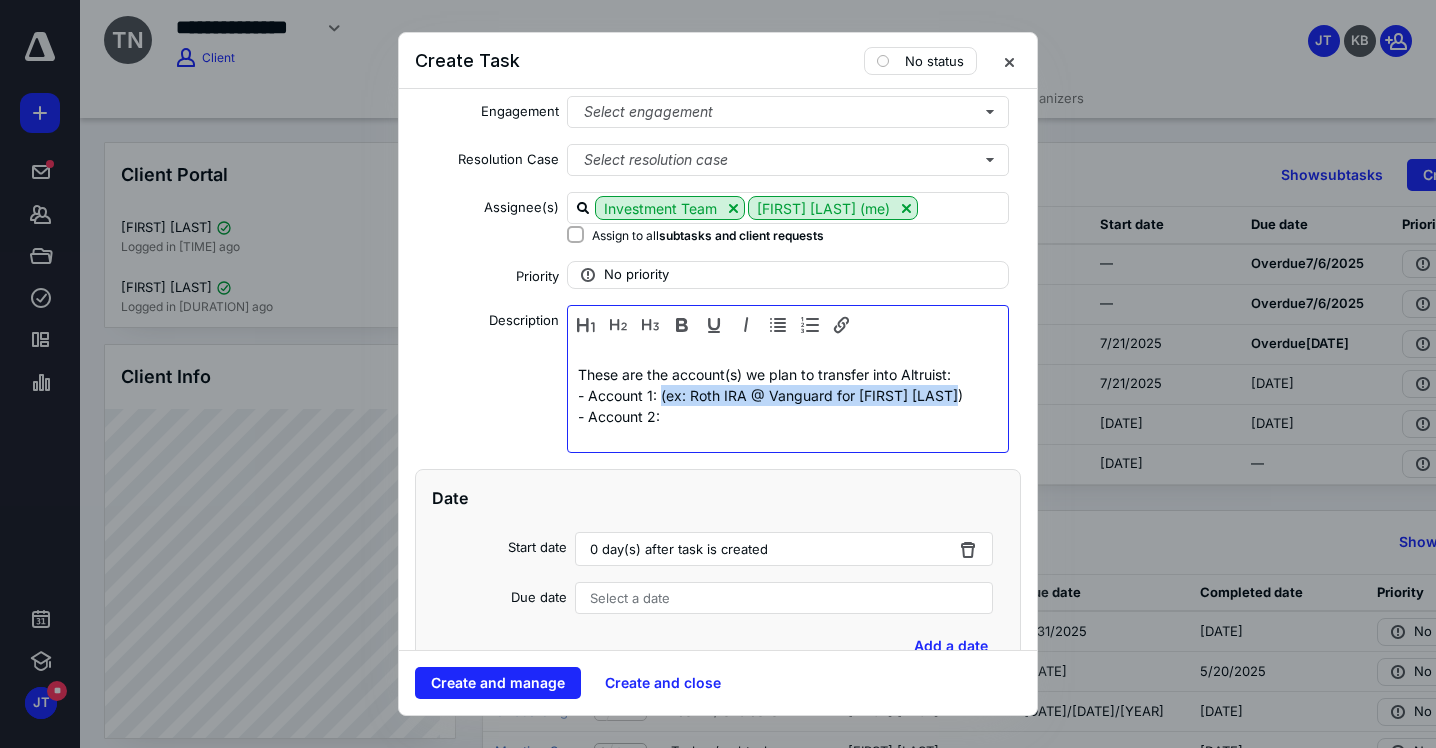 drag, startPoint x: 657, startPoint y: 389, endPoint x: 949, endPoint y: 390, distance: 292.0017 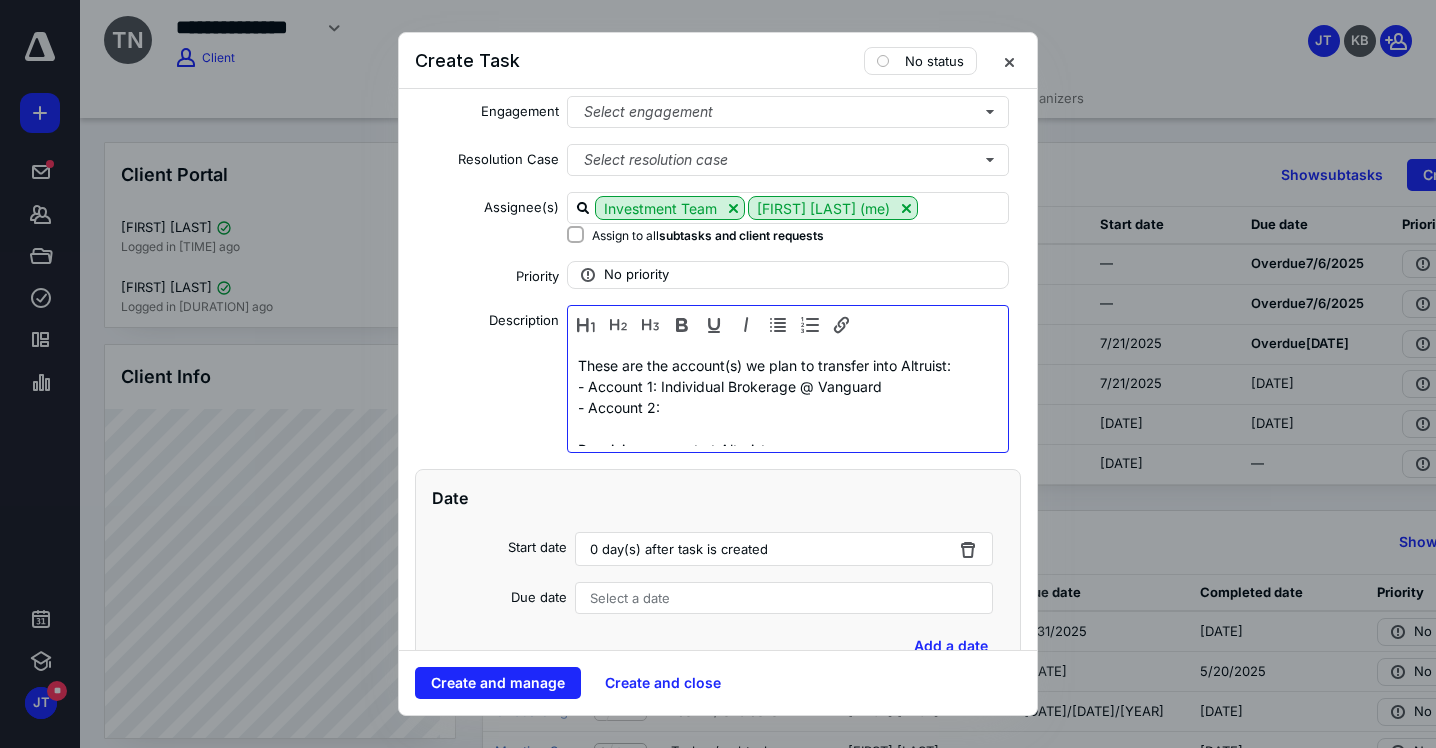 scroll, scrollTop: 71, scrollLeft: 0, axis: vertical 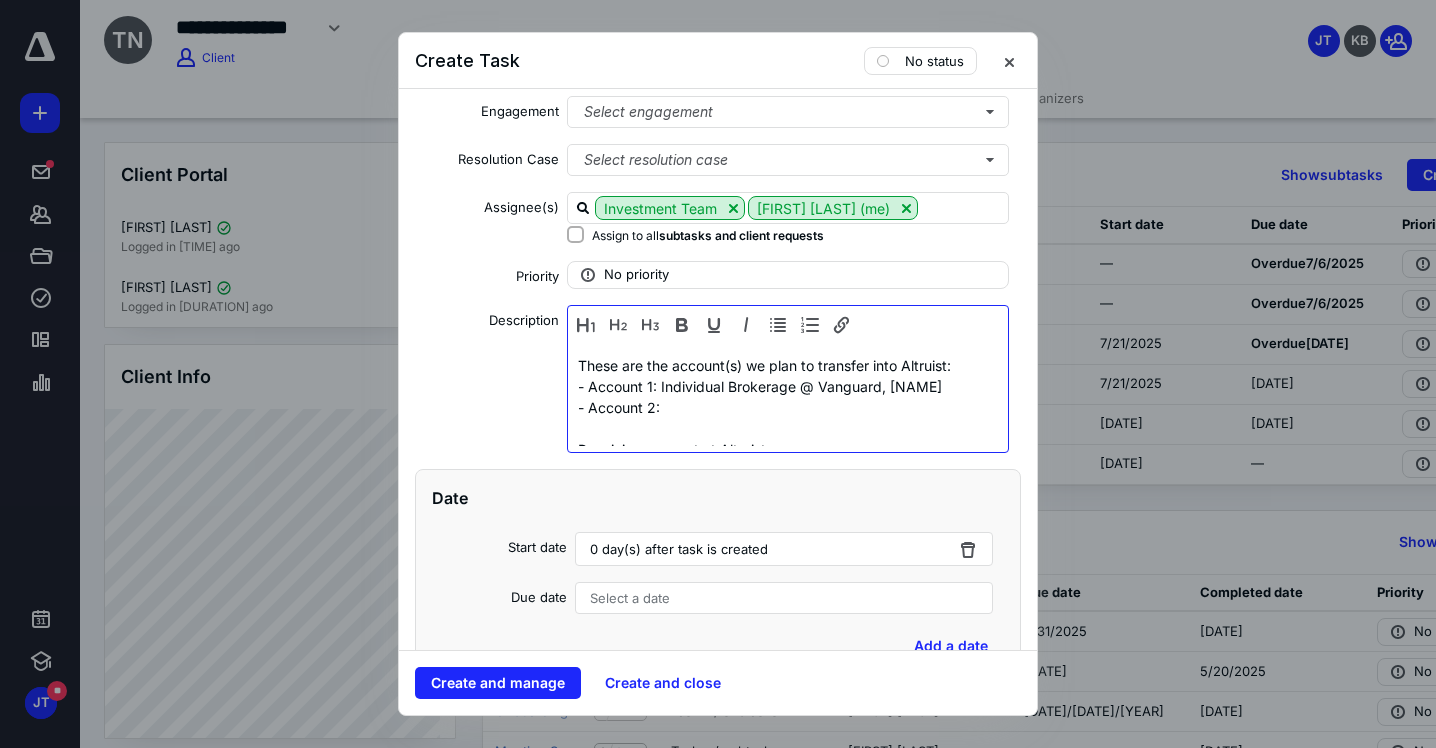 drag, startPoint x: 656, startPoint y: 383, endPoint x: 957, endPoint y: 382, distance: 301.00165 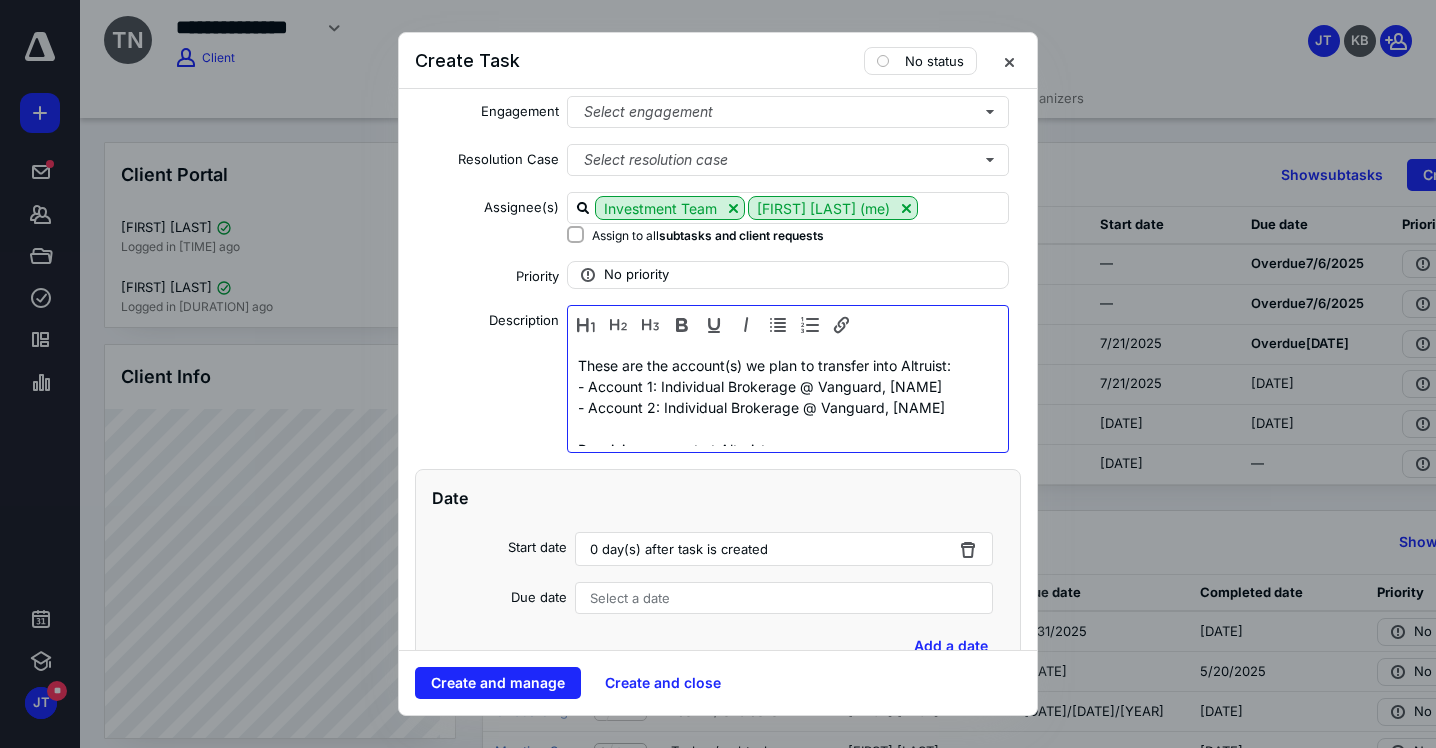 click on "** Add AUM figure to task name to replace [$AUM]. No need to change anything on the task, just fill out the below info + hit 'Create and Manage'** These are the account(s) we plan to transfer into Altruist: - Account 1: Individual Brokerage @ Vanguard, [NAME] - Account 2: Individual Brokerage @ Vanguard, [NAME] Receiving account at Altruist: Statement(s) already uploaded to Canopy?: Notes (if needed):" at bounding box center [782, 407] 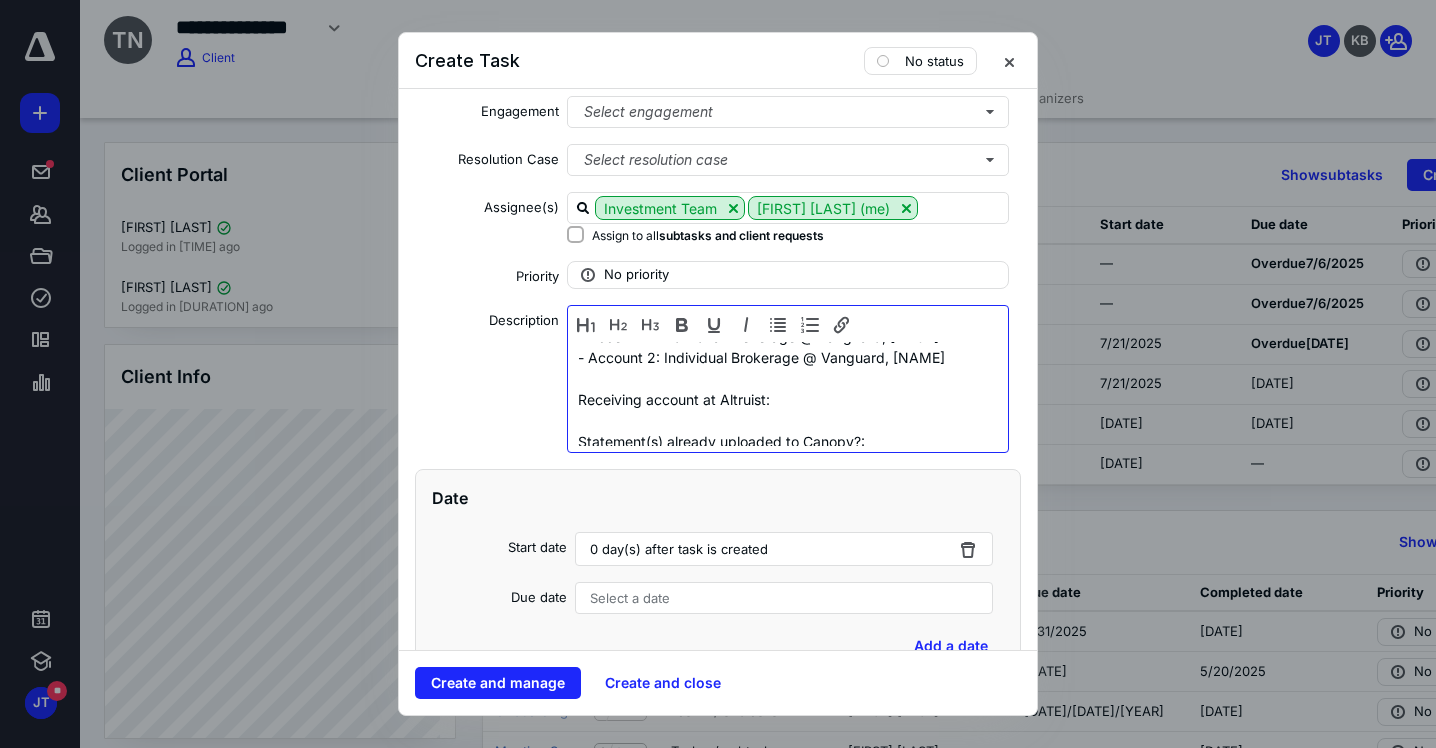 scroll, scrollTop: 148, scrollLeft: 0, axis: vertical 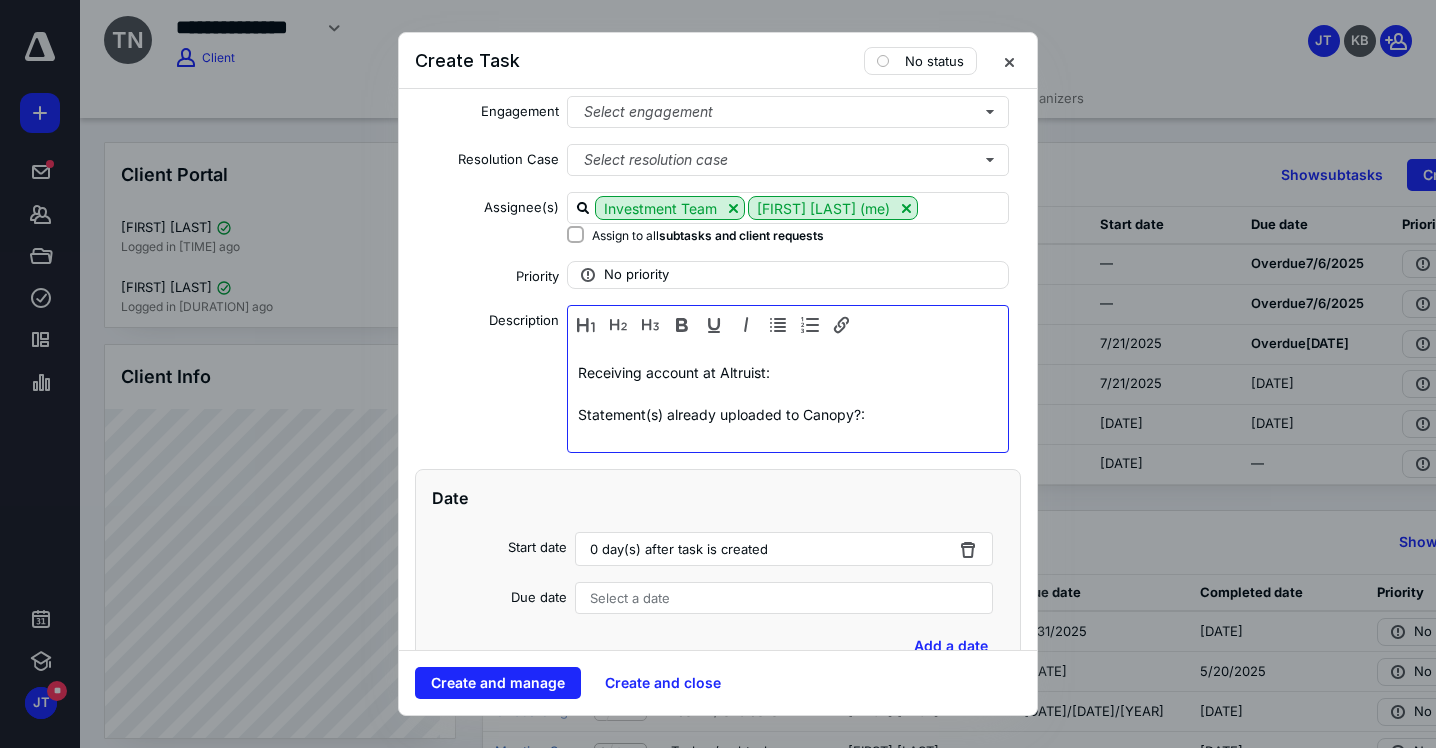 click on "Receiving account at Altruist: Statement(s) already uploaded to Canopy?:" at bounding box center (782, 393) 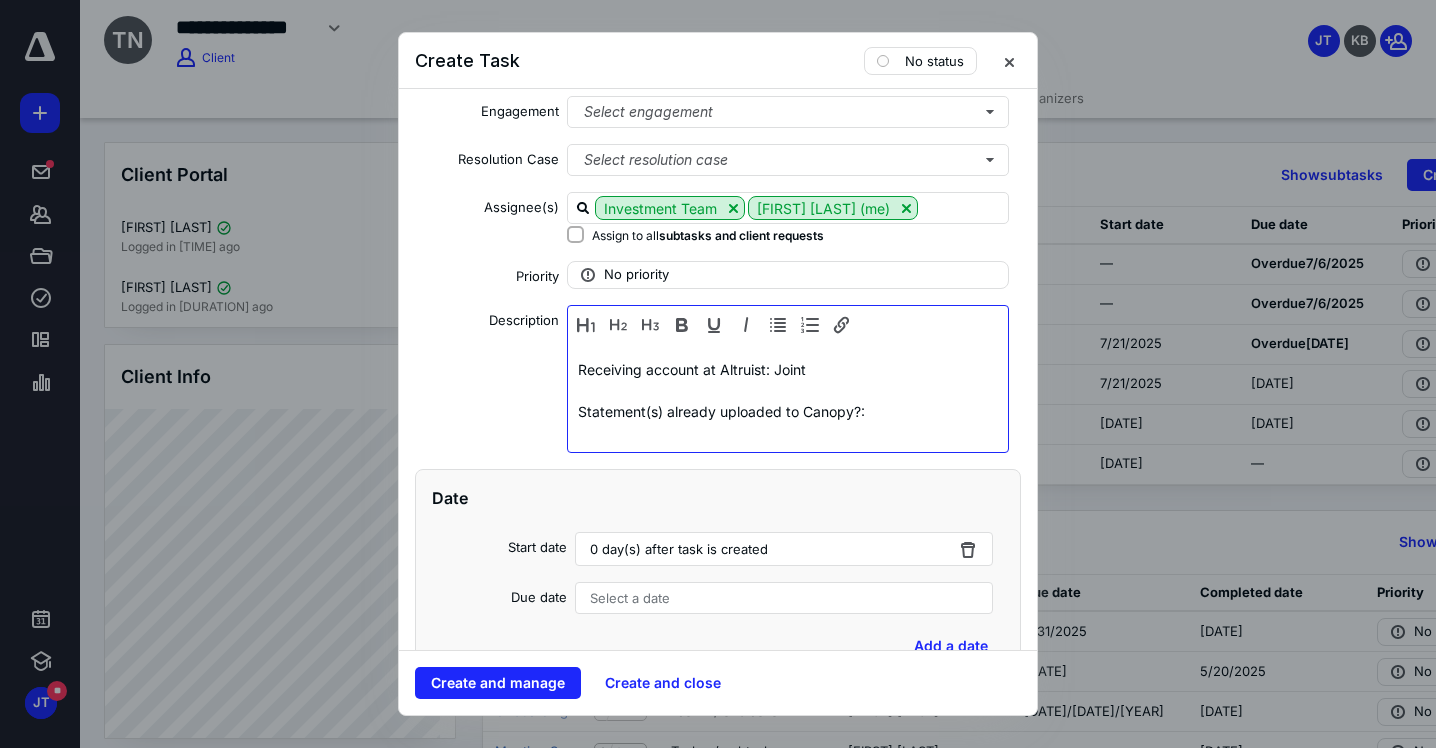 scroll, scrollTop: 152, scrollLeft: 0, axis: vertical 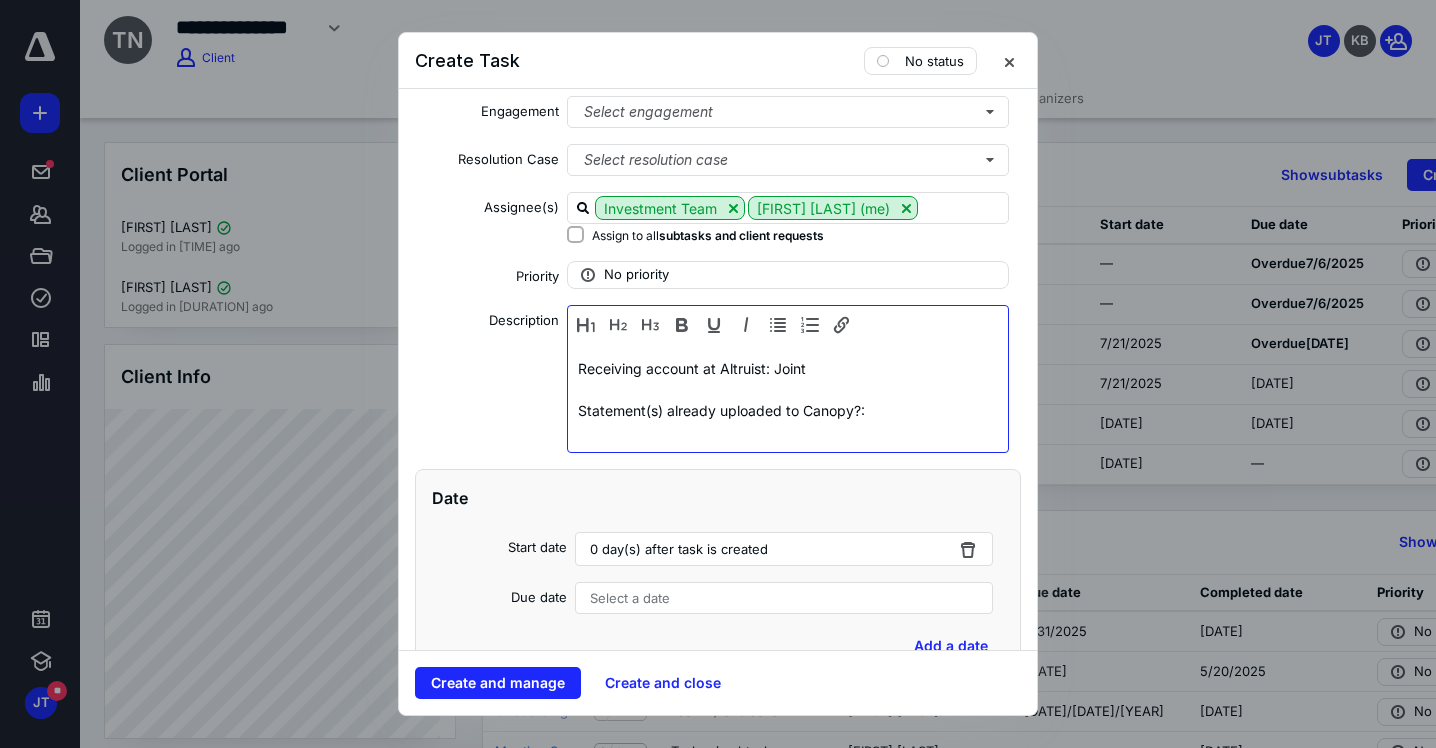 click on "Receiving account at Altruist: Joint   Statement(s) already uploaded to Canopy?:" at bounding box center (782, 389) 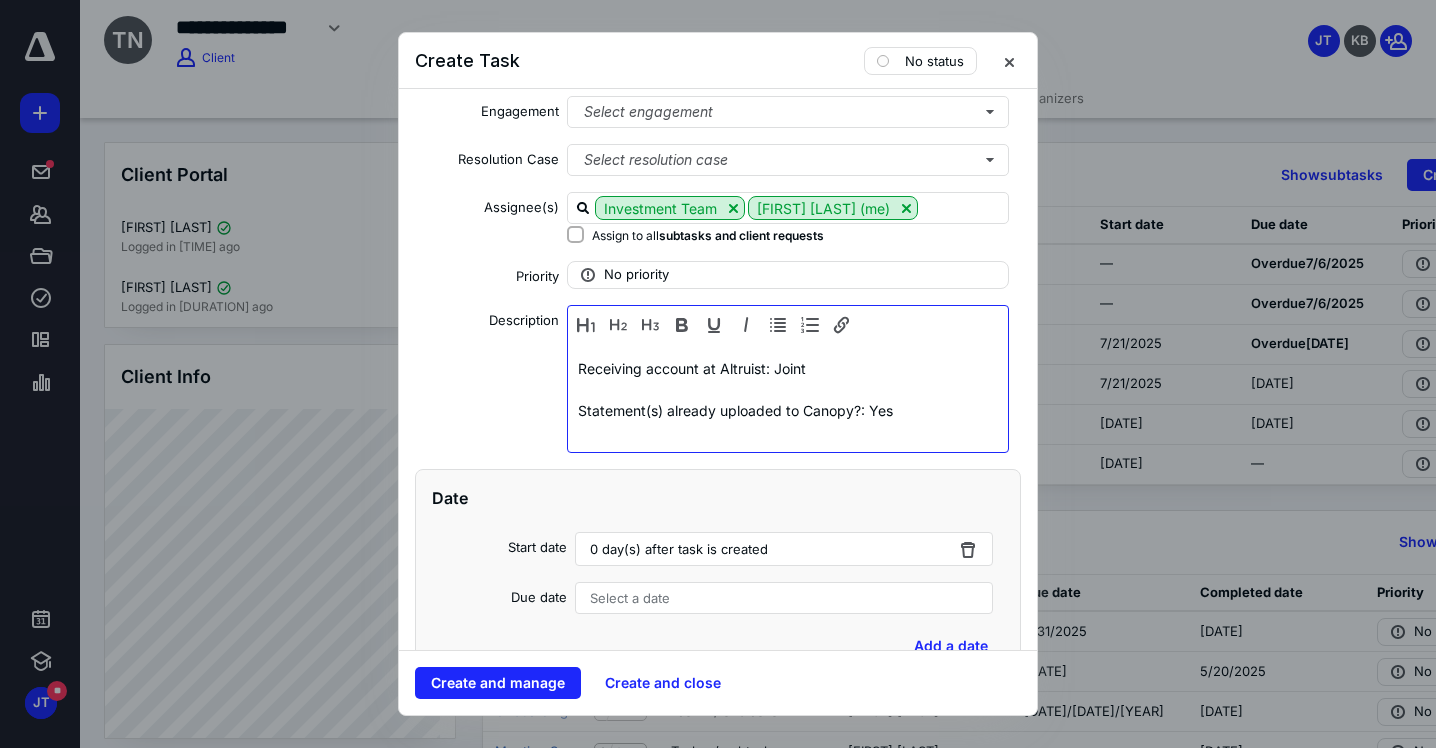 scroll, scrollTop: 169, scrollLeft: 0, axis: vertical 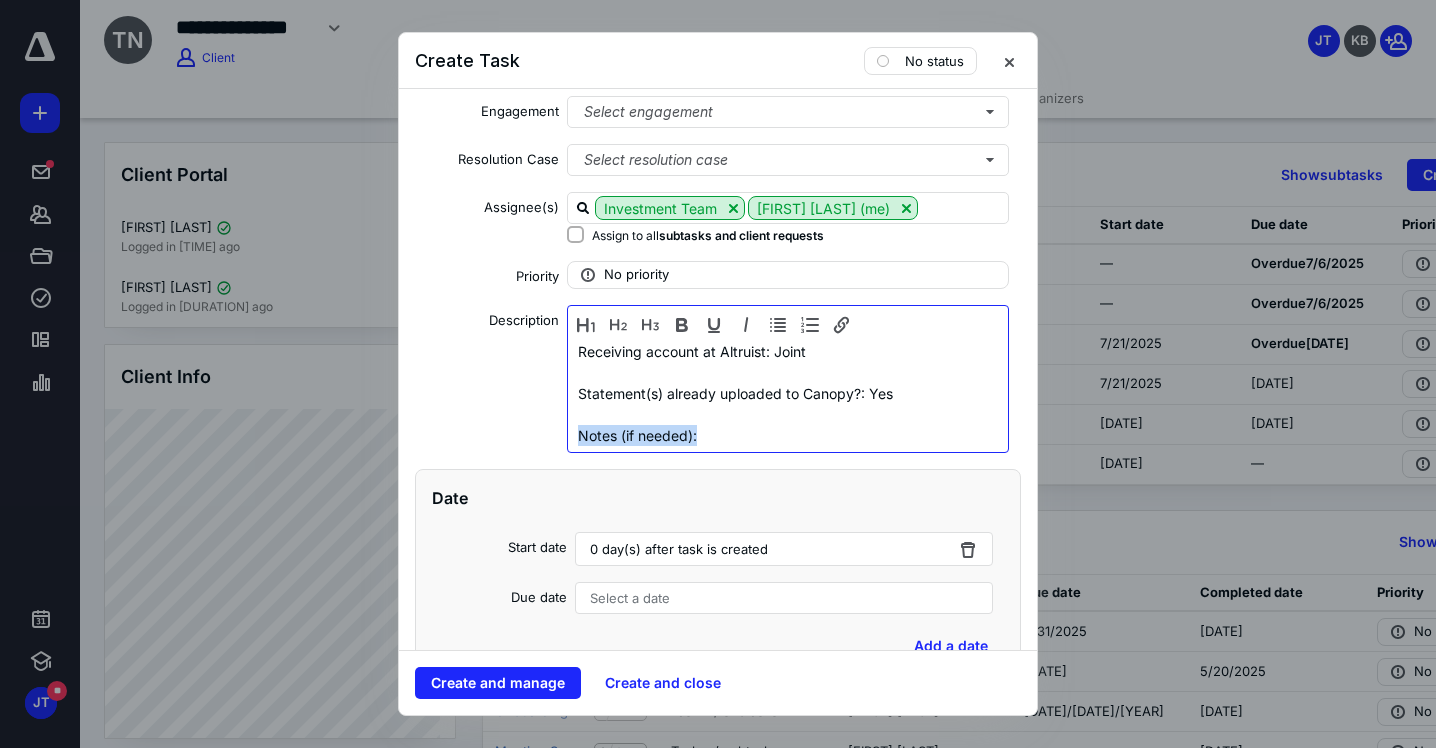 drag, startPoint x: 817, startPoint y: 430, endPoint x: 535, endPoint y: 428, distance: 282.00708 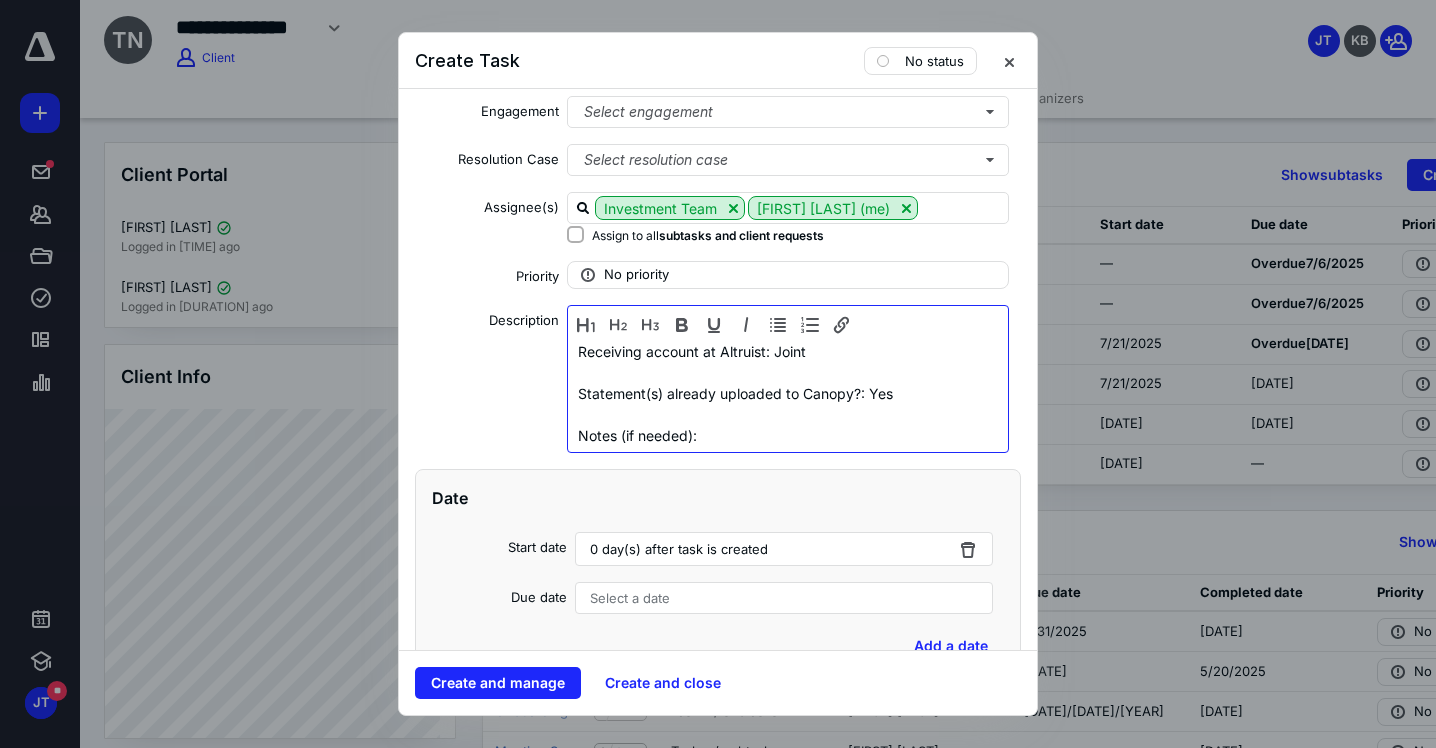scroll, scrollTop: 146, scrollLeft: 0, axis: vertical 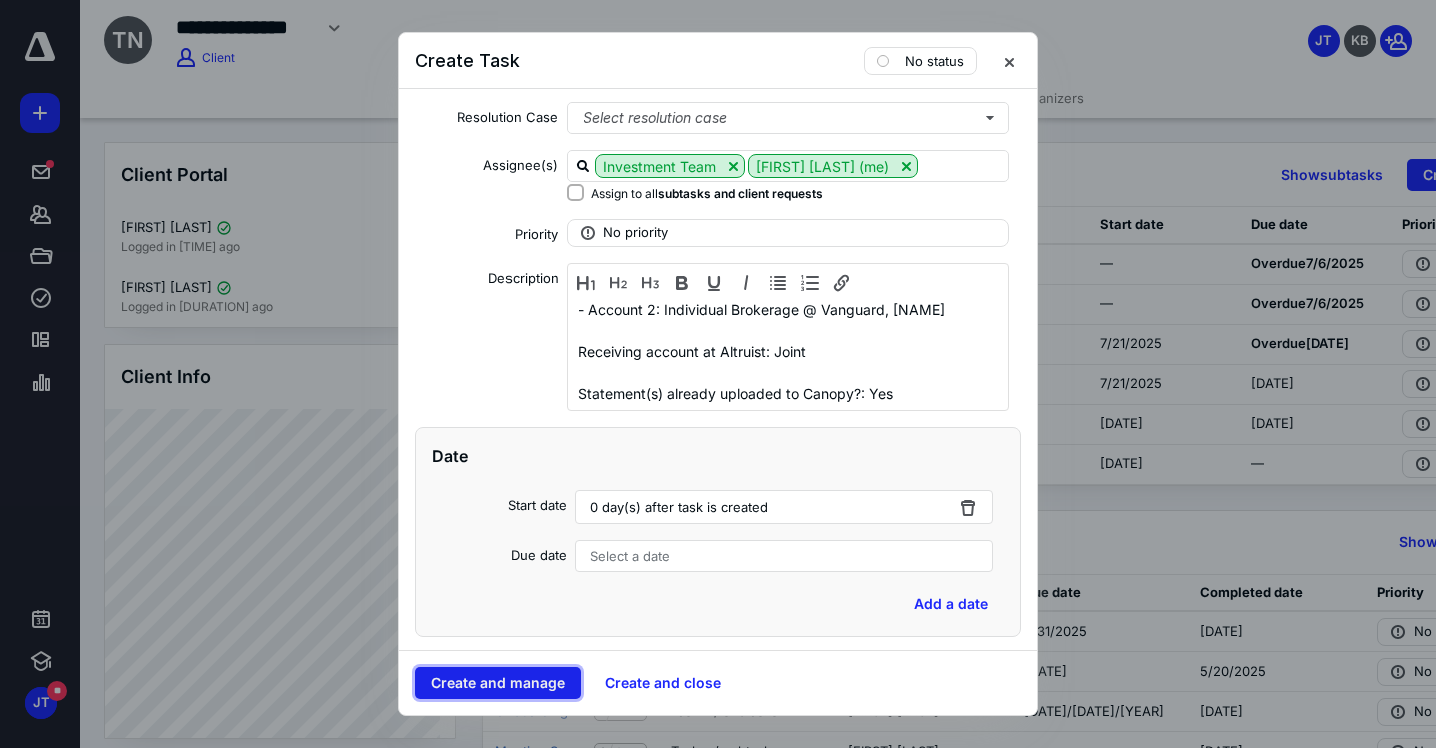 click on "Create and manage" at bounding box center [498, 683] 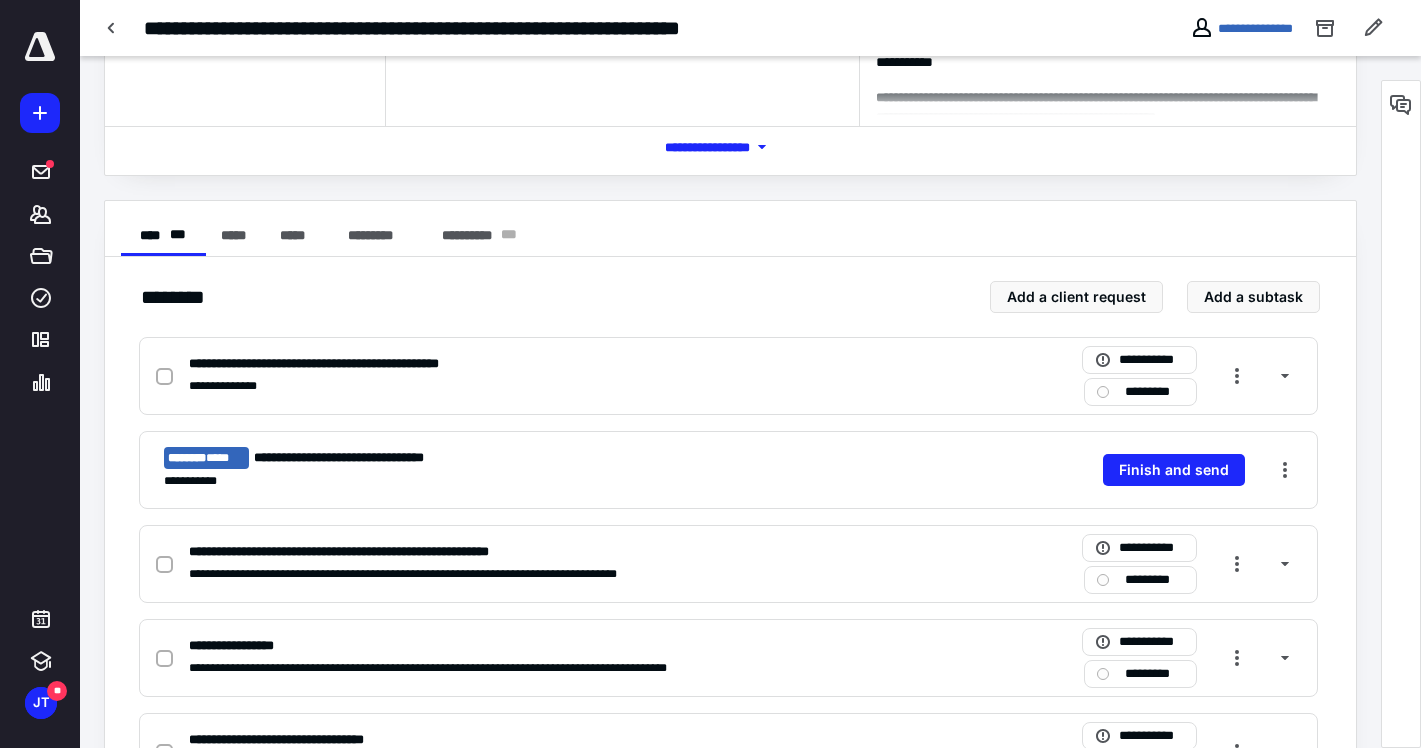 scroll, scrollTop: 260, scrollLeft: 0, axis: vertical 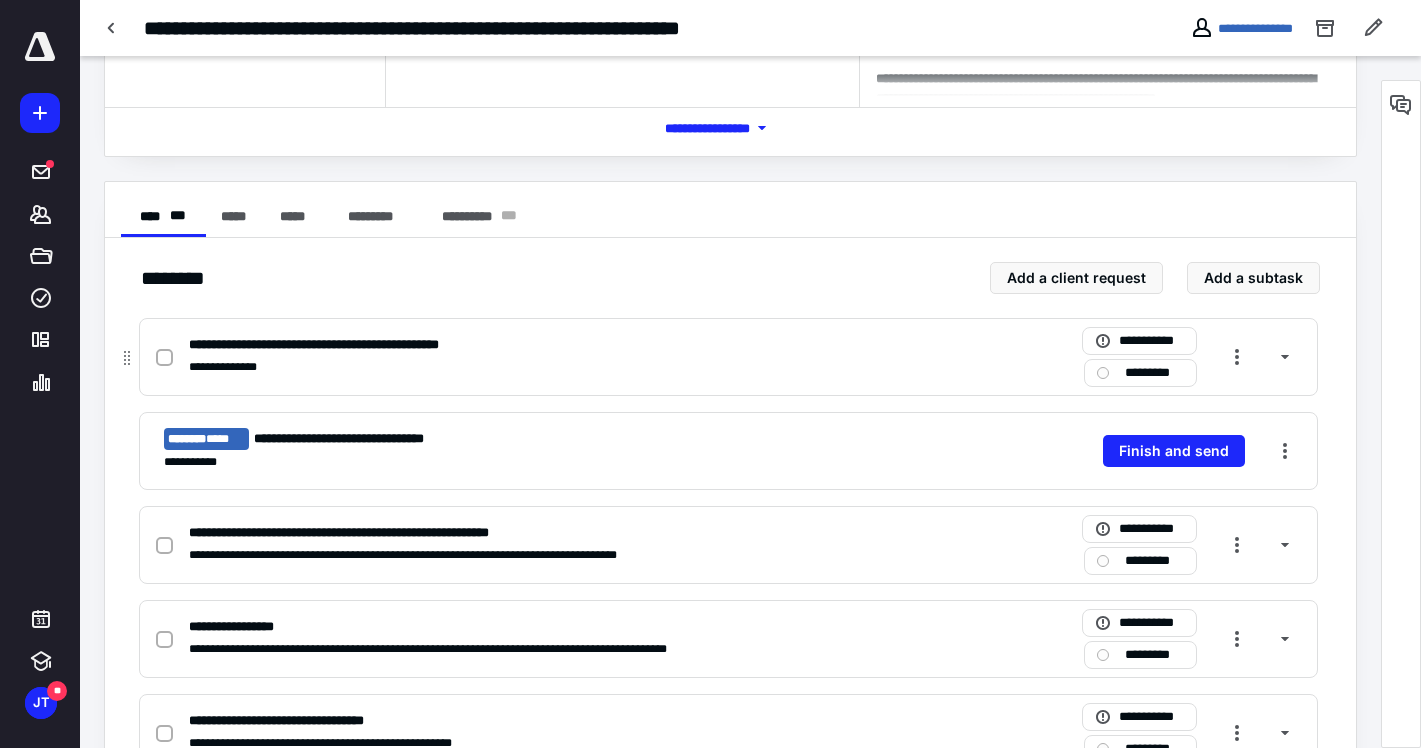 click on "**********" at bounding box center [359, 345] 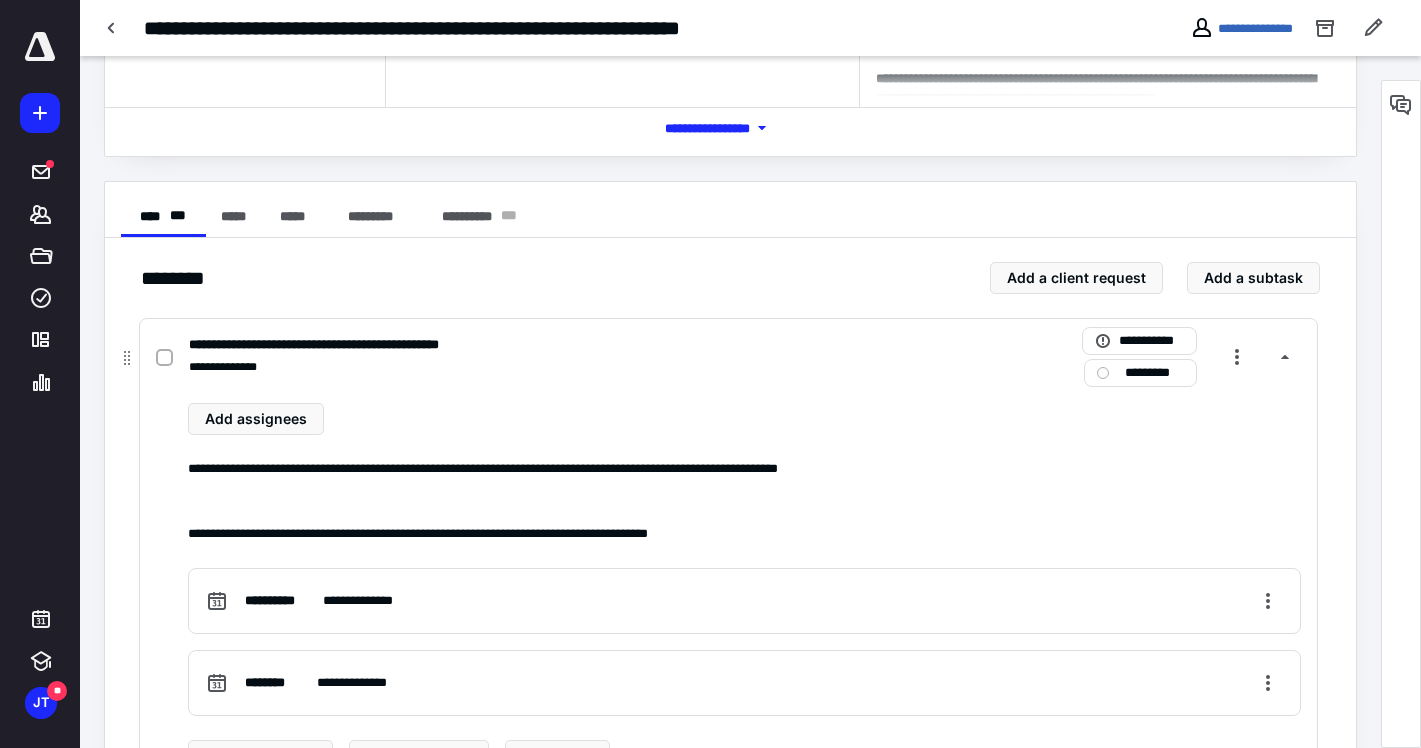 click on "**********" at bounding box center [359, 345] 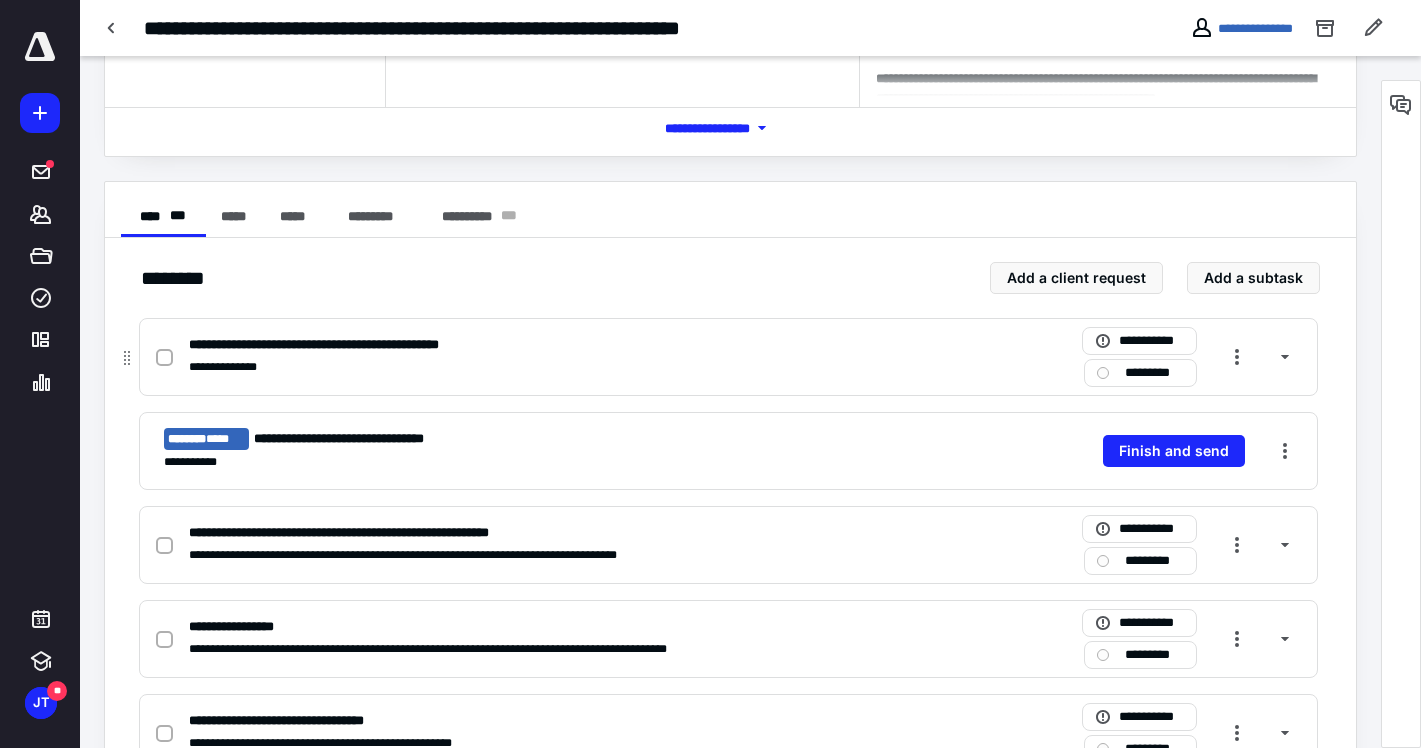 click 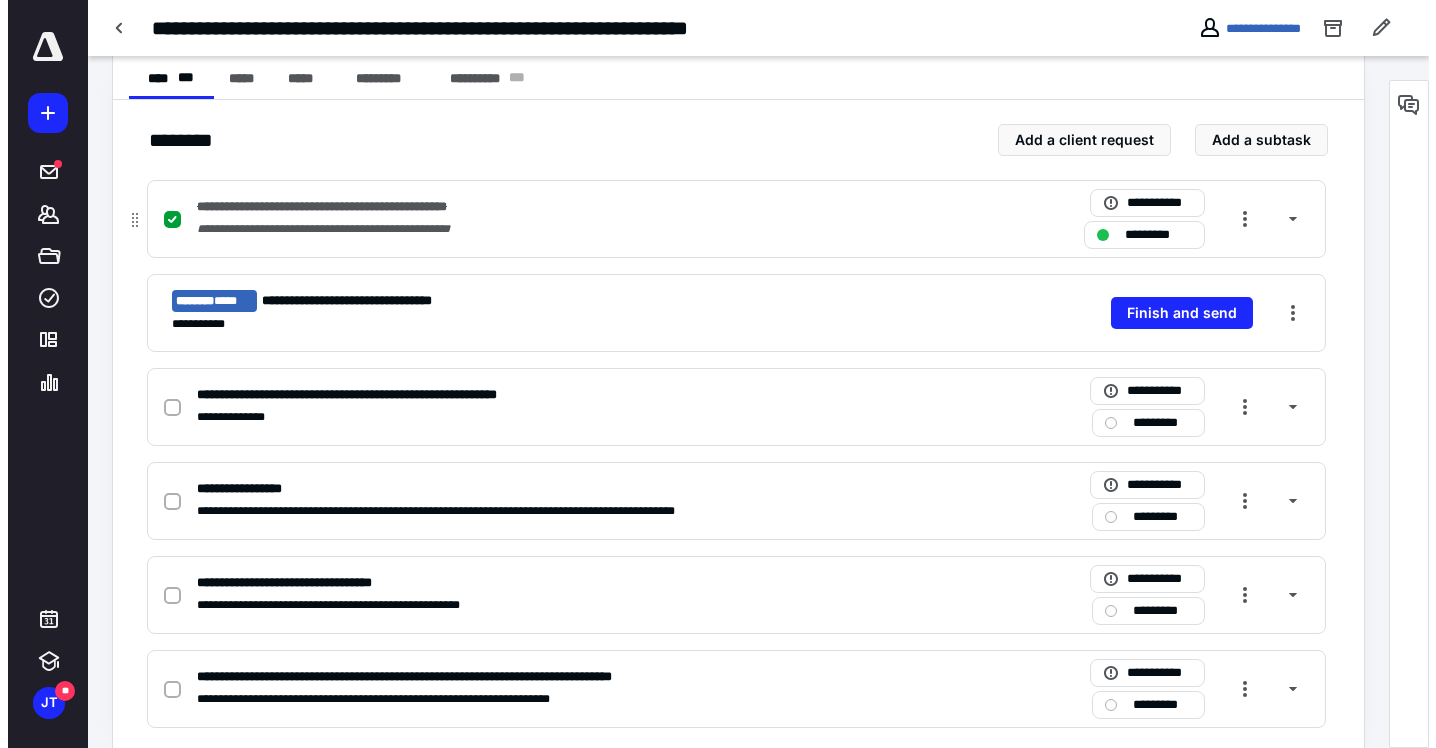 scroll, scrollTop: 403, scrollLeft: 0, axis: vertical 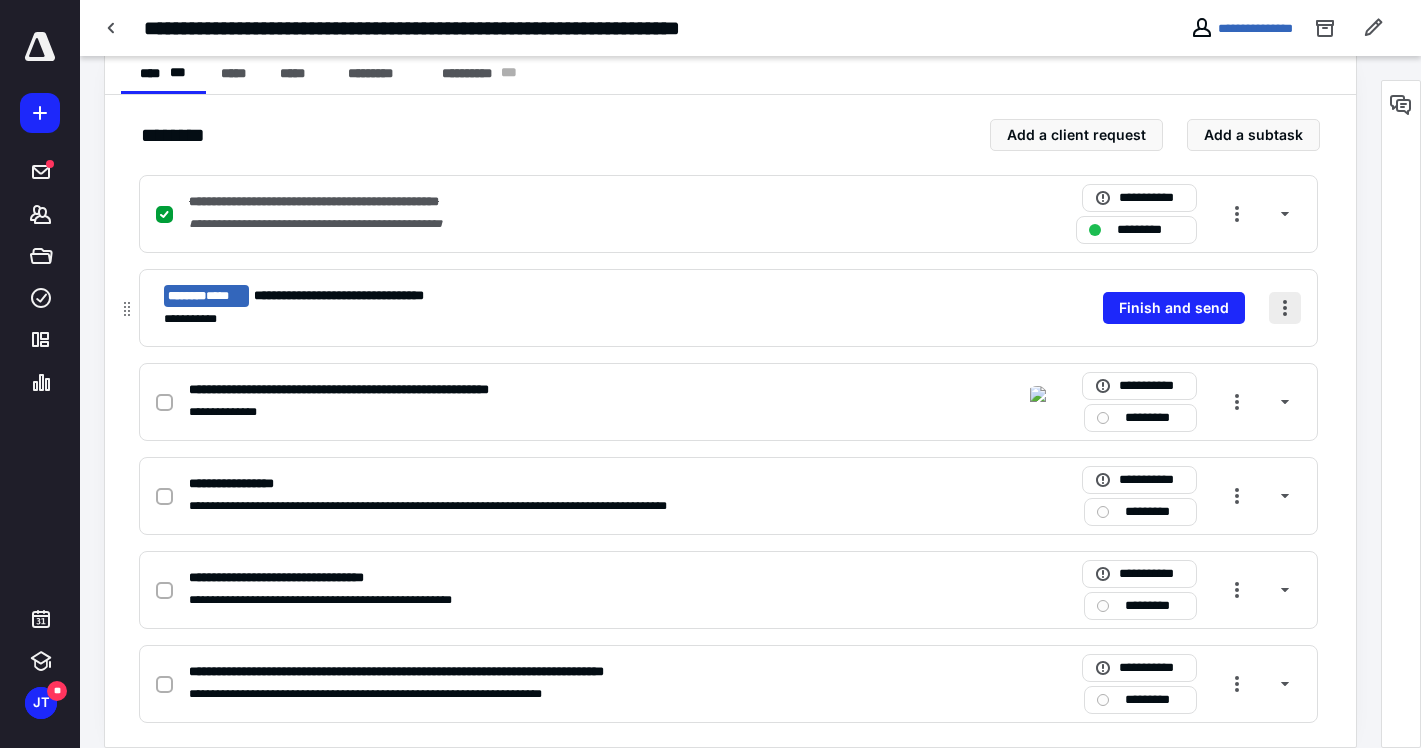 click at bounding box center [1285, 308] 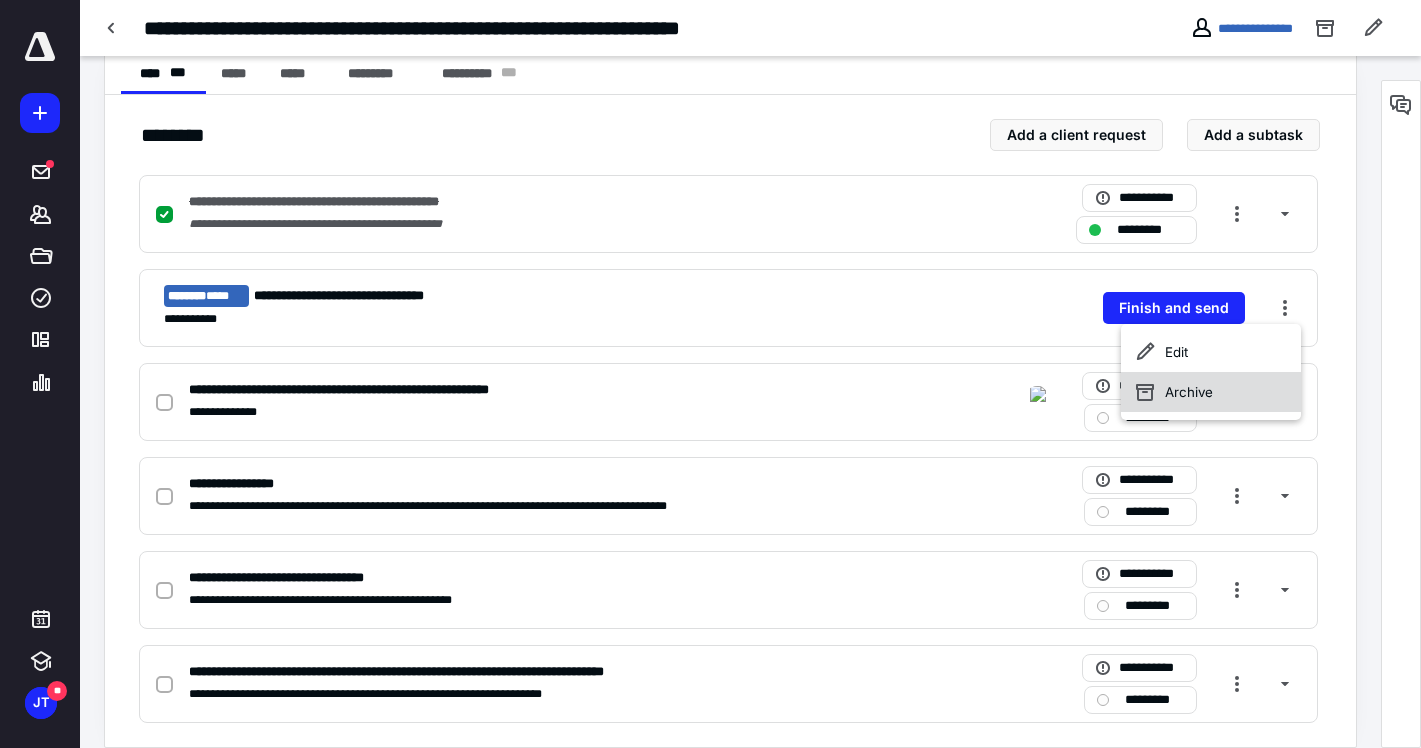 click on "Archive" at bounding box center [1211, 392] 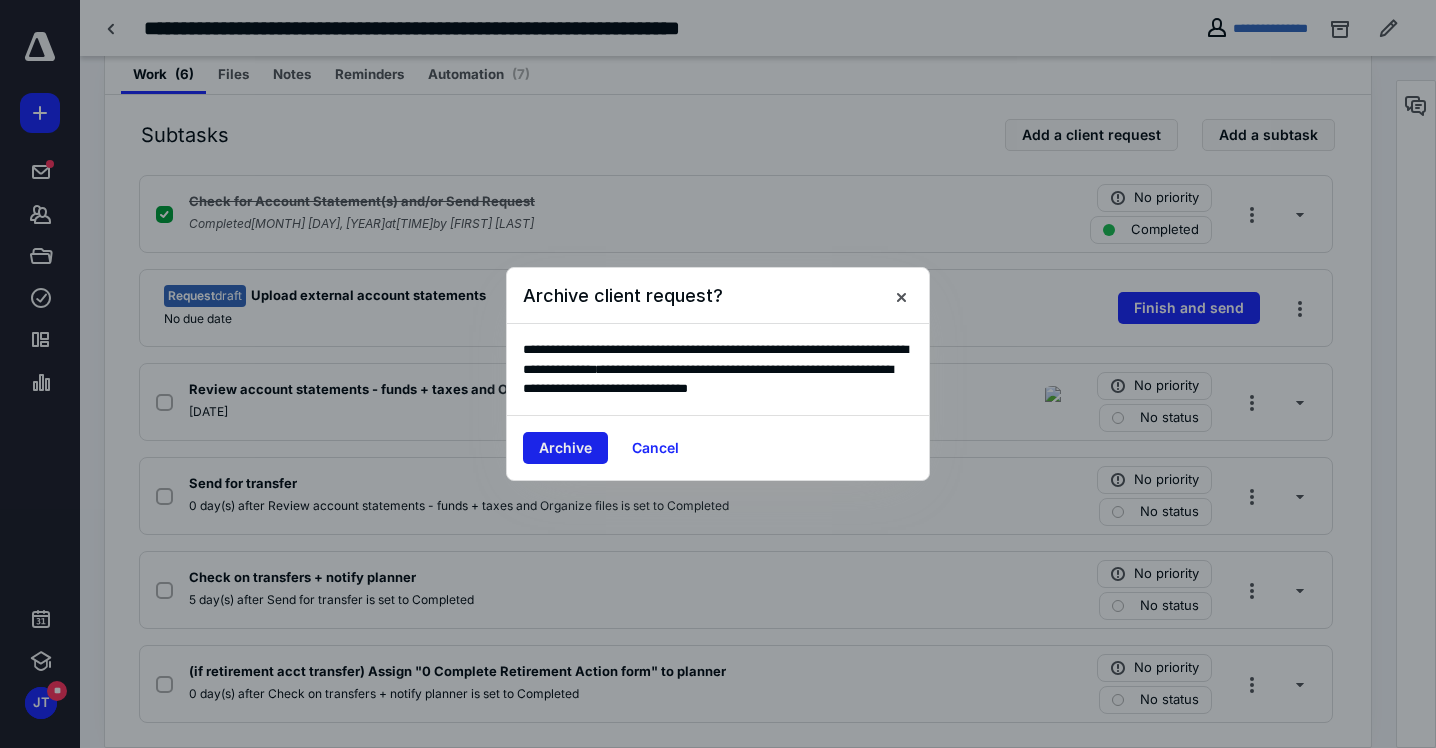click on "Archive" at bounding box center [565, 448] 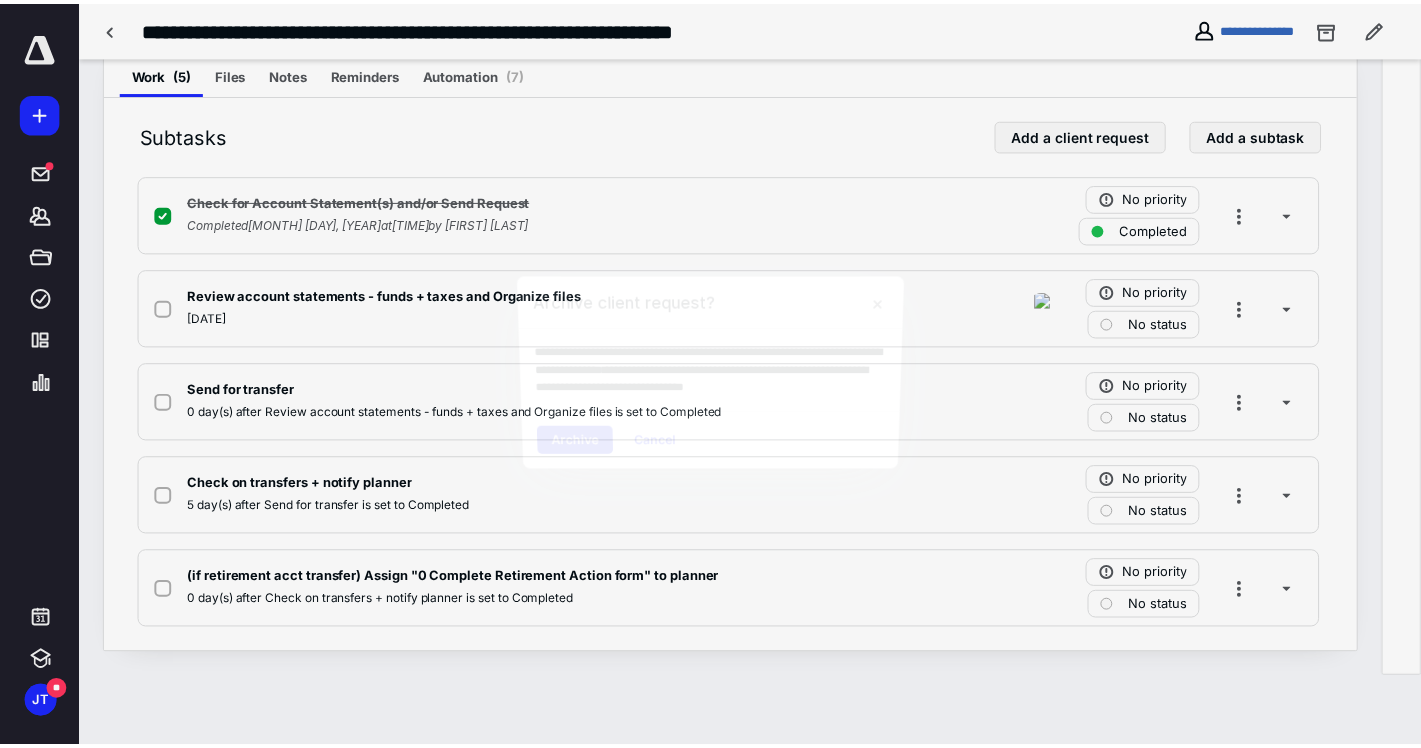 scroll, scrollTop: 333, scrollLeft: 0, axis: vertical 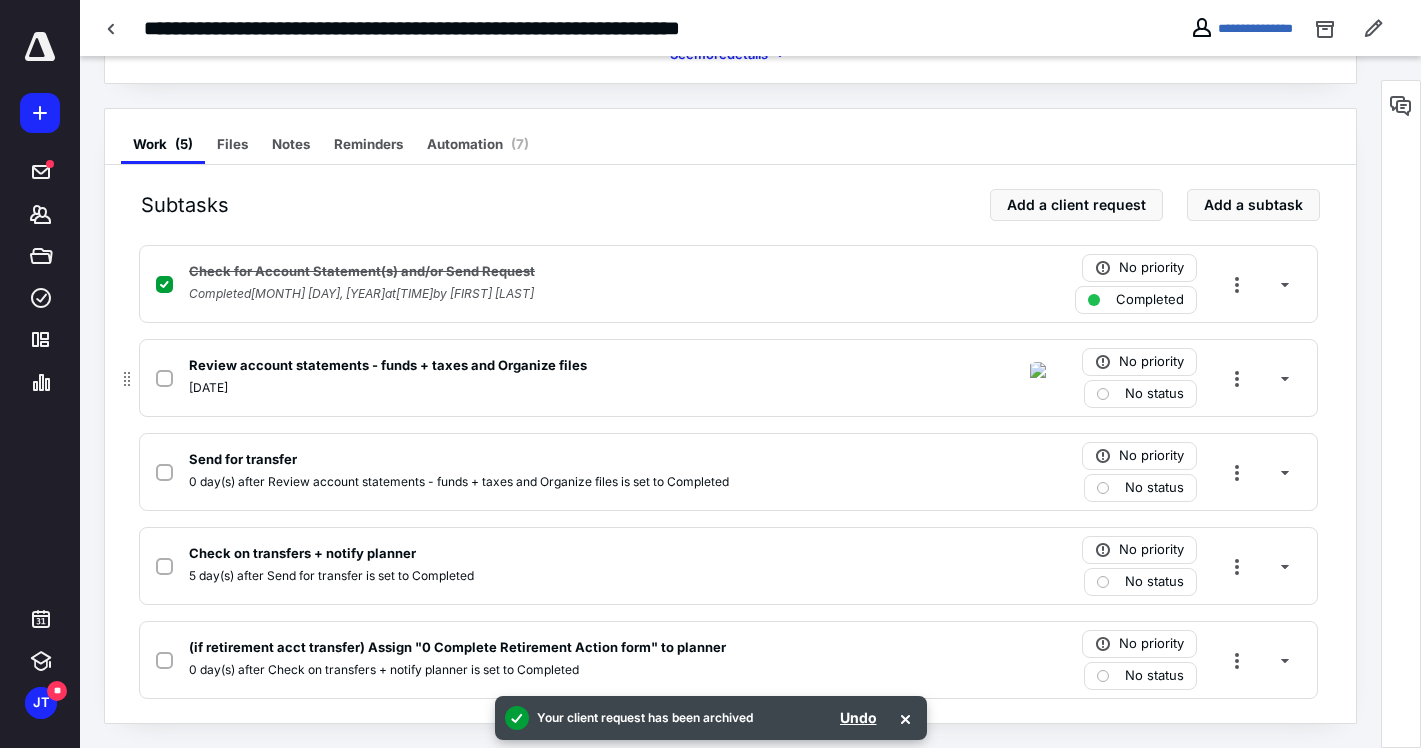 click on "Review account statements - funds + taxes and Organize files" at bounding box center (388, 366) 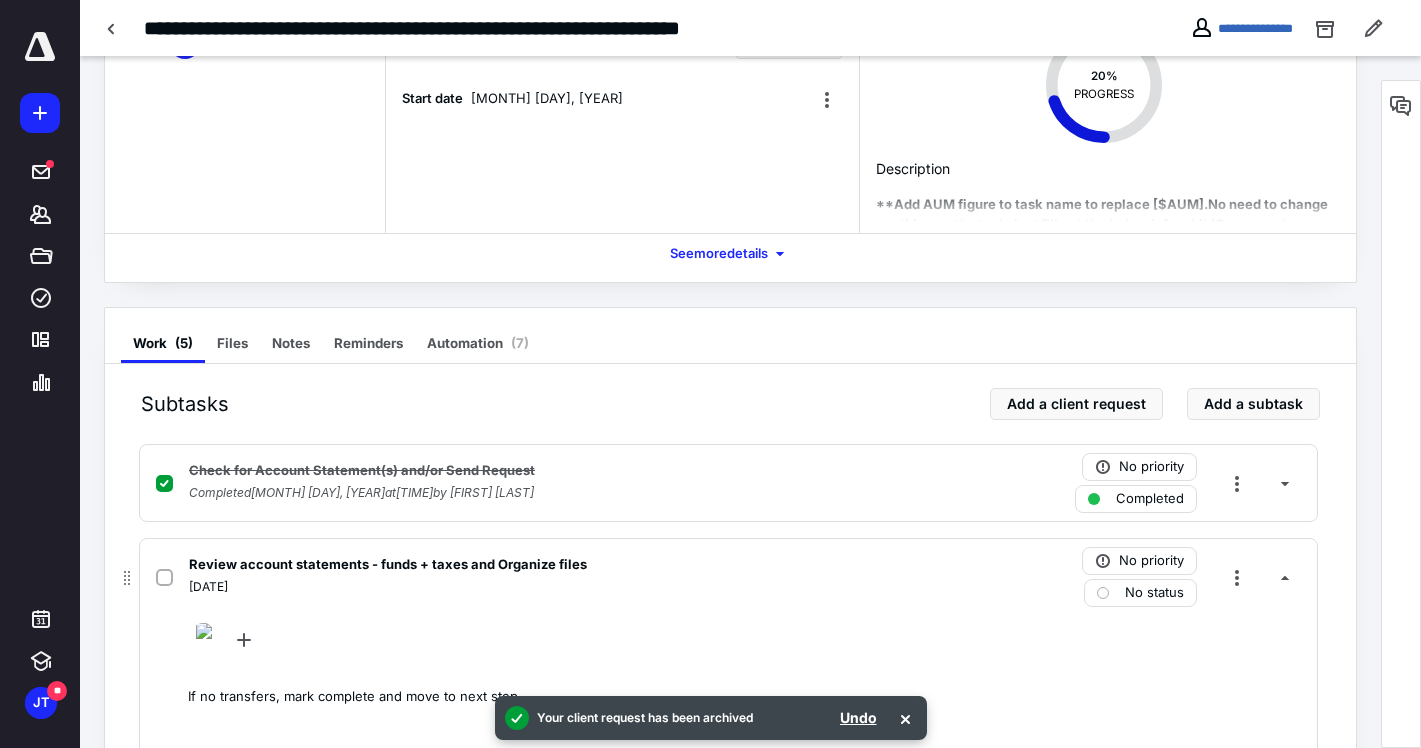 scroll, scrollTop: 67, scrollLeft: 0, axis: vertical 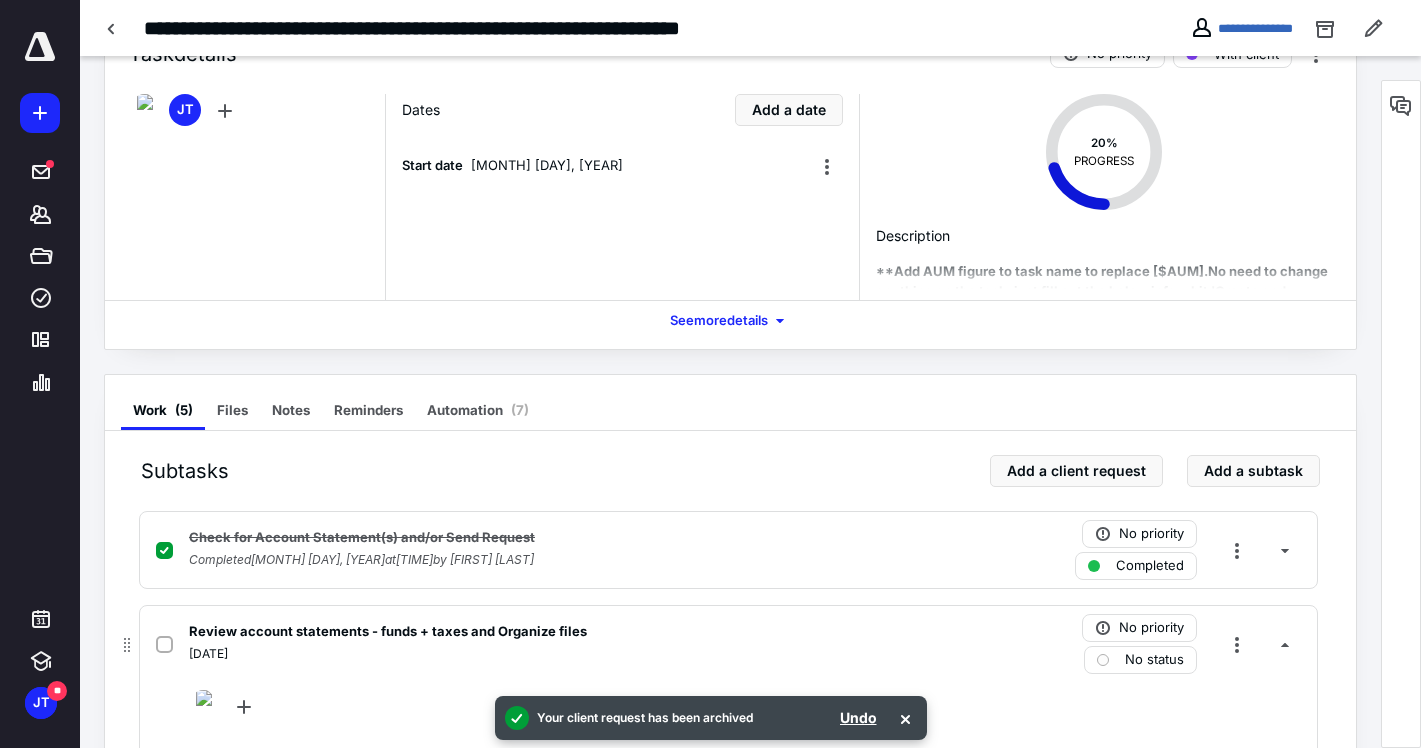 click on "Review account statements - funds + taxes and Organize files" at bounding box center [388, 632] 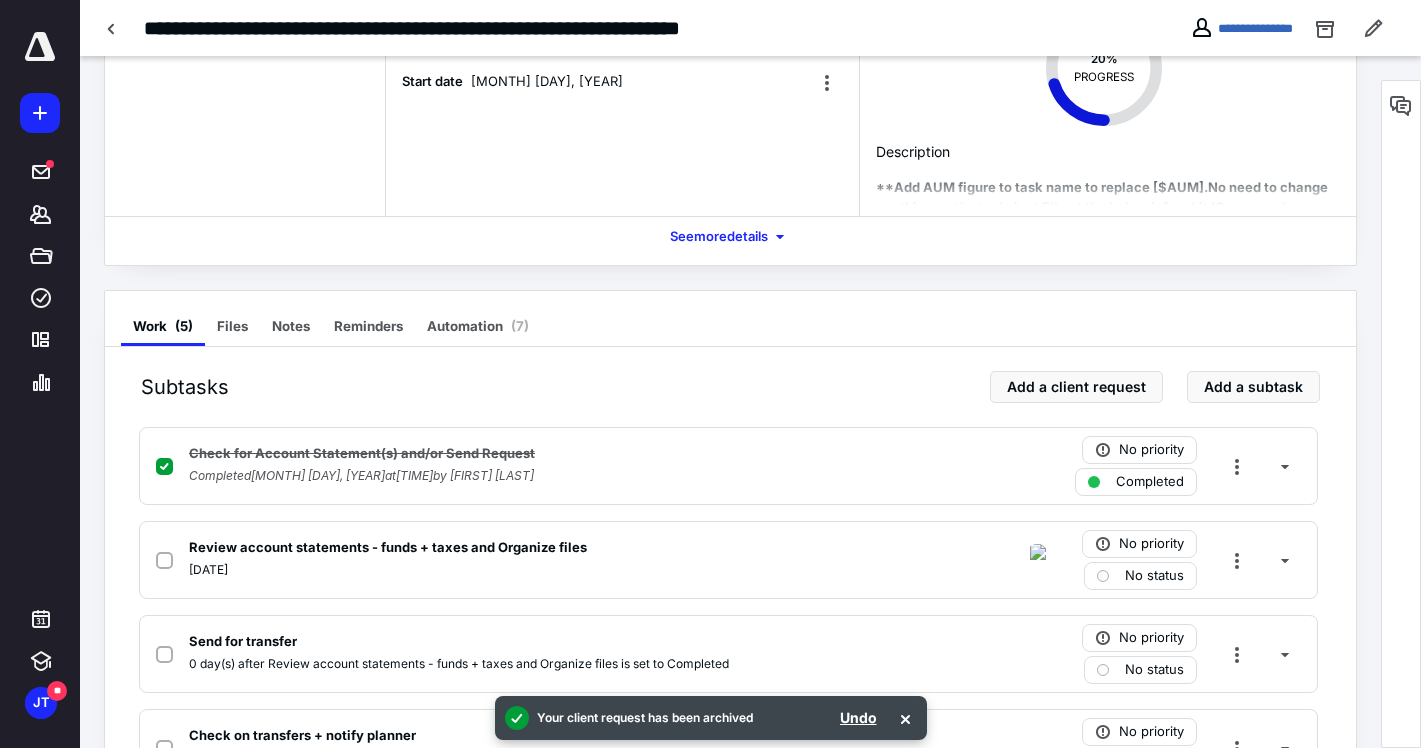 scroll, scrollTop: 238, scrollLeft: 0, axis: vertical 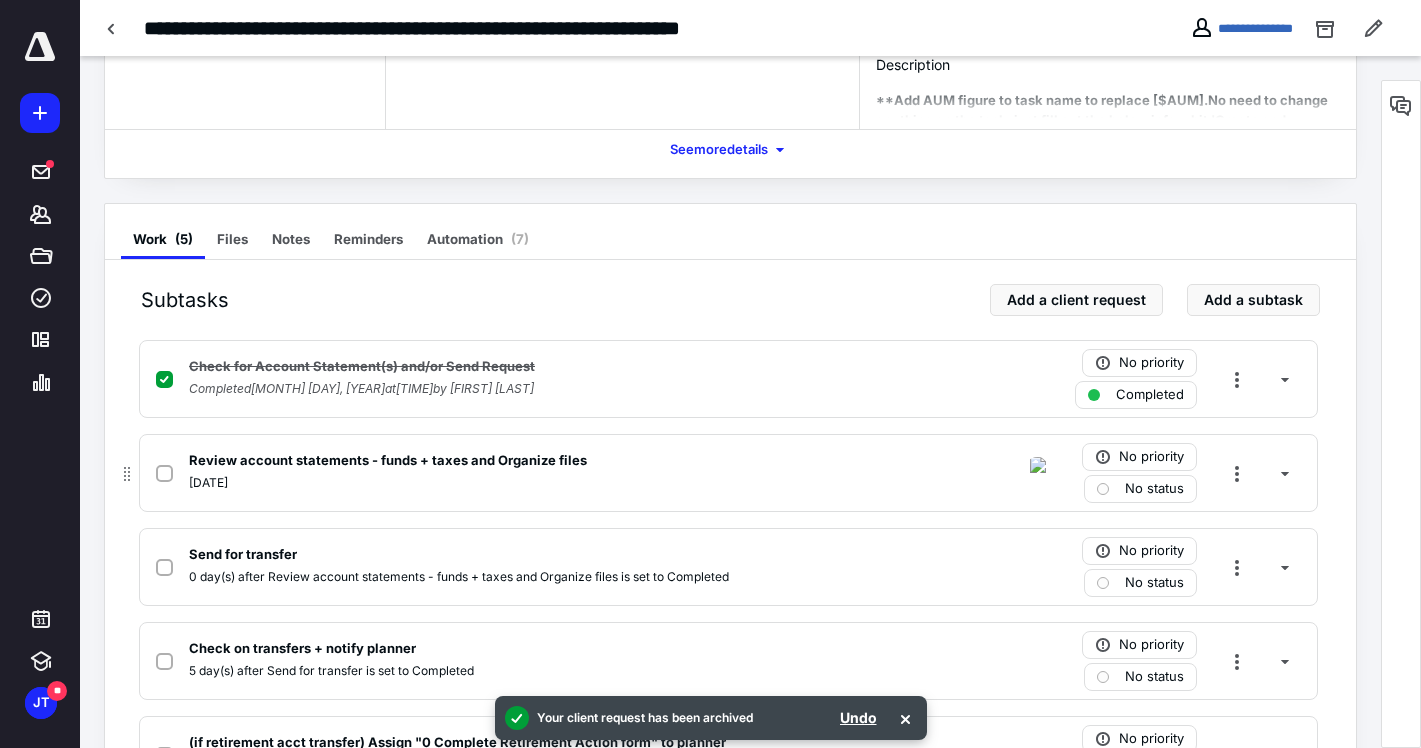 click 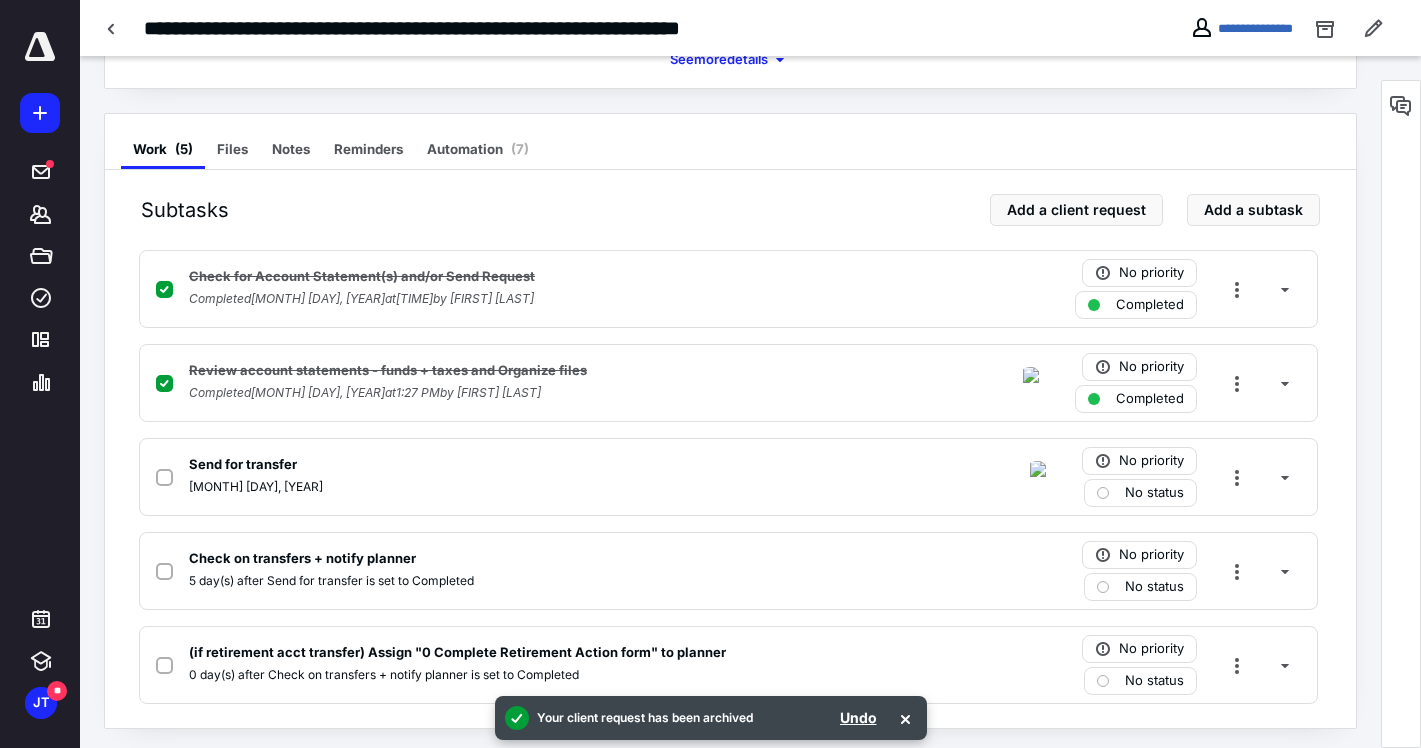 scroll, scrollTop: 333, scrollLeft: 0, axis: vertical 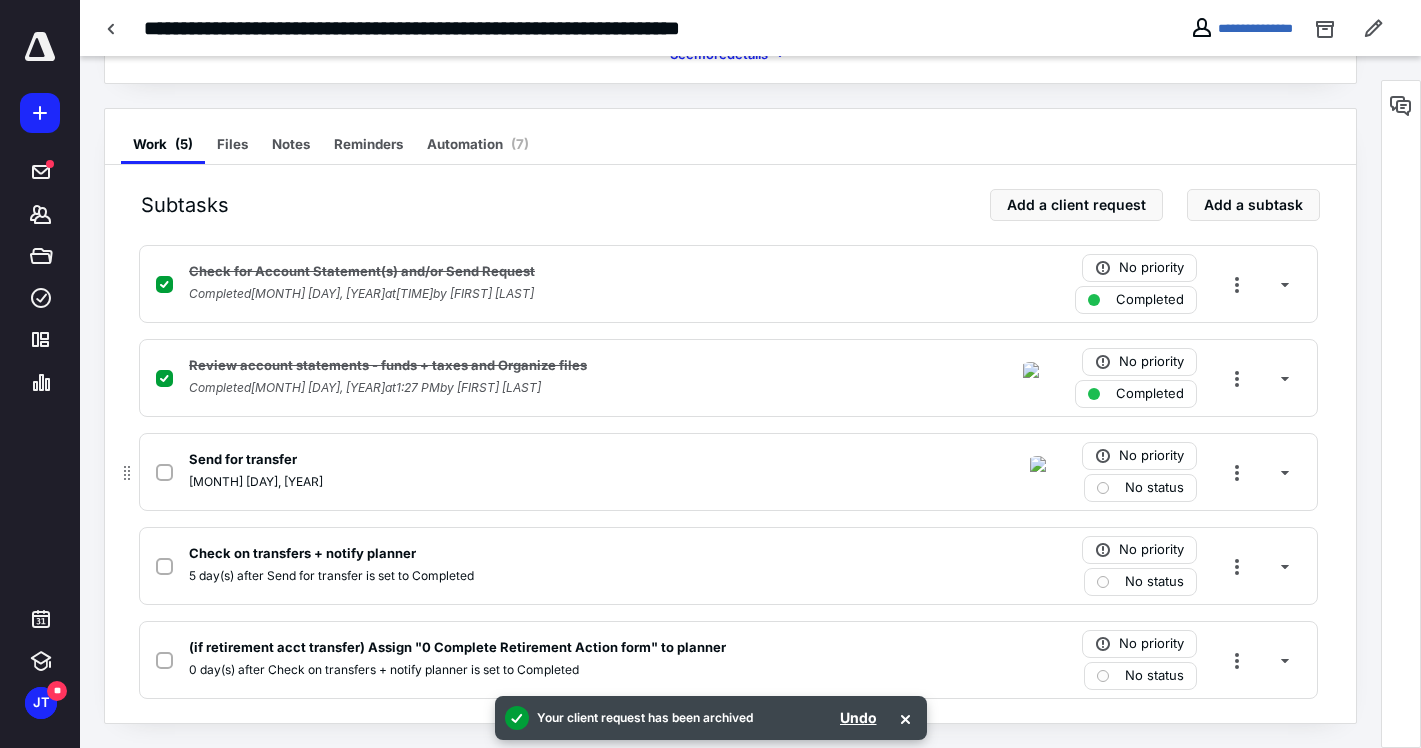 click on "Send for transfer" at bounding box center [466, 460] 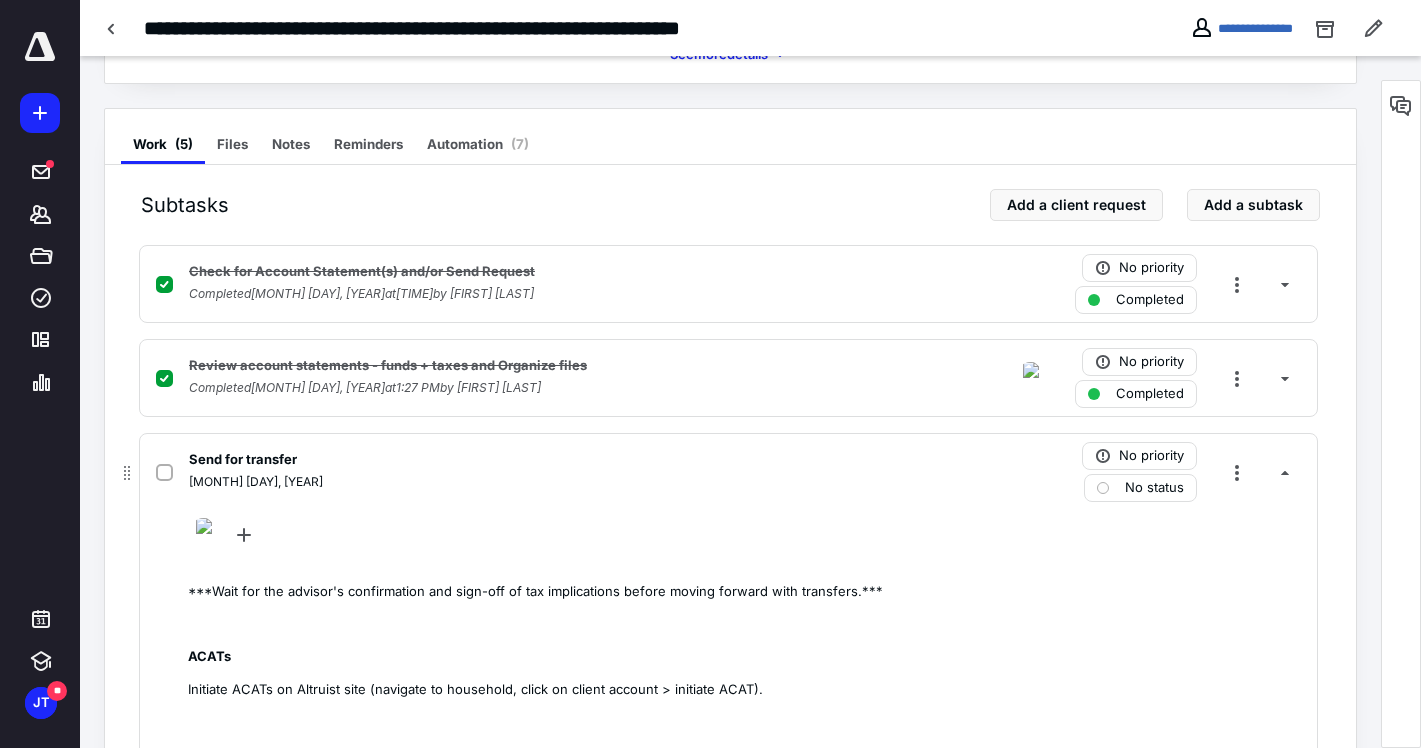 click on "Send for transfer" at bounding box center [466, 460] 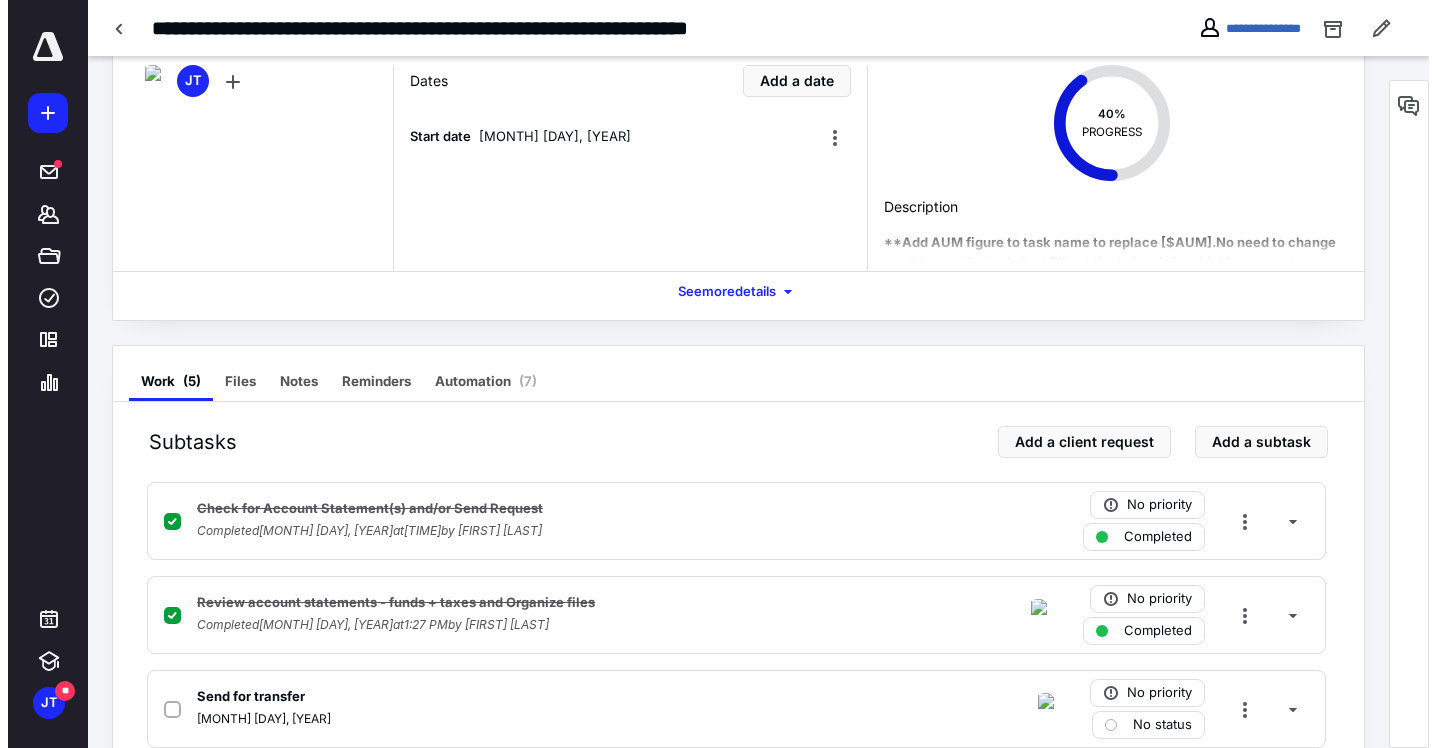 scroll, scrollTop: 333, scrollLeft: 0, axis: vertical 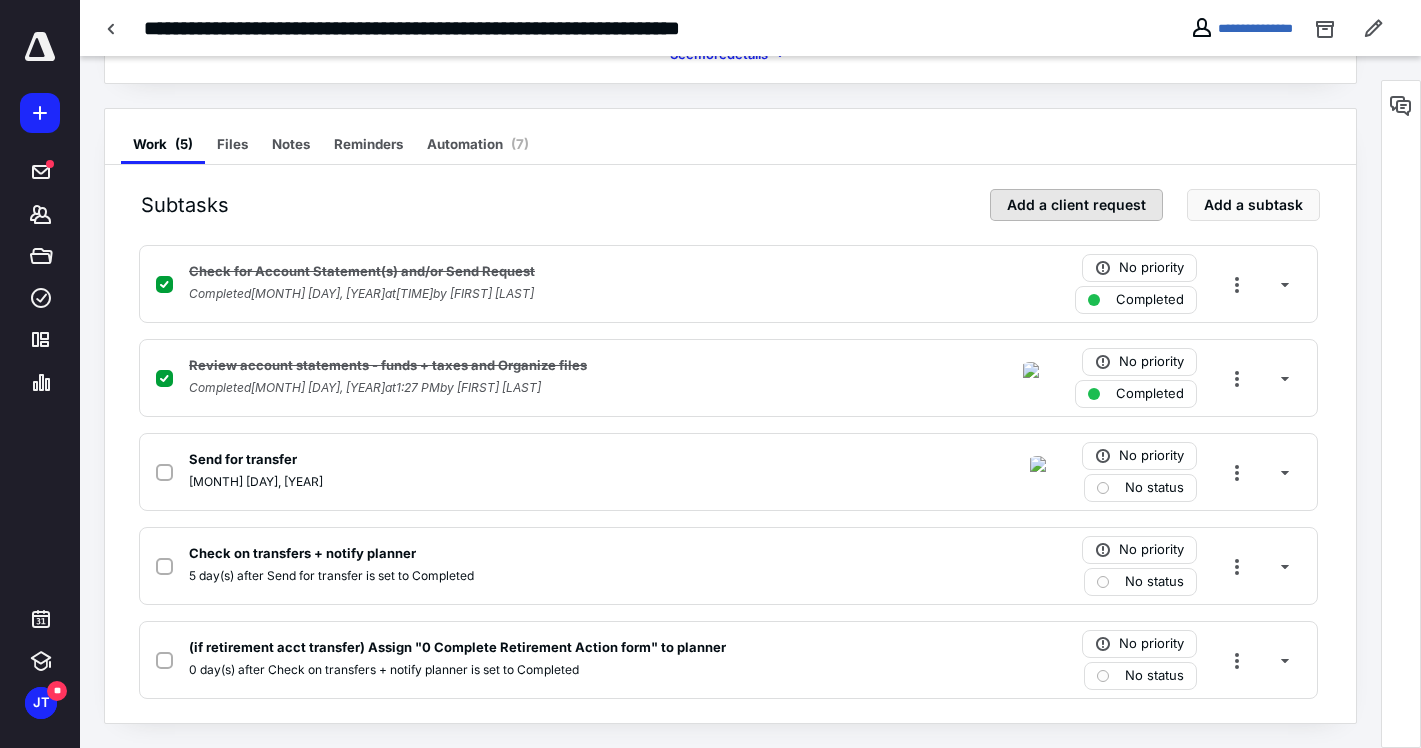 click on "Add a client request" at bounding box center (1076, 205) 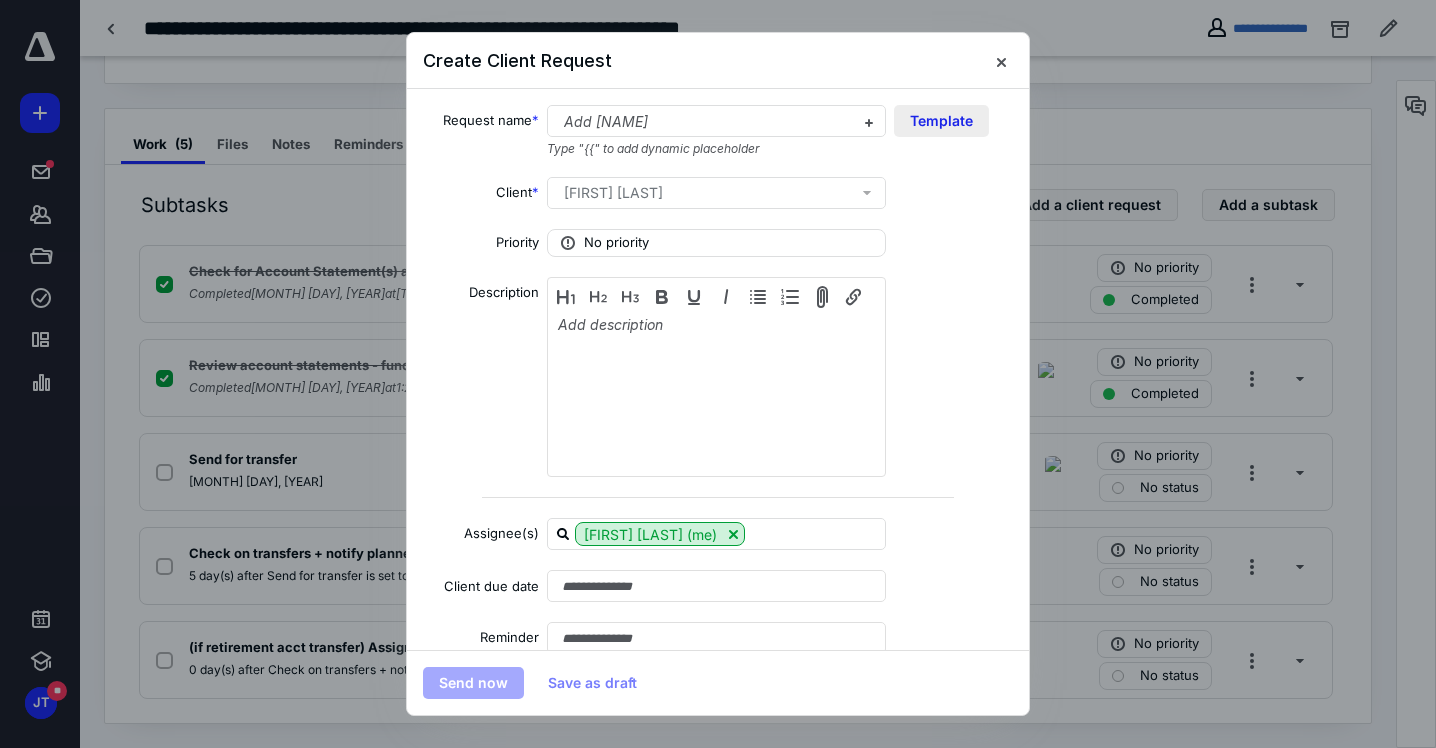 click on "Template" at bounding box center [941, 121] 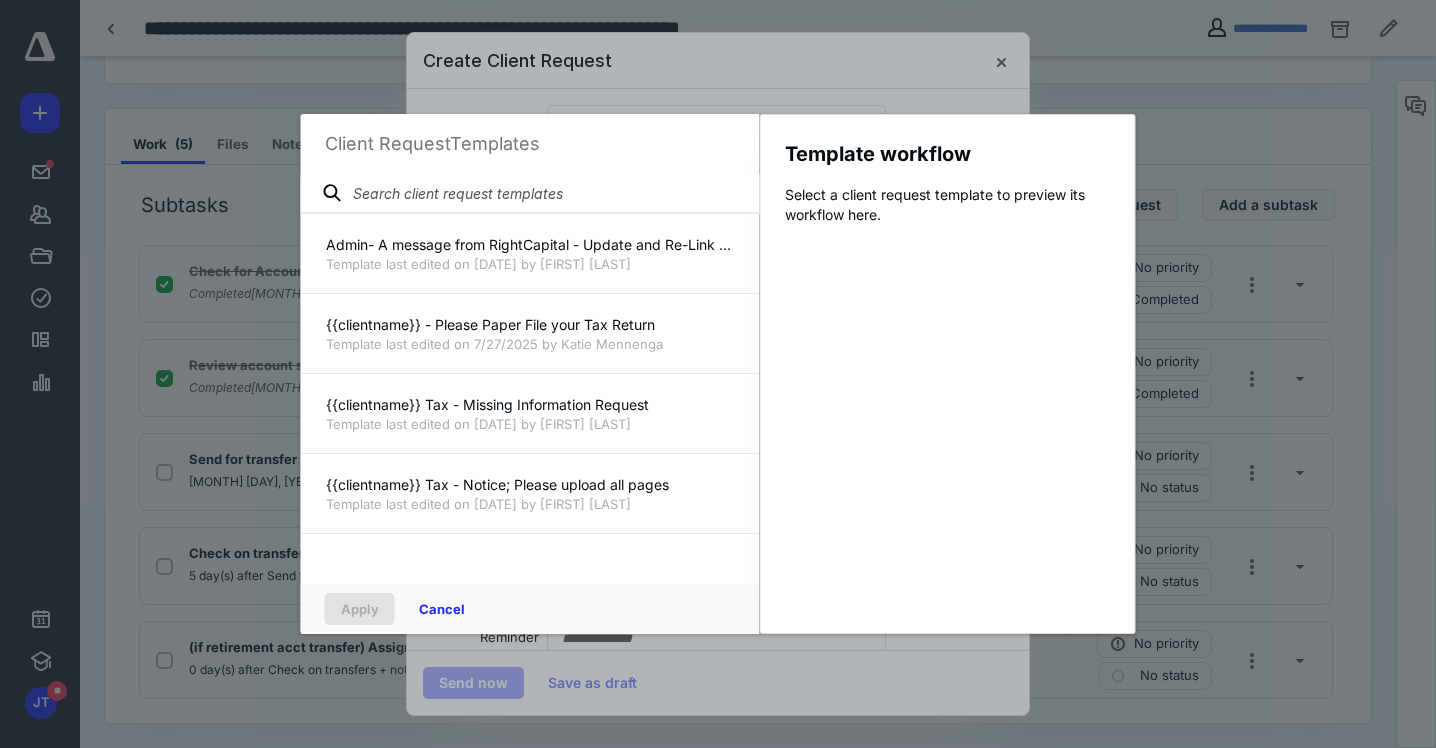 click at bounding box center [530, 194] 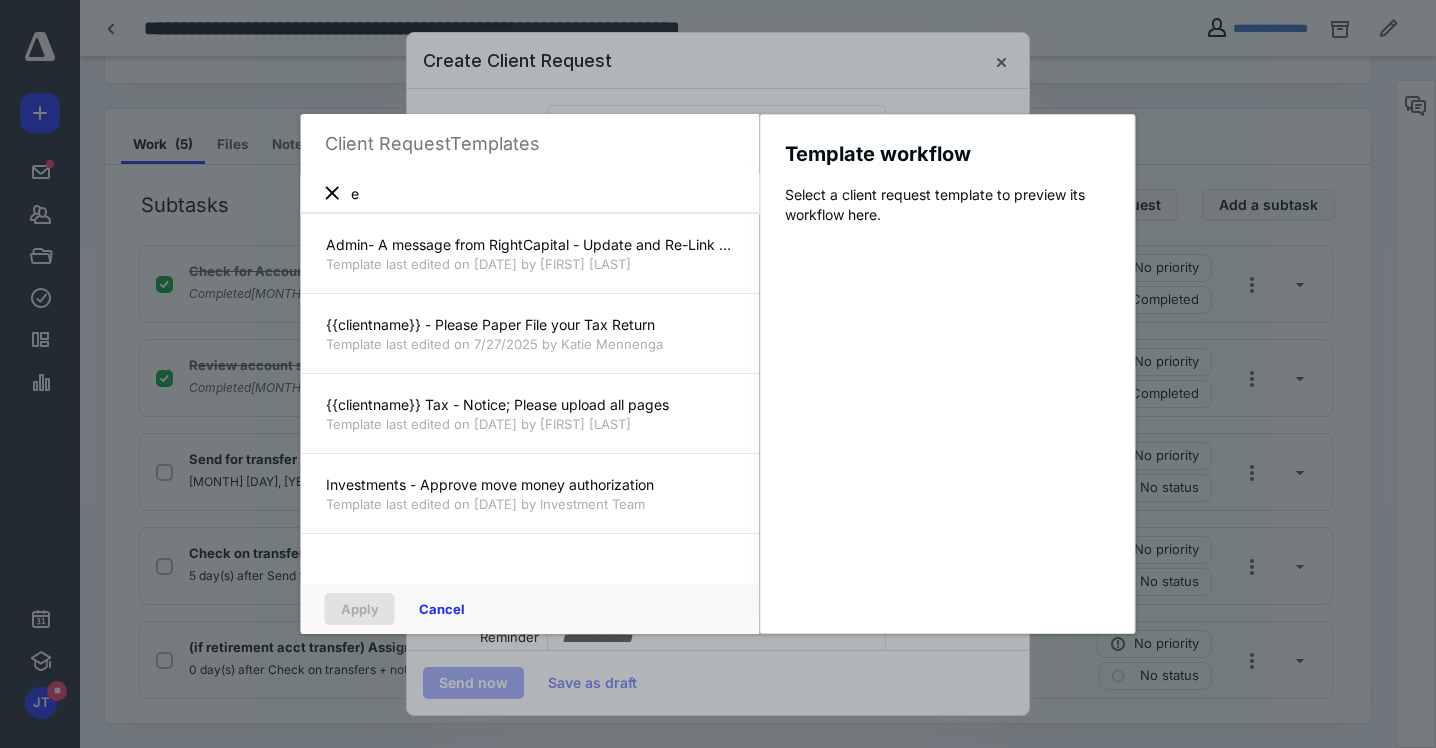 type on "e" 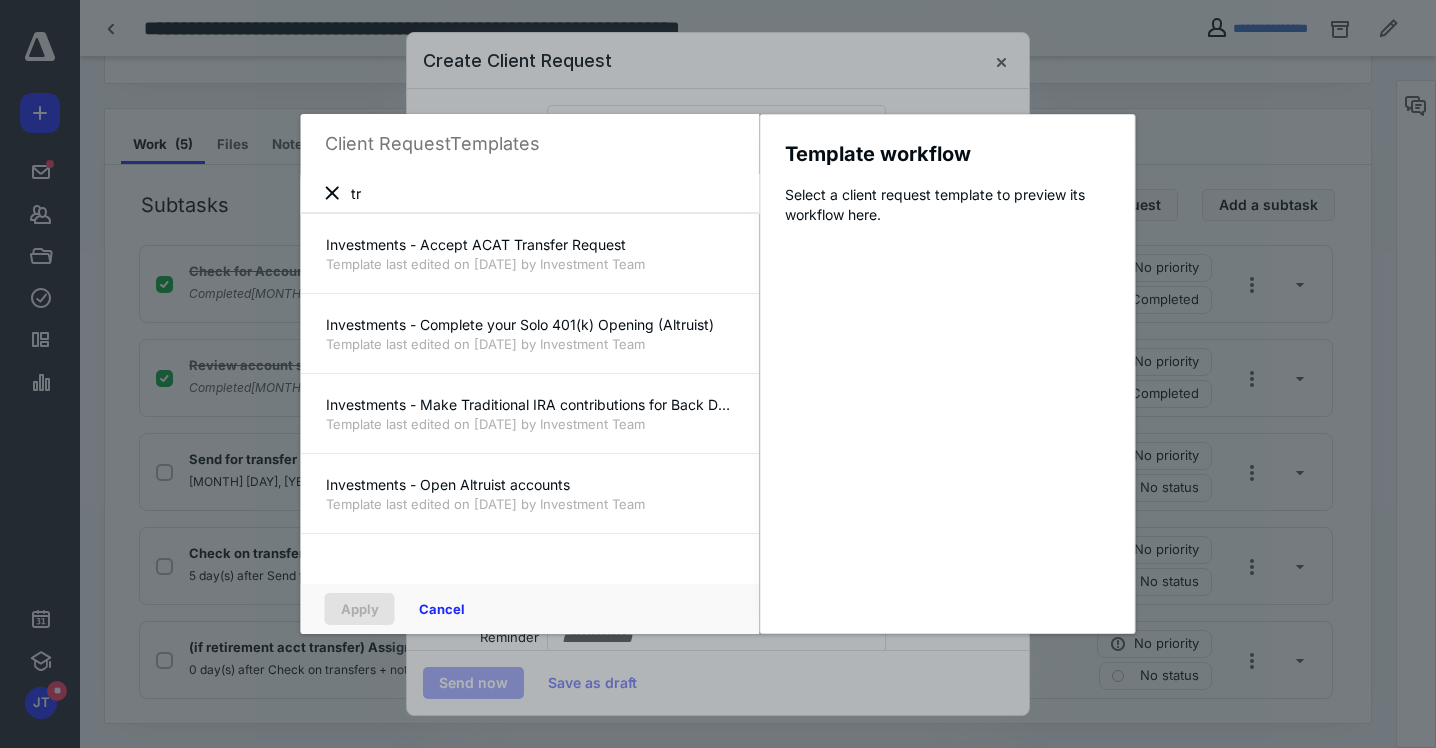 type on "t" 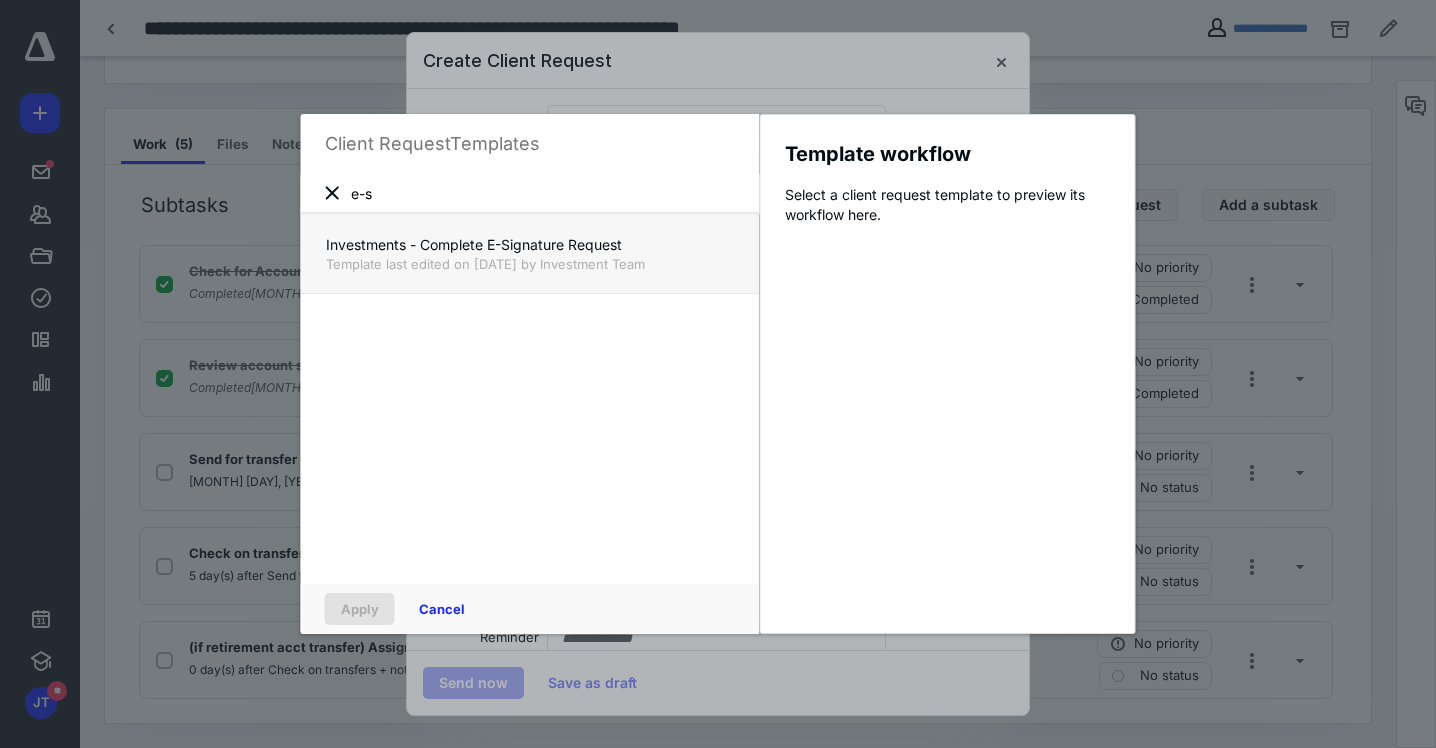 type on "e-s" 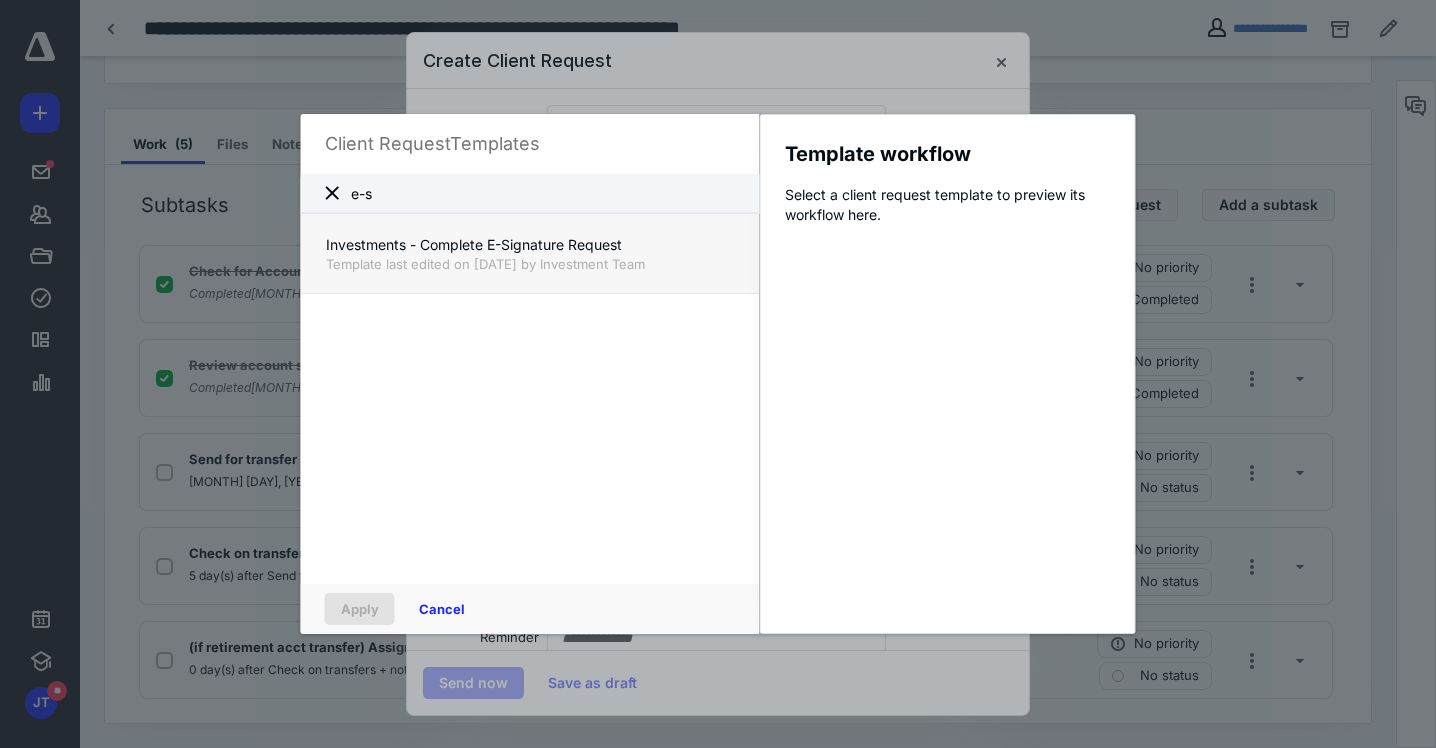click on "Template last edited on [DATE] by Investment Team" at bounding box center [530, 264] 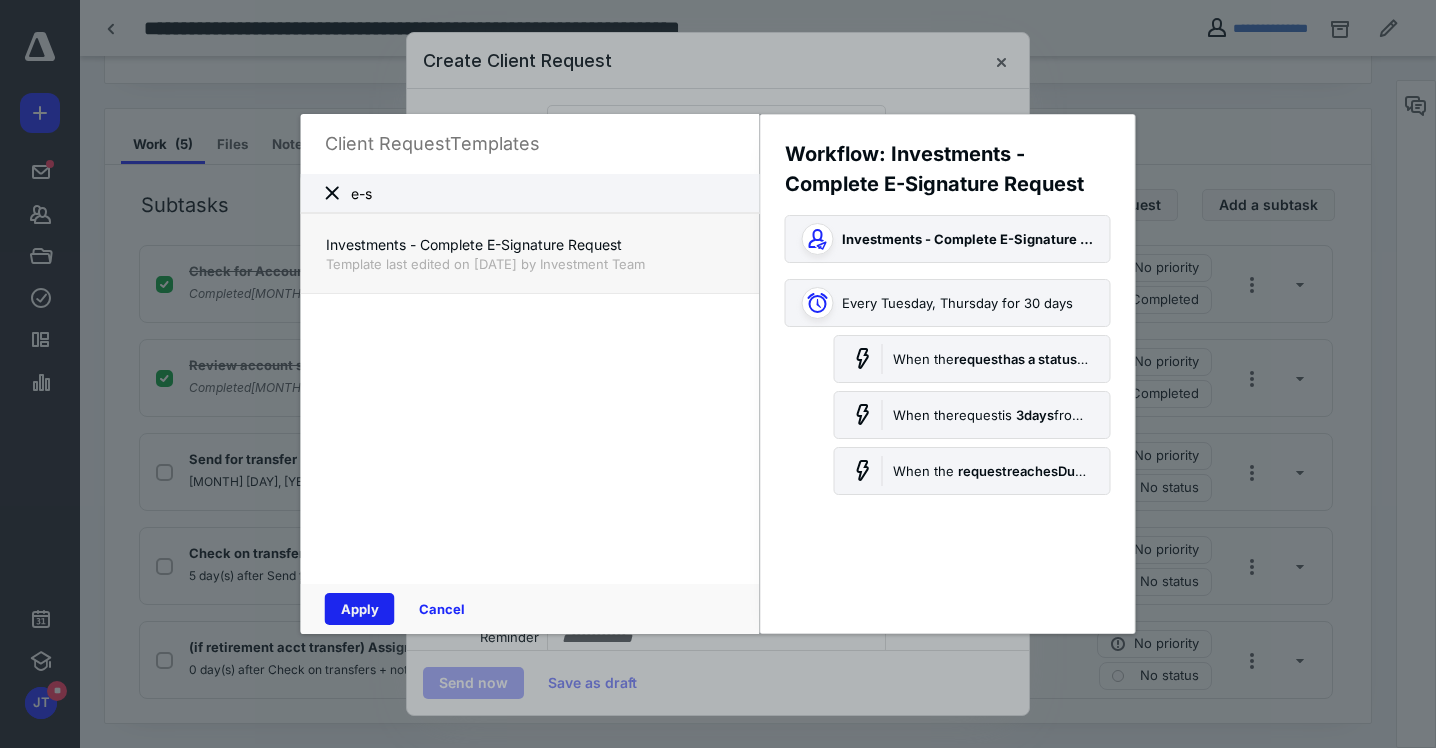 click on "Apply" at bounding box center [360, 609] 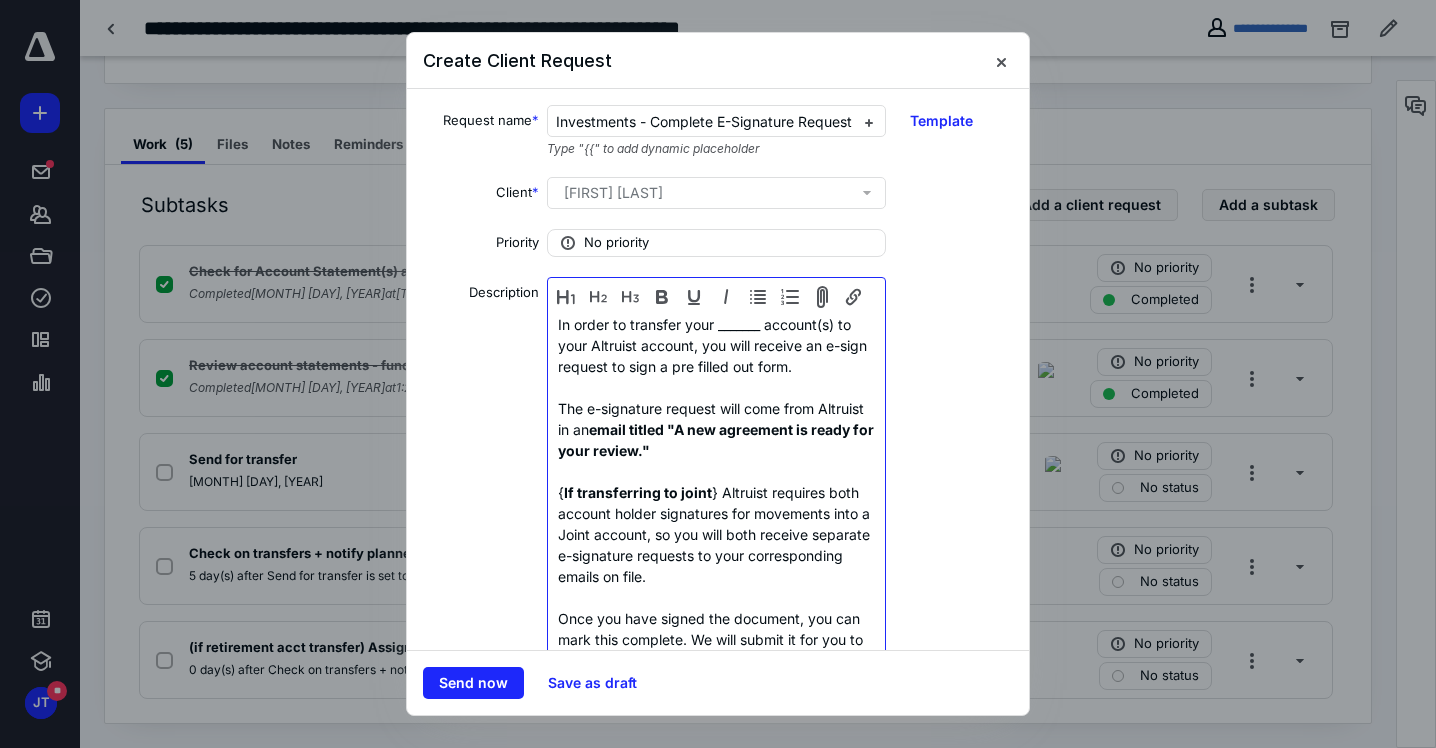click on "In order to transfer your _______ account(s) to your Altruist account, you will receive an e-sign request to sign a pre filled out form." at bounding box center [716, 345] 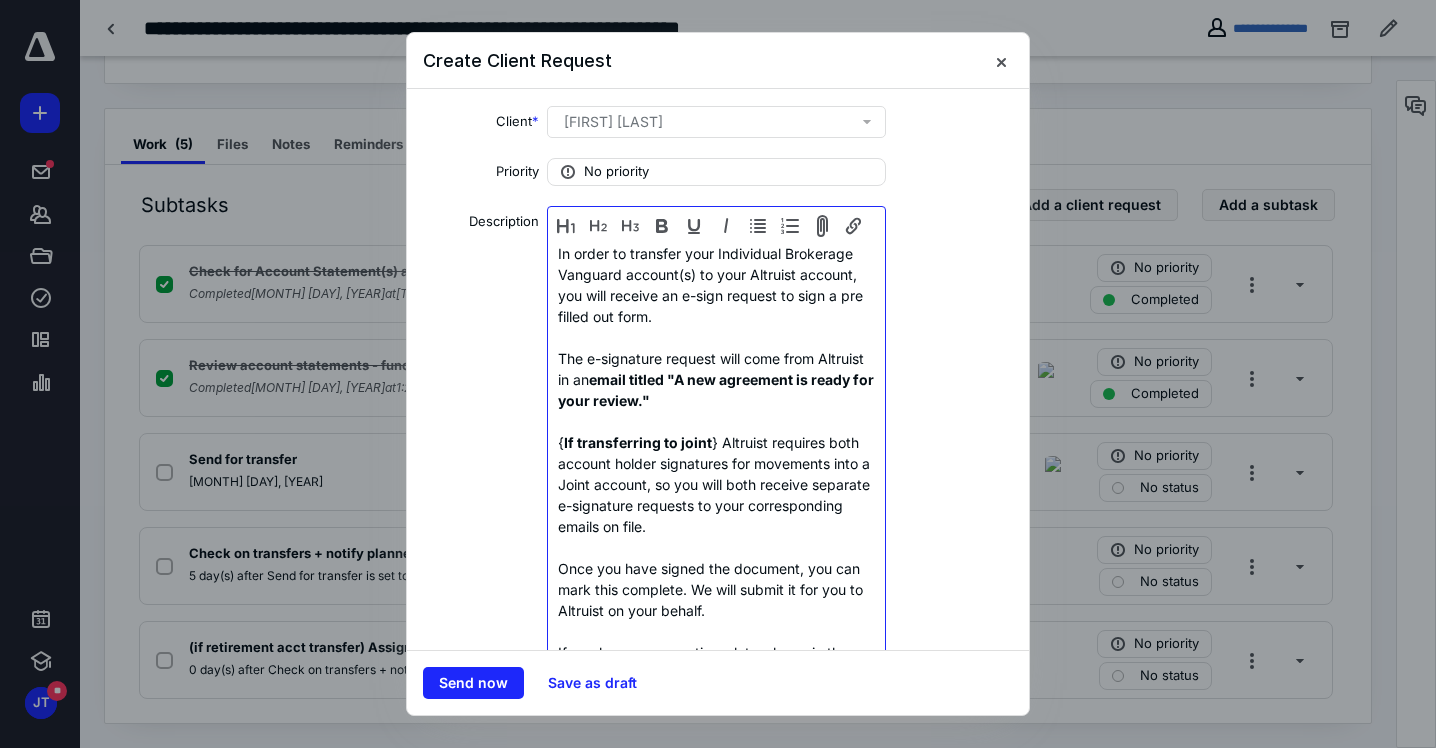 scroll, scrollTop: 183, scrollLeft: 0, axis: vertical 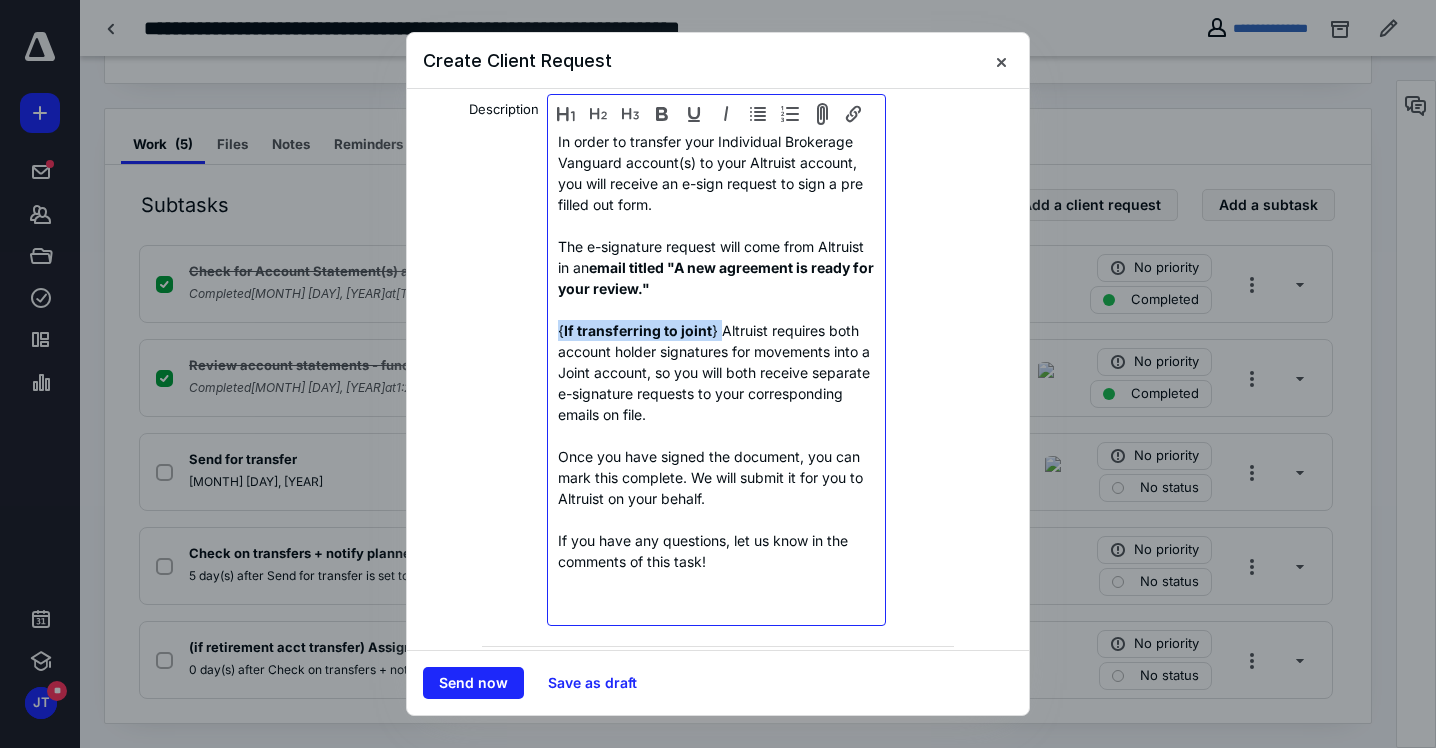 drag, startPoint x: 718, startPoint y: 327, endPoint x: 531, endPoint y: 327, distance: 187 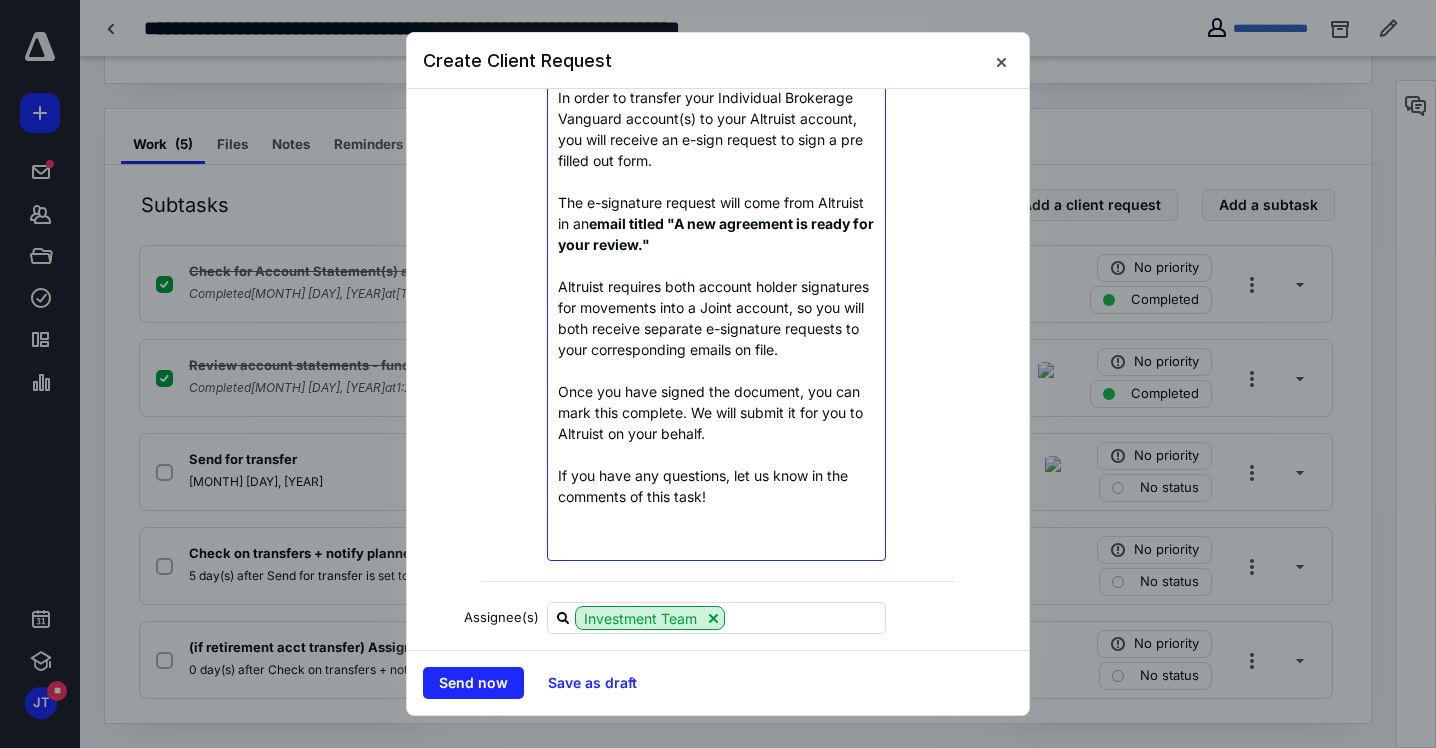 scroll, scrollTop: 248, scrollLeft: 0, axis: vertical 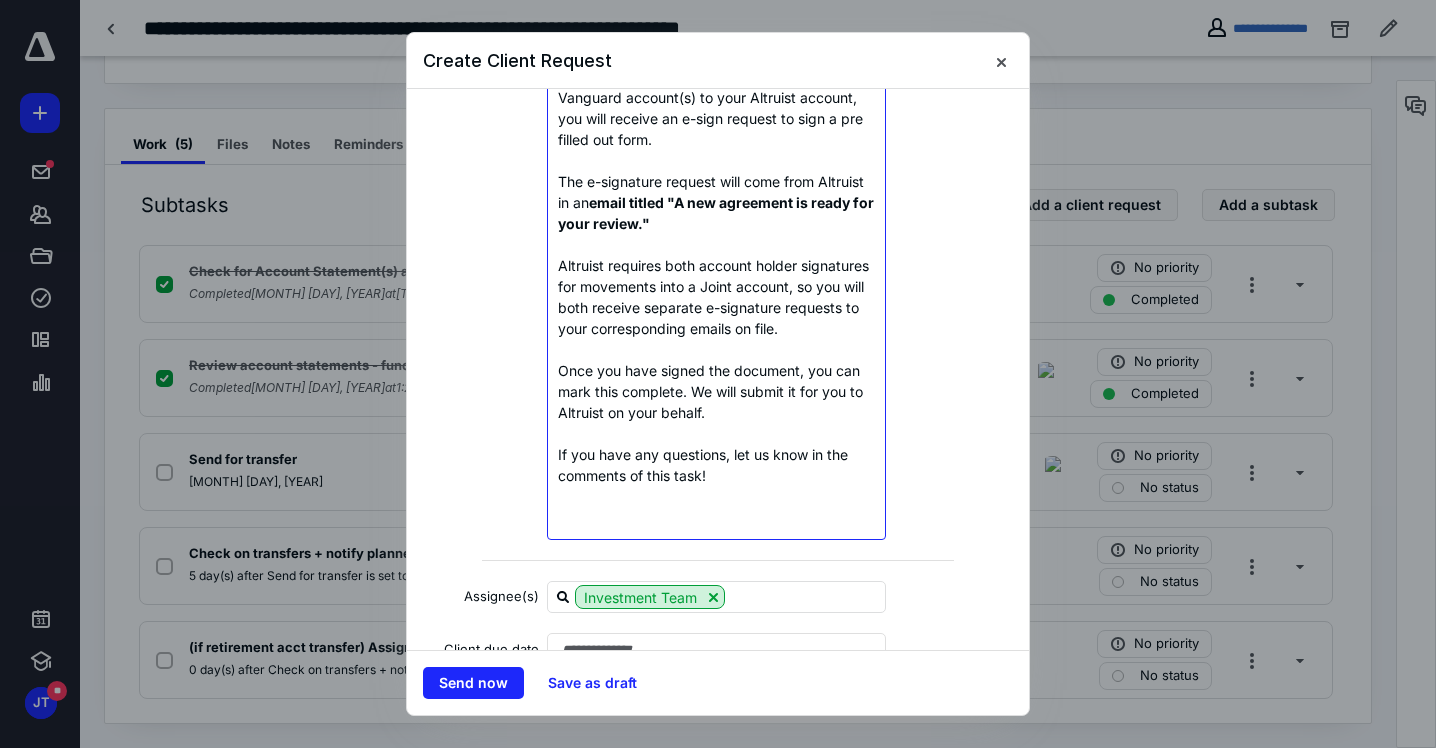 click on "If you have any questions, let us know in the comments of this task!" at bounding box center [716, 465] 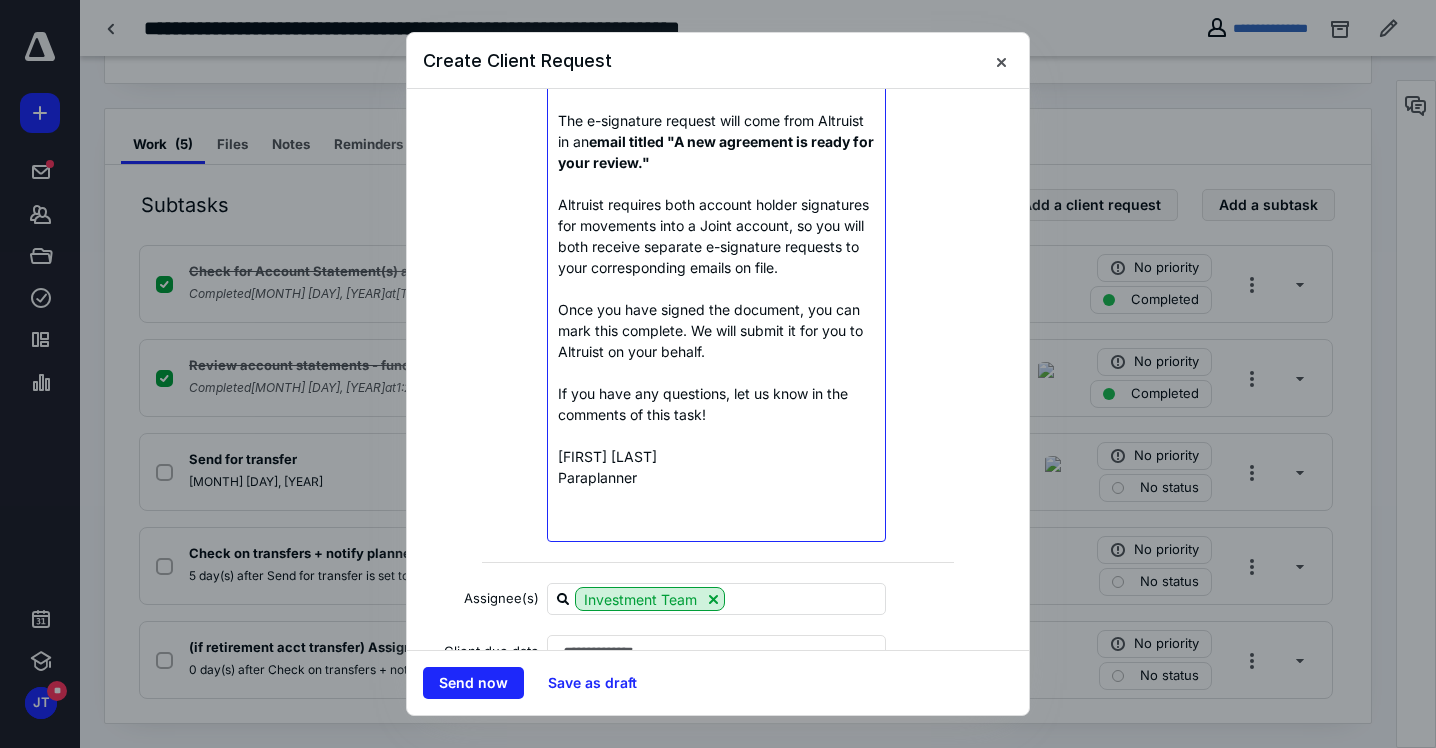 scroll, scrollTop: 421, scrollLeft: 0, axis: vertical 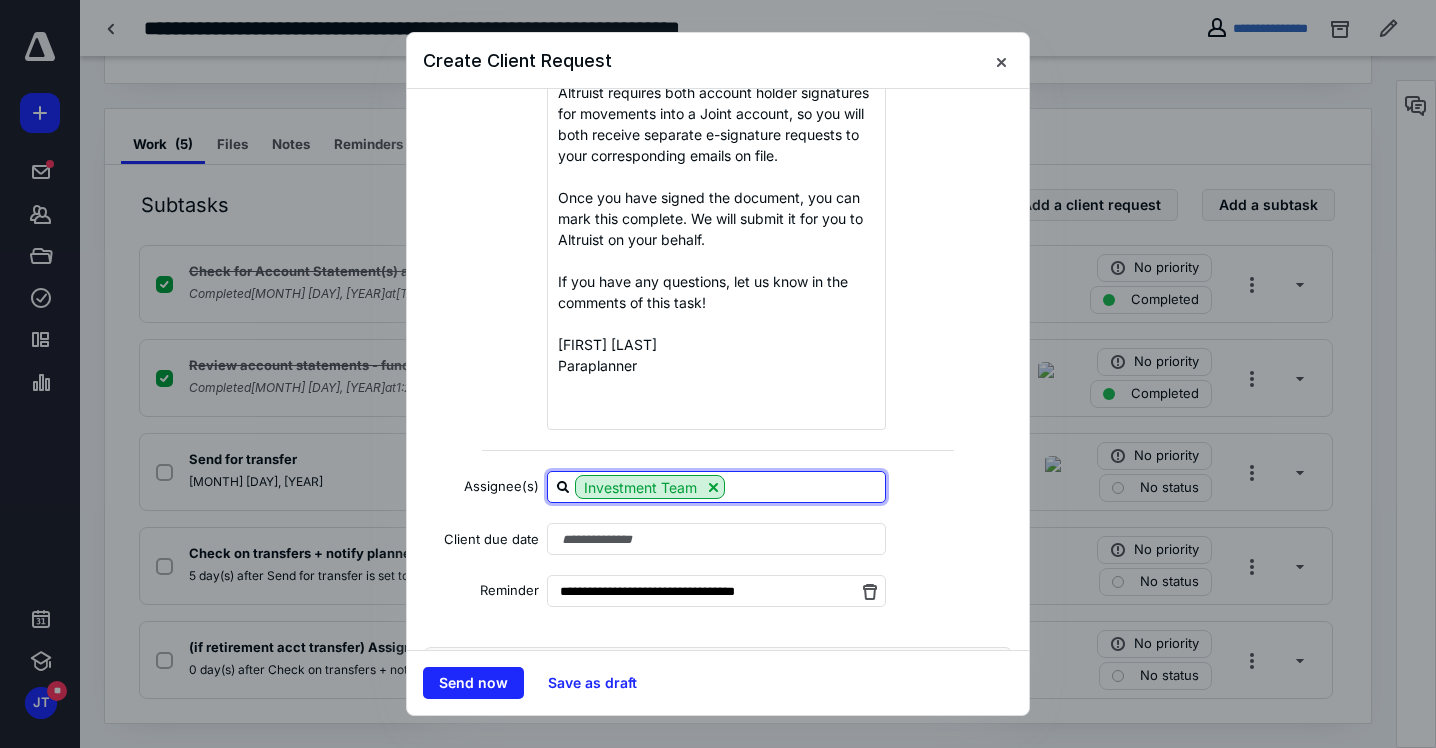 click at bounding box center (805, 486) 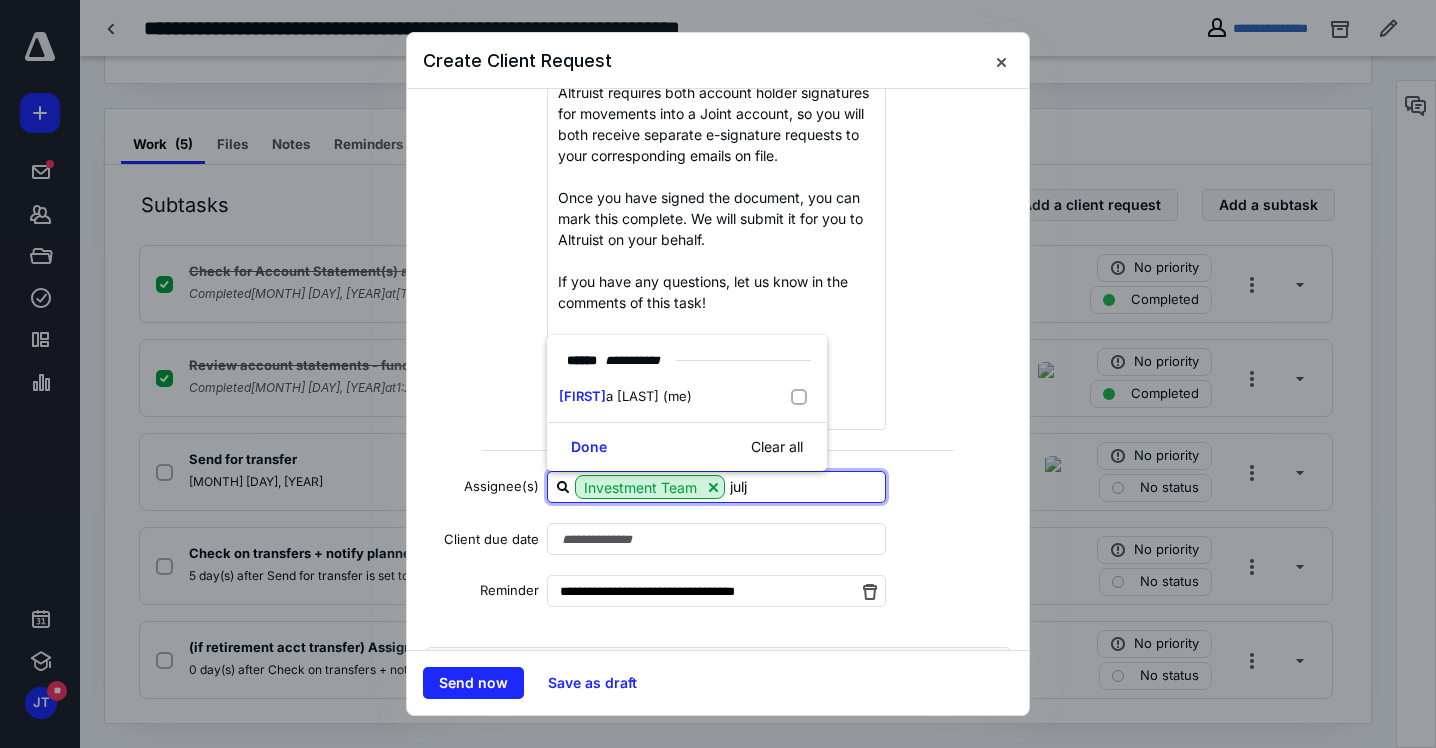 type on "[FIRST]" 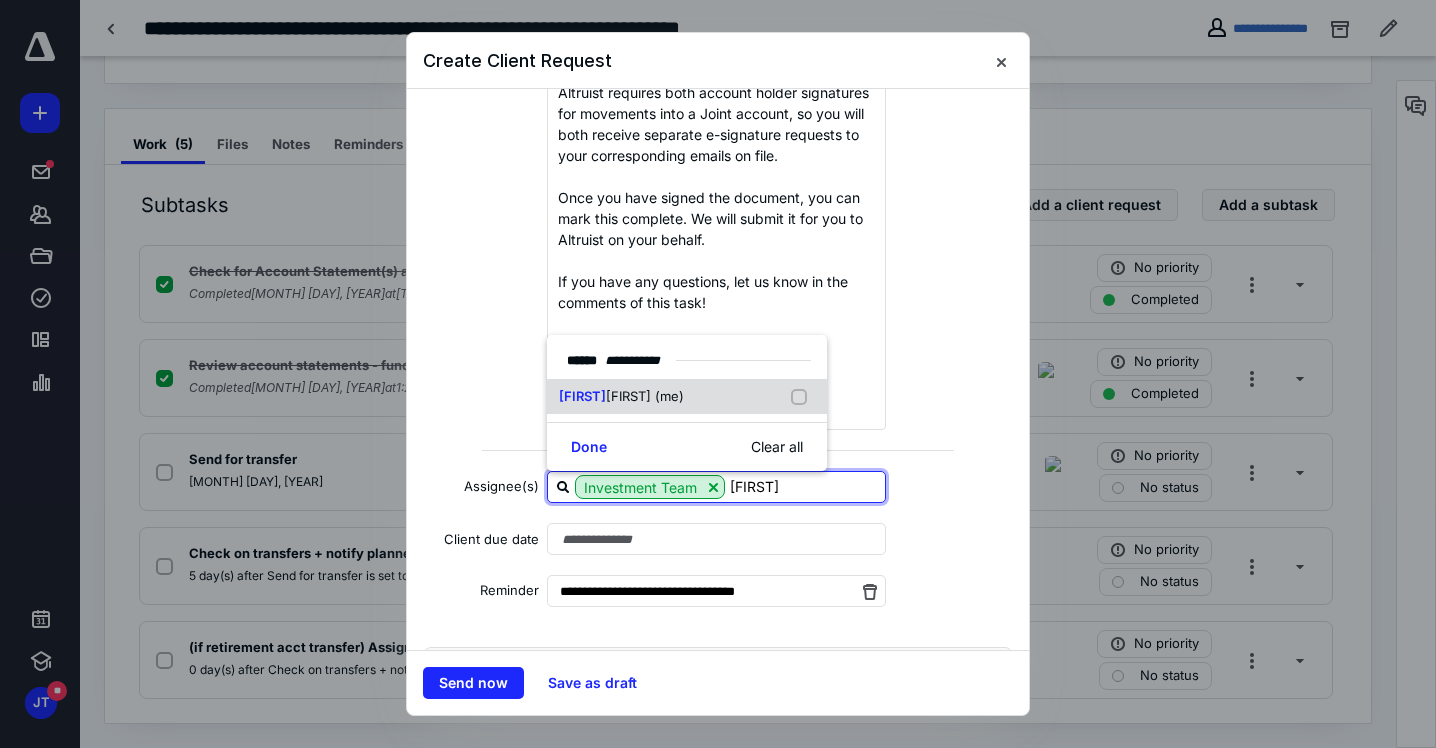 click at bounding box center [803, 397] 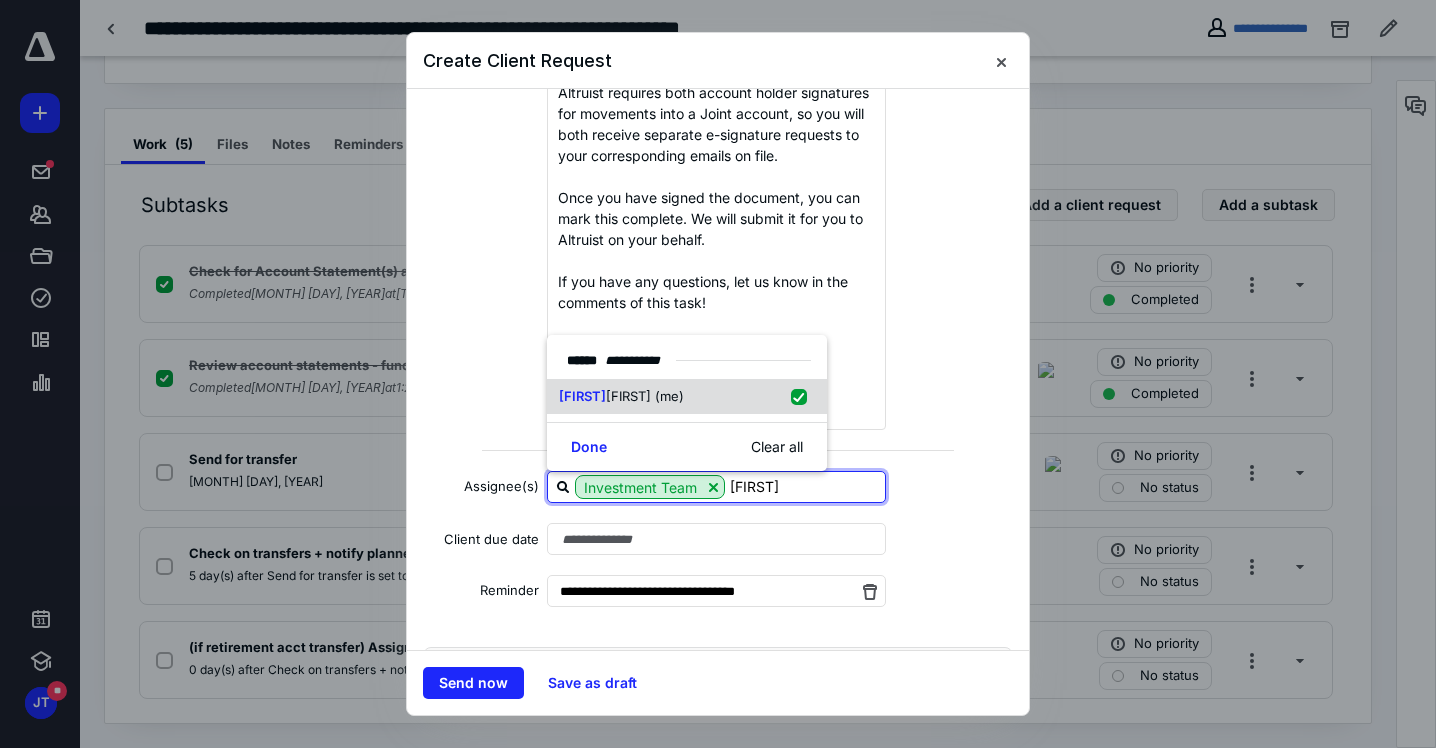 checkbox on "true" 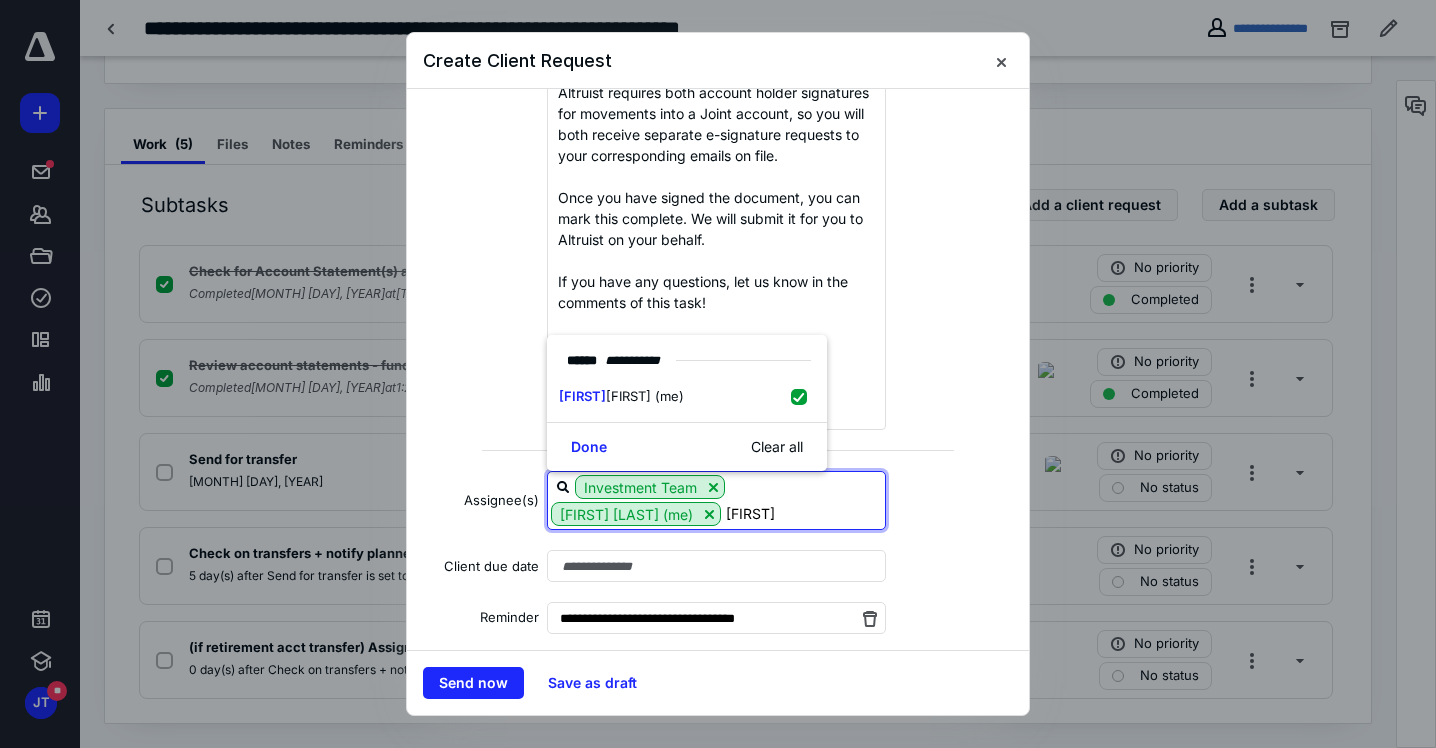 click on "[FIRST]" at bounding box center [803, 513] 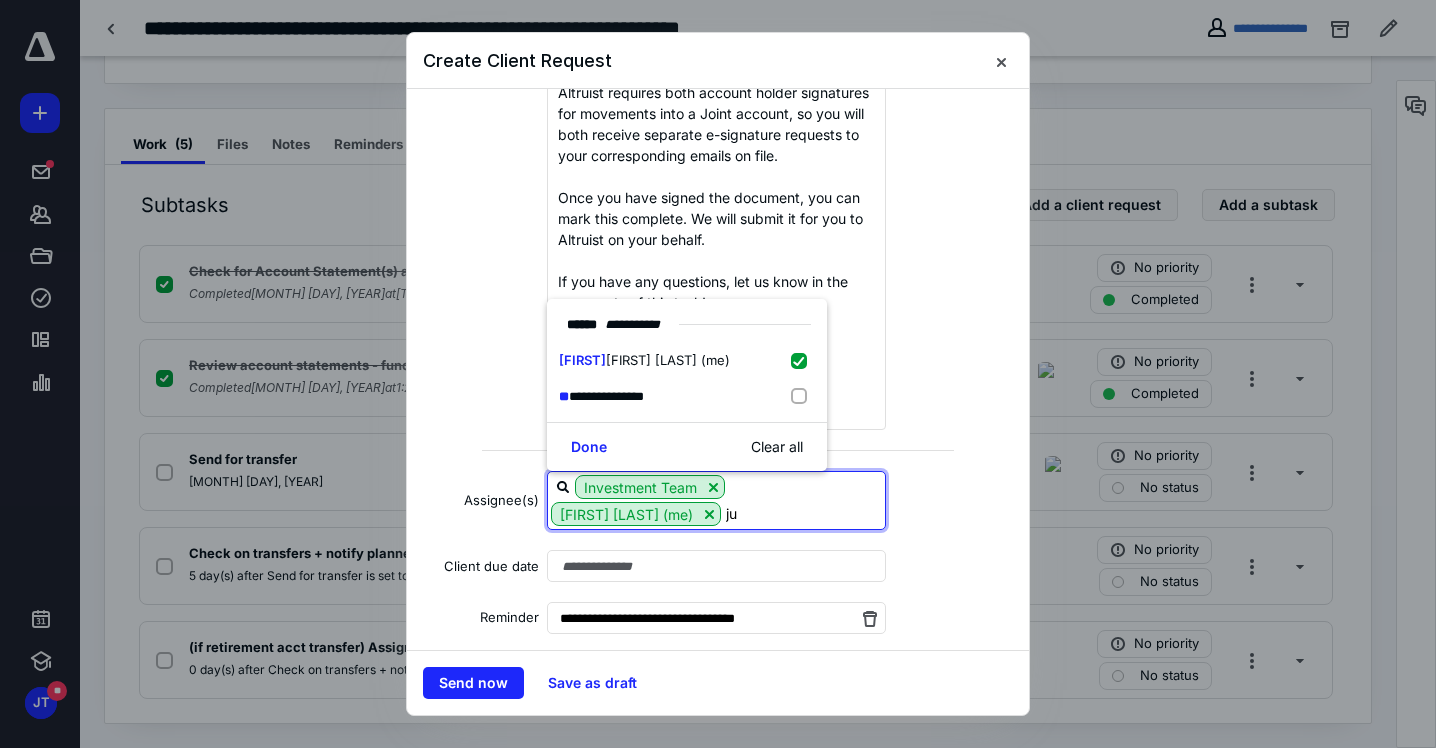 type on "j" 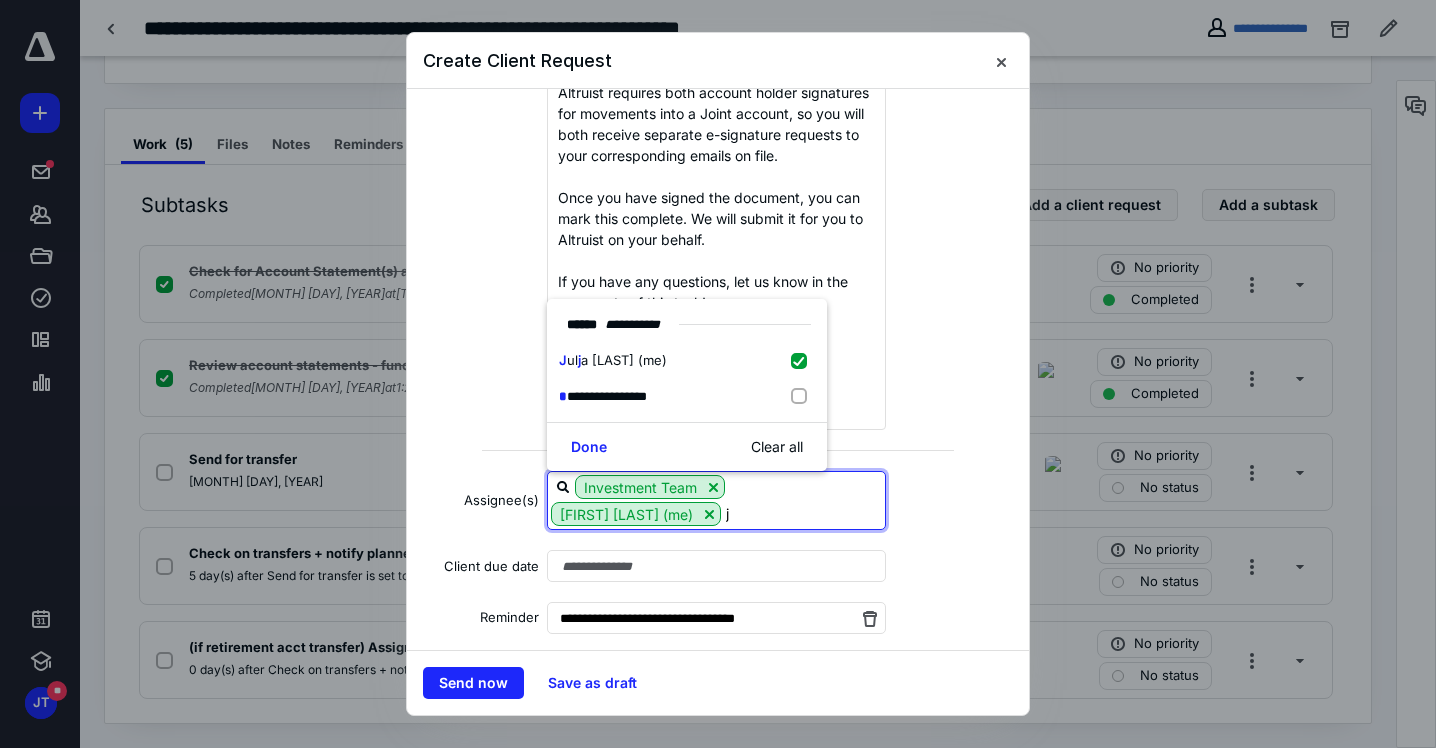 type 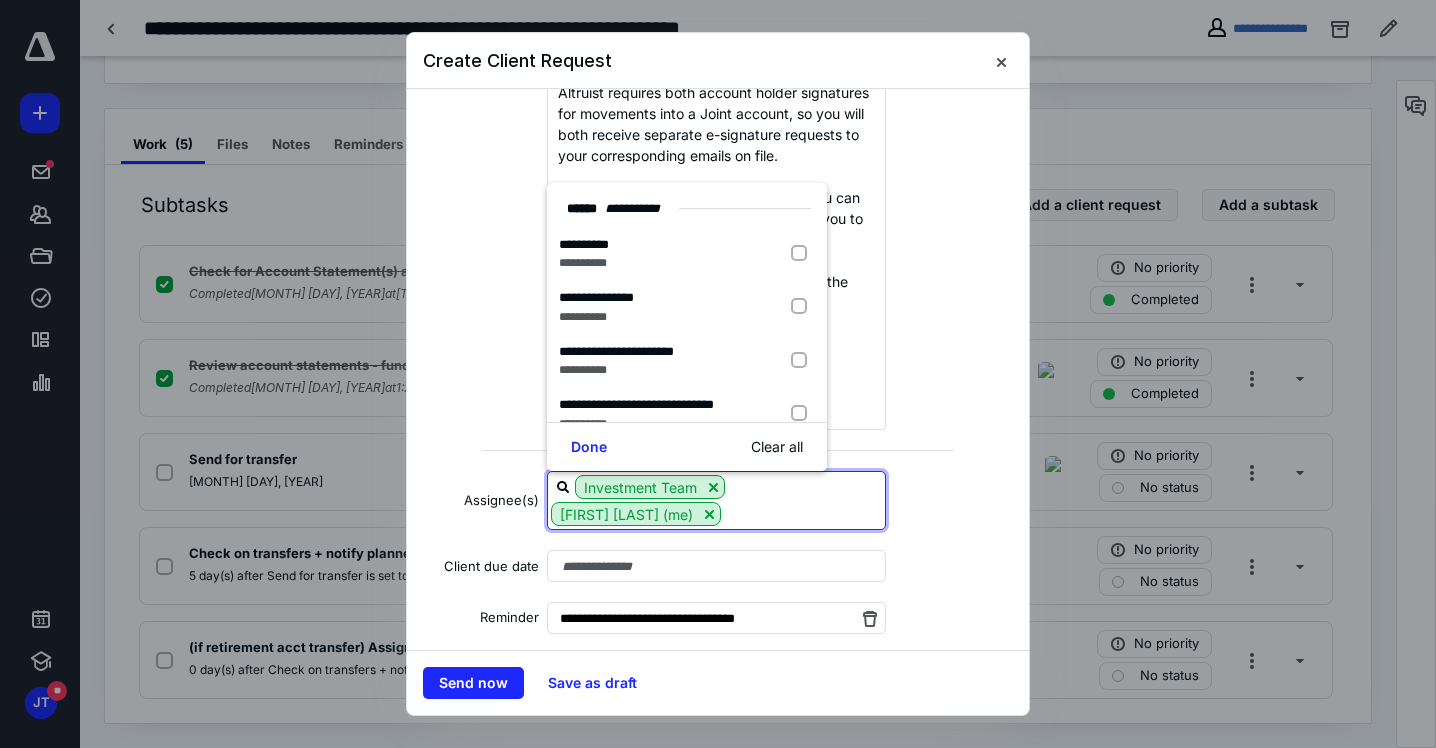click on "**********" at bounding box center (718, 500) 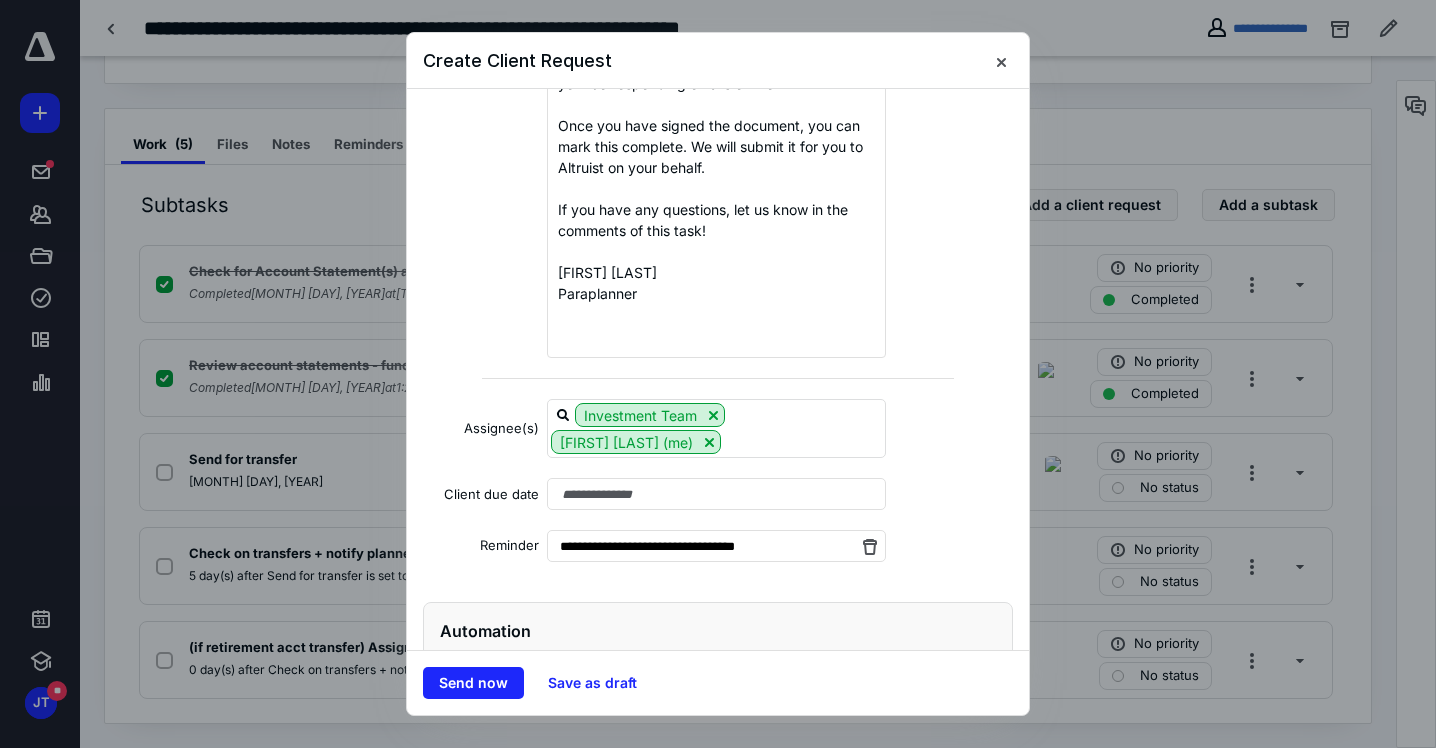 scroll, scrollTop: 577, scrollLeft: 0, axis: vertical 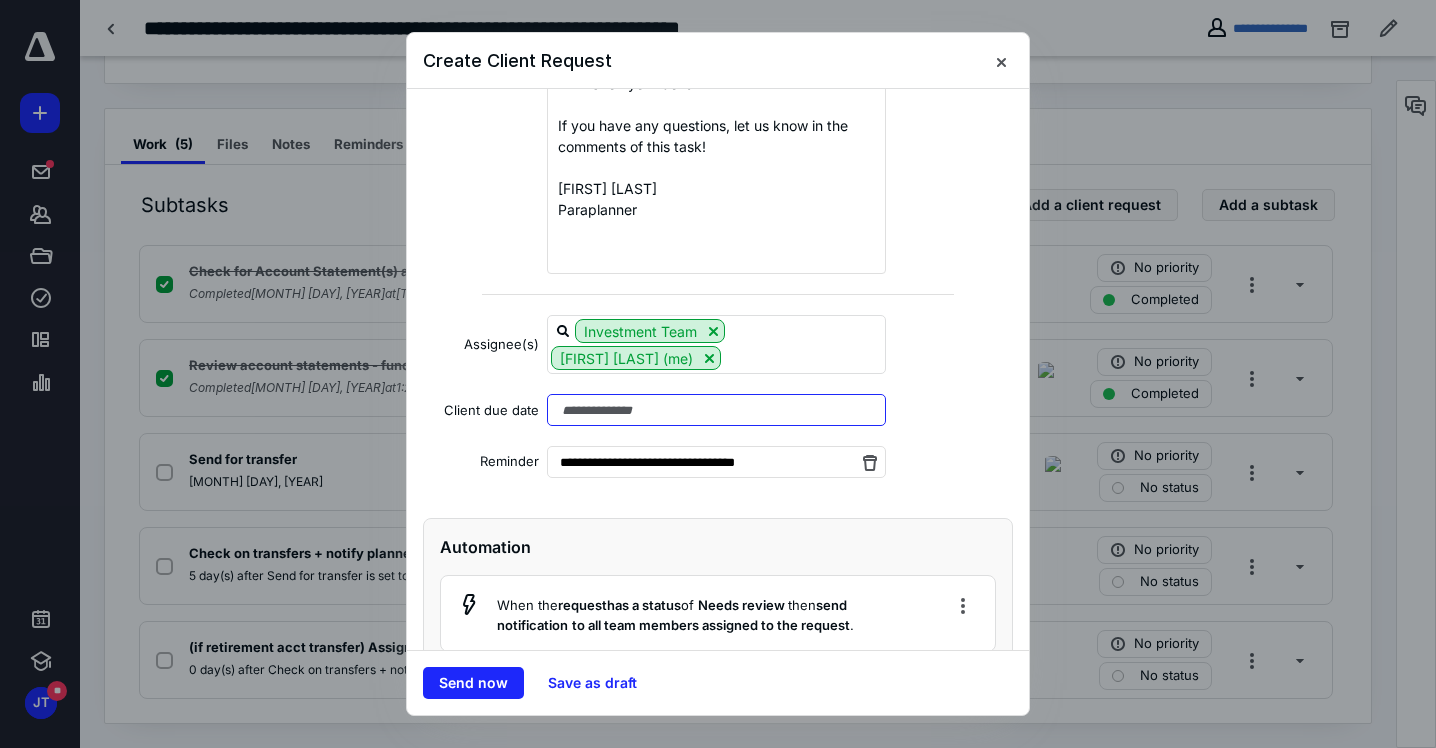 click at bounding box center [716, 410] 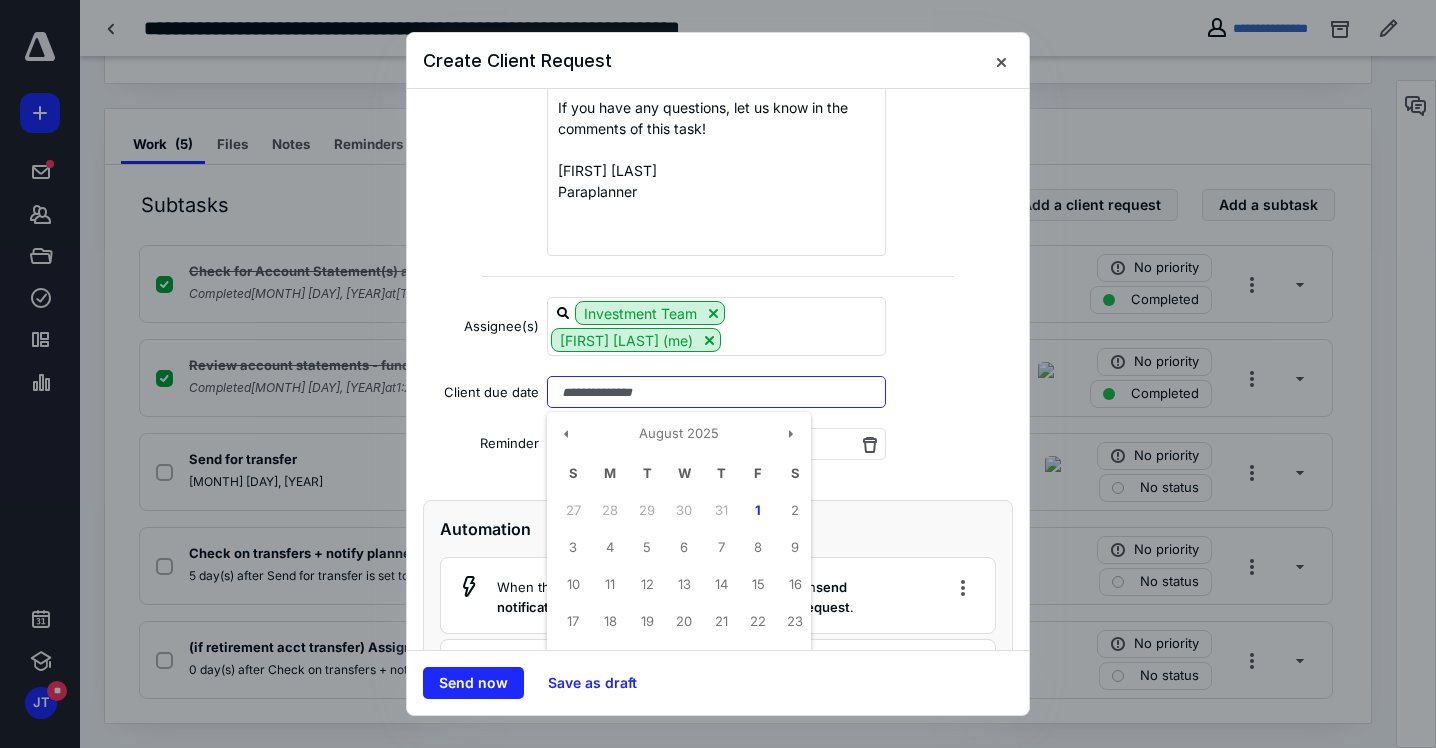 scroll, scrollTop: 720, scrollLeft: 0, axis: vertical 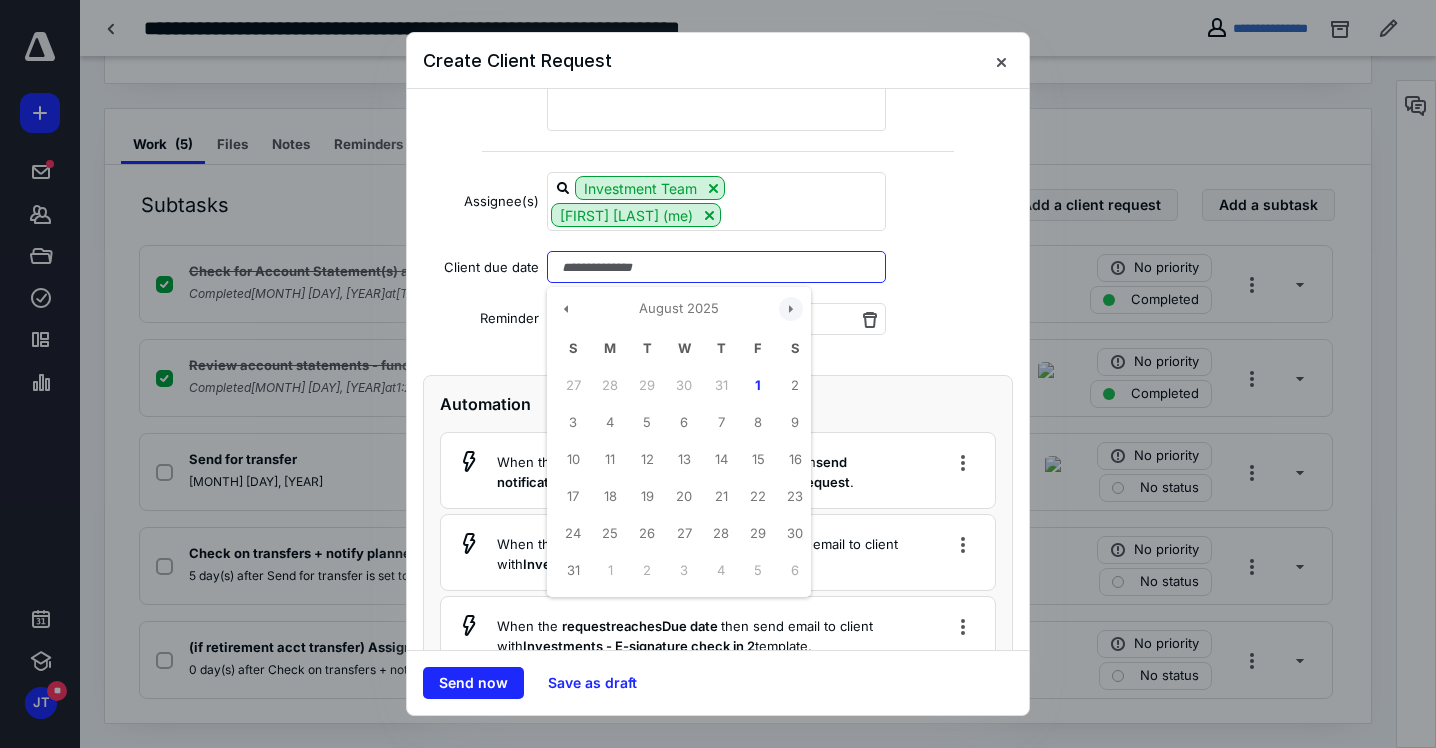 click at bounding box center (791, 309) 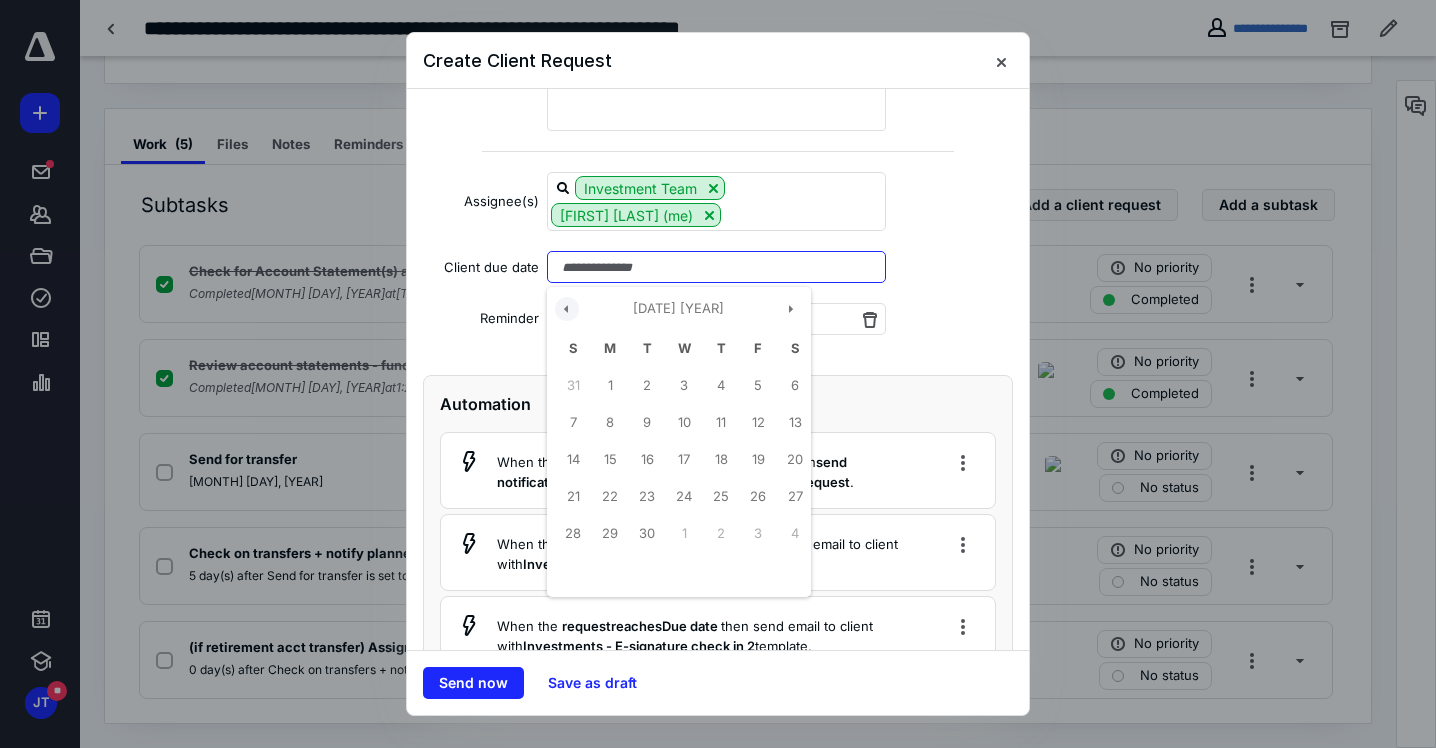 click at bounding box center [567, 309] 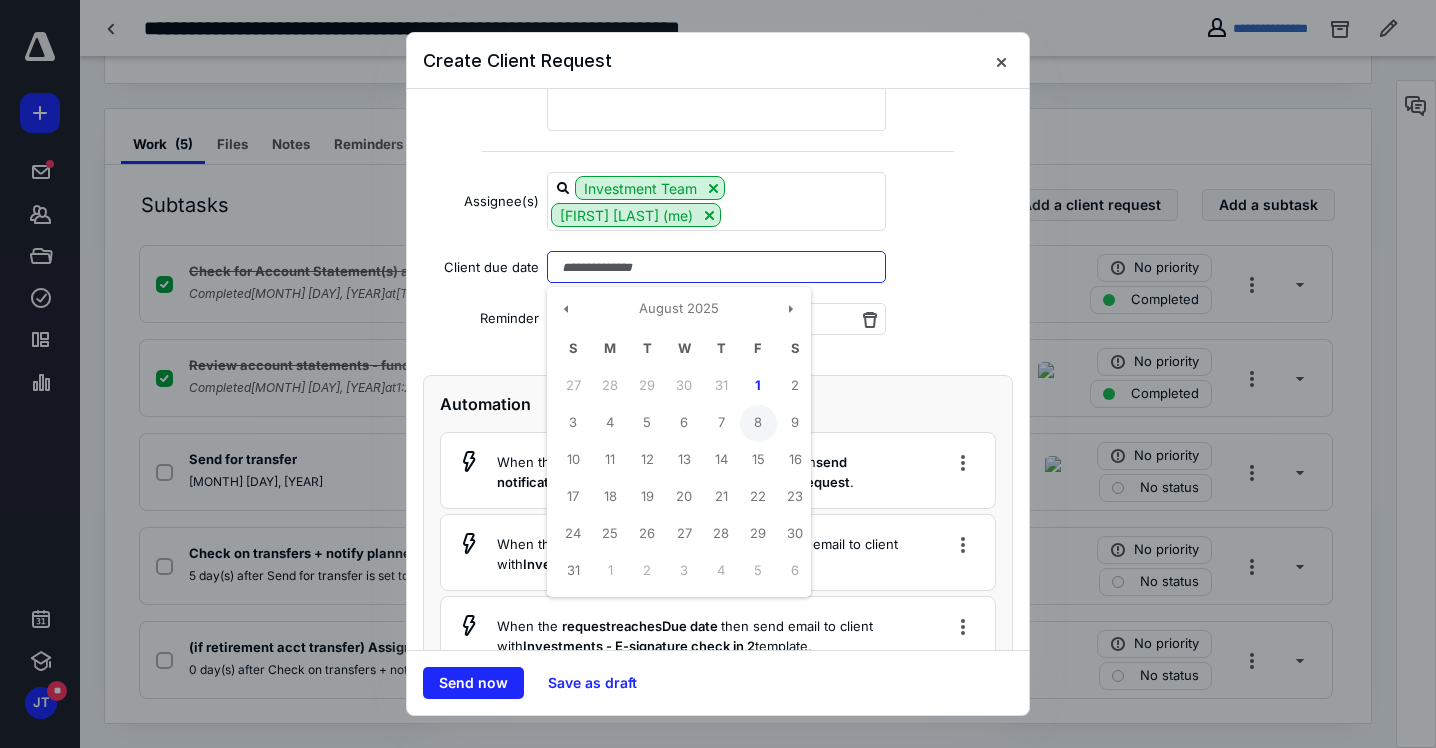 click on "8" at bounding box center (758, 423) 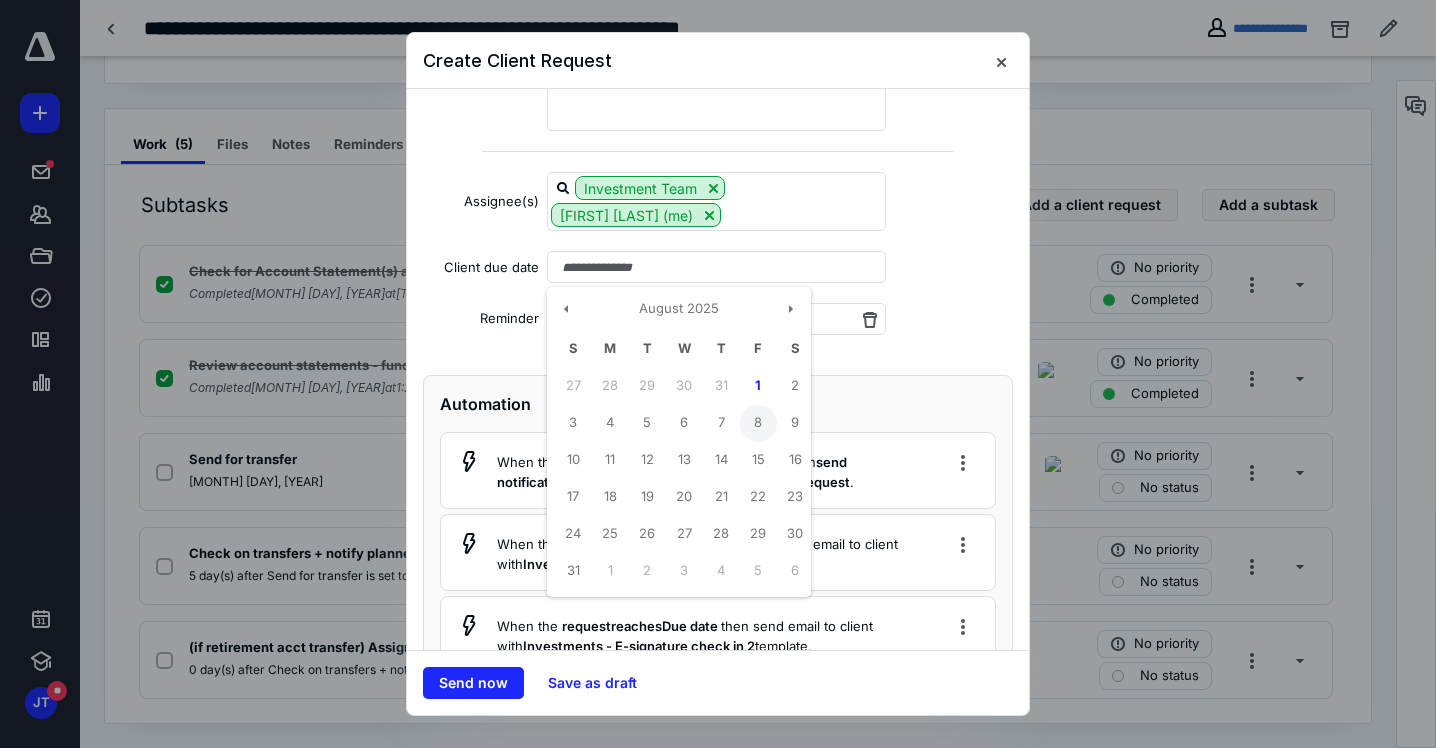 type on "**********" 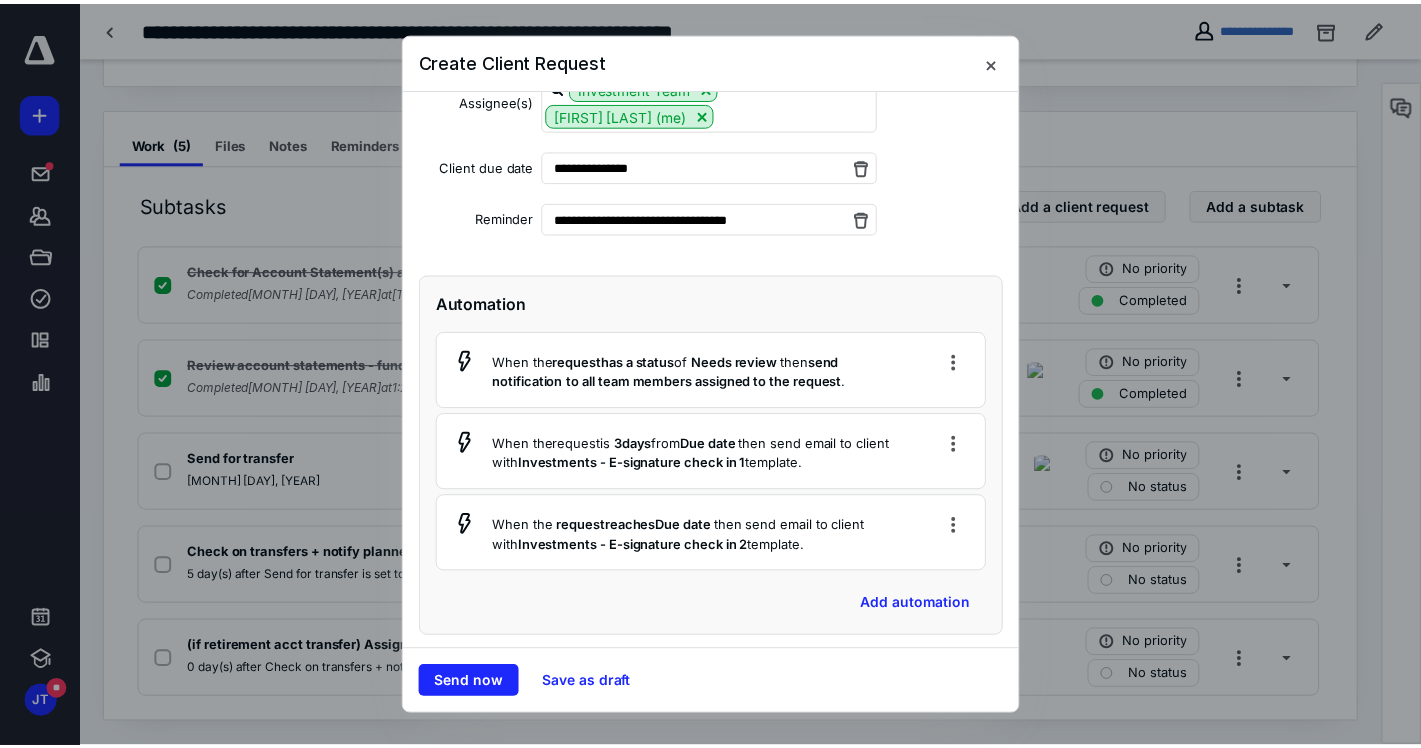 scroll, scrollTop: 861, scrollLeft: 0, axis: vertical 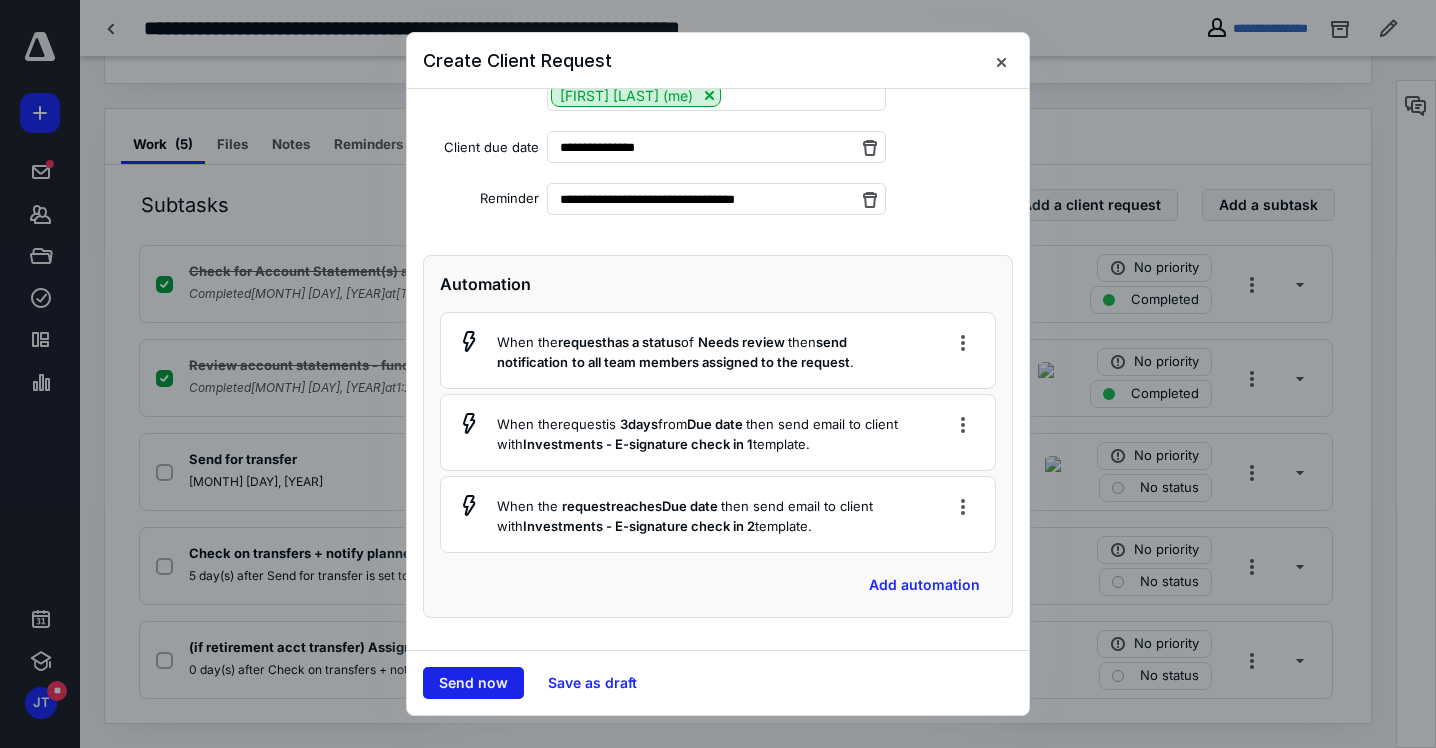 click on "Send now" at bounding box center [473, 683] 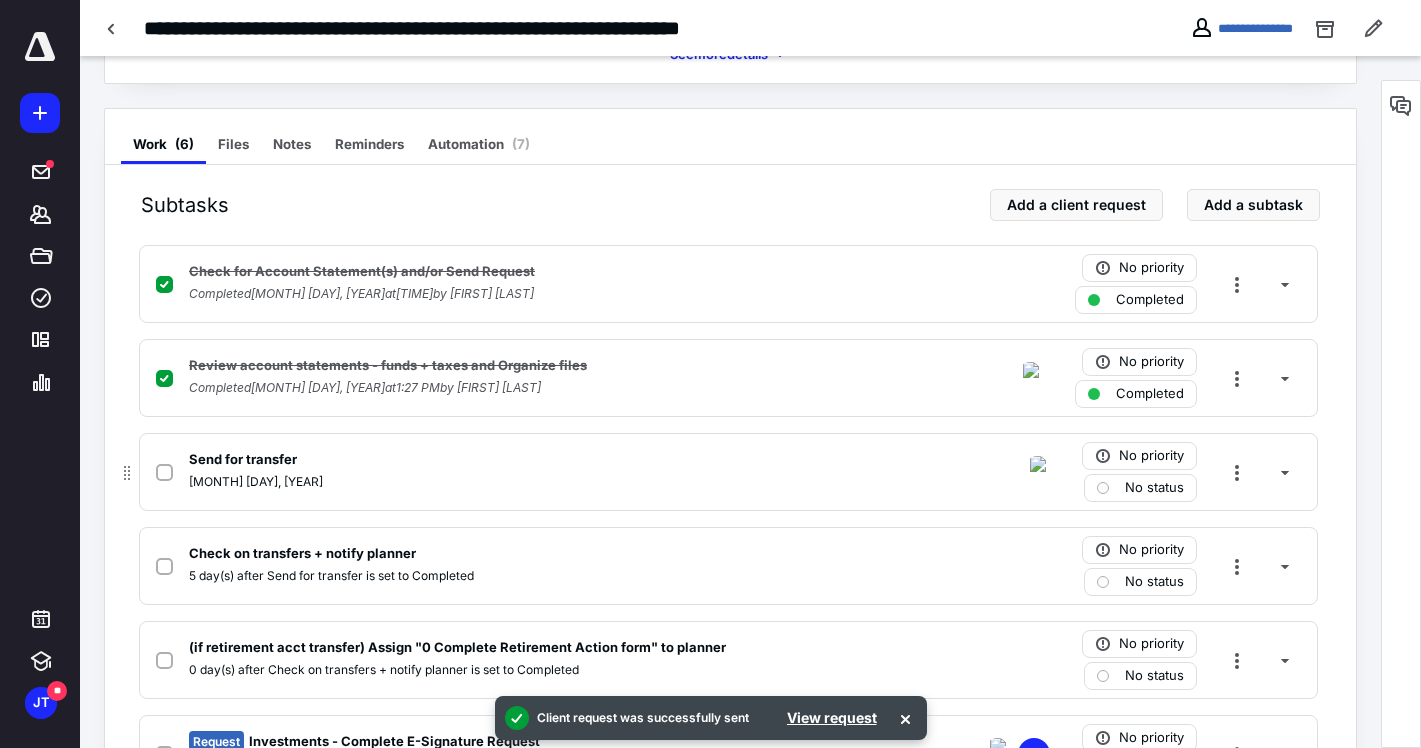 scroll, scrollTop: 368, scrollLeft: 0, axis: vertical 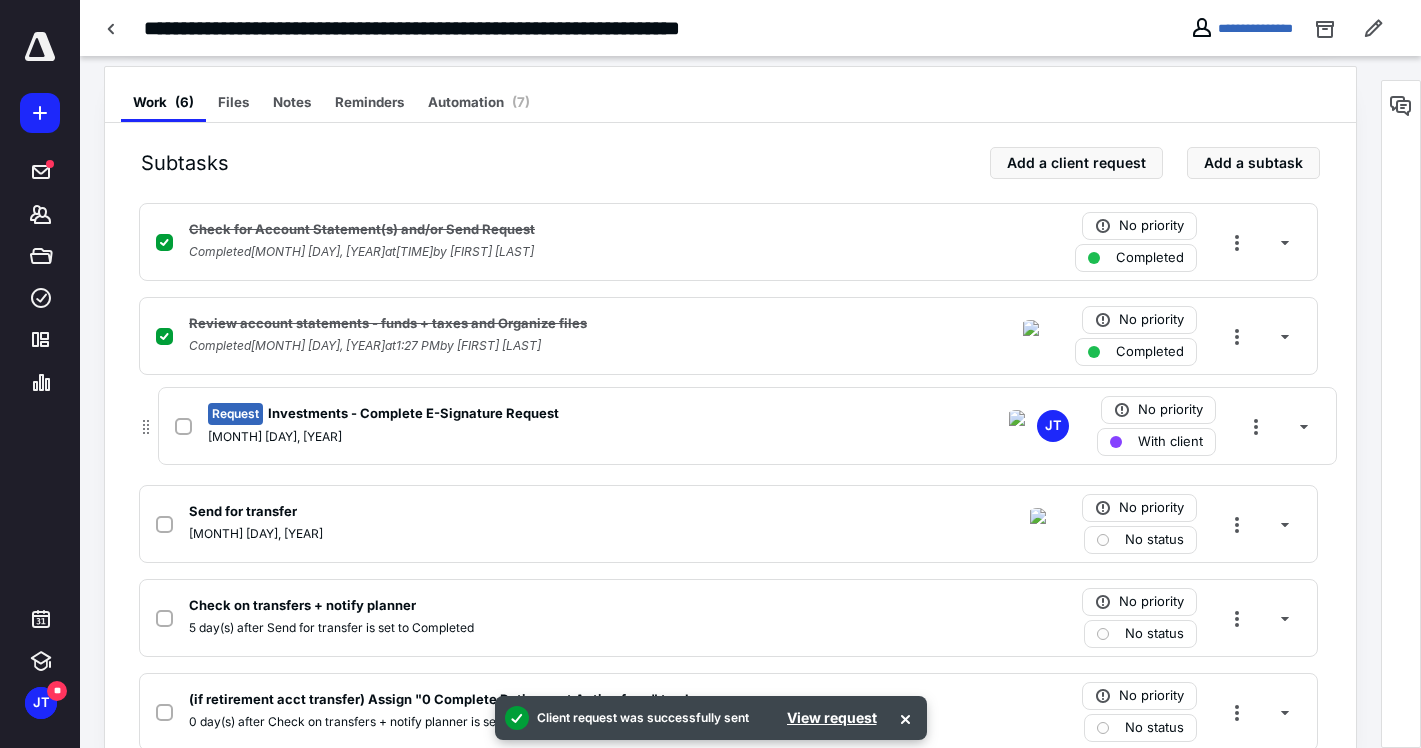 drag, startPoint x: 128, startPoint y: 711, endPoint x: 147, endPoint y: 403, distance: 308.58548 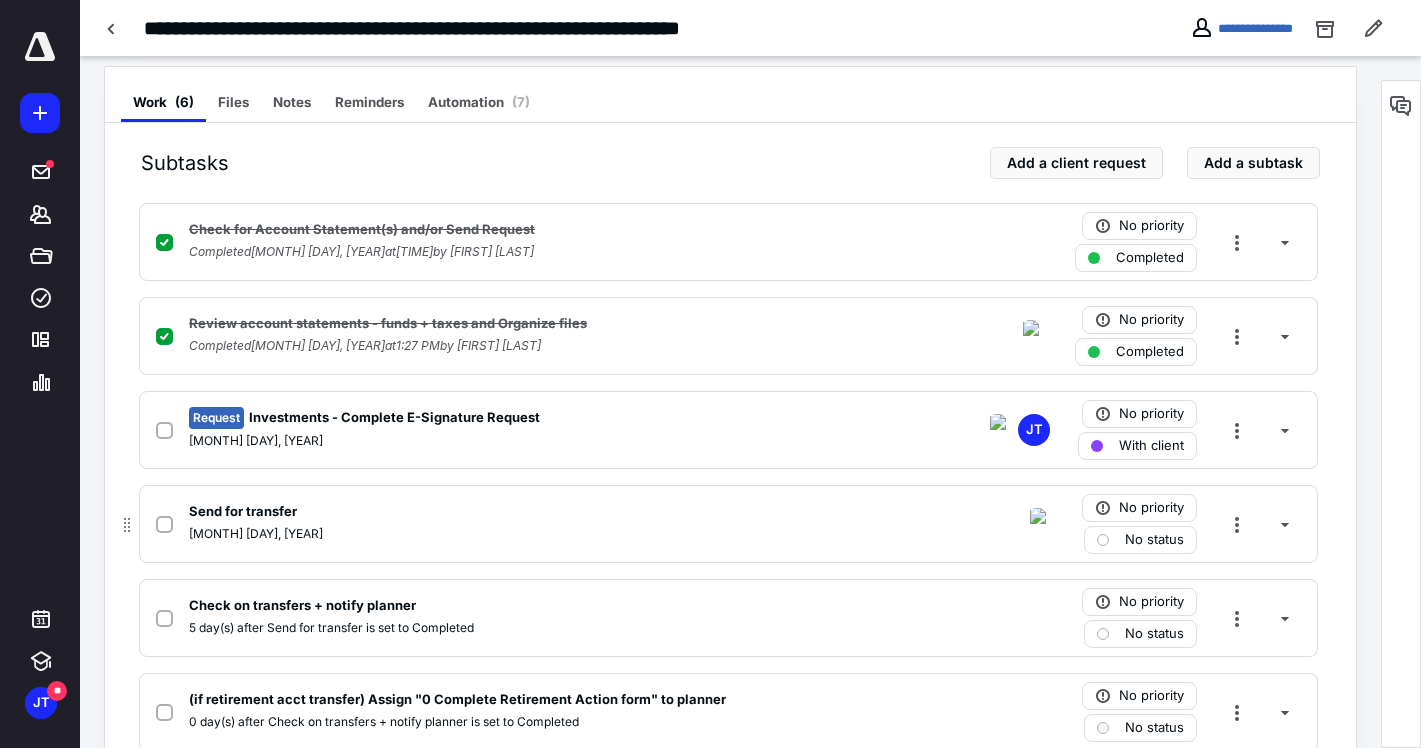 click on "Send for transfer" at bounding box center [466, 512] 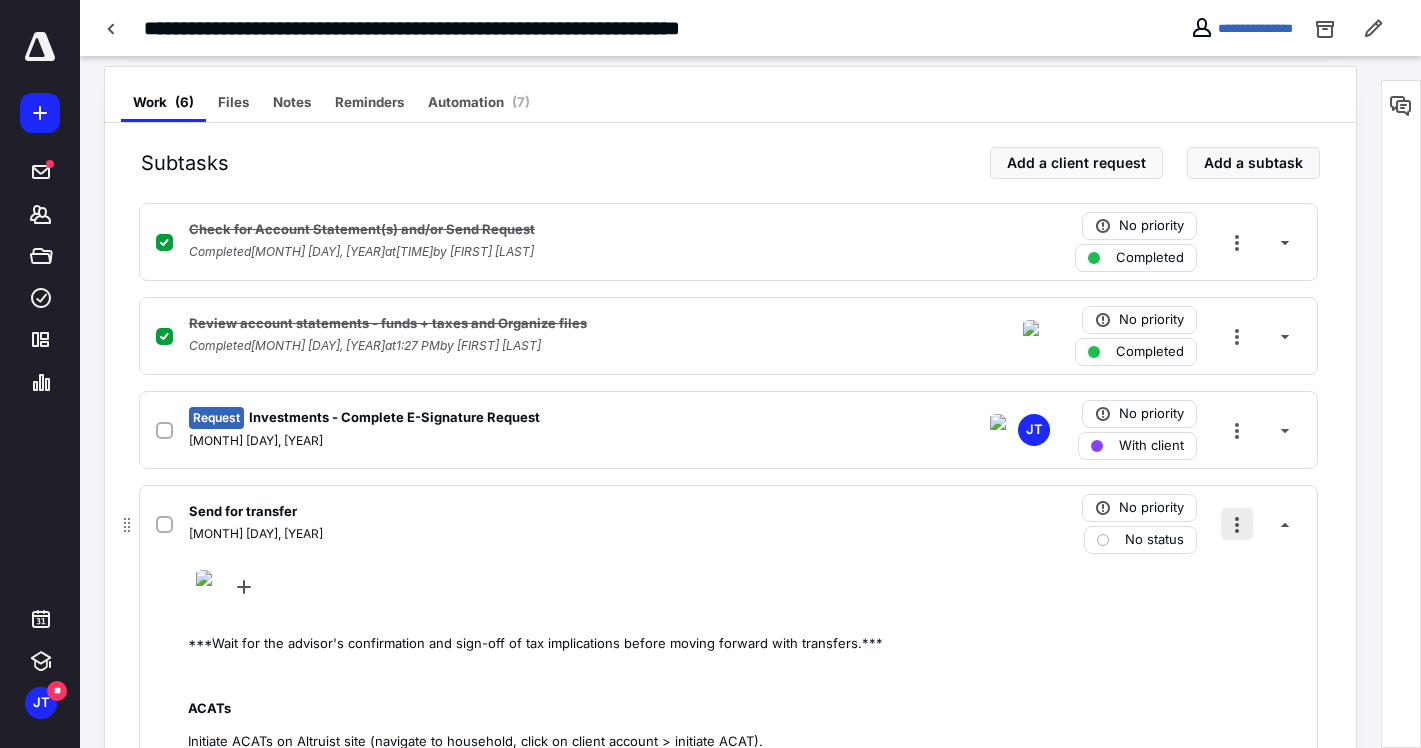click at bounding box center [1237, 524] 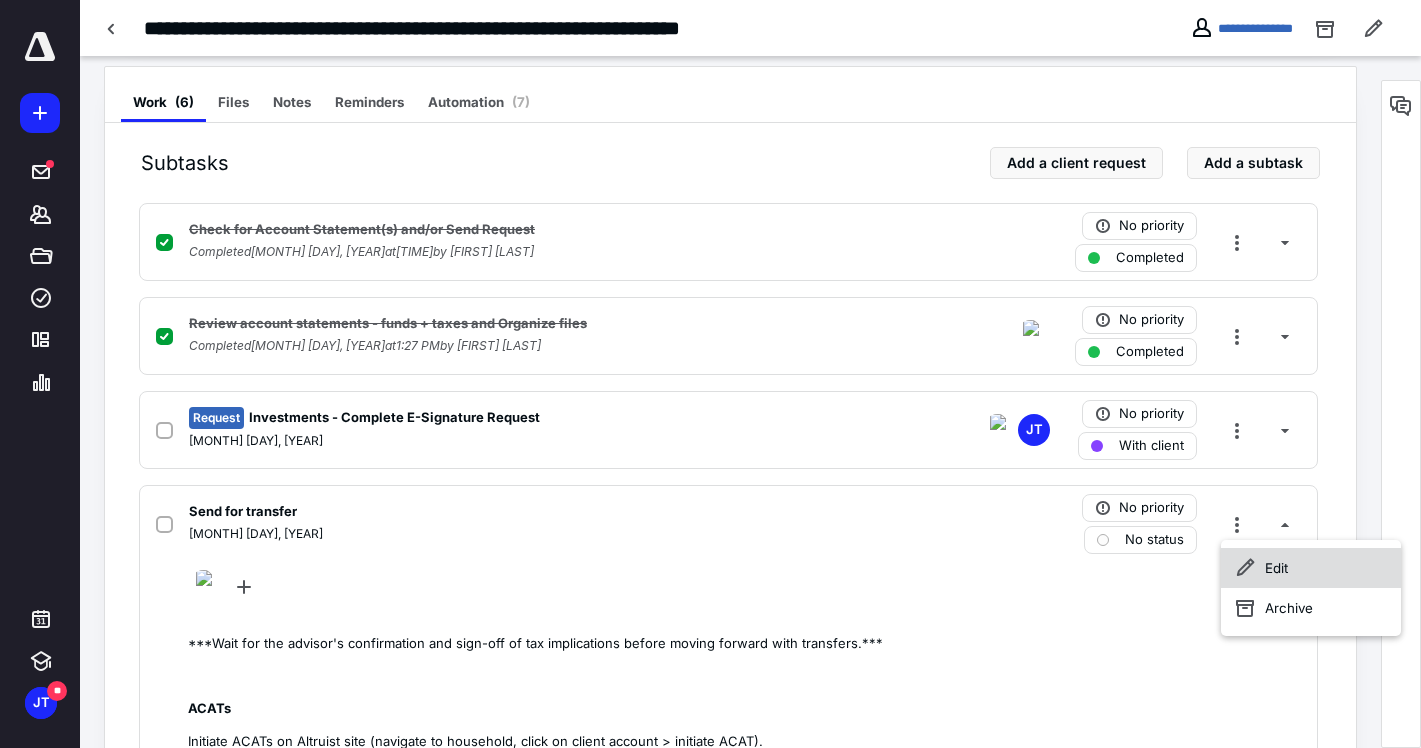 click on "Edit" at bounding box center (1311, 568) 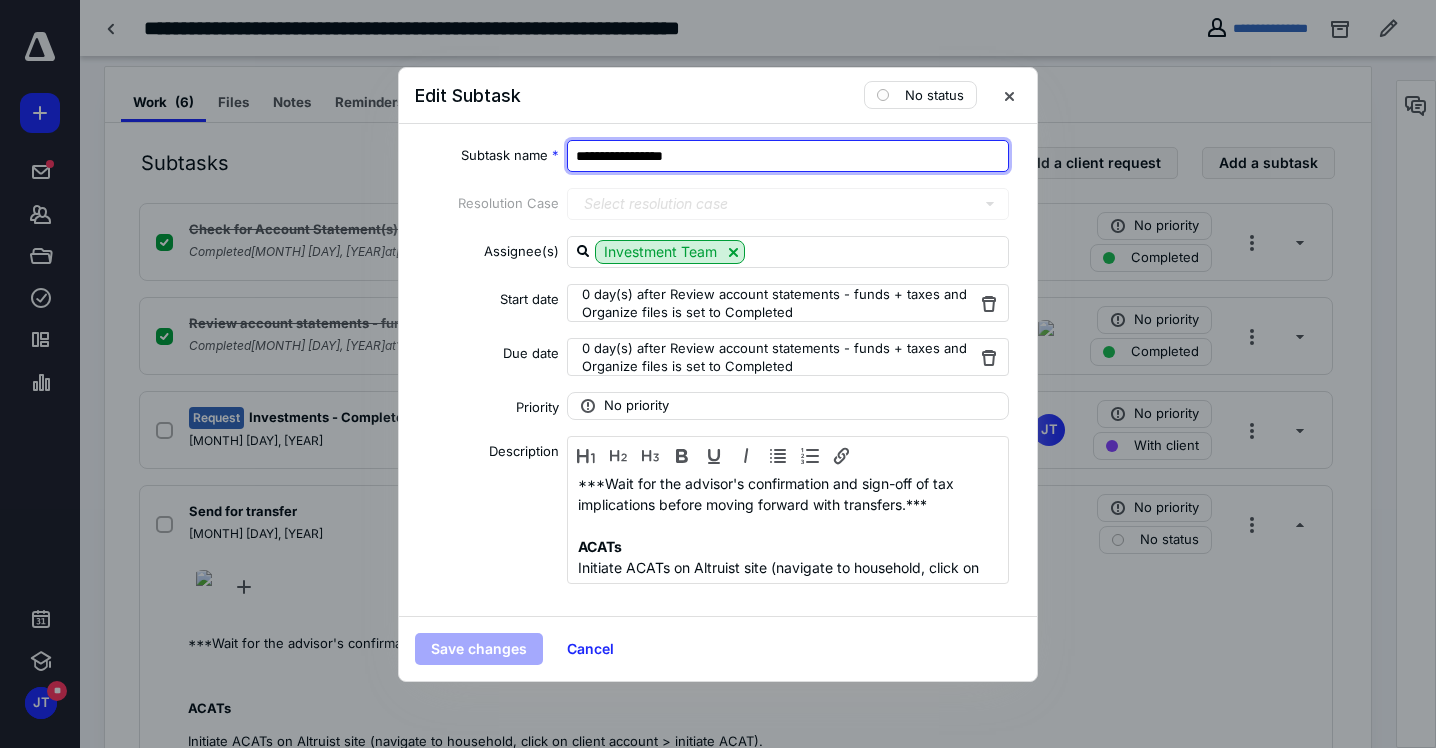click on "**********" at bounding box center (788, 156) 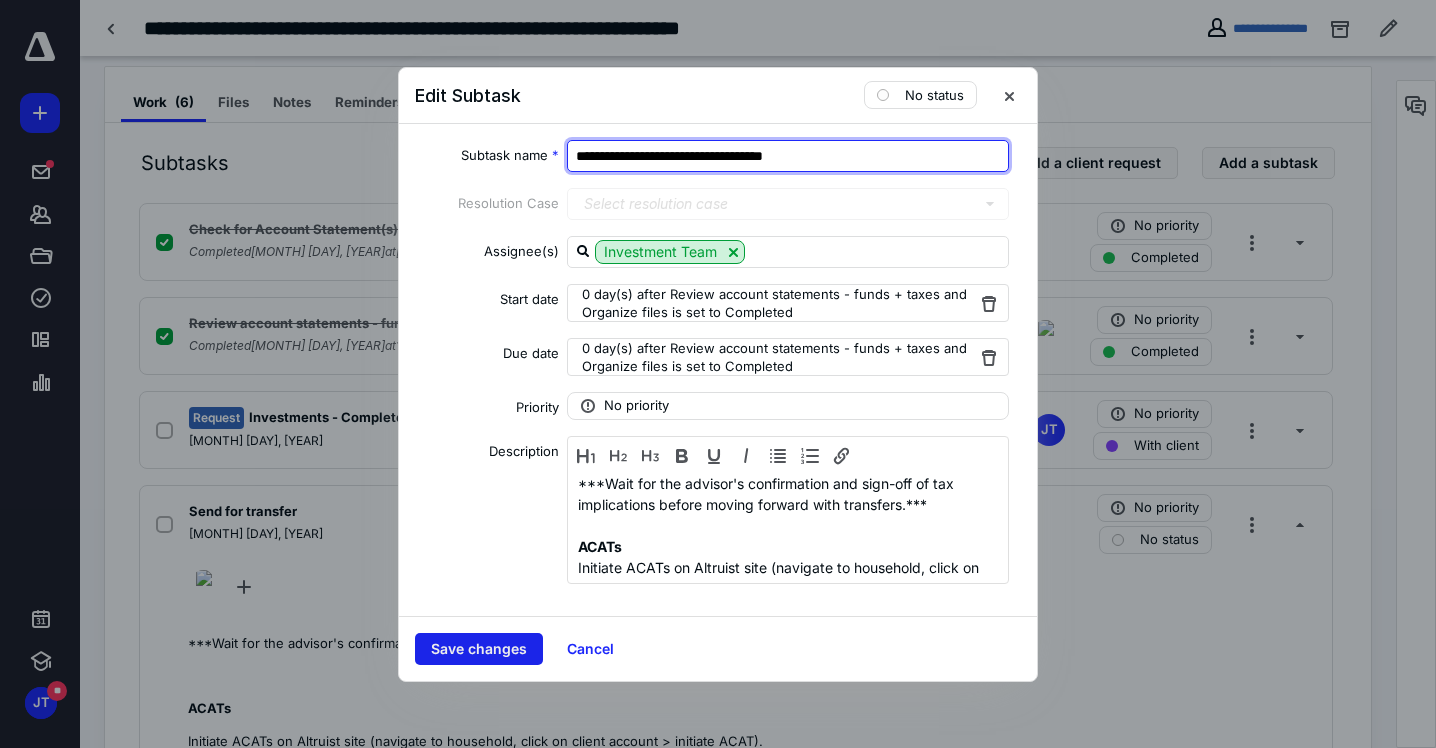 type on "**********" 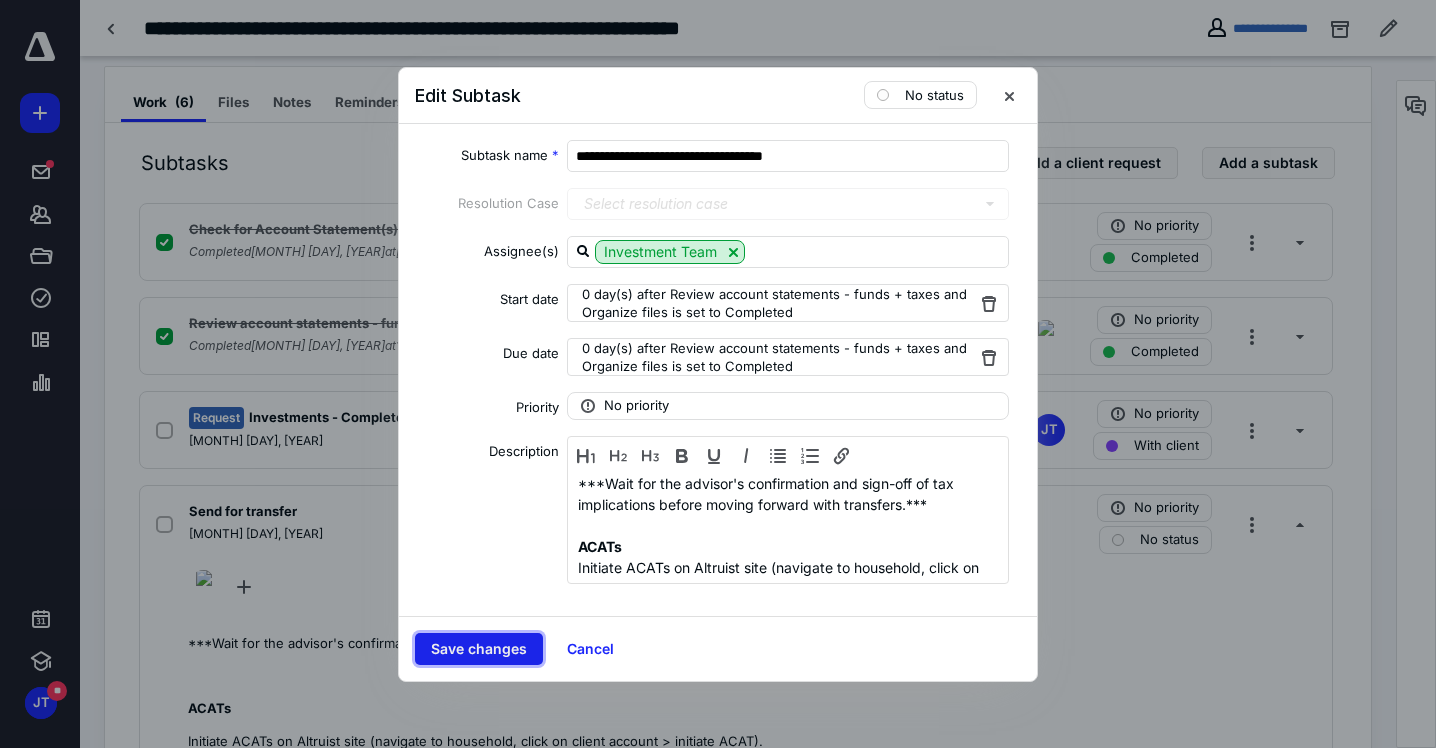 click on "Save changes" at bounding box center [479, 649] 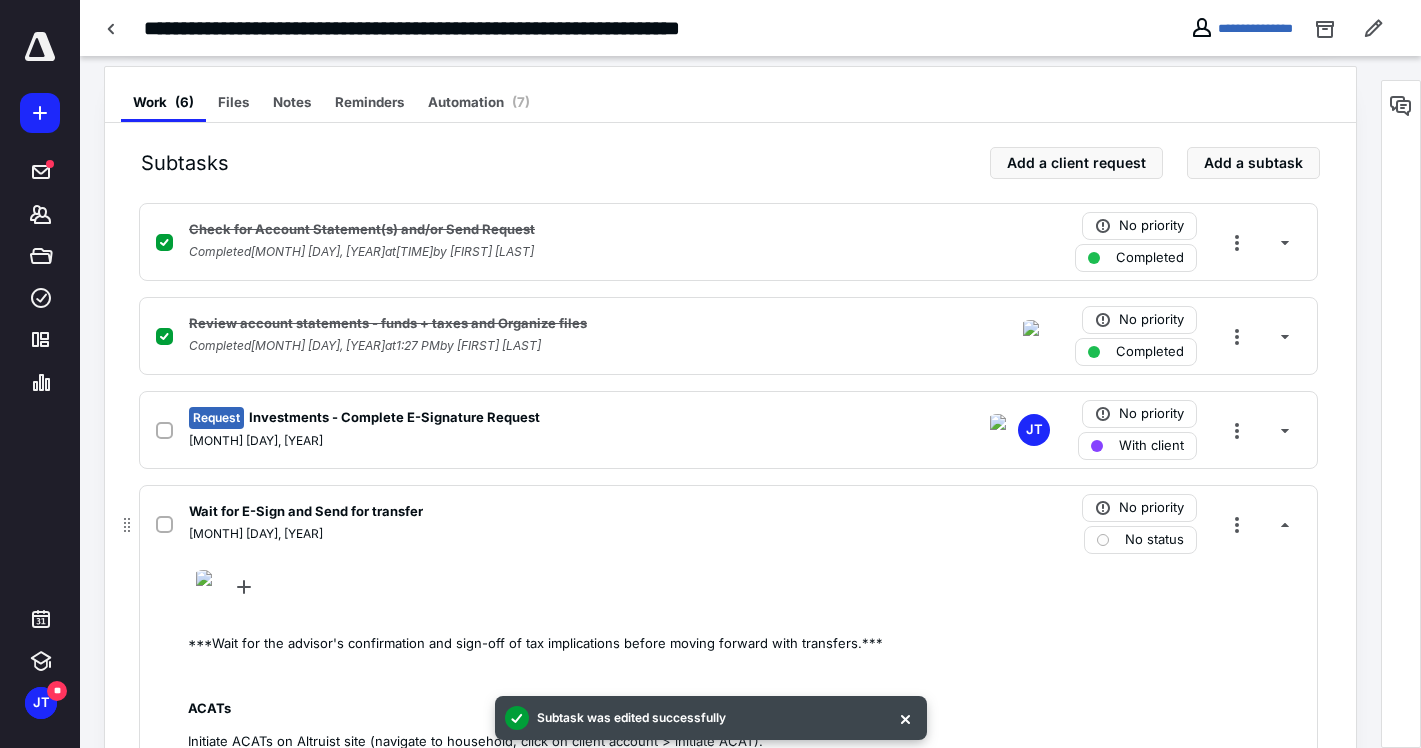 click on "Wait for E-Sign and Send for transfer [DATE] No priority No status" at bounding box center [728, 524] 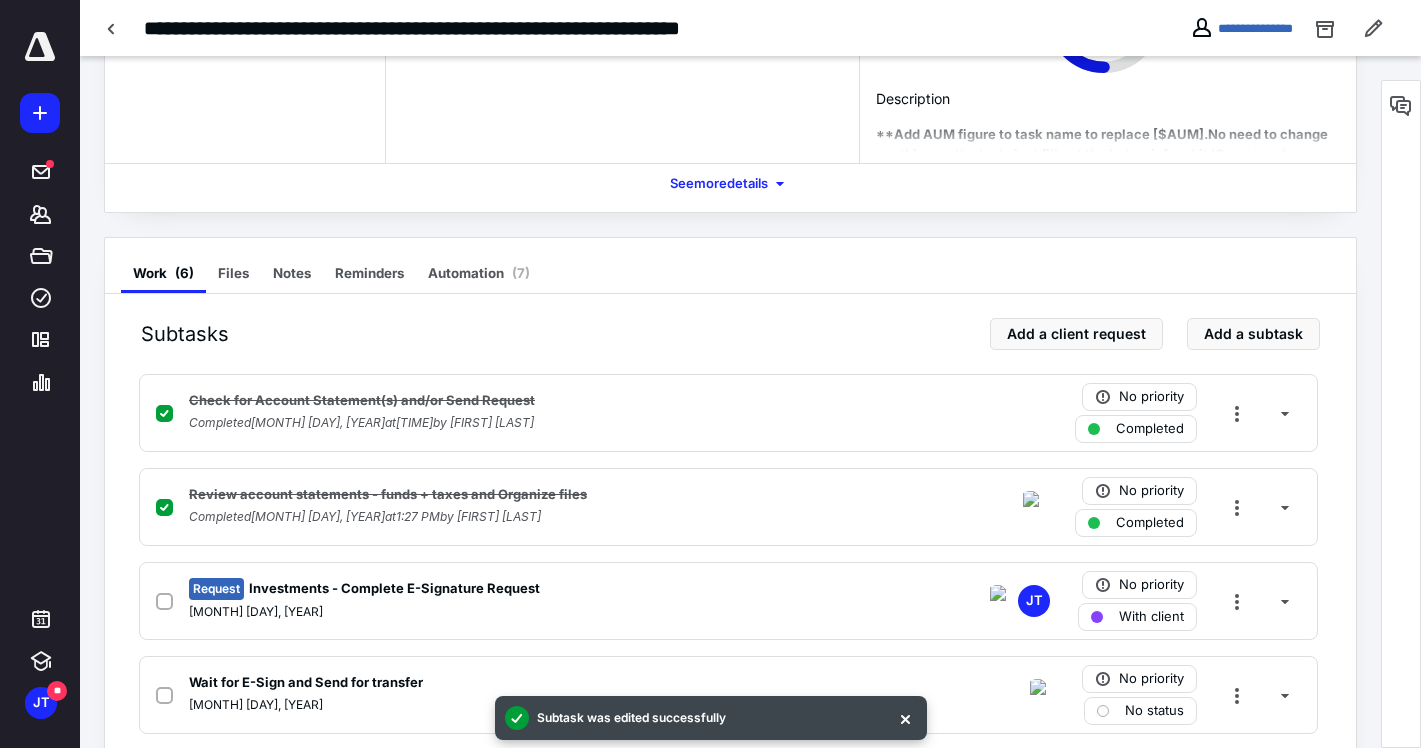 scroll, scrollTop: 0, scrollLeft: 0, axis: both 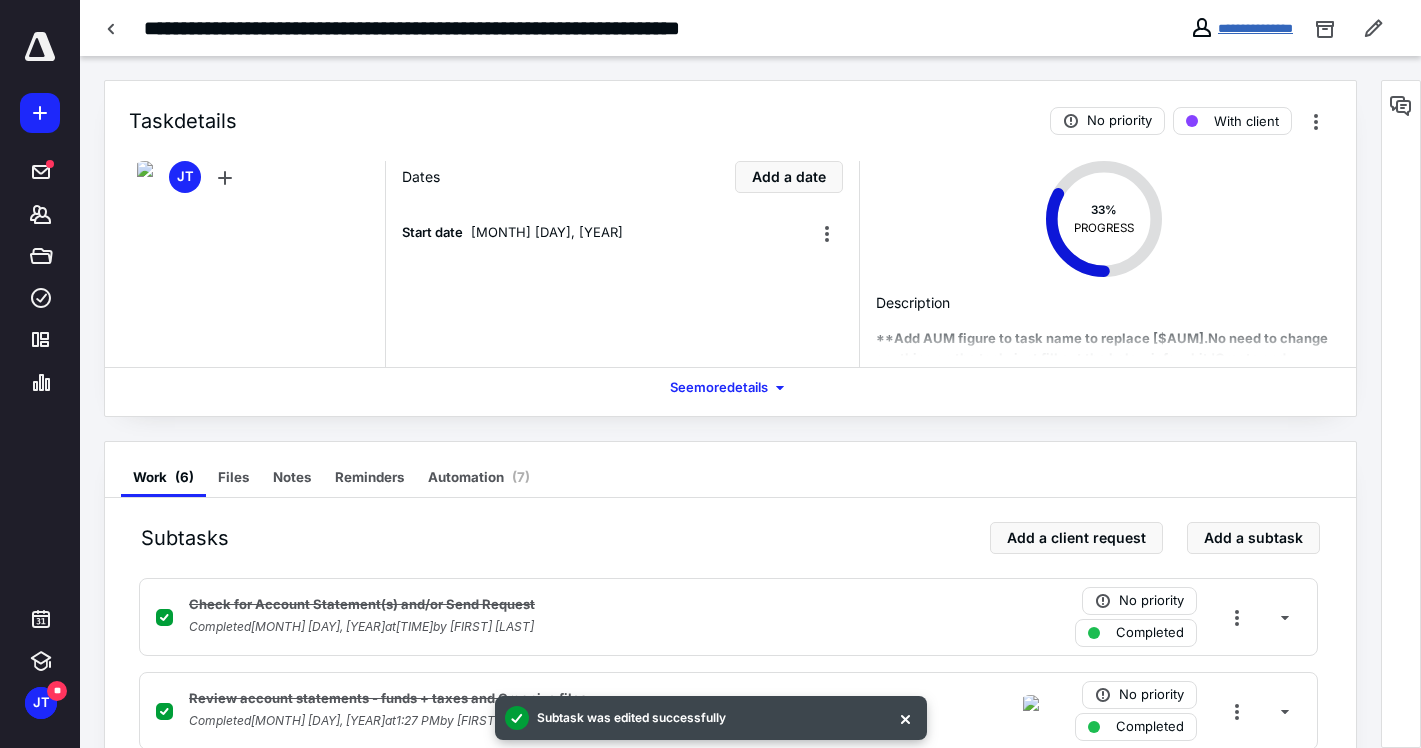 click on "**********" at bounding box center (1255, 28) 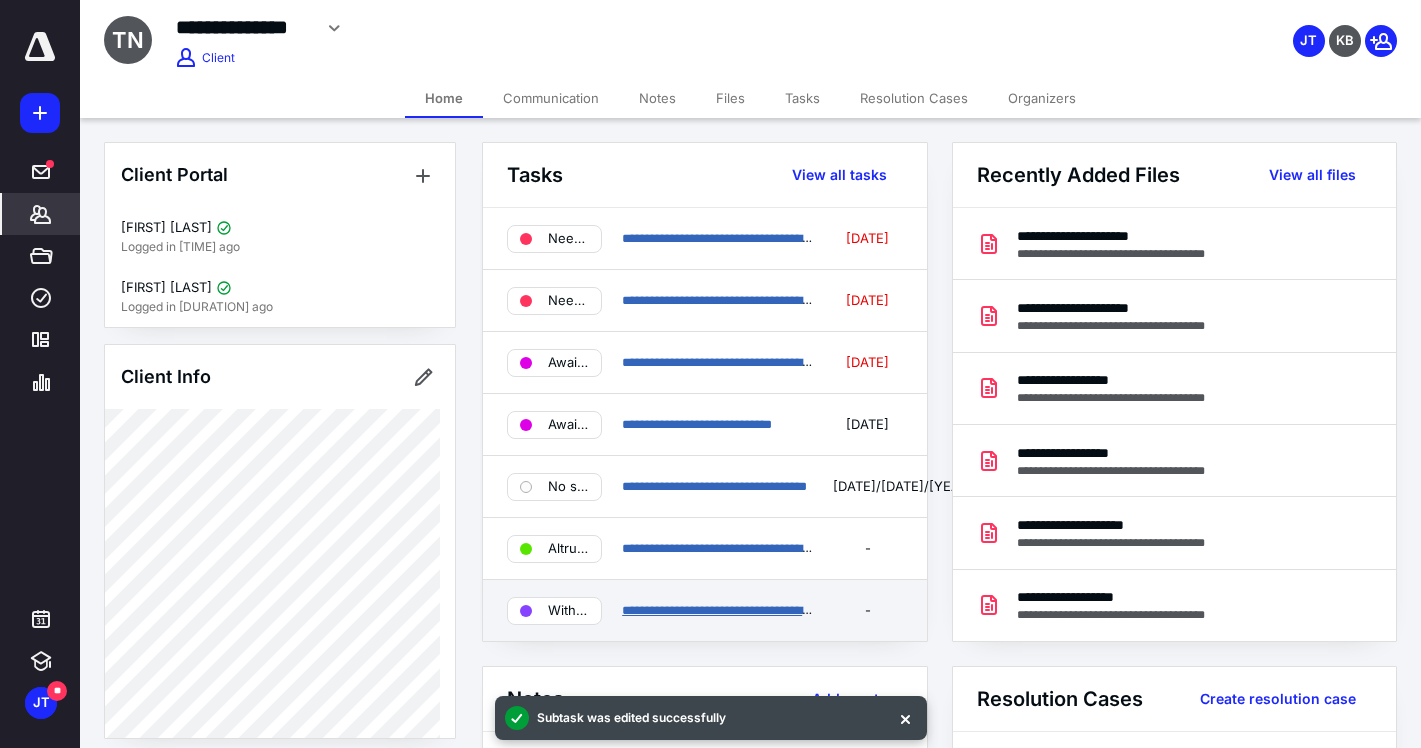 click on "**********" at bounding box center (789, 610) 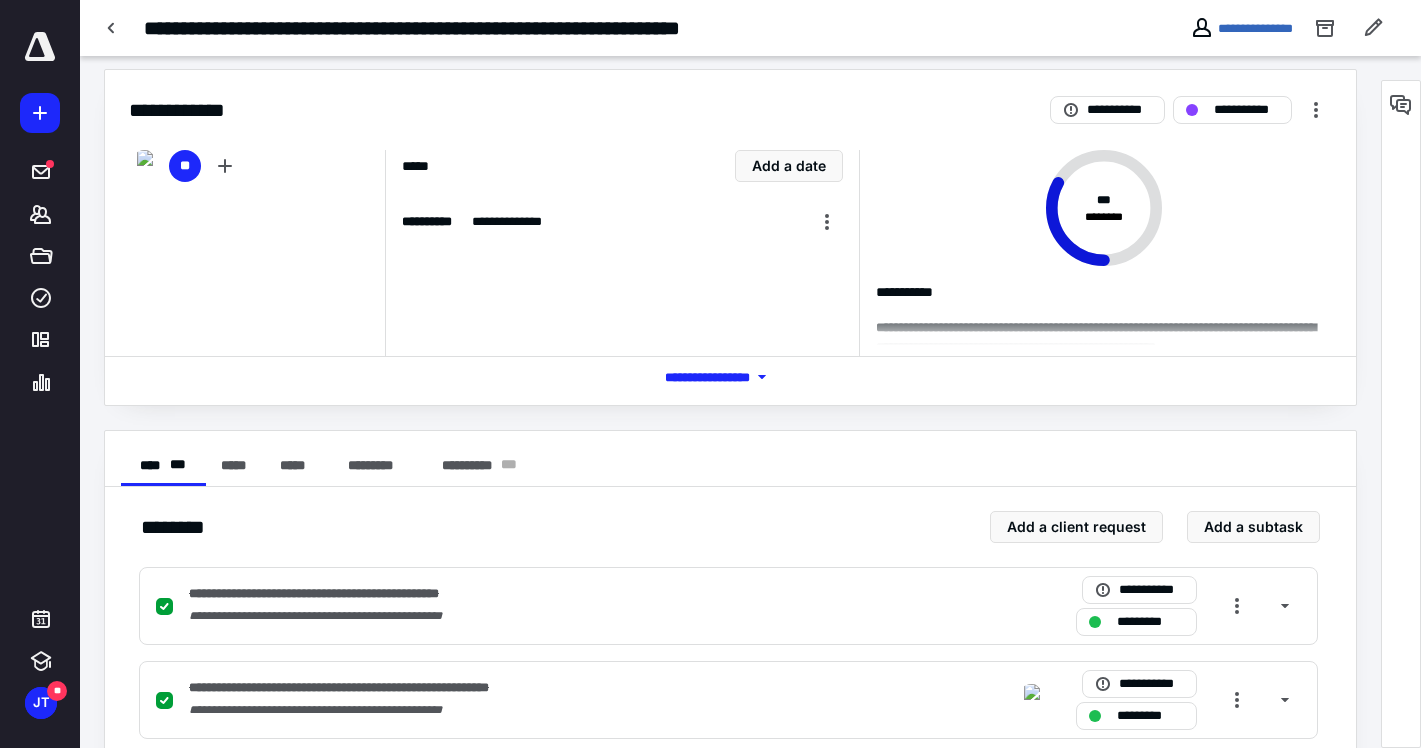 scroll, scrollTop: 0, scrollLeft: 0, axis: both 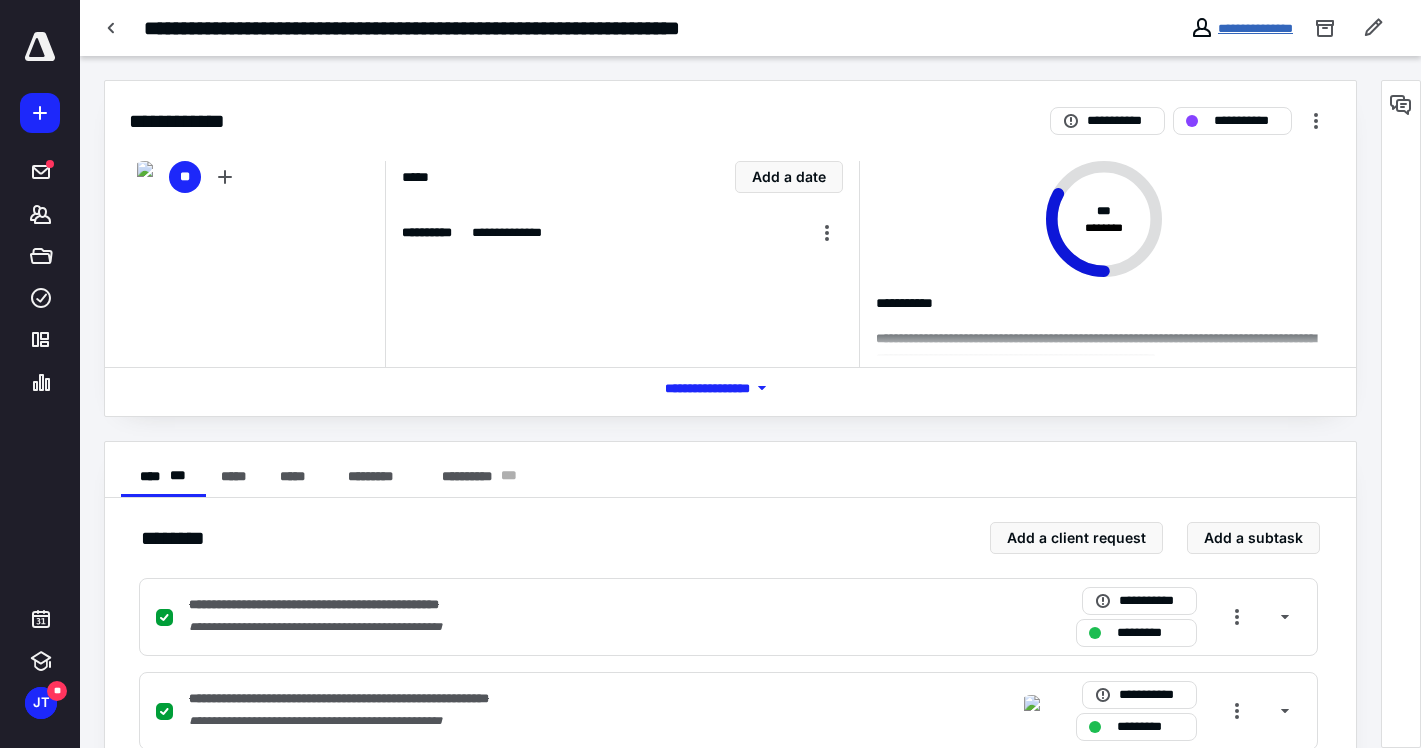 click on "**********" at bounding box center (1255, 28) 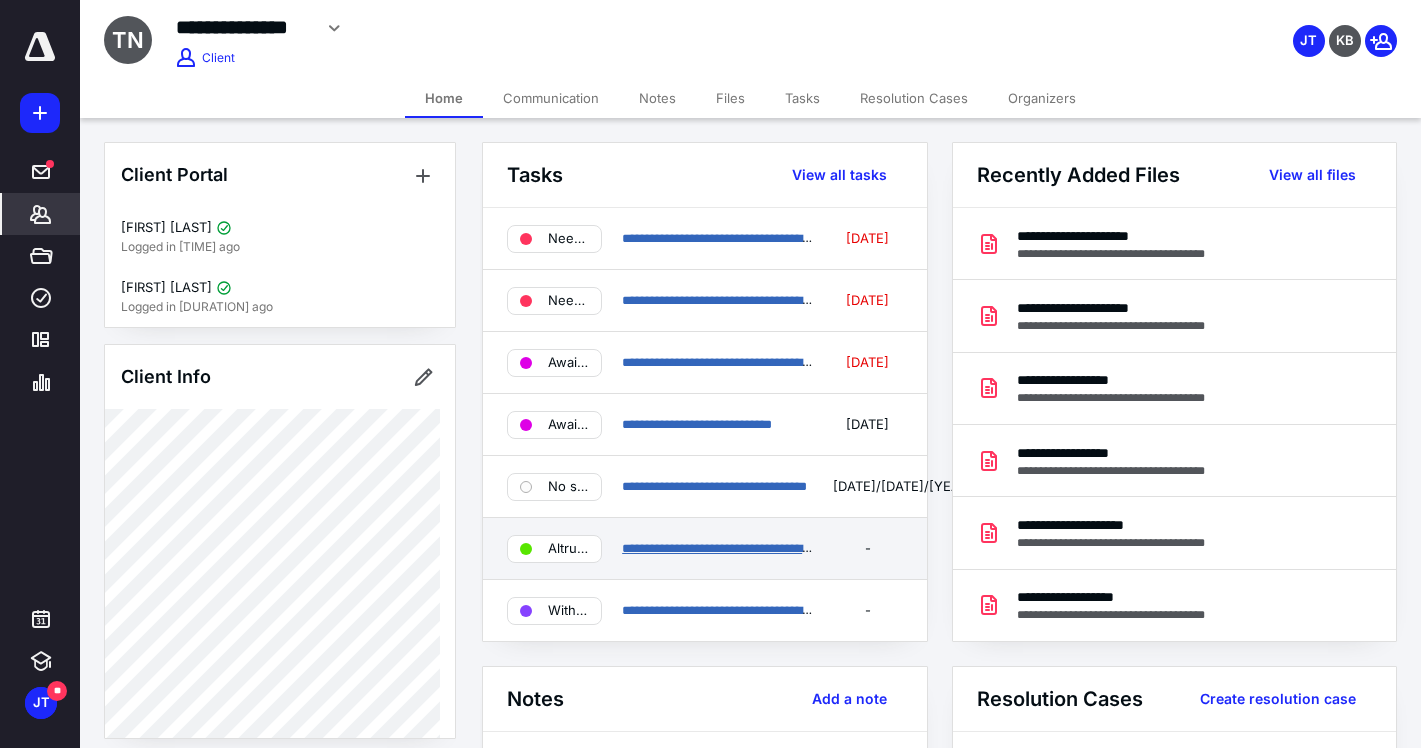 click on "**********" at bounding box center (789, 548) 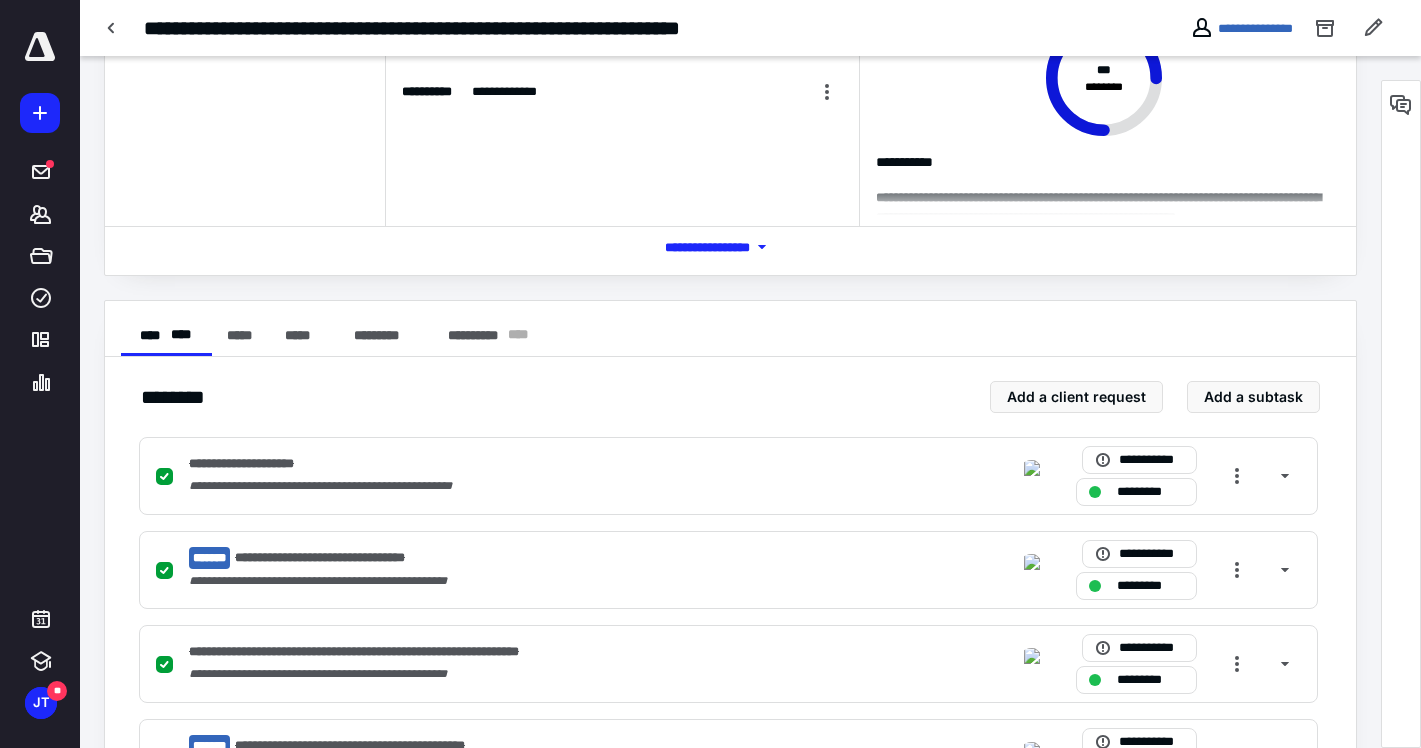 scroll, scrollTop: 0, scrollLeft: 0, axis: both 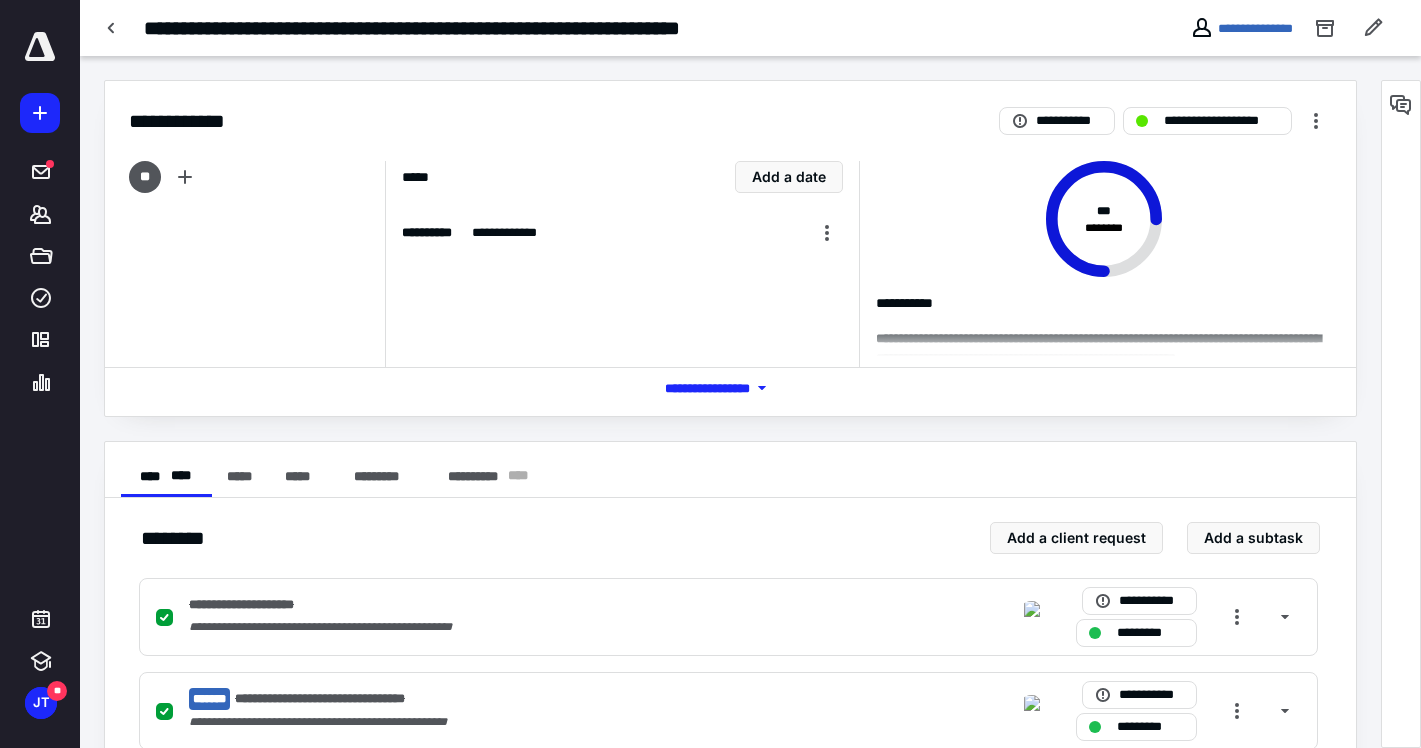 click on "*** **** *******" at bounding box center (731, 388) 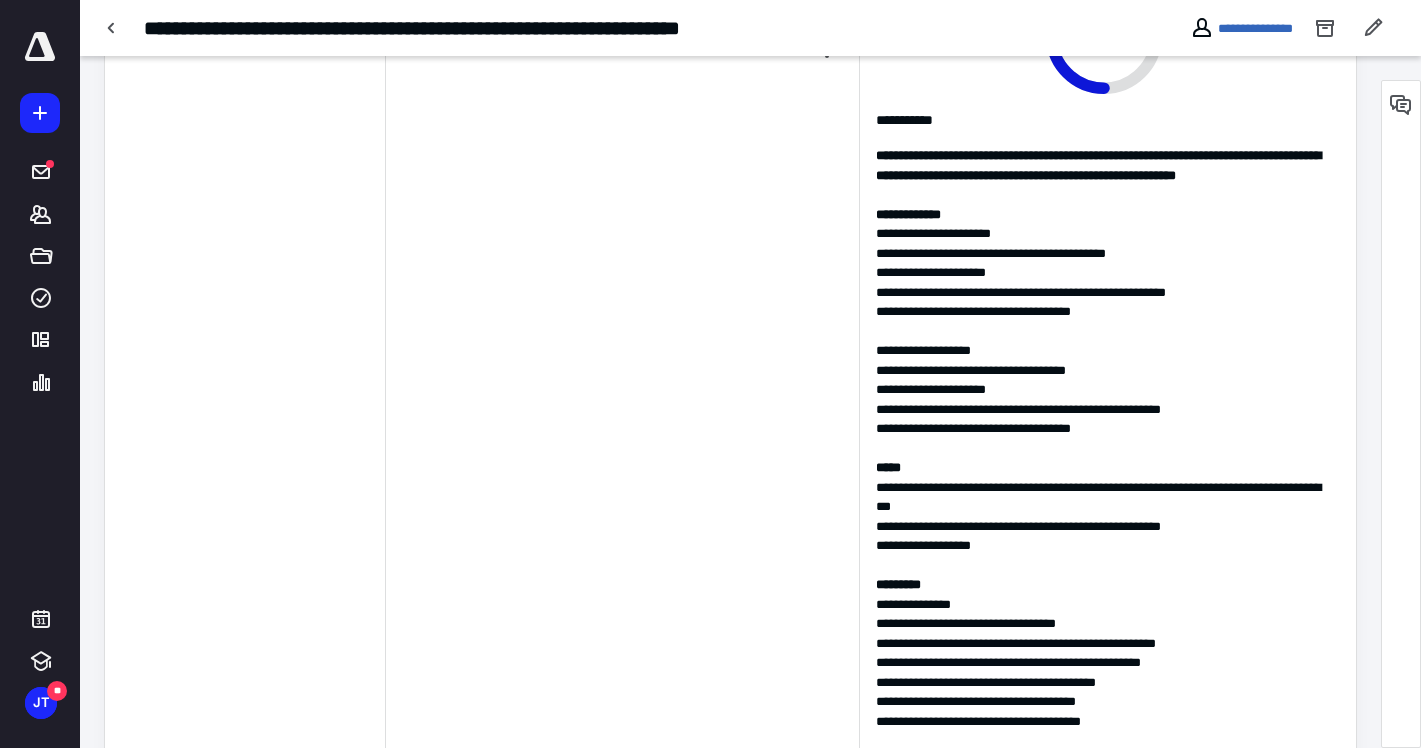 scroll, scrollTop: 359, scrollLeft: 0, axis: vertical 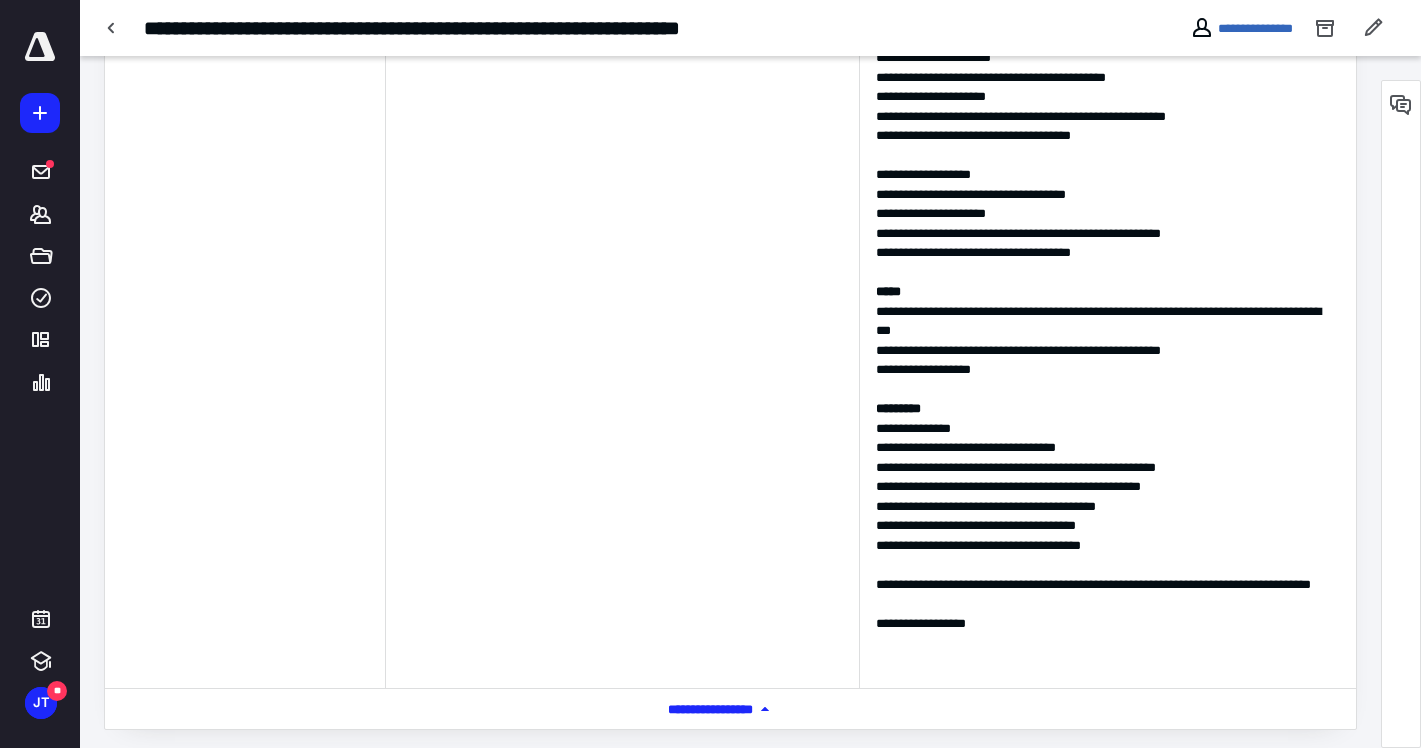 click on "**********" at bounding box center [1104, 487] 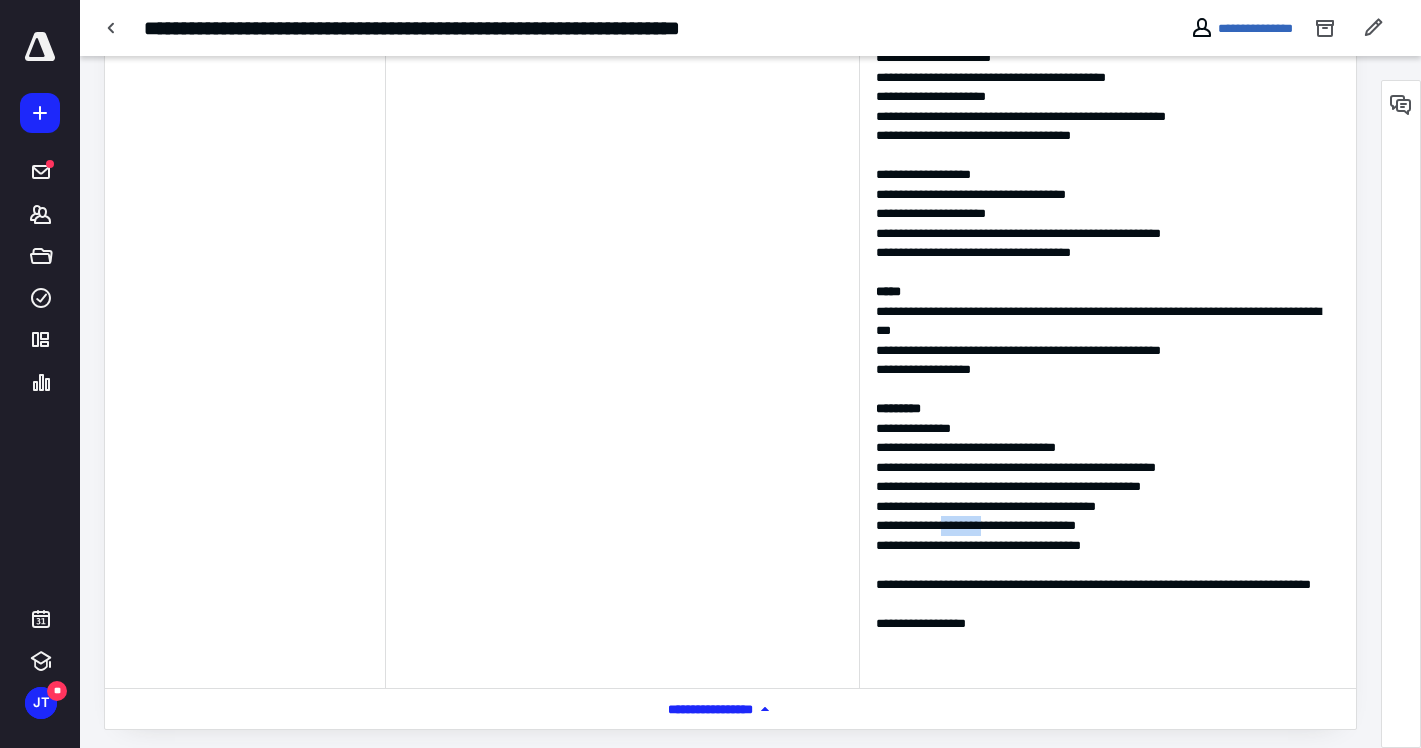 drag, startPoint x: 956, startPoint y: 546, endPoint x: 1007, endPoint y: 546, distance: 51 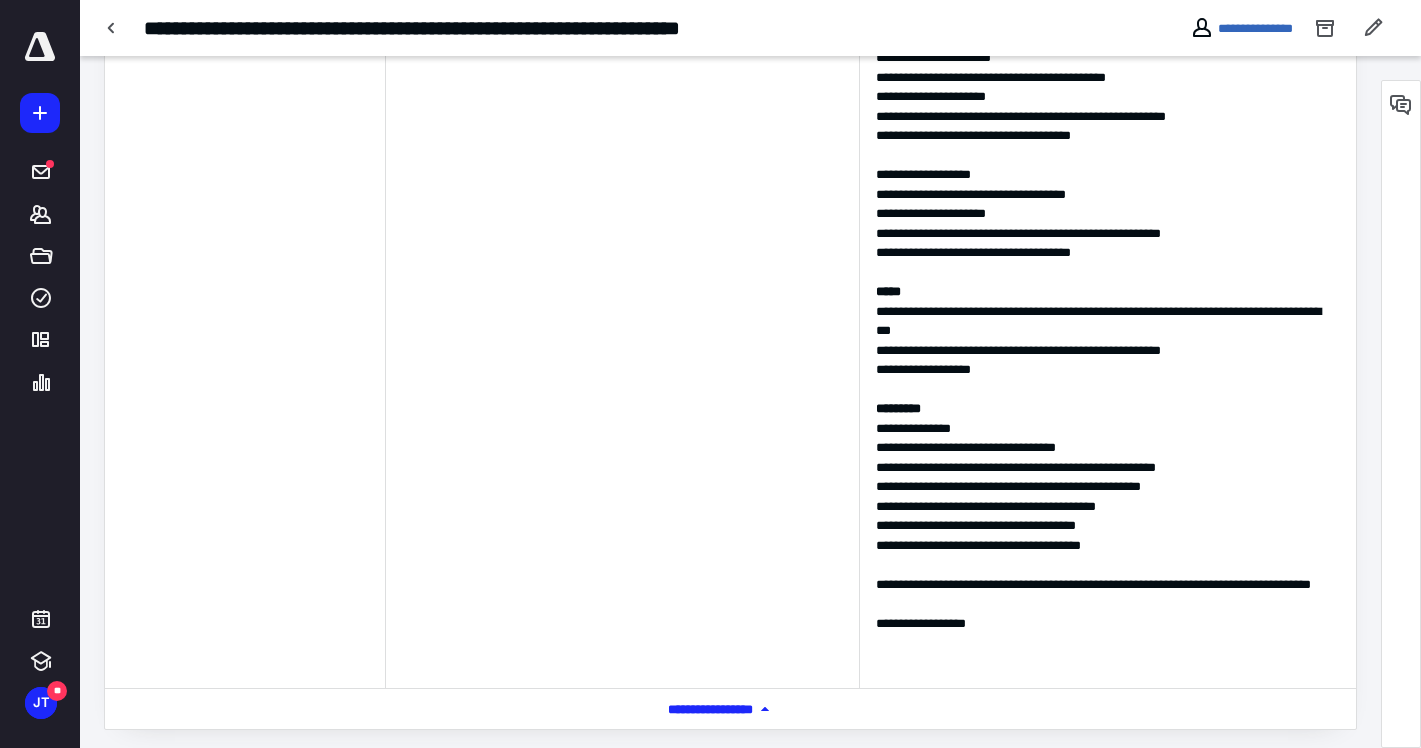 click on "**********" at bounding box center (1104, 526) 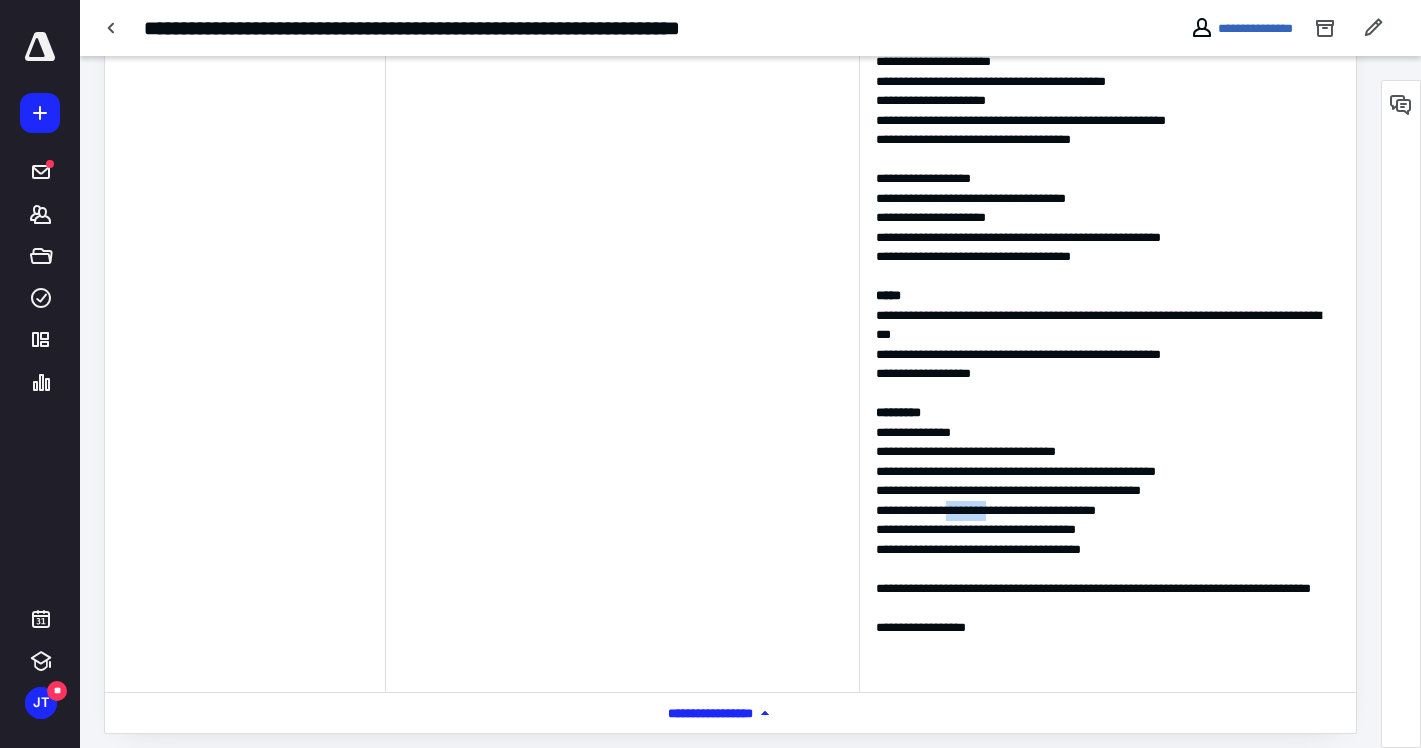 drag, startPoint x: 961, startPoint y: 528, endPoint x: 1011, endPoint y: 528, distance: 50 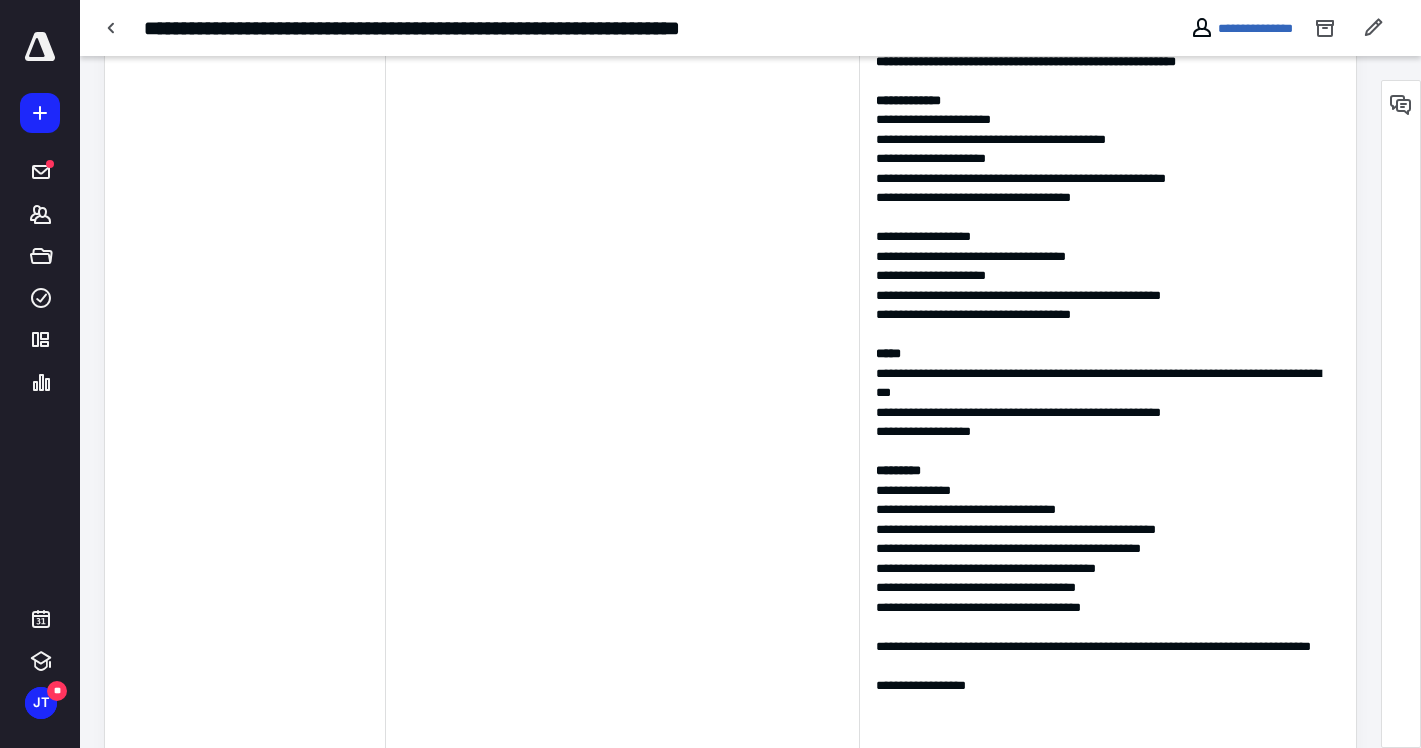scroll, scrollTop: 179, scrollLeft: 0, axis: vertical 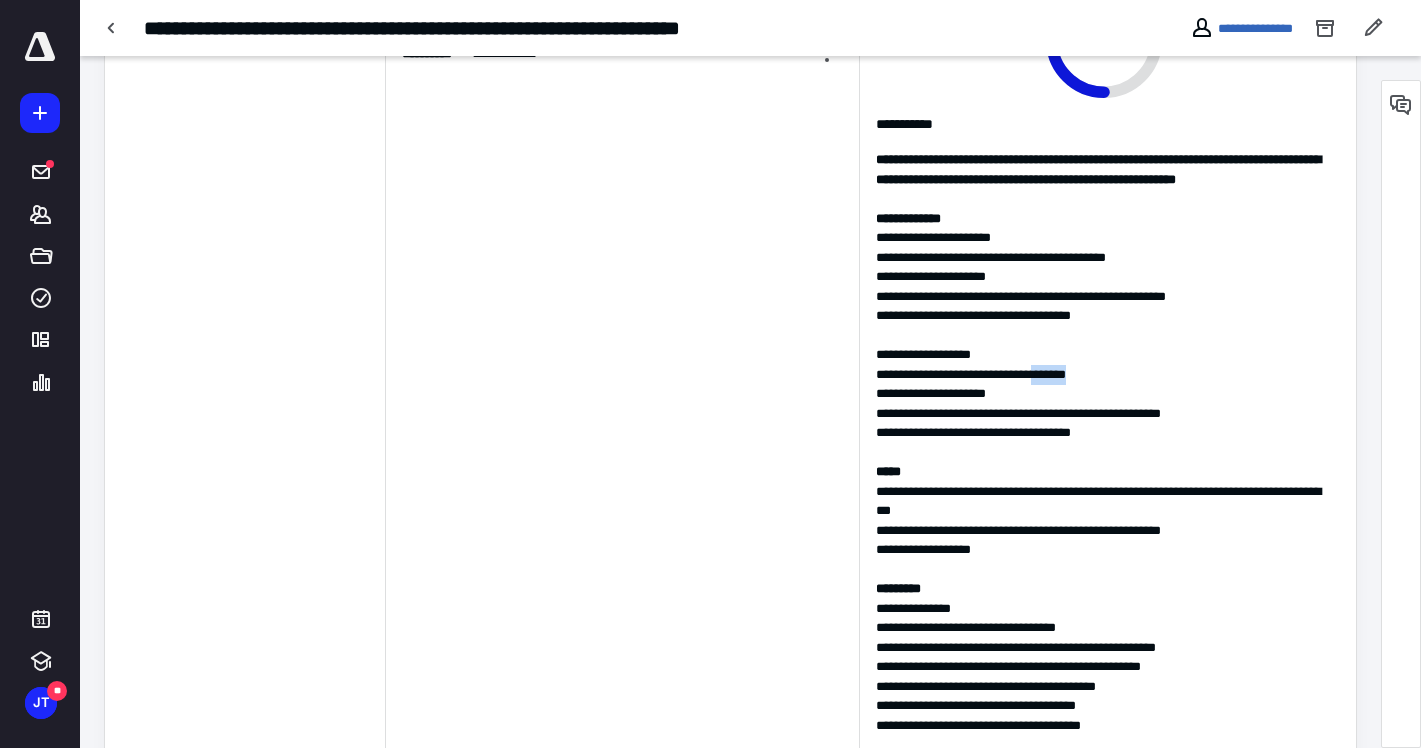 drag, startPoint x: 1063, startPoint y: 395, endPoint x: 1107, endPoint y: 390, distance: 44.28318 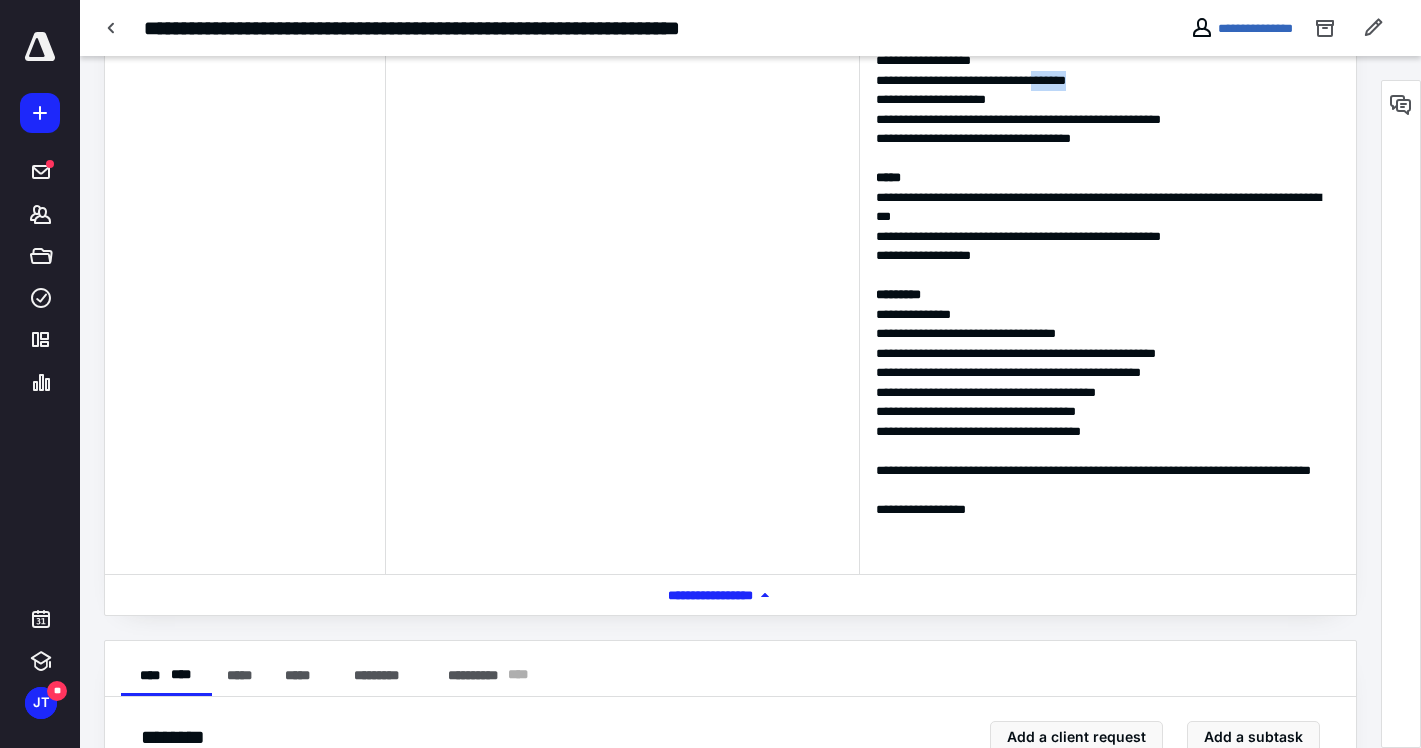 scroll, scrollTop: 457, scrollLeft: 0, axis: vertical 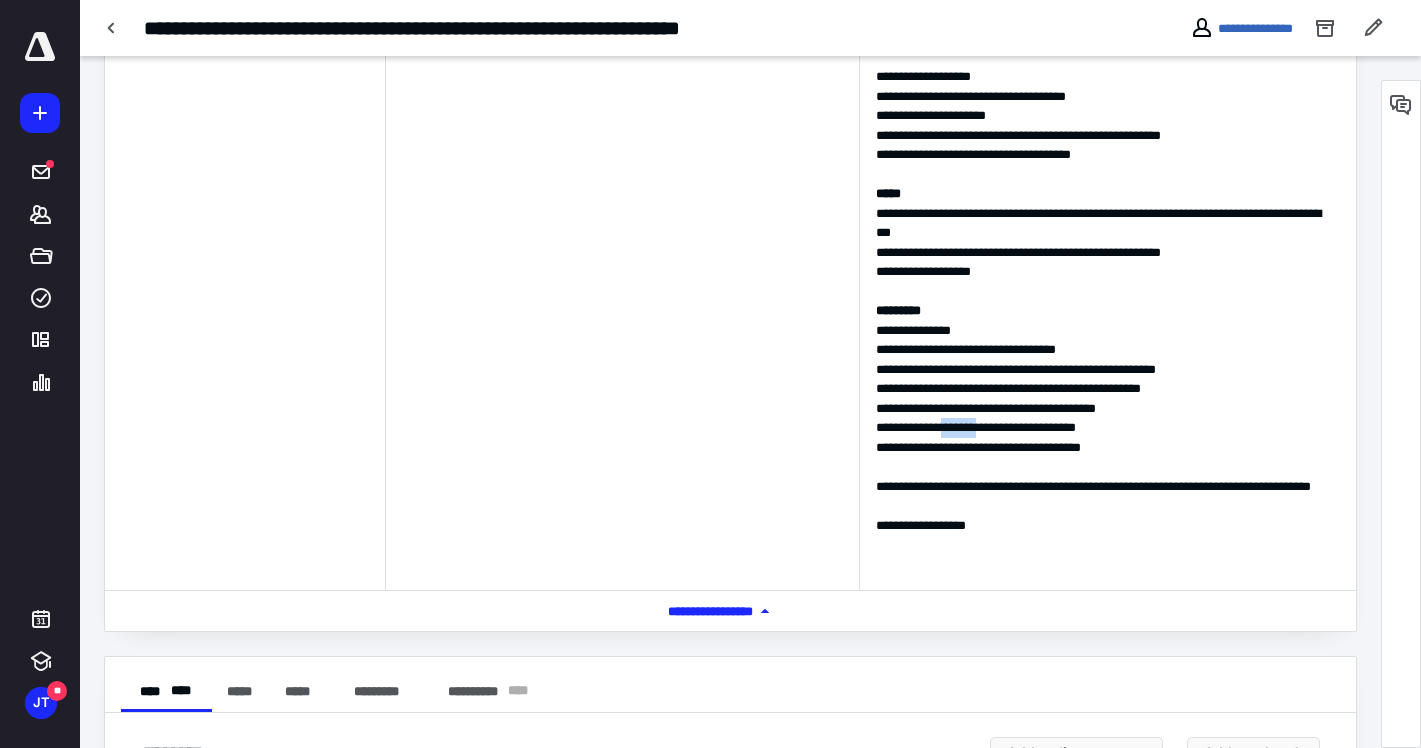 drag, startPoint x: 1001, startPoint y: 446, endPoint x: 956, endPoint y: 445, distance: 45.01111 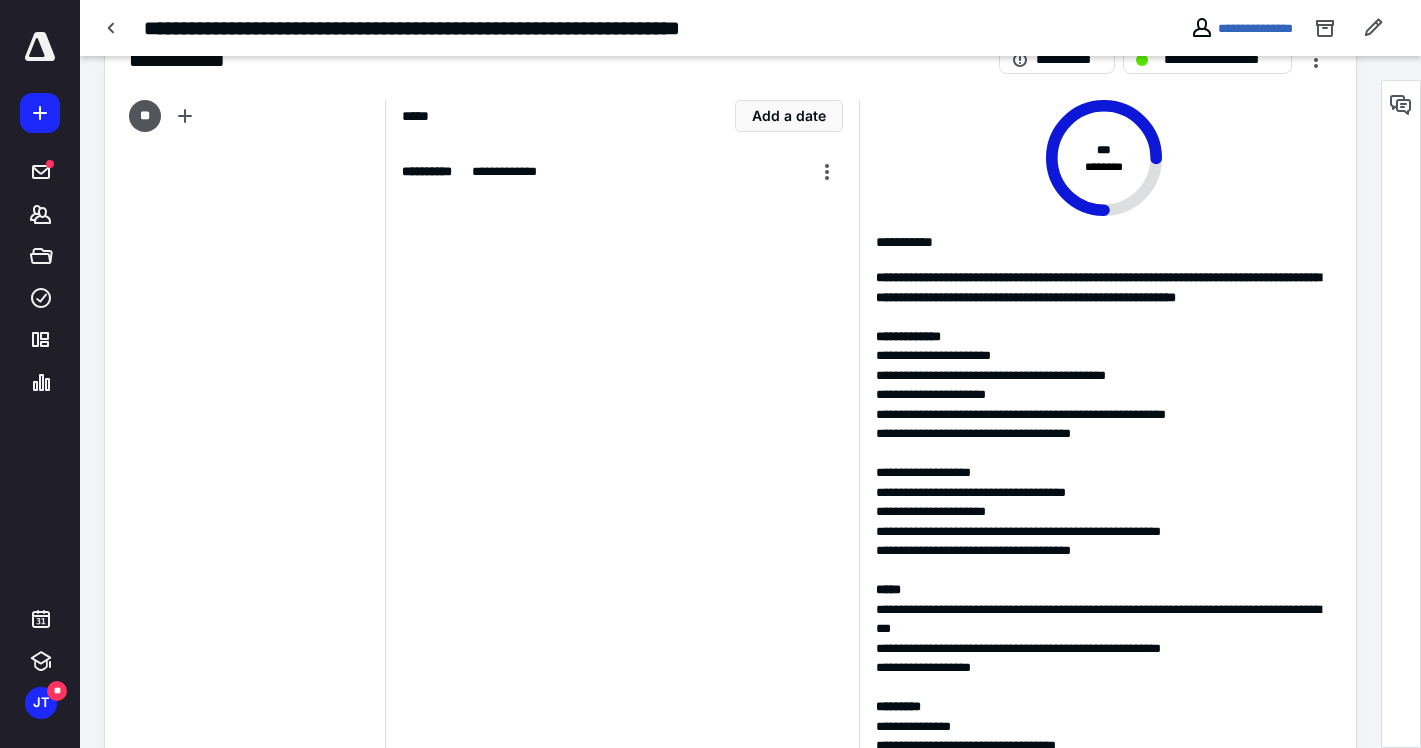 scroll, scrollTop: 0, scrollLeft: 0, axis: both 